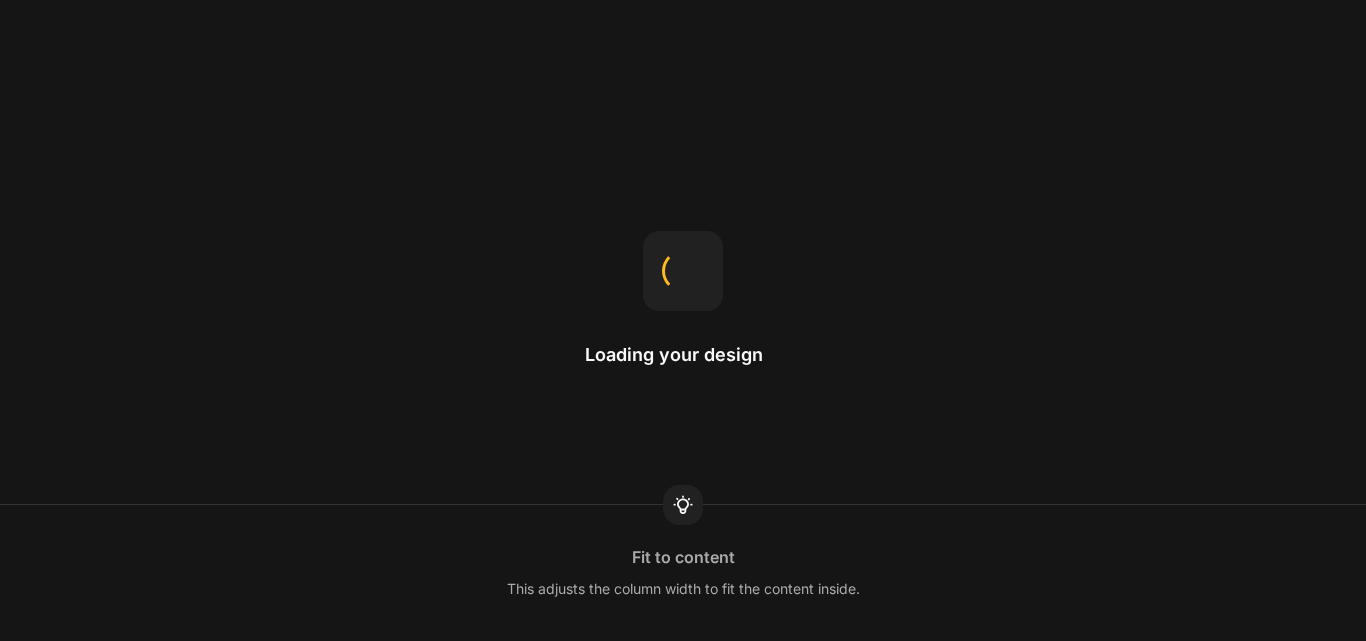 scroll, scrollTop: 0, scrollLeft: 0, axis: both 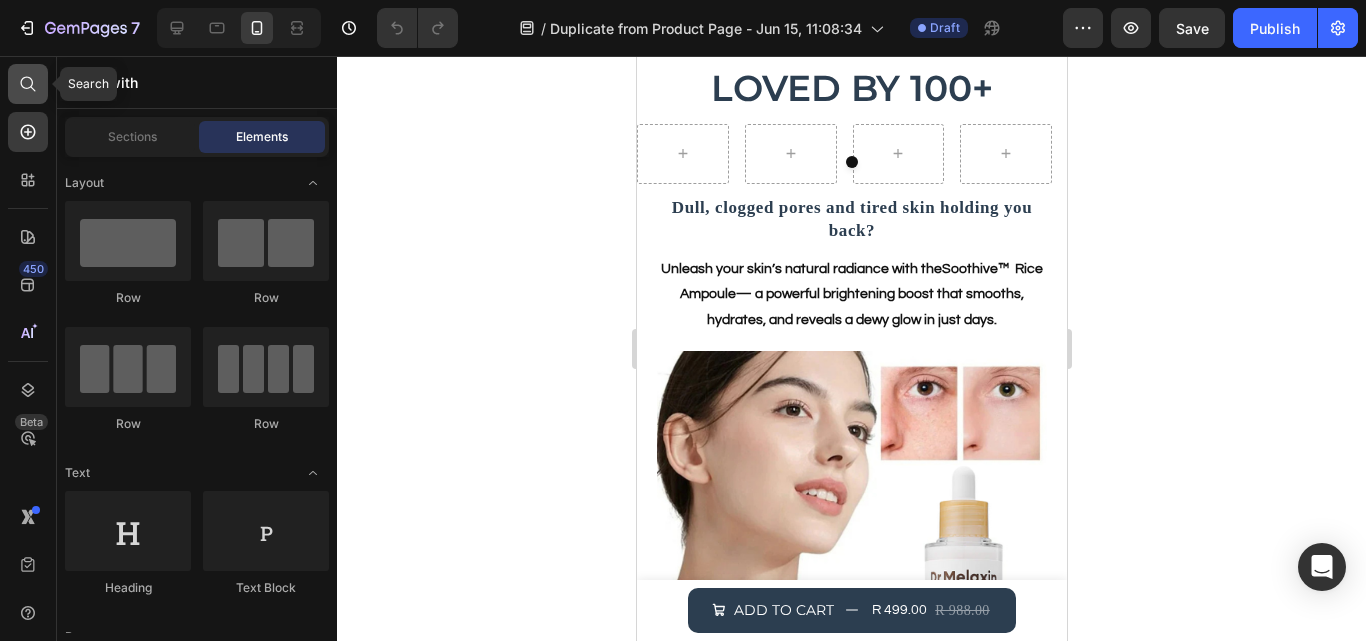 click 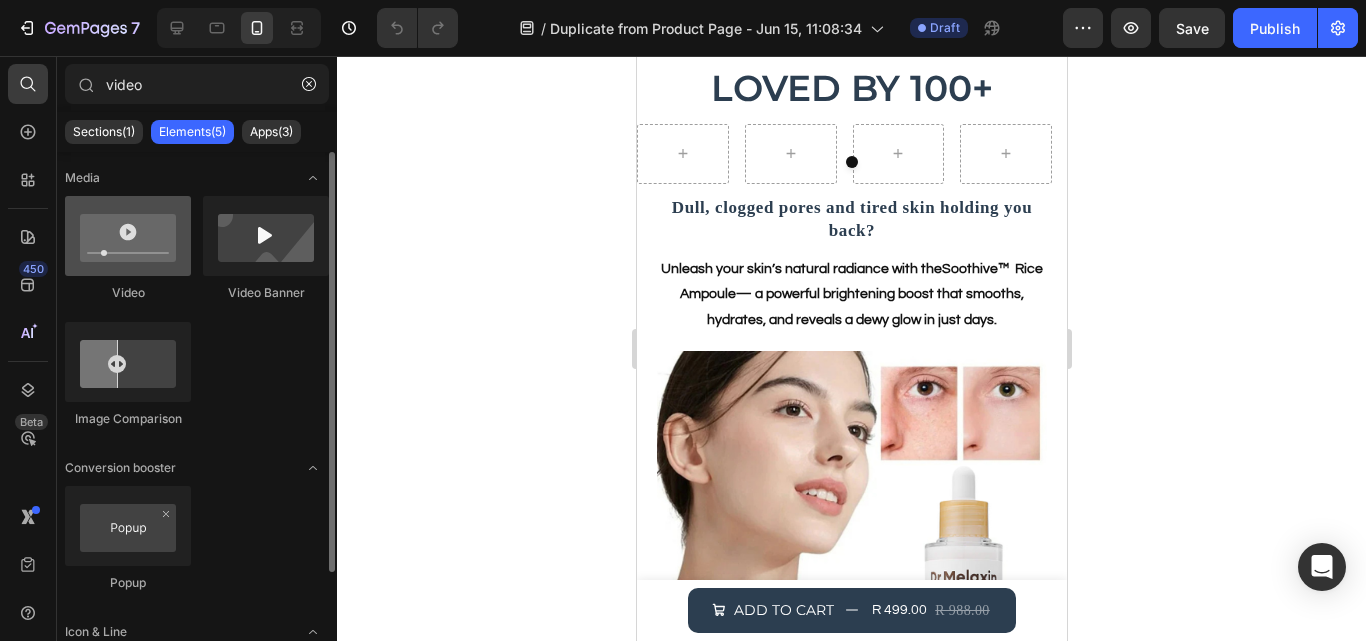 type on "video" 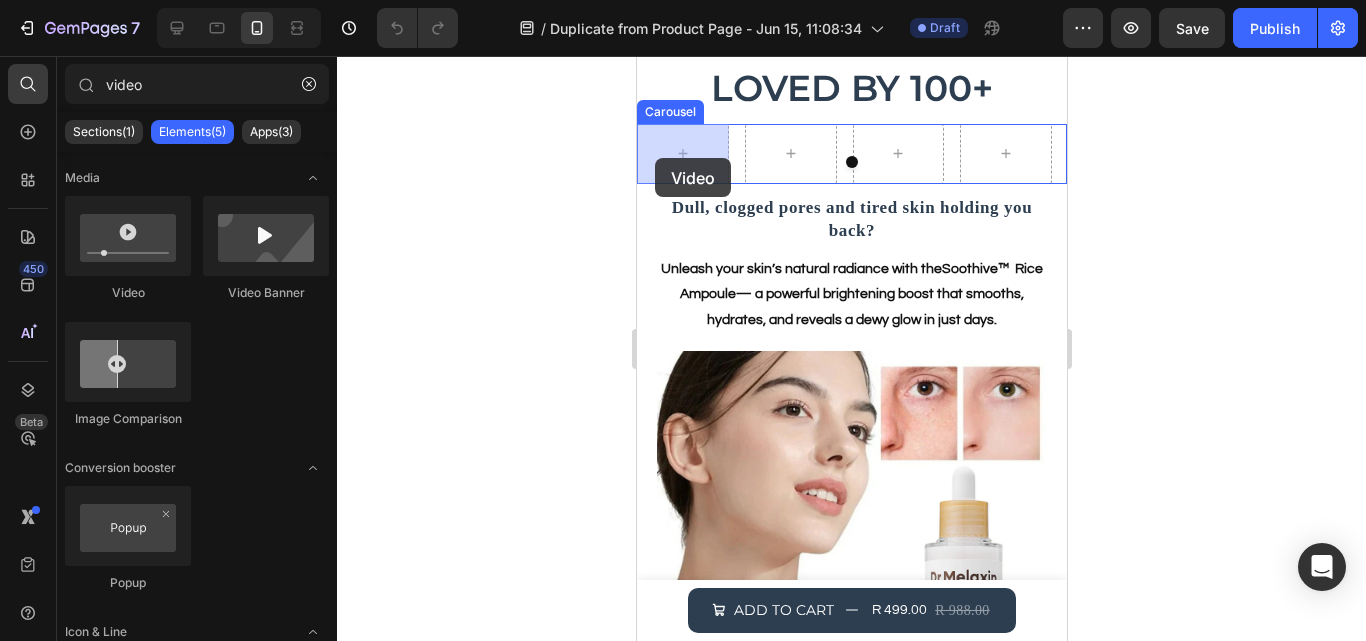 drag, startPoint x: 767, startPoint y: 311, endPoint x: 654, endPoint y: 158, distance: 190.20515 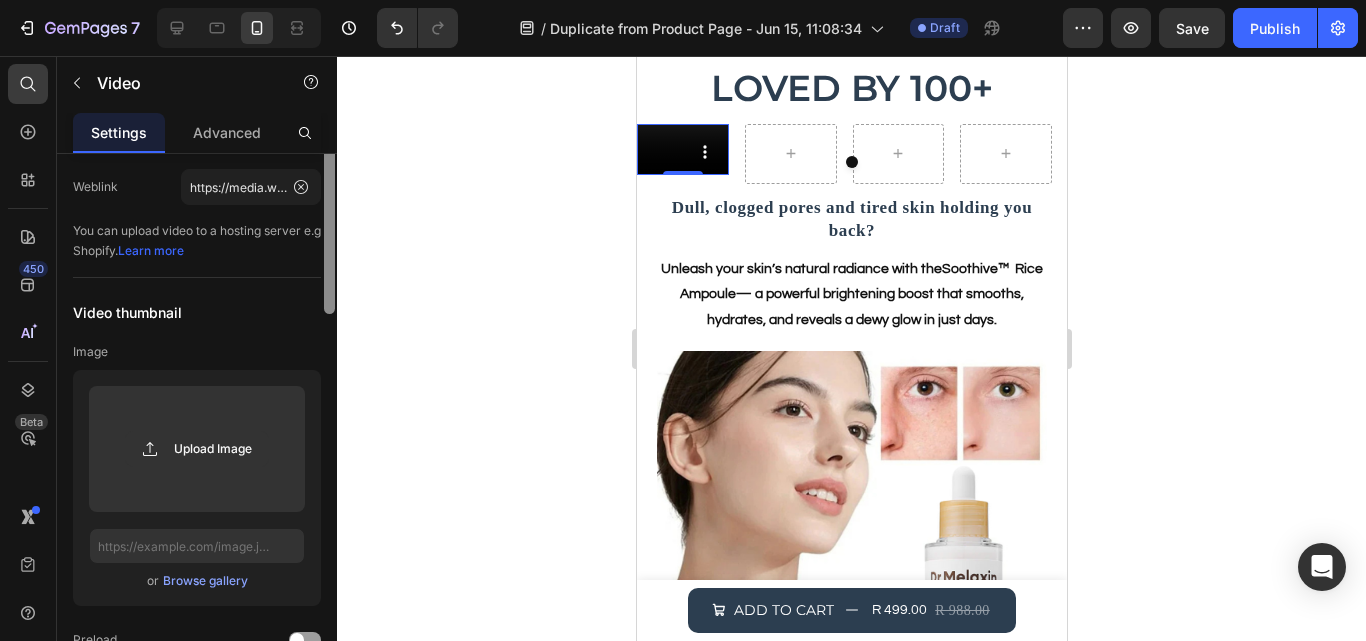 scroll, scrollTop: 0, scrollLeft: 0, axis: both 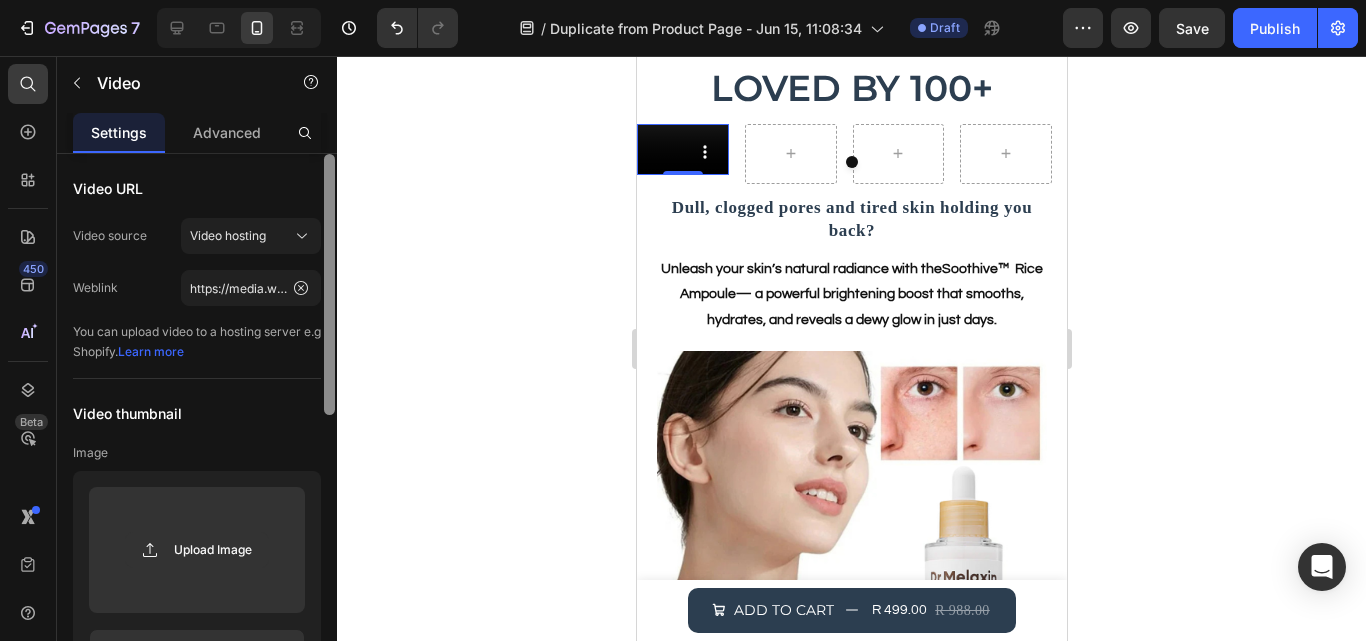 drag, startPoint x: 331, startPoint y: 386, endPoint x: 367, endPoint y: 304, distance: 89.55445 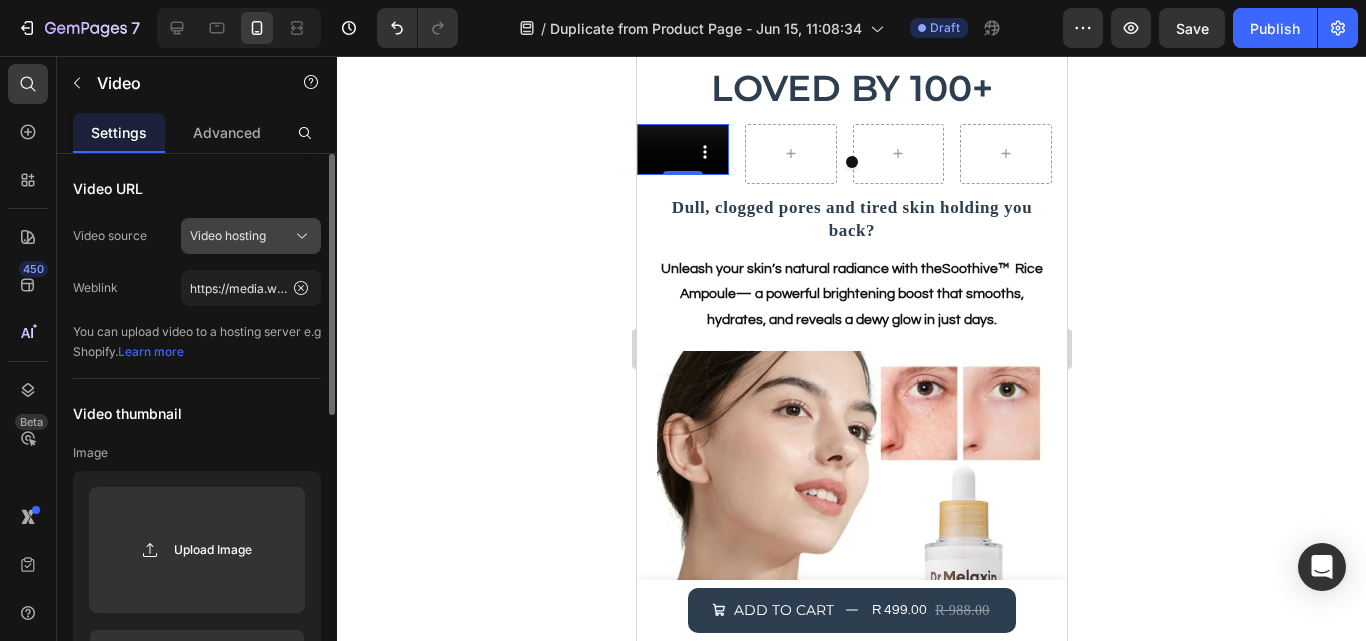 click 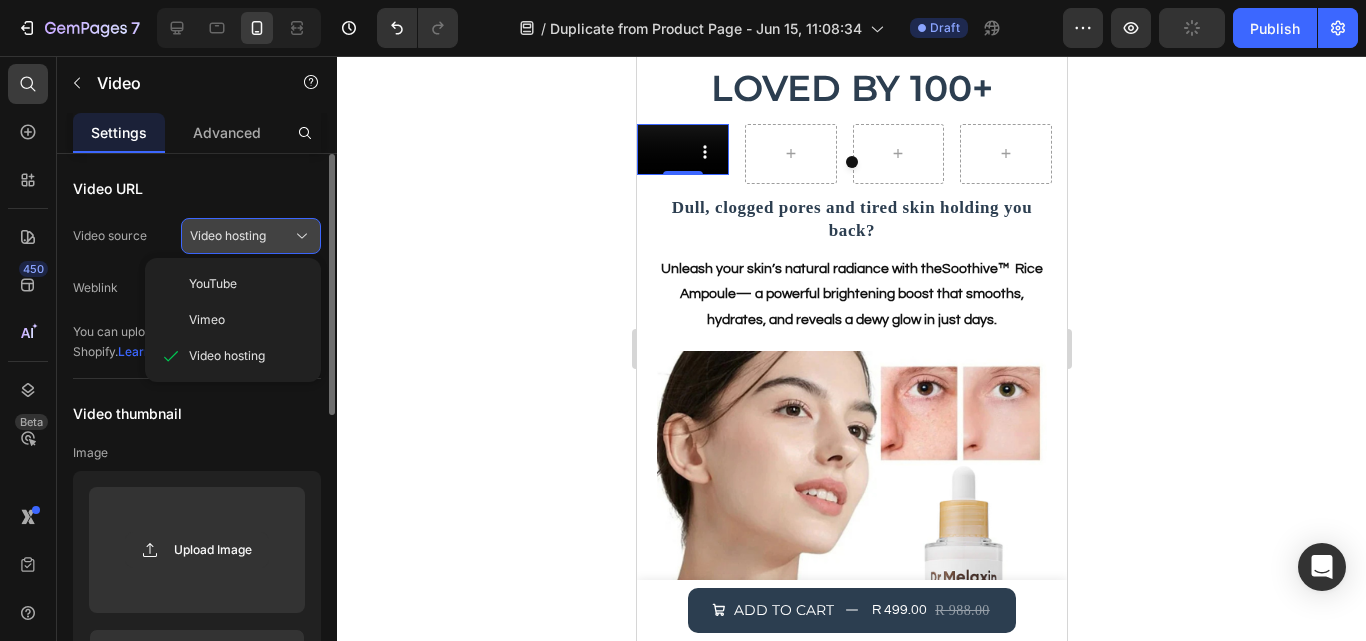 click 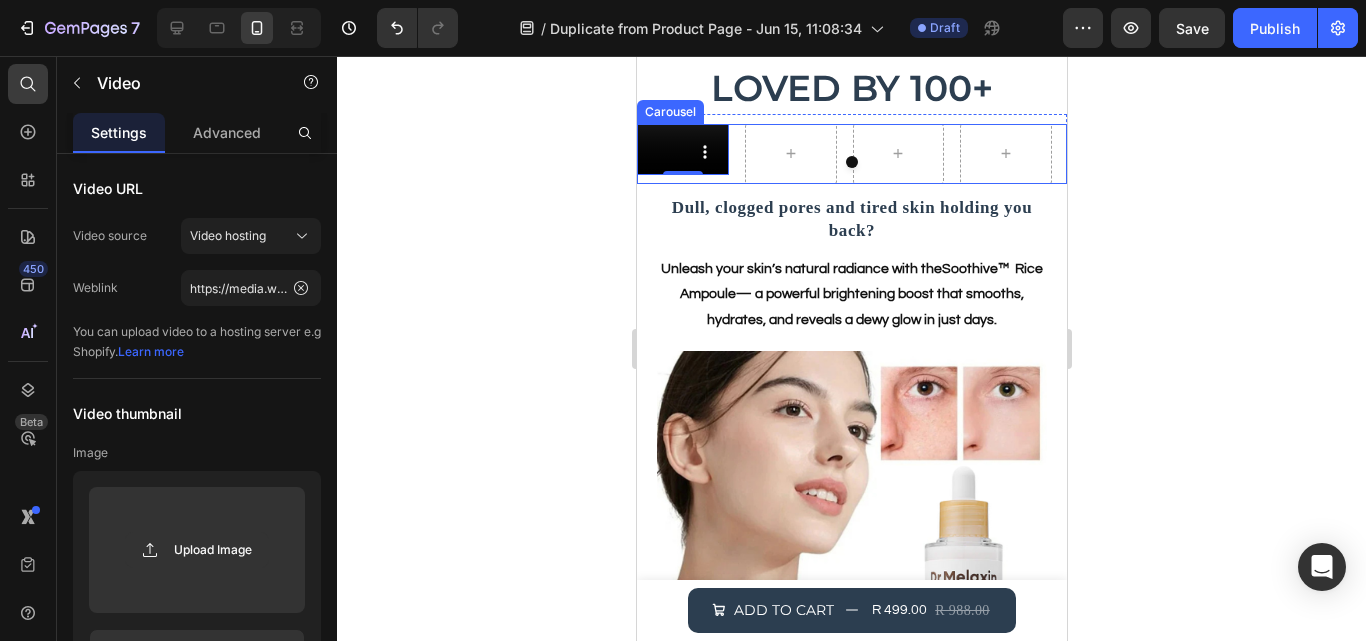 click at bounding box center (851, 162) 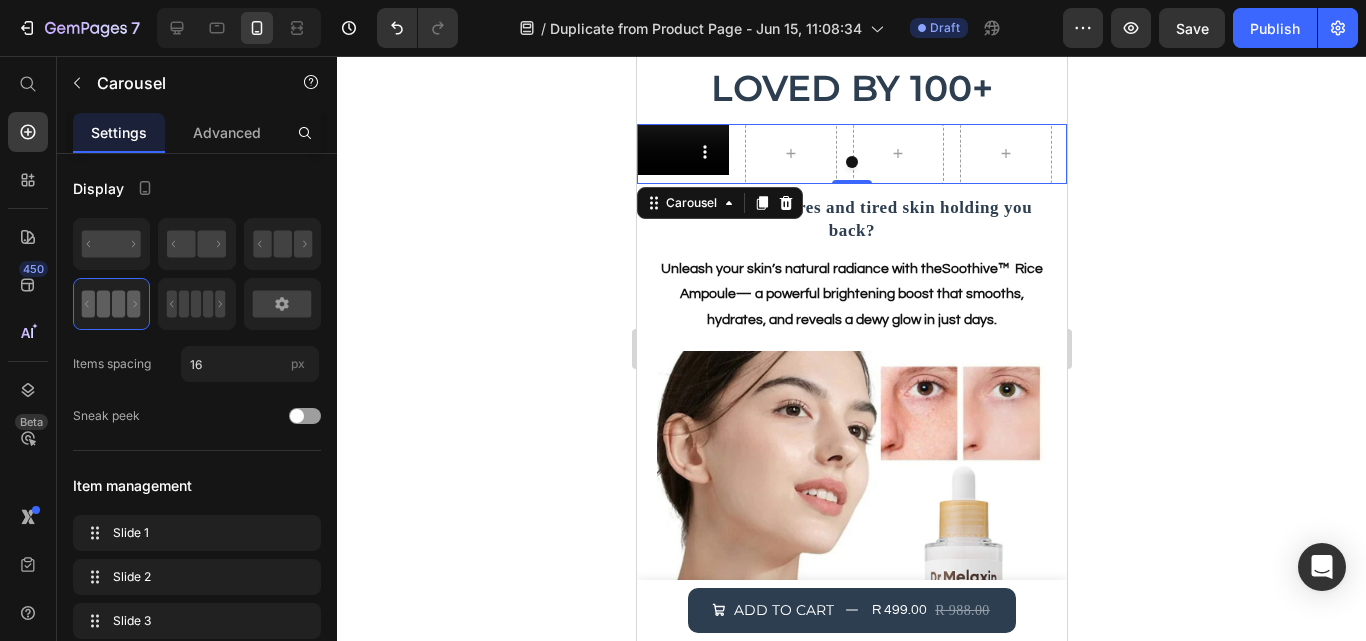 click 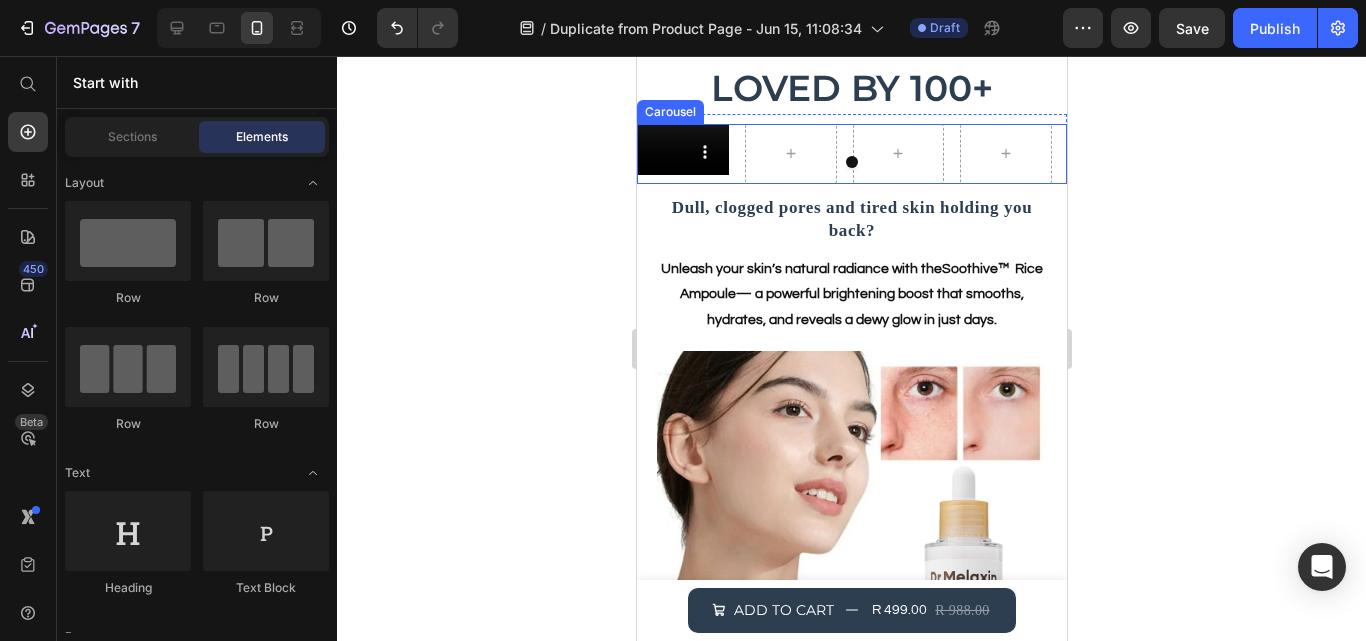 click on "Video" at bounding box center (851, 154) 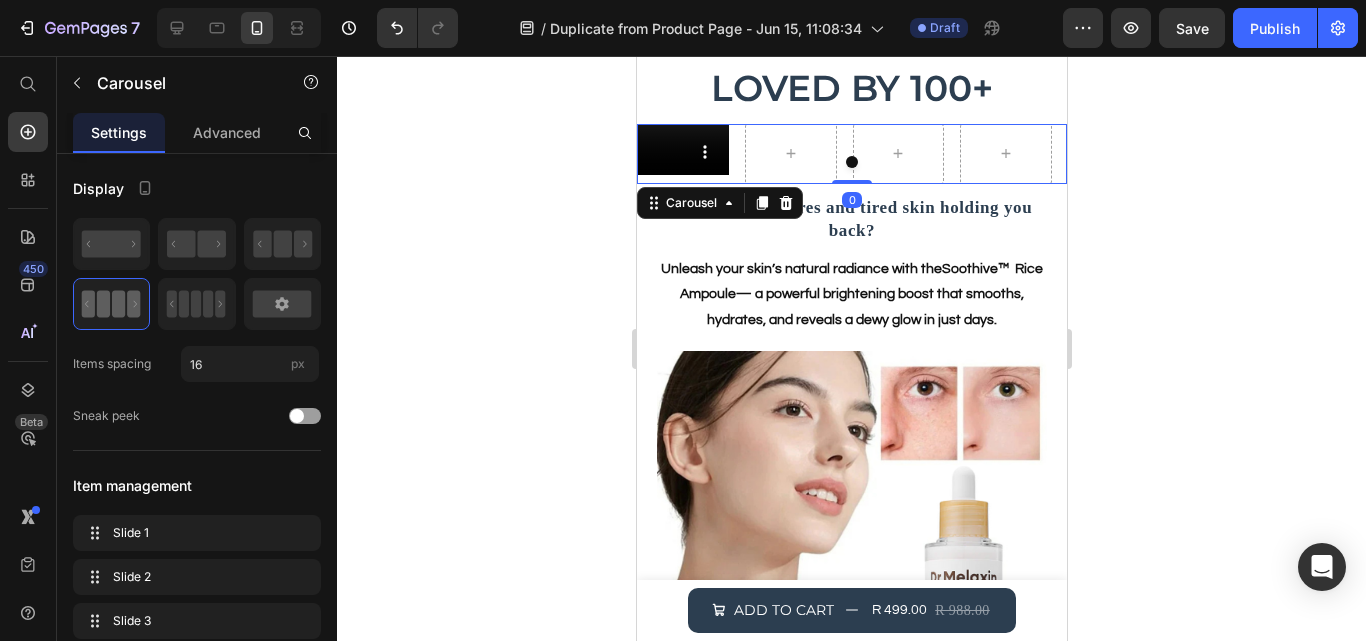 click at bounding box center [851, 162] 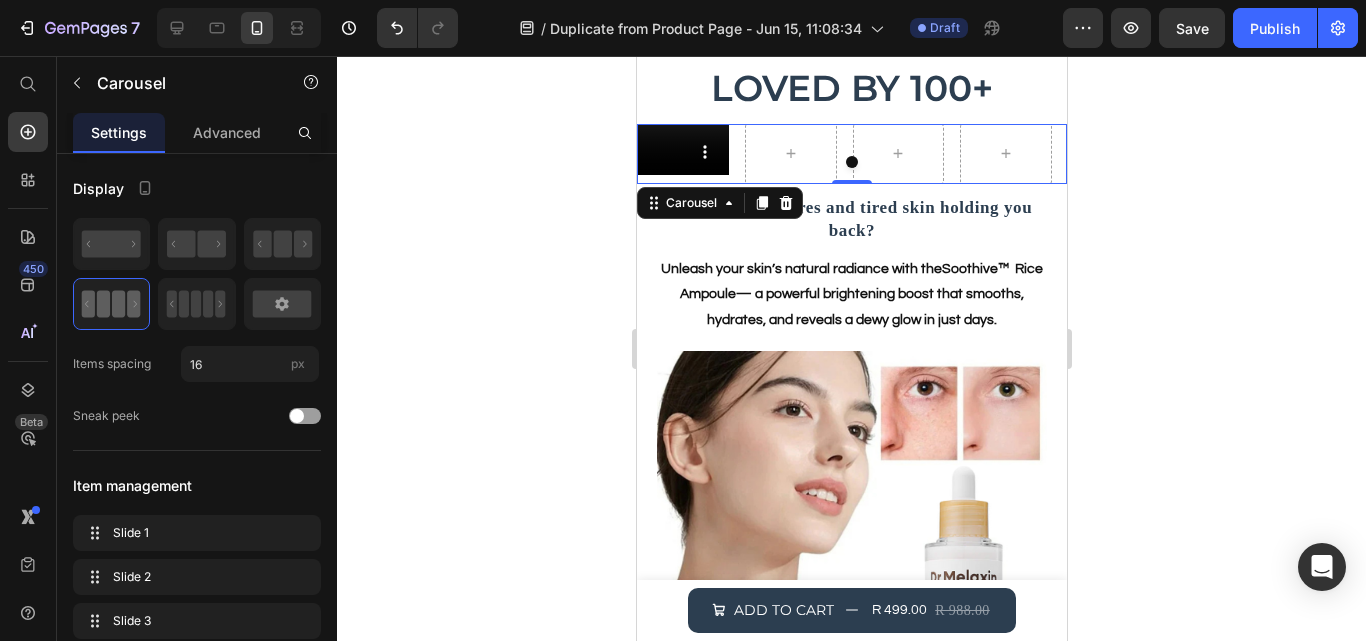 click 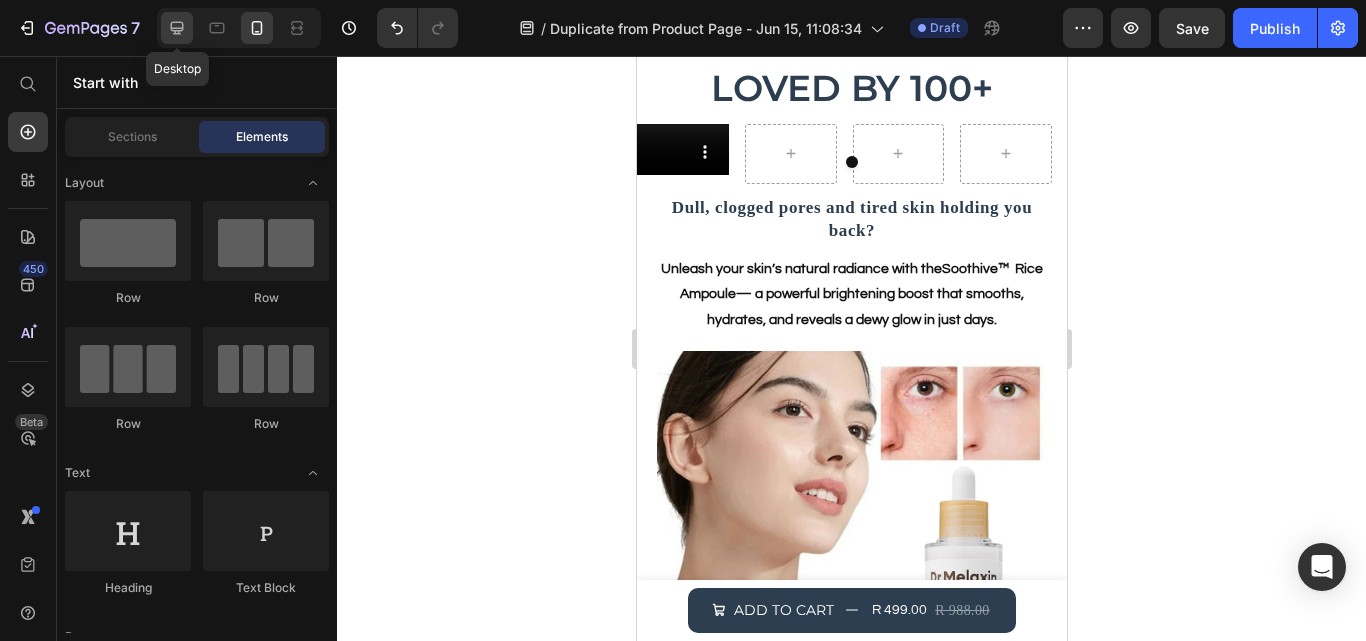 click 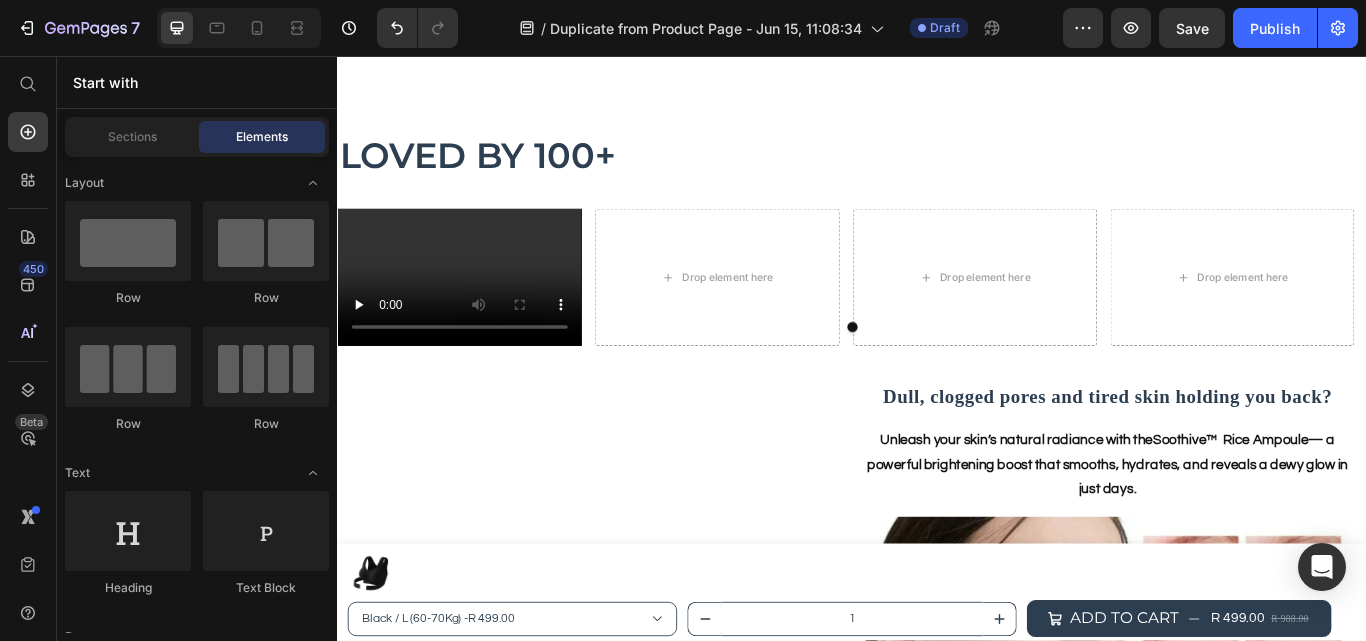 scroll, scrollTop: 1326, scrollLeft: 0, axis: vertical 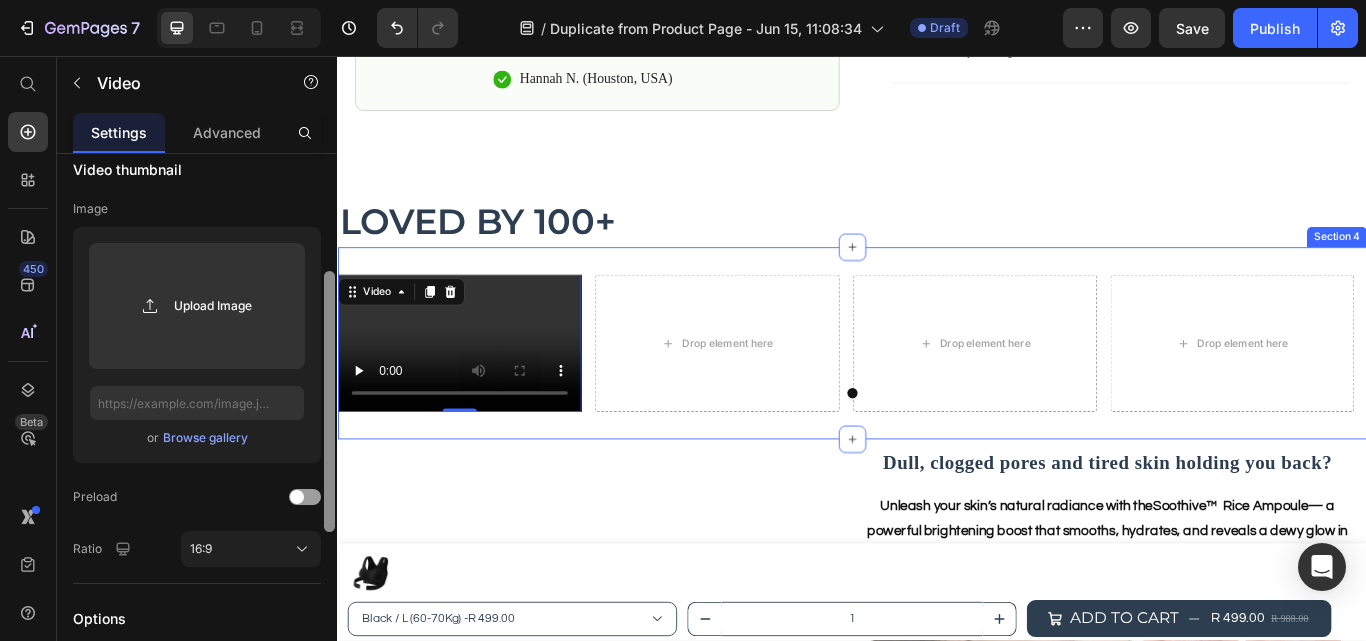 drag, startPoint x: 671, startPoint y: 334, endPoint x: 342, endPoint y: 506, distance: 371.2479 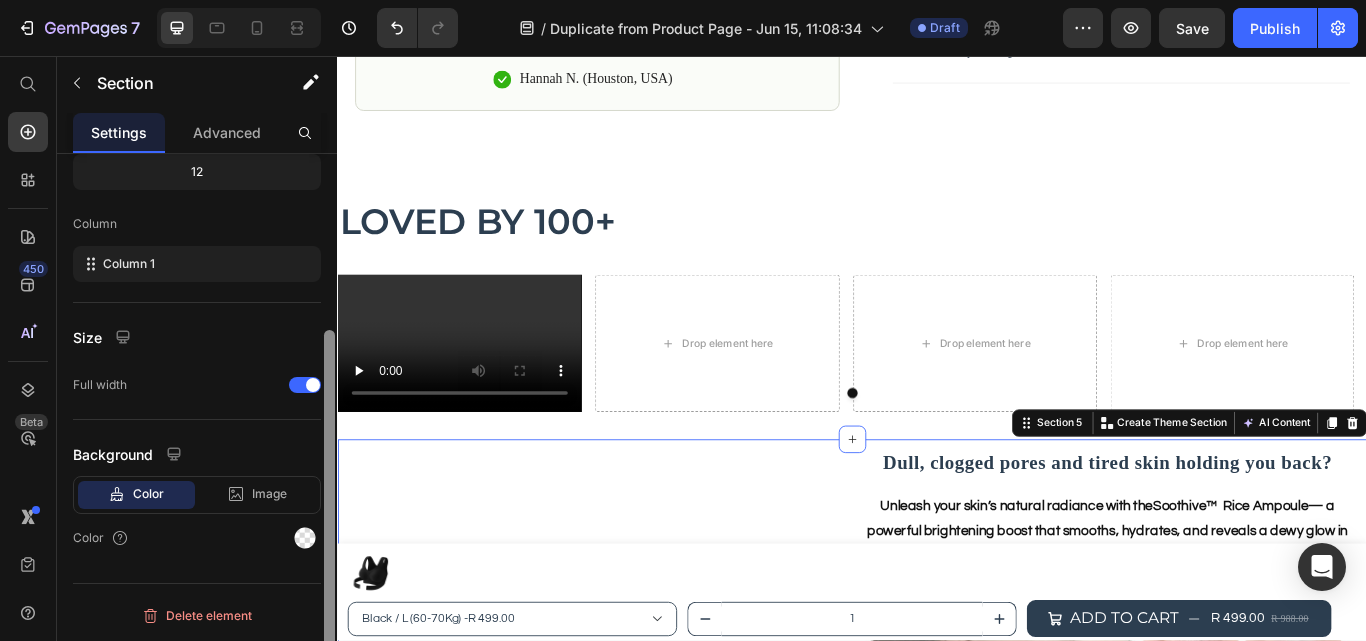 scroll, scrollTop: 263, scrollLeft: 0, axis: vertical 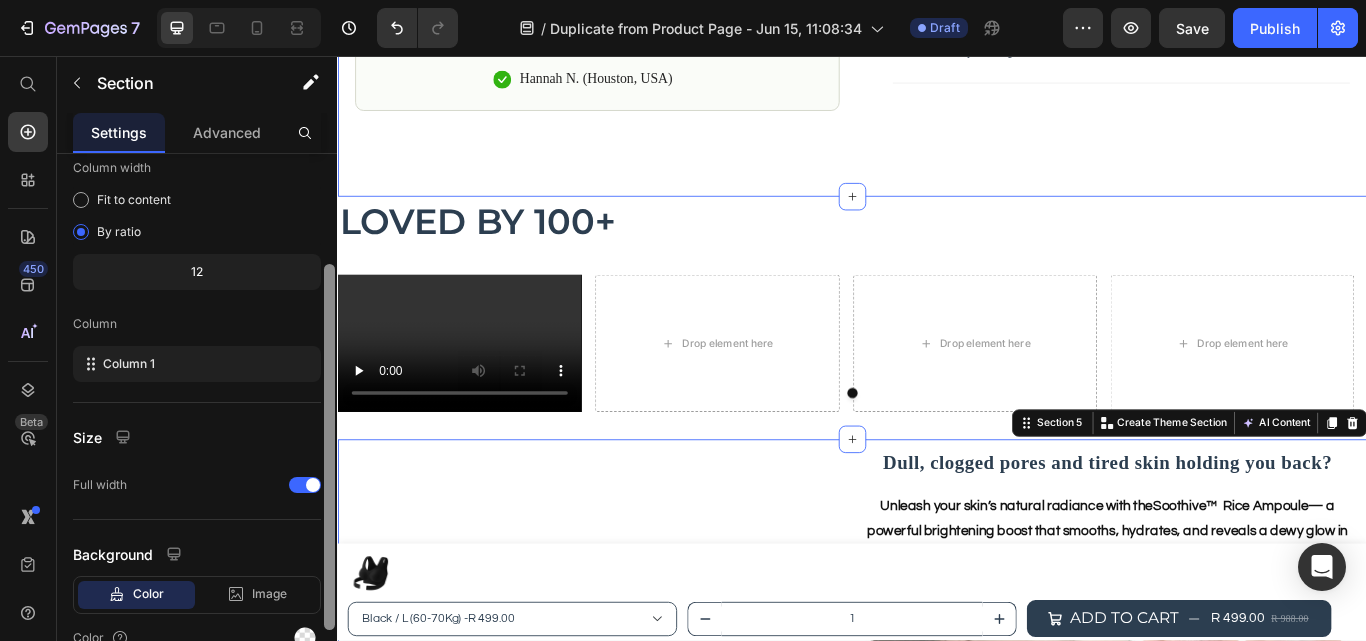 drag, startPoint x: 663, startPoint y: 461, endPoint x: 374, endPoint y: 123, distance: 444.70776 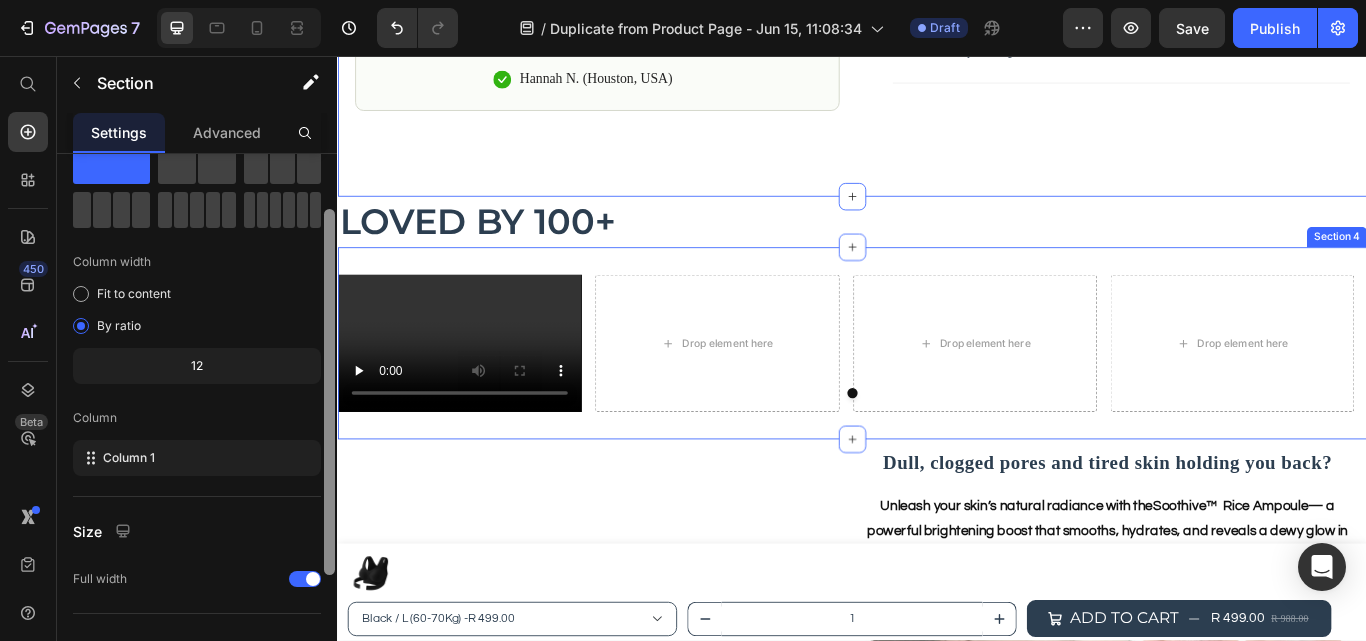 scroll, scrollTop: 76, scrollLeft: 0, axis: vertical 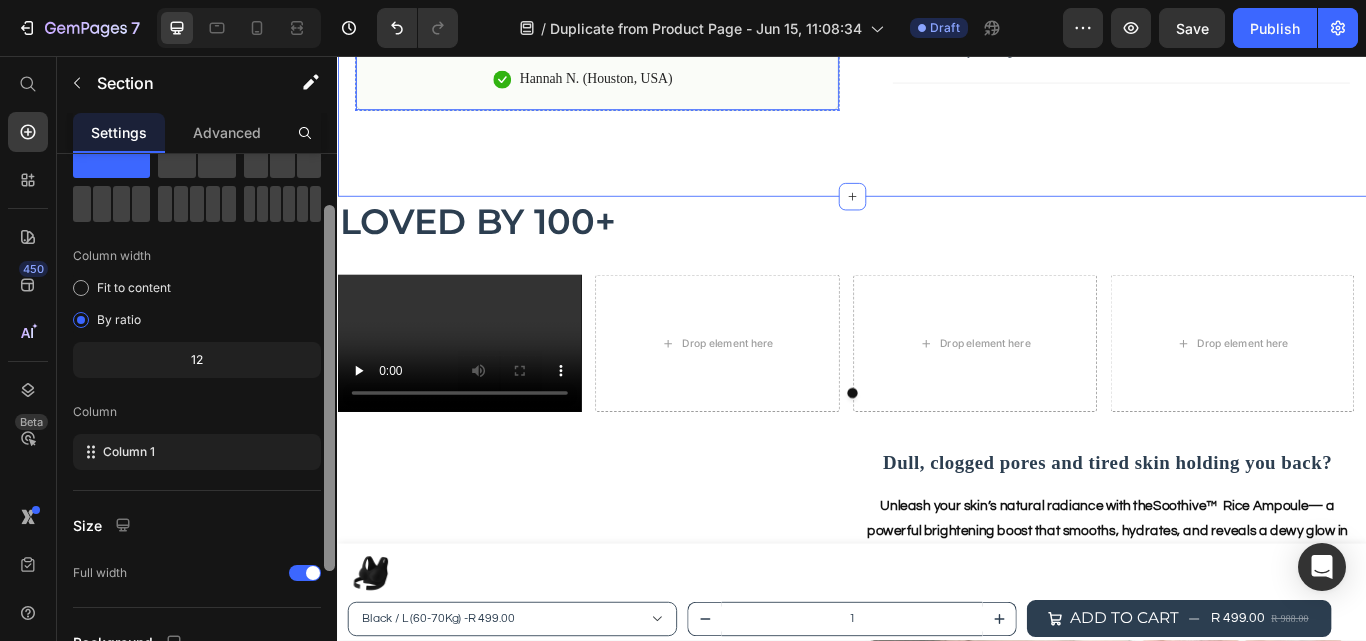 drag, startPoint x: 330, startPoint y: 279, endPoint x: 389, endPoint y: 55, distance: 231.6398 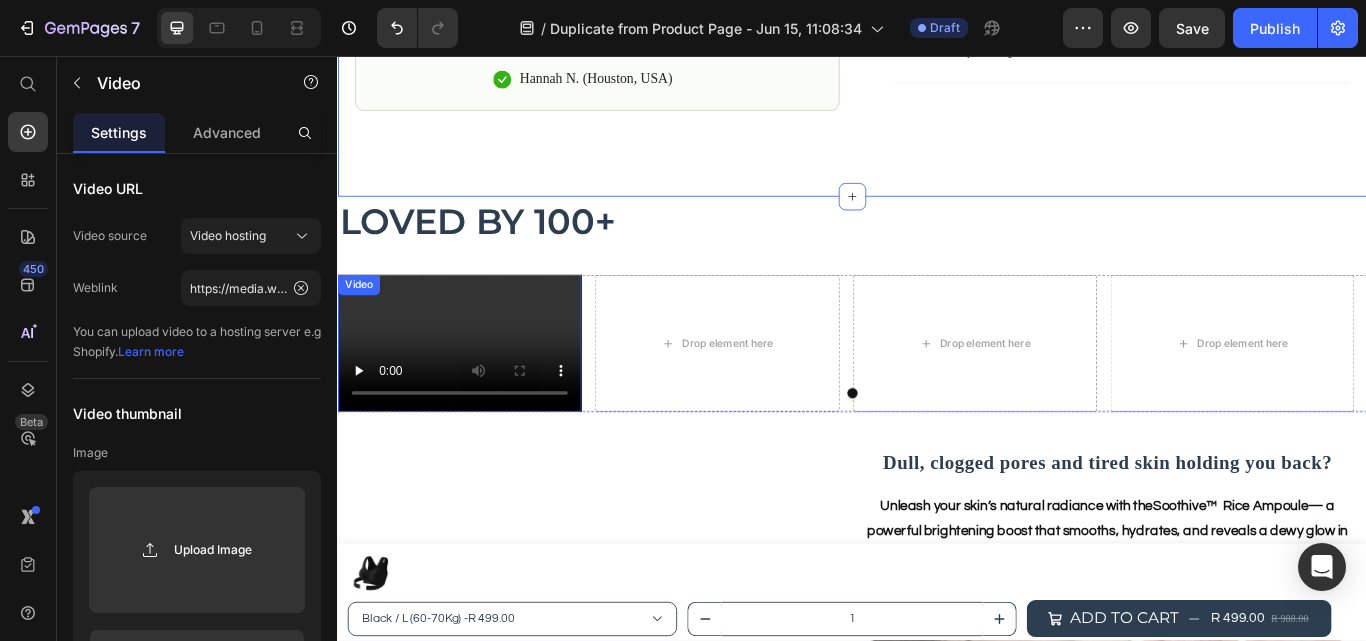 click at bounding box center (479, 391) 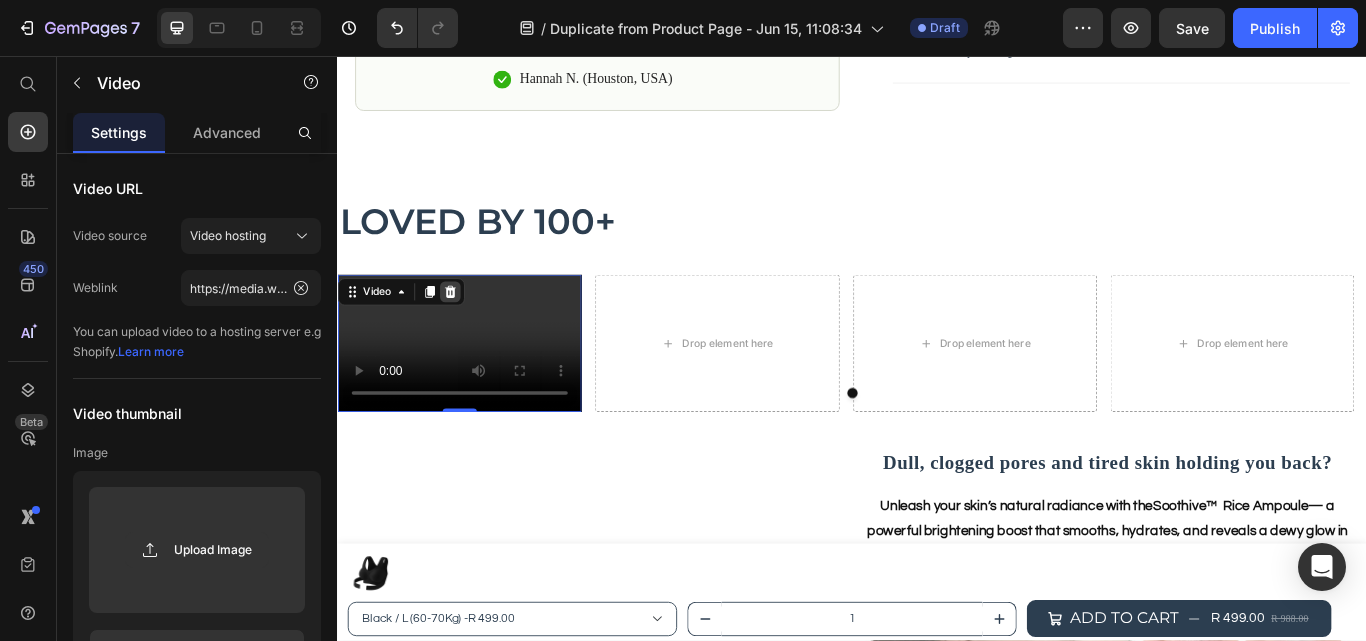 click 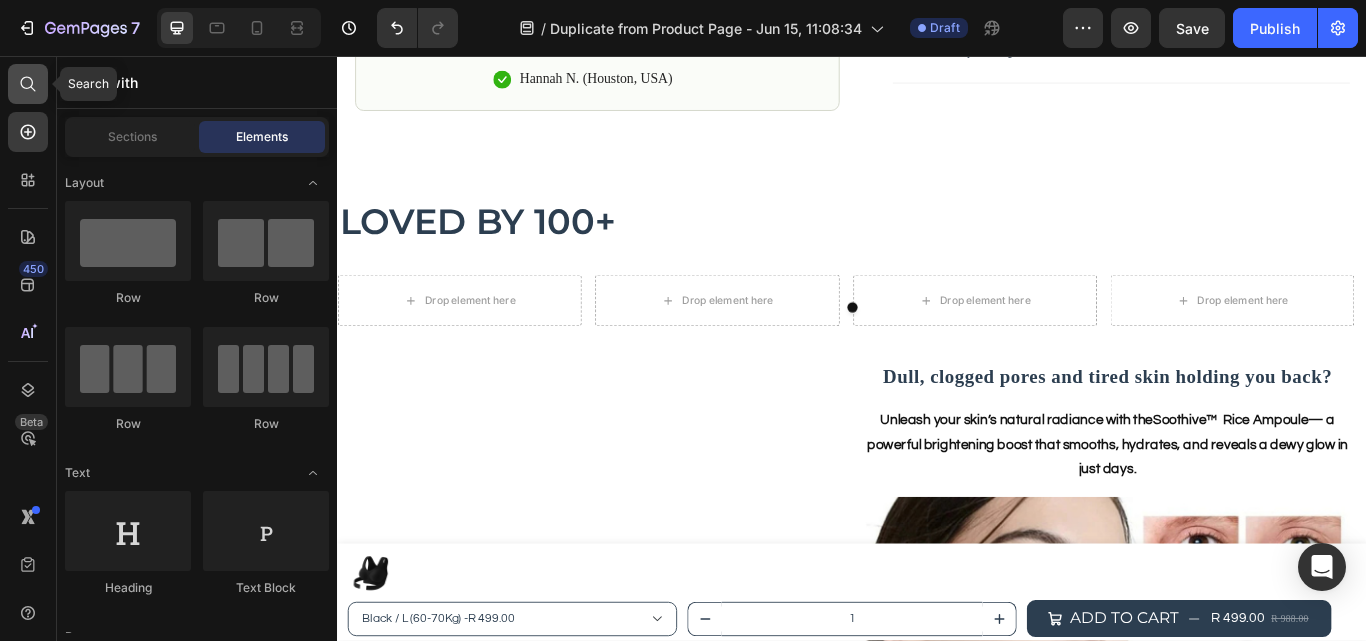 click 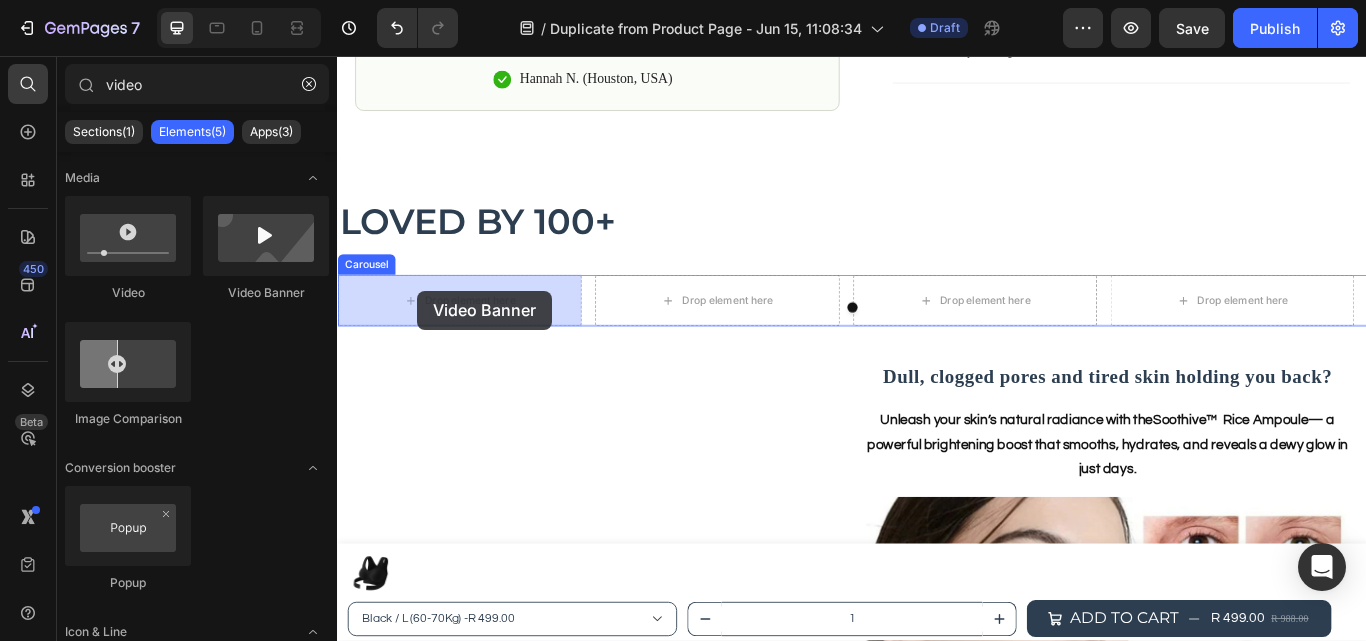 drag, startPoint x: 605, startPoint y: 314, endPoint x: 430, endPoint y: 330, distance: 175.7299 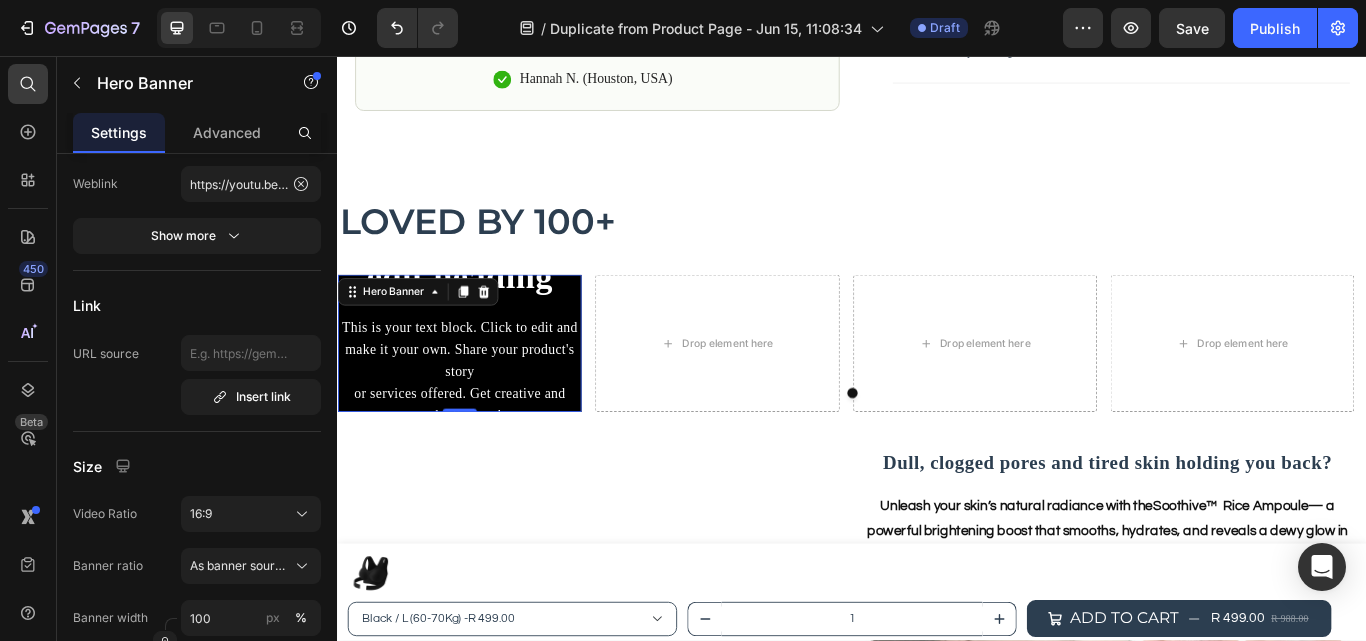 scroll, scrollTop: 0, scrollLeft: 0, axis: both 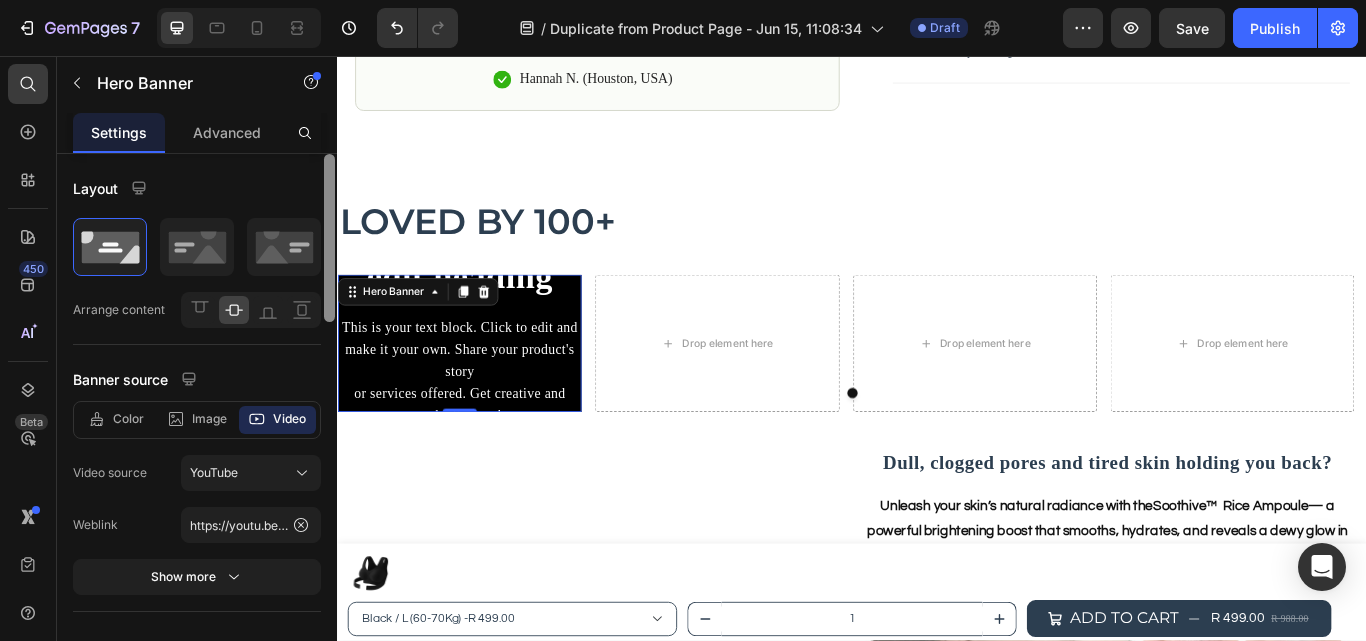 drag, startPoint x: 329, startPoint y: 286, endPoint x: 327, endPoint y: 224, distance: 62.03225 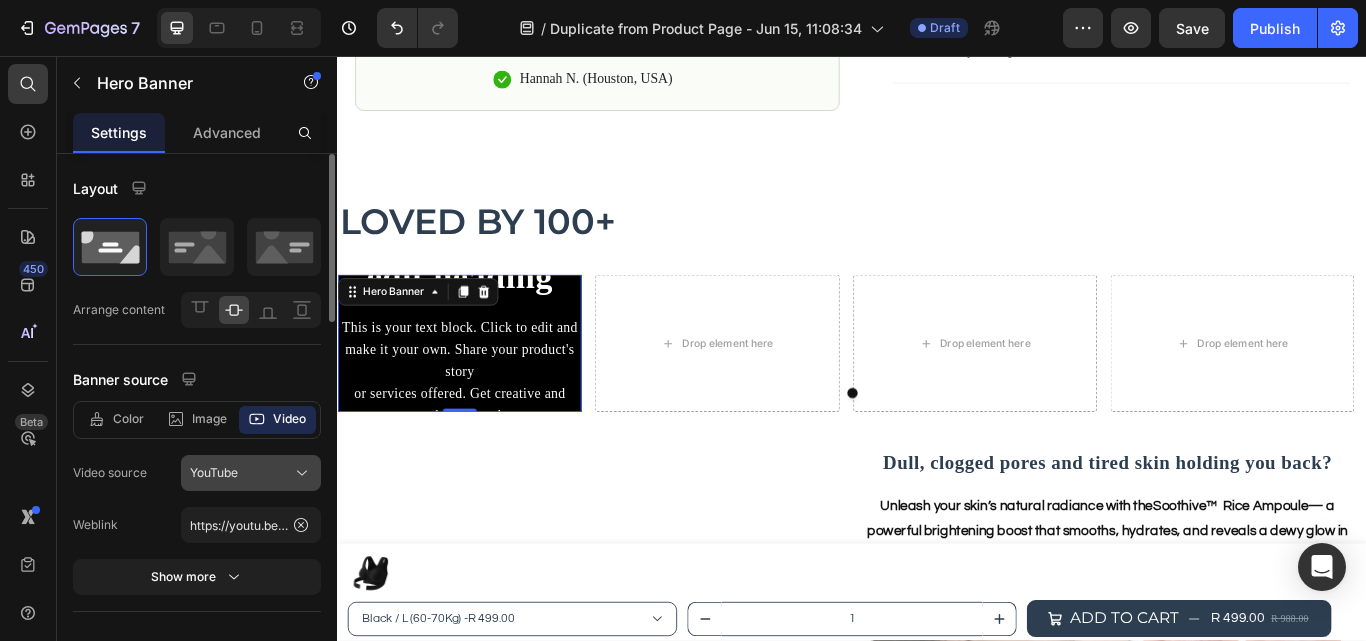 click on "YouTube" at bounding box center (251, 473) 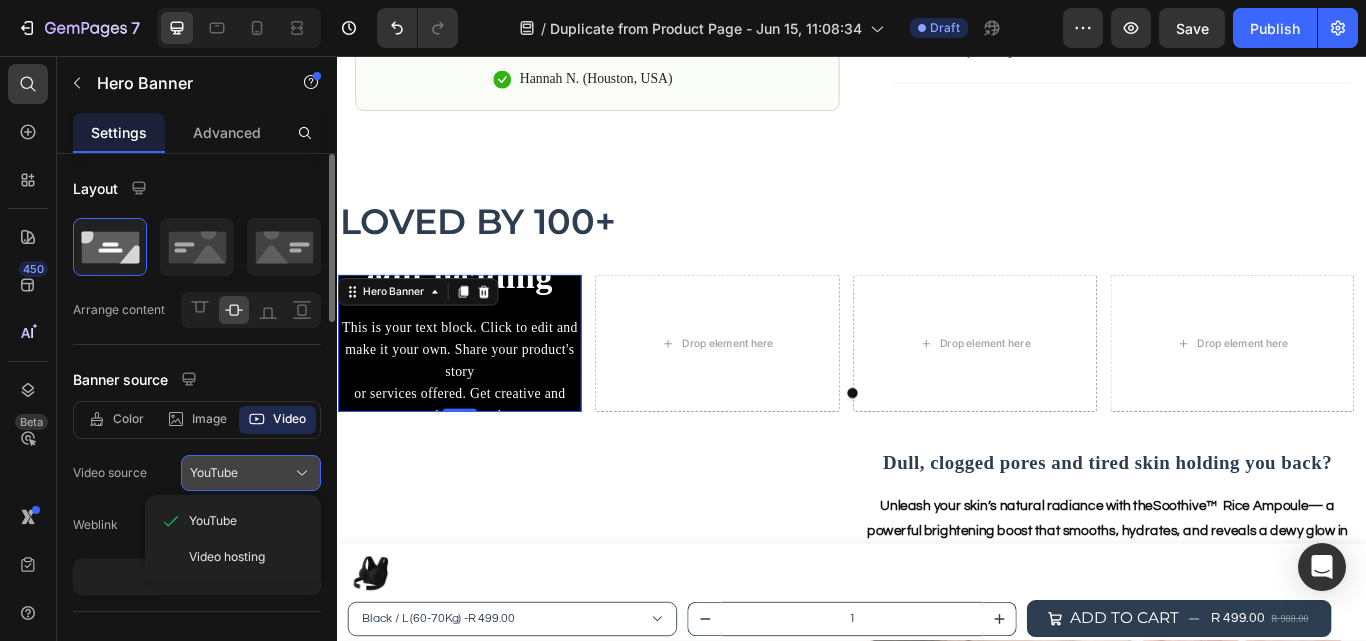 click on "YouTube" at bounding box center (251, 473) 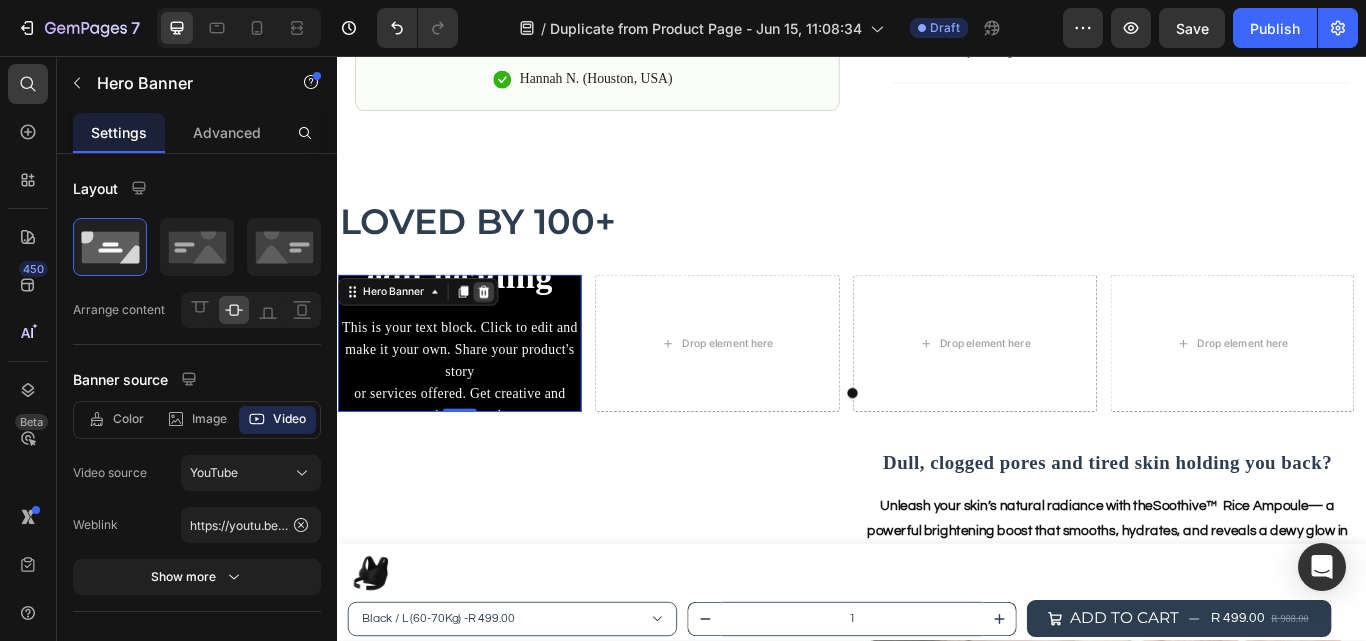 click 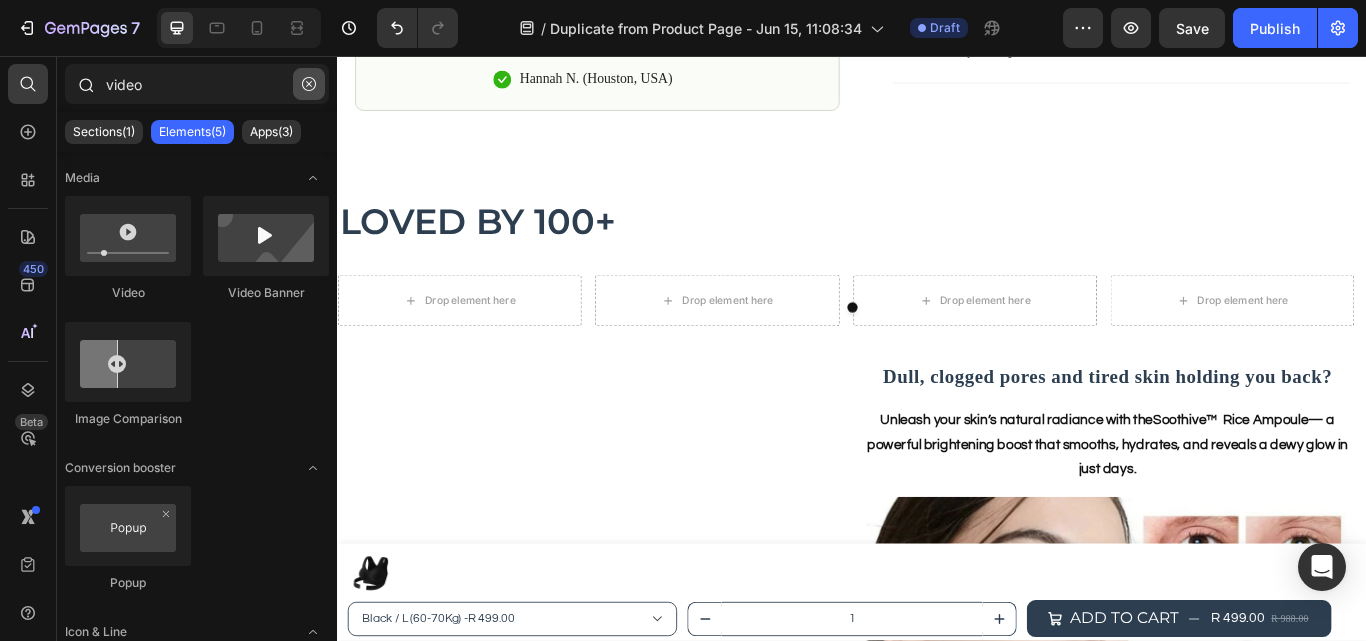 click at bounding box center (309, 84) 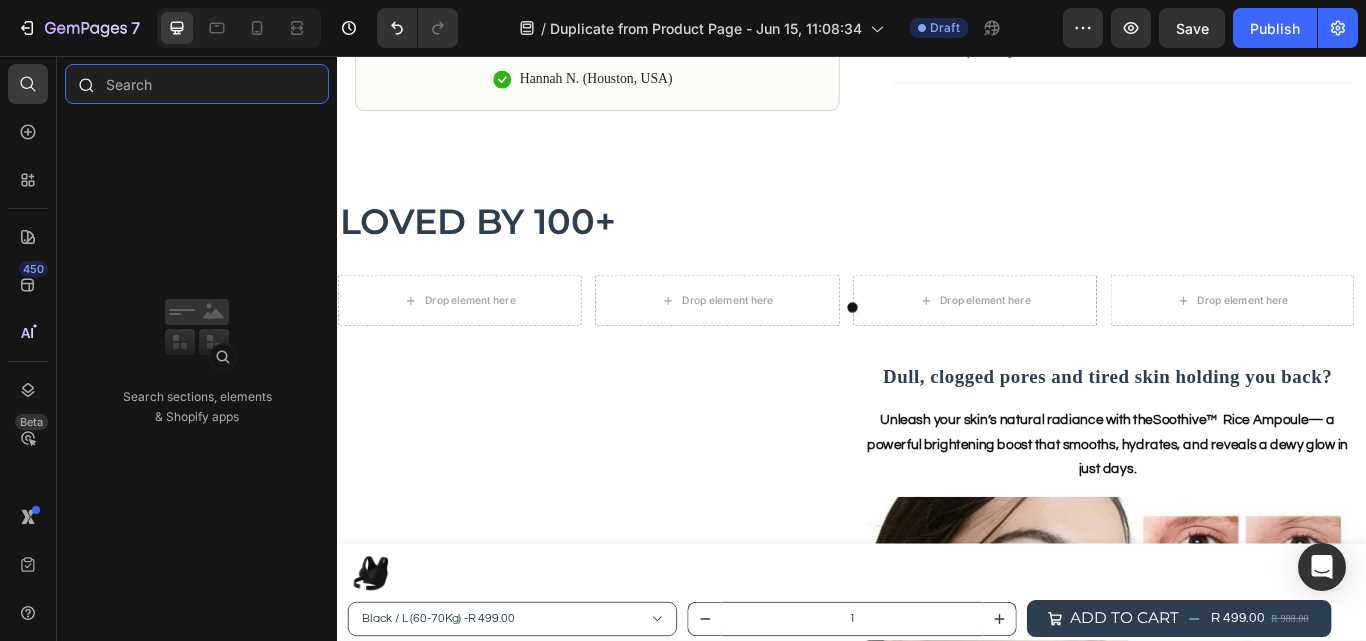 type on "i" 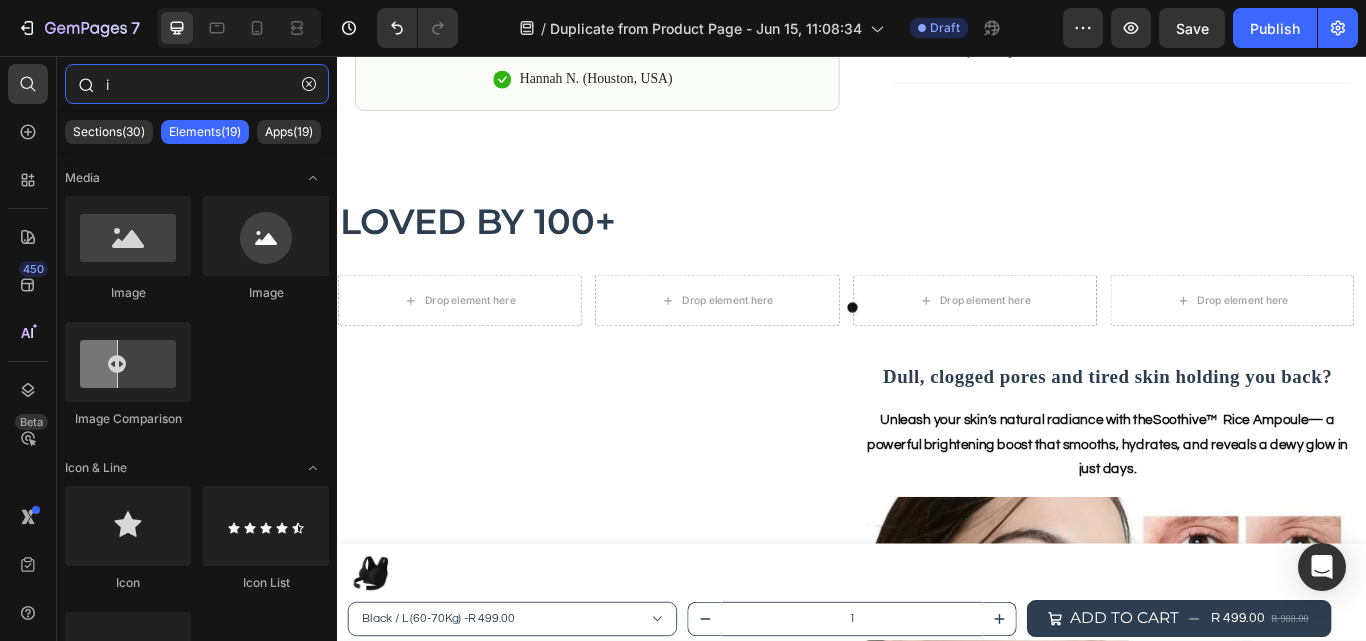 type 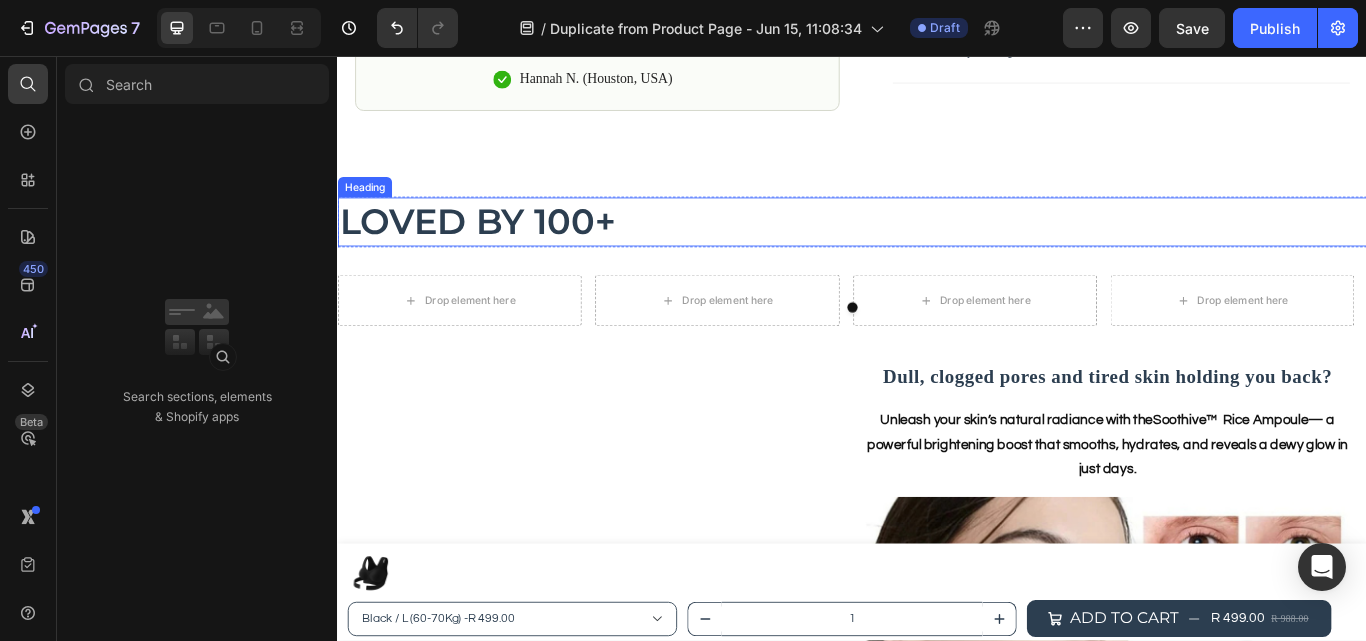 click on "LOVED BY 100+" at bounding box center [937, 249] 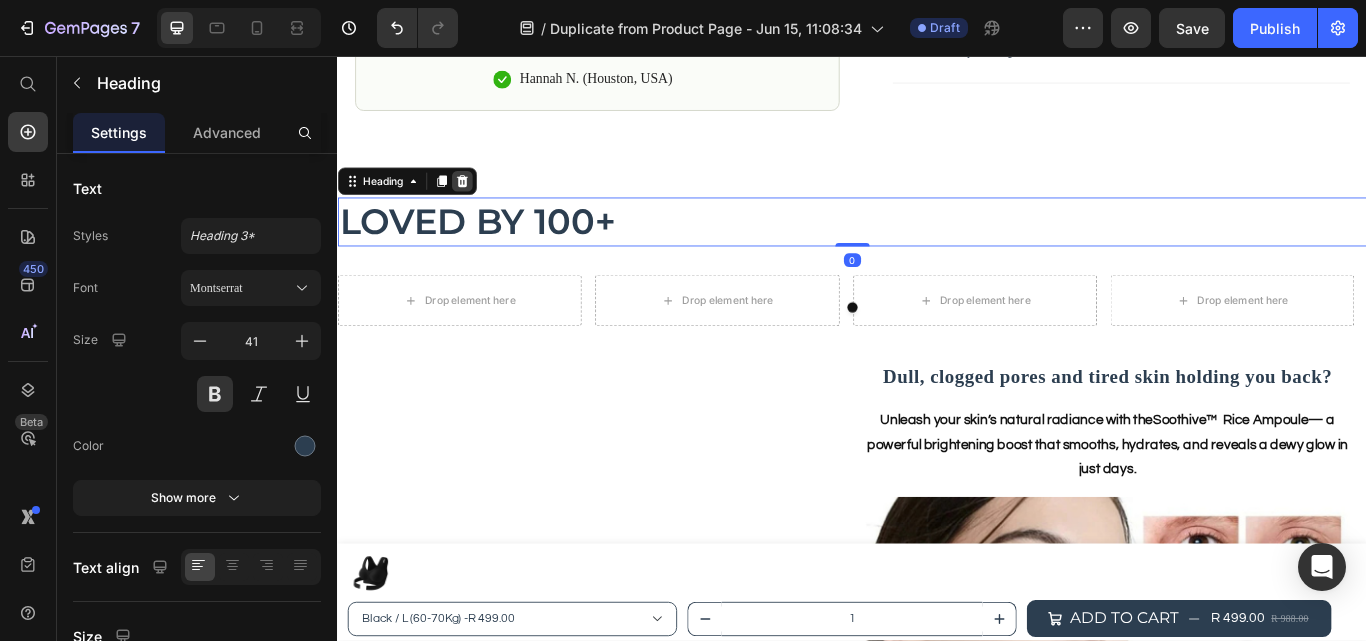 click 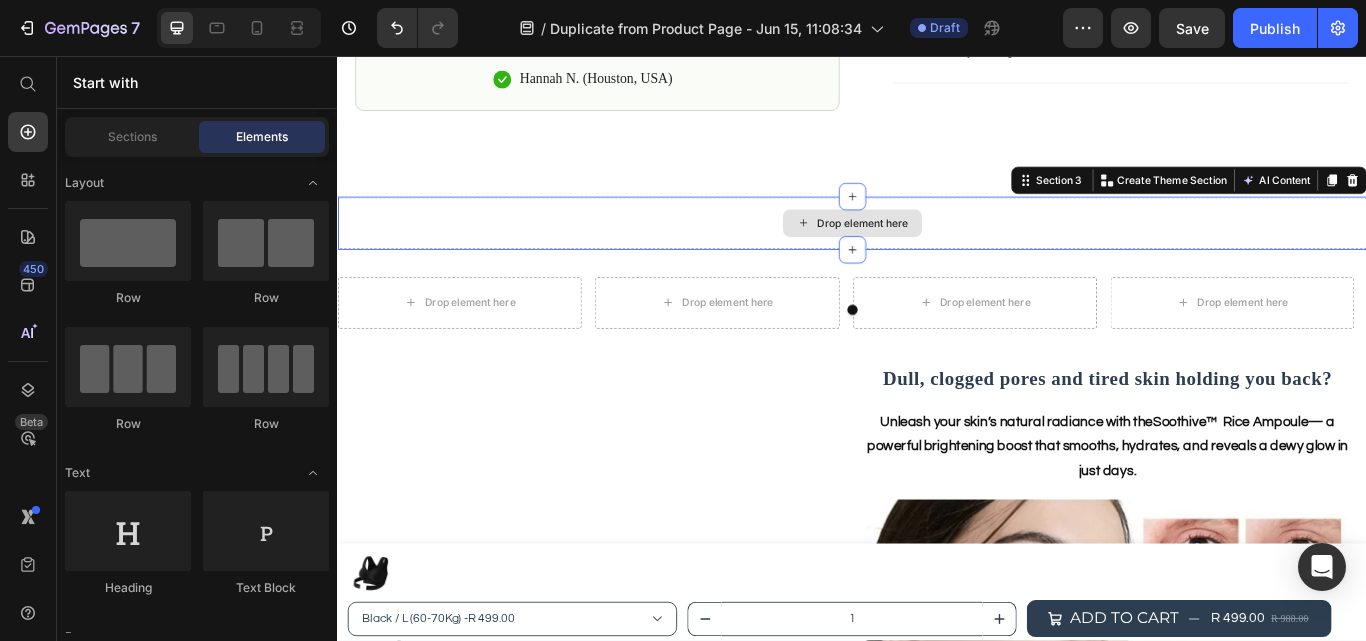 click on "Drop element here" at bounding box center [937, 251] 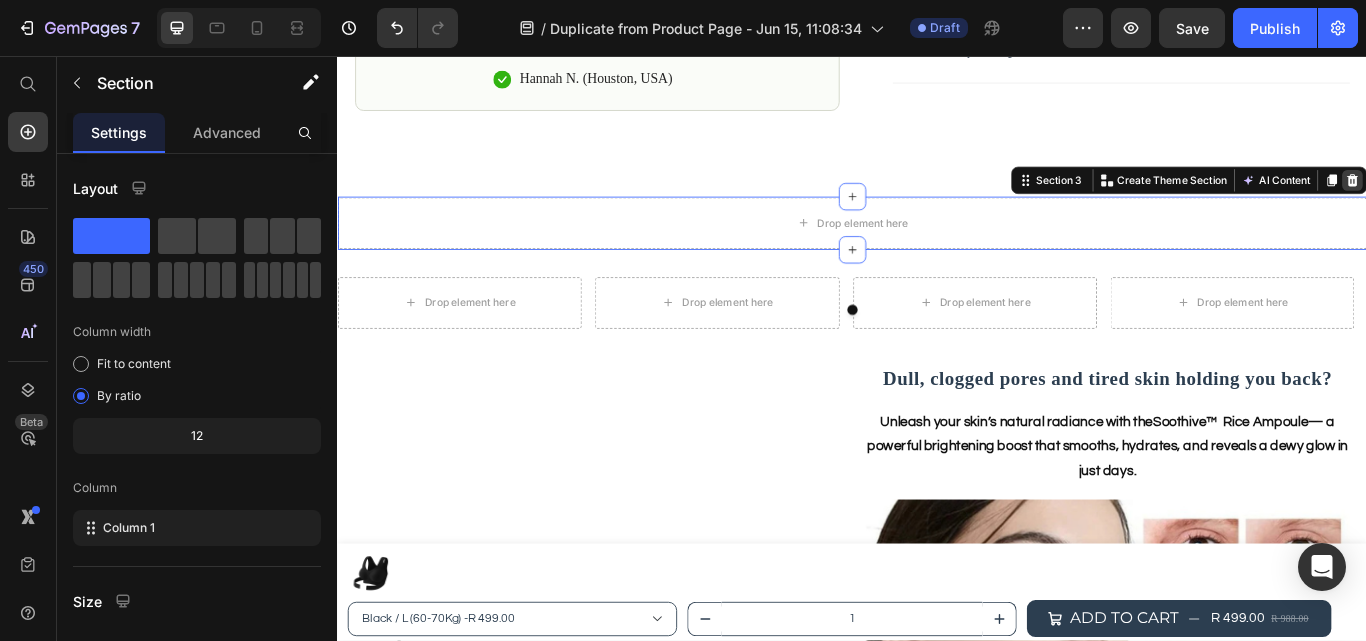 click 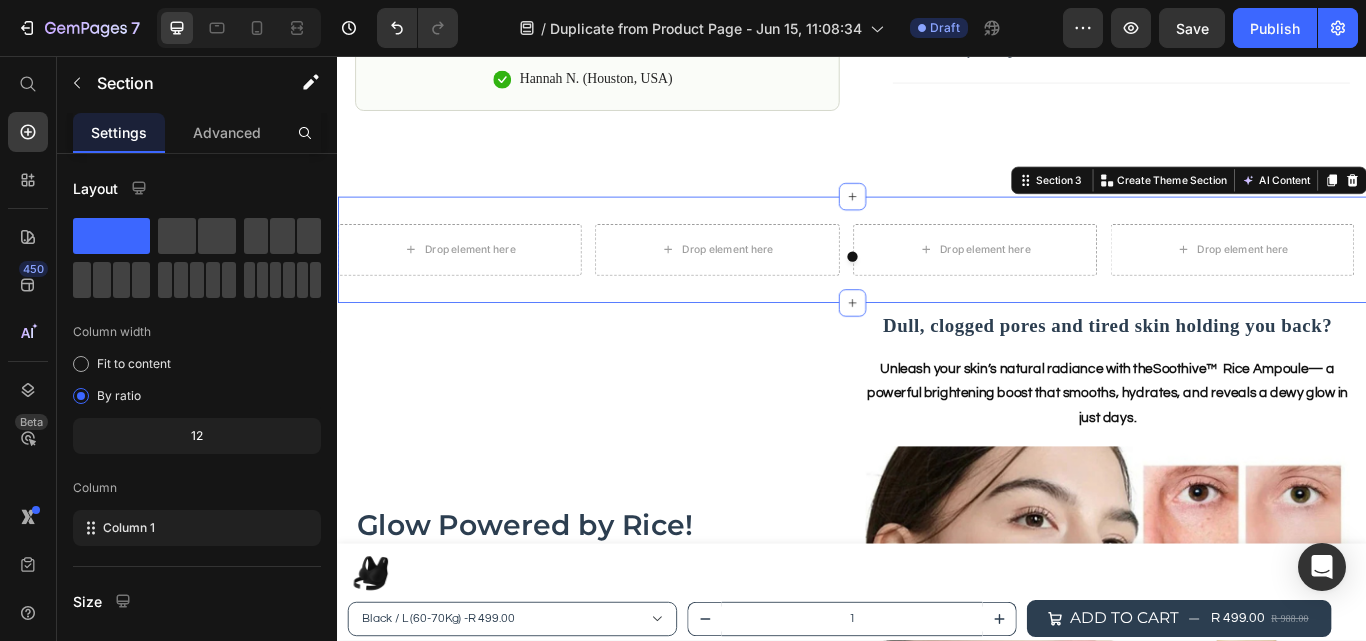 click on "Drop element here
Drop element here
Drop element here
Drop element here
Carousel Section 3   You can create reusable sections Create Theme Section AI Content Write with GemAI What would you like to describe here? Tone and Voice Persuasive Product Show more Generate" at bounding box center (937, 282) 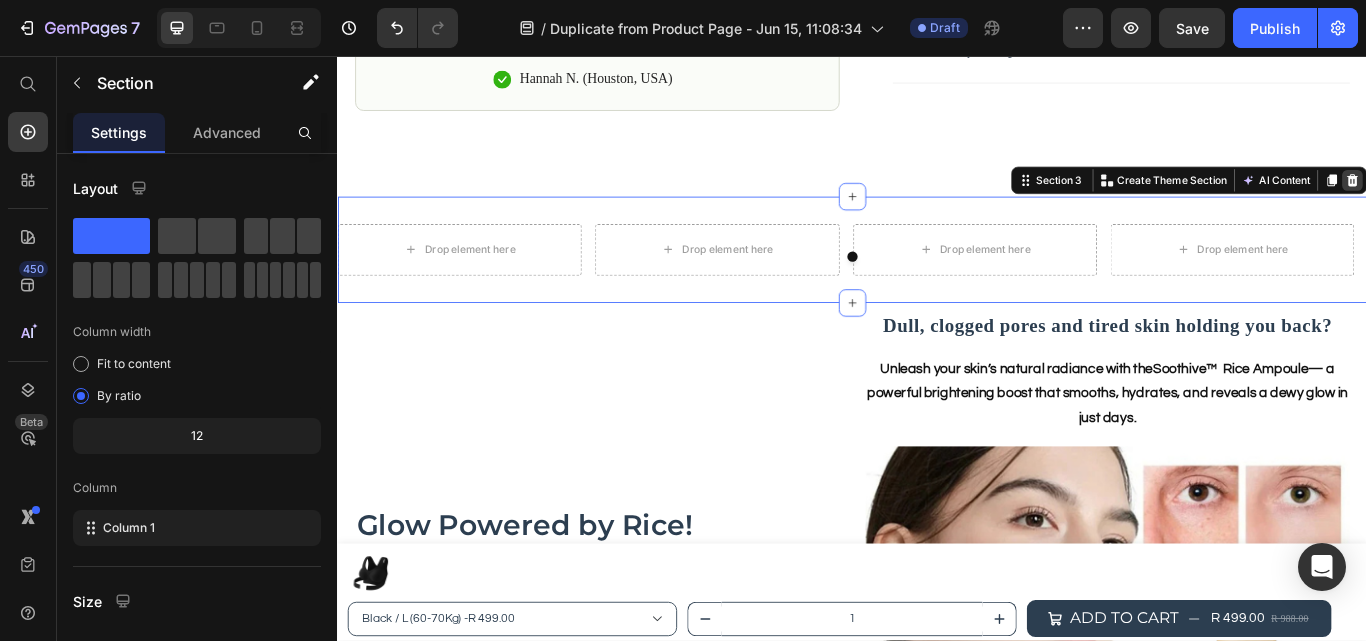 click 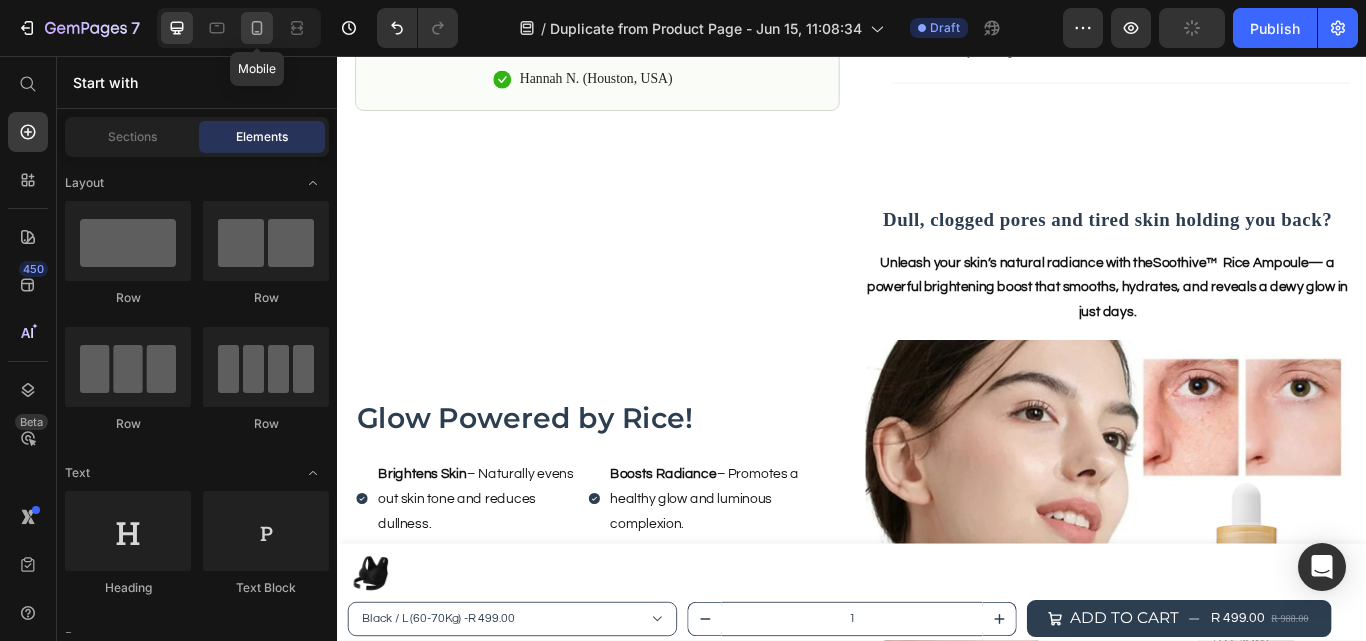 click 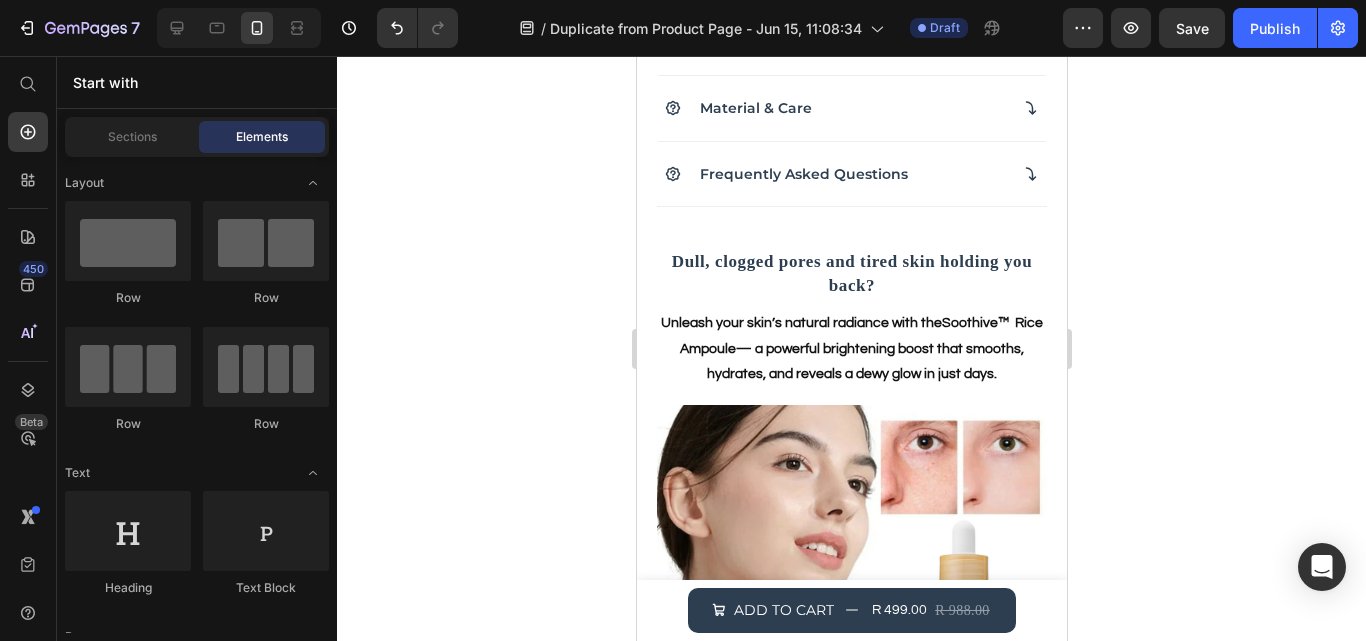 scroll, scrollTop: 1827, scrollLeft: 0, axis: vertical 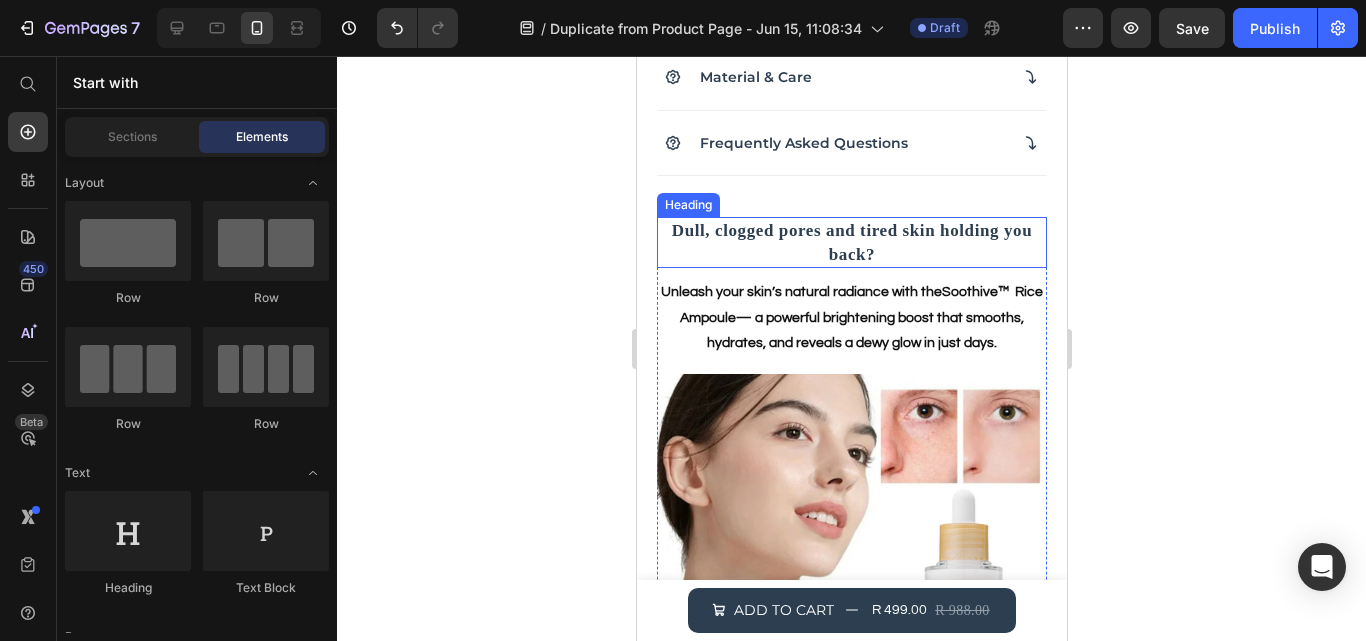 click on "Dull, clogged pores and tired skin holding you back?" at bounding box center (851, 243) 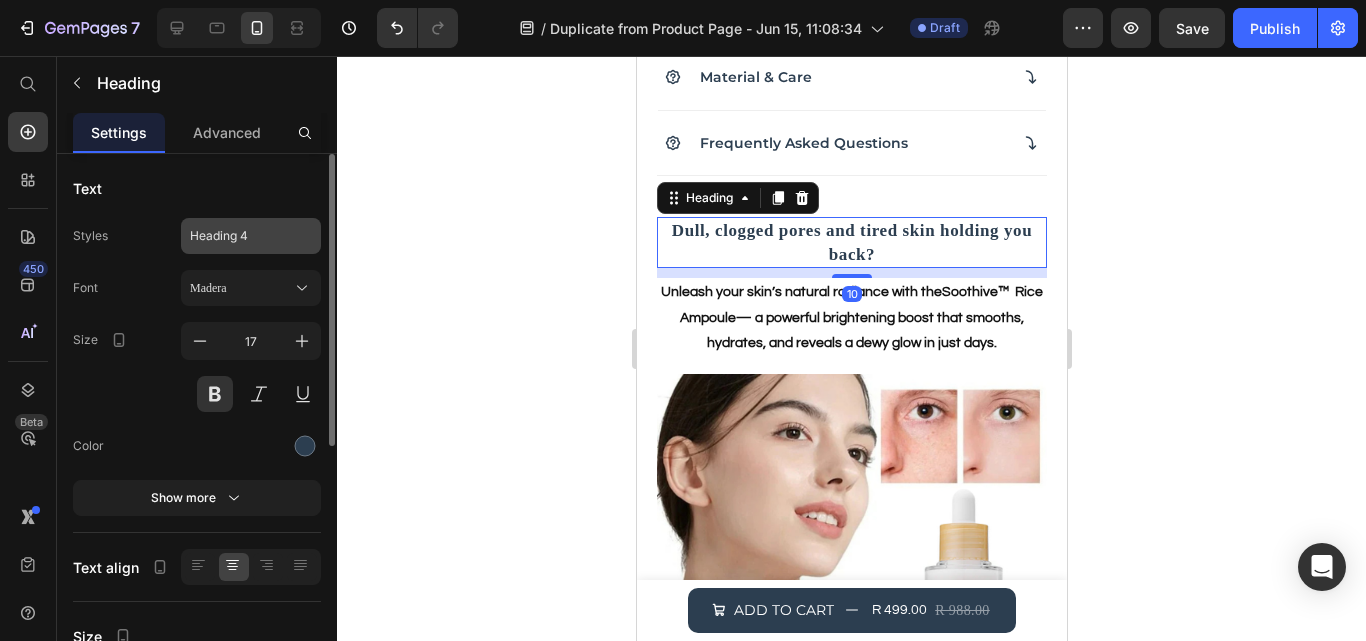 click on "Heading 4" at bounding box center [239, 236] 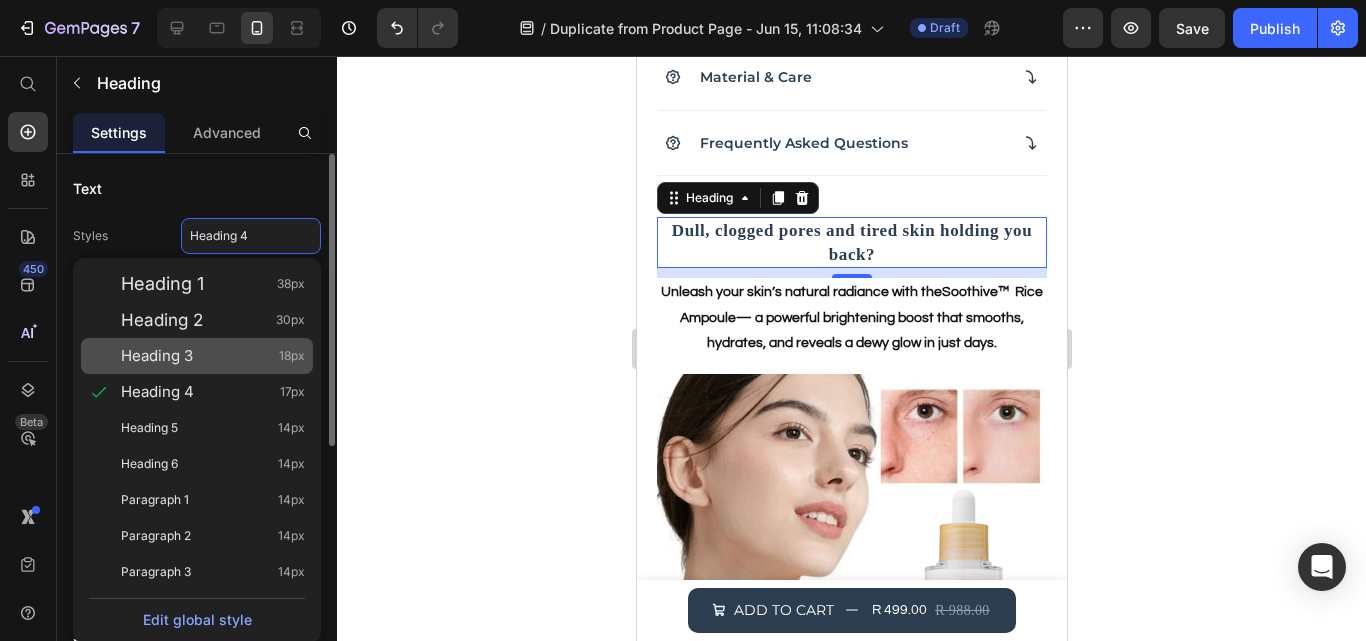 click on "Heading 3 18px" 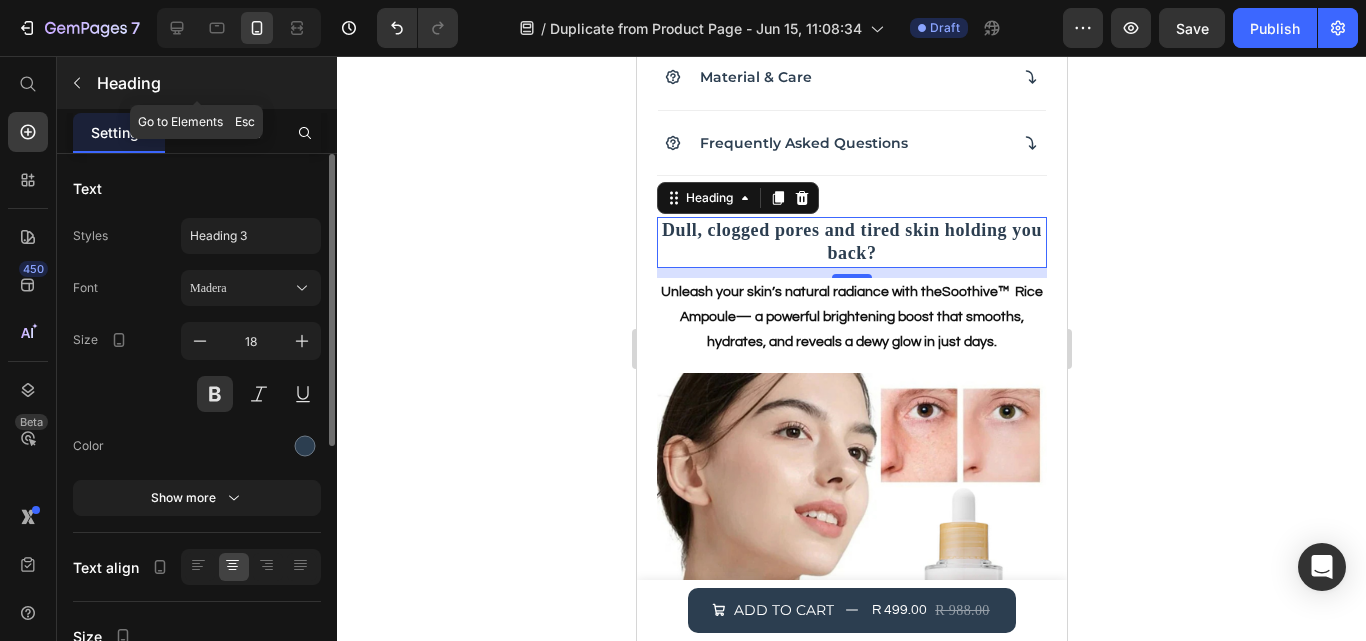 click 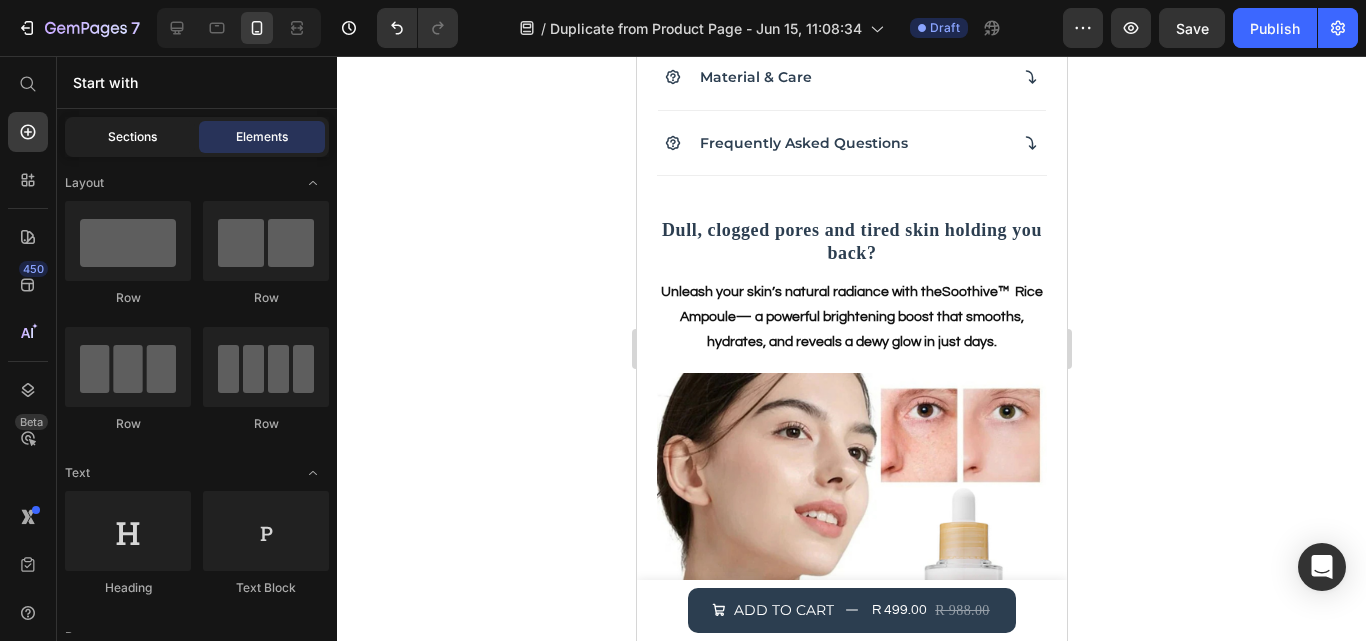 click on "Sections" at bounding box center (132, 137) 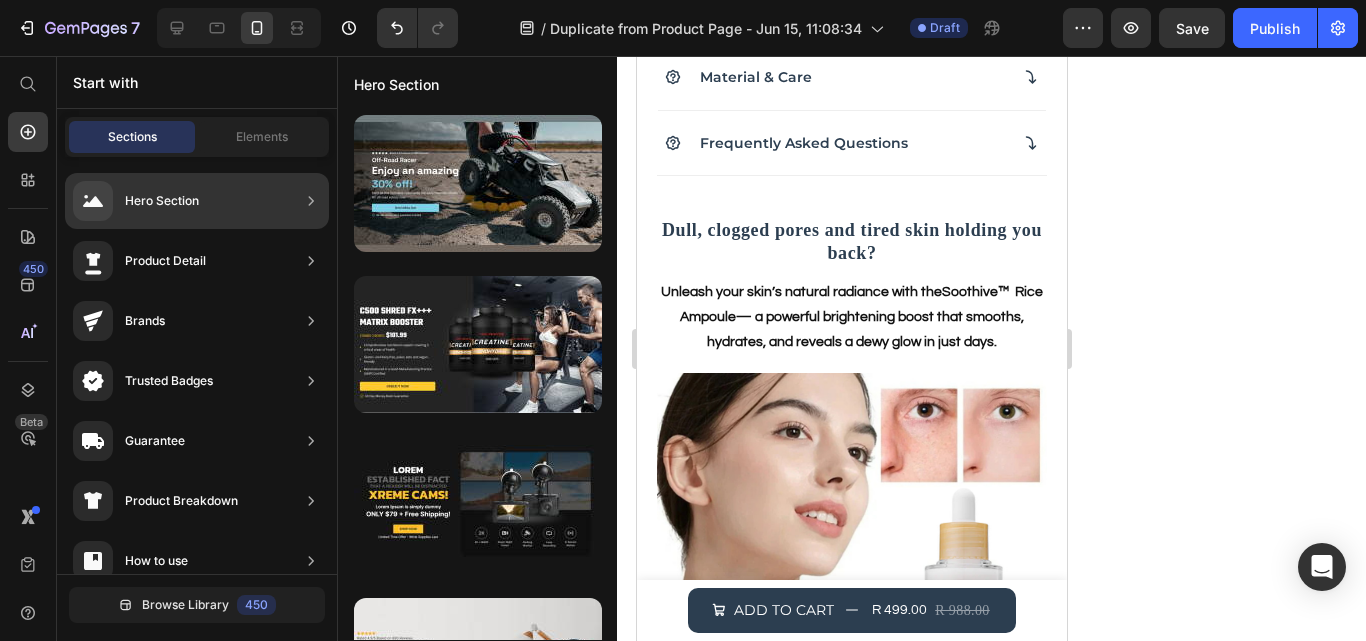 click on "Product Detail" 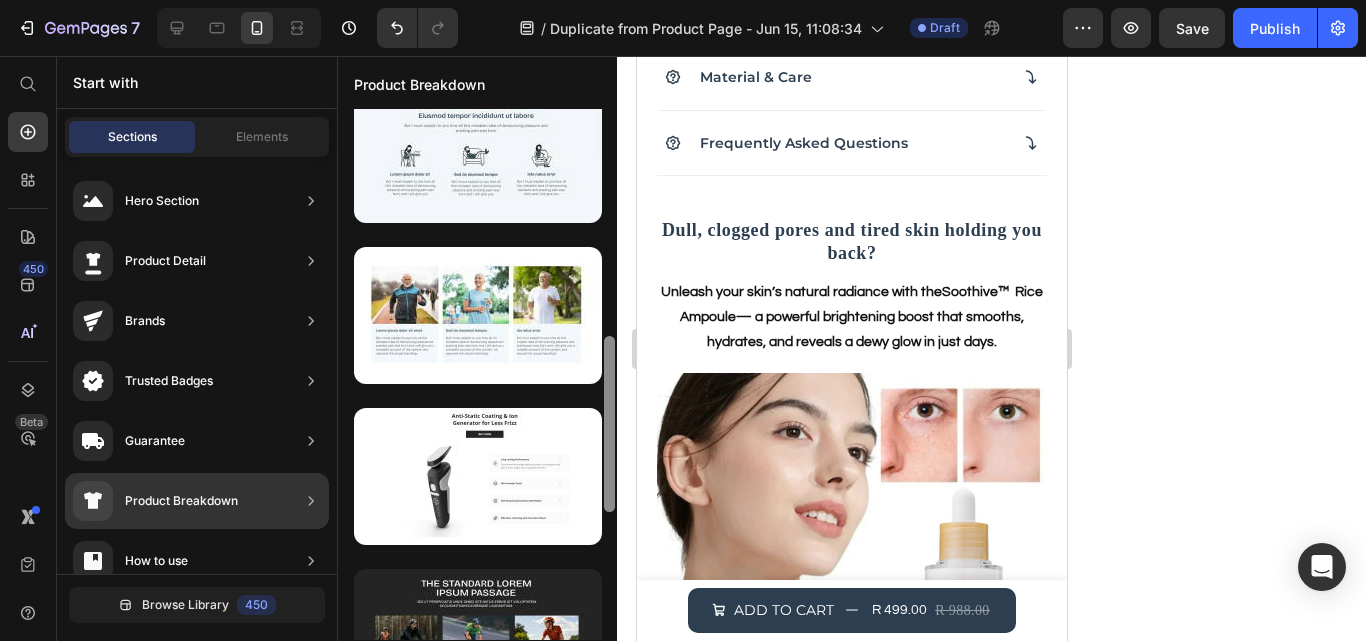 scroll, scrollTop: 679, scrollLeft: 0, axis: vertical 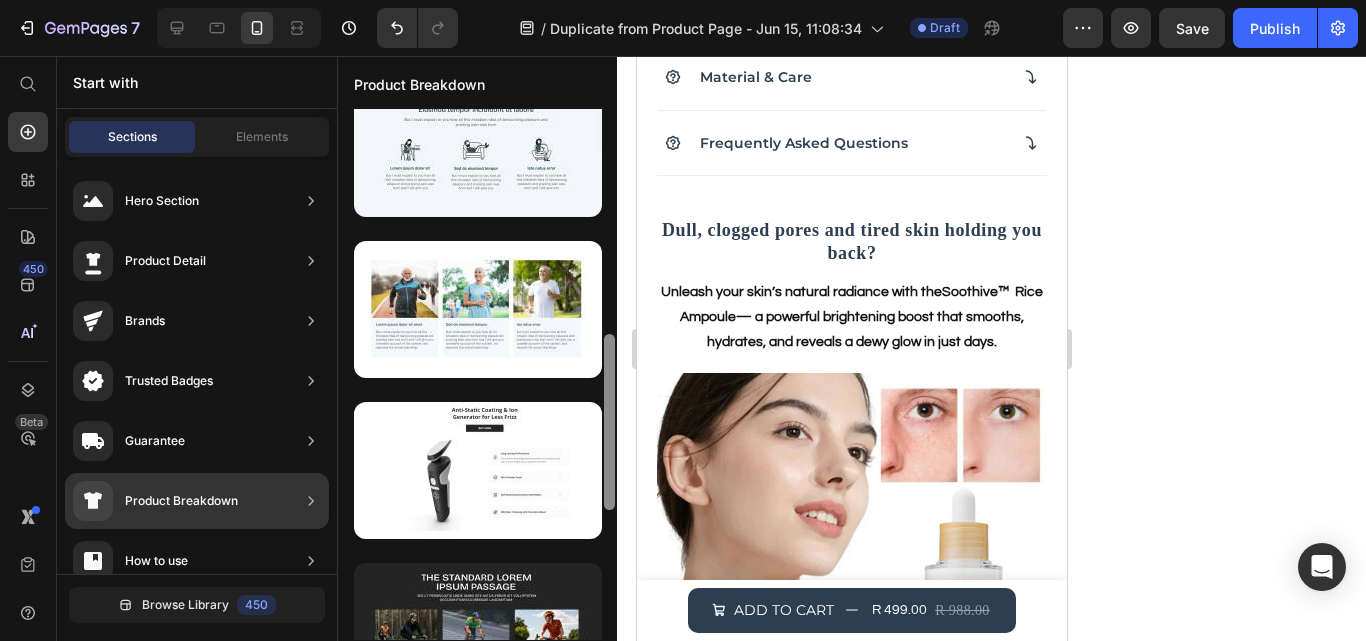 drag, startPoint x: 612, startPoint y: 264, endPoint x: 618, endPoint y: 549, distance: 285.06314 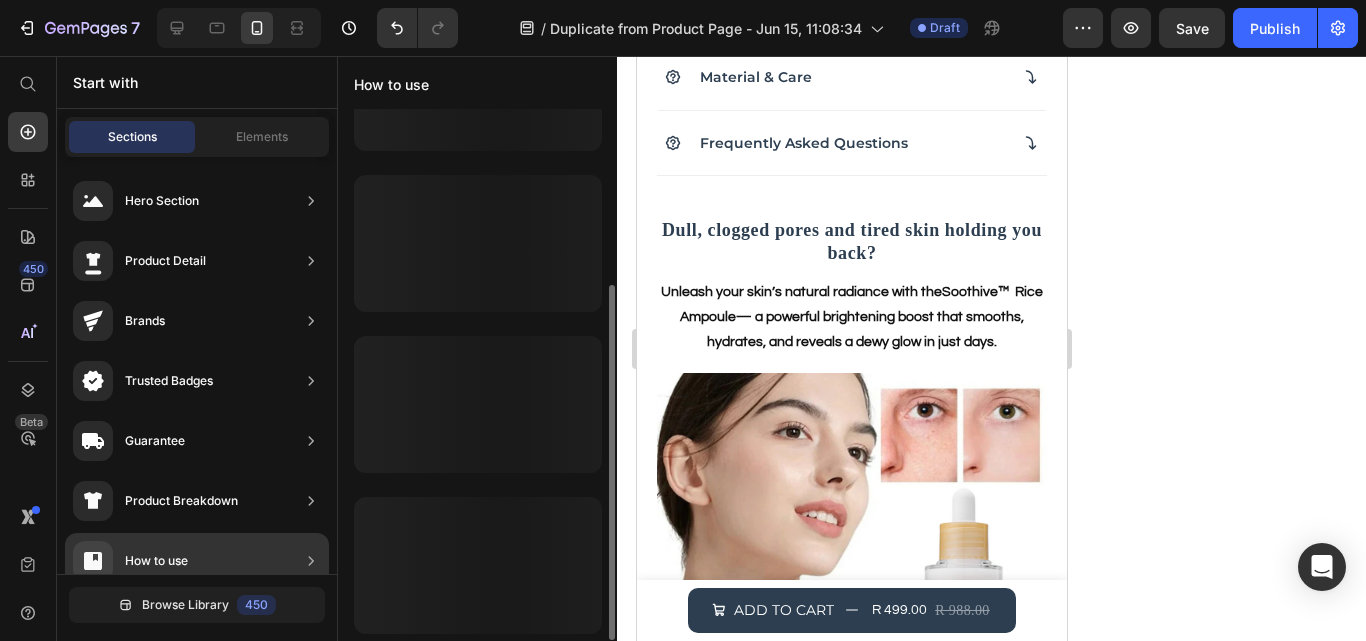 scroll, scrollTop: 101, scrollLeft: 0, axis: vertical 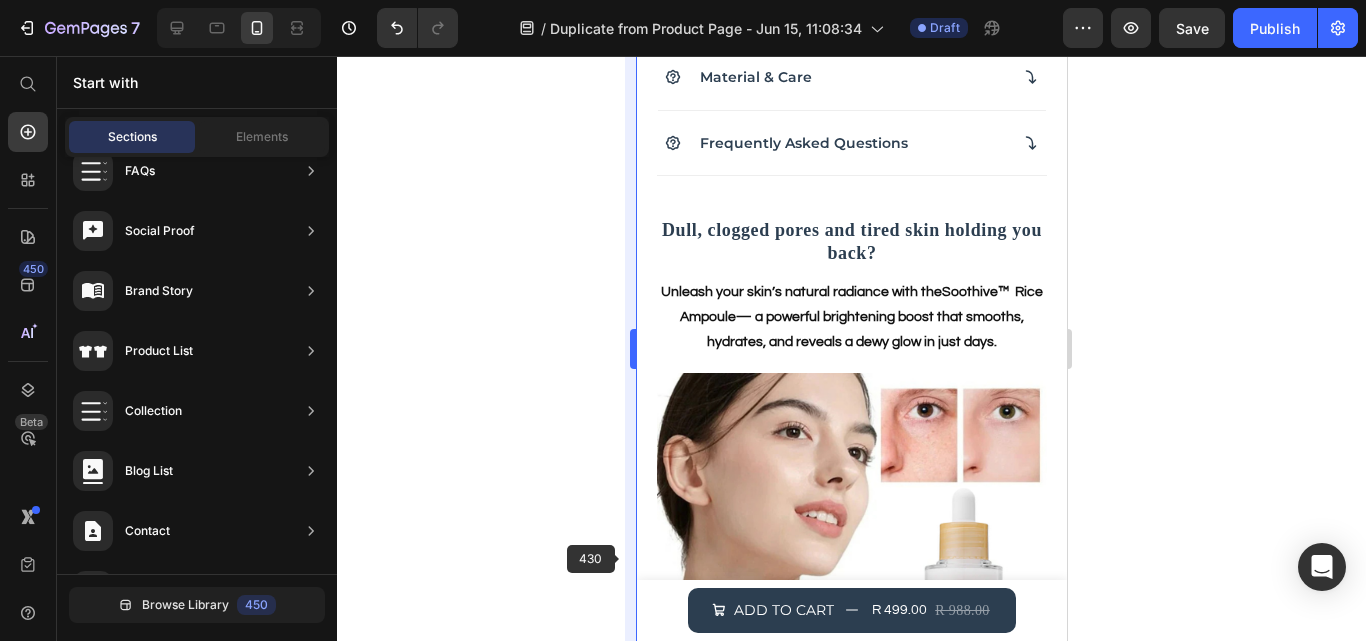 drag, startPoint x: 610, startPoint y: 290, endPoint x: 624, endPoint y: 558, distance: 268.36542 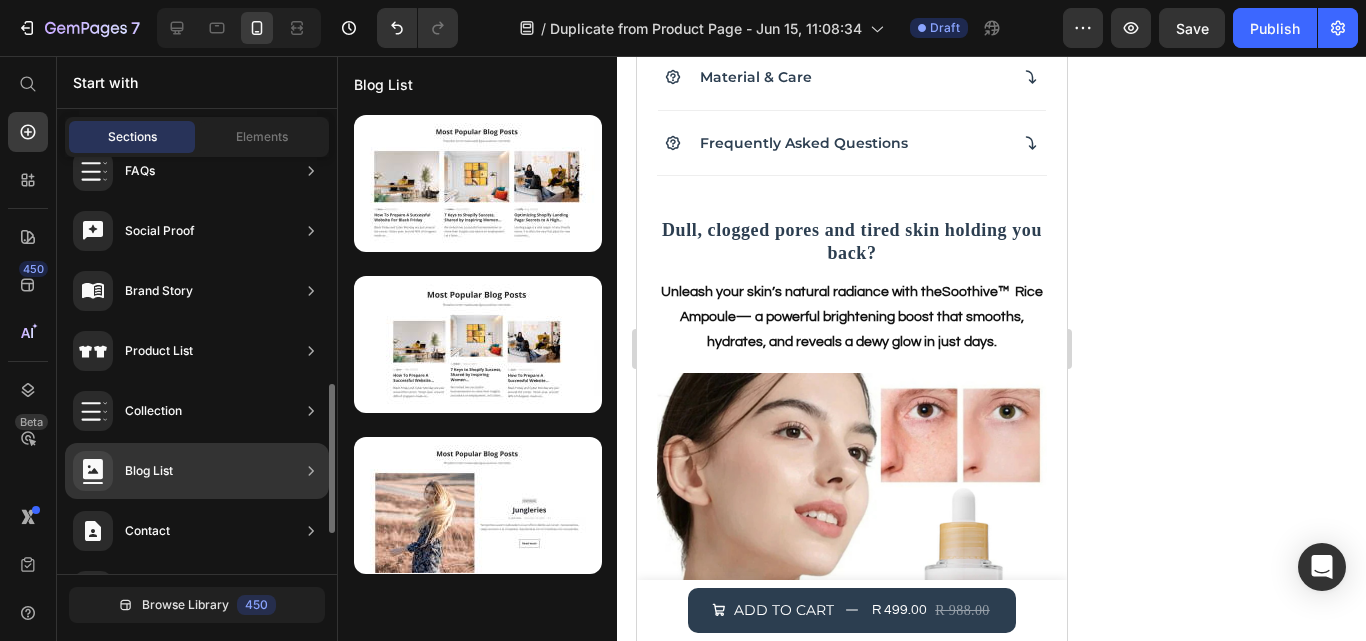 scroll, scrollTop: 0, scrollLeft: 0, axis: both 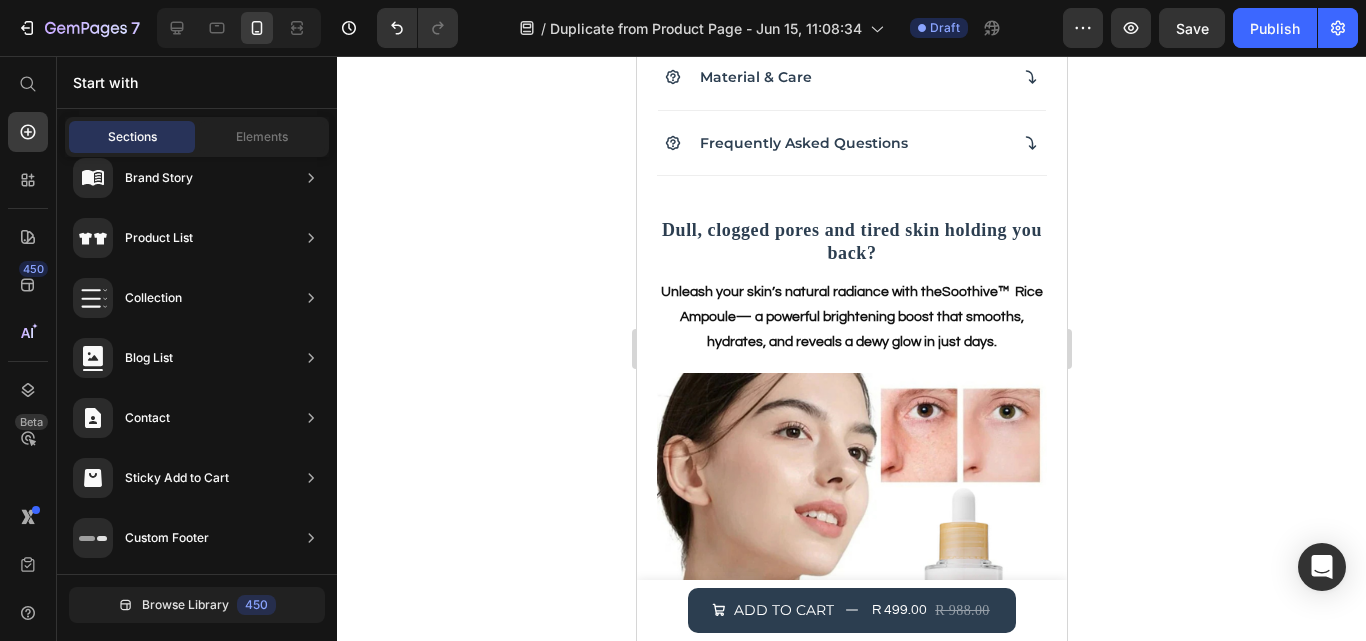 drag, startPoint x: 608, startPoint y: 276, endPoint x: 460, endPoint y: 398, distance: 191.80199 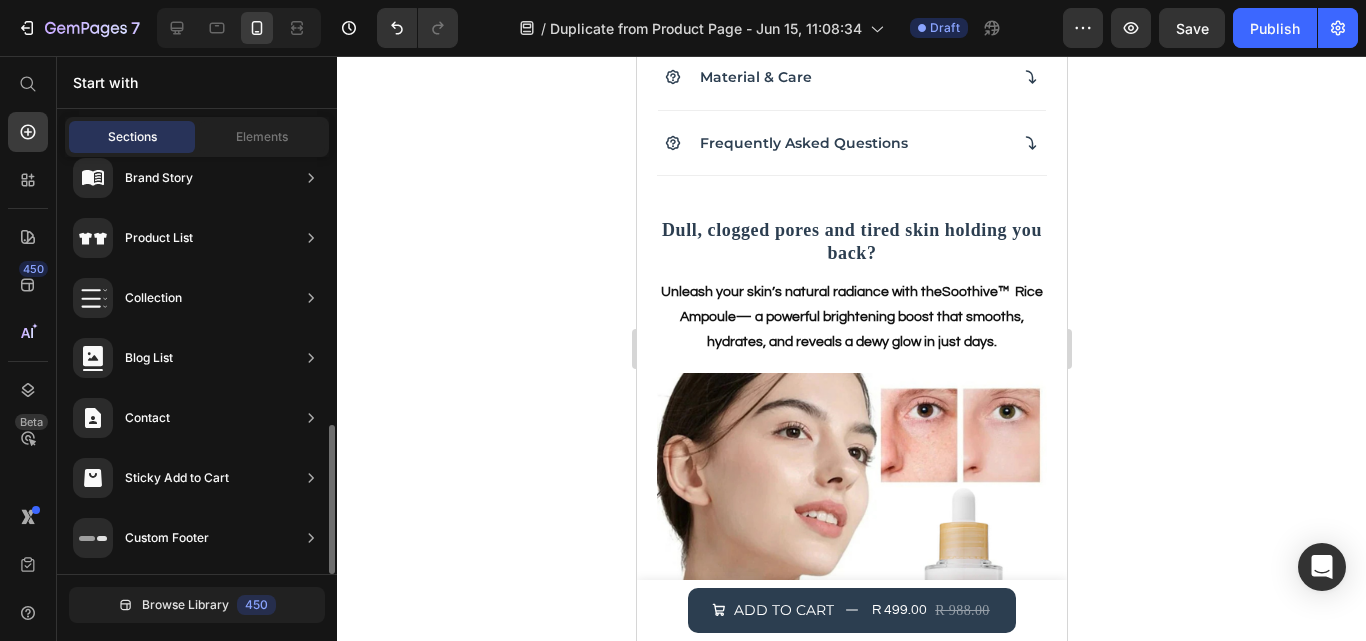 scroll, scrollTop: 0, scrollLeft: 0, axis: both 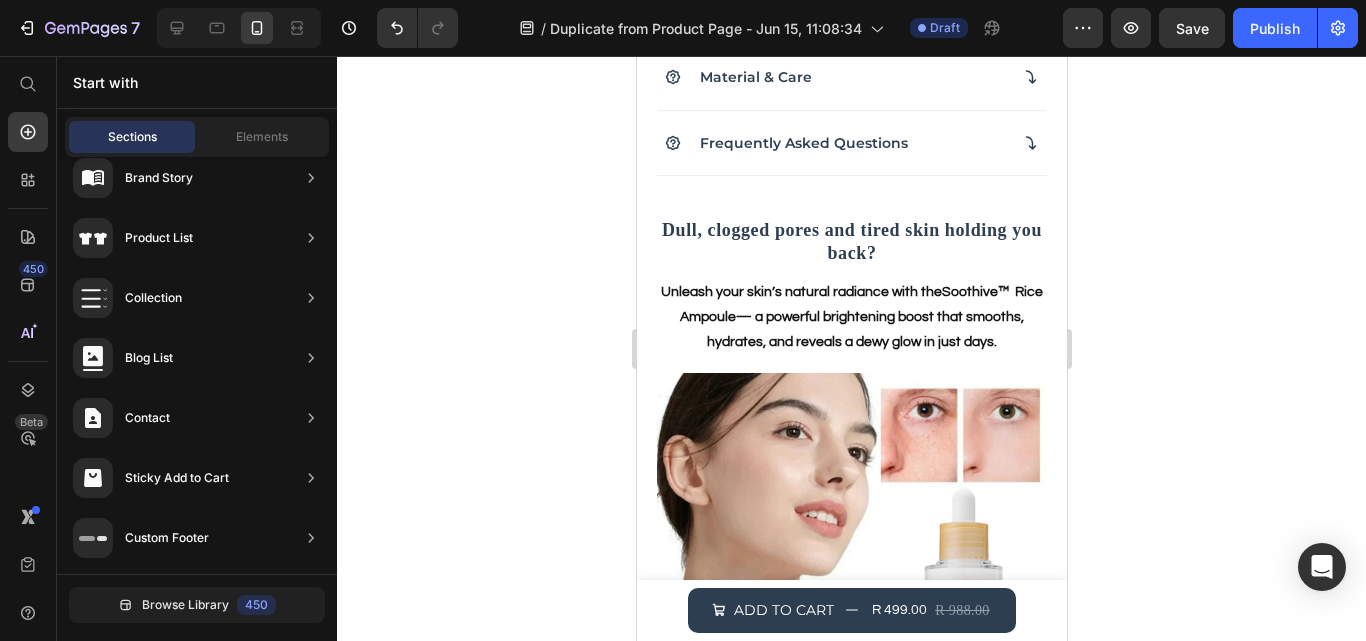 drag, startPoint x: 606, startPoint y: 221, endPoint x: 610, endPoint y: 680, distance: 459.01743 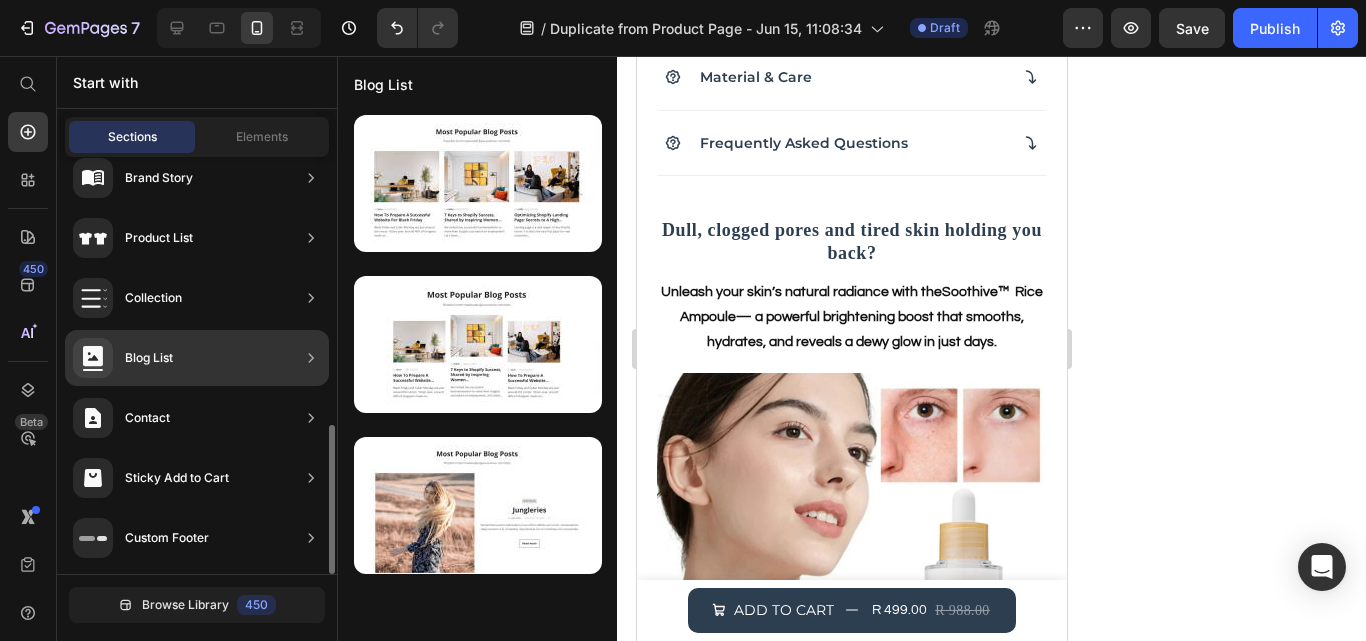 scroll, scrollTop: 0, scrollLeft: 0, axis: both 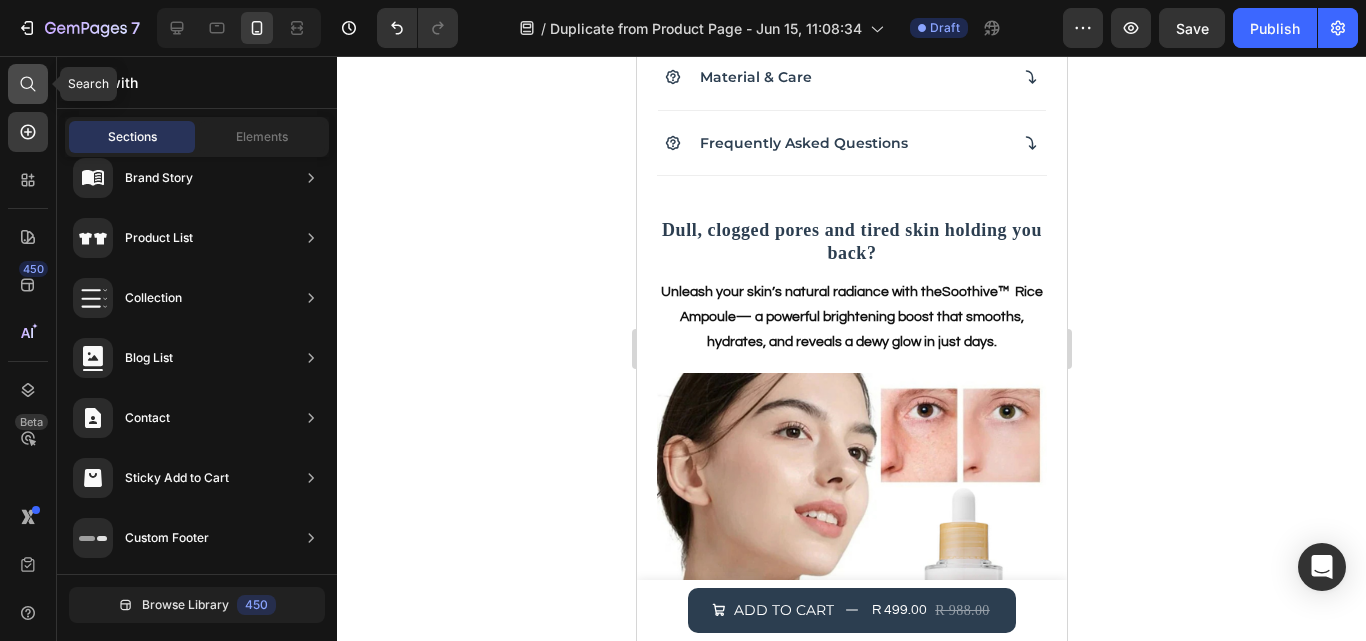 click 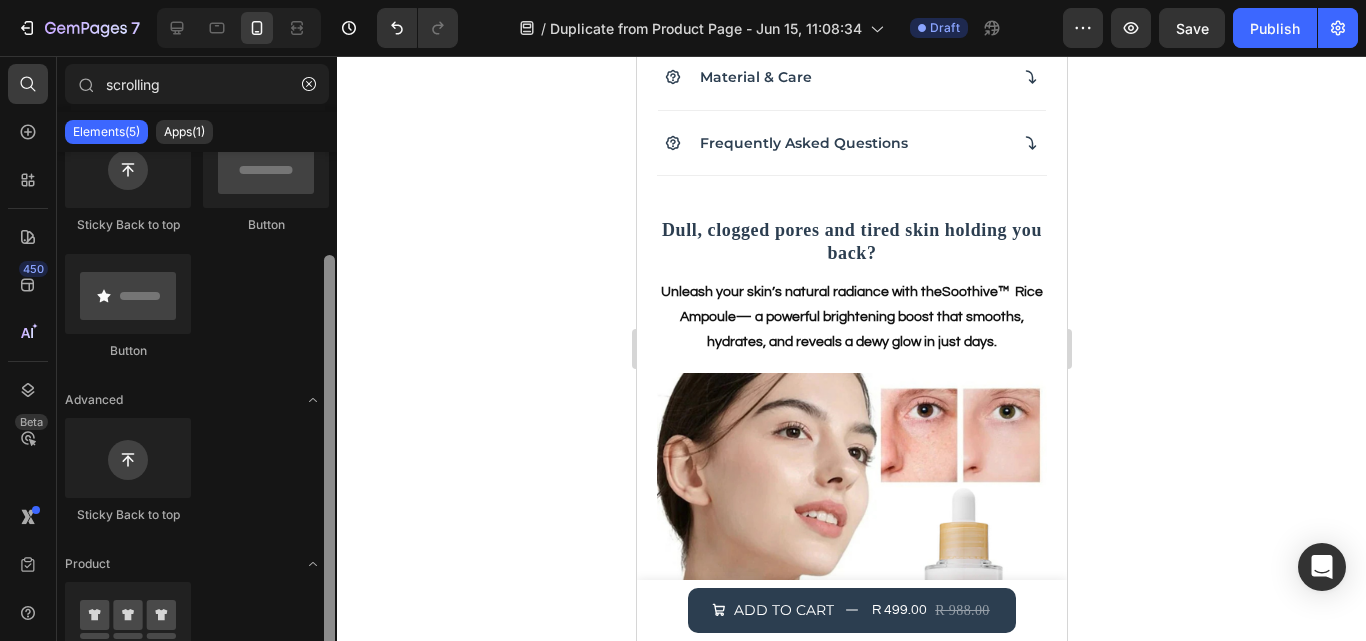 scroll, scrollTop: 0, scrollLeft: 0, axis: both 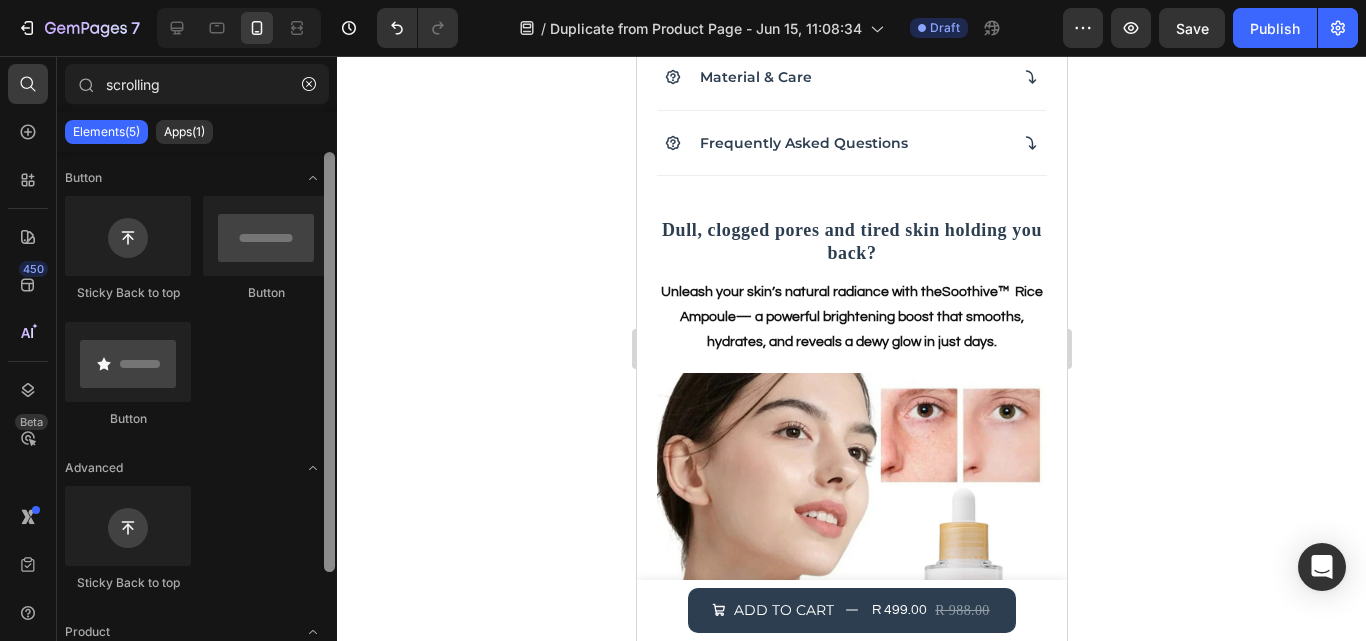 drag, startPoint x: 325, startPoint y: 373, endPoint x: 328, endPoint y: 253, distance: 120.03749 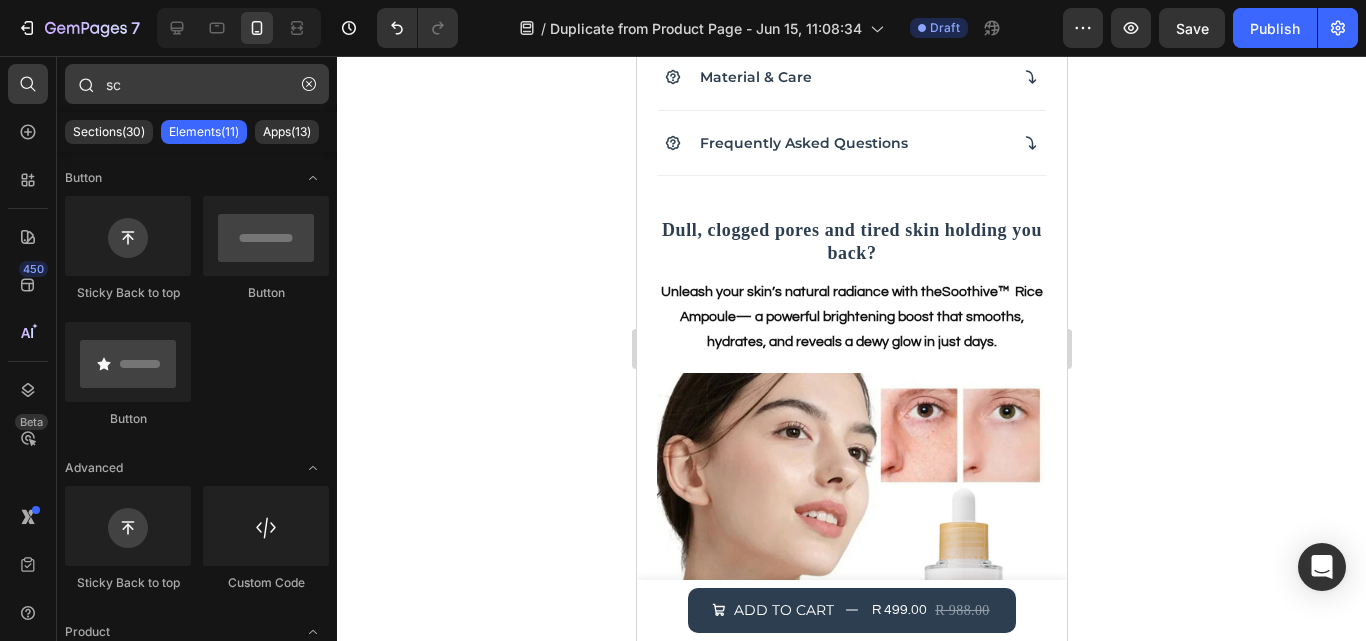 type on "s" 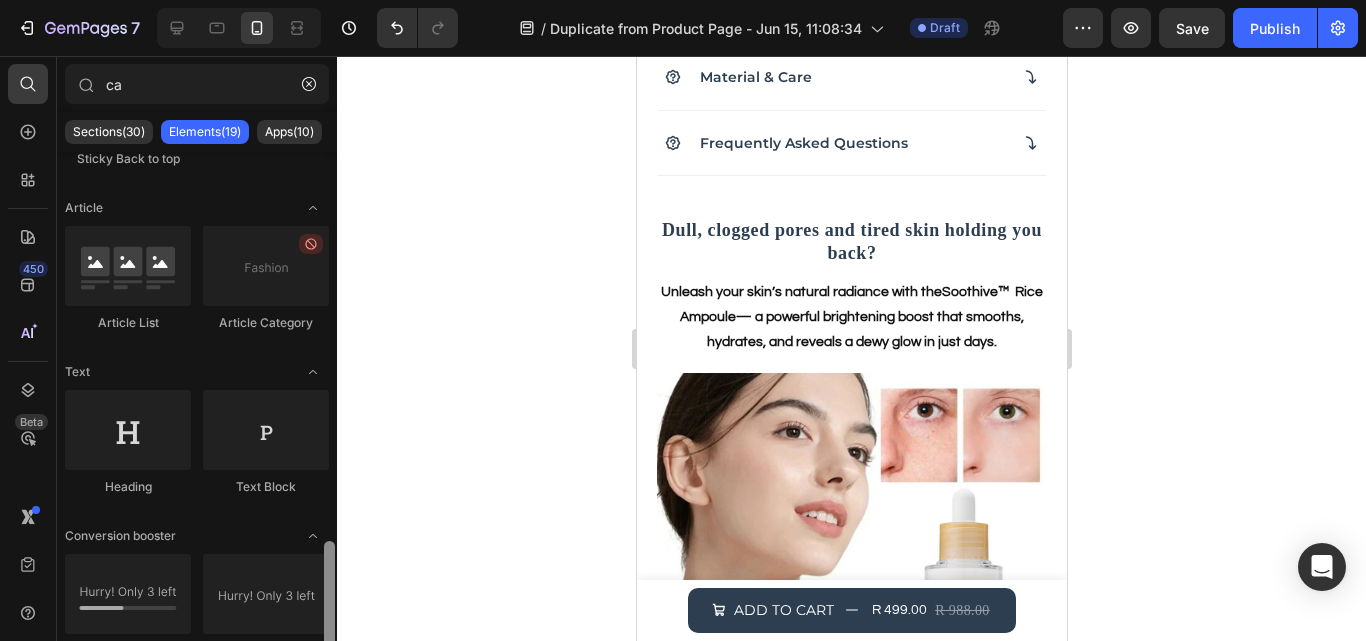 scroll, scrollTop: 1159, scrollLeft: 0, axis: vertical 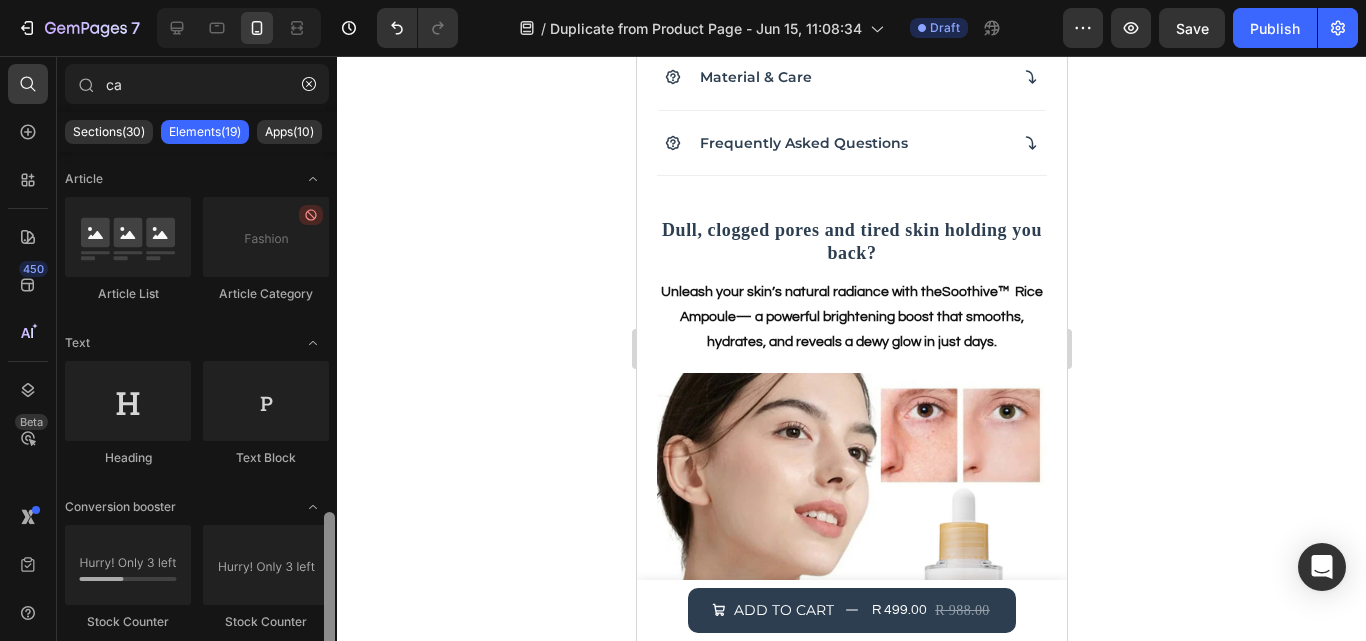 drag, startPoint x: 326, startPoint y: 180, endPoint x: 342, endPoint y: 540, distance: 360.35538 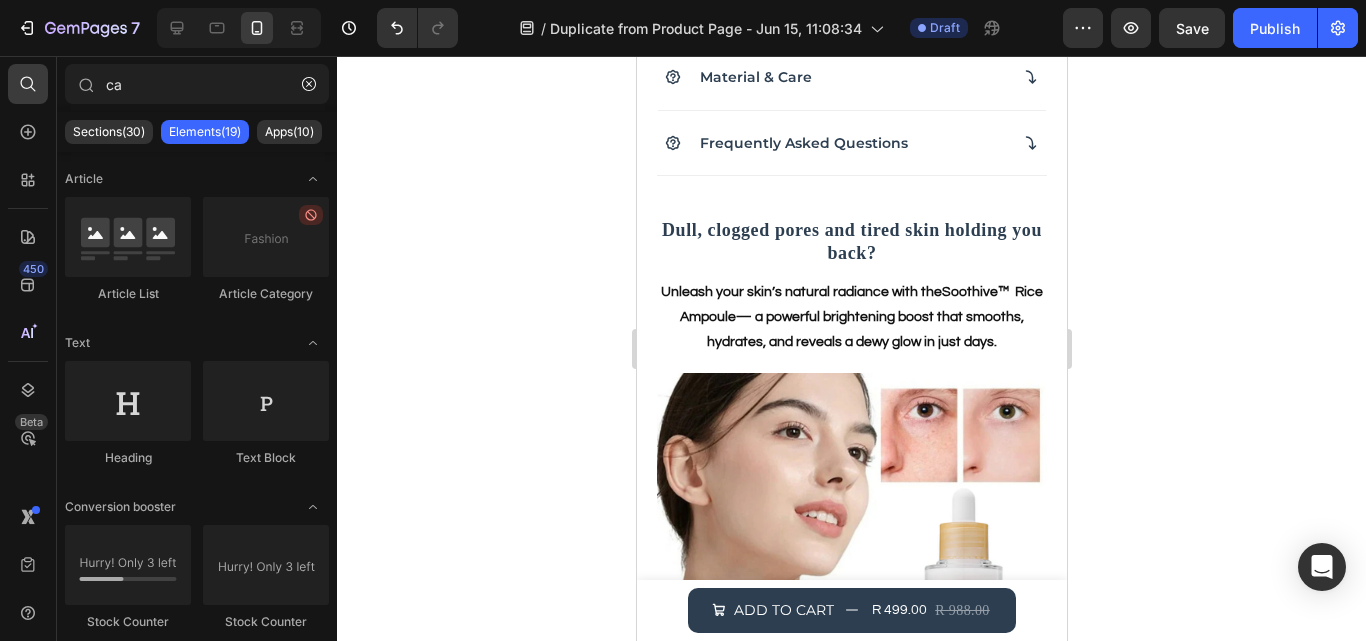scroll, scrollTop: 638, scrollLeft: 0, axis: vertical 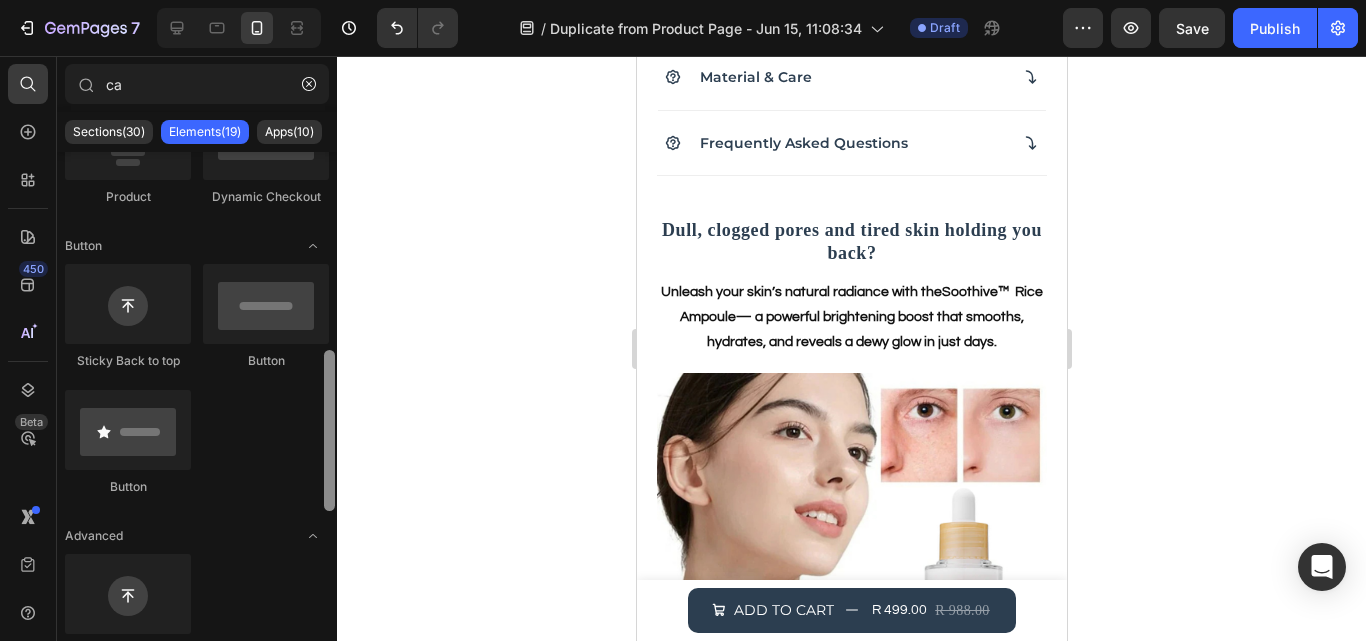 drag, startPoint x: 327, startPoint y: 510, endPoint x: 327, endPoint y: 584, distance: 74 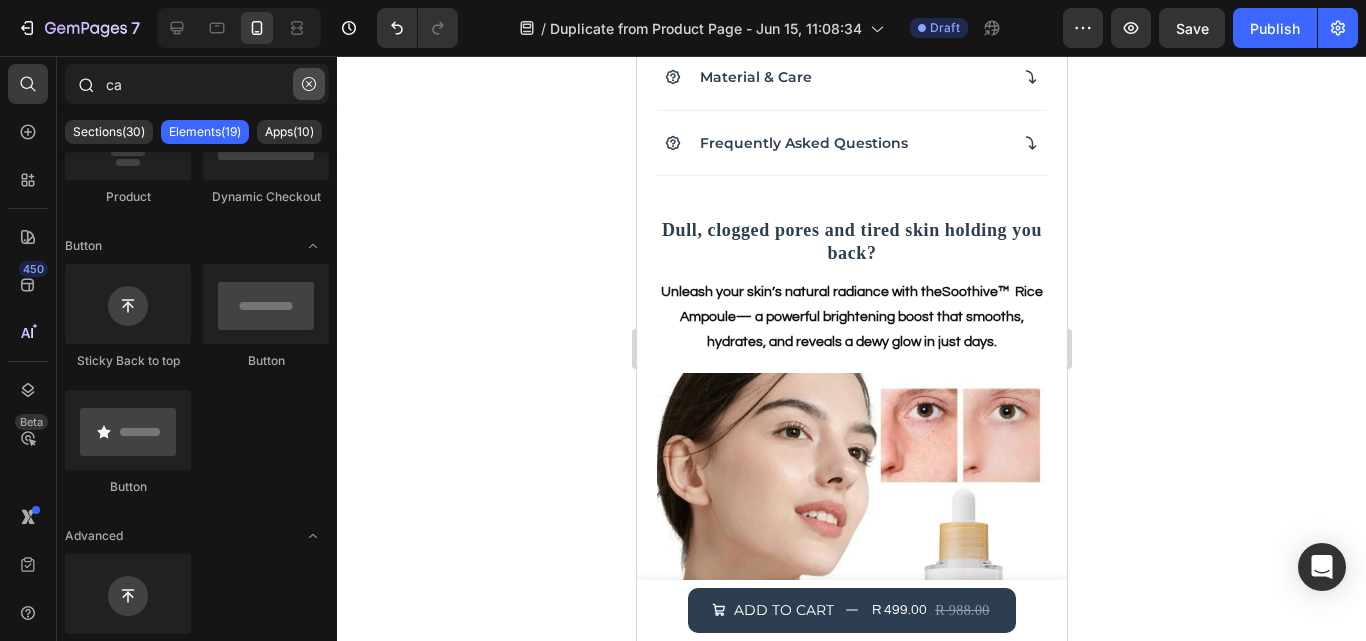 click at bounding box center (309, 84) 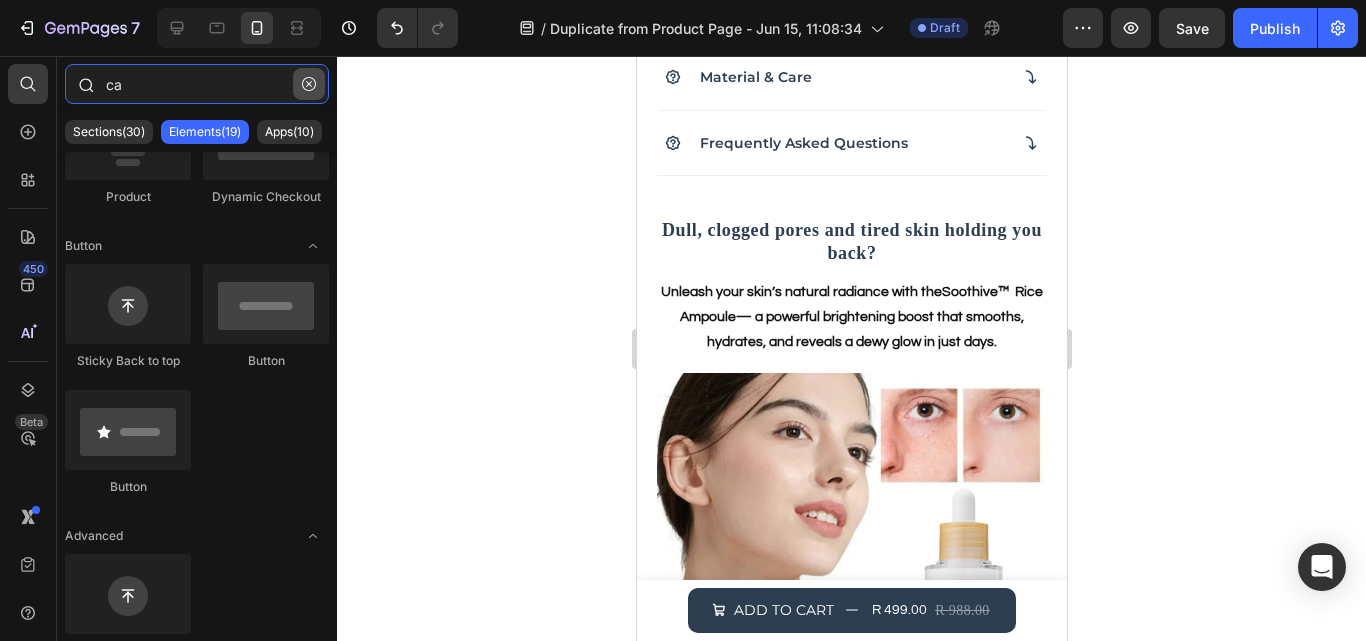 type 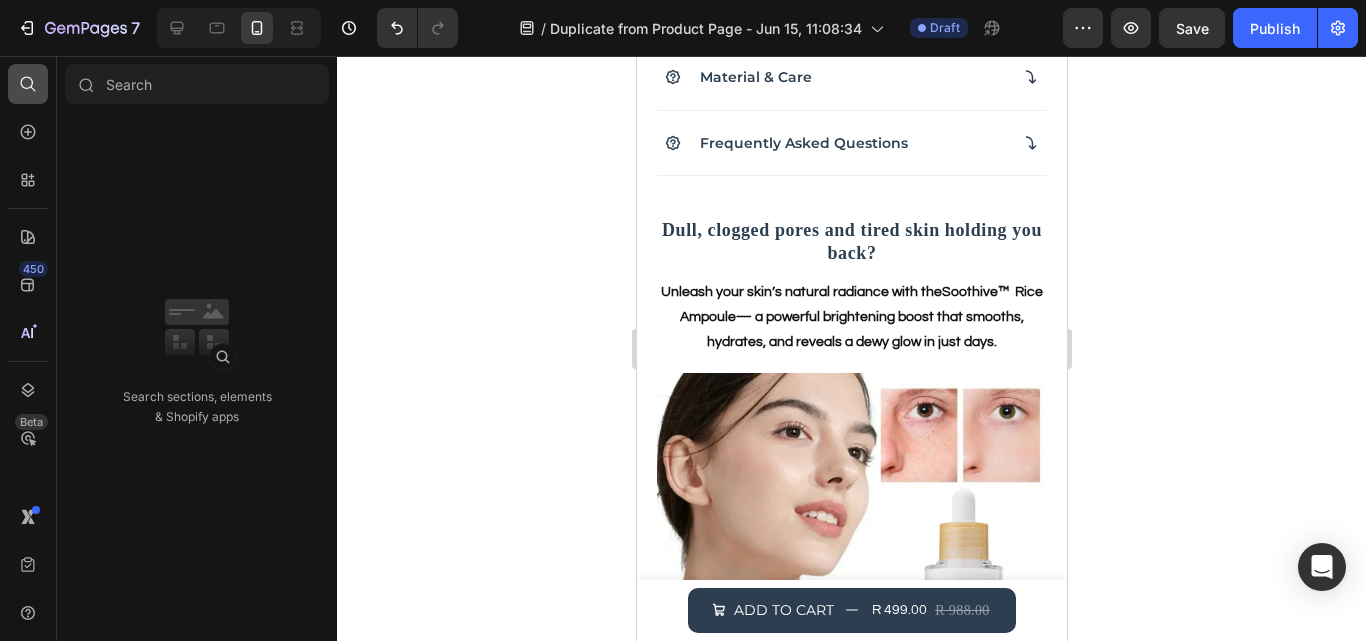 click 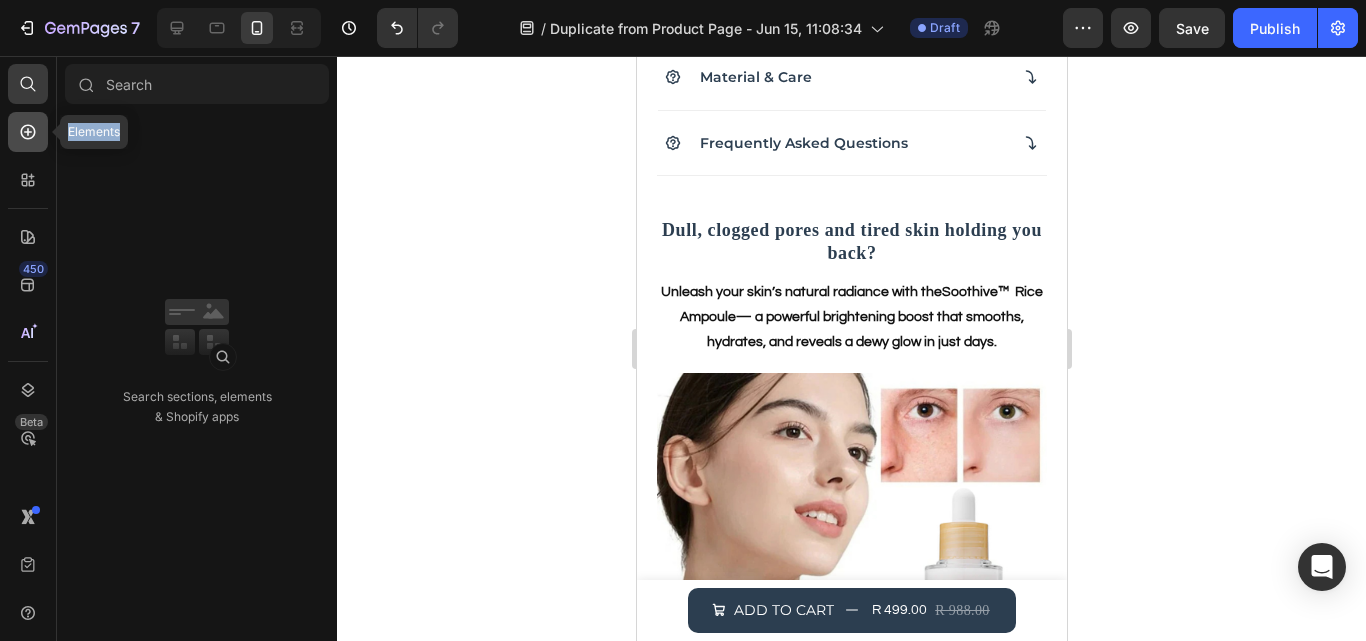 drag, startPoint x: 34, startPoint y: 110, endPoint x: 34, endPoint y: 122, distance: 12 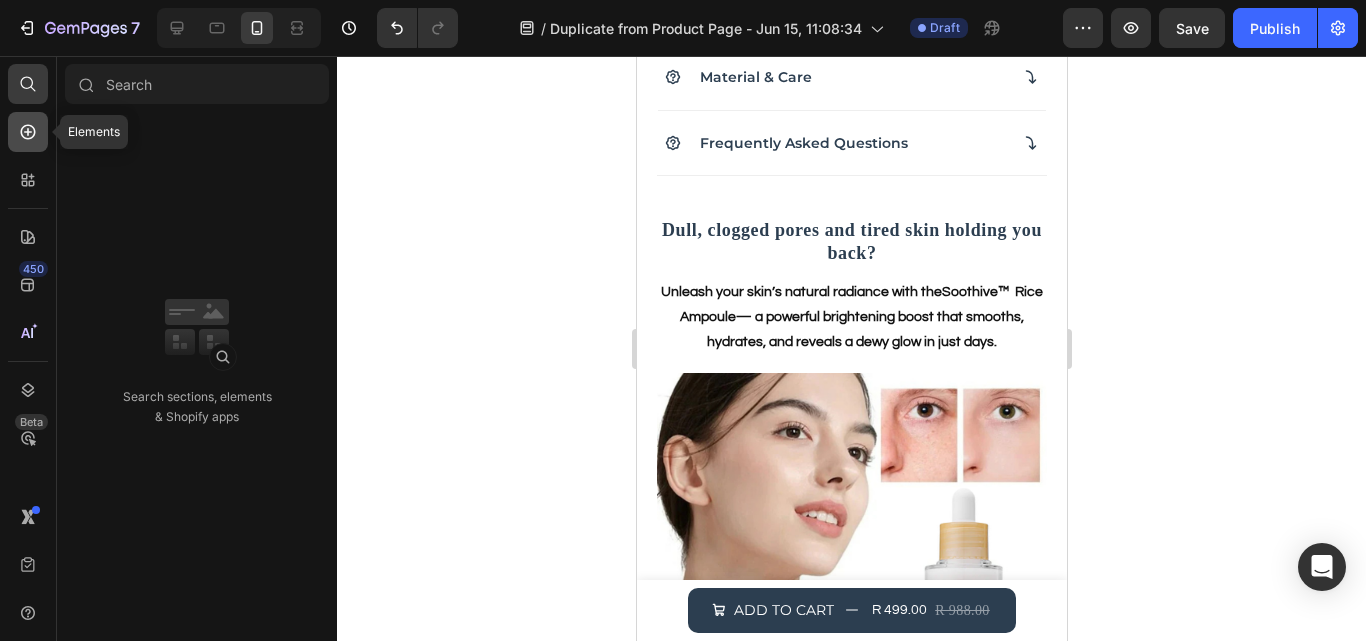 click 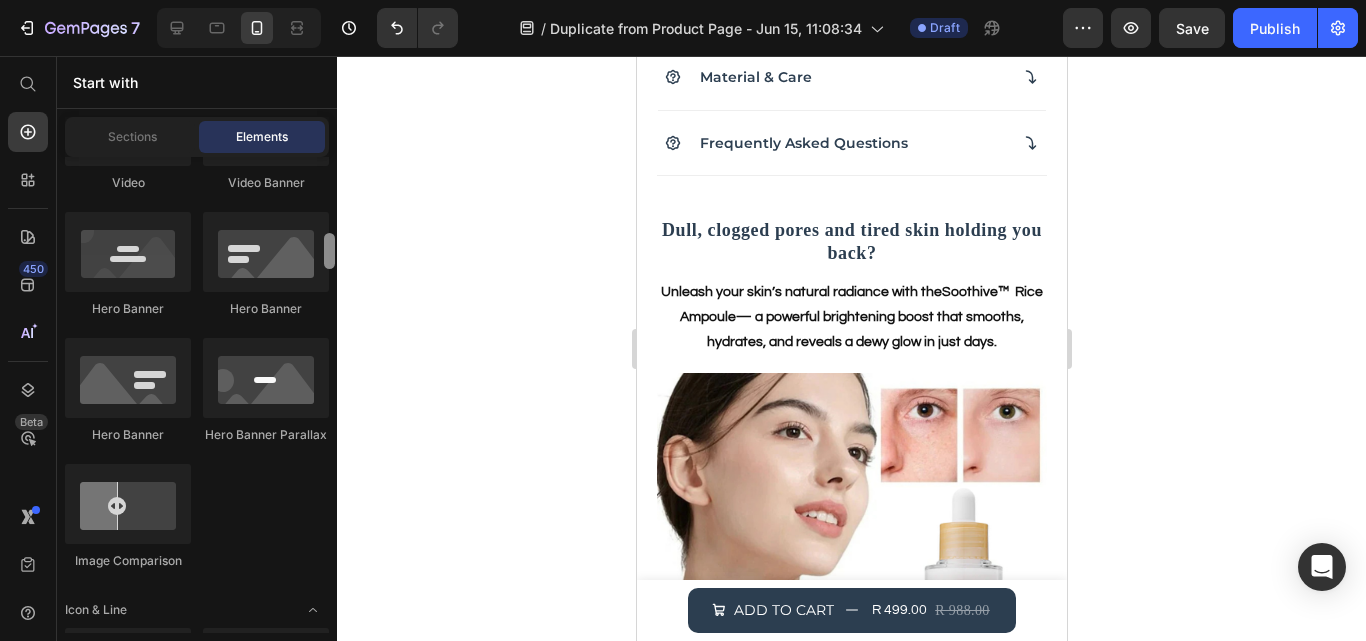 scroll, scrollTop: 998, scrollLeft: 0, axis: vertical 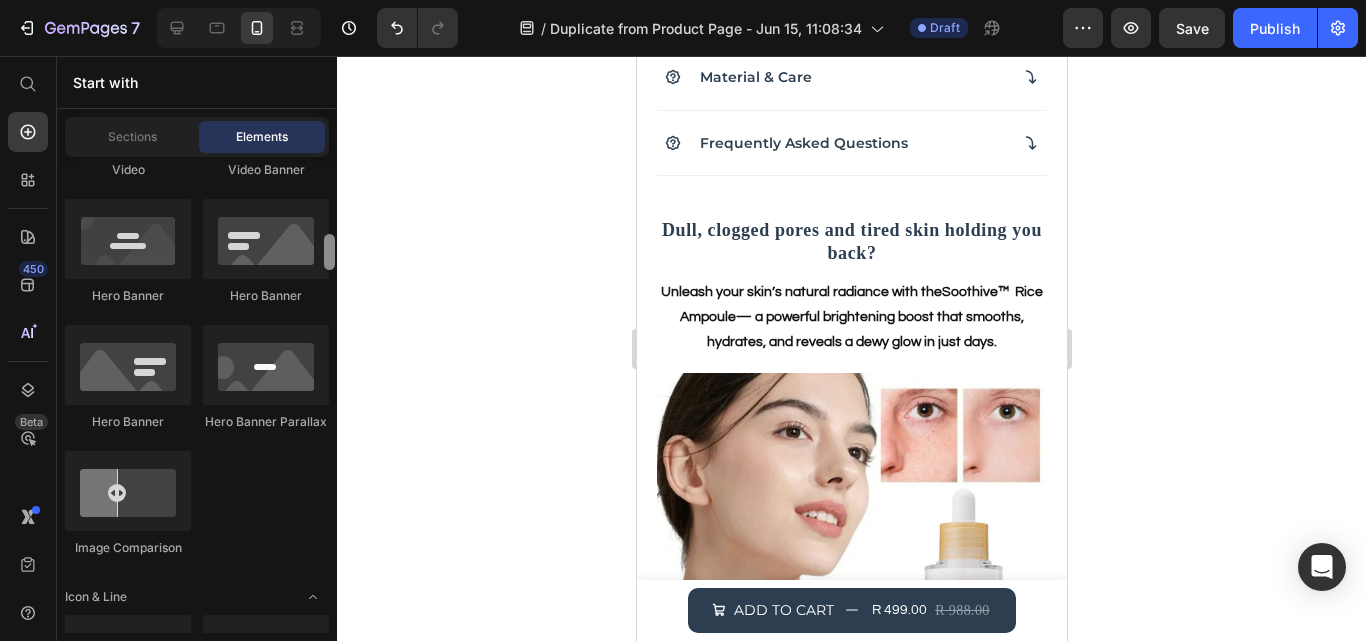 drag, startPoint x: 326, startPoint y: 173, endPoint x: 331, endPoint y: 250, distance: 77.16217 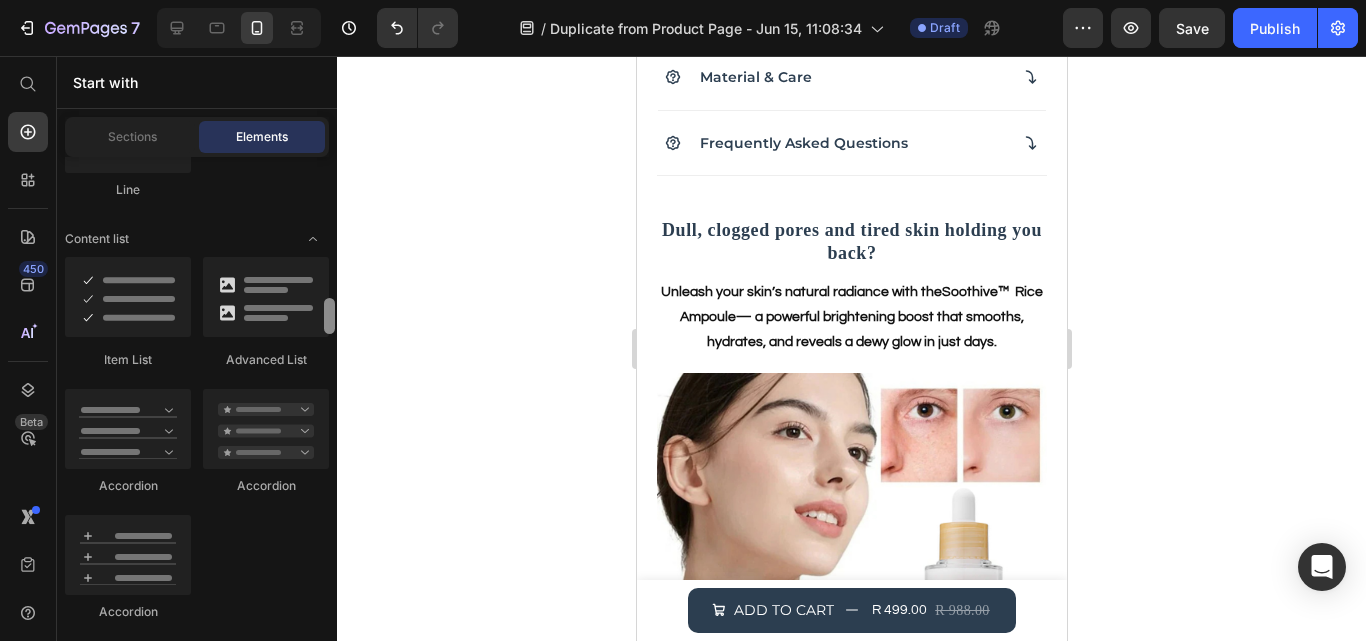 scroll, scrollTop: 1659, scrollLeft: 0, axis: vertical 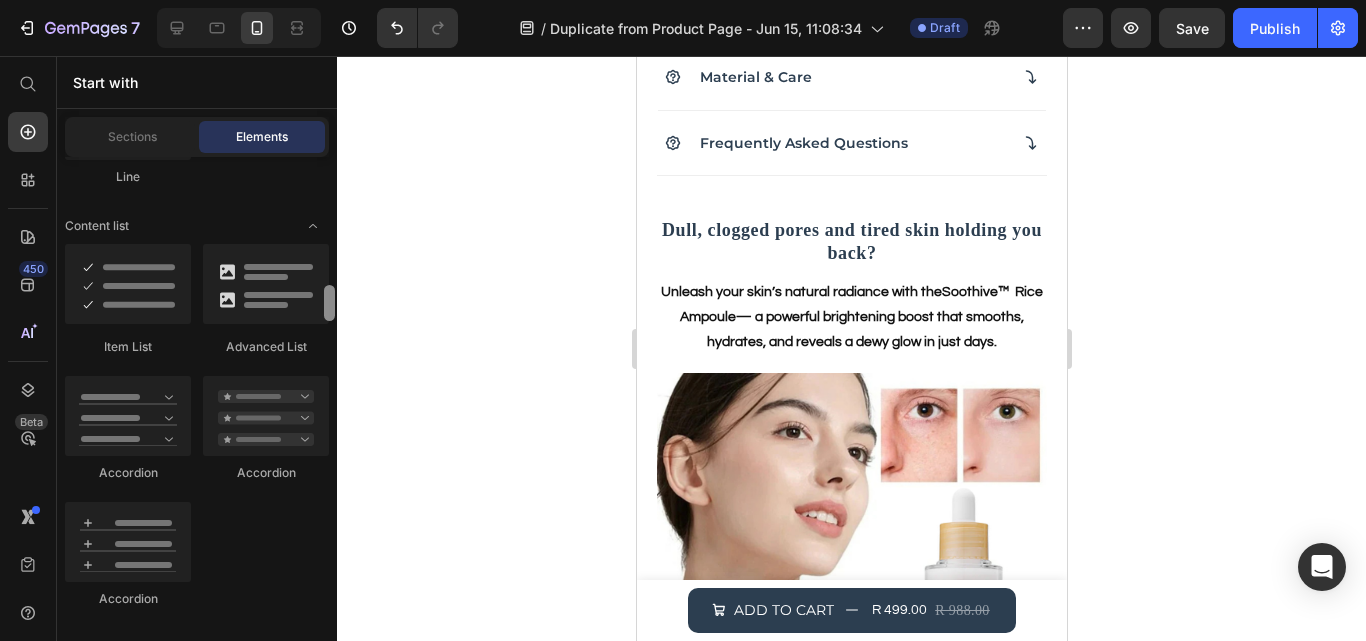 drag, startPoint x: 331, startPoint y: 250, endPoint x: 330, endPoint y: 301, distance: 51.009804 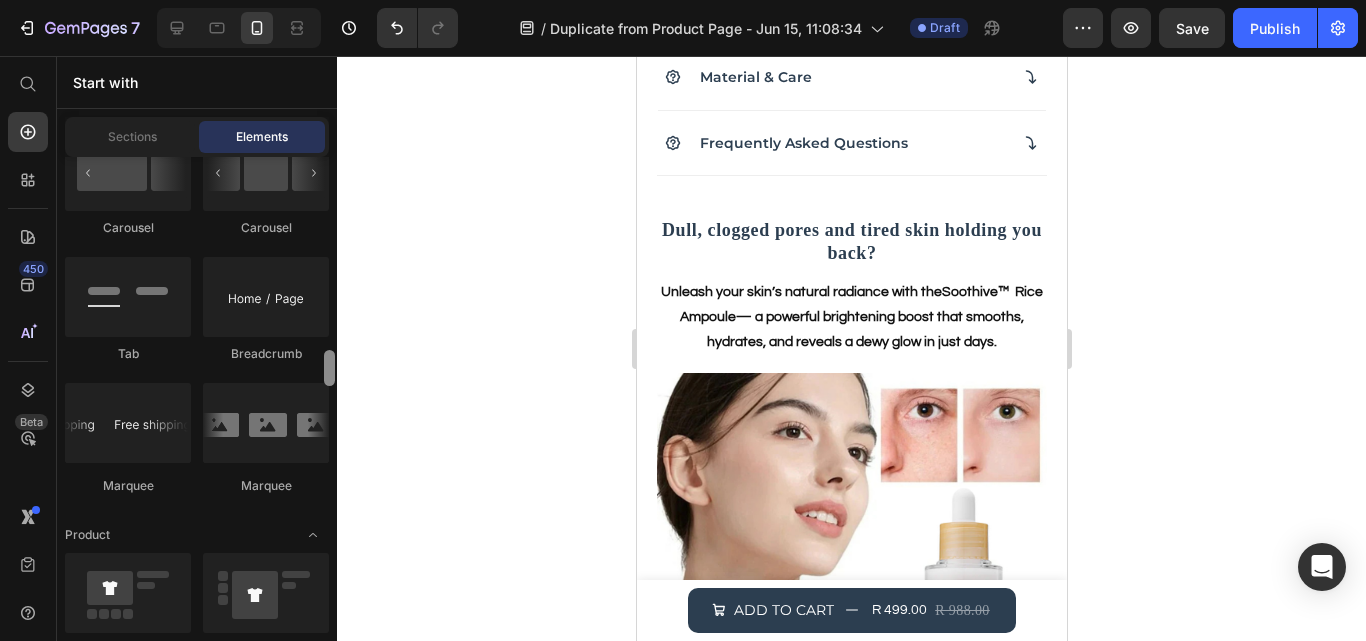 scroll, scrollTop: 2333, scrollLeft: 0, axis: vertical 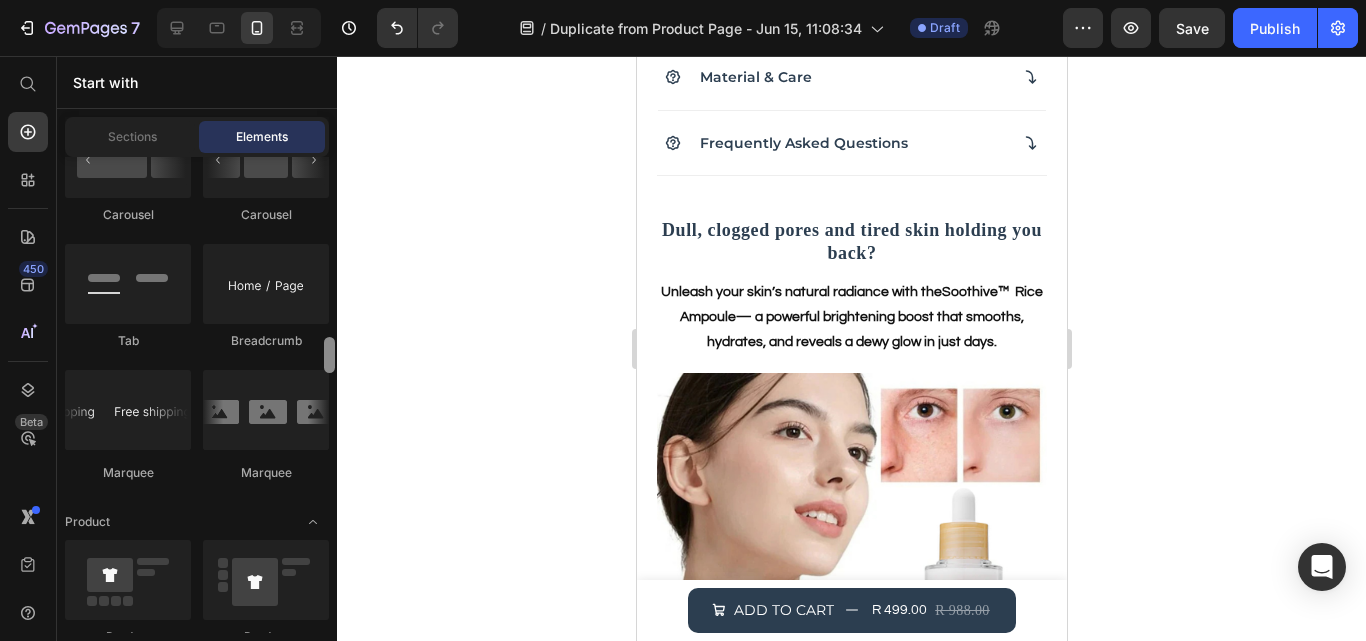 drag, startPoint x: 330, startPoint y: 301, endPoint x: 325, endPoint y: 353, distance: 52.23983 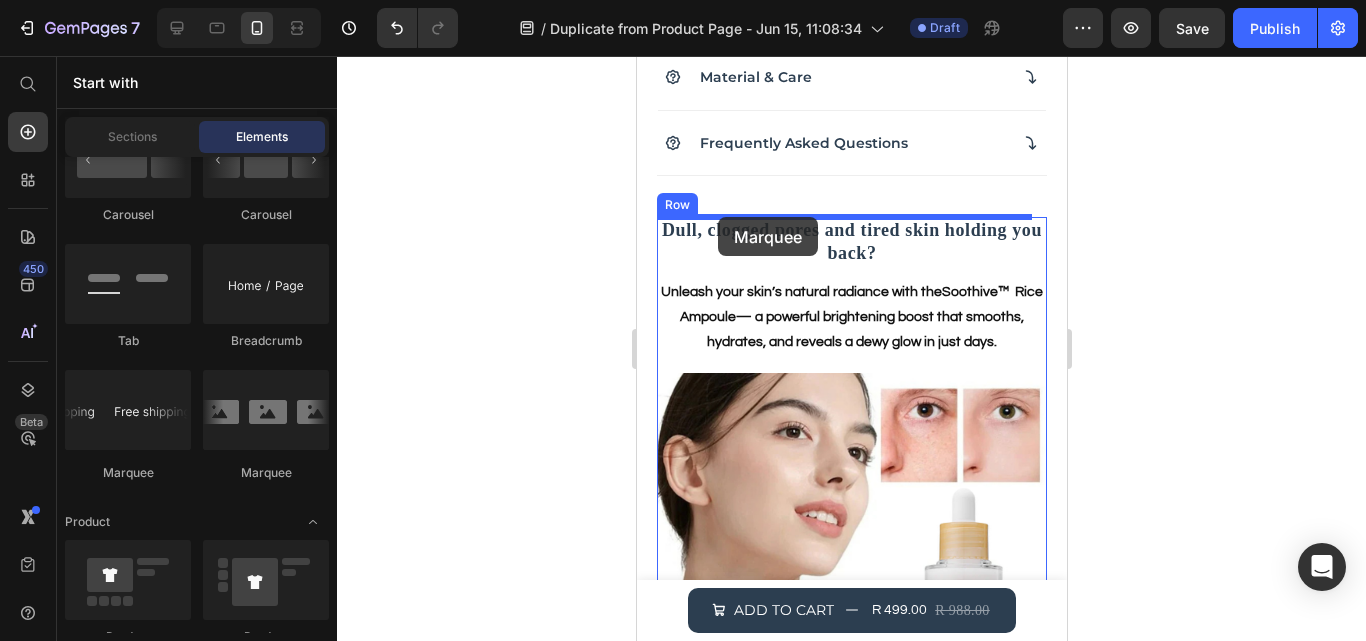 drag, startPoint x: 786, startPoint y: 436, endPoint x: 717, endPoint y: 216, distance: 230.5667 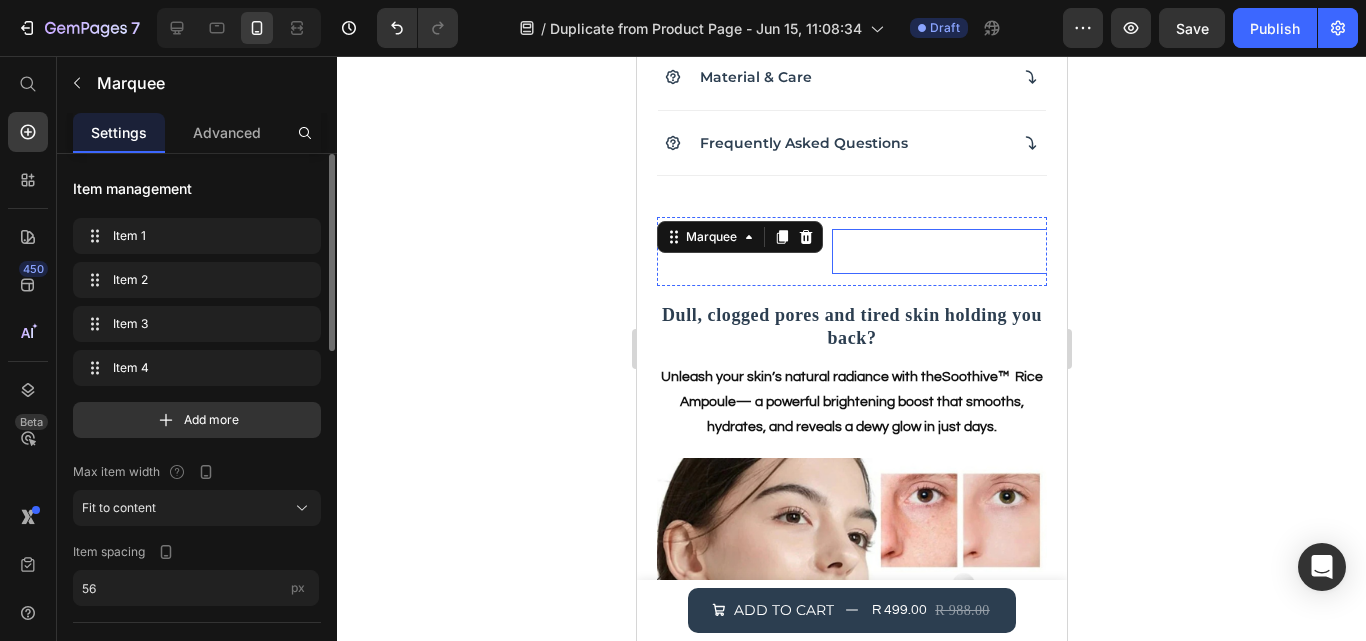 click on "30 DAYS MONEY BACK GUARANTEE" at bounding box center [962, 251] 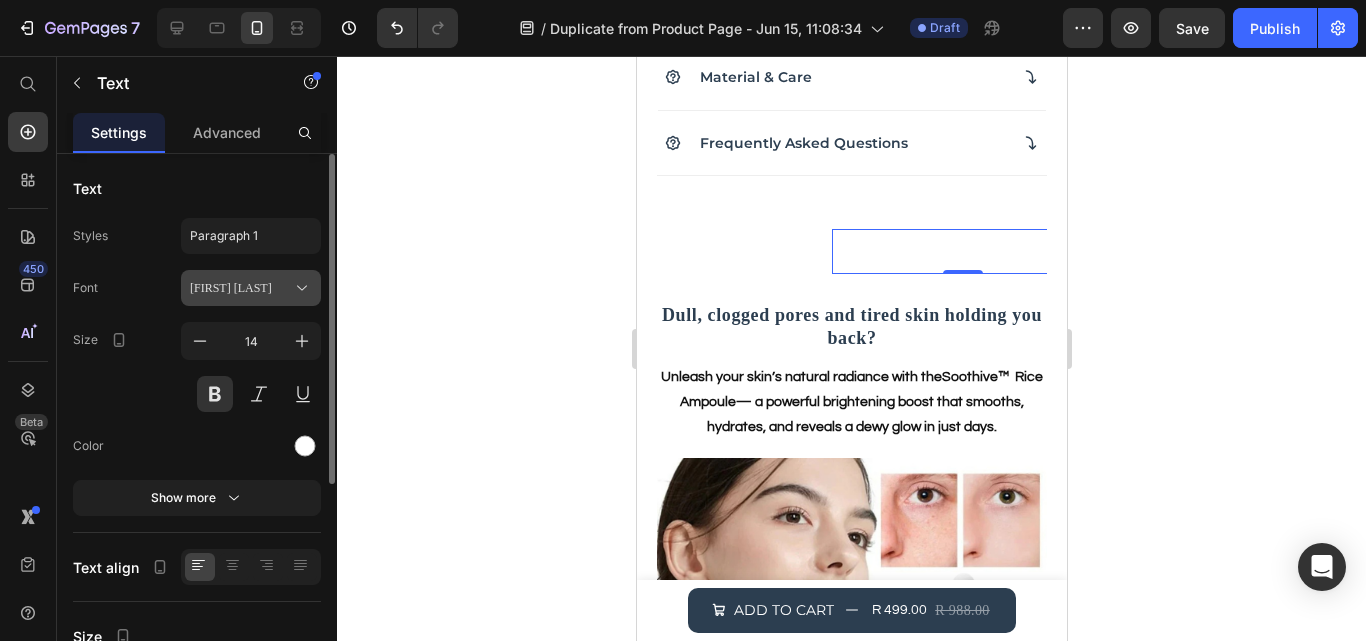 click on "FS Koopman" at bounding box center (241, 288) 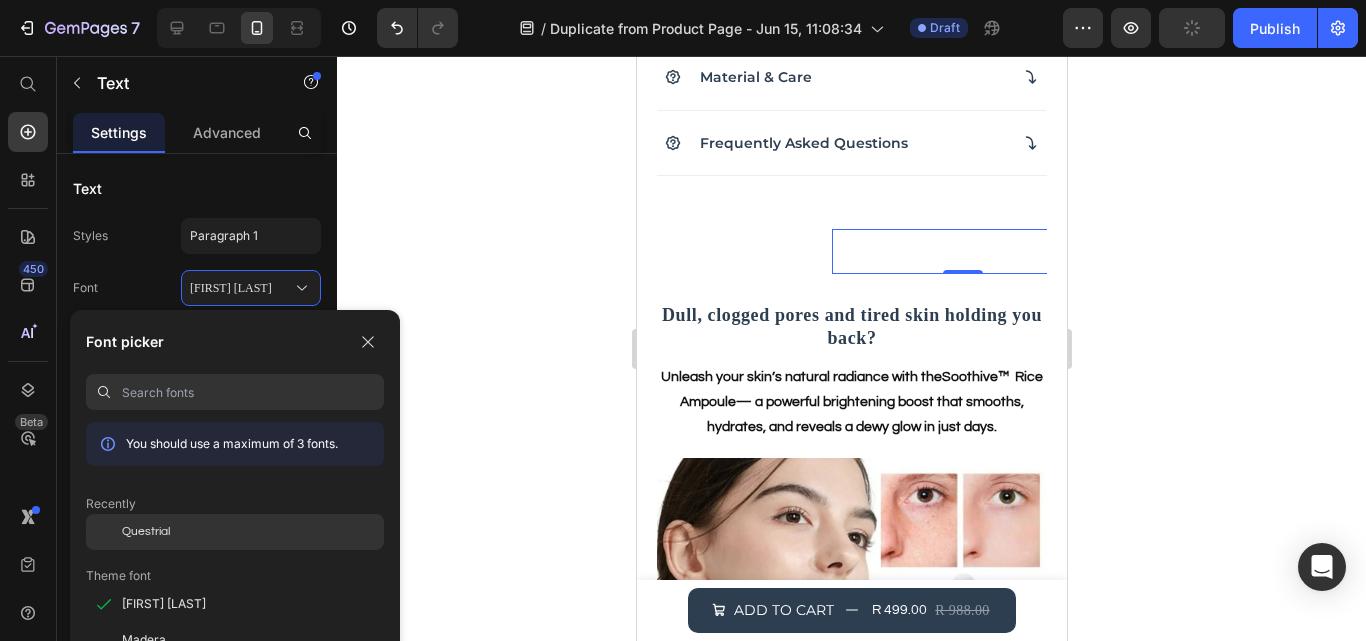 click on "Questrial" at bounding box center [146, 532] 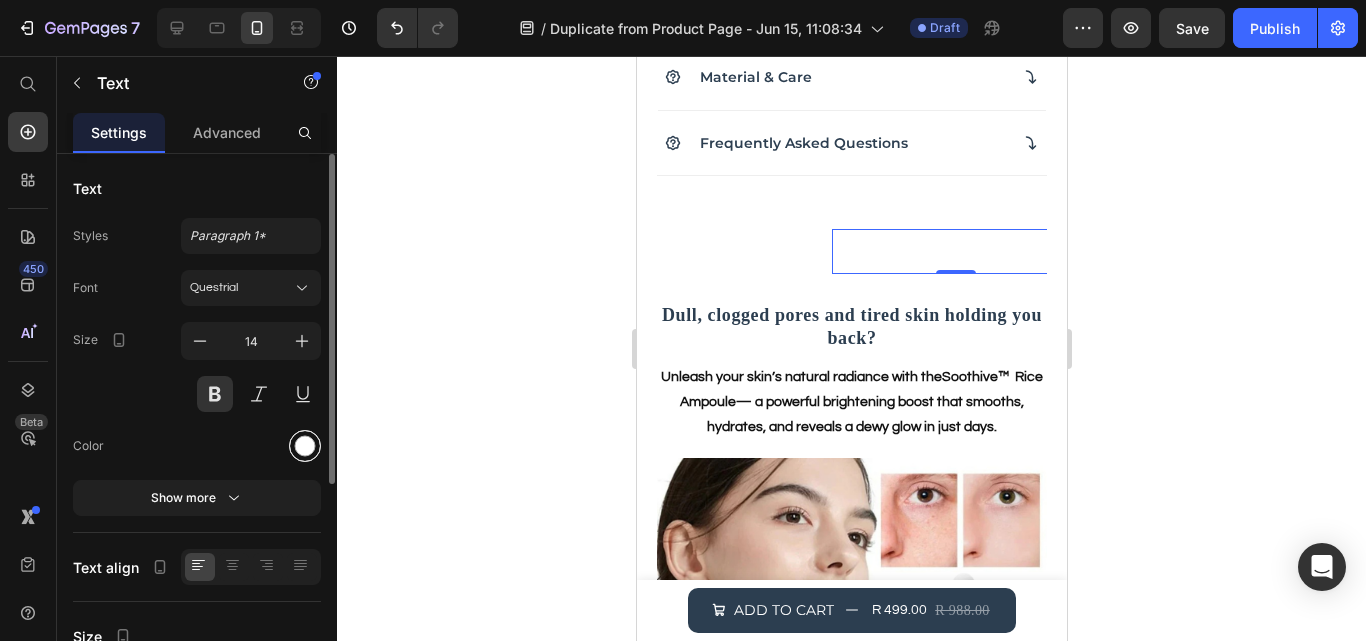 click at bounding box center (305, 446) 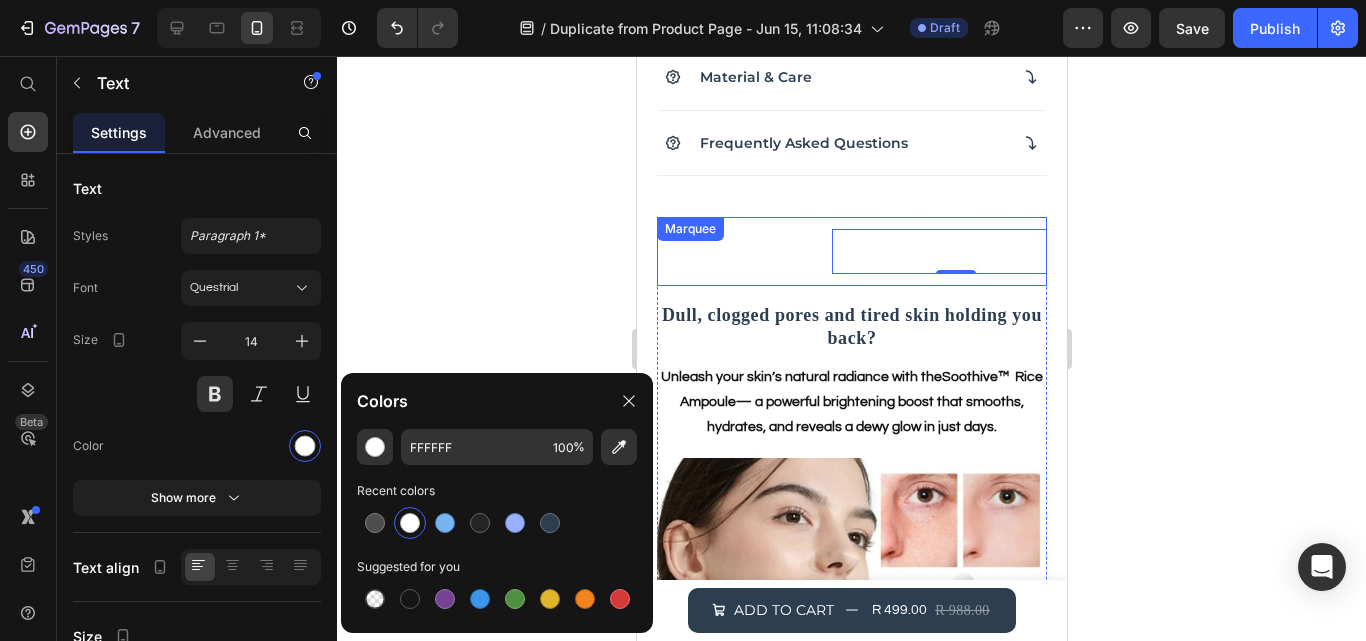 click on "FREE SHIPPING Text 30 DAYS MONEY BACK GUARANTEE Text   0 LIMITED TIME 50% OFF SALE Text LIFE TIME WARRANTY Text FREE SHIPPING Text 30 DAYS MONEY BACK GUARANTEE Text   0 LIMITED TIME 50% OFF SALE Text LIFE TIME WARRANTY Text Marquee" at bounding box center [851, 251] 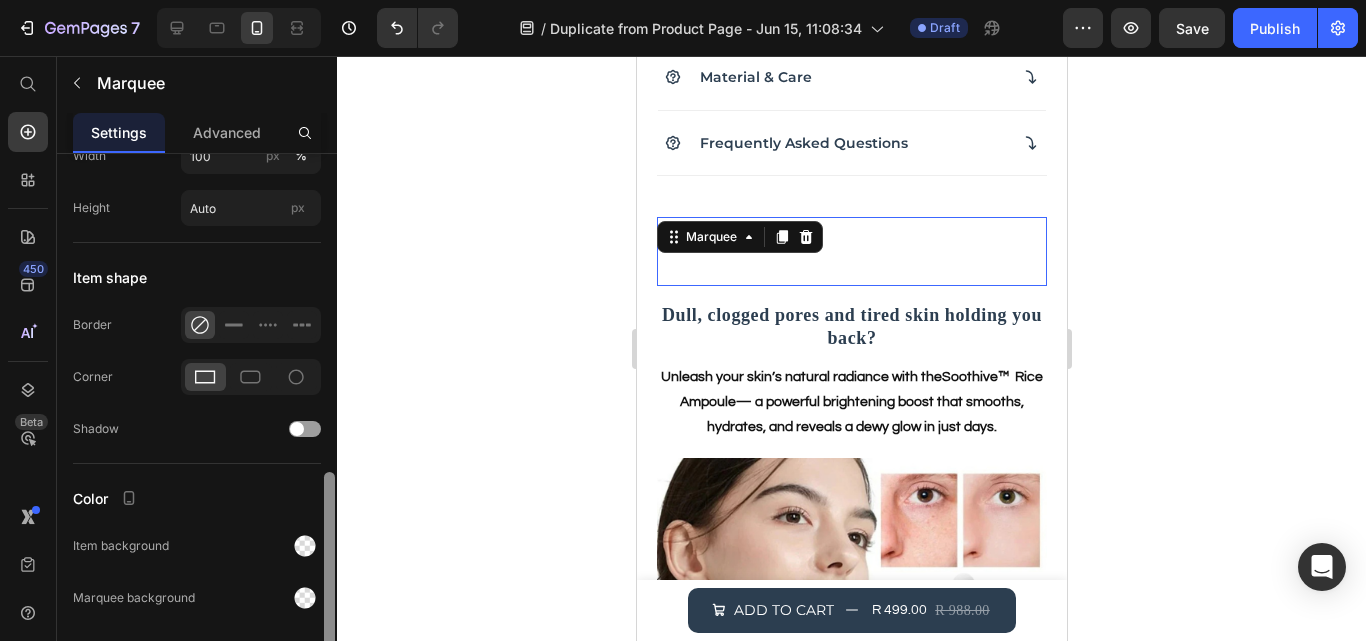 drag, startPoint x: 328, startPoint y: 275, endPoint x: 323, endPoint y: 596, distance: 321.03894 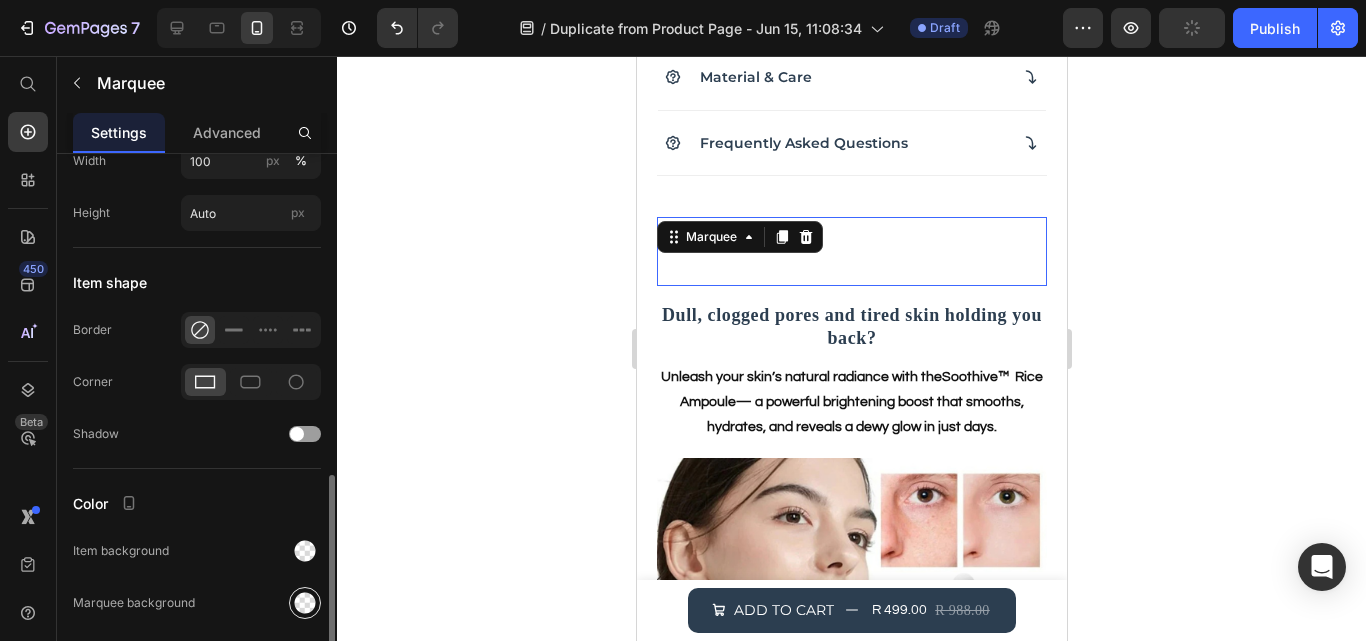 click at bounding box center (305, 603) 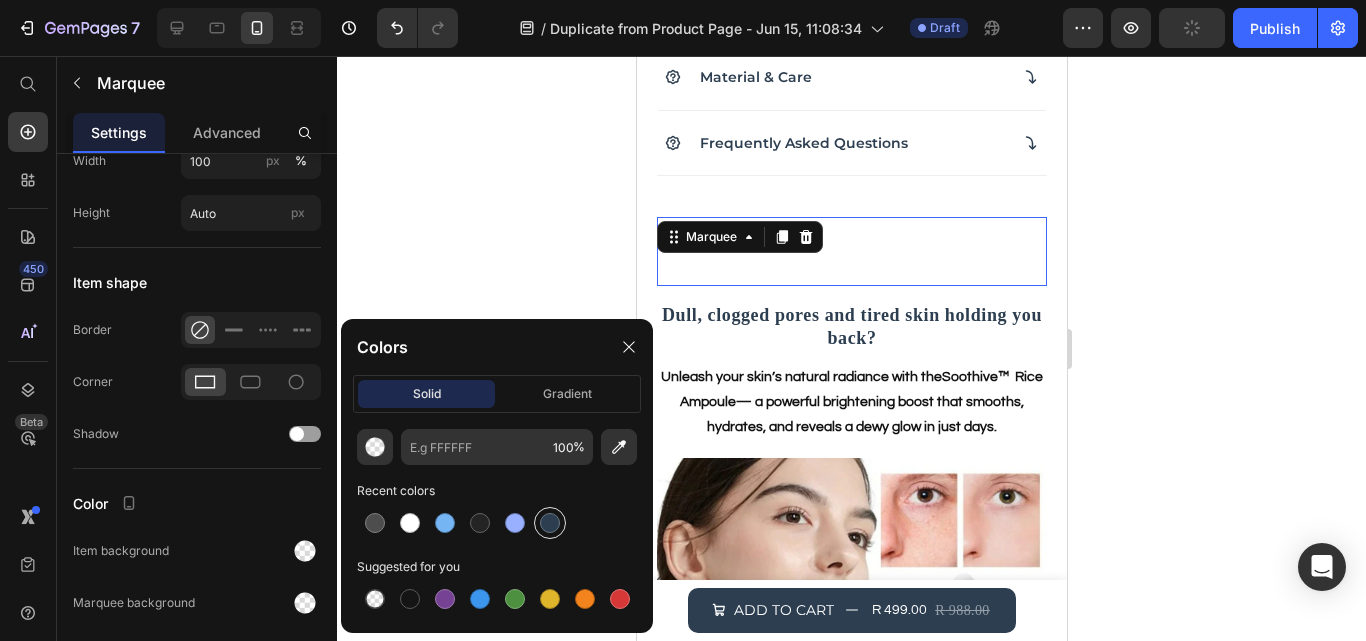click at bounding box center [550, 523] 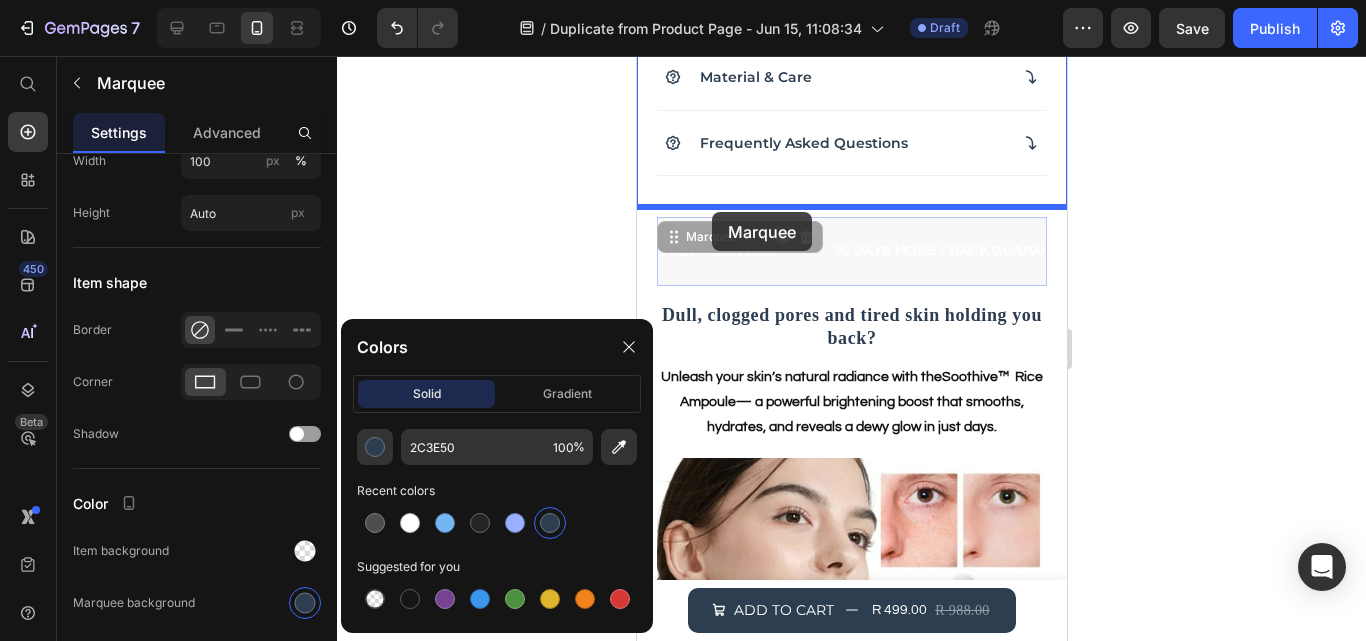 drag, startPoint x: 721, startPoint y: 230, endPoint x: 711, endPoint y: 208, distance: 24.166092 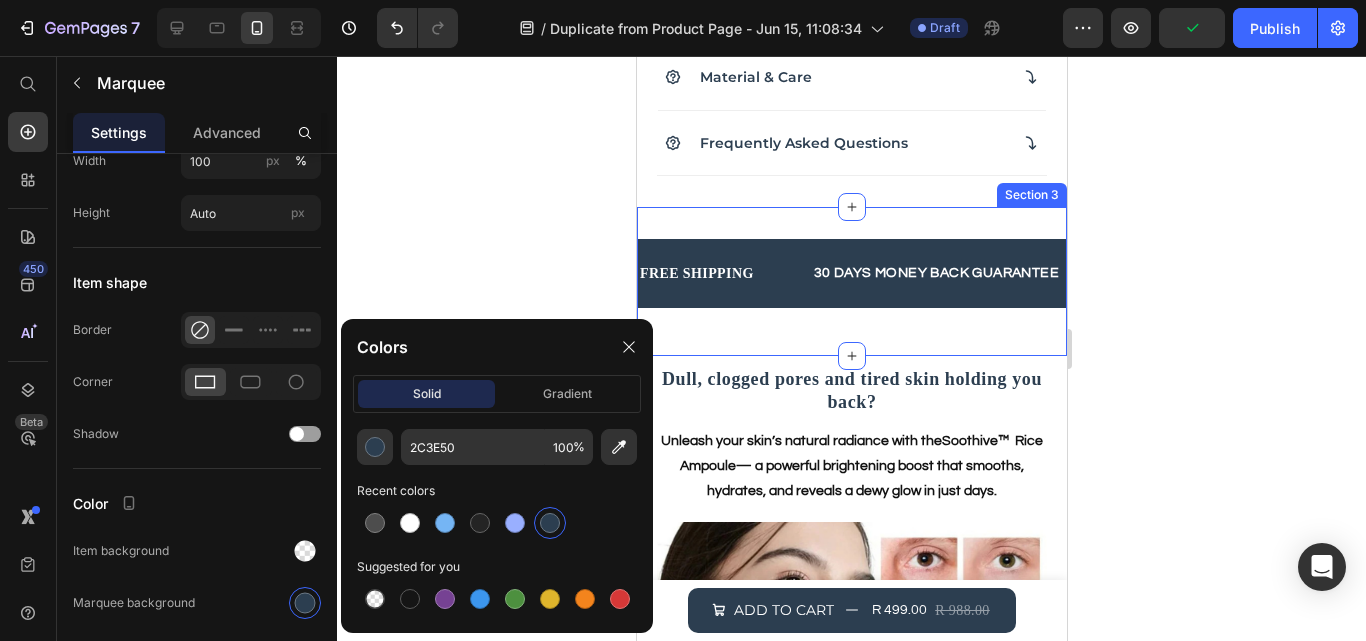 click on "FREE SHIPPING Text 30 DAYS MONEY BACK GUARANTEE Text LIMITED TIME 50% OFF SALE Text LIFE TIME WARRANTY Text FREE SHIPPING Text 30 DAYS MONEY BACK GUARANTEE Text LIMITED TIME 50% OFF SALE Text LIFE TIME WARRANTY Text Marquee   0 Section 3" at bounding box center (851, 281) 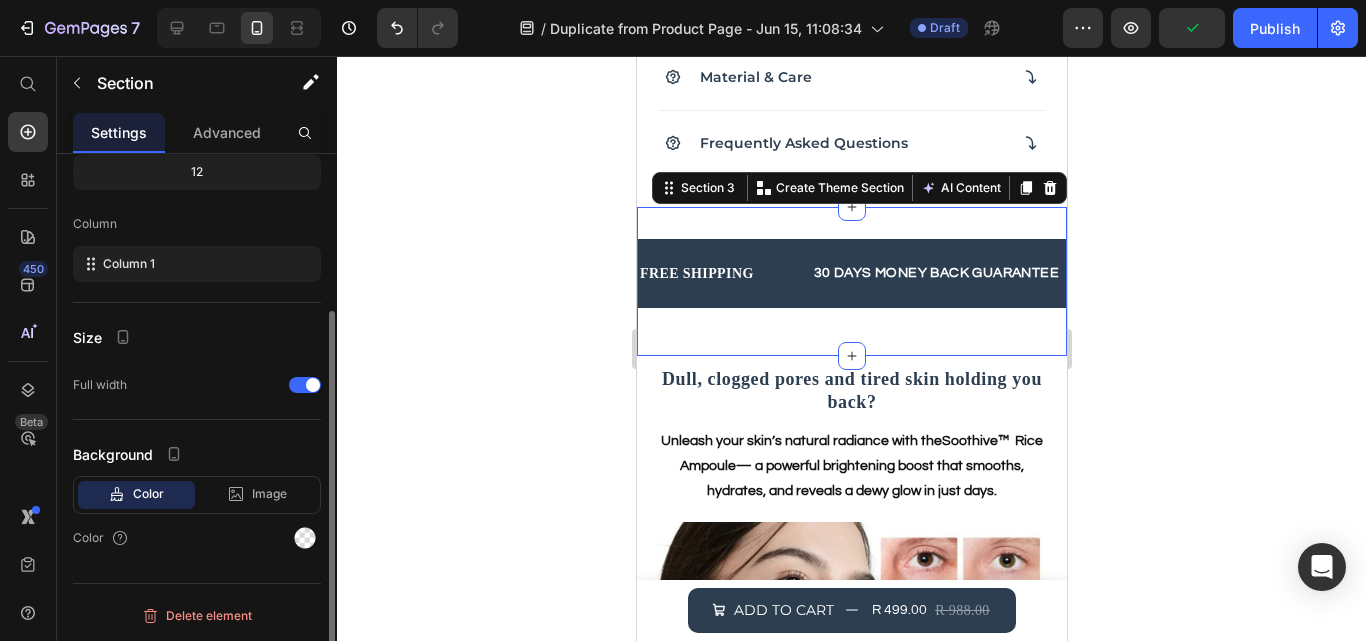 scroll, scrollTop: 0, scrollLeft: 0, axis: both 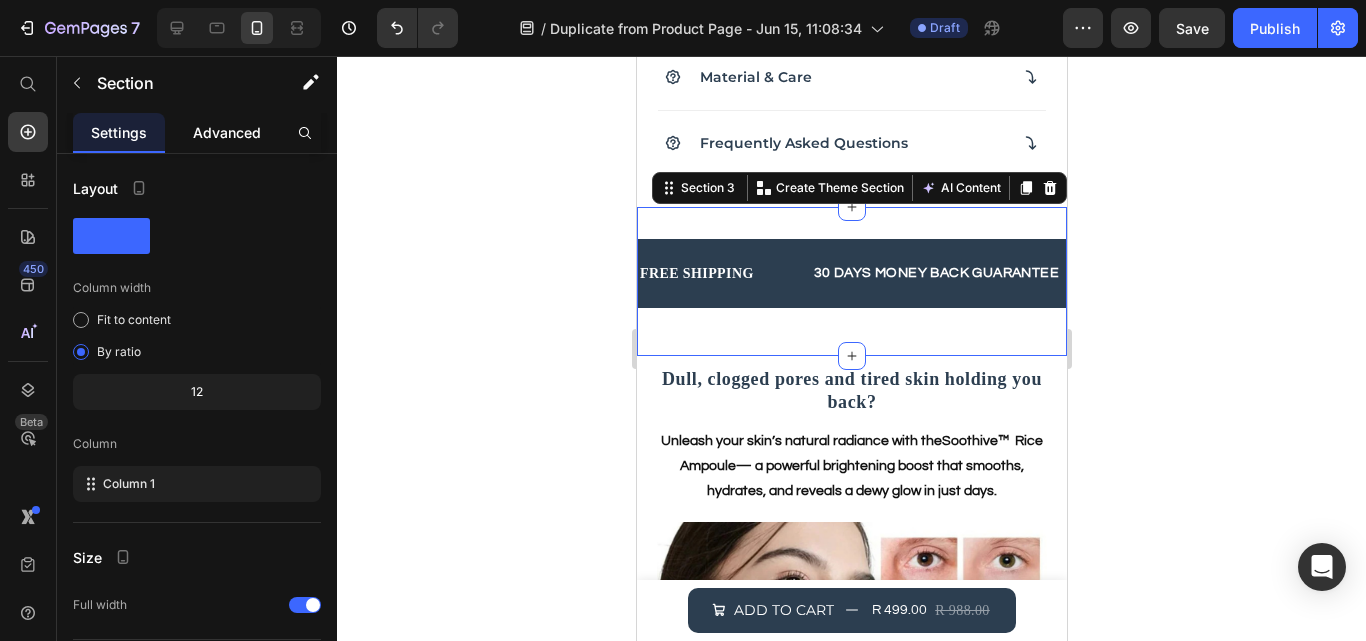 click on "Advanced" 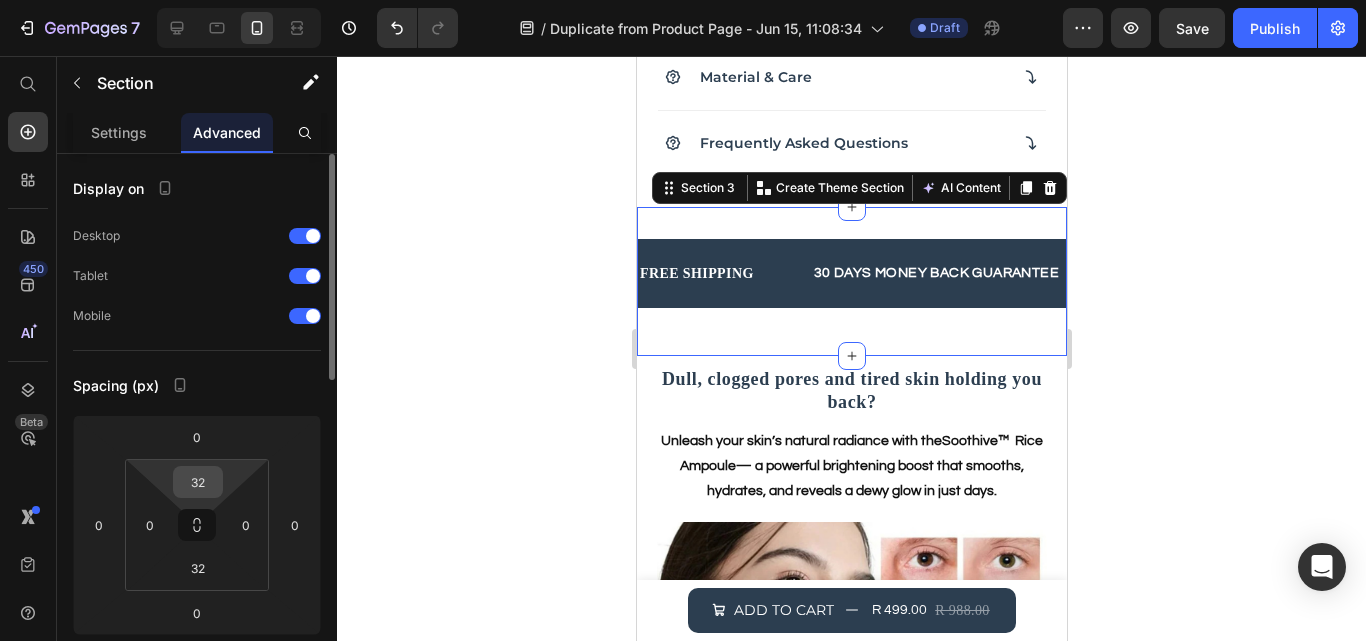 click on "32" at bounding box center (198, 482) 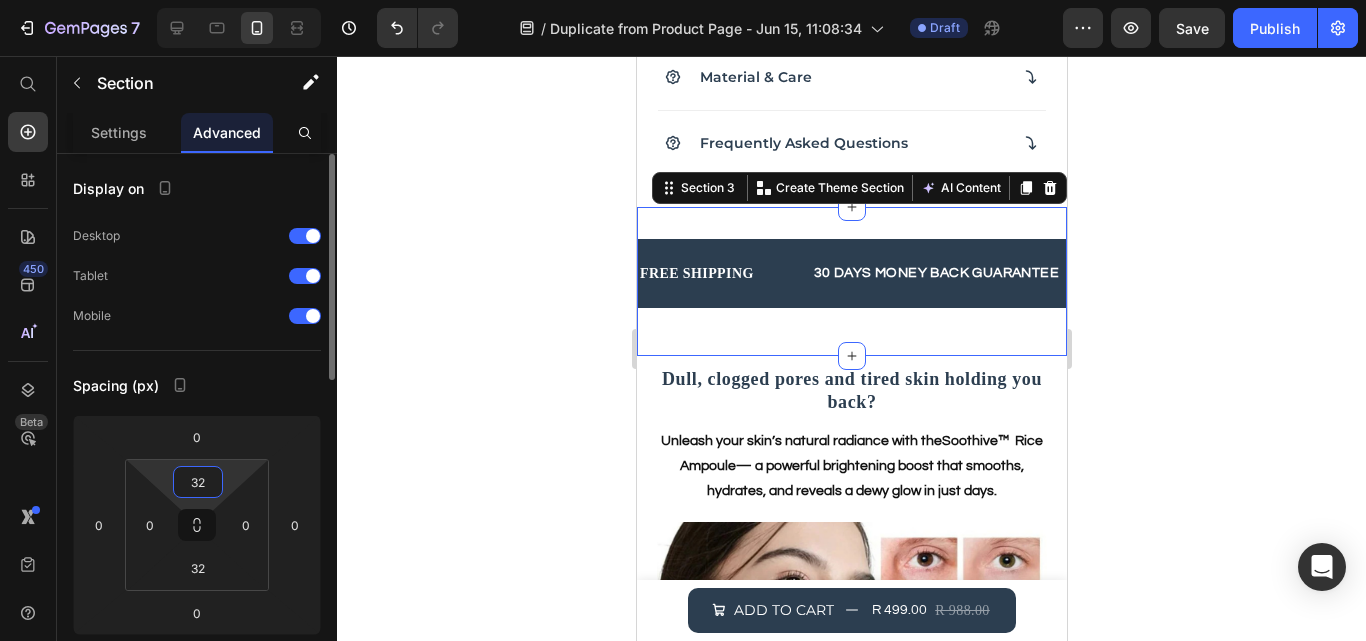 click on "32" at bounding box center [198, 482] 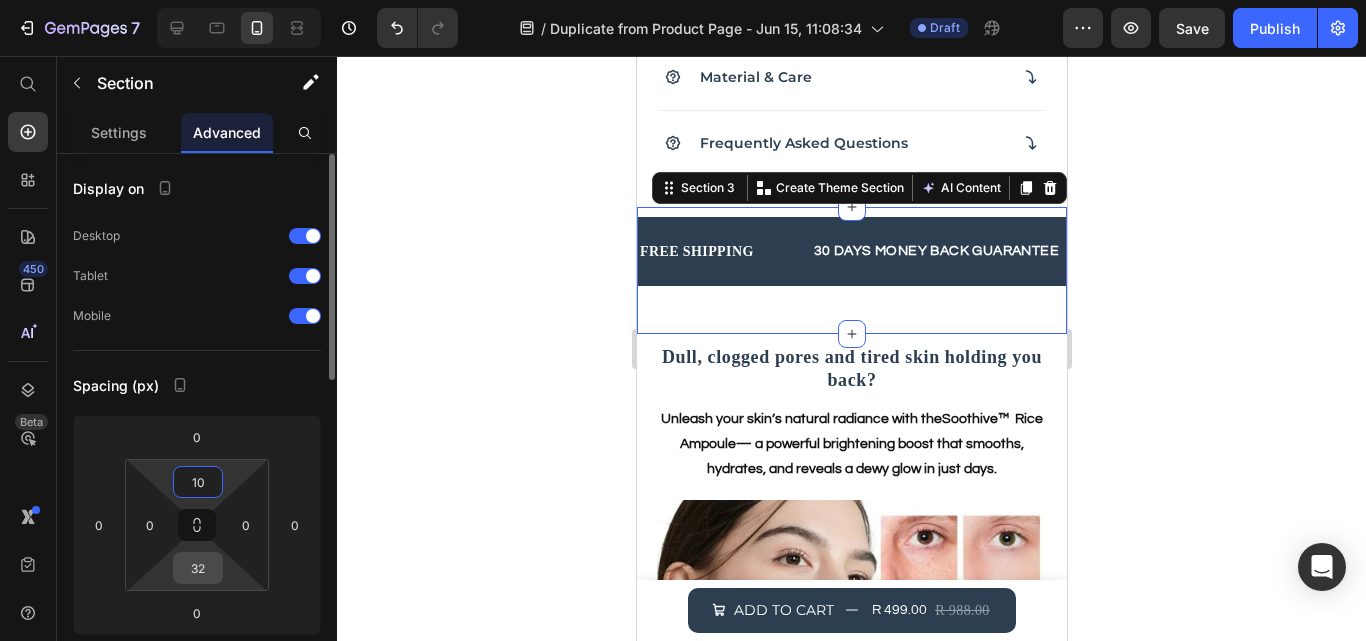 type on "10" 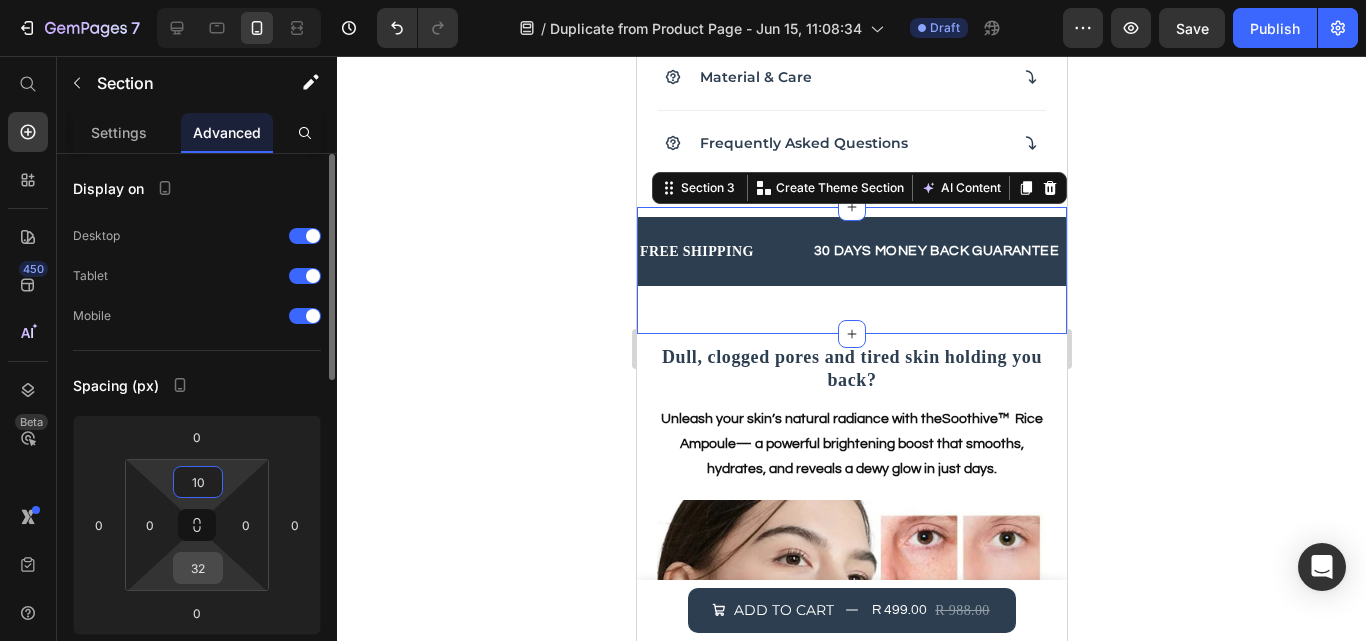 click on "32" at bounding box center [198, 568] 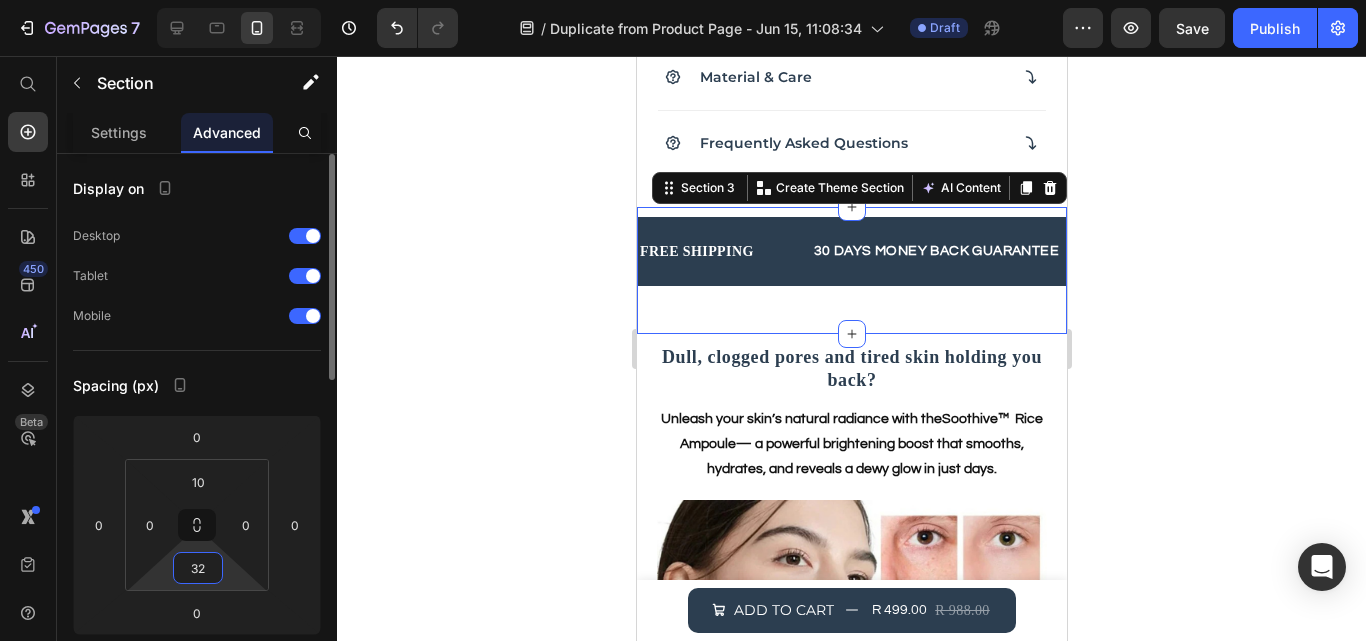 click on "32" at bounding box center (198, 568) 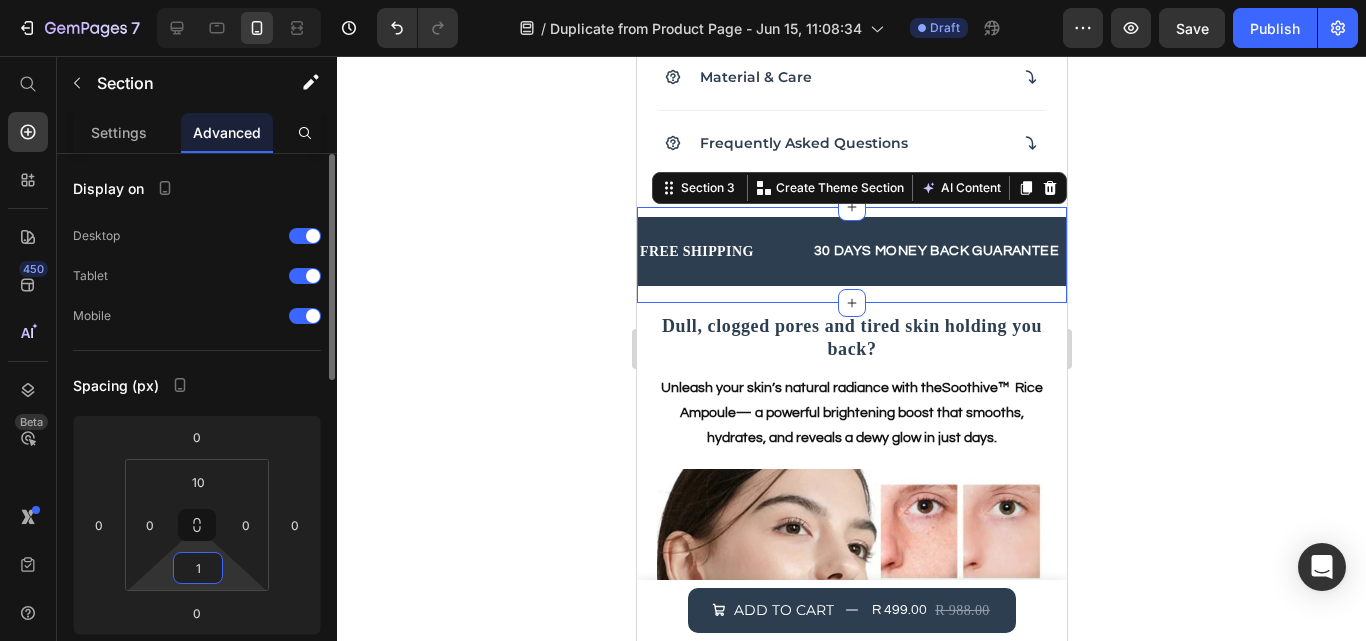 type on "10" 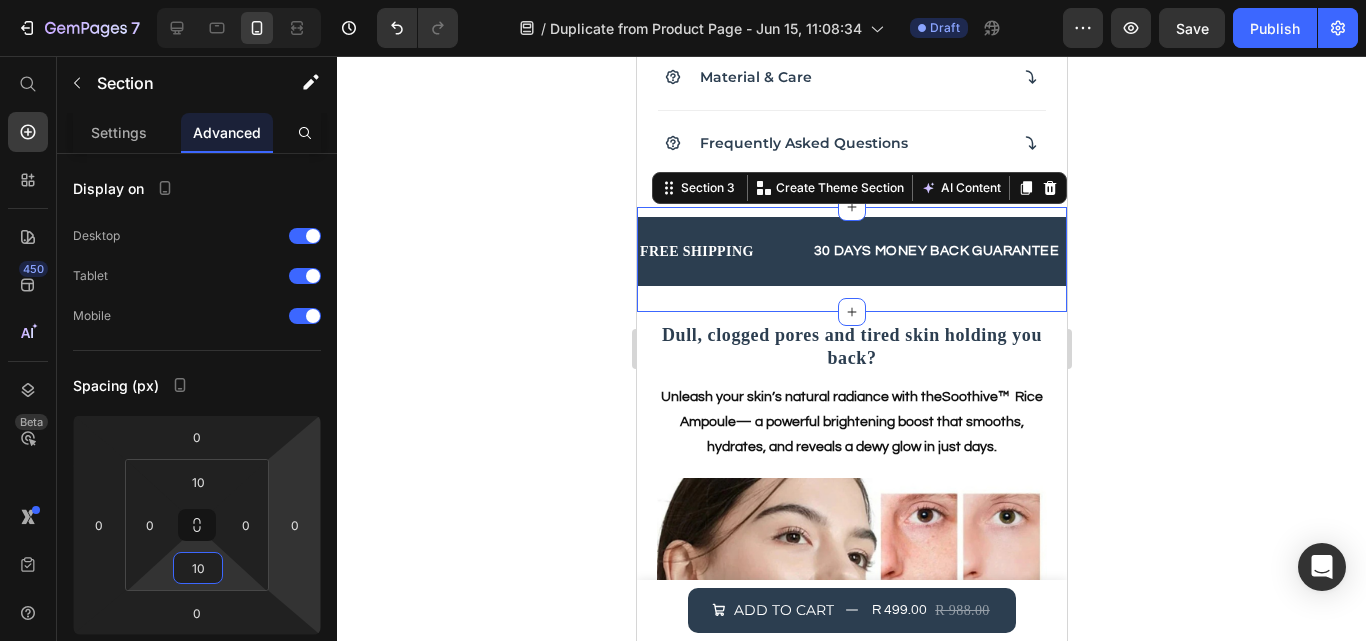 click 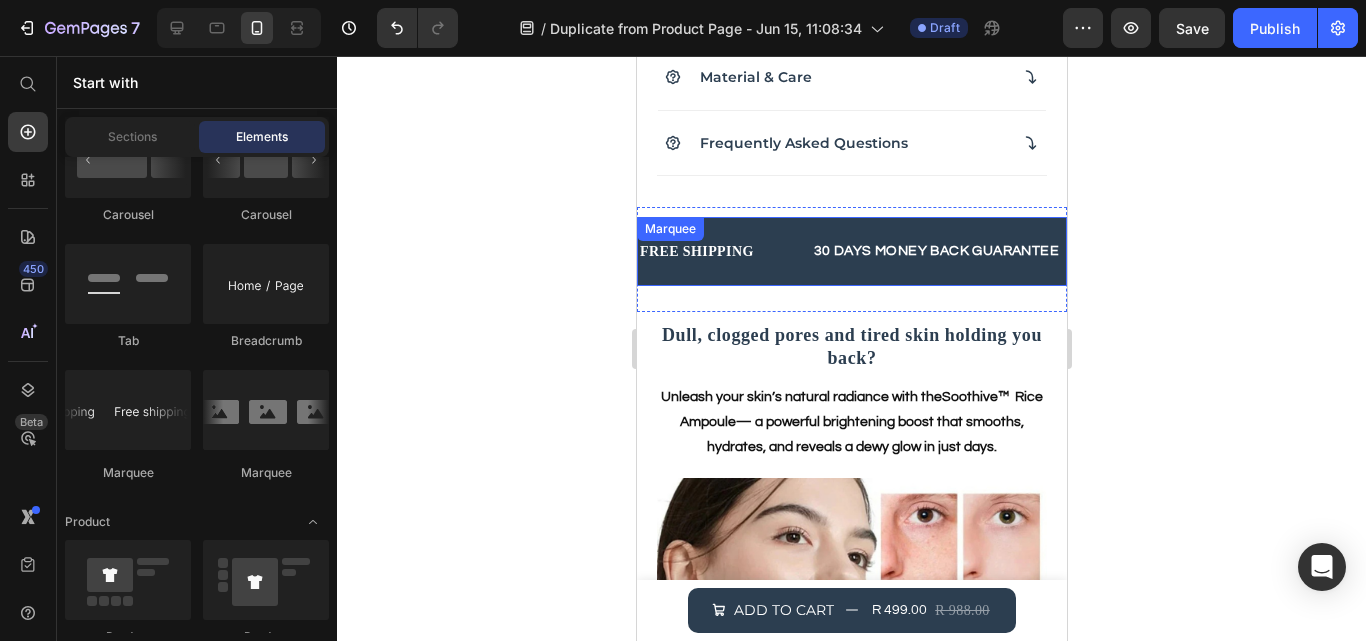 click on "FREE SHIPPING Text" at bounding box center (724, 251) 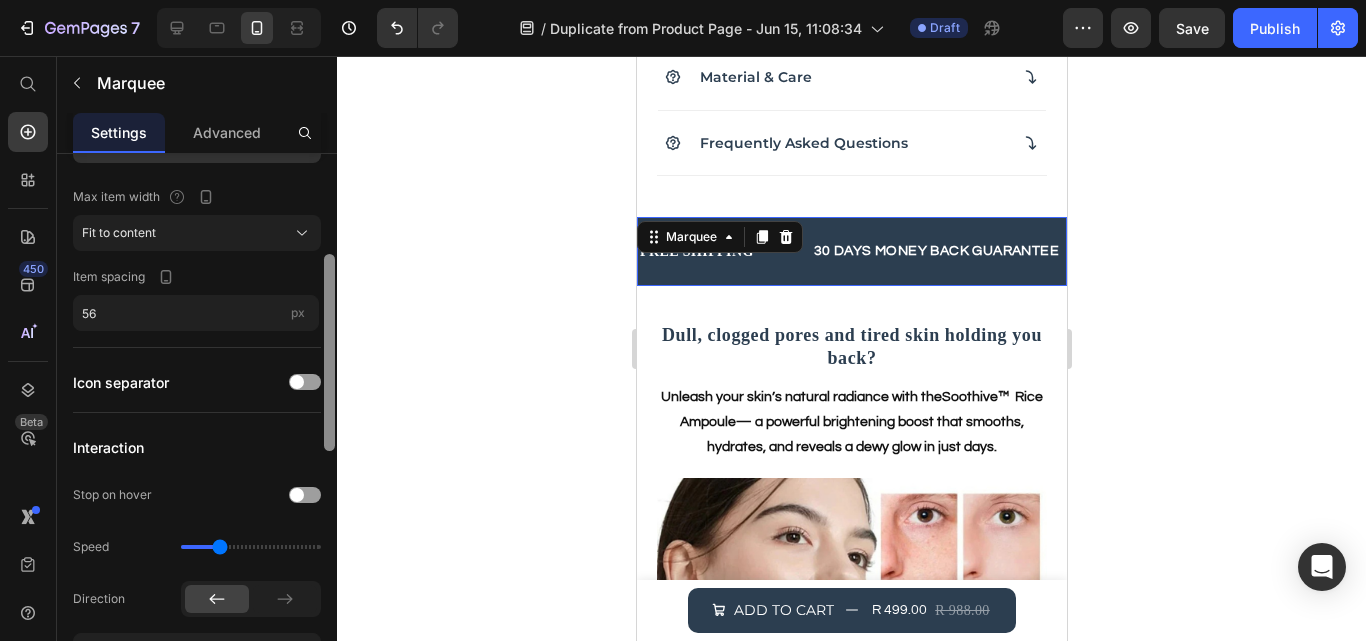 scroll, scrollTop: 277, scrollLeft: 0, axis: vertical 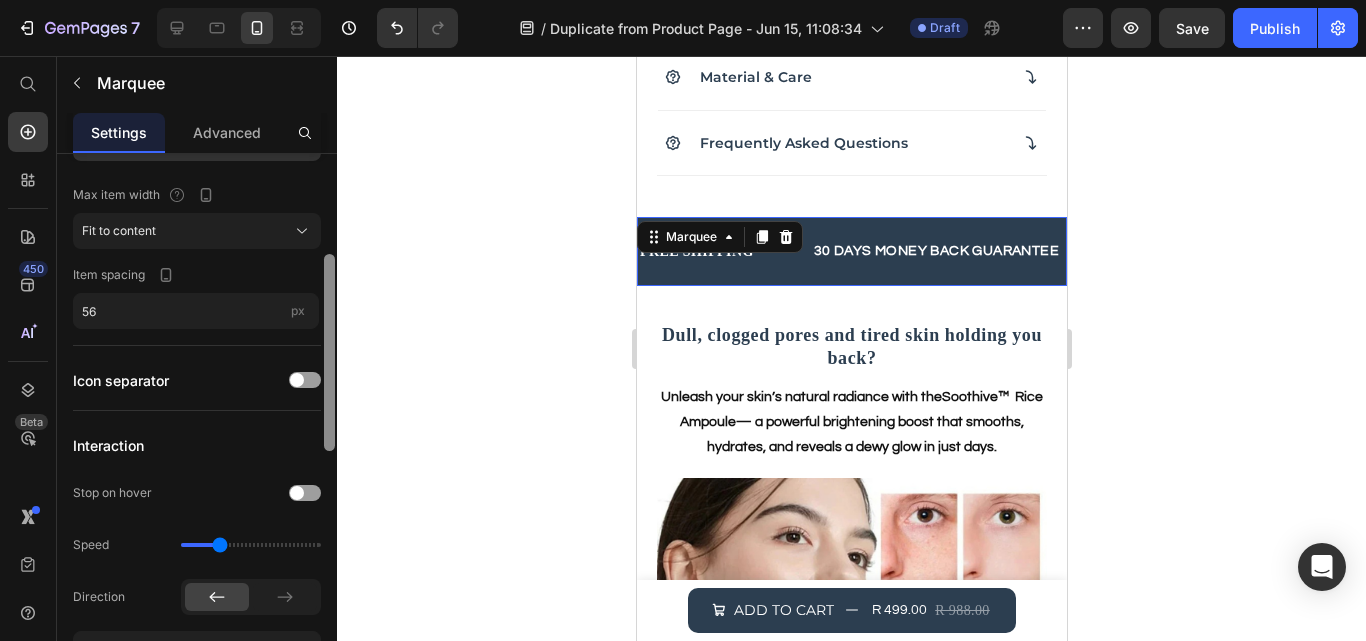 drag, startPoint x: 331, startPoint y: 214, endPoint x: 322, endPoint y: 315, distance: 101.4002 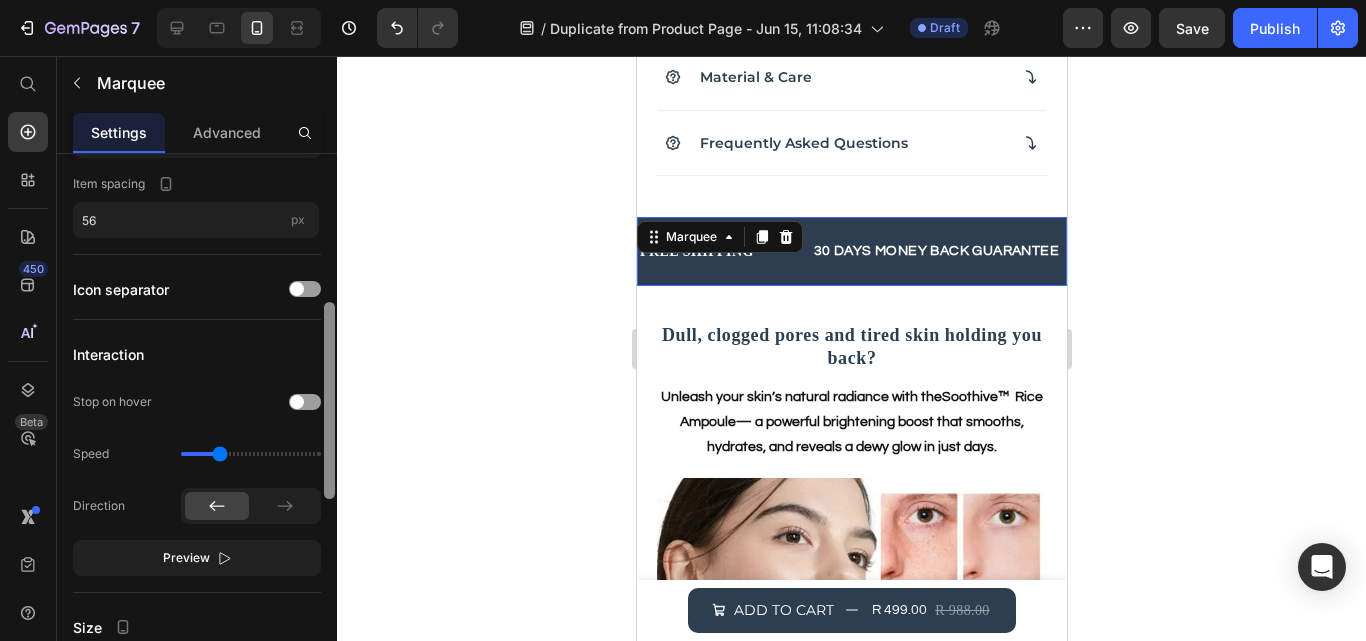 scroll, scrollTop: 390, scrollLeft: 0, axis: vertical 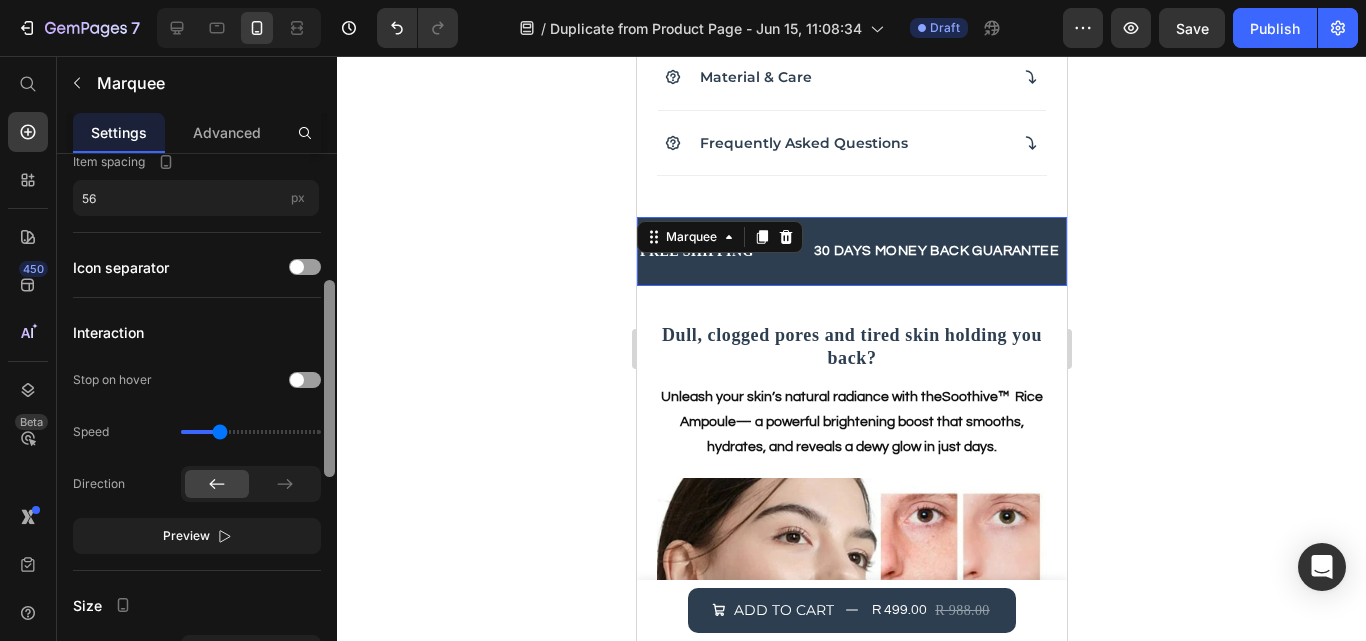 drag, startPoint x: 331, startPoint y: 441, endPoint x: 331, endPoint y: 482, distance: 41 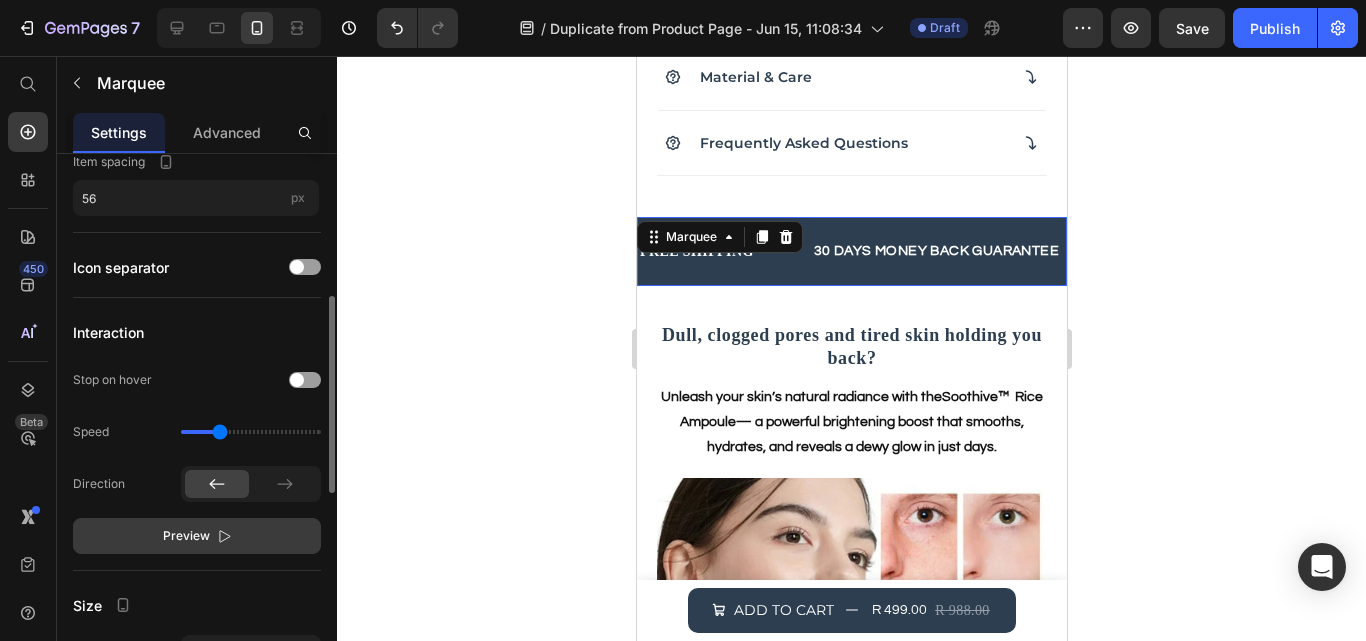 click on "Preview" at bounding box center [197, 536] 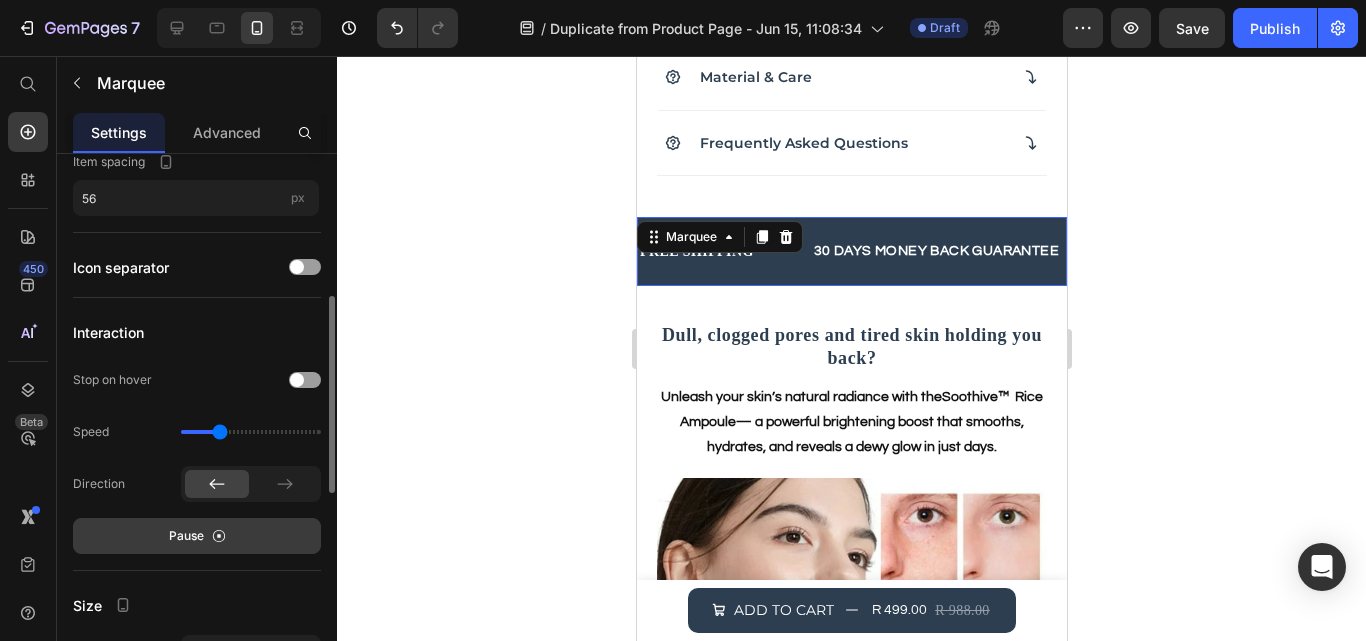 click on "Pause" at bounding box center [197, 536] 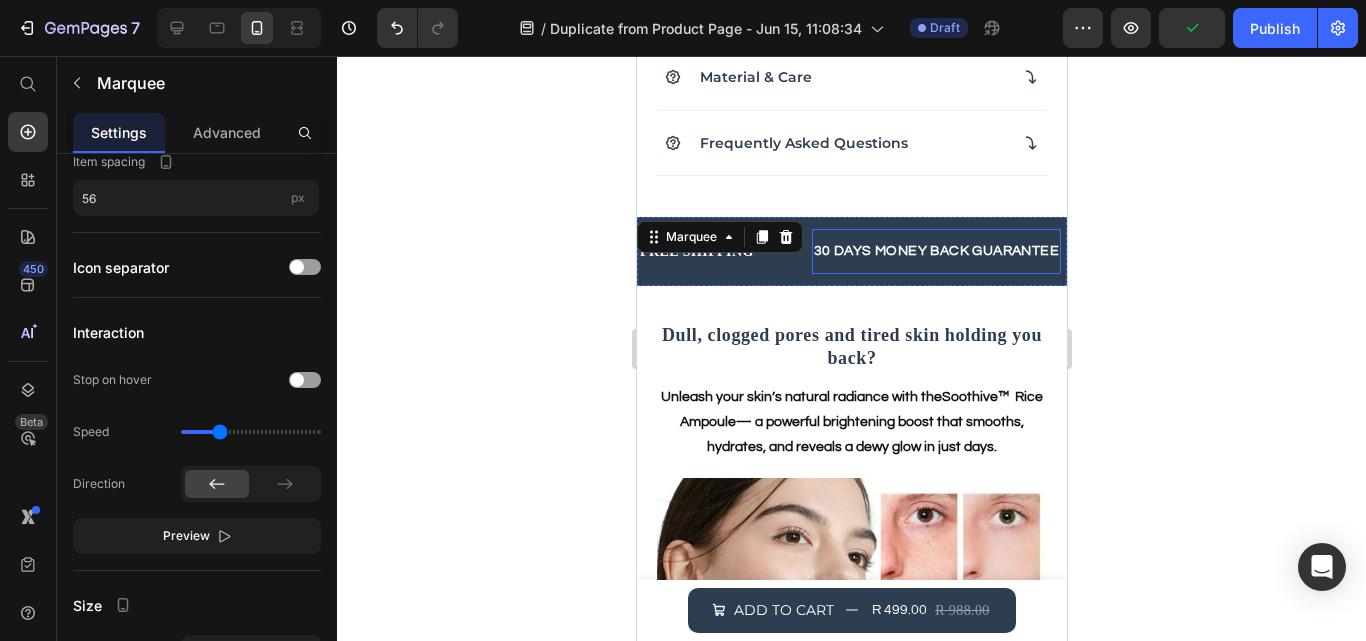click on "30 DAYS MONEY BACK GUARANTEE" at bounding box center (925, 251) 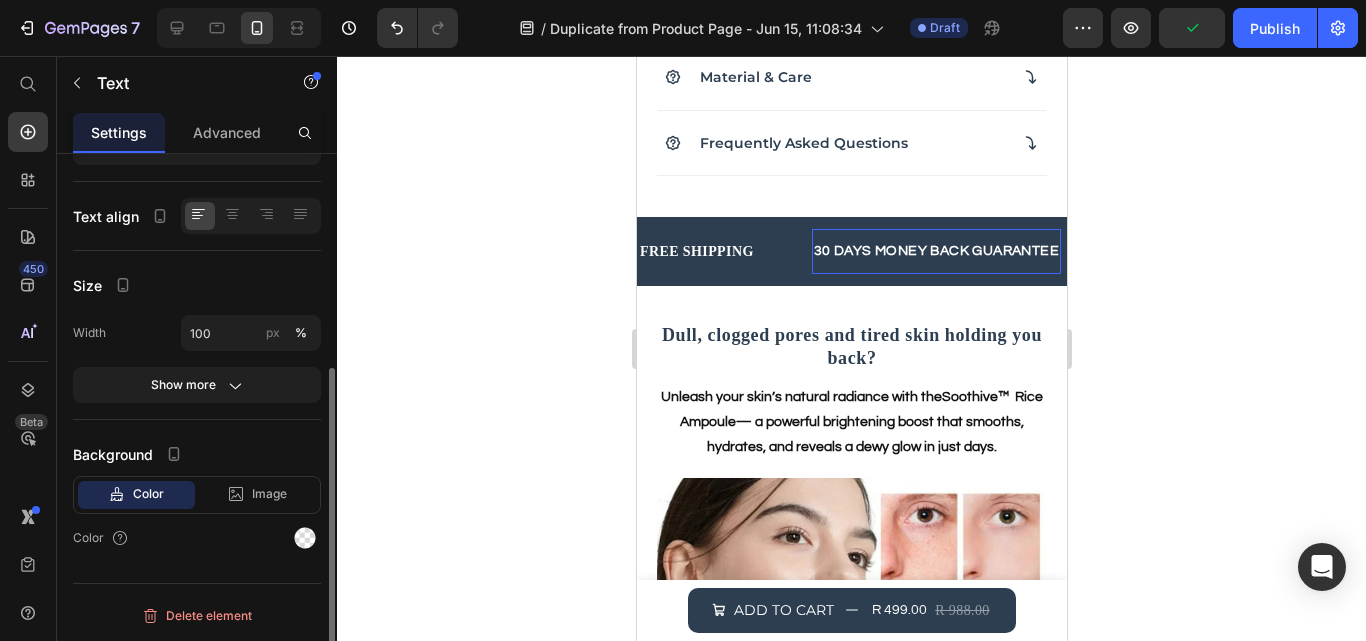 scroll, scrollTop: 0, scrollLeft: 0, axis: both 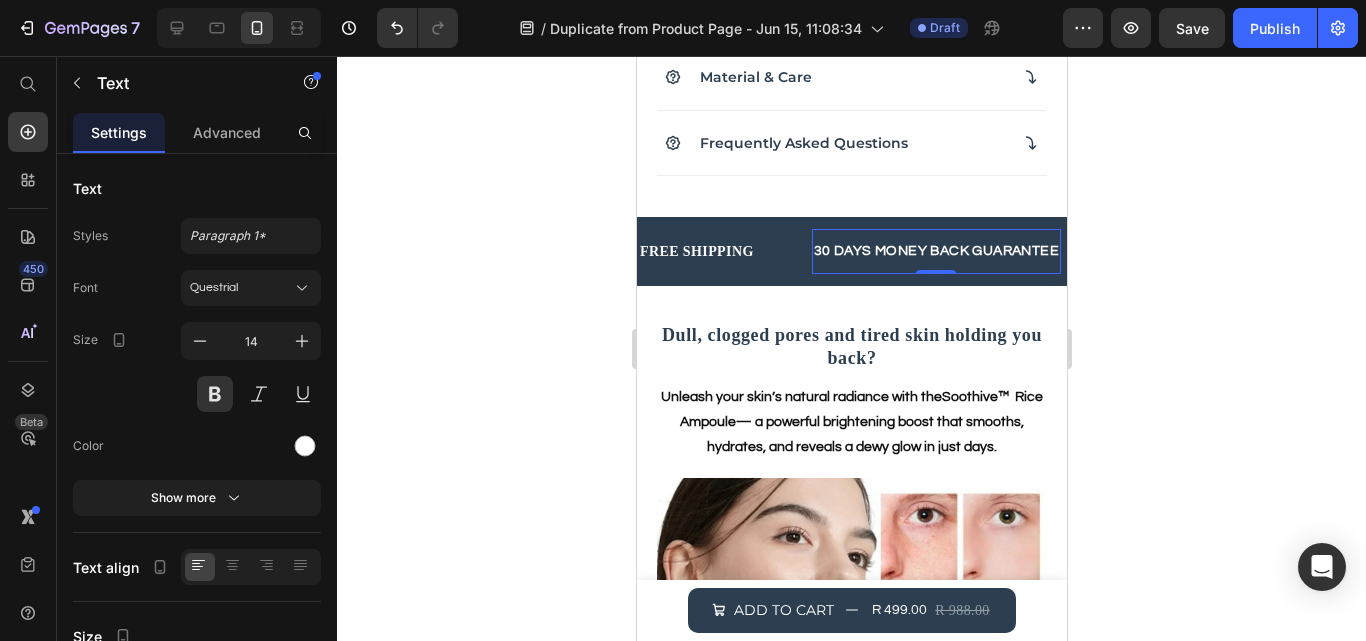 click on "30 DAYS MONEY BACK GUARANTEE" at bounding box center (901, 251) 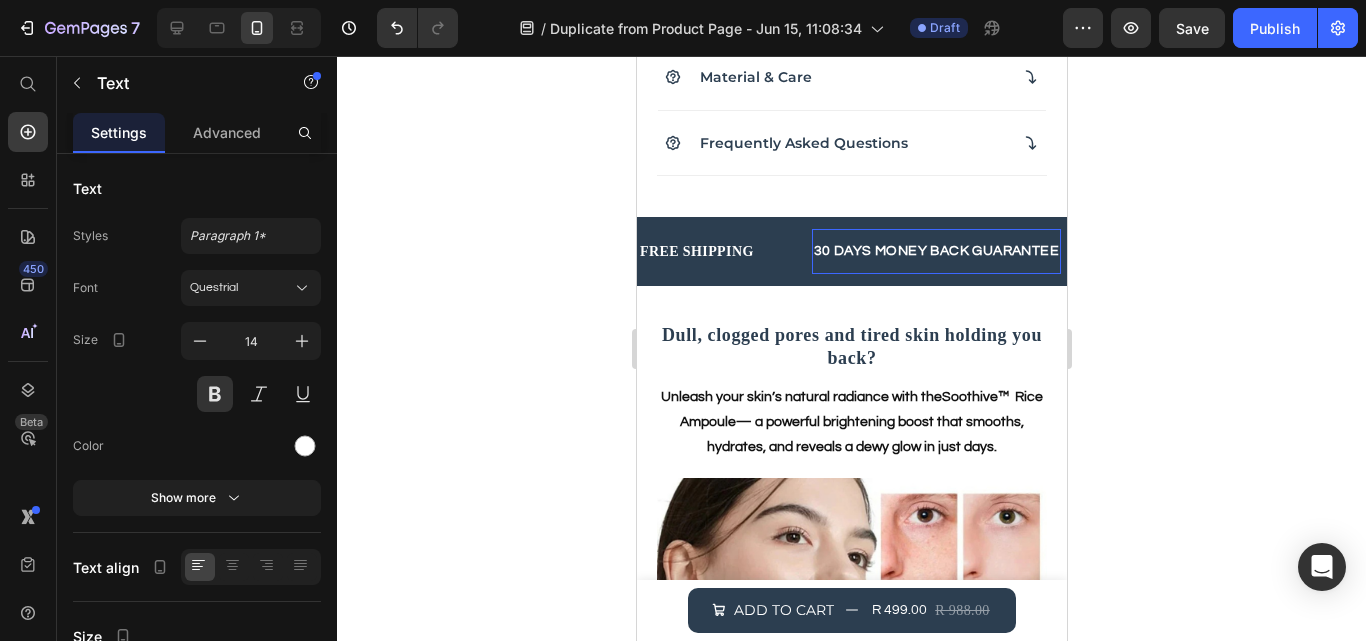 drag, startPoint x: 816, startPoint y: 256, endPoint x: 406, endPoint y: 278, distance: 410.5898 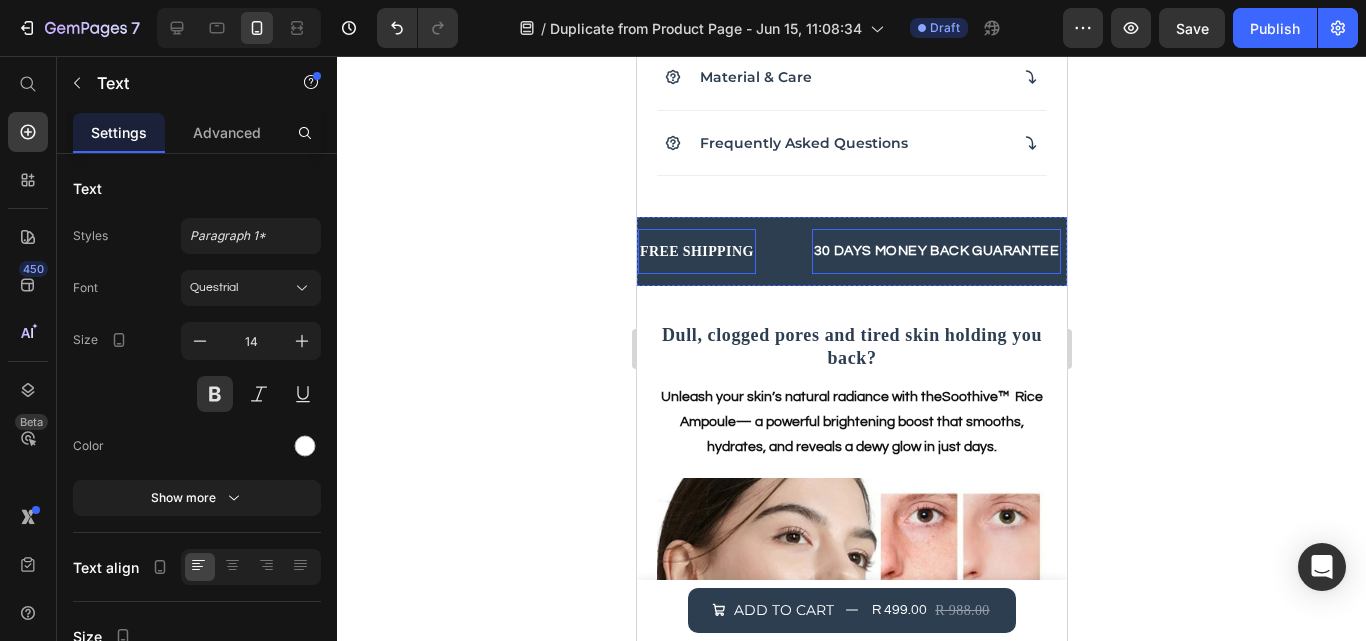 click on "FREE SHIPPING" at bounding box center [691, 251] 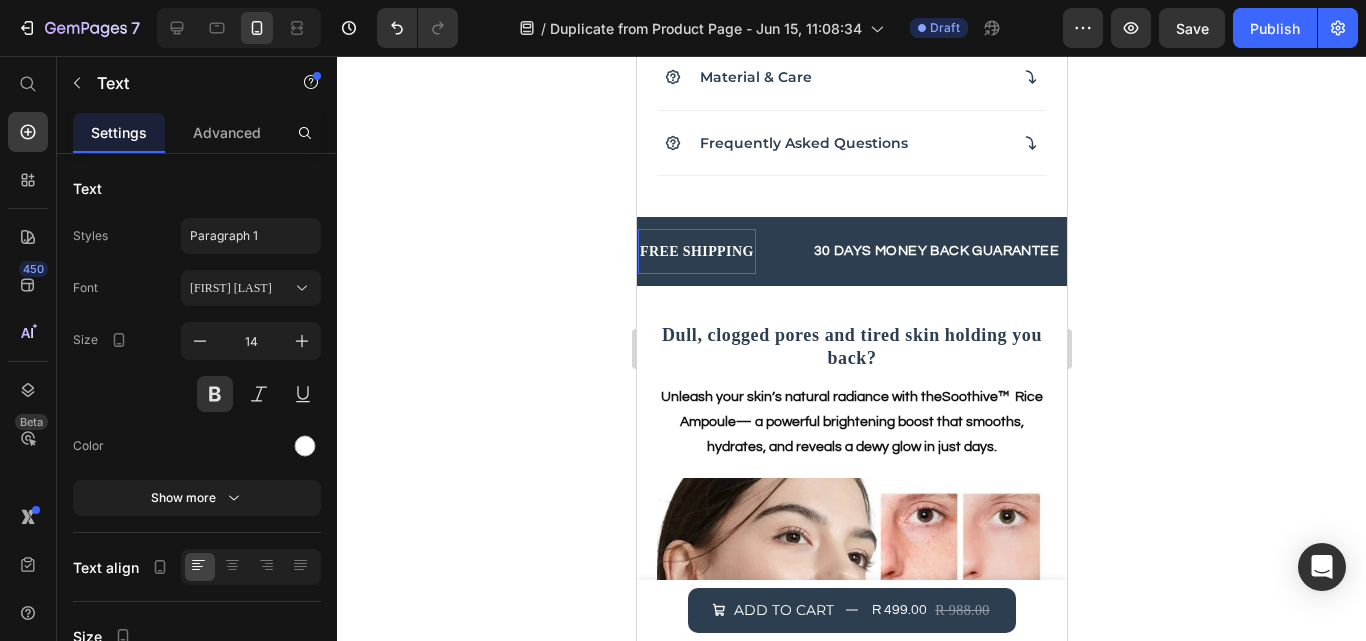 click on "FREE SHIPPING" at bounding box center [683, 251] 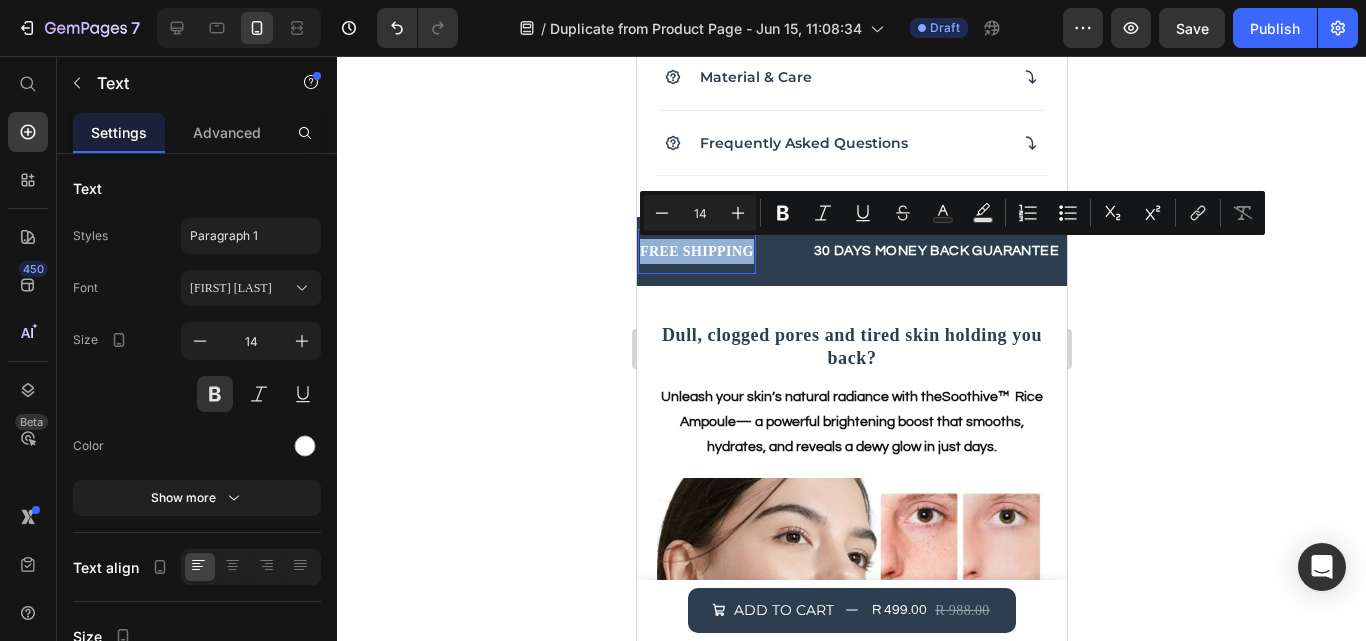 drag, startPoint x: 749, startPoint y: 252, endPoint x: 637, endPoint y: 255, distance: 112.04017 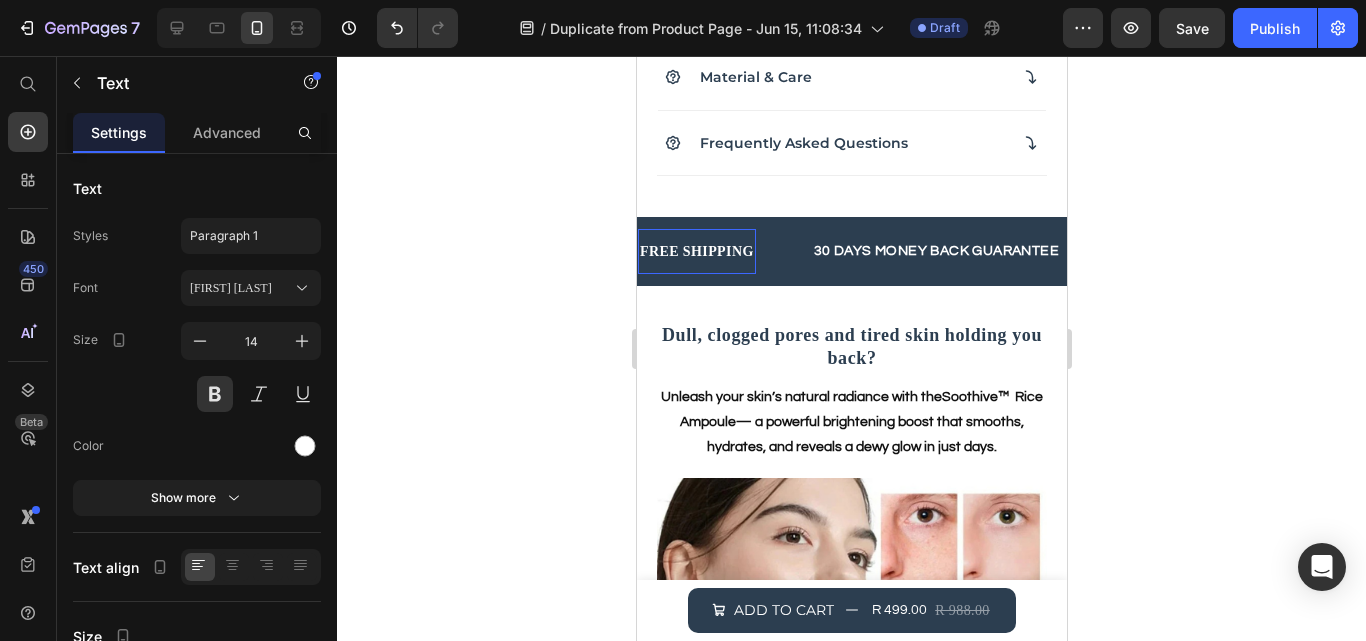 drag, startPoint x: 649, startPoint y: 256, endPoint x: 636, endPoint y: 255, distance: 13.038404 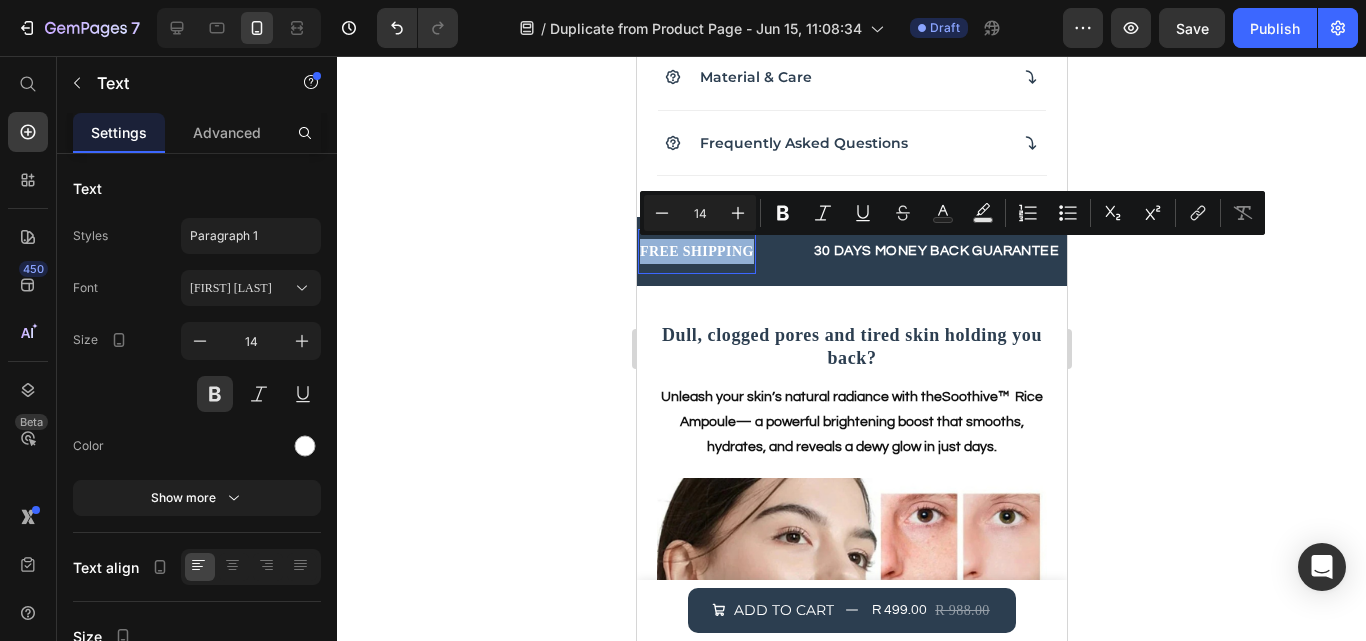 drag, startPoint x: 636, startPoint y: 255, endPoint x: 745, endPoint y: 261, distance: 109.165016 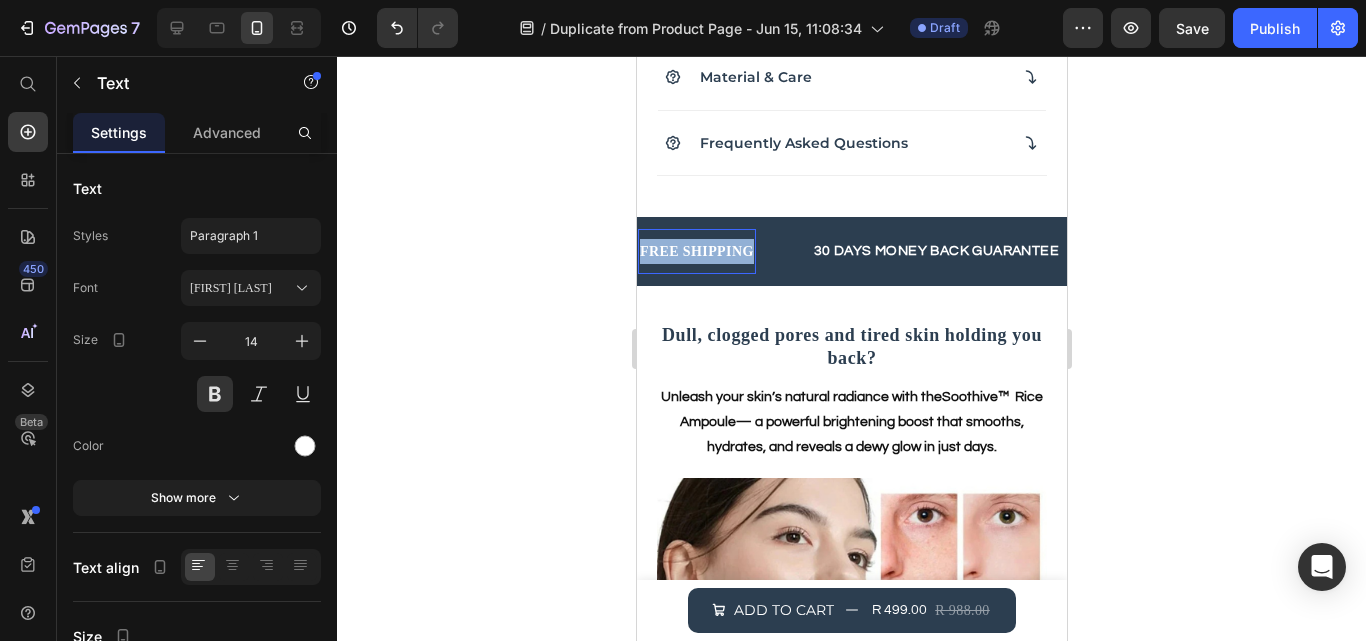 drag, startPoint x: 749, startPoint y: 251, endPoint x: 640, endPoint y: 243, distance: 109.29318 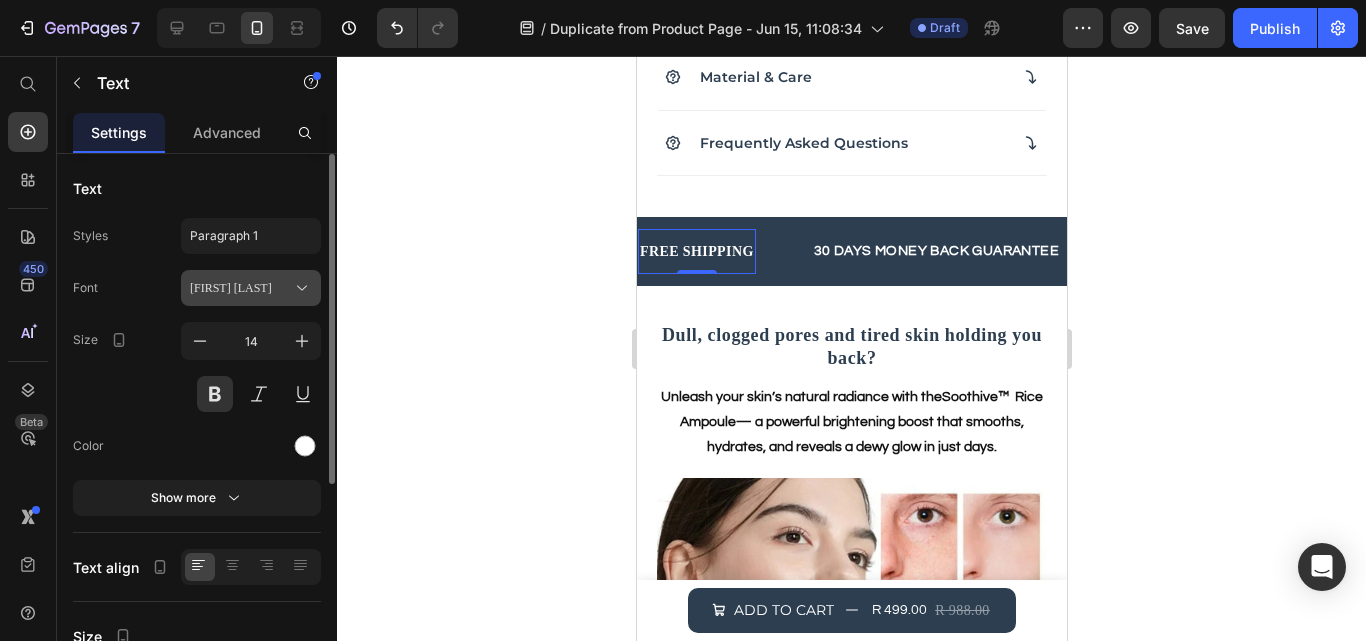 click 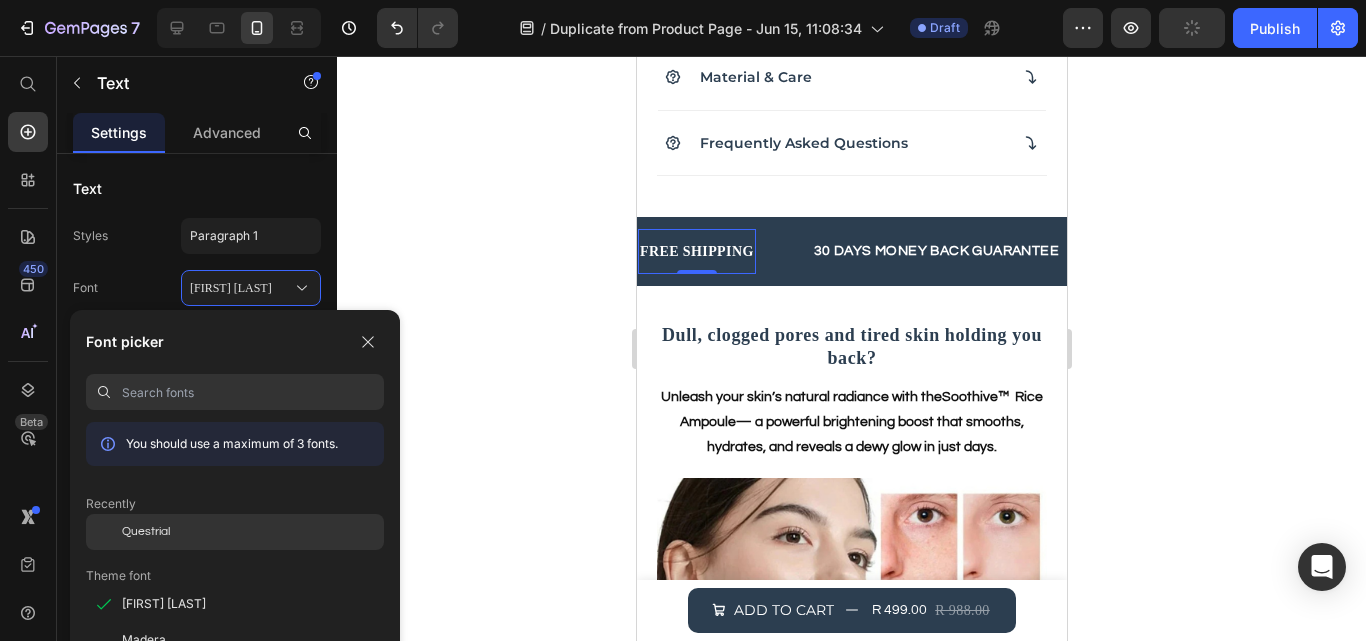 click on "Questrial" 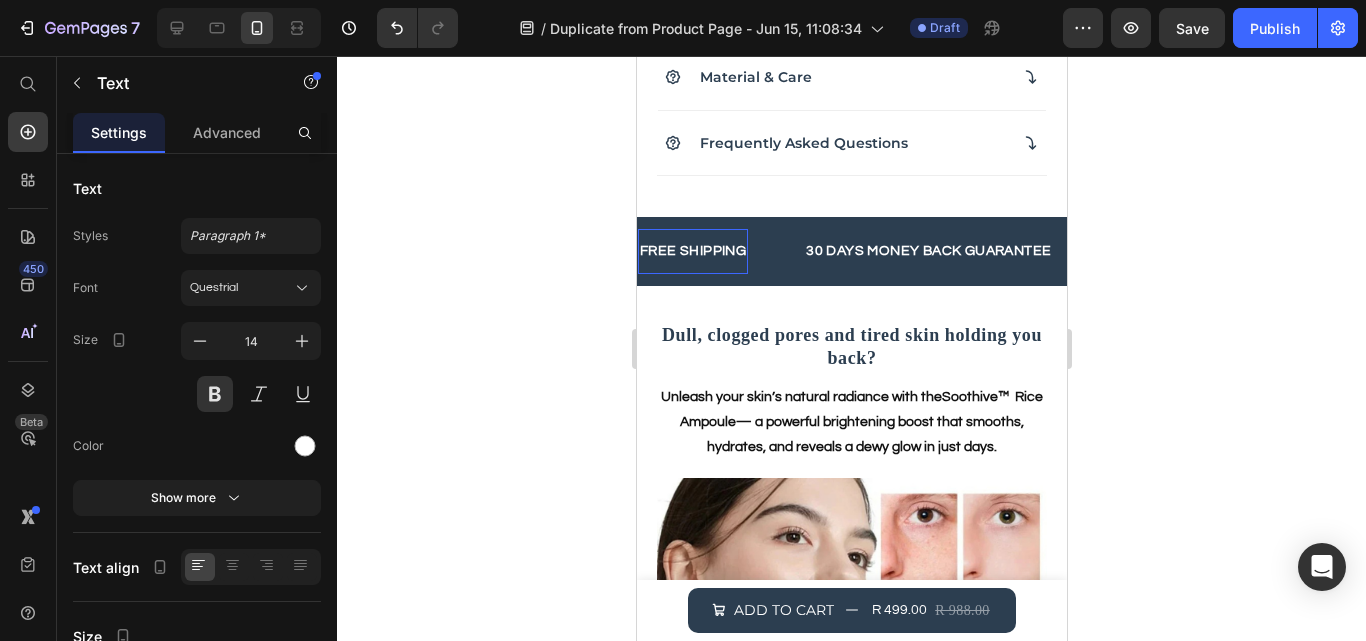click on "FREE SHIPPING" at bounding box center (670, 251) 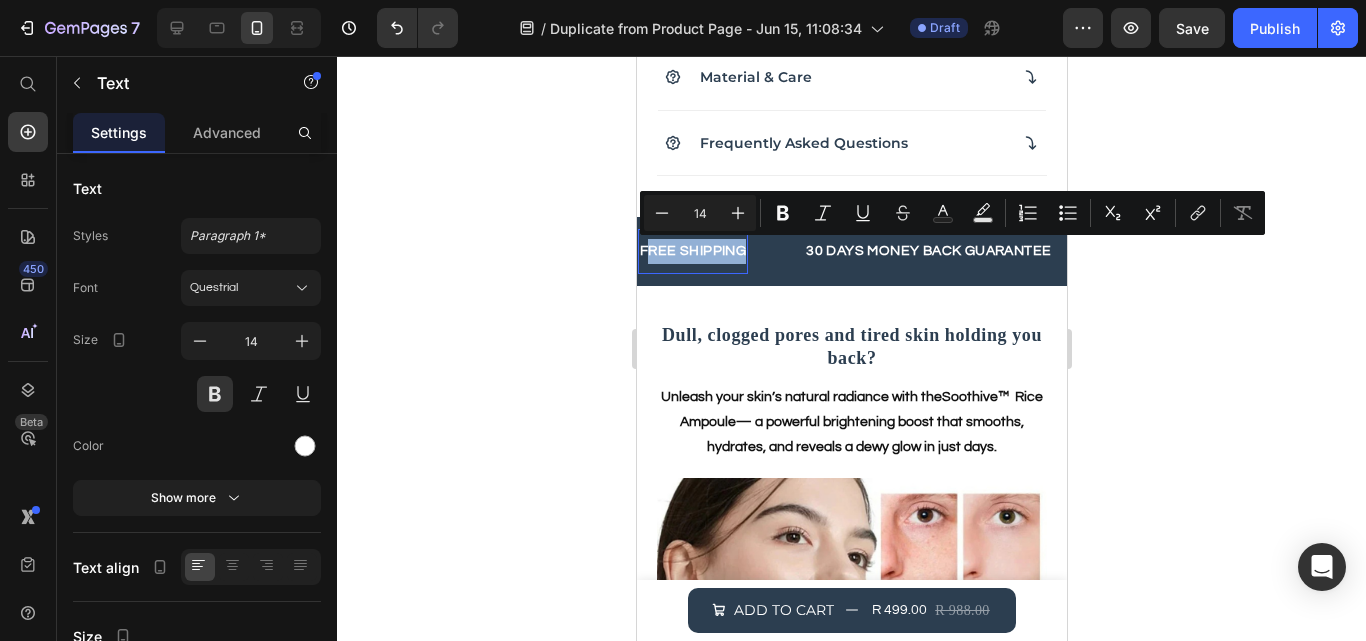 drag, startPoint x: 742, startPoint y: 250, endPoint x: 647, endPoint y: 250, distance: 95 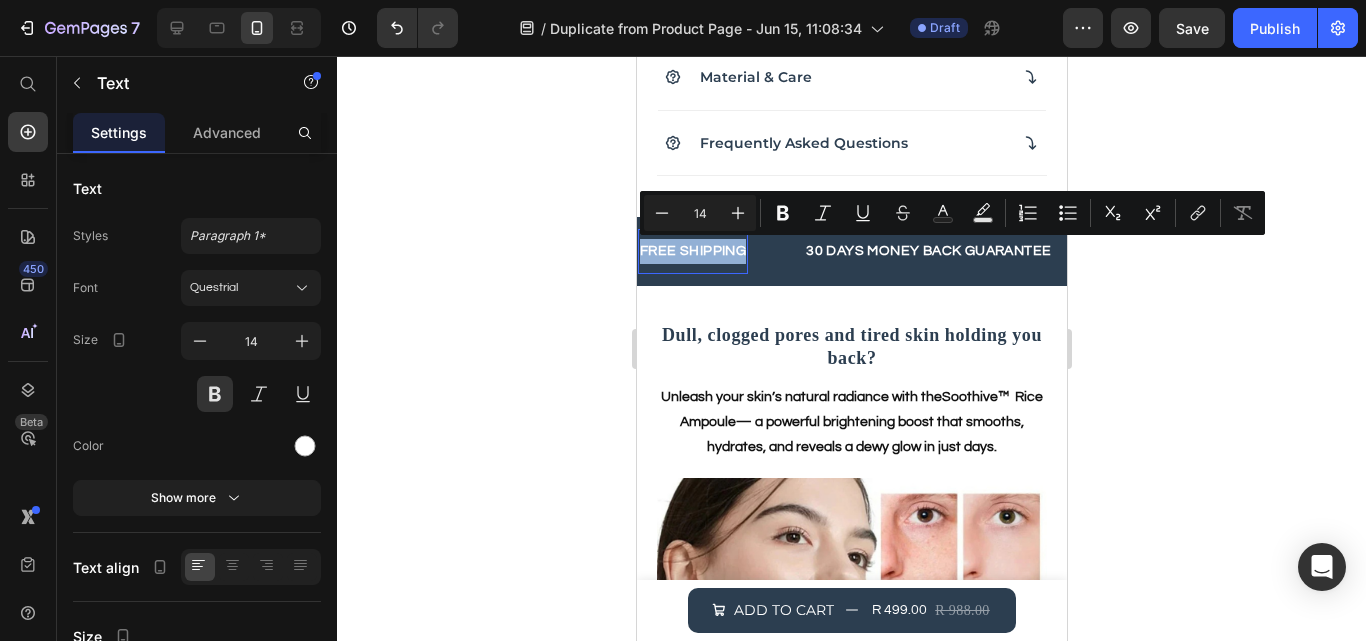 drag, startPoint x: 640, startPoint y: 250, endPoint x: 739, endPoint y: 253, distance: 99.04544 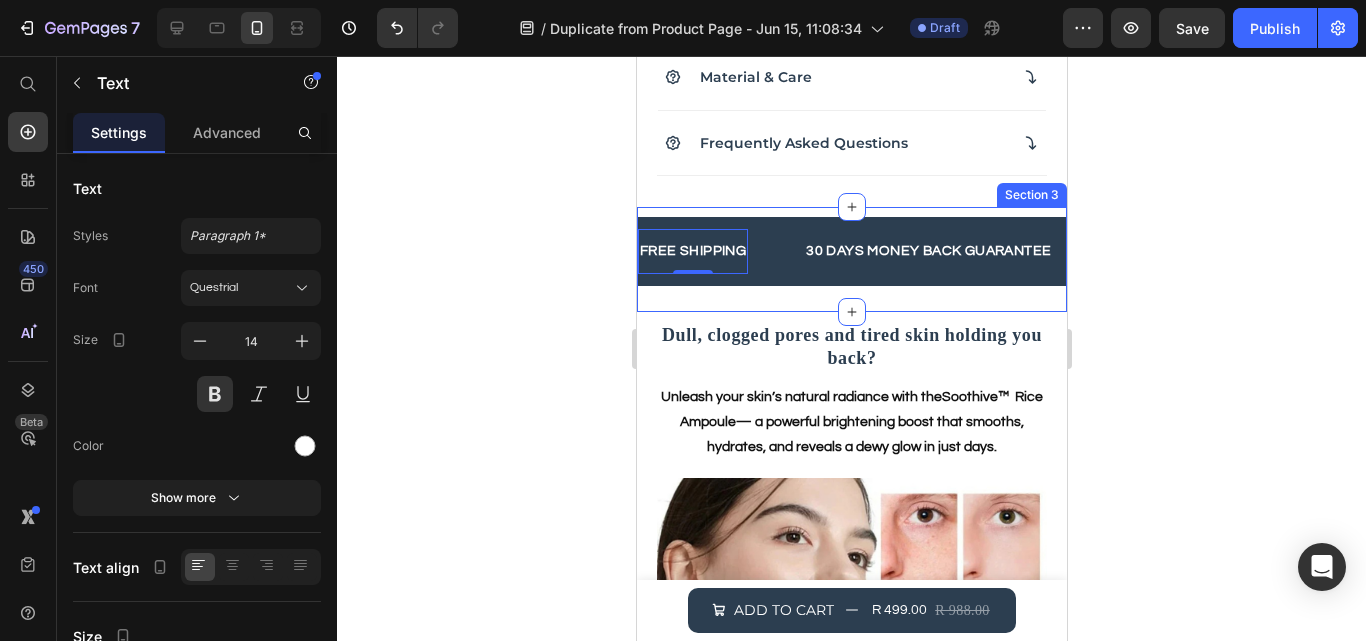 click 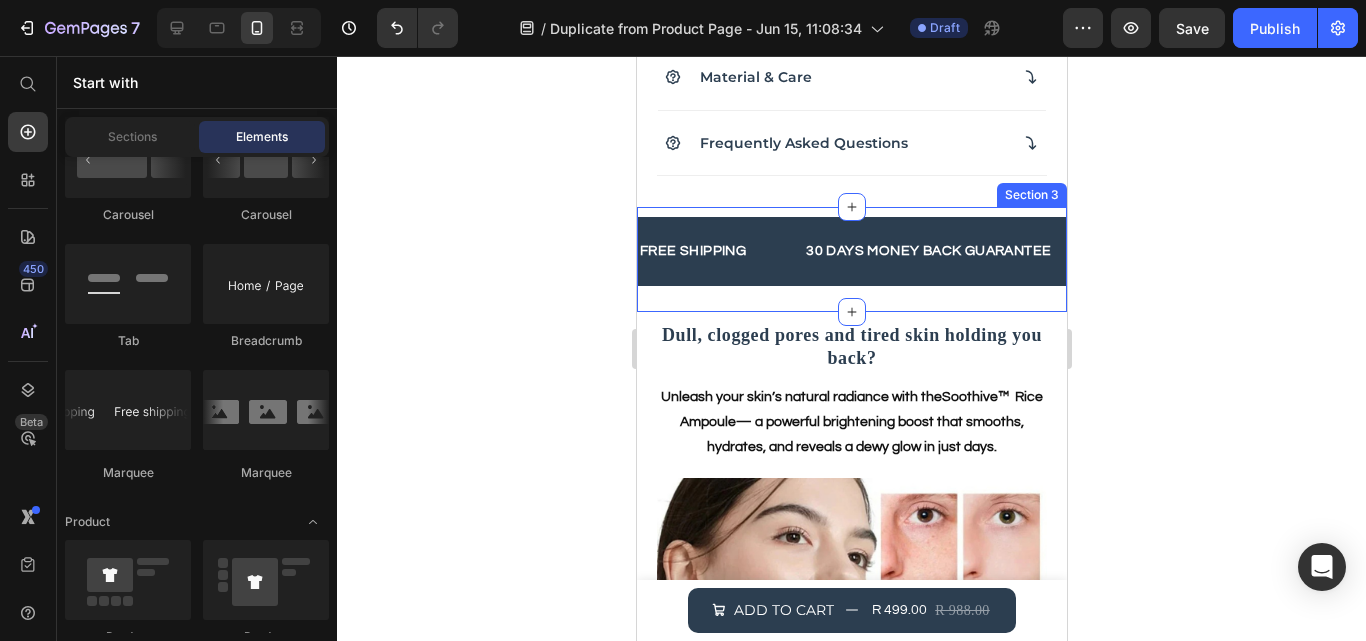 click on "FREE SHIPPING Text 30 DAYS MONEY BACK GUARANTEE Text LIMITED TIME 50% OFF SALE Text LIFE TIME WARRANTY Text FREE SHIPPING Text 30 DAYS MONEY BACK GUARANTEE Text LIMITED TIME 50% OFF SALE Text LIFE TIME WARRANTY Text Marquee" at bounding box center [851, 259] 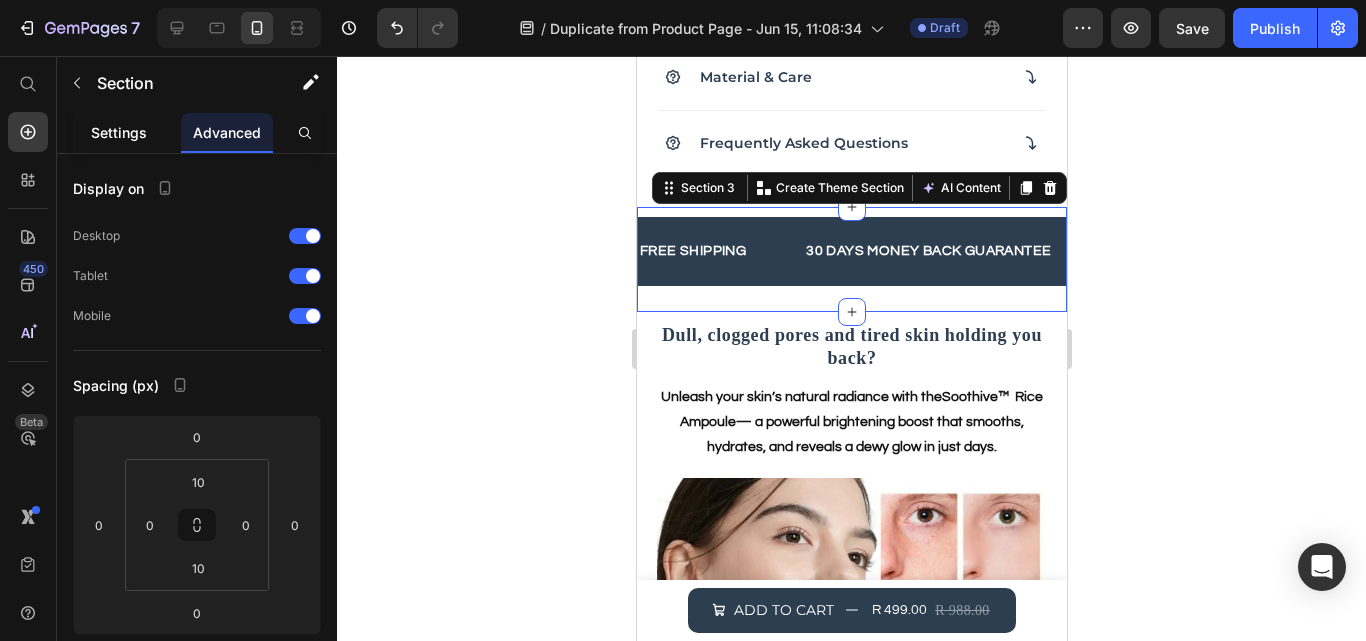 click on "Settings" at bounding box center [119, 132] 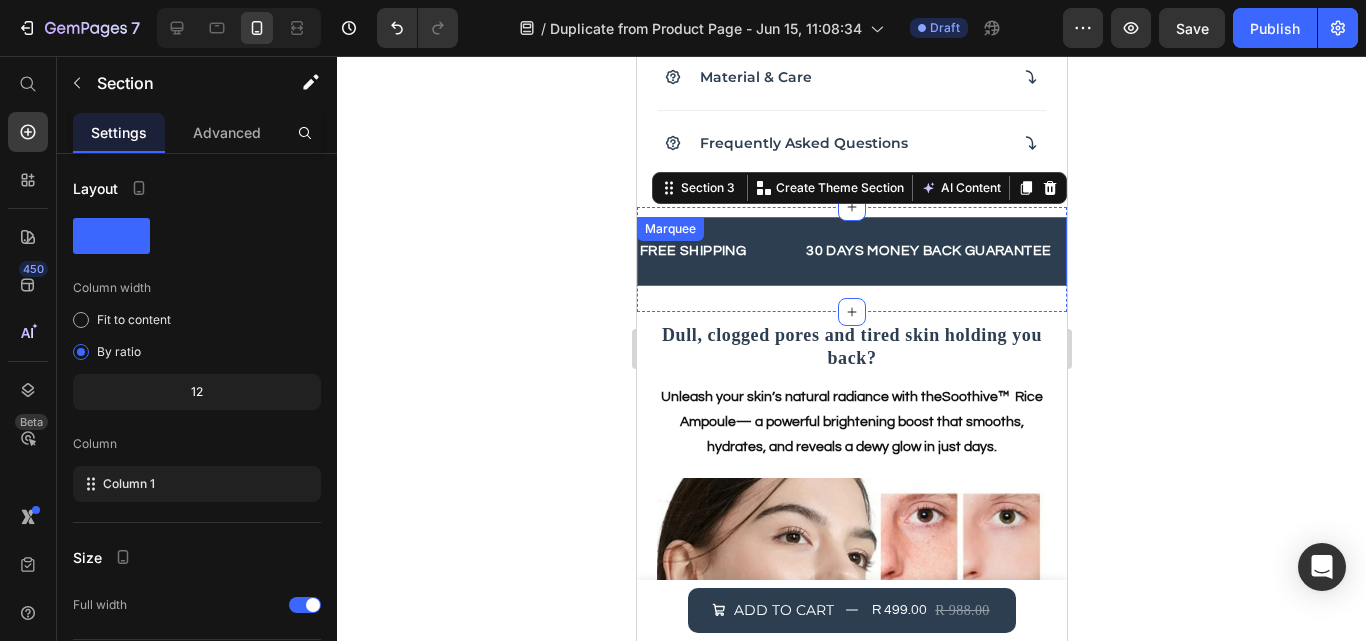 click on "FREE SHIPPING Text" at bounding box center (705, 251) 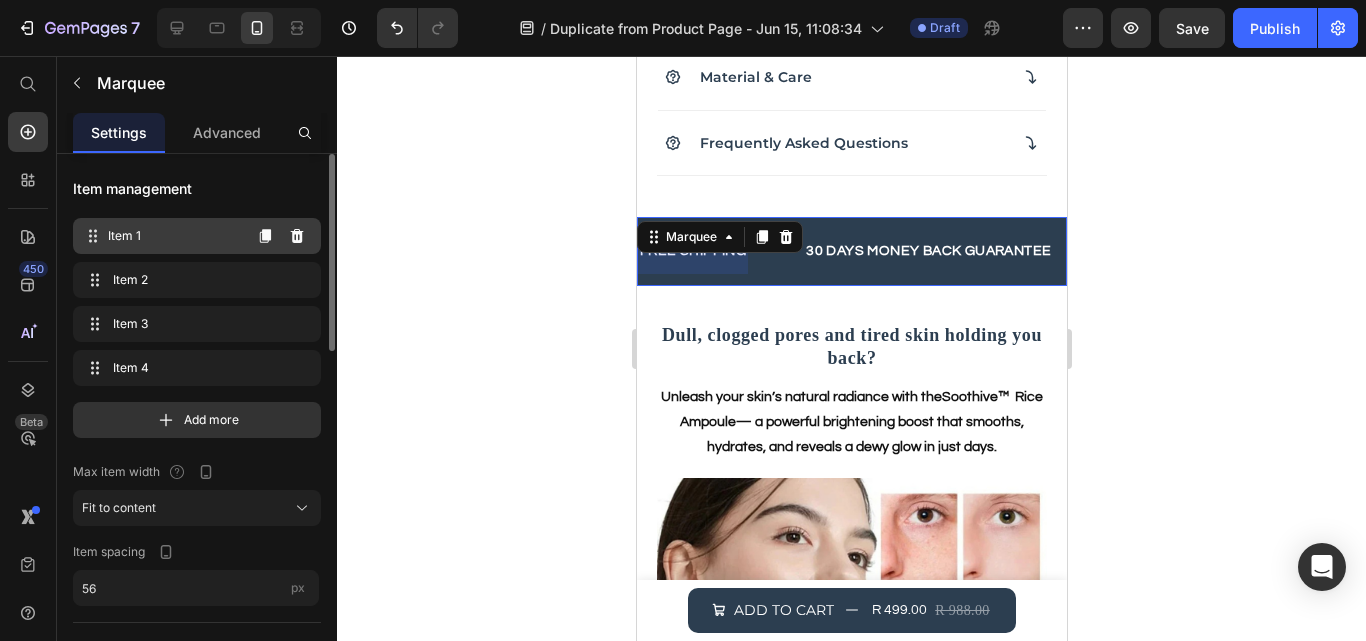 click on "Item 1" at bounding box center [174, 236] 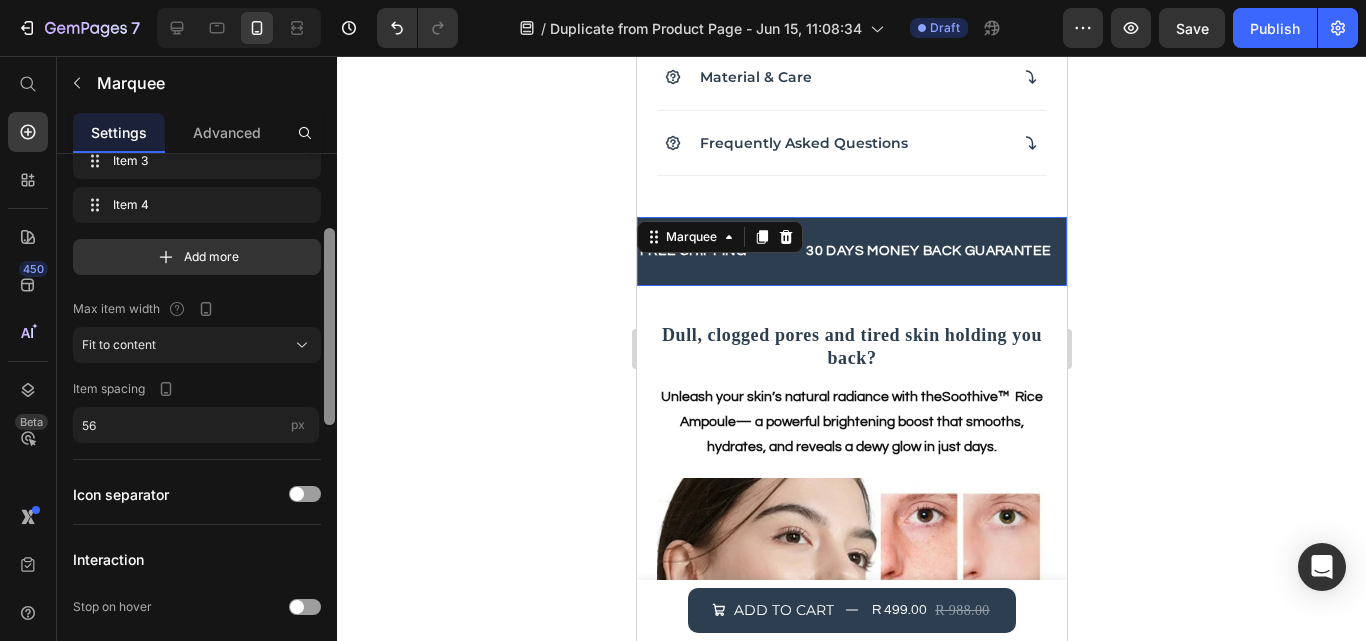 scroll, scrollTop: 179, scrollLeft: 0, axis: vertical 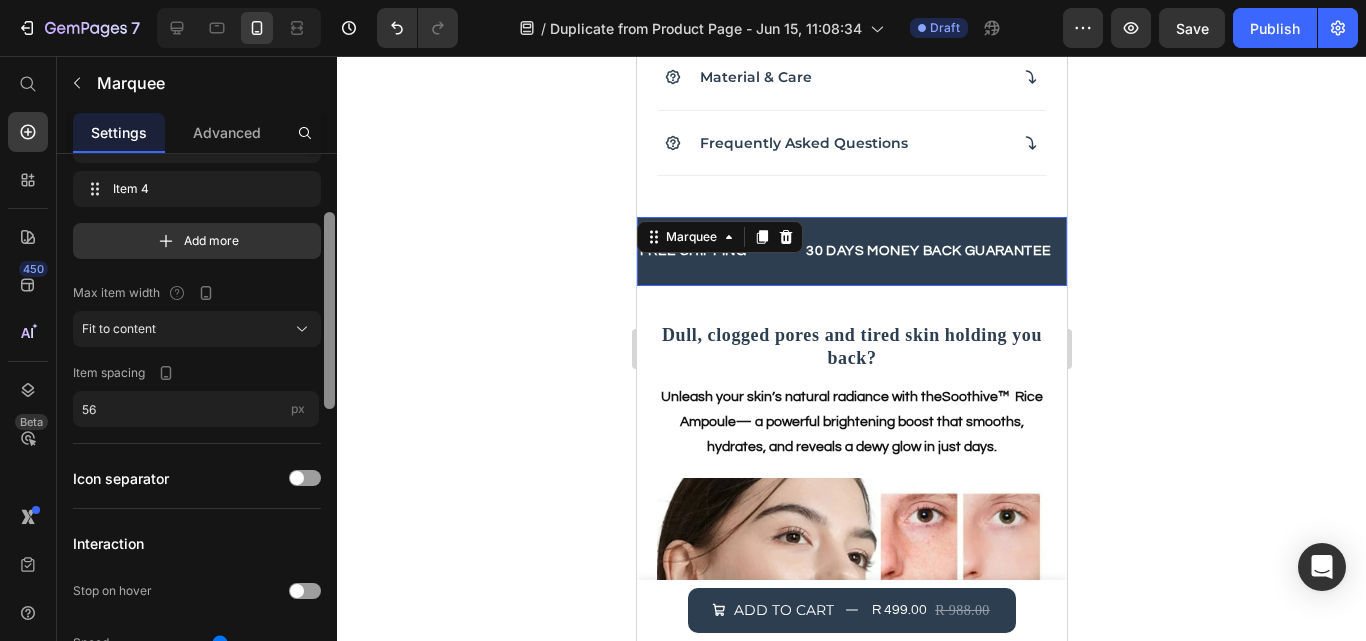 drag, startPoint x: 332, startPoint y: 278, endPoint x: 335, endPoint y: 343, distance: 65.06919 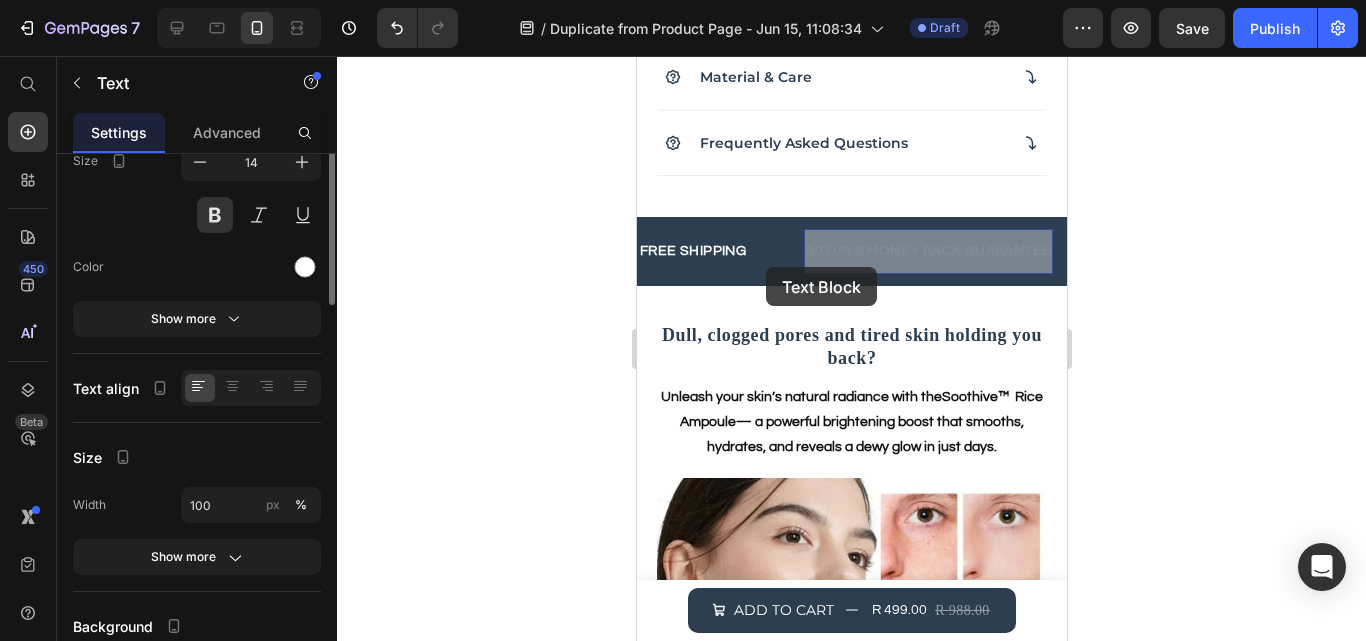 drag, startPoint x: 863, startPoint y: 256, endPoint x: 765, endPoint y: 267, distance: 98.61542 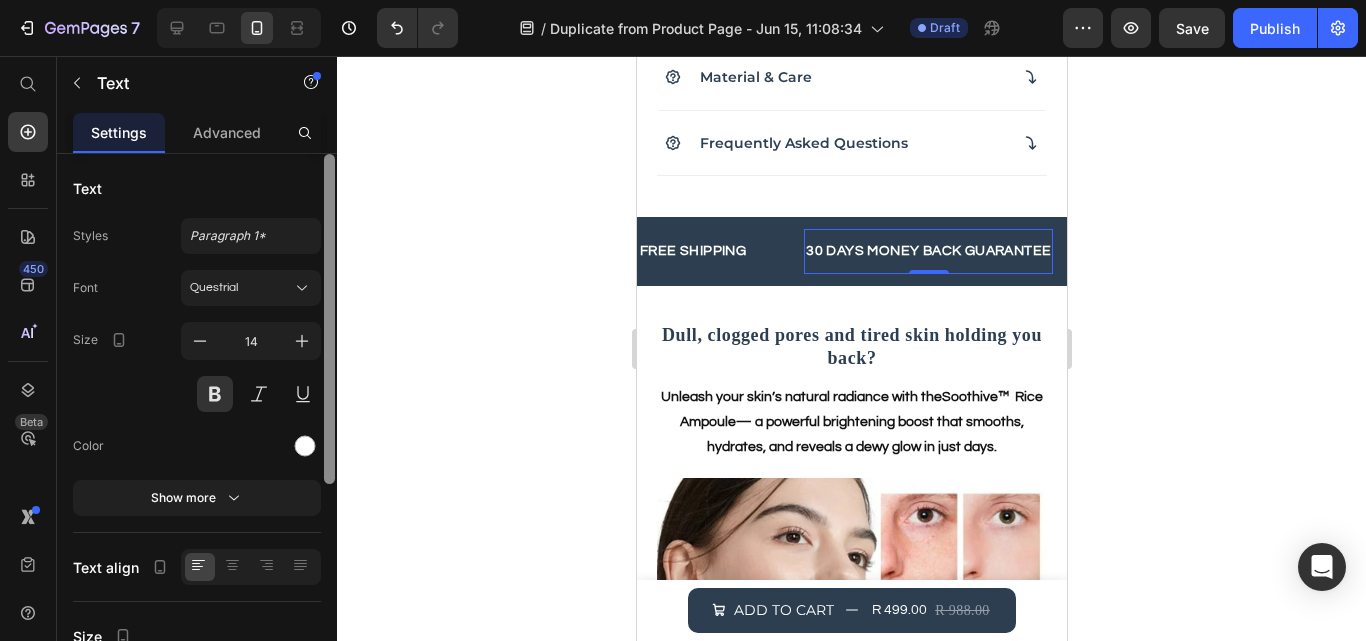 scroll, scrollTop: 351, scrollLeft: 0, axis: vertical 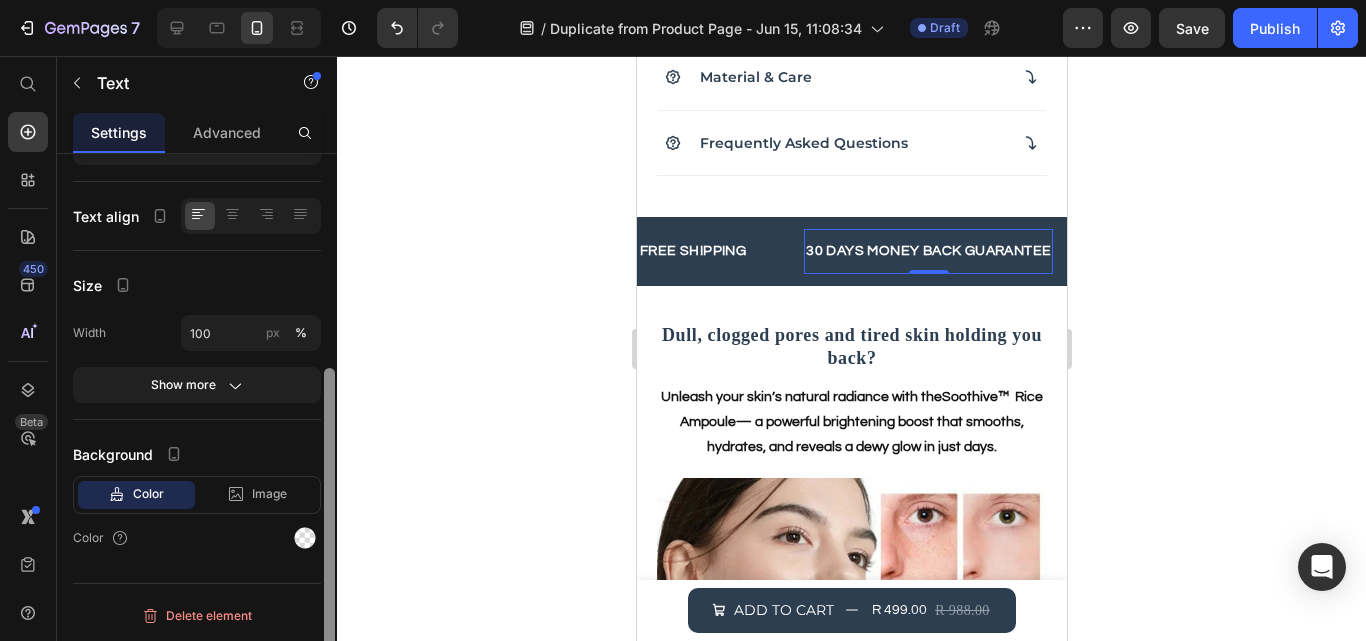 drag, startPoint x: 323, startPoint y: 445, endPoint x: 334, endPoint y: 522, distance: 77.781746 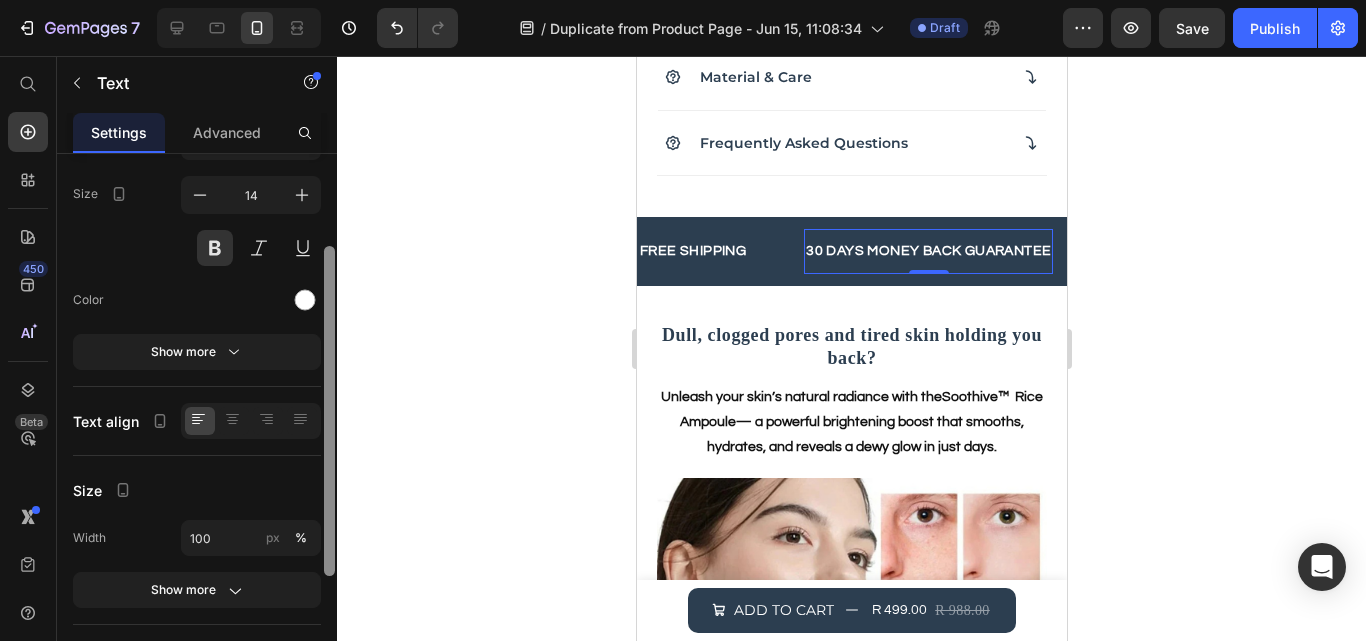 scroll, scrollTop: 0, scrollLeft: 0, axis: both 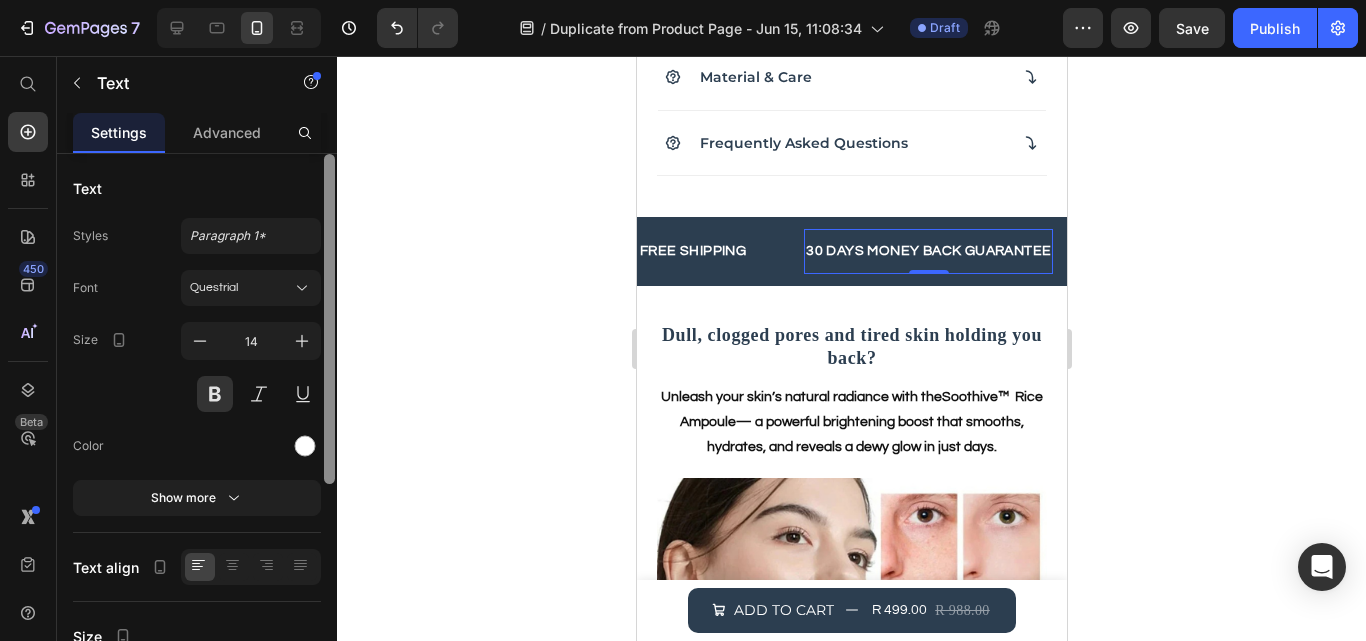 drag, startPoint x: 325, startPoint y: 496, endPoint x: 338, endPoint y: 175, distance: 321.26312 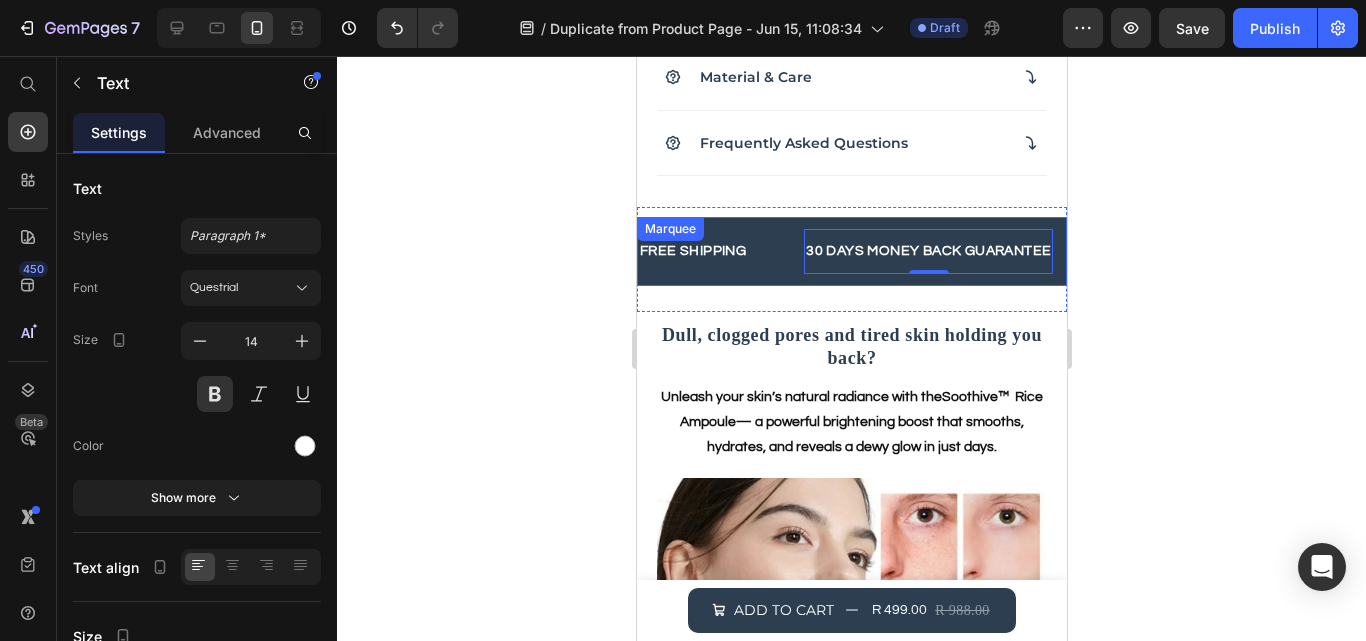 click on "FREE SHIPPING Text" at bounding box center [697, 251] 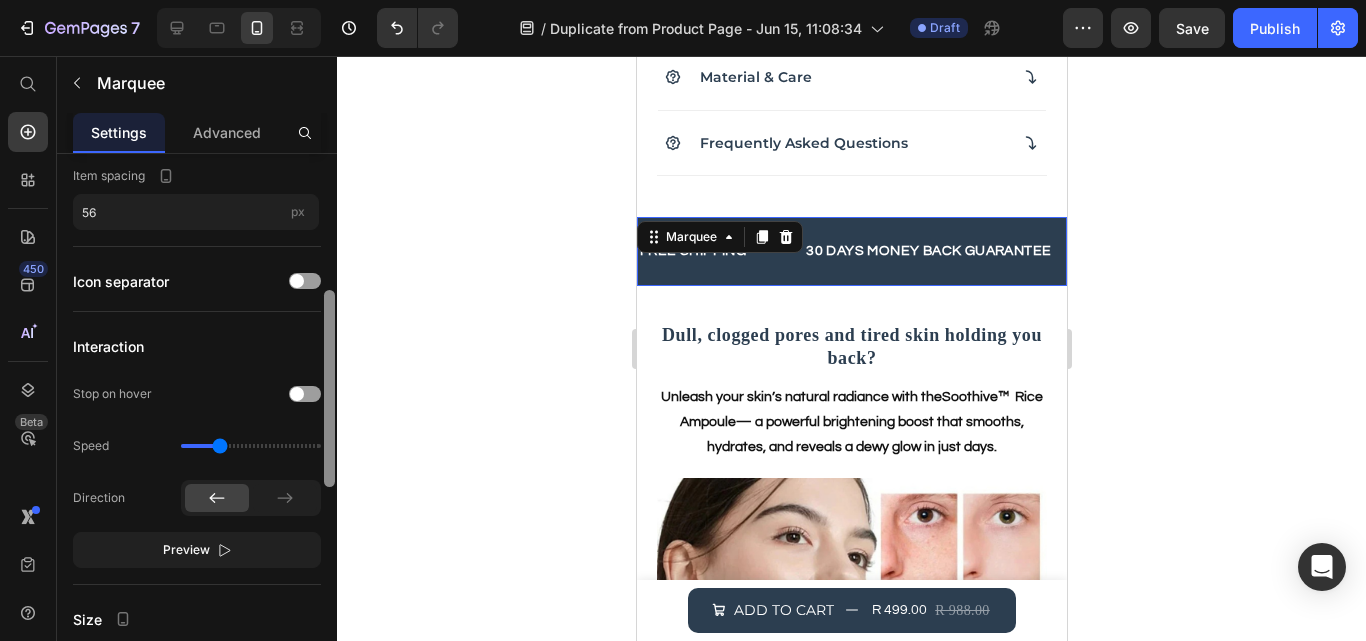 drag, startPoint x: 330, startPoint y: 293, endPoint x: 329, endPoint y: 429, distance: 136.00368 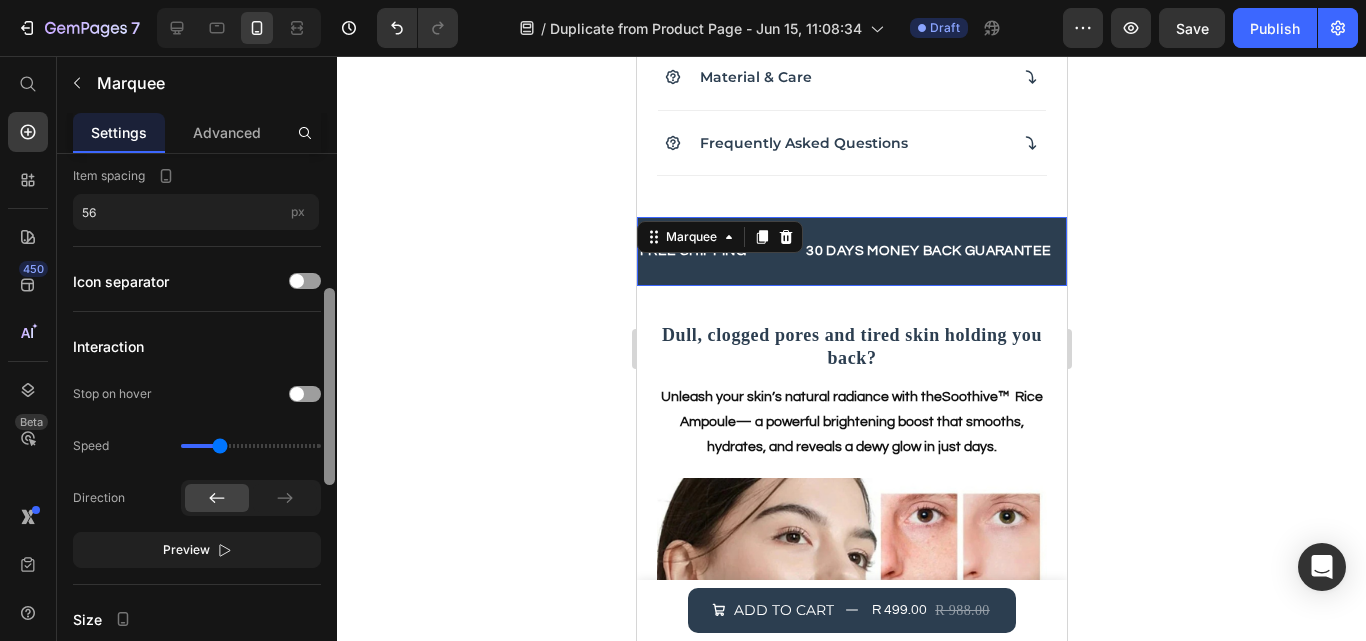 scroll, scrollTop: 374, scrollLeft: 0, axis: vertical 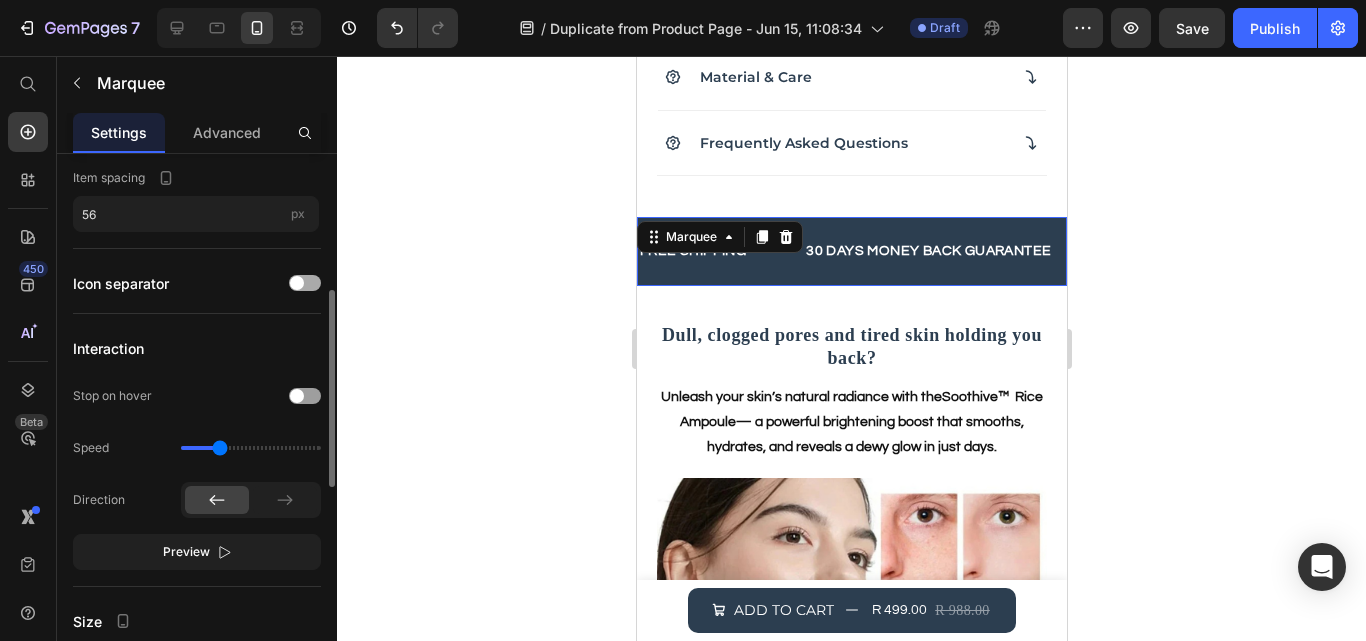 click at bounding box center [305, 283] 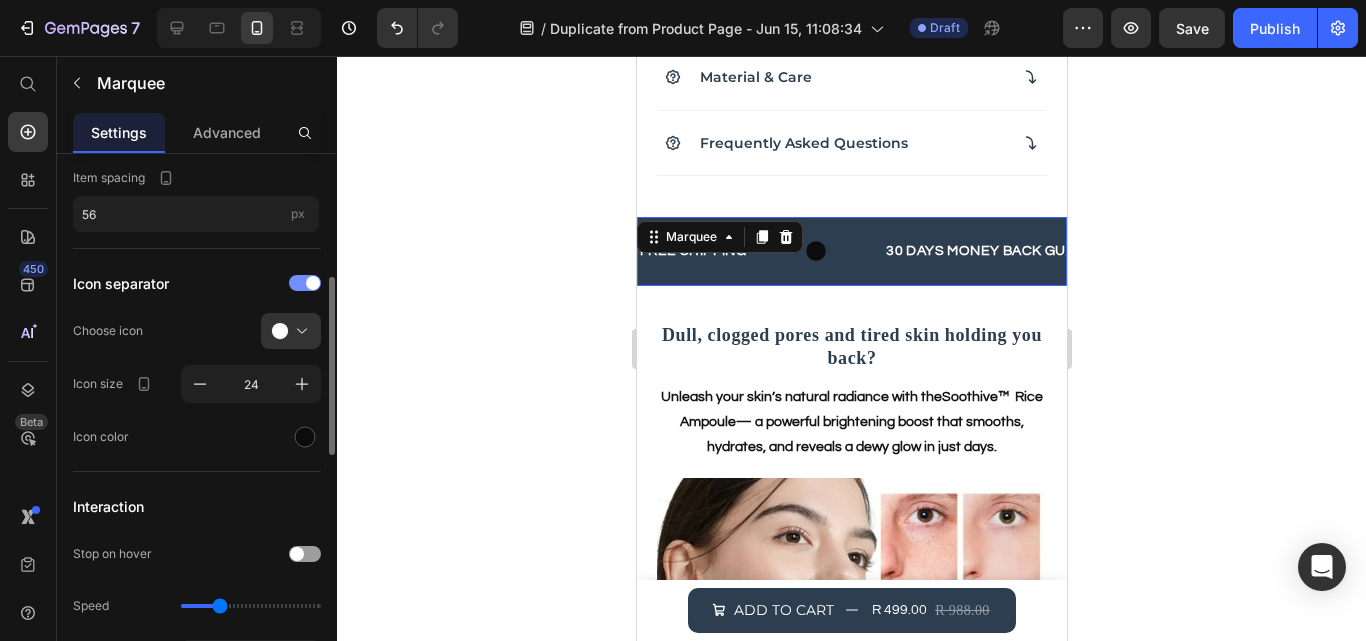 click at bounding box center (313, 283) 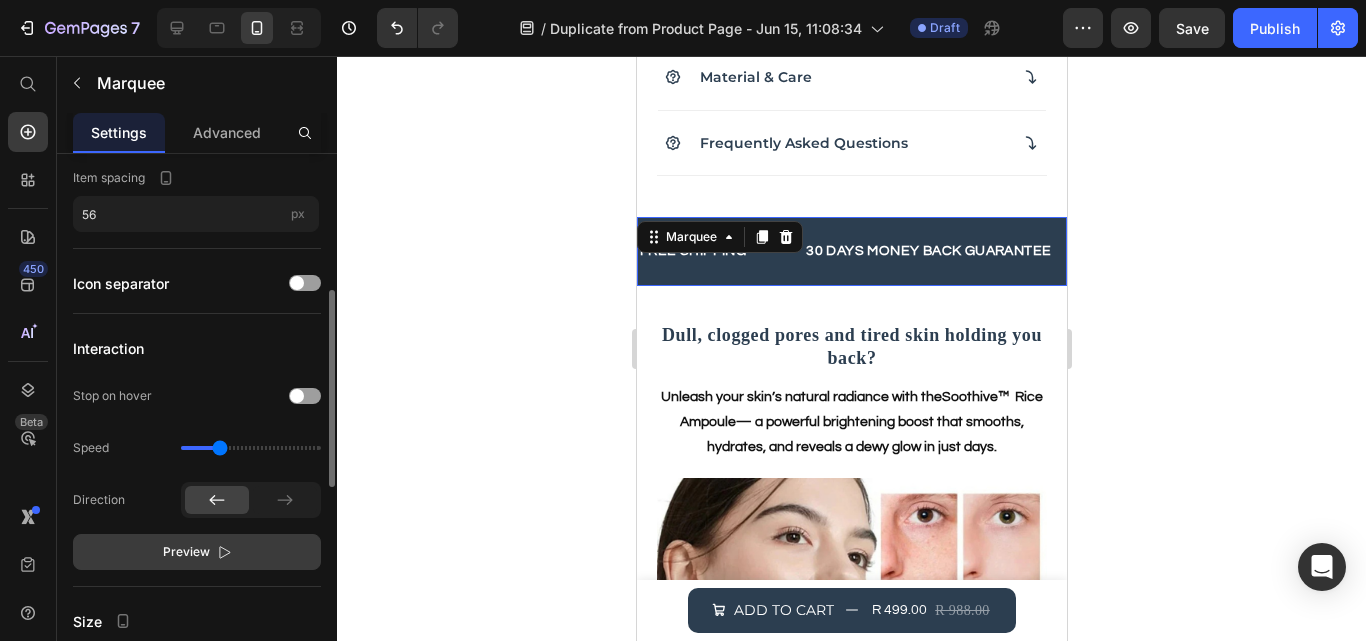 click on "Preview" at bounding box center [197, 552] 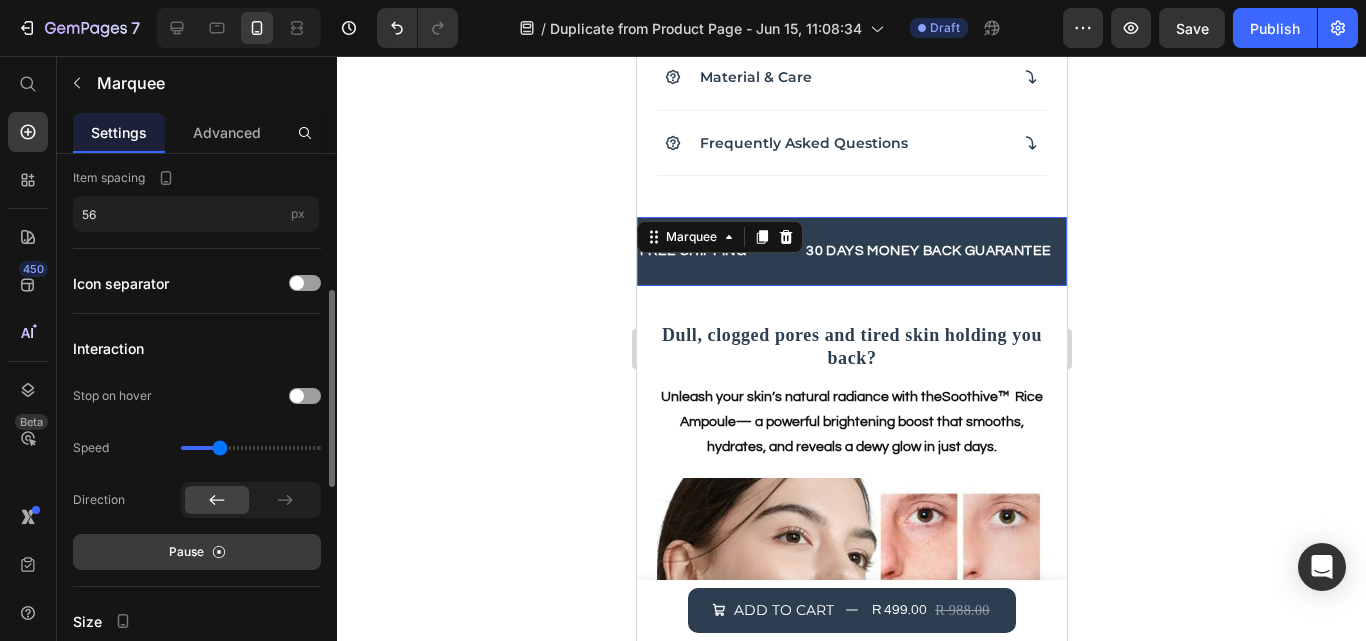 click on "Pause" at bounding box center (197, 552) 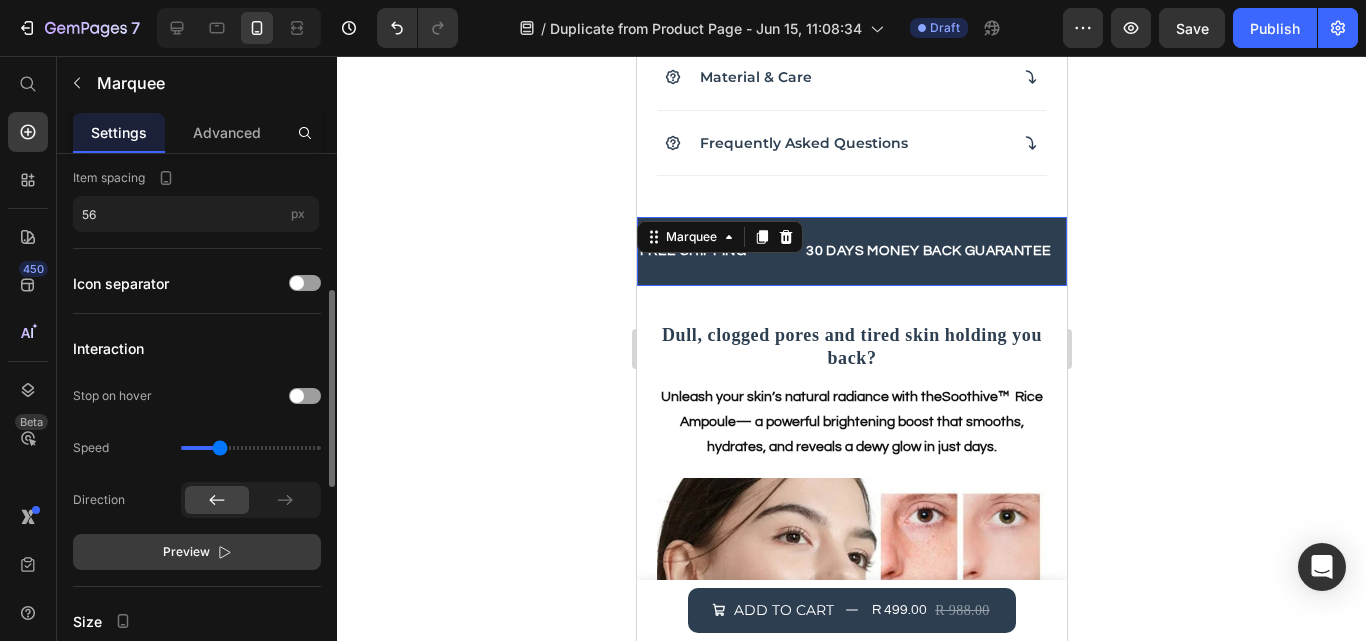 click on "Preview" at bounding box center [197, 552] 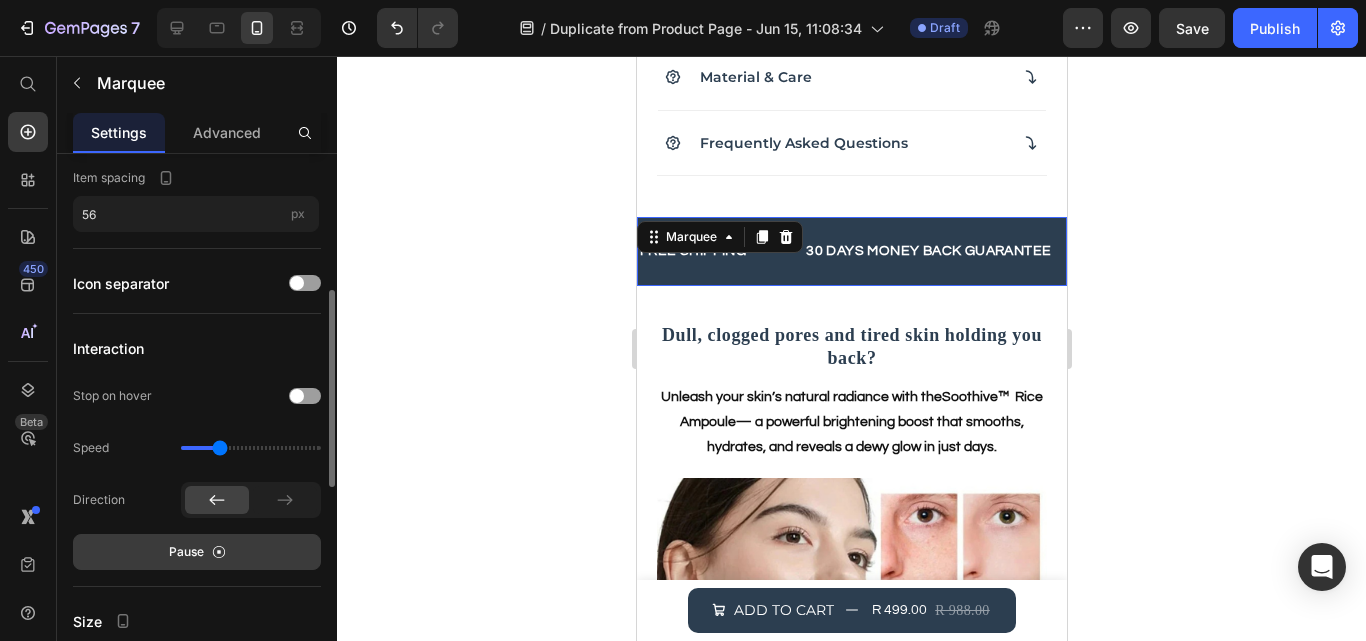 click on "Pause" at bounding box center (197, 552) 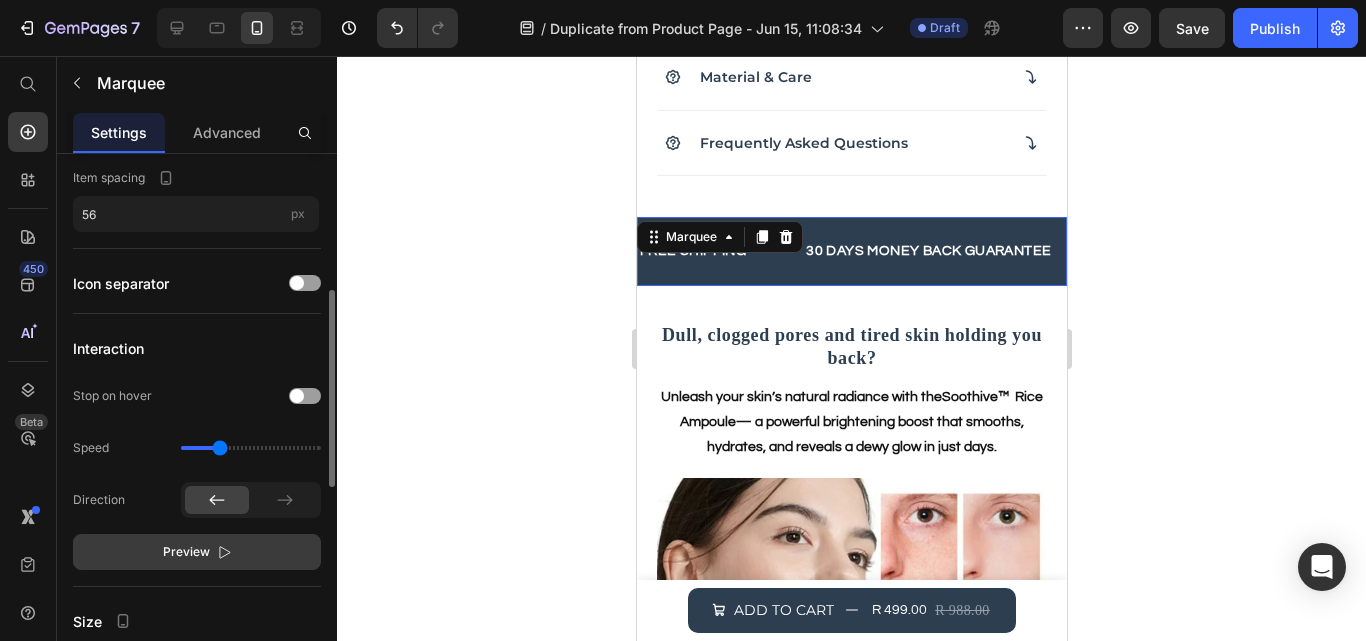 click on "Preview" at bounding box center (197, 552) 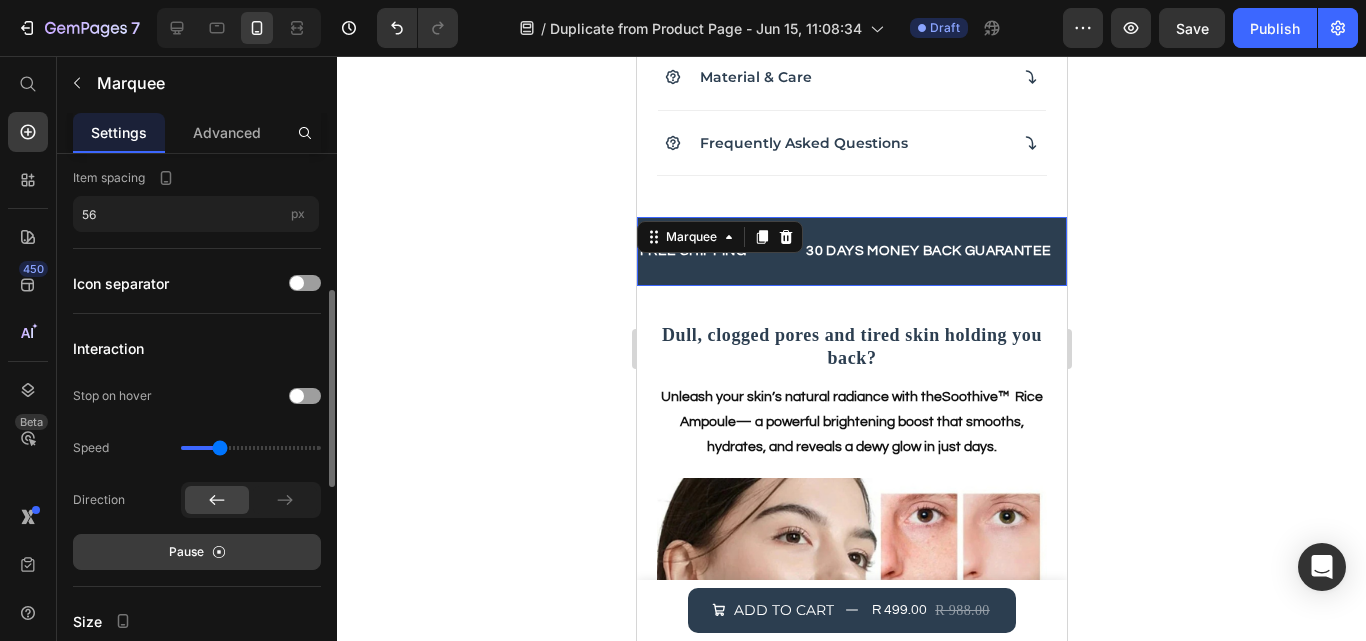 click on "Pause" at bounding box center [197, 552] 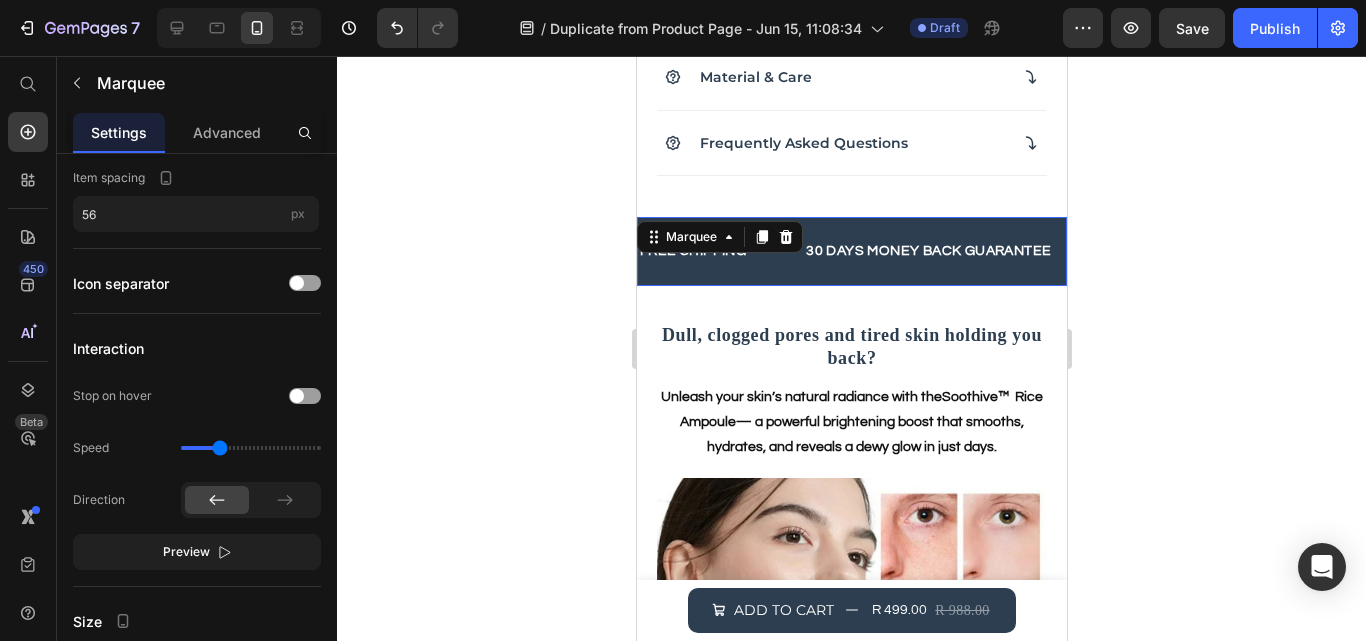 click 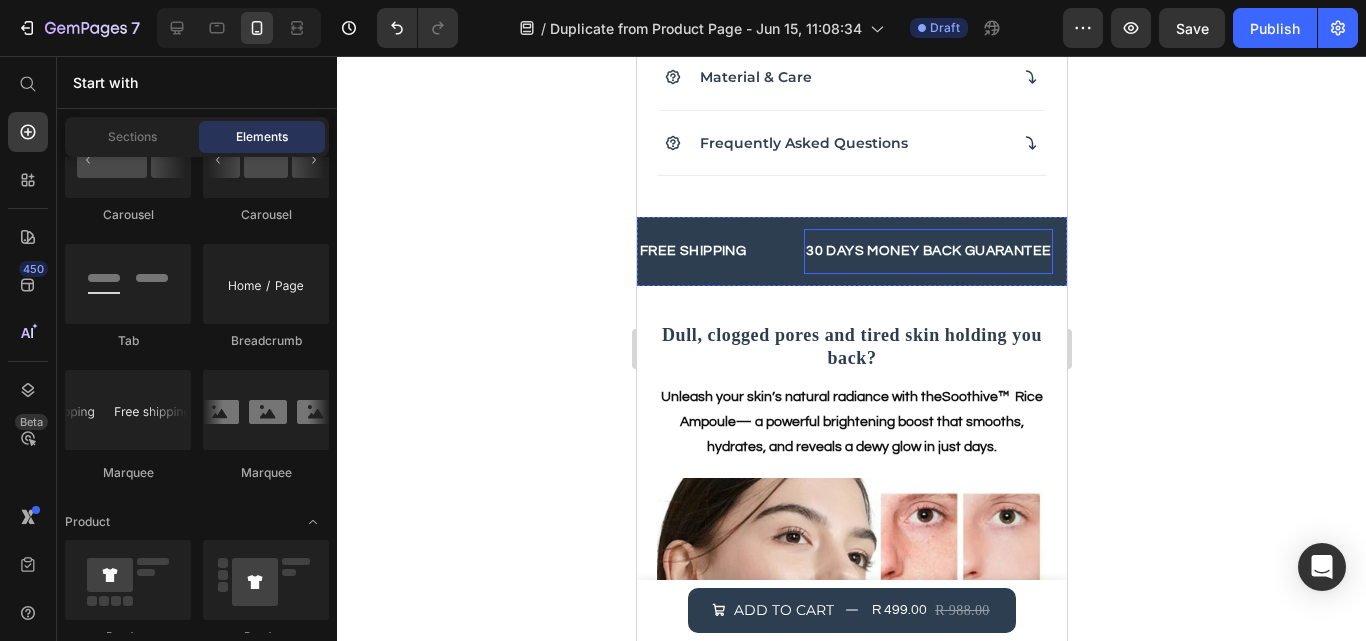 click on "30 DAYS MONEY BACK GUARANTEE" at bounding box center [859, 251] 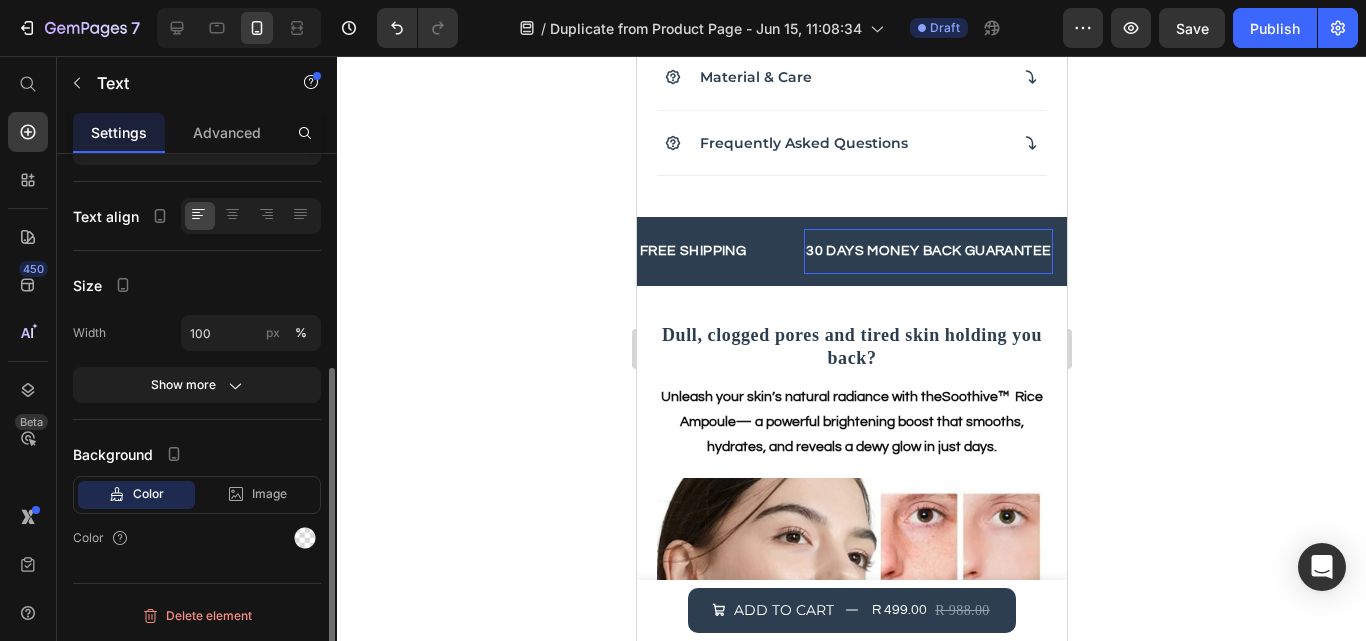 scroll, scrollTop: 0, scrollLeft: 0, axis: both 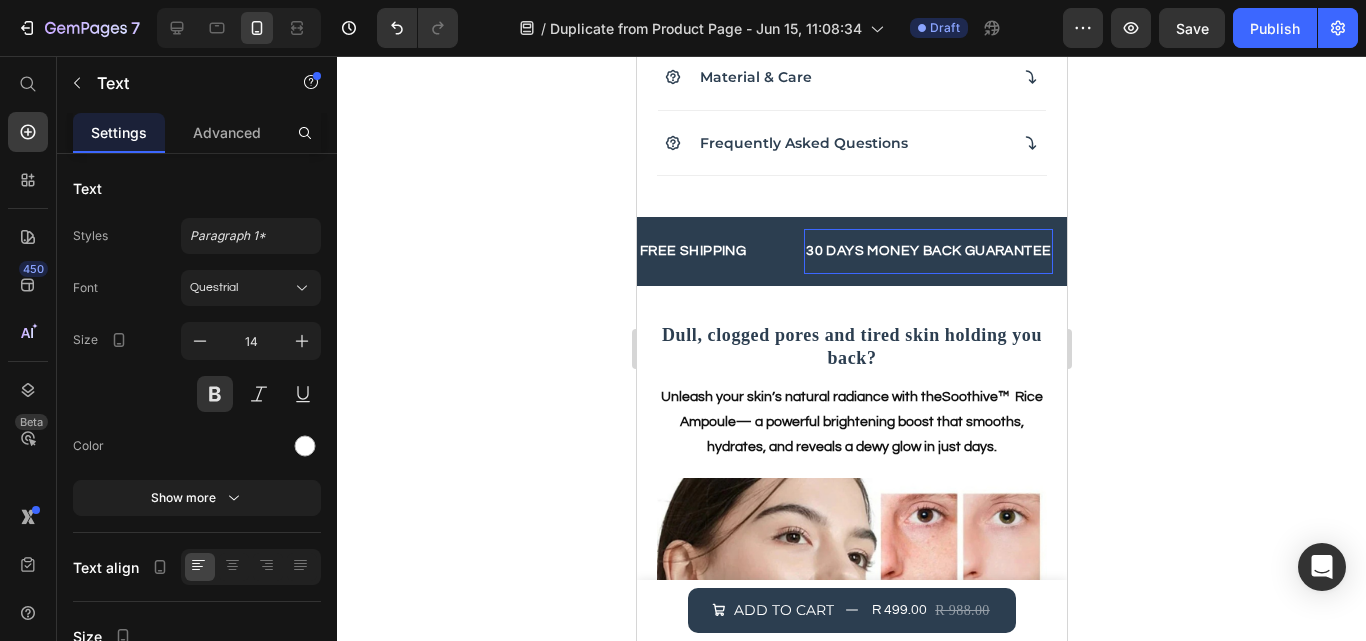 click on "30 DAYS MONEY BACK GUARANTEE" at bounding box center (909, 251) 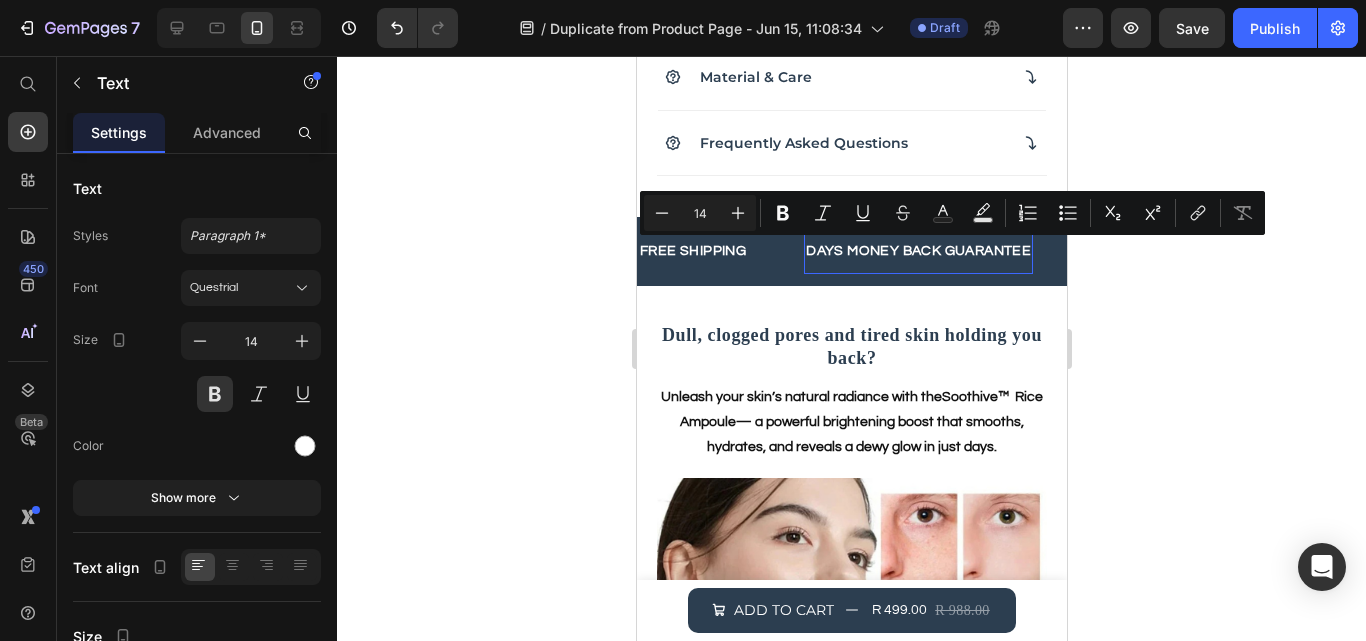 drag, startPoint x: 806, startPoint y: 253, endPoint x: 1028, endPoint y: 259, distance: 222.08107 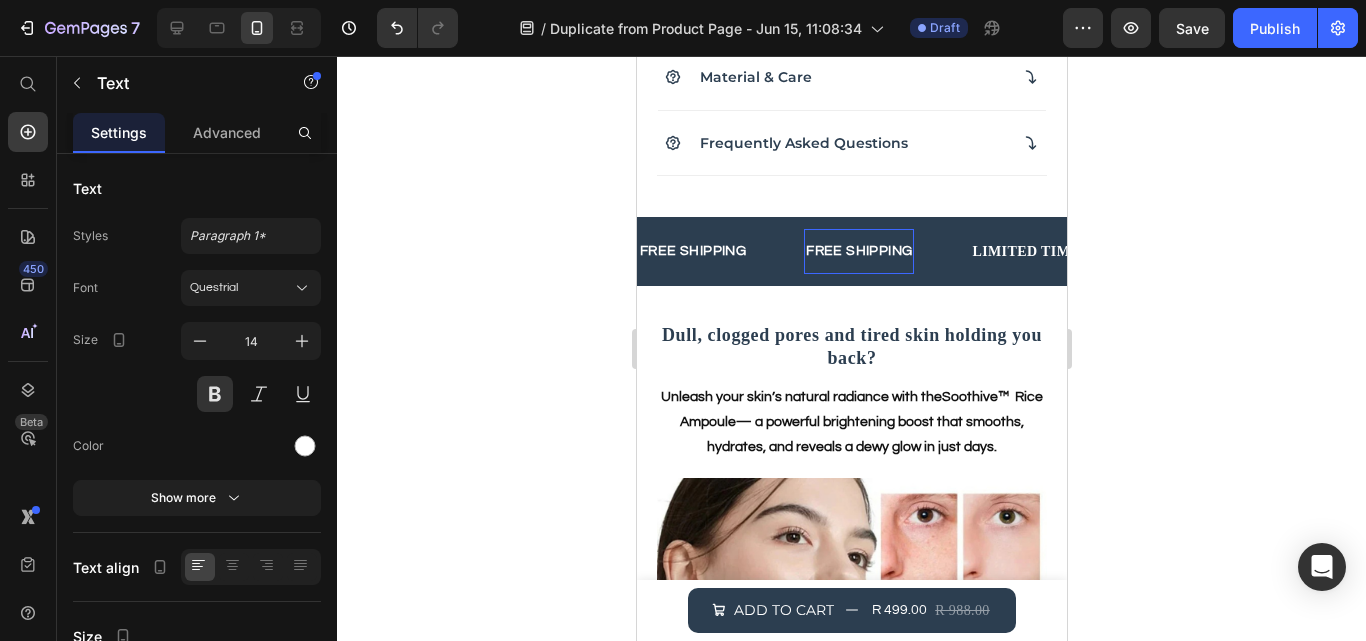 click on "FREE SHIPPING" at bounding box center (791, 251) 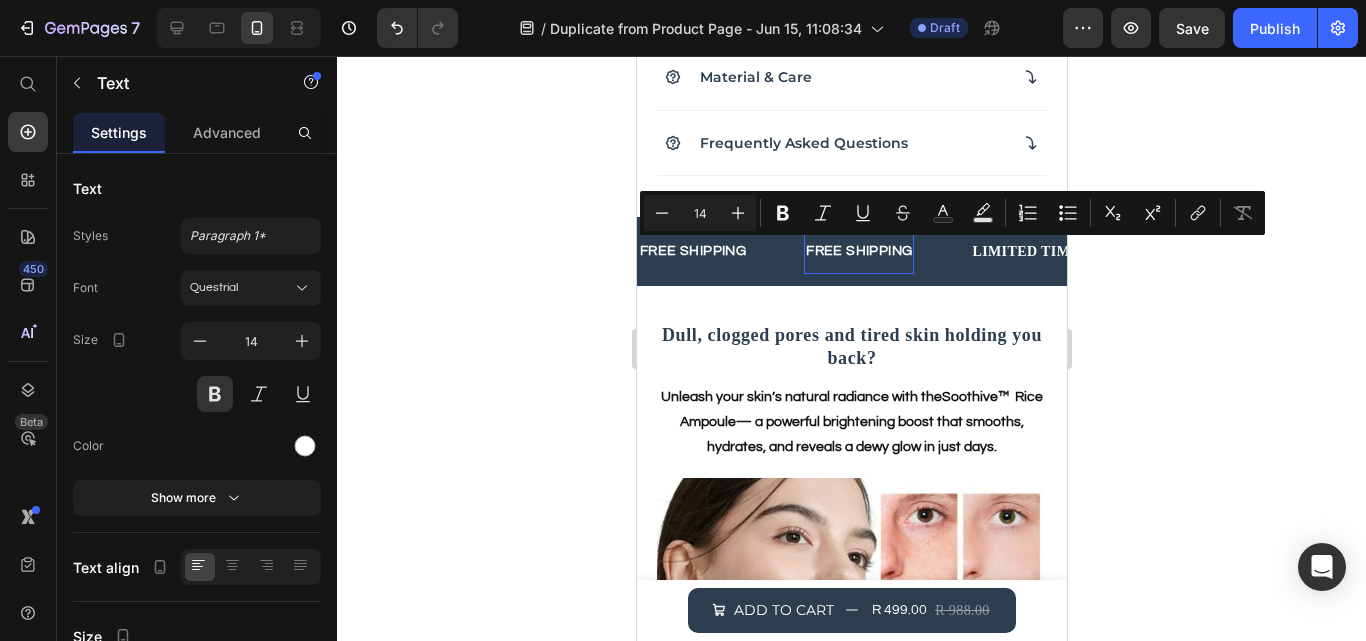 drag, startPoint x: 808, startPoint y: 241, endPoint x: 901, endPoint y: 241, distance: 93 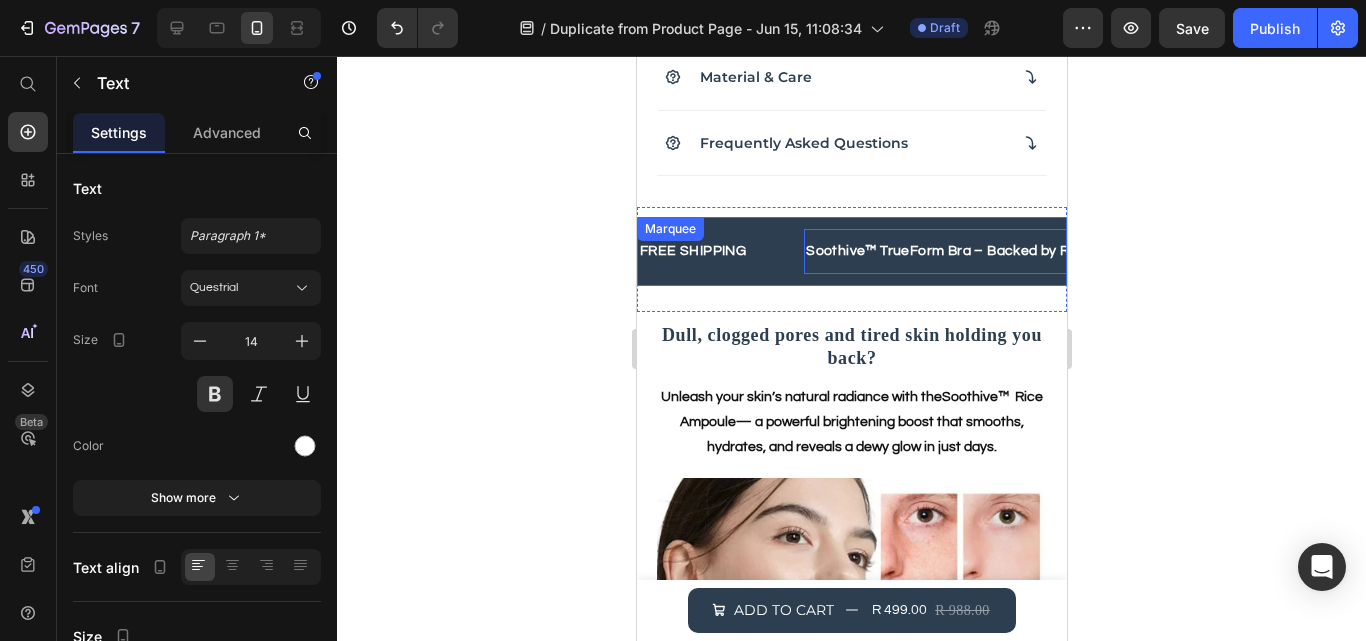 scroll, scrollTop: 0, scrollLeft: 110, axis: horizontal 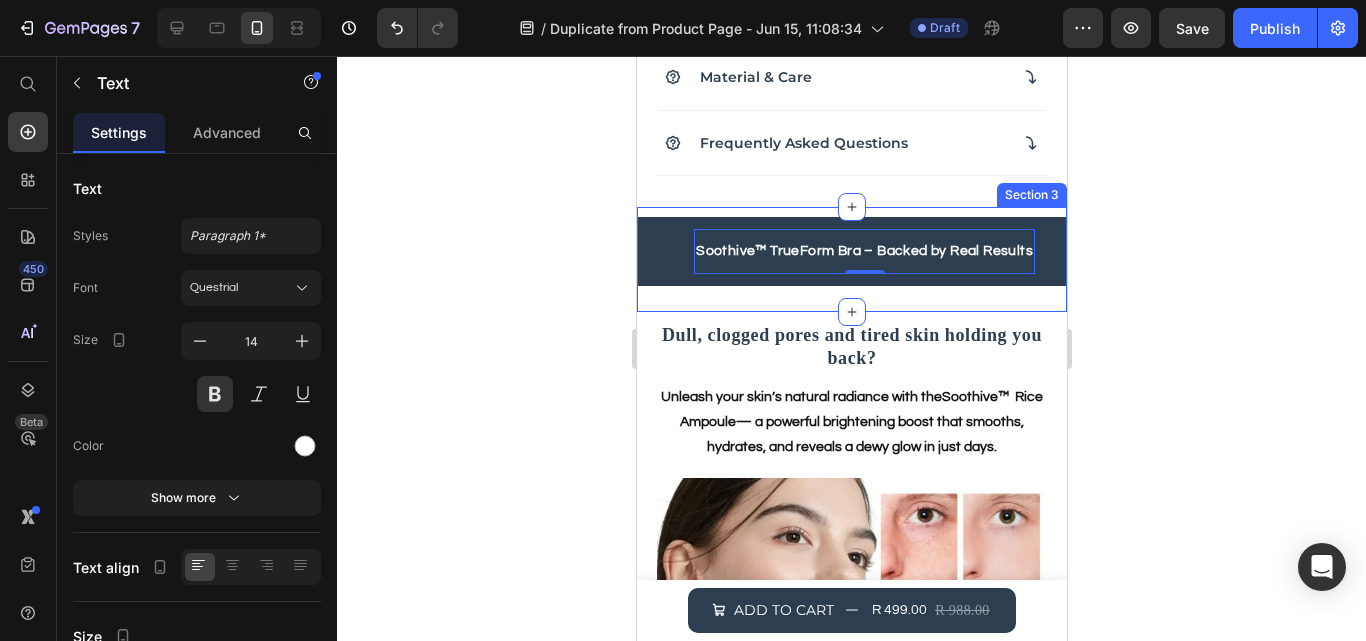 click 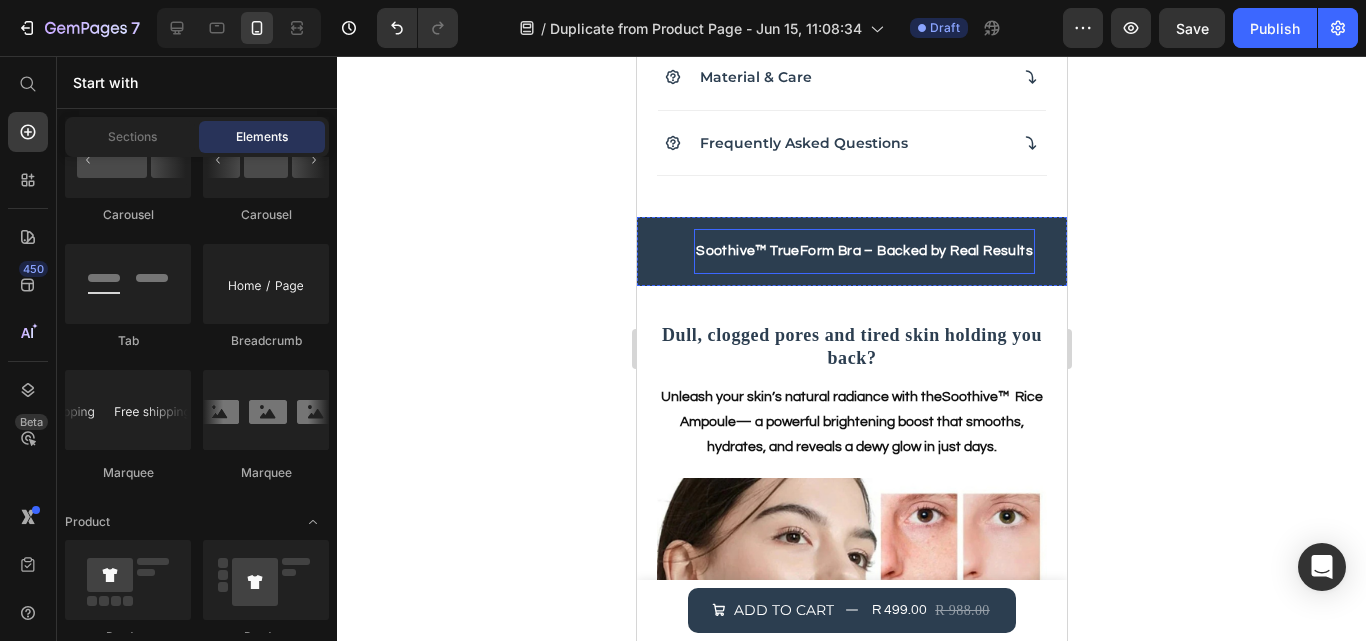 click on "Soothive™ TrueForm Bra – Backed by Real Results" at bounding box center (849, 251) 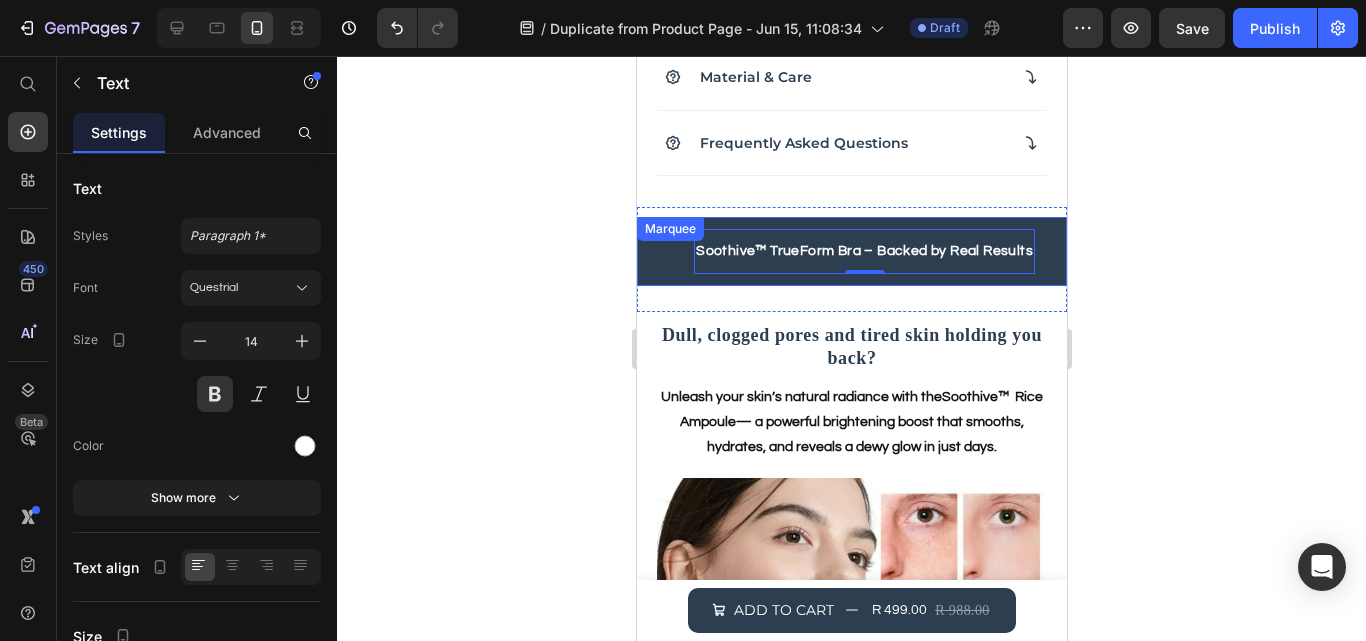 click on "FREE SHIPPING Text" at bounding box center (588, 251) 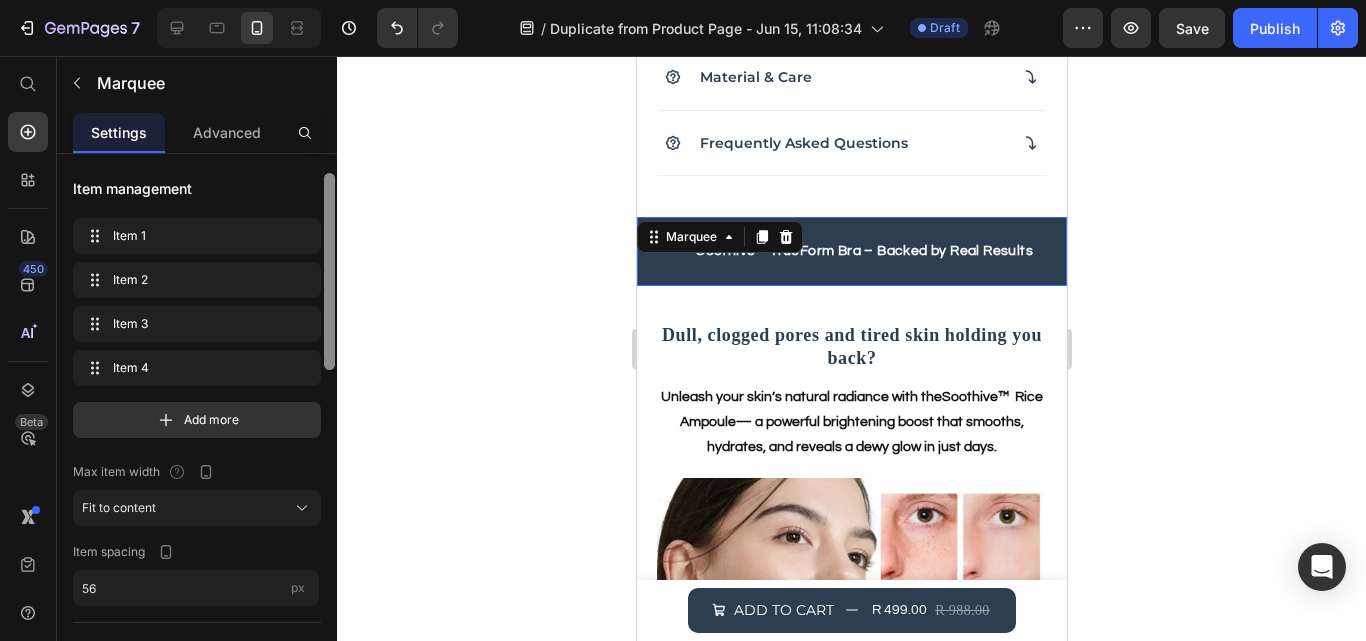 scroll, scrollTop: 14, scrollLeft: 0, axis: vertical 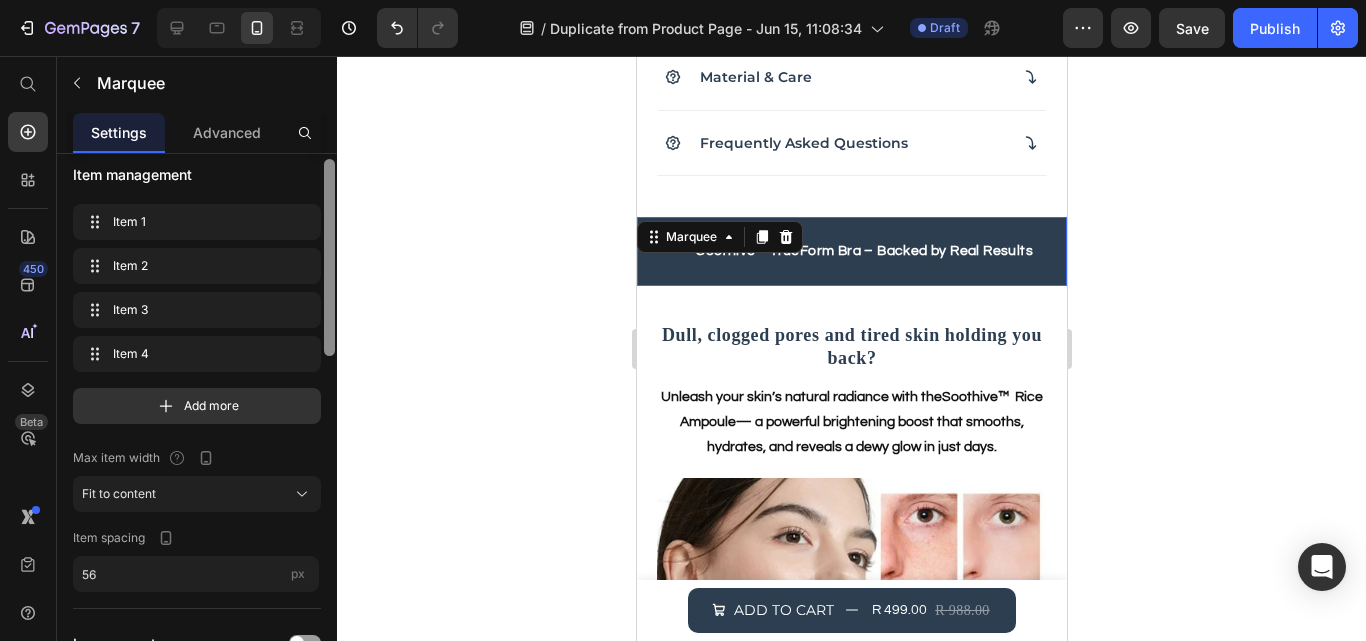 click at bounding box center [329, 257] 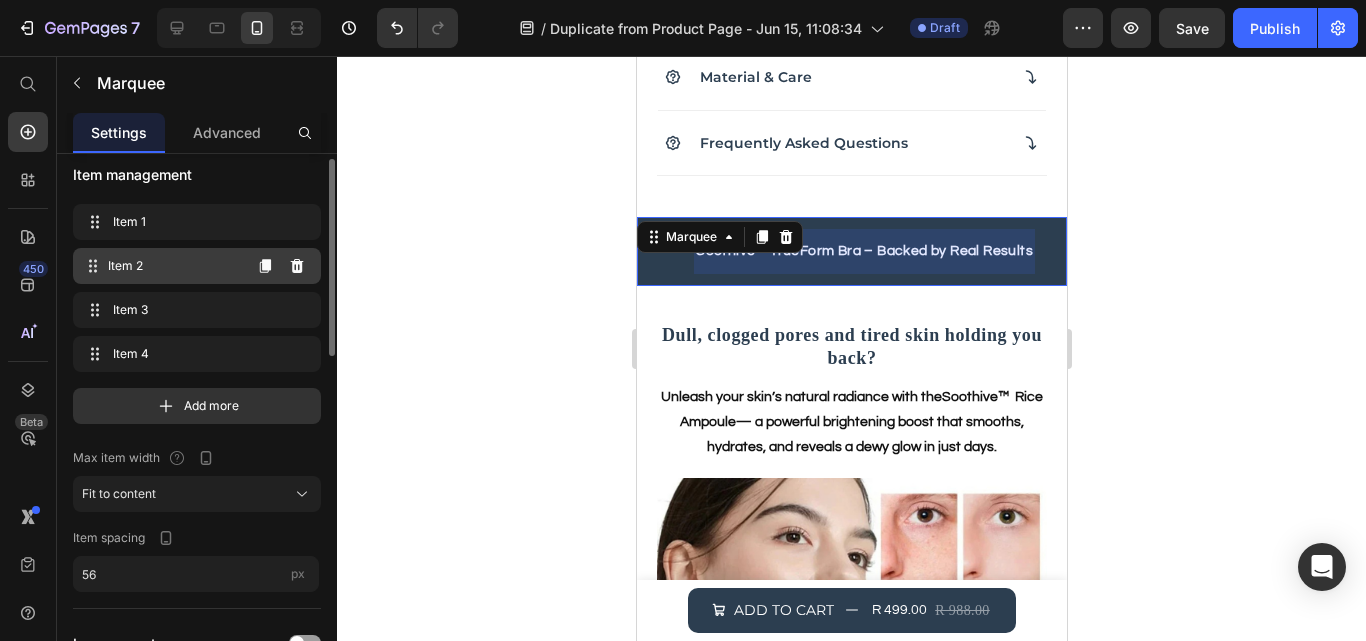 click on "Item 2" at bounding box center (174, 266) 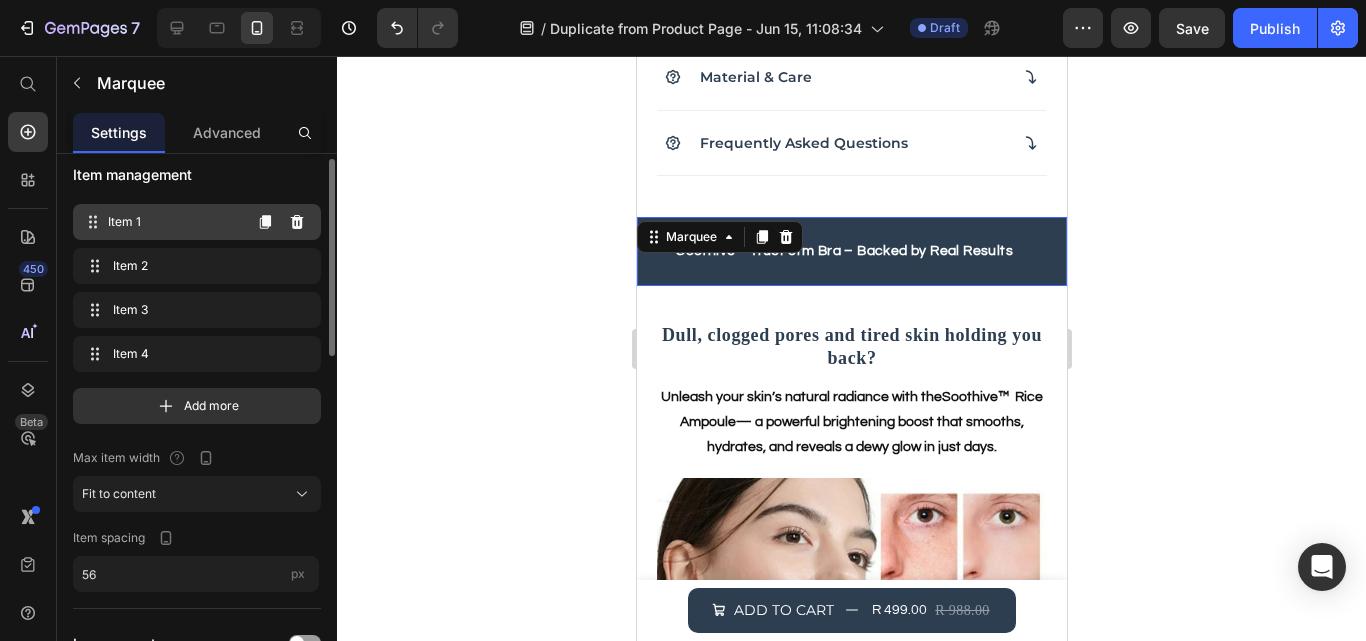 click on "Item 1 Item 1" at bounding box center (161, 222) 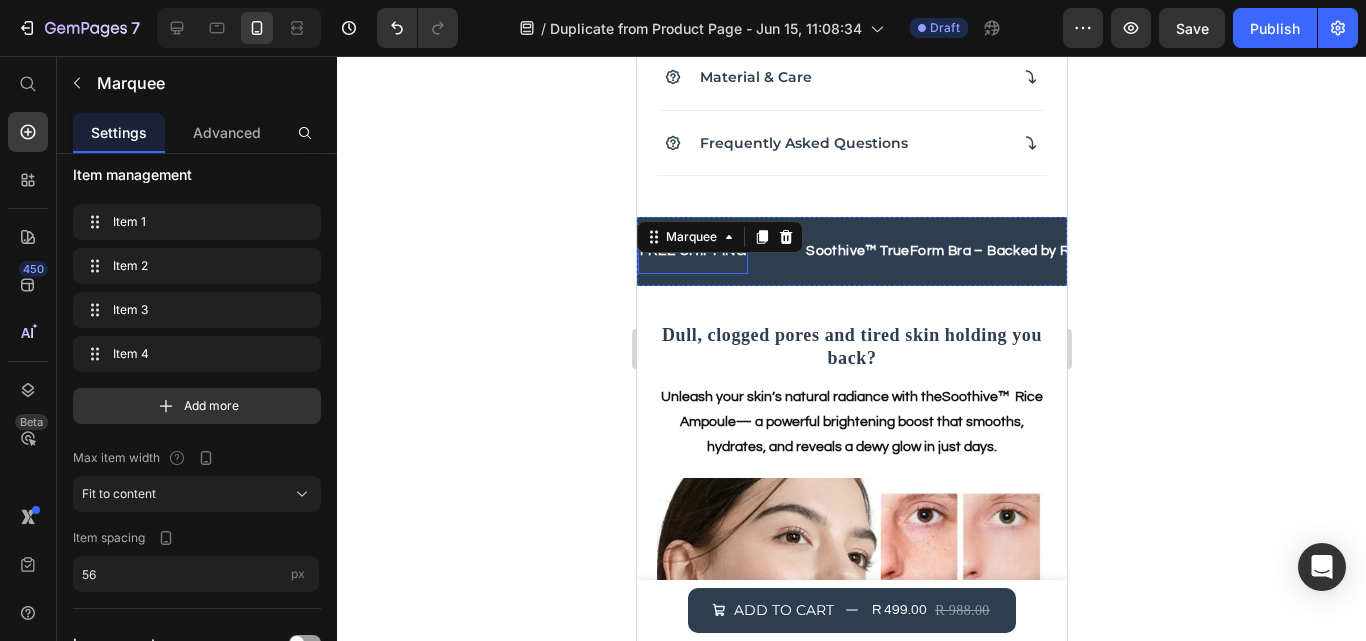 click on "FREE SHIPPING" at bounding box center [666, 251] 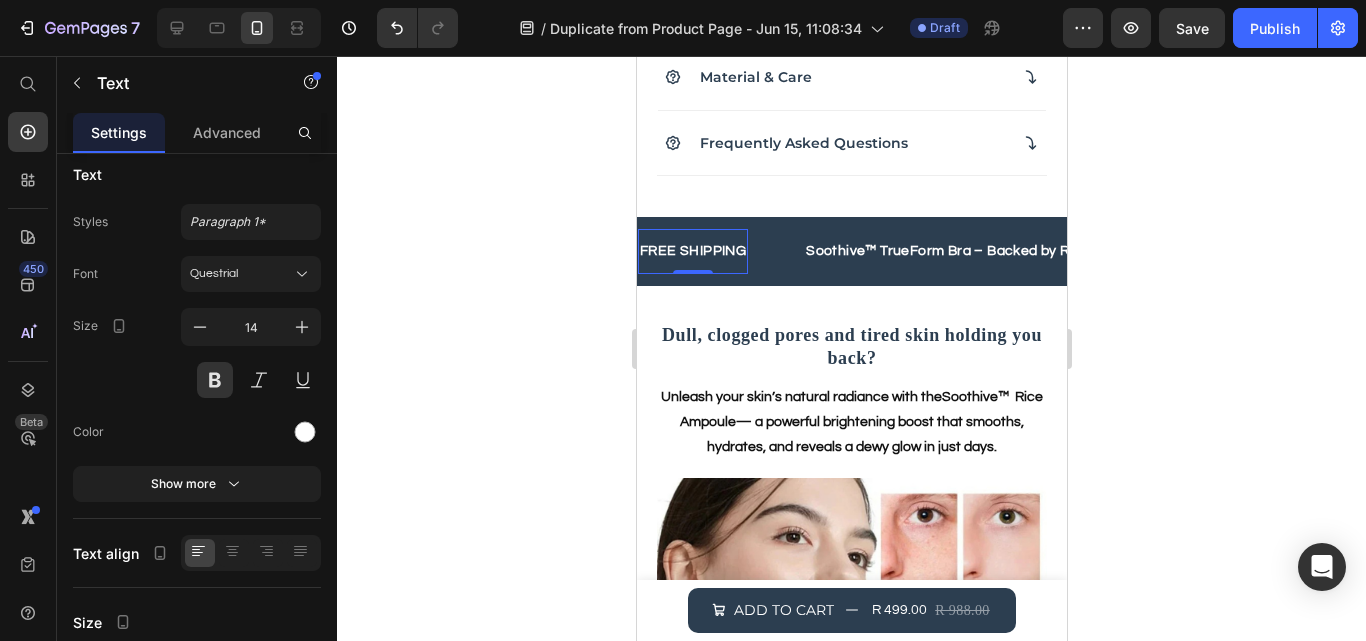 scroll, scrollTop: 0, scrollLeft: 0, axis: both 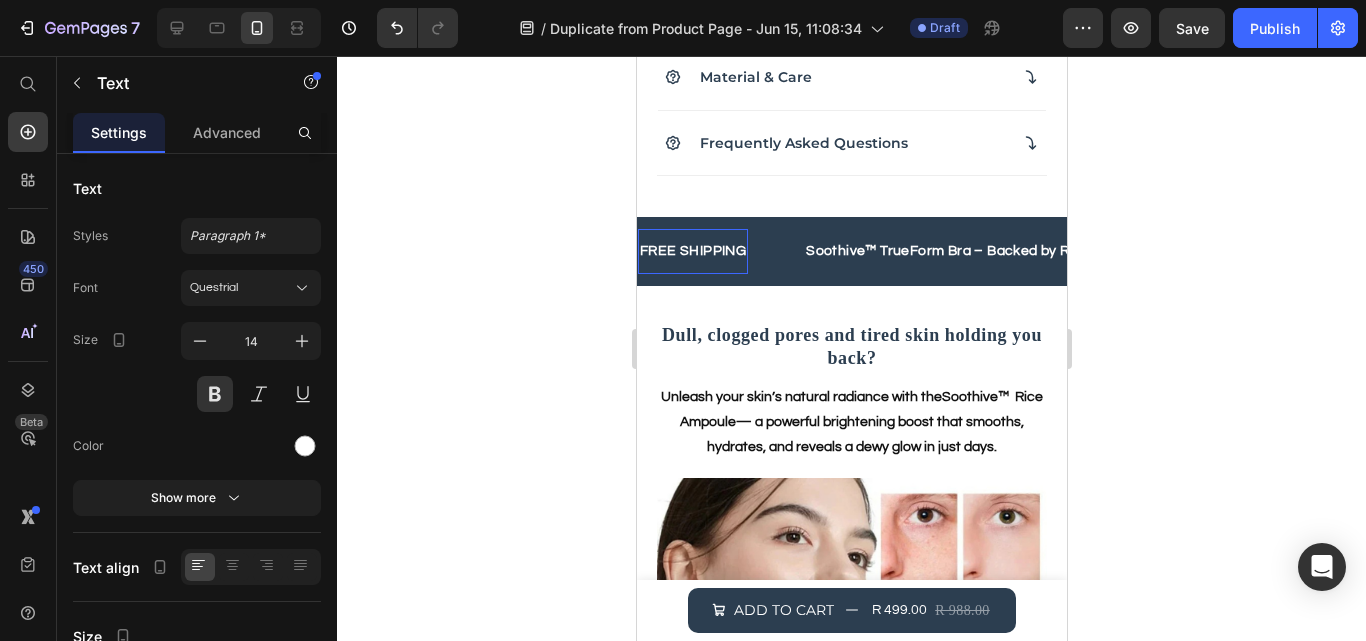 click on "FREE SHIPPING" at bounding box center [688, 251] 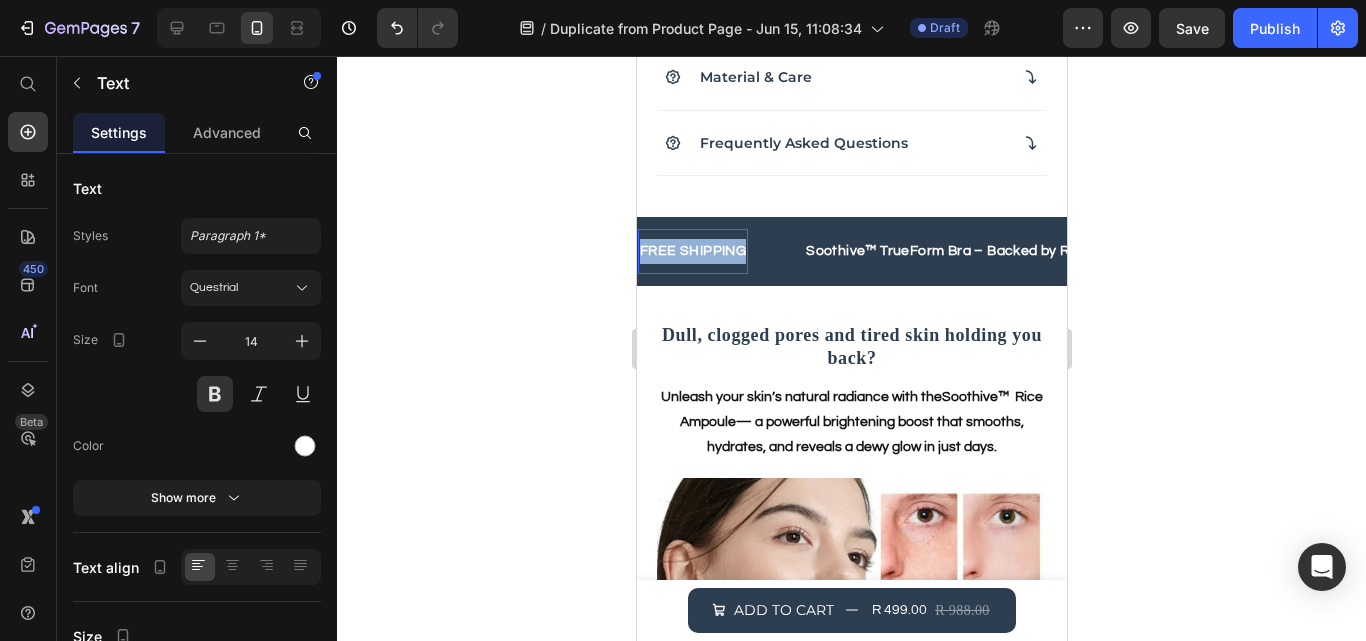 drag, startPoint x: 742, startPoint y: 254, endPoint x: 636, endPoint y: 251, distance: 106.04244 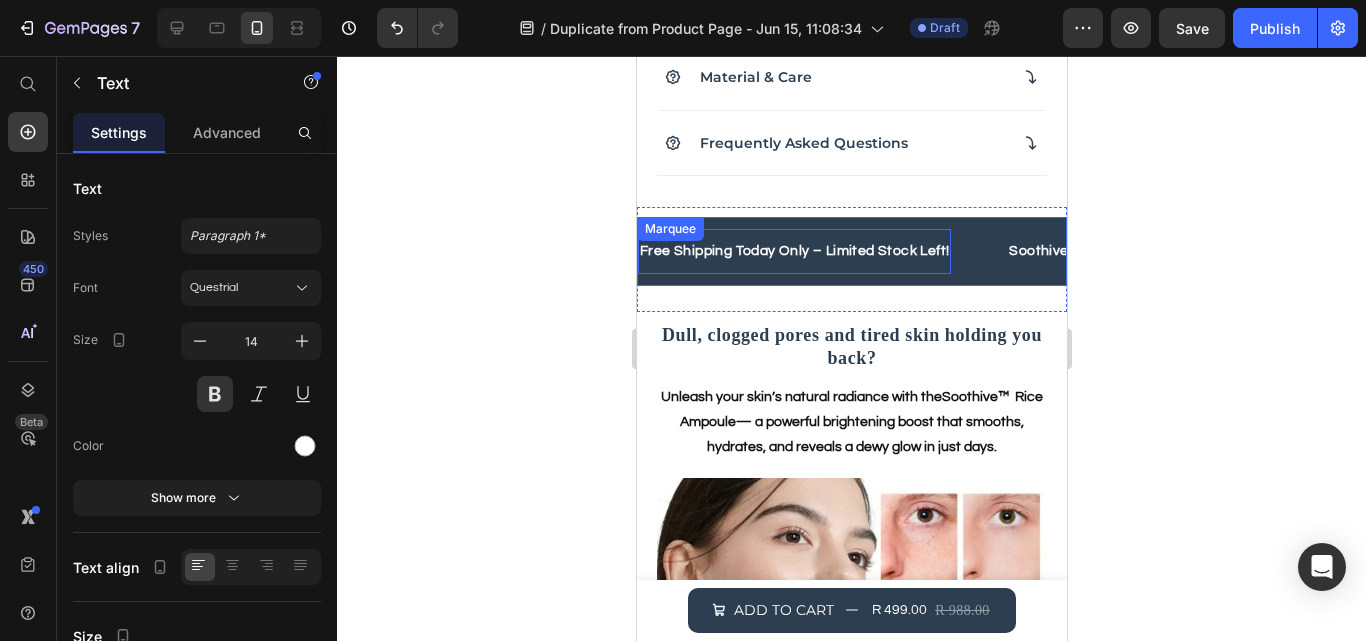 click on "Free Shipping Today Only – Limited Stock Left! Text   0" at bounding box center (819, 251) 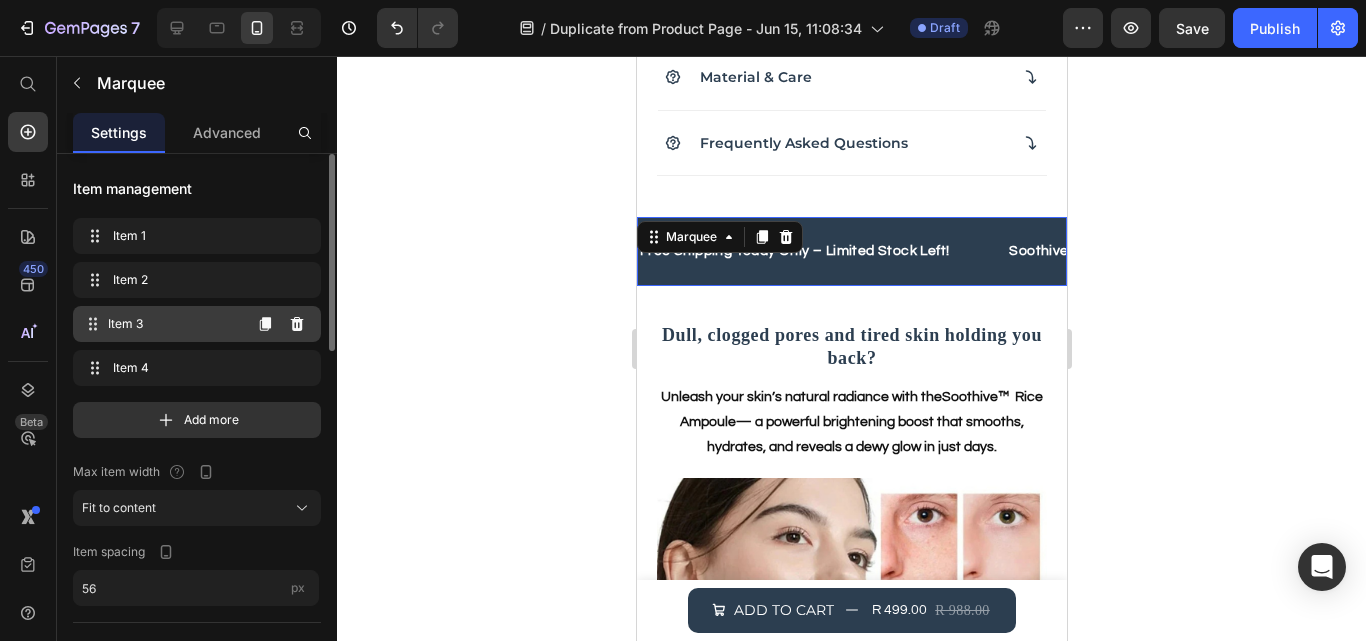 click on "Item 3 Item 3" at bounding box center [161, 324] 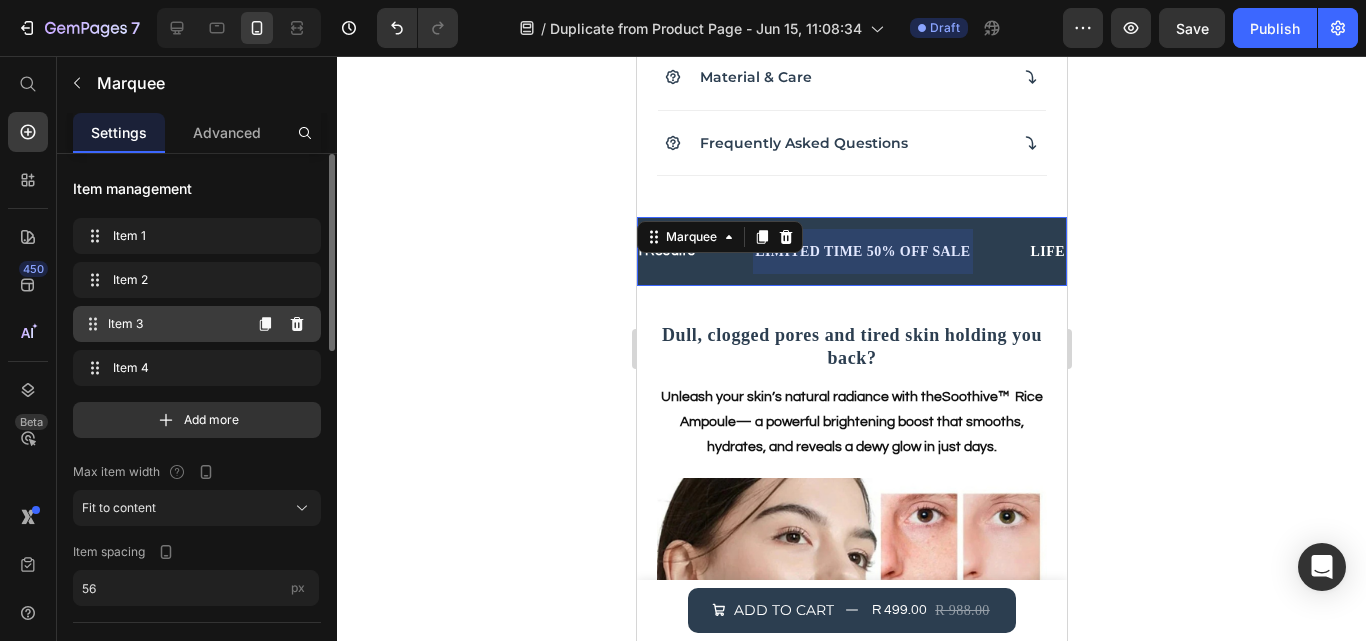 scroll, scrollTop: 0, scrollLeft: 666, axis: horizontal 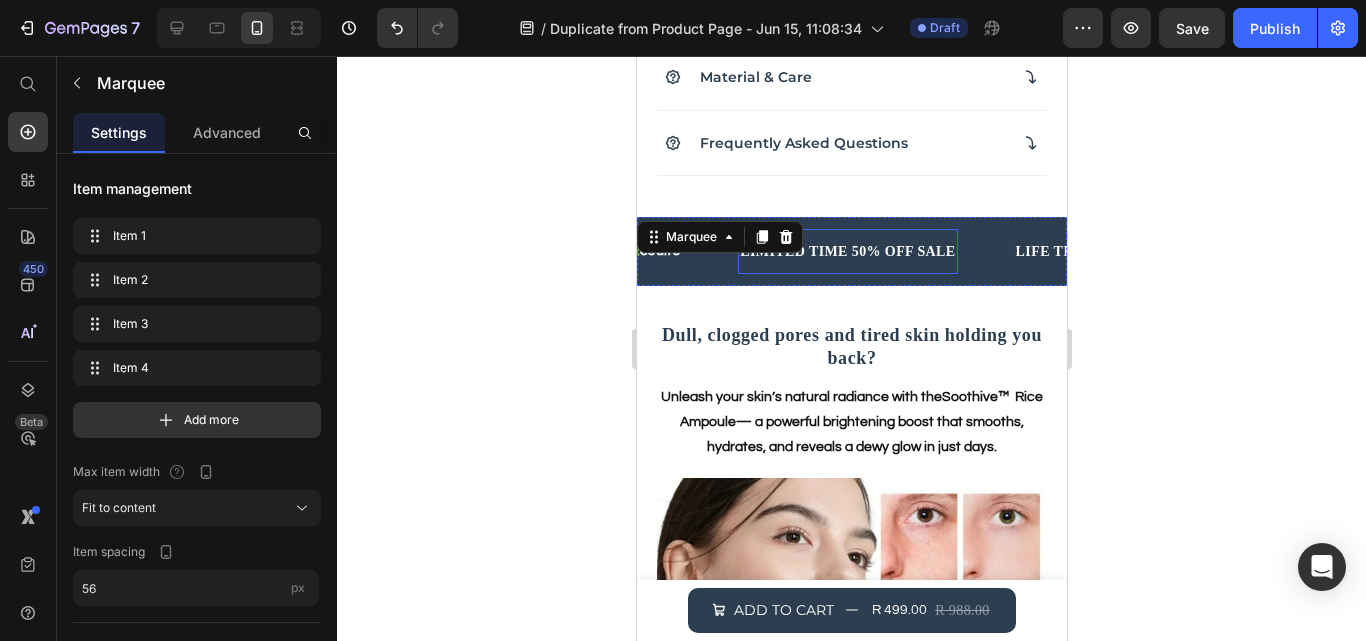 click on "LIMITED TIME 50% OFF SALE" at bounding box center (840, 251) 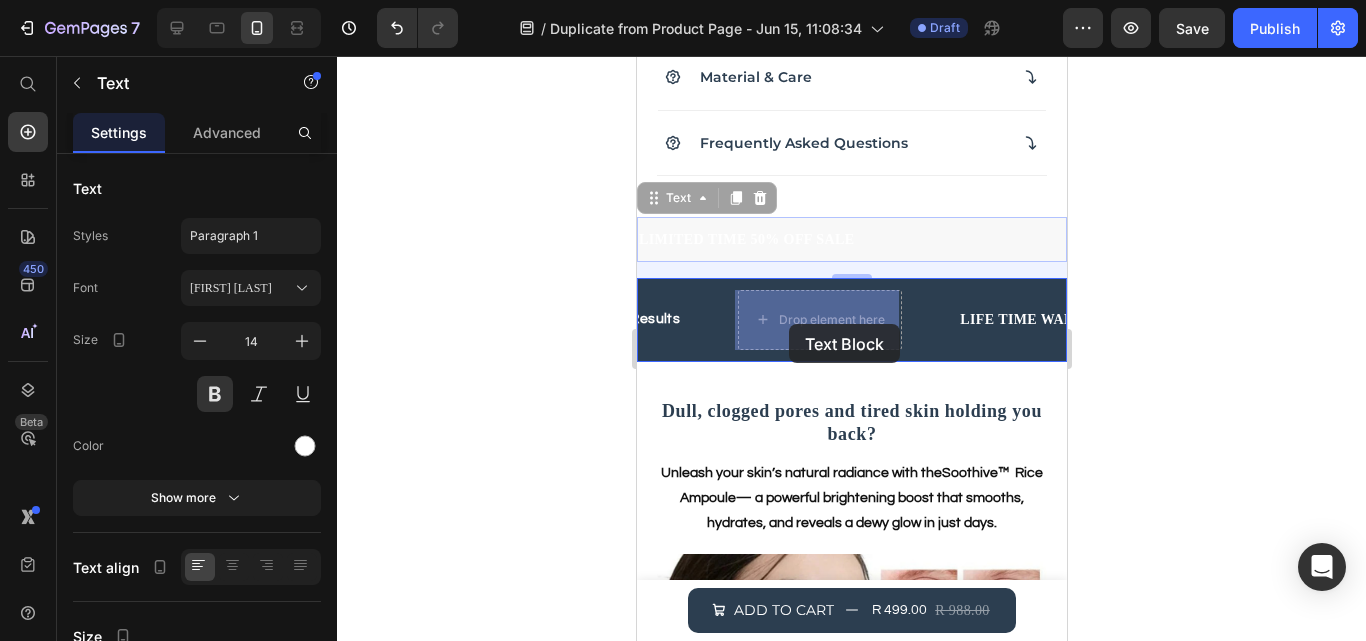 drag, startPoint x: 677, startPoint y: 195, endPoint x: 787, endPoint y: 321, distance: 167.26027 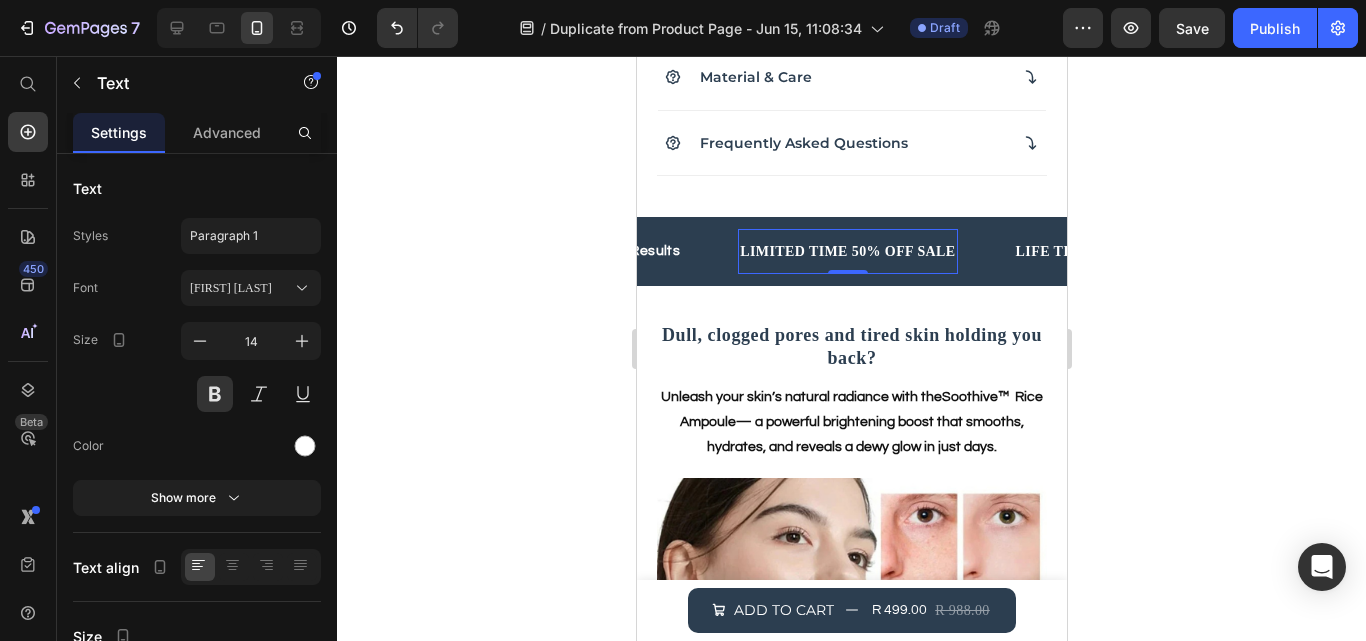 click on "LIMITED TIME 50% OFF SALE" at bounding box center (829, 251) 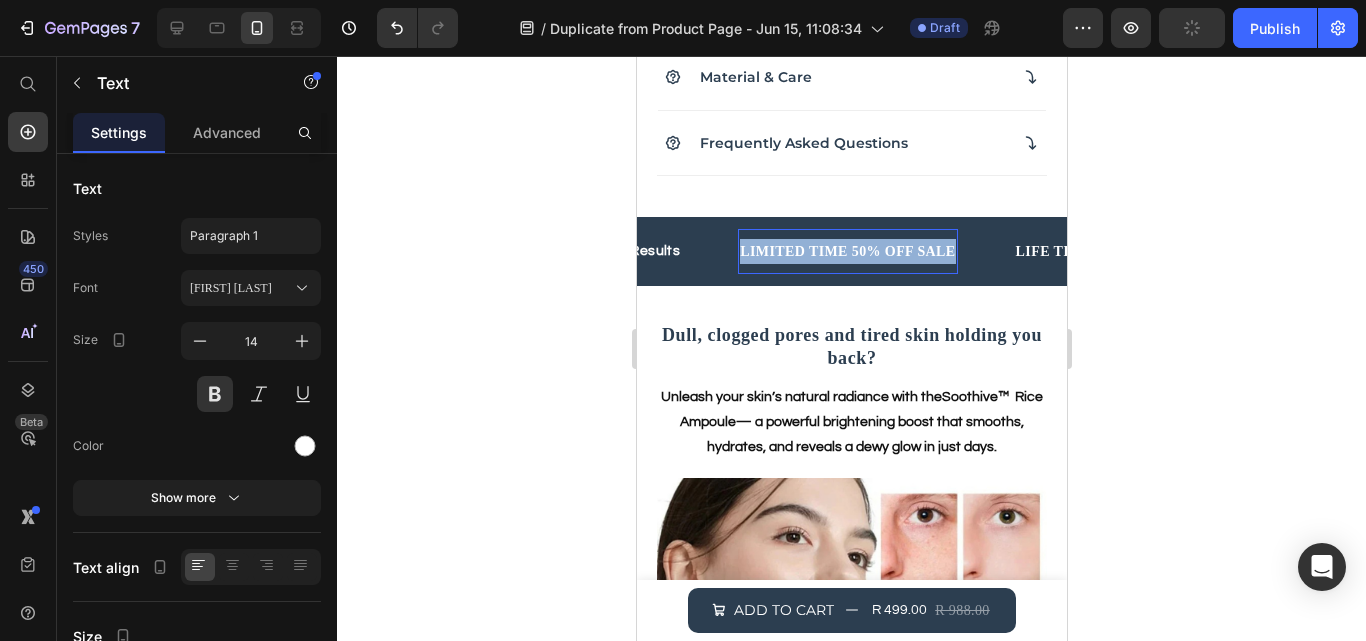 drag, startPoint x: 948, startPoint y: 253, endPoint x: 738, endPoint y: 246, distance: 210.11664 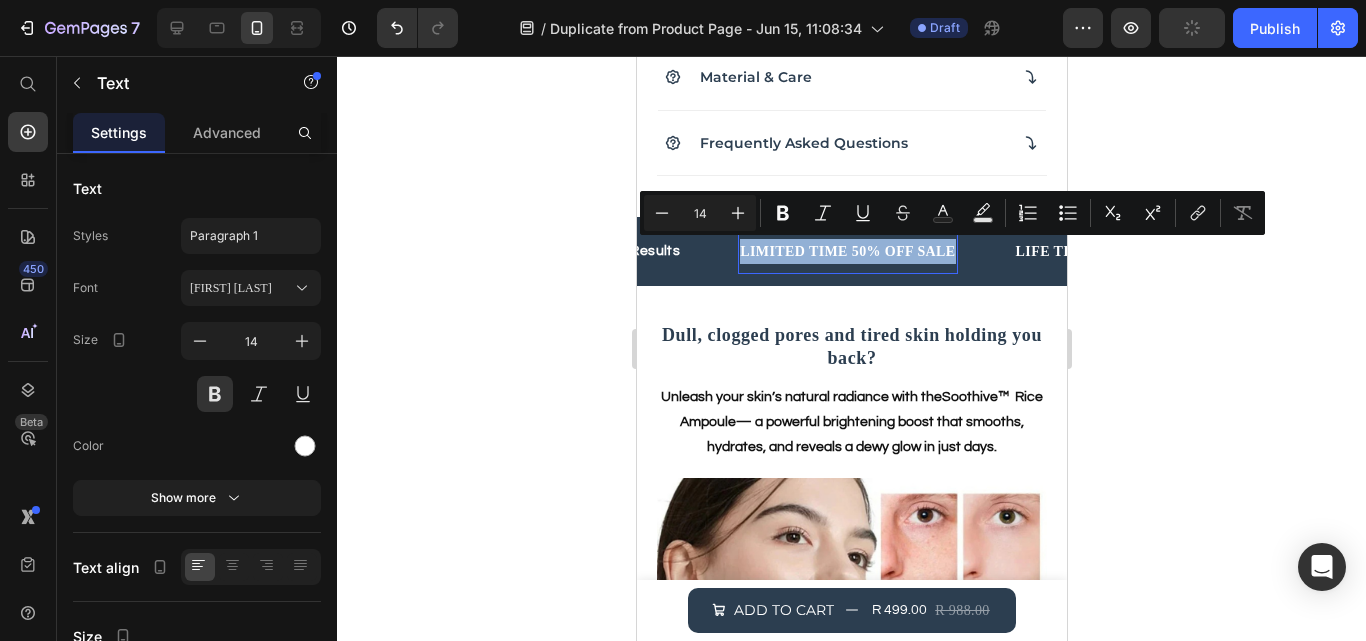 click on "LIMITED TIME 50% OFF SALE" at bounding box center [811, 251] 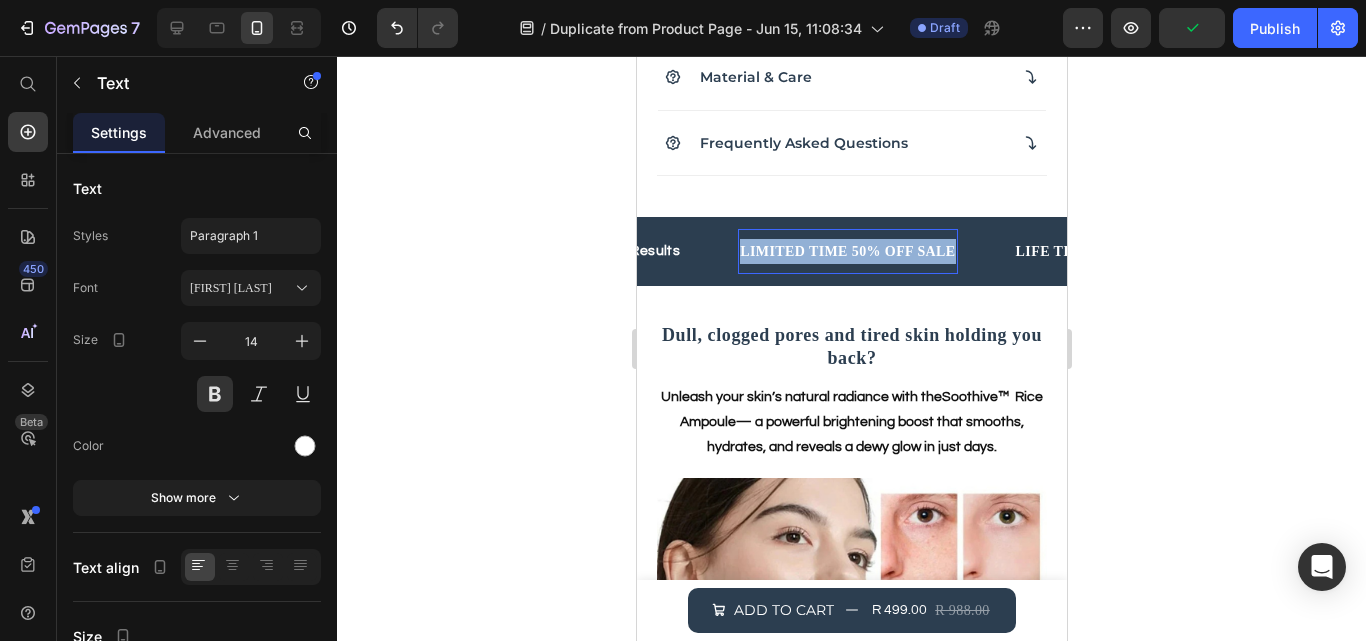 drag, startPoint x: 738, startPoint y: 246, endPoint x: 951, endPoint y: 252, distance: 213.08449 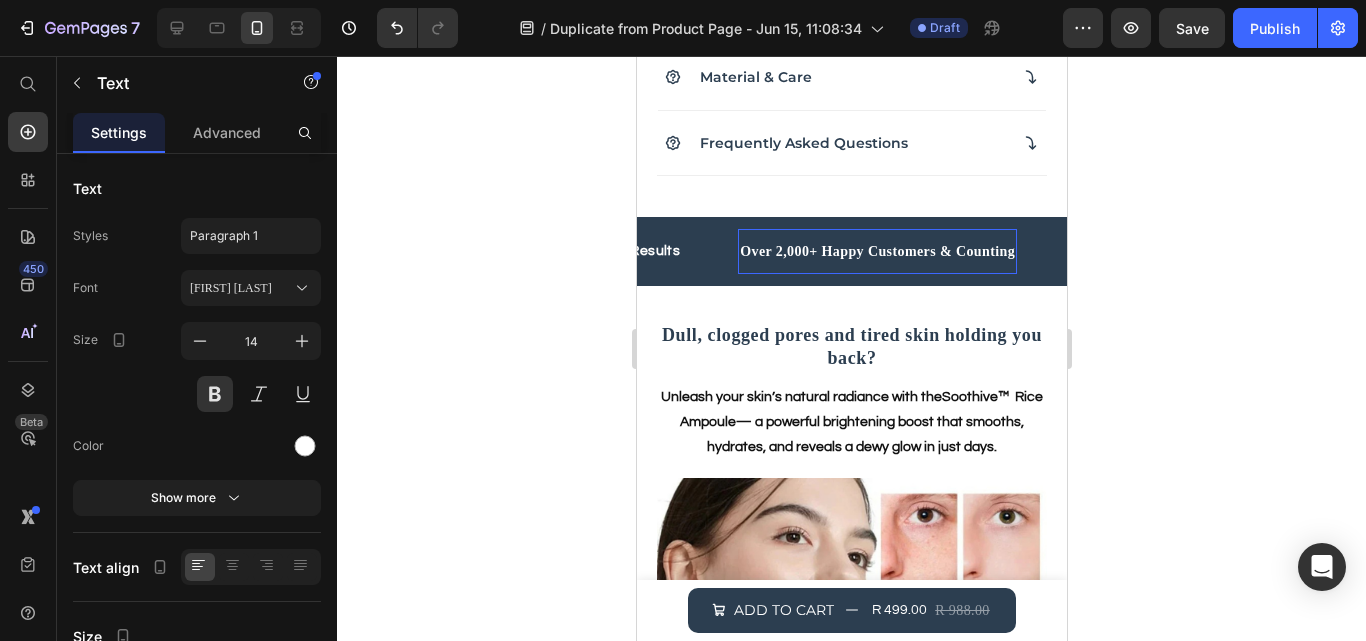 click on "Over 2,000+ Happy Customers & Counting" at bounding box center (872, 251) 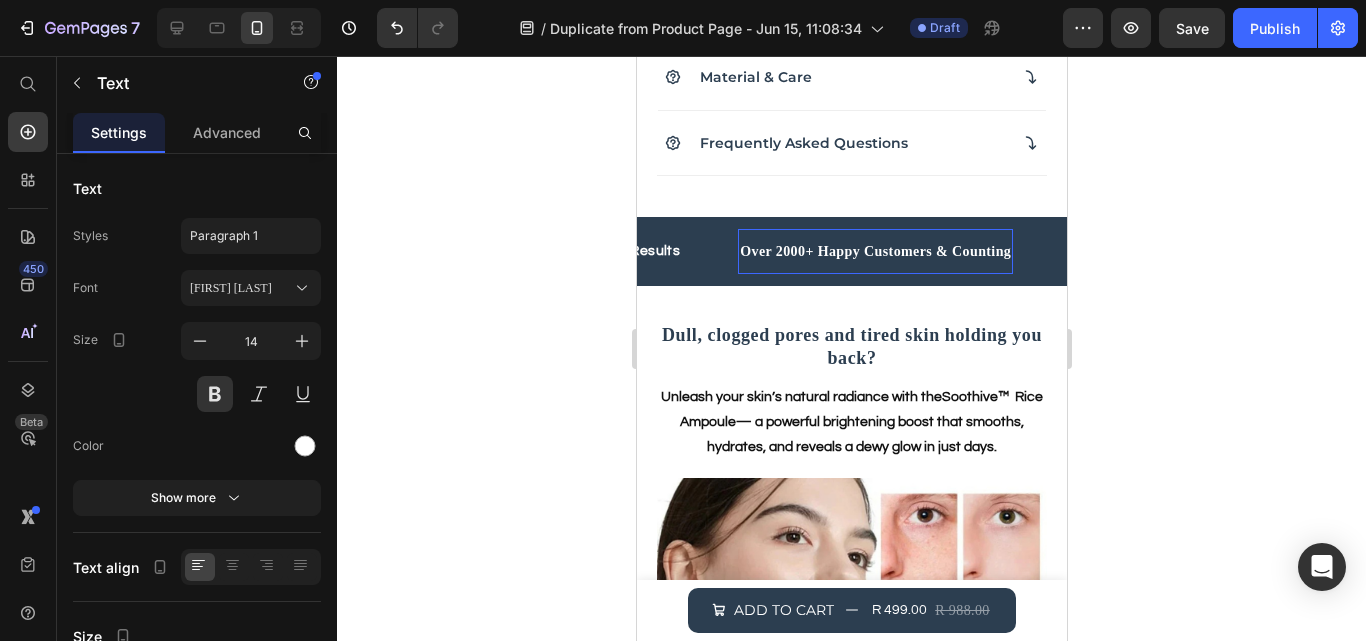 click on "Over 2000+ Happy Customers & Counting" at bounding box center (870, 251) 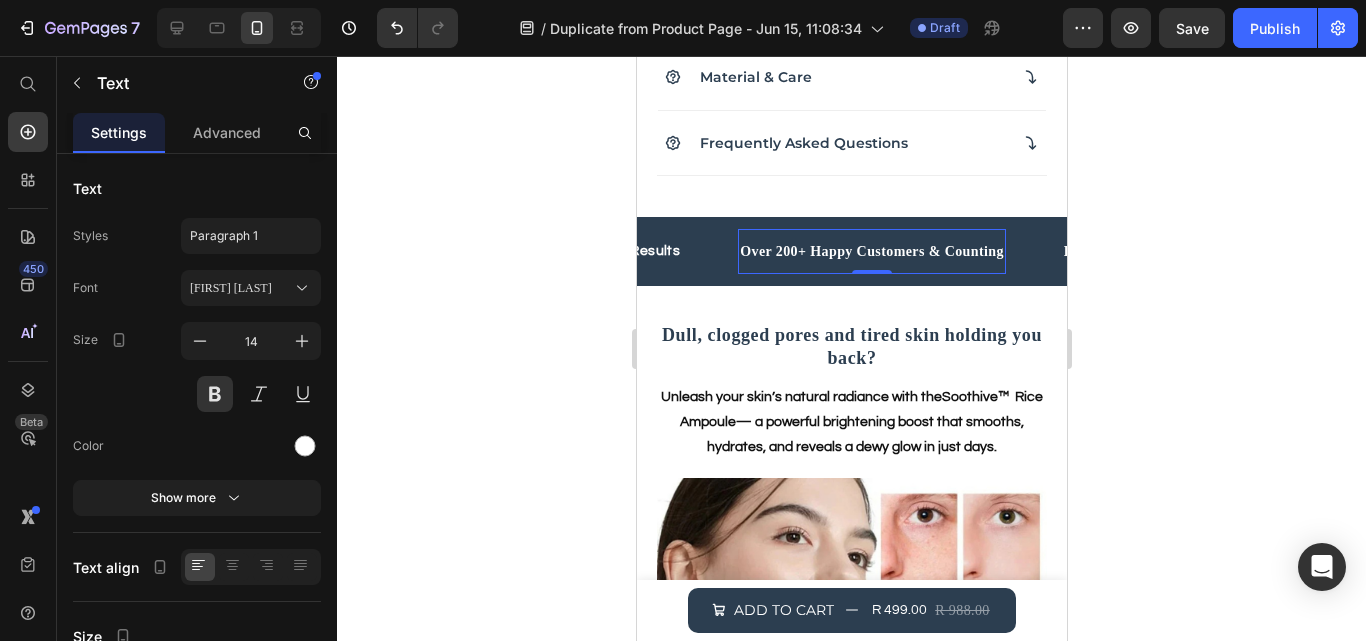 click 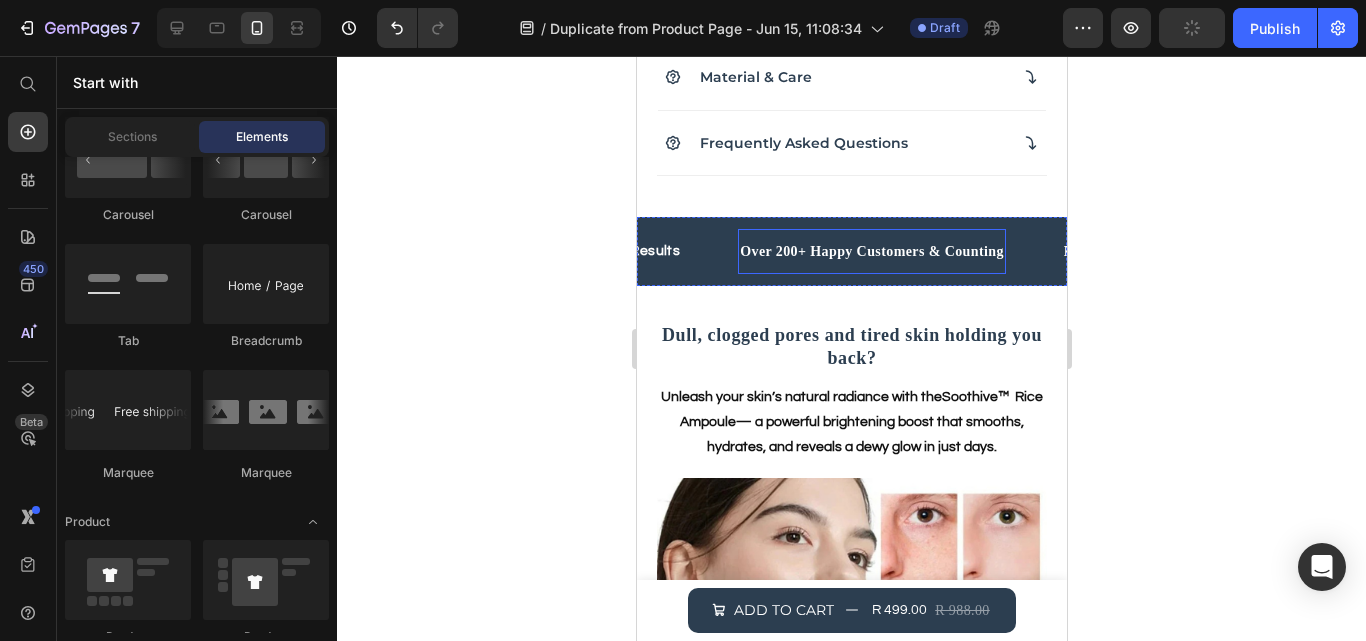 click on "Over 200+ Happy Customers & Counting" at bounding box center [849, 251] 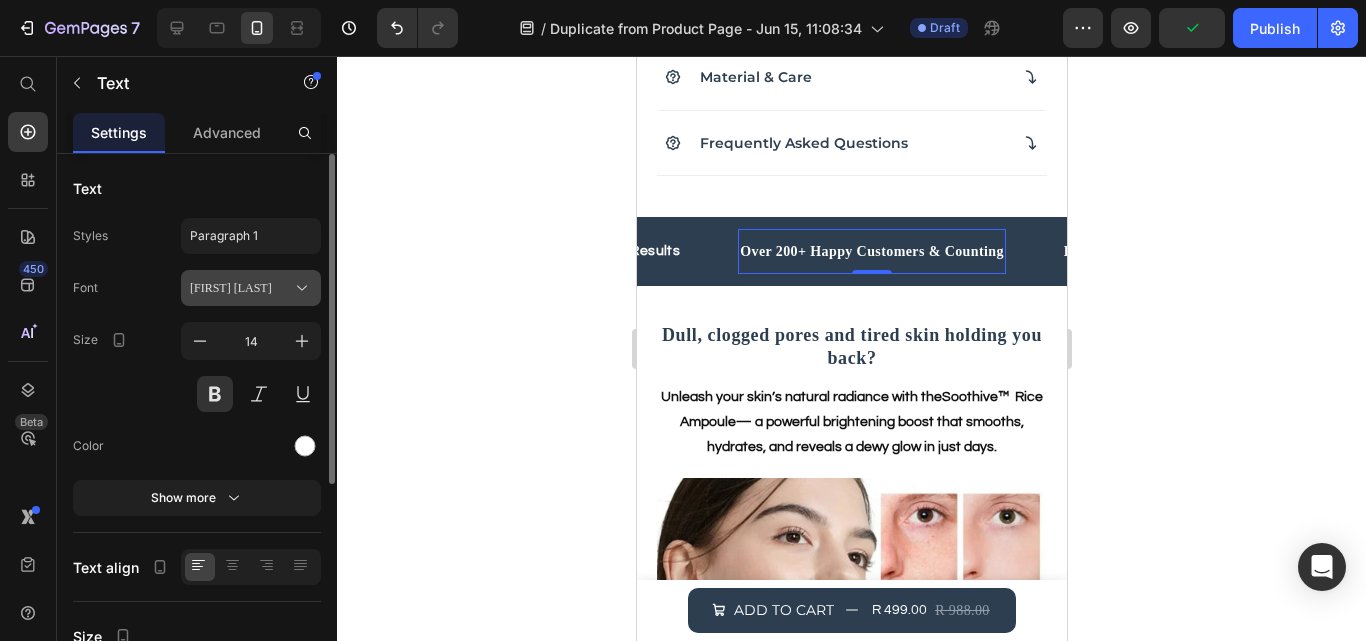 click 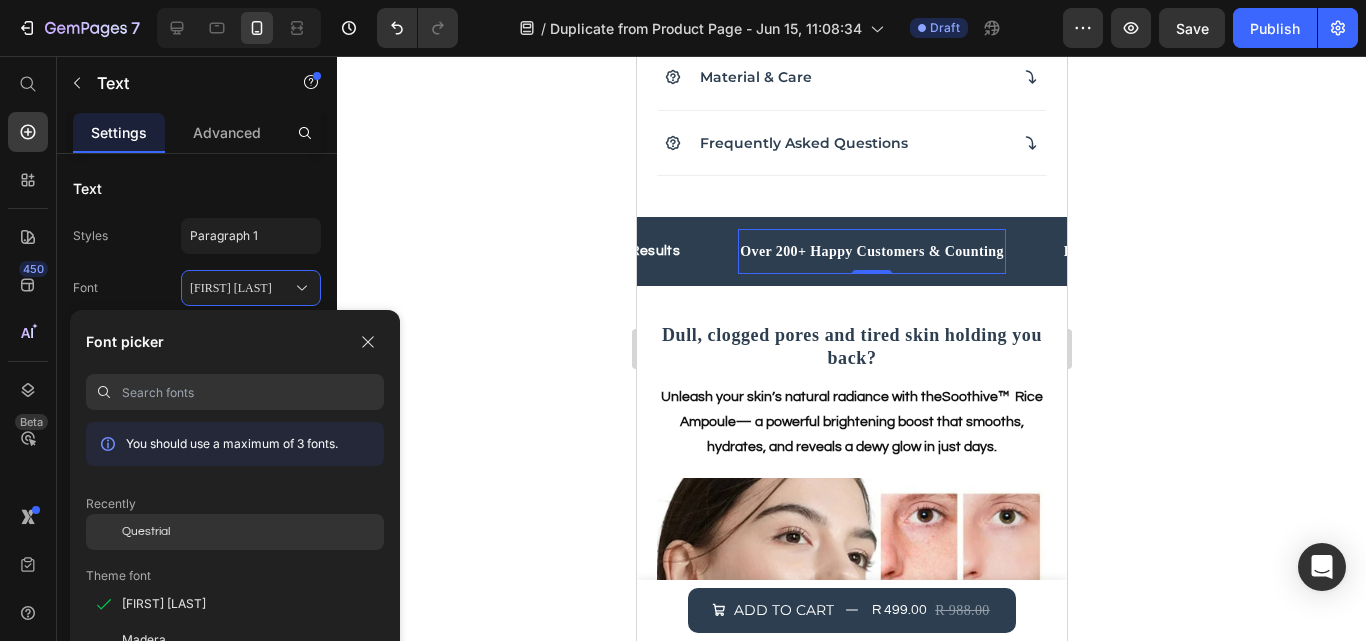 click on "Questrial" 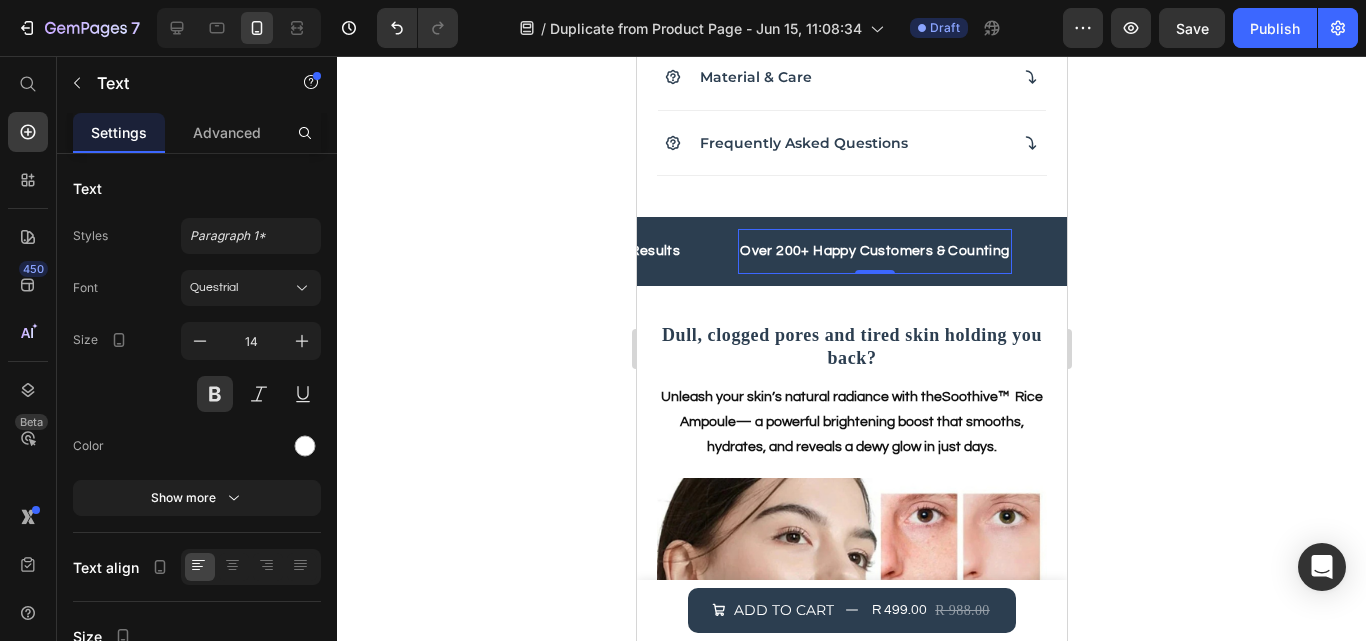 click 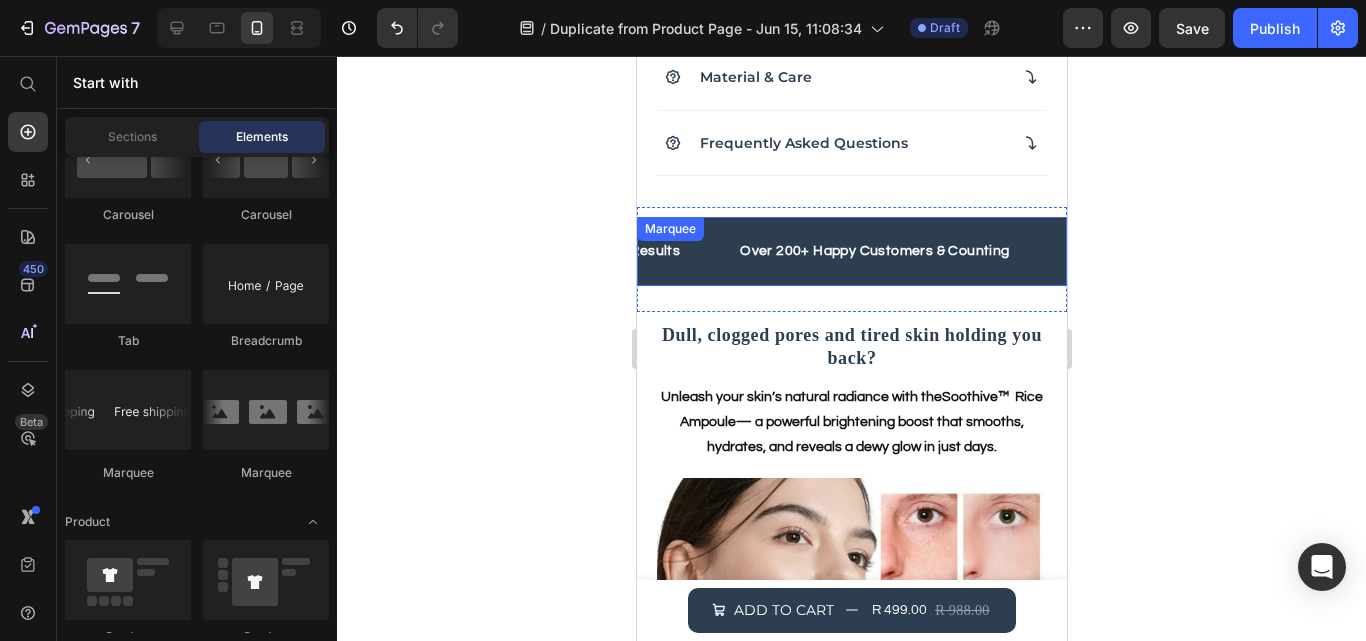 click on "Free Shipping Today Only – Limited Stock Left! Text  Soothive™ TrueForm Bra – Backed by Real Results Text Over 200+ Happy Customers & Counting Text LIFE TIME WARRANTY Text Free Shipping Today Only – Limited Stock Left! Text  Soothive™ TrueForm Bra – Backed by Real Results Text Over 200+ Happy Customers & Counting Text LIFE TIME WARRANTY Text Marquee" at bounding box center [851, 251] 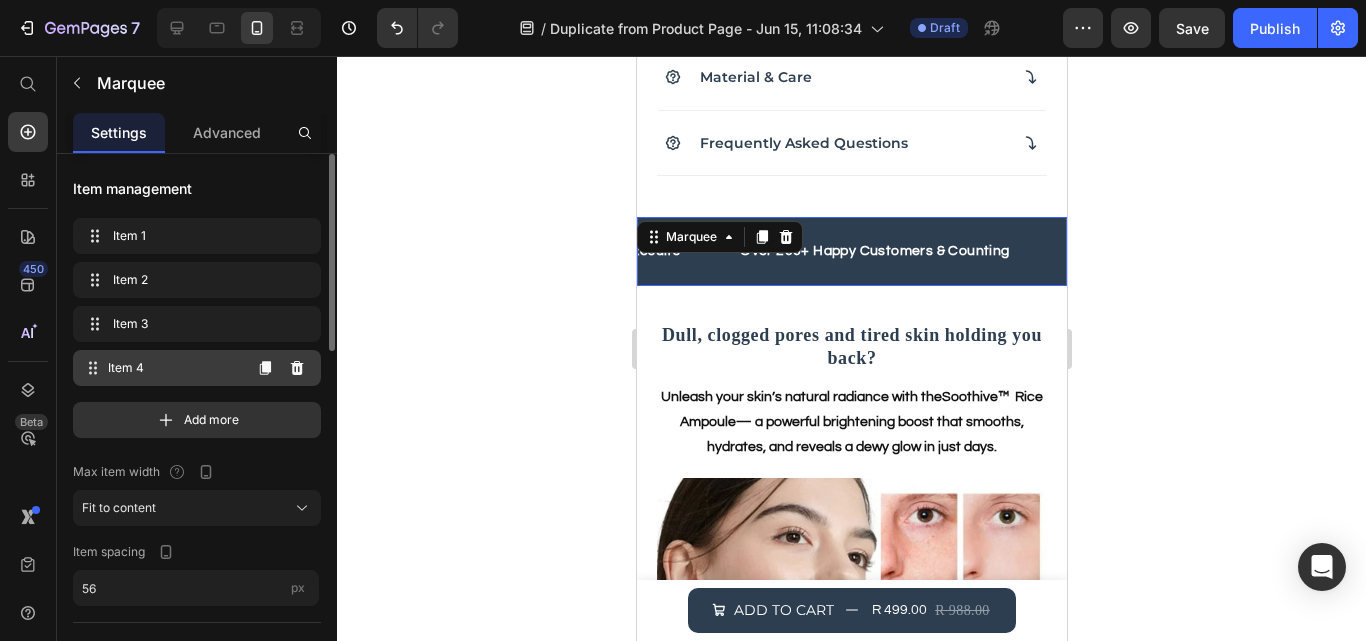 click on "Item 4" at bounding box center [174, 368] 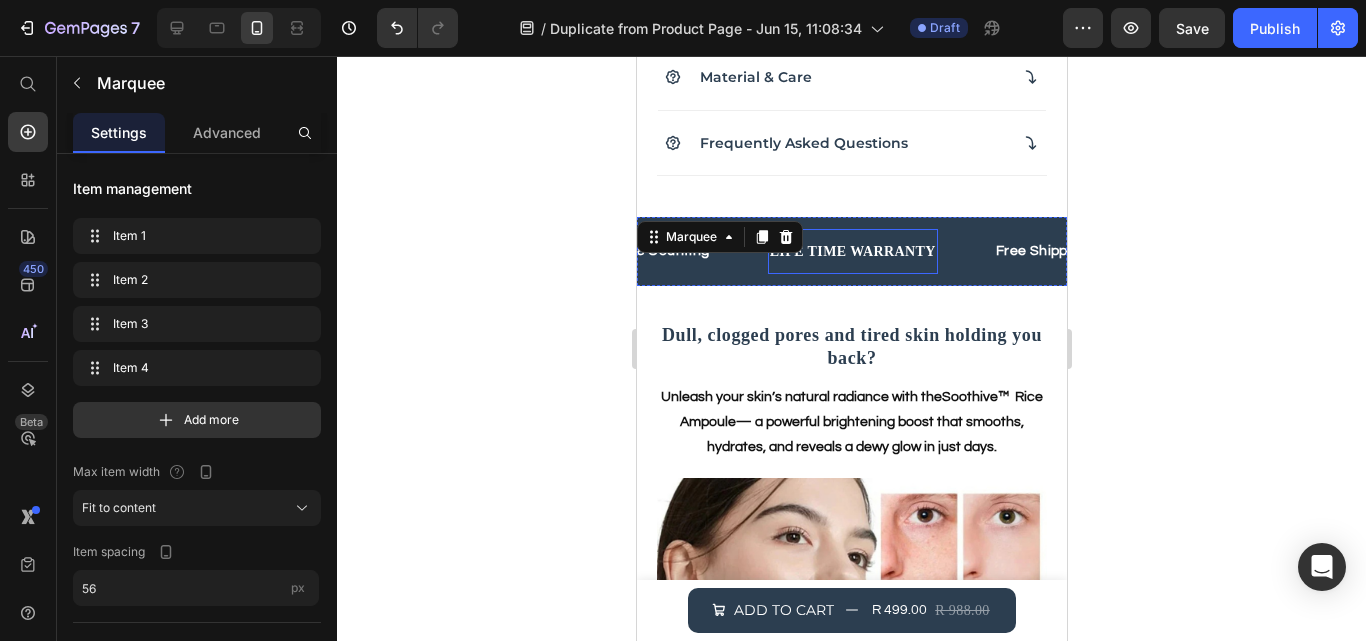 click on "LIFE TIME WARRANTY" at bounding box center [824, 251] 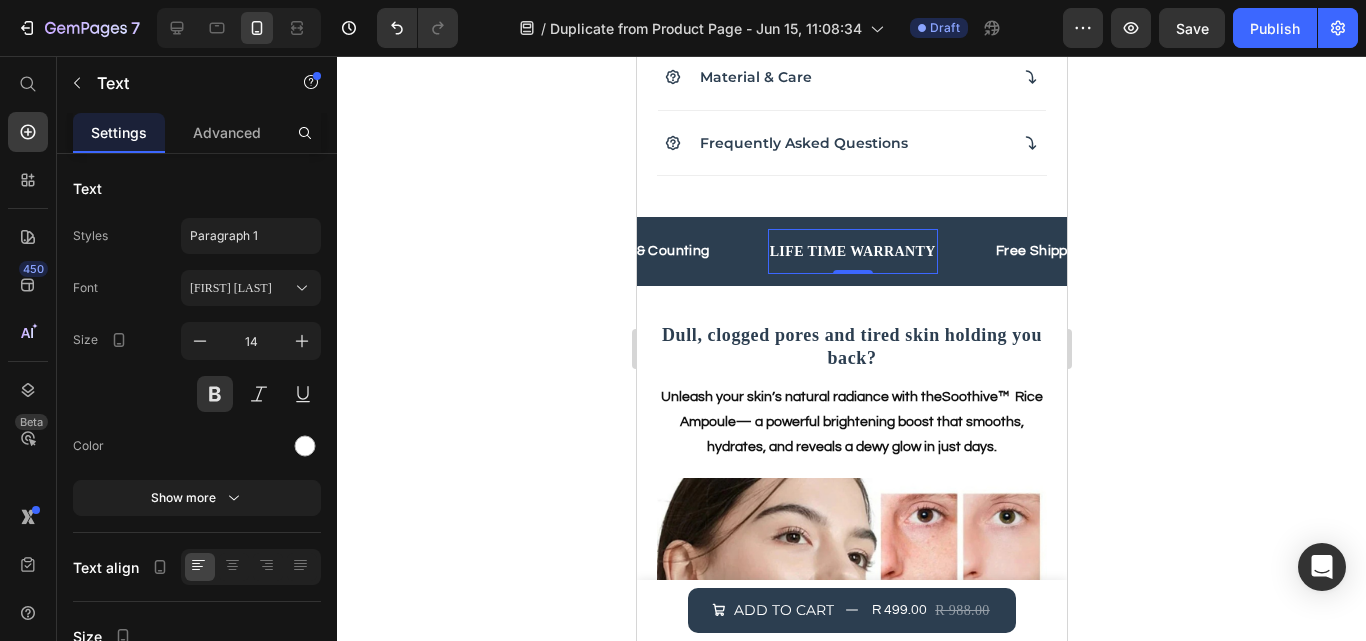 click on "LIFE TIME WARRANTY" at bounding box center [824, 251] 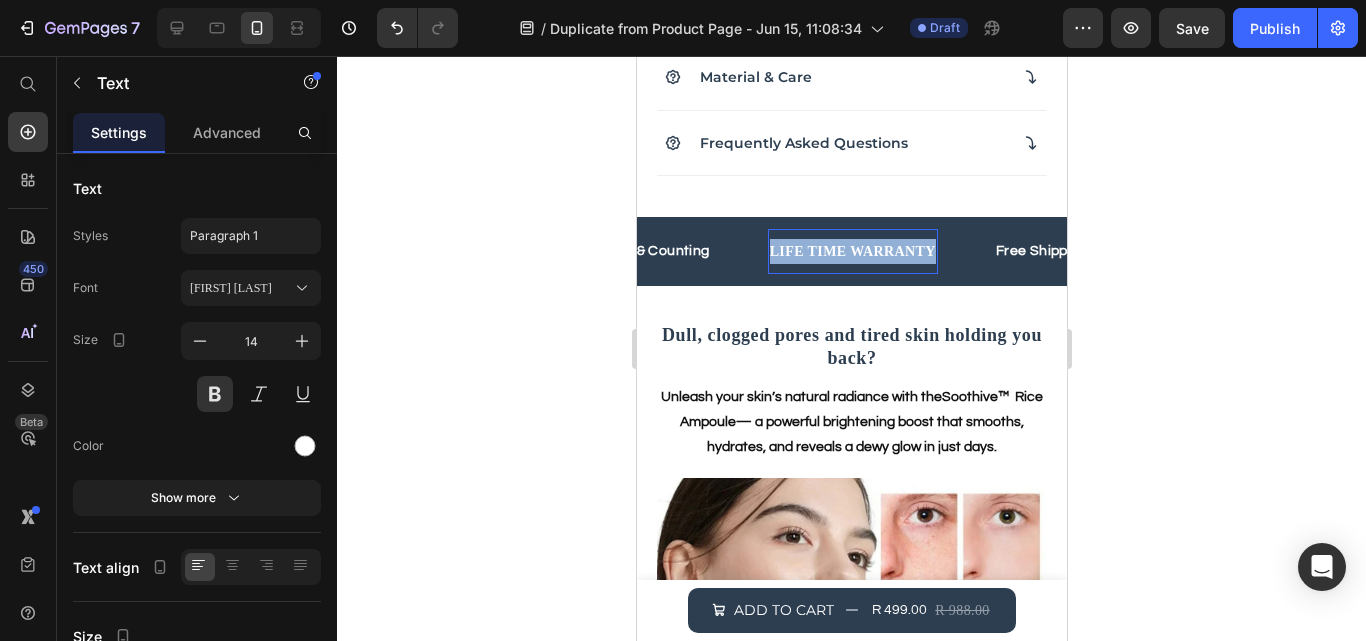 drag, startPoint x: 924, startPoint y: 252, endPoint x: 761, endPoint y: 250, distance: 163.01227 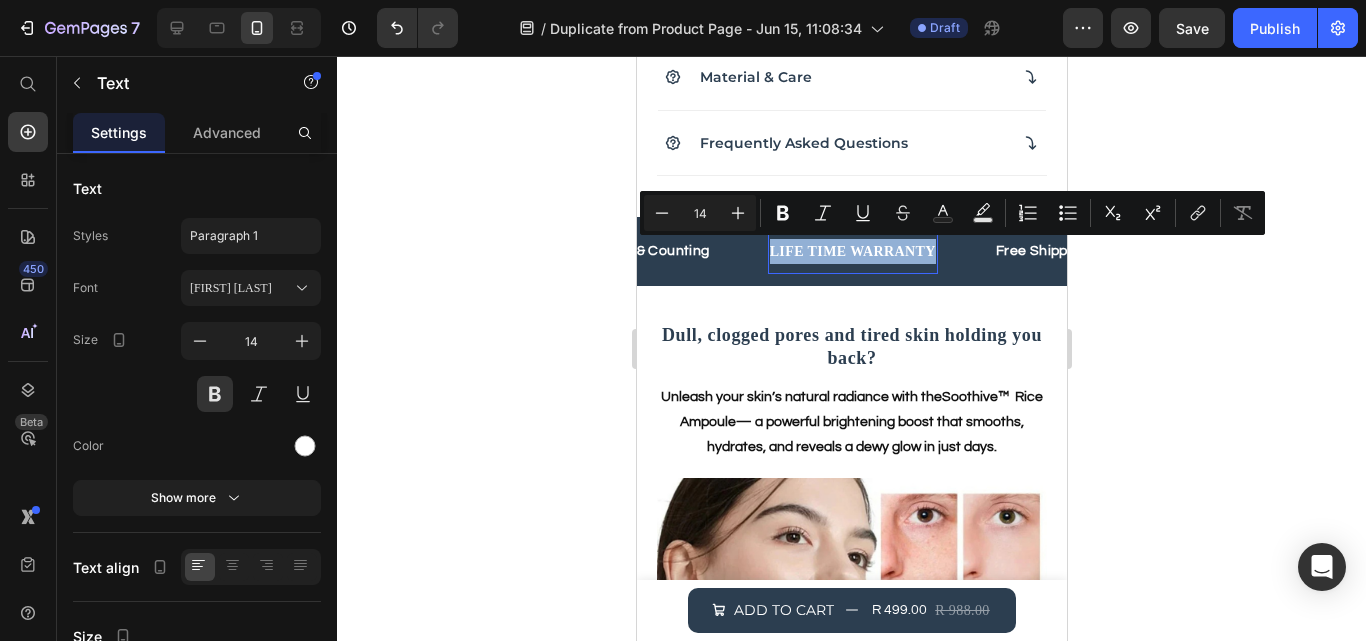 click on "LIFE TIME WARRANTY" at bounding box center (843, 251) 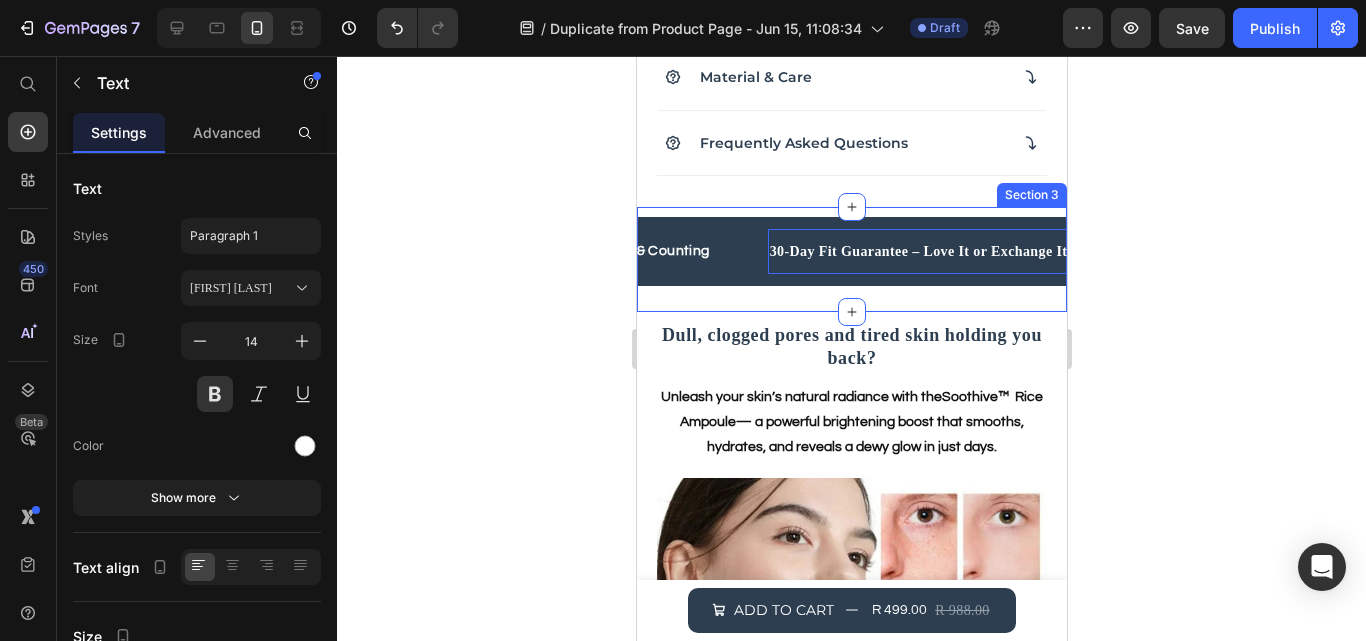 scroll, scrollTop: 0, scrollLeft: 993, axis: horizontal 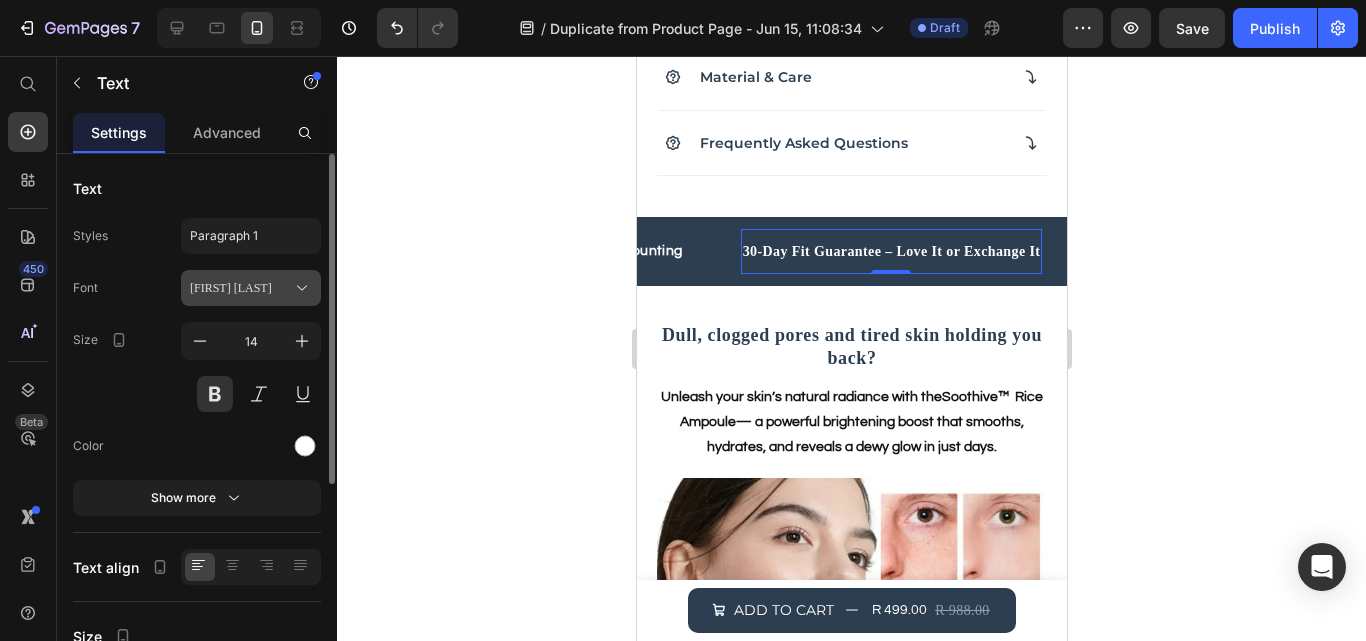 click on "FS Koopman" at bounding box center [251, 288] 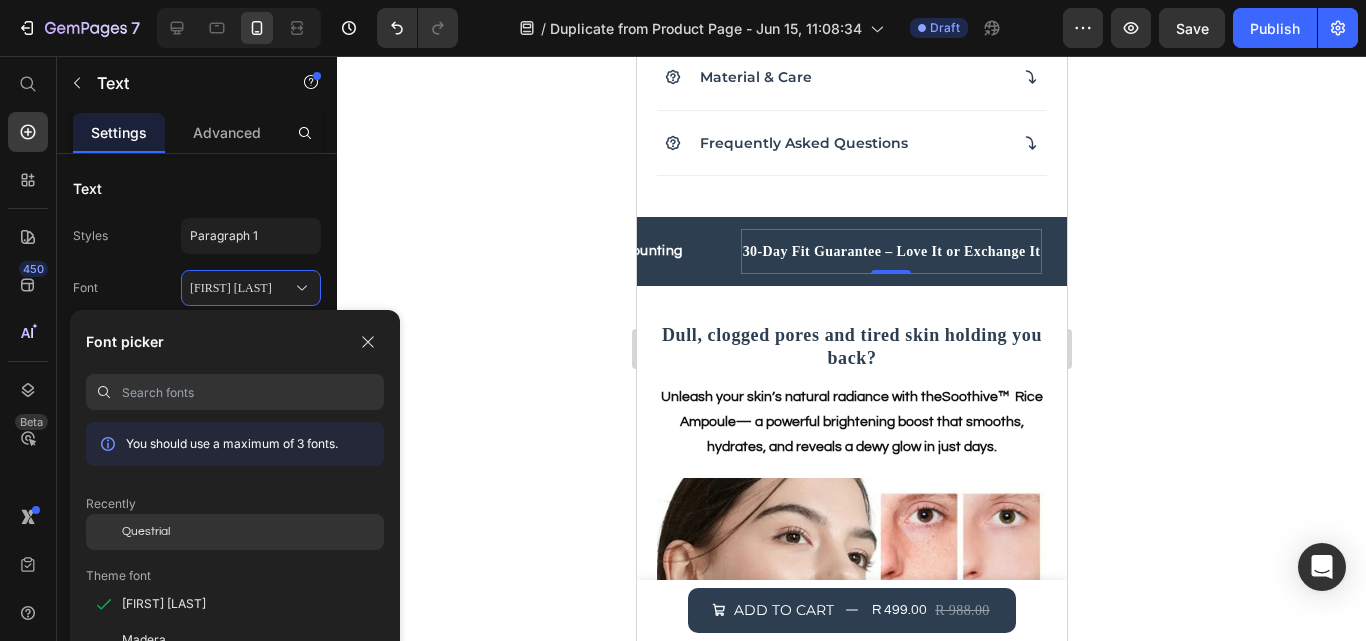 click on "Questrial" 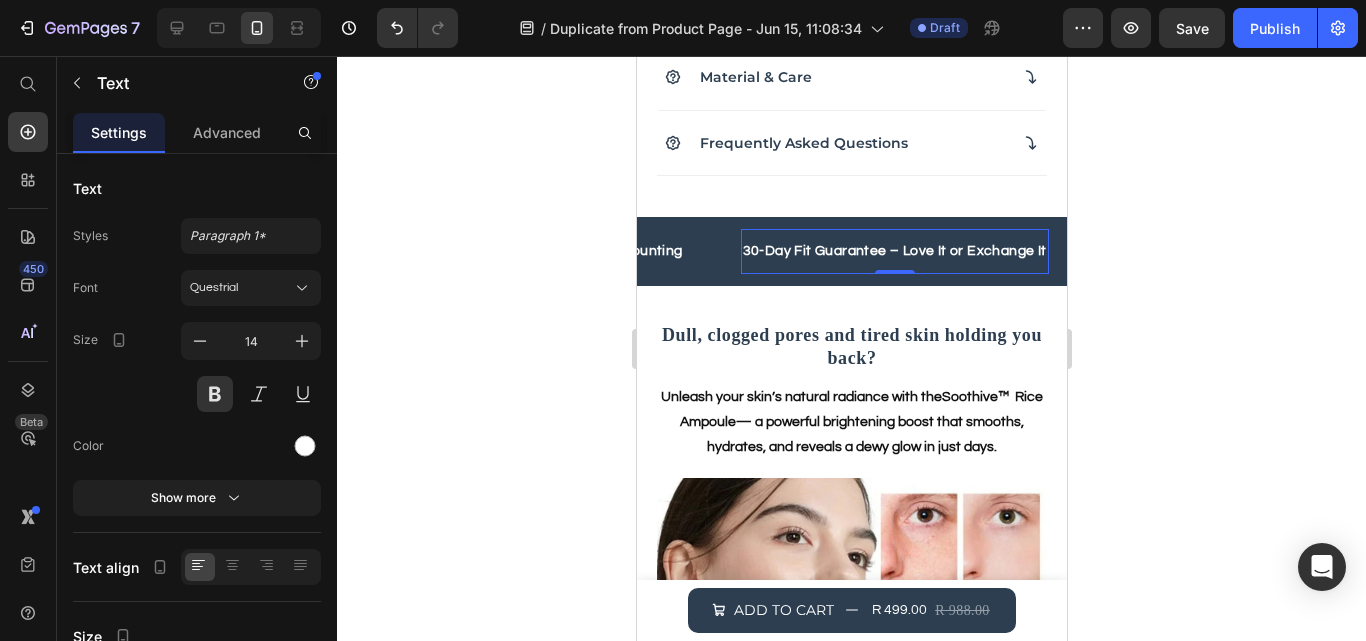 click 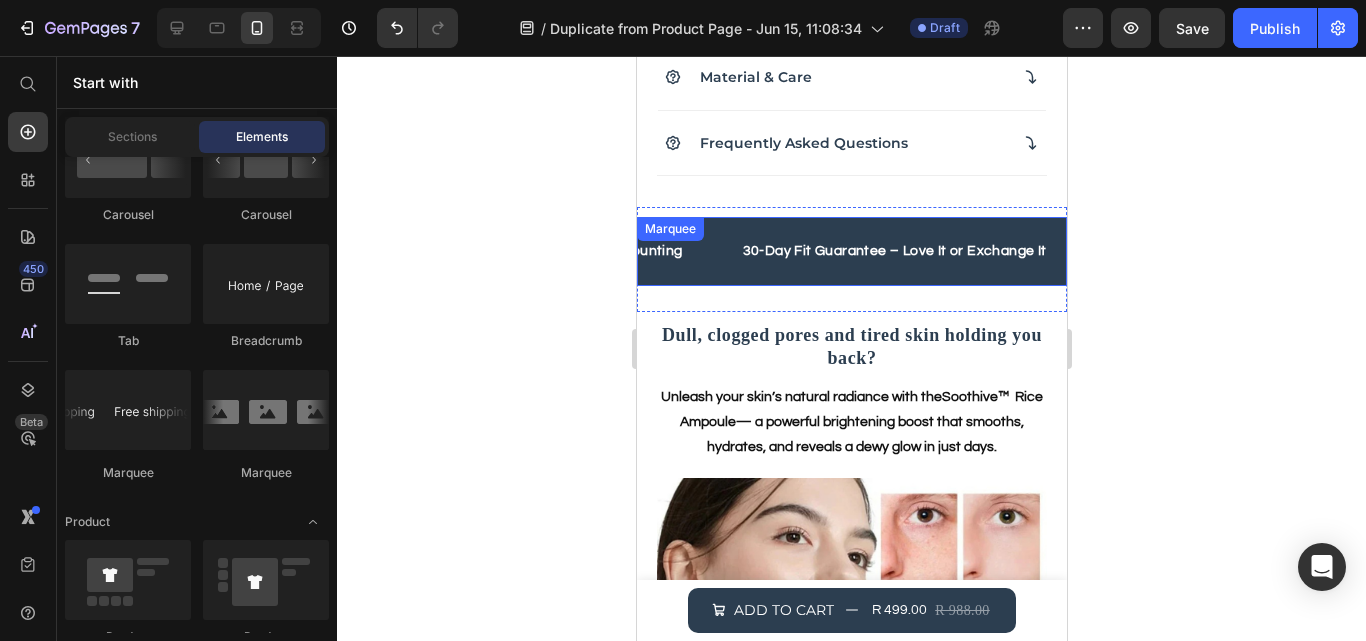 click on "Over 200+ Happy Customers & Counting Text" at bounding box center (547, 251) 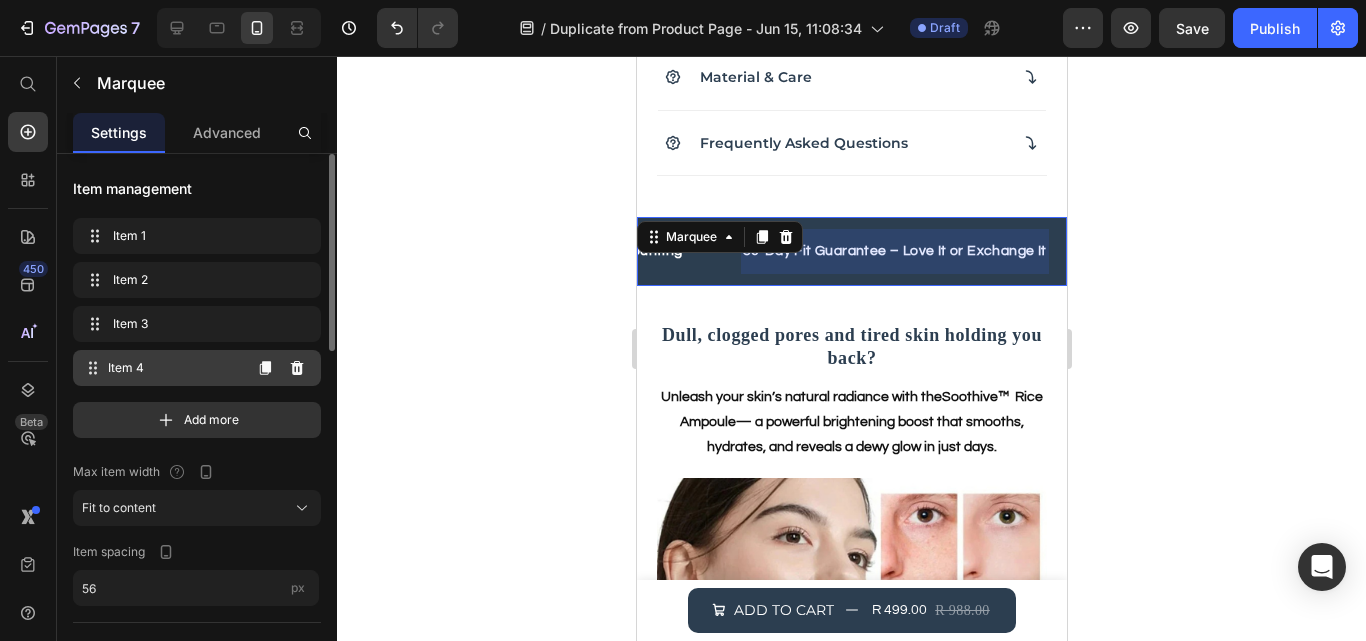 click on "Item 4 Item 4" at bounding box center (197, 368) 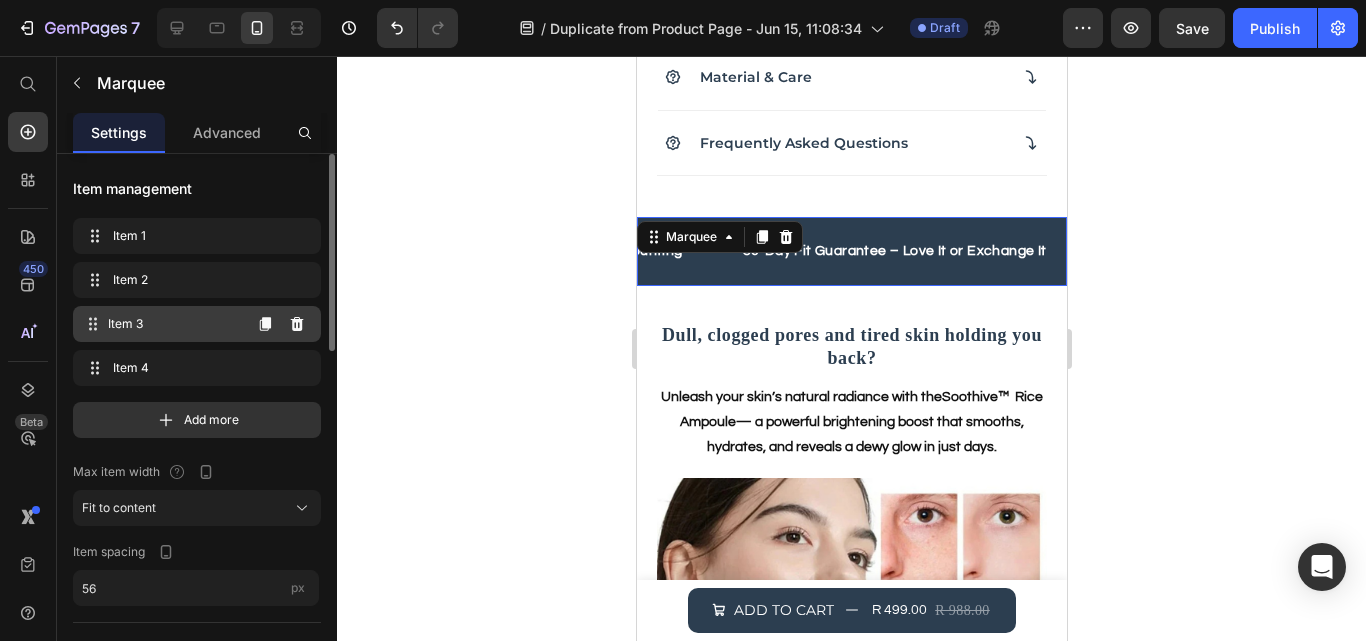 click on "Item 3" at bounding box center (174, 324) 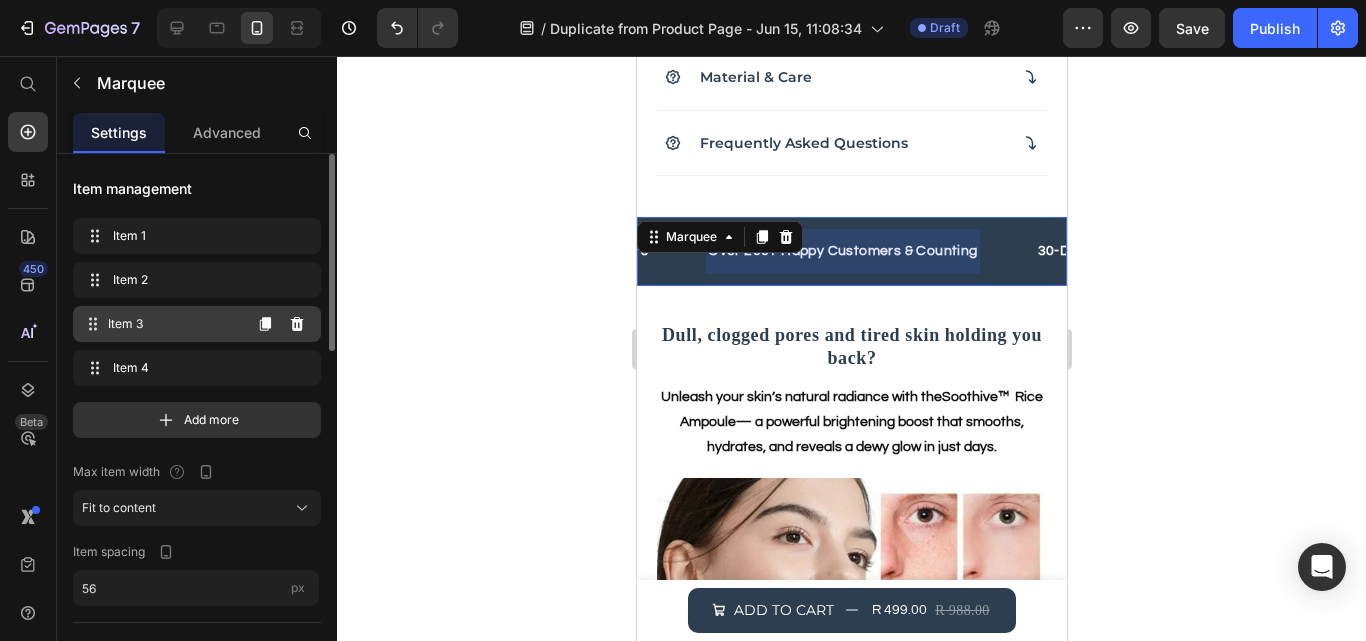 scroll, scrollTop: 0, scrollLeft: 691, axis: horizontal 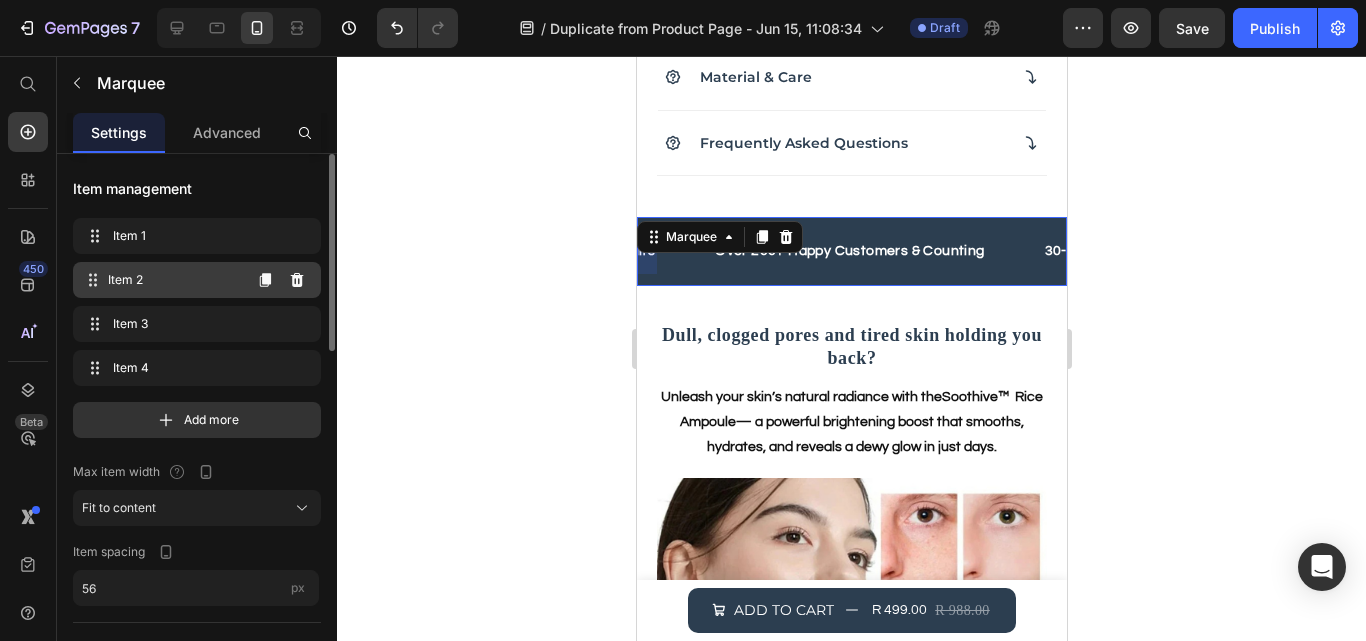 click on "Item 2" at bounding box center (174, 280) 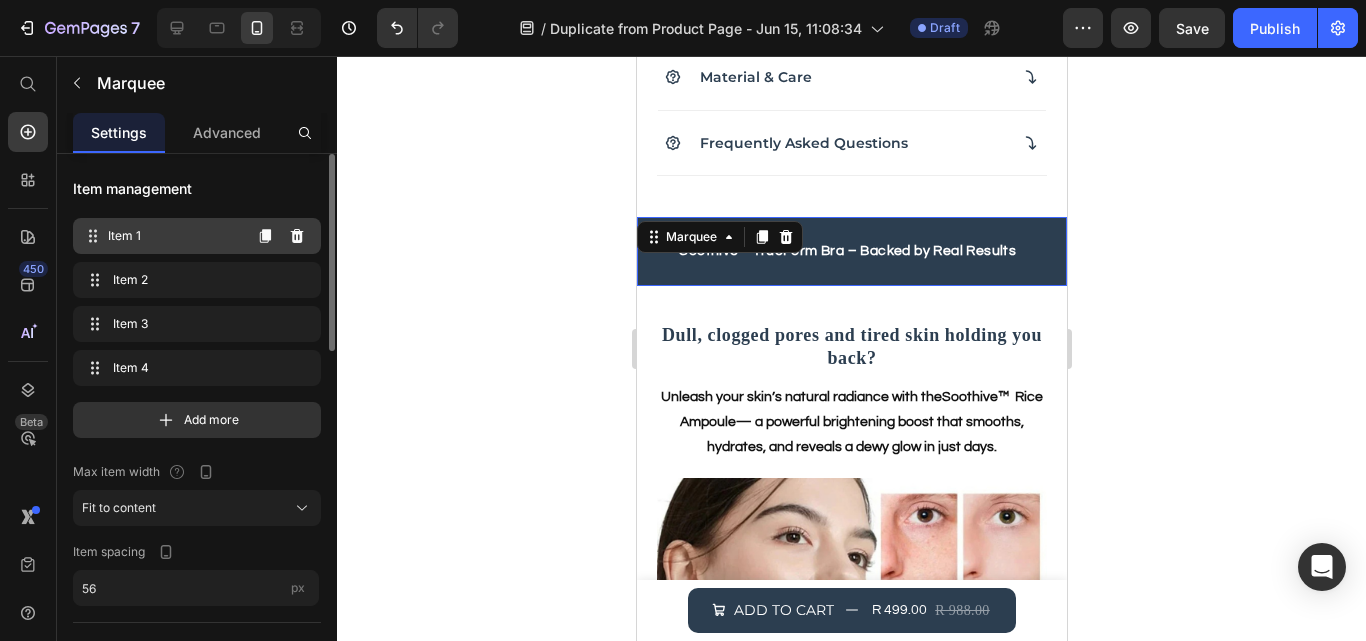 click on "Item 1 Item 1" at bounding box center [161, 236] 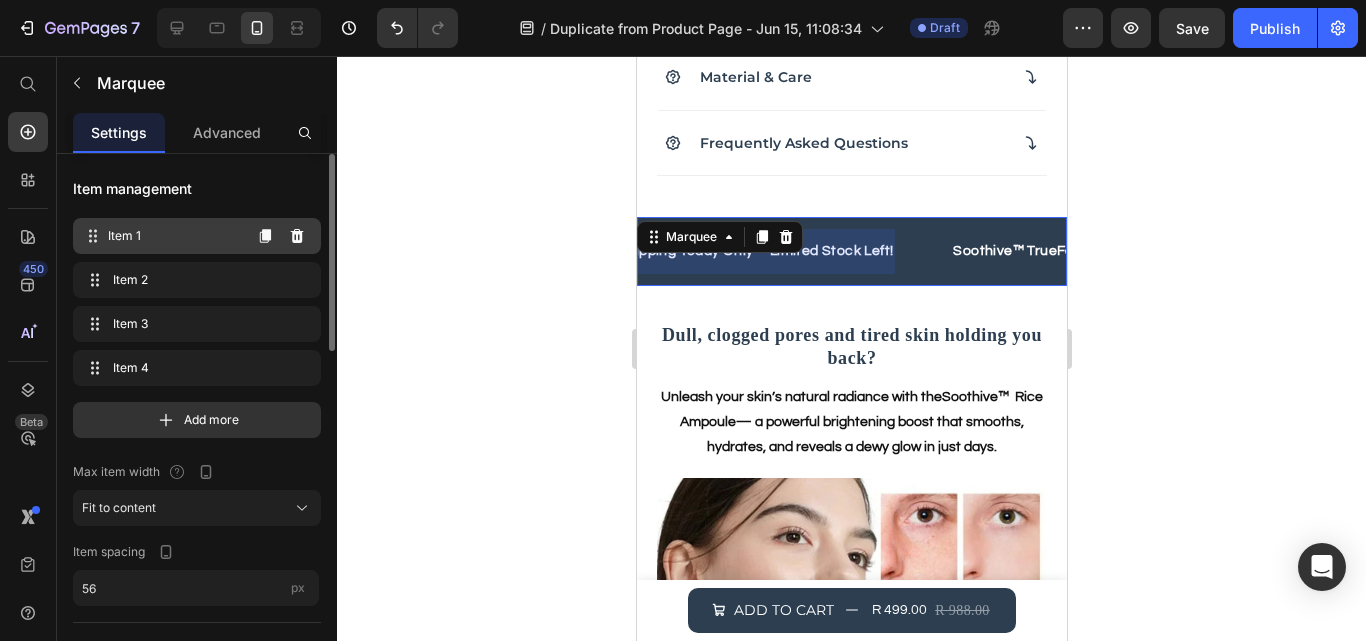 scroll, scrollTop: 0, scrollLeft: 0, axis: both 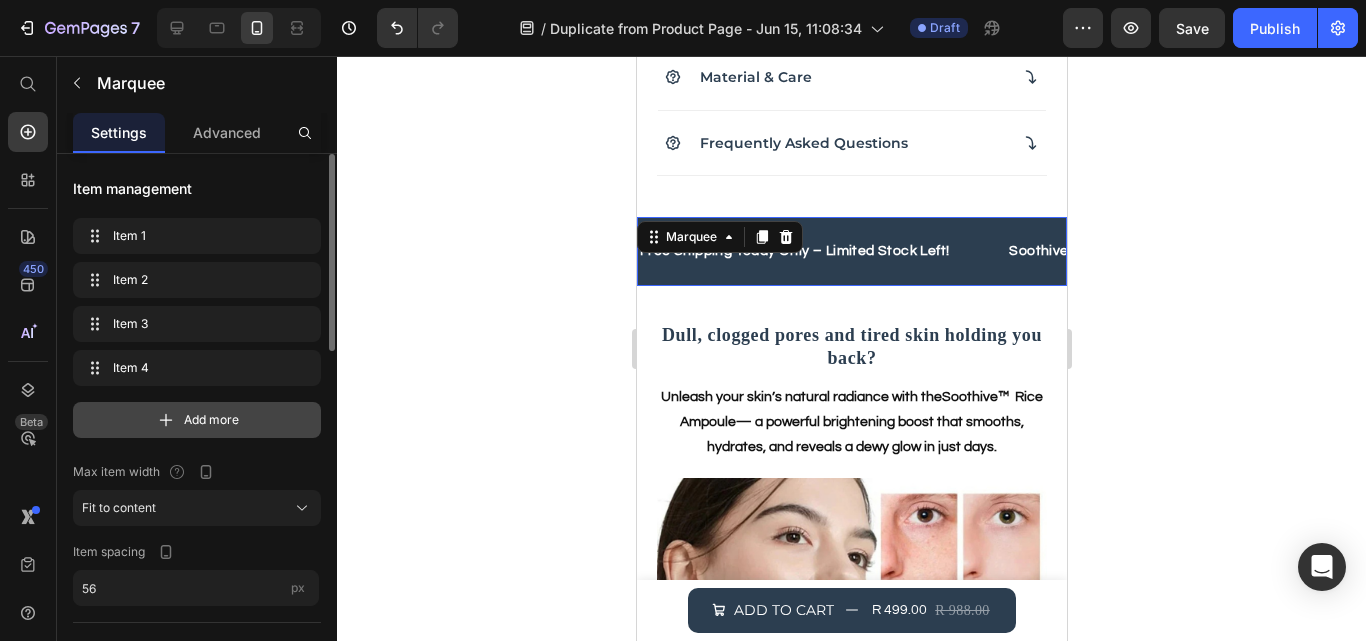 click on "Add more" at bounding box center [211, 420] 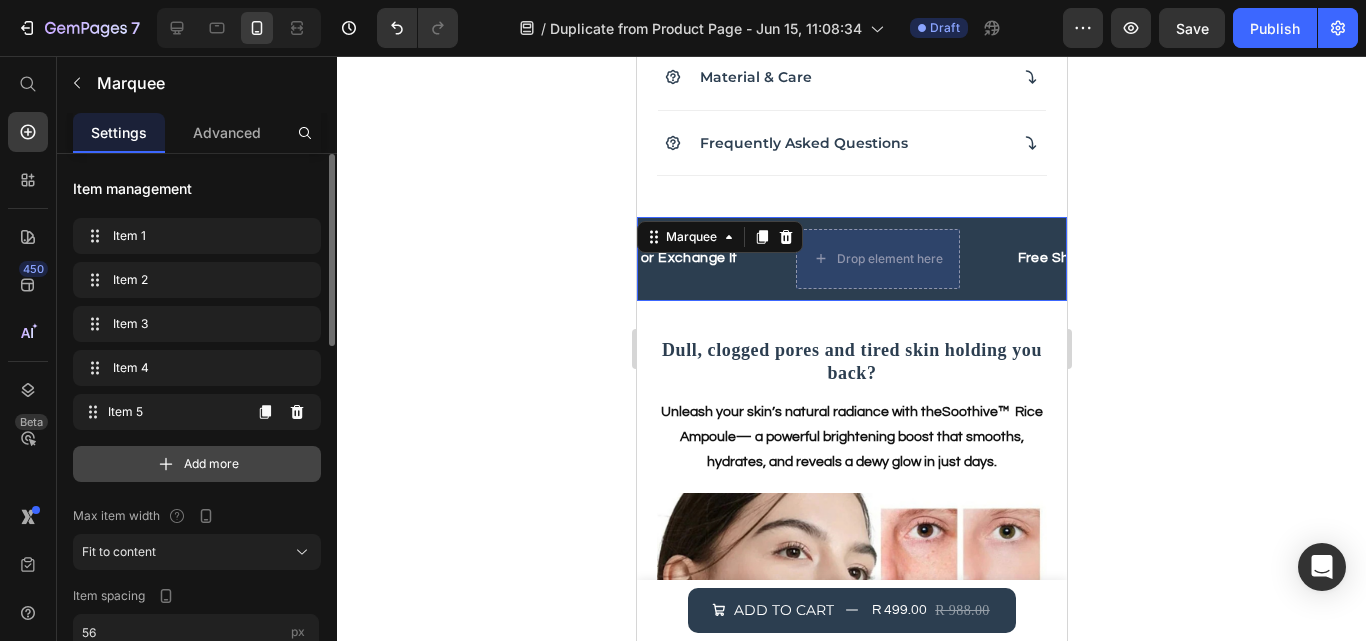 scroll, scrollTop: 0, scrollLeft: 1323, axis: horizontal 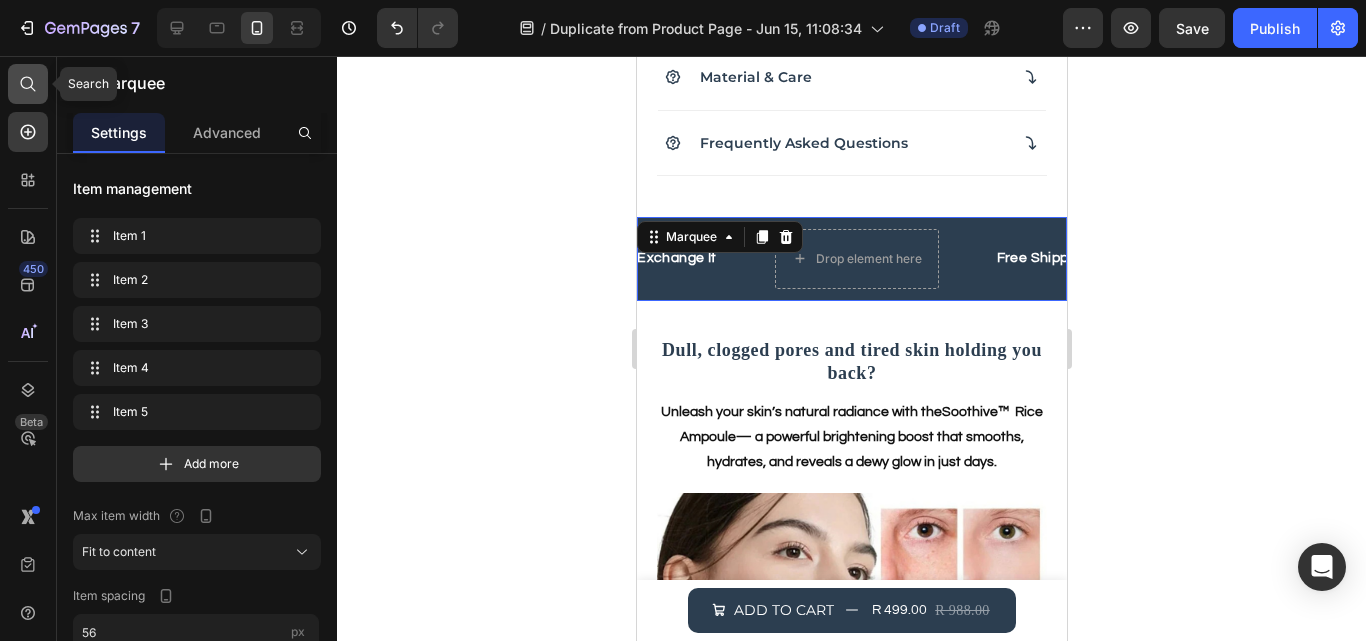 click 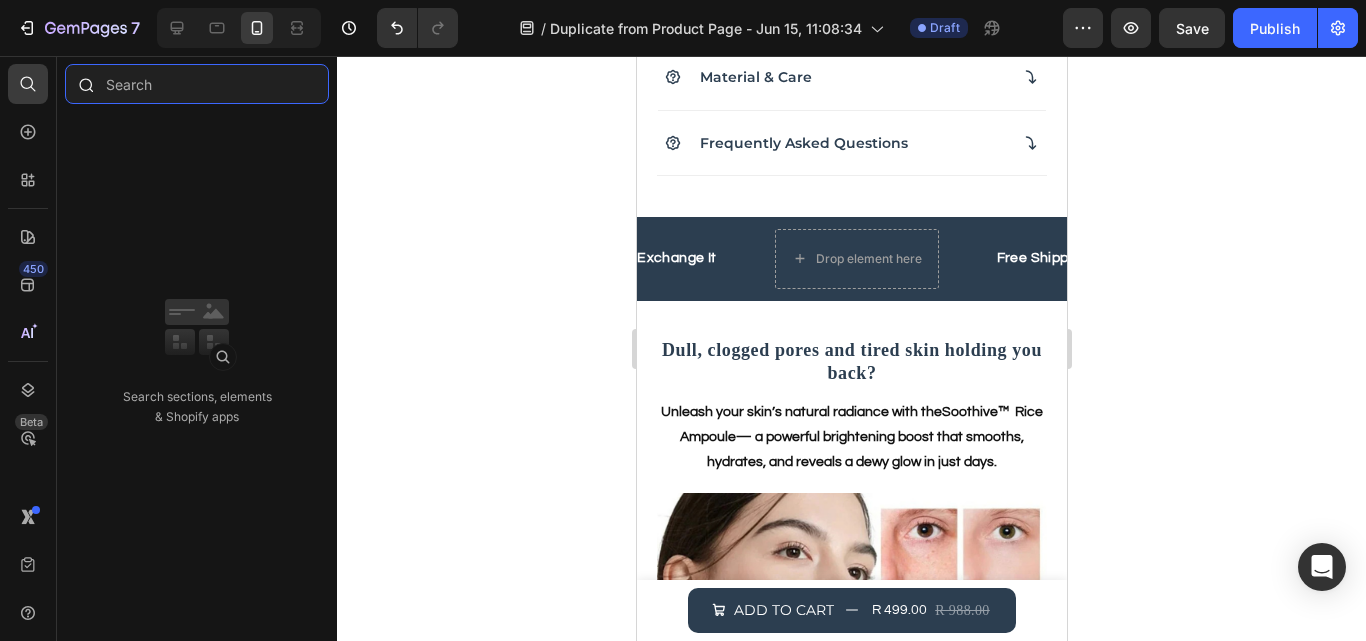 click at bounding box center (197, 84) 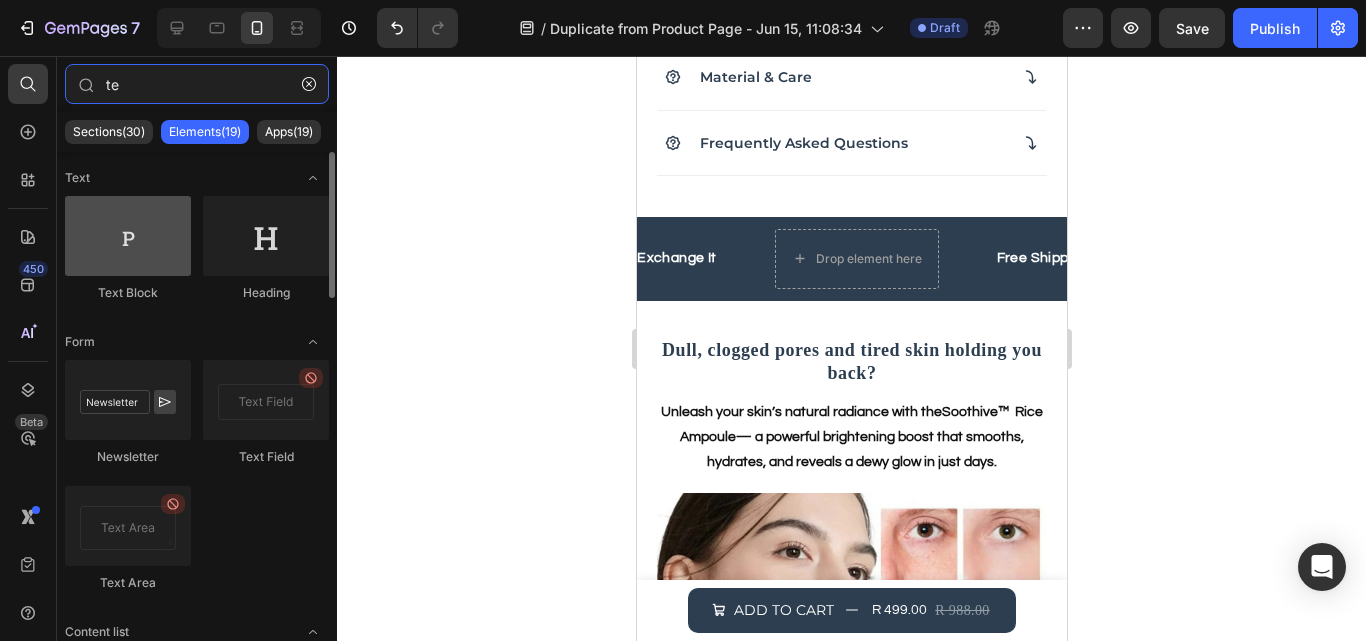 type on "te" 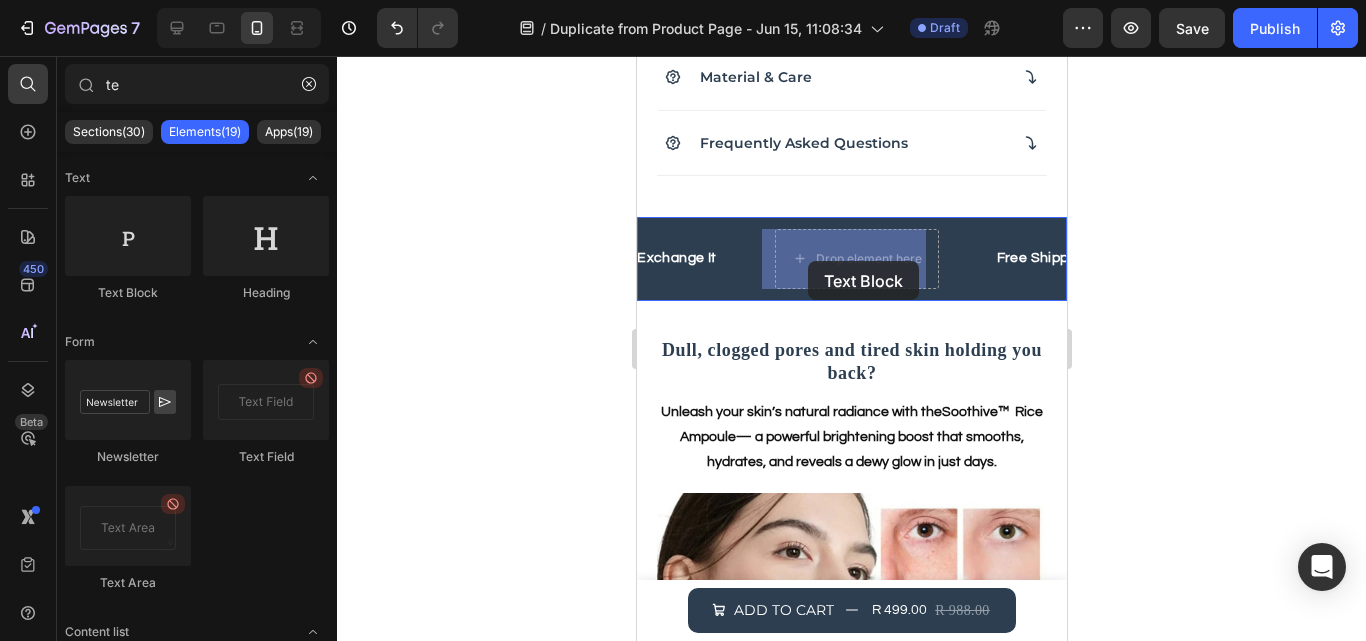 drag, startPoint x: 758, startPoint y: 291, endPoint x: 808, endPoint y: 258, distance: 59.908264 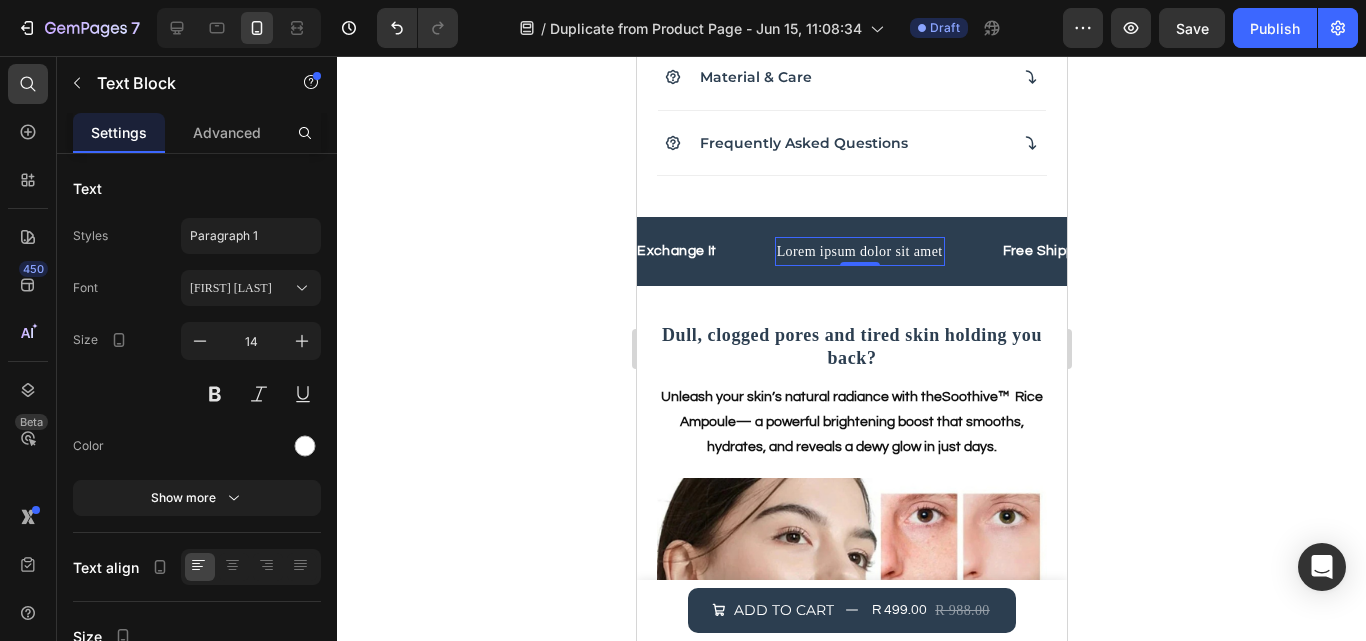 click on "Lorem ipsum dolor sit amet" at bounding box center (841, 251) 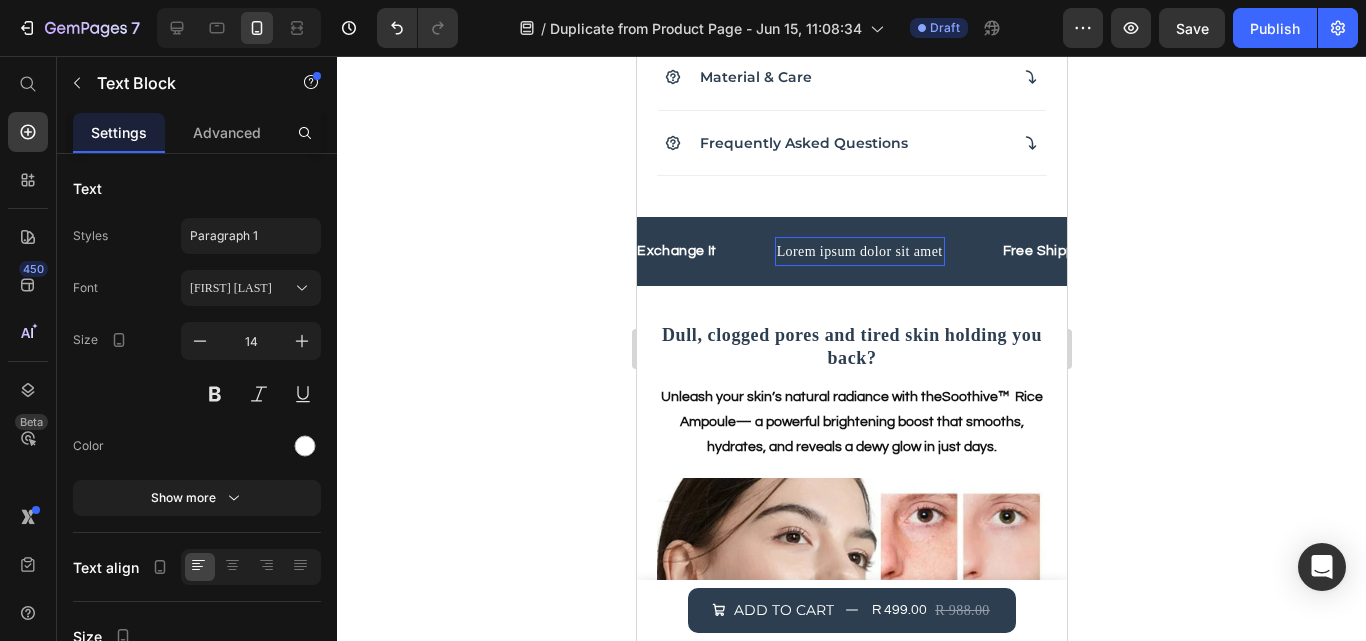 click on "Lorem ipsum dolor sit amet" at bounding box center [853, 251] 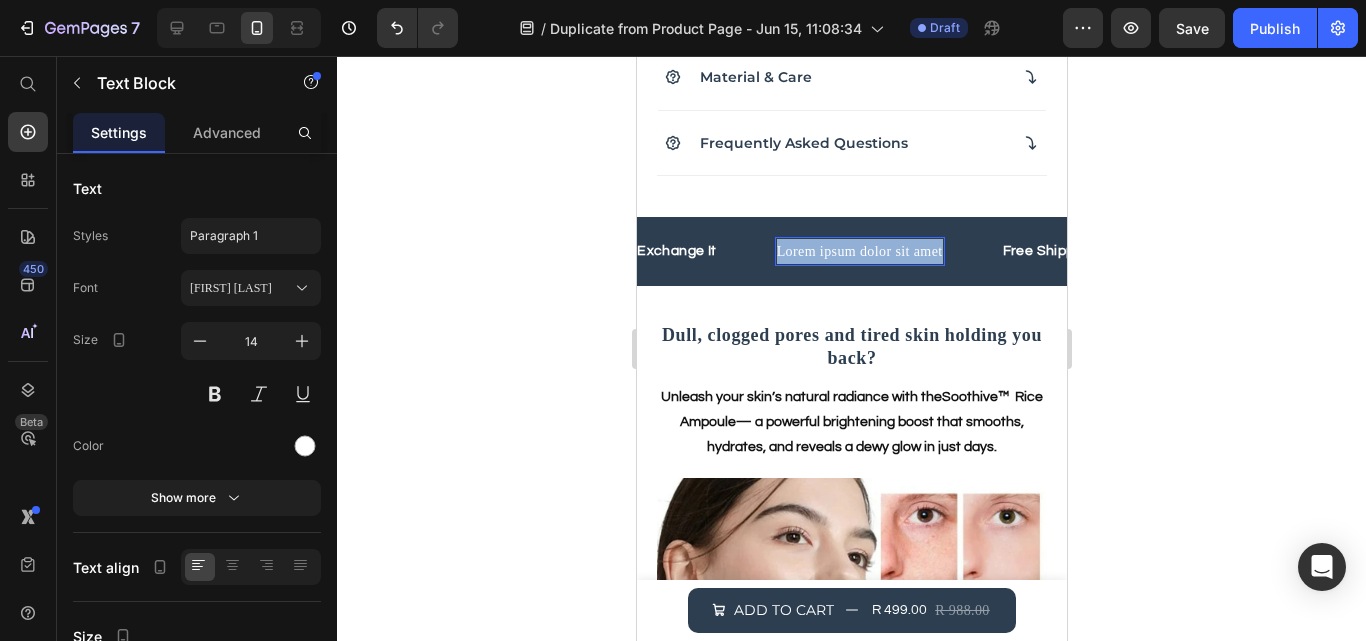 drag, startPoint x: 927, startPoint y: 252, endPoint x: 762, endPoint y: 250, distance: 165.01212 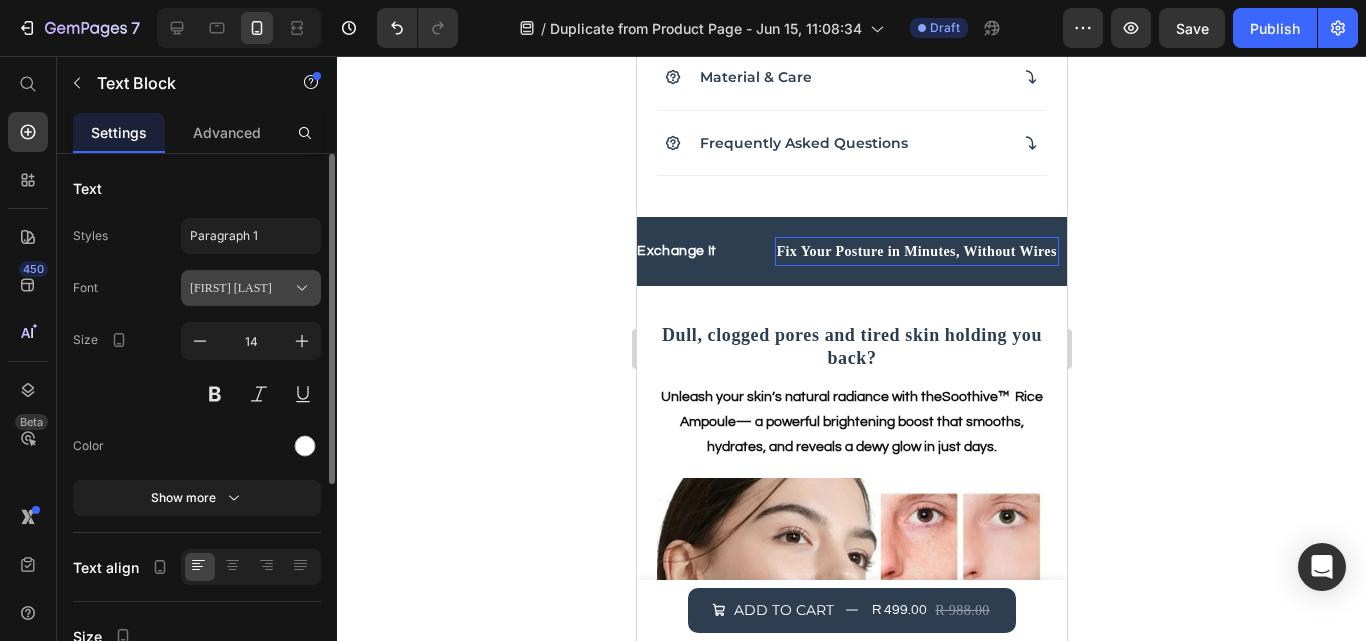 click on "FS Koopman" at bounding box center (251, 288) 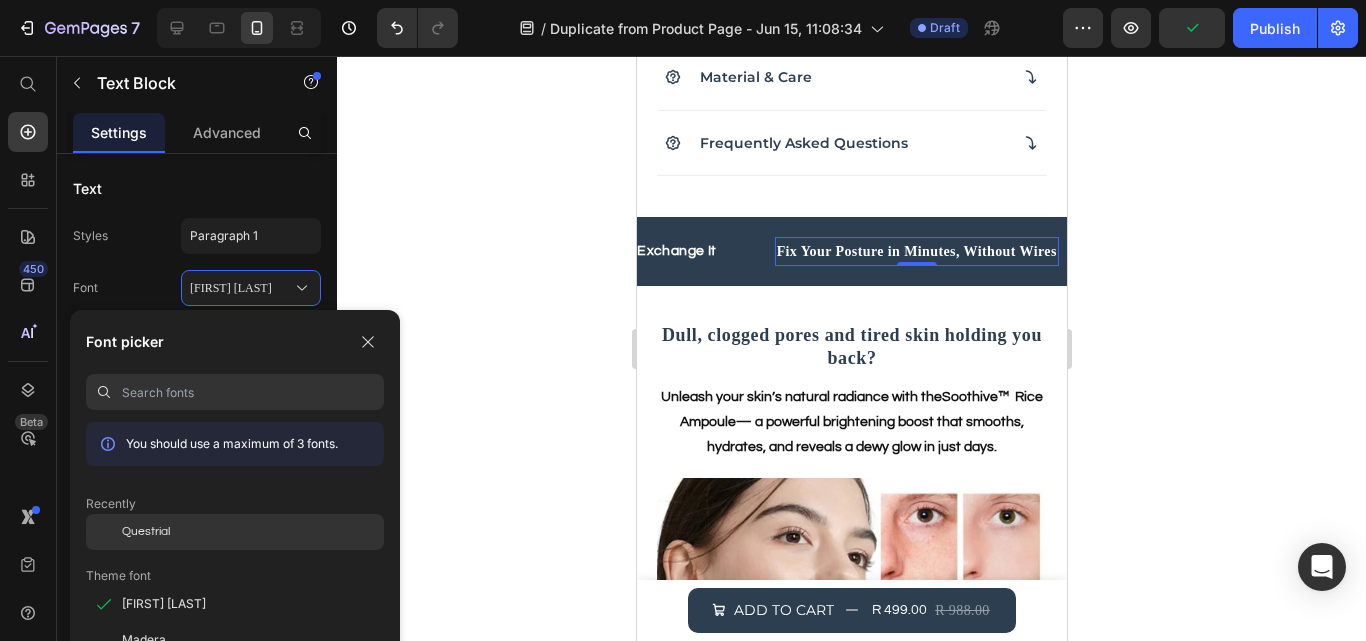 click on "Questrial" 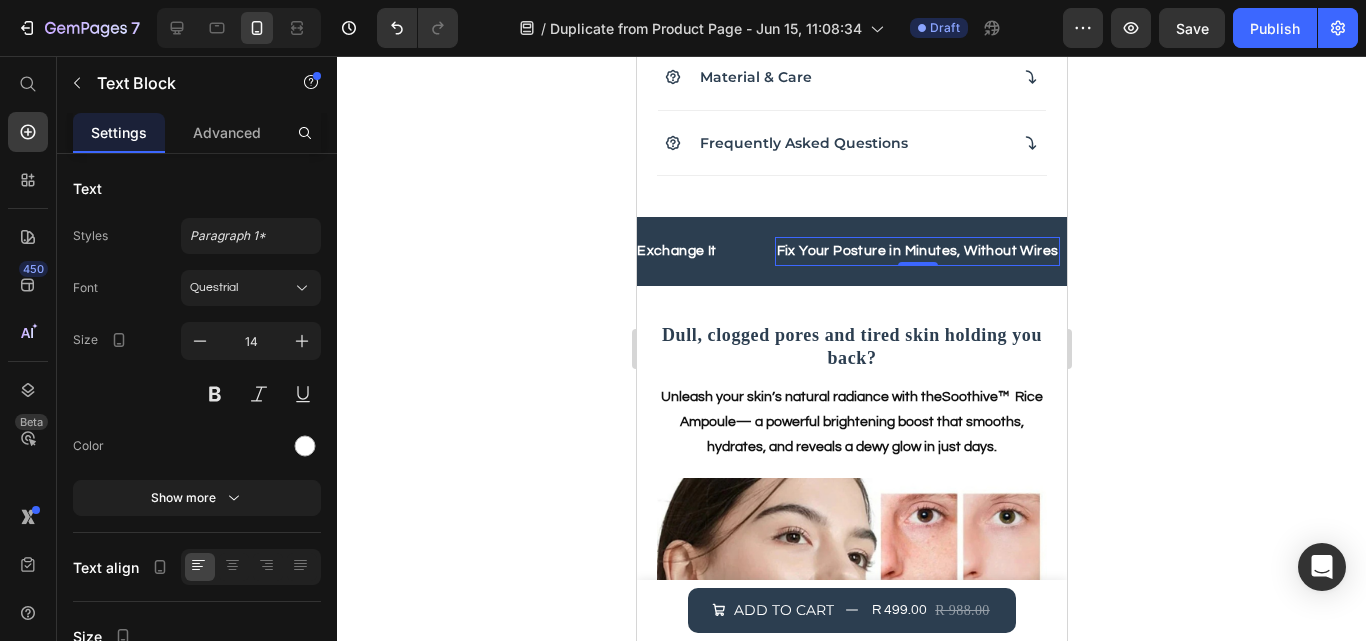 click 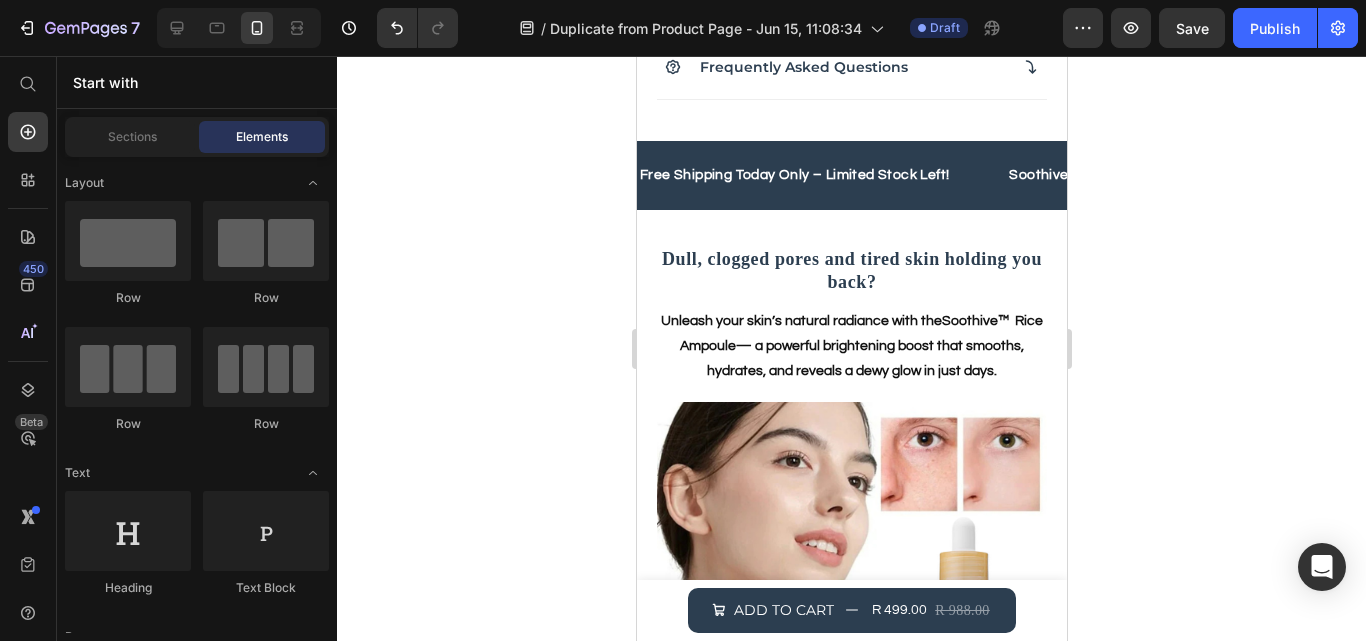 scroll, scrollTop: 1924, scrollLeft: 0, axis: vertical 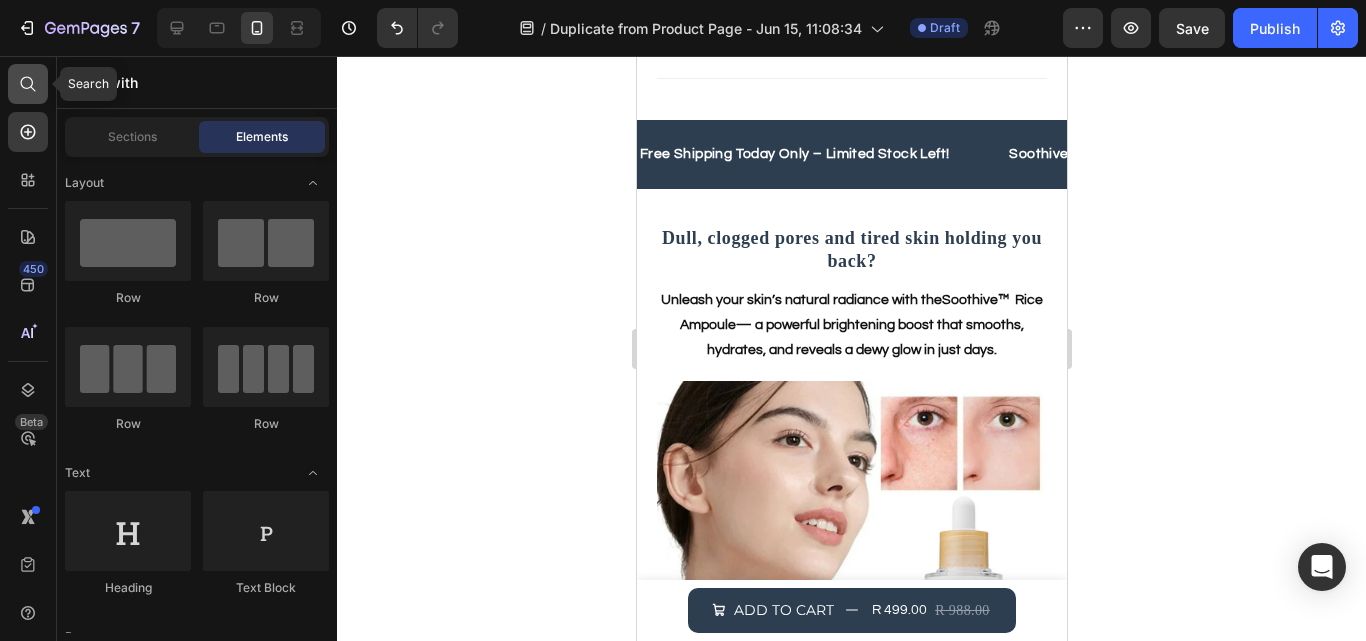 click 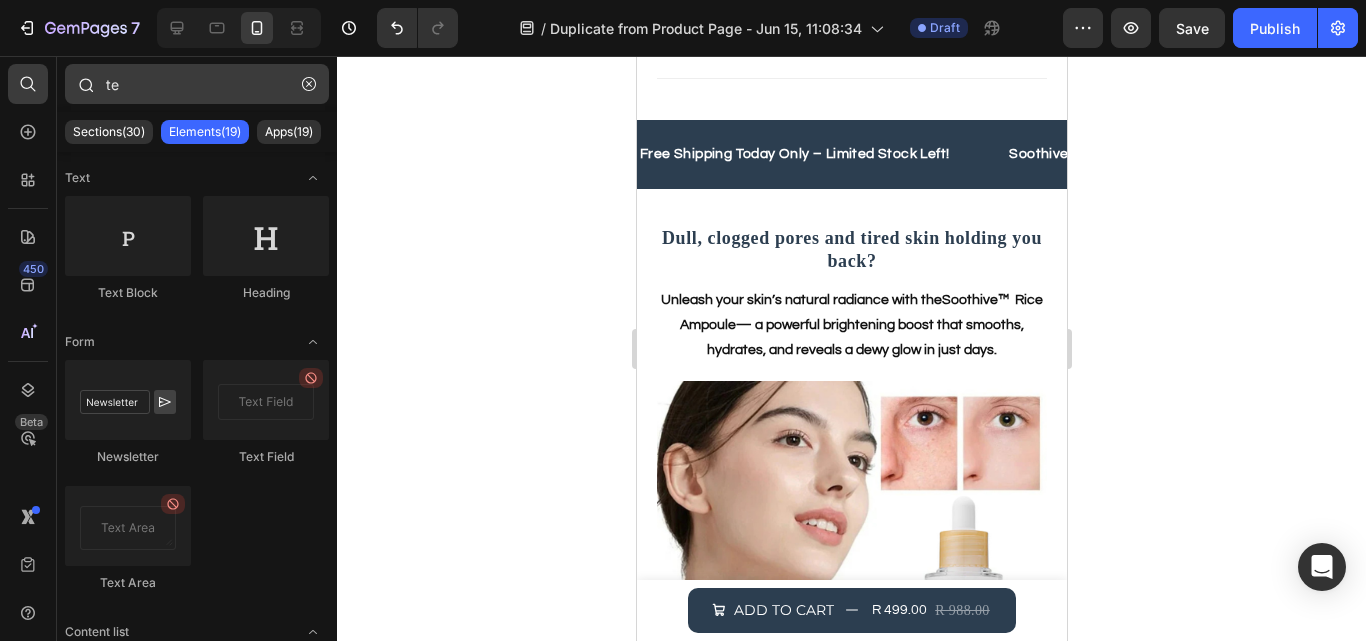 type on "t" 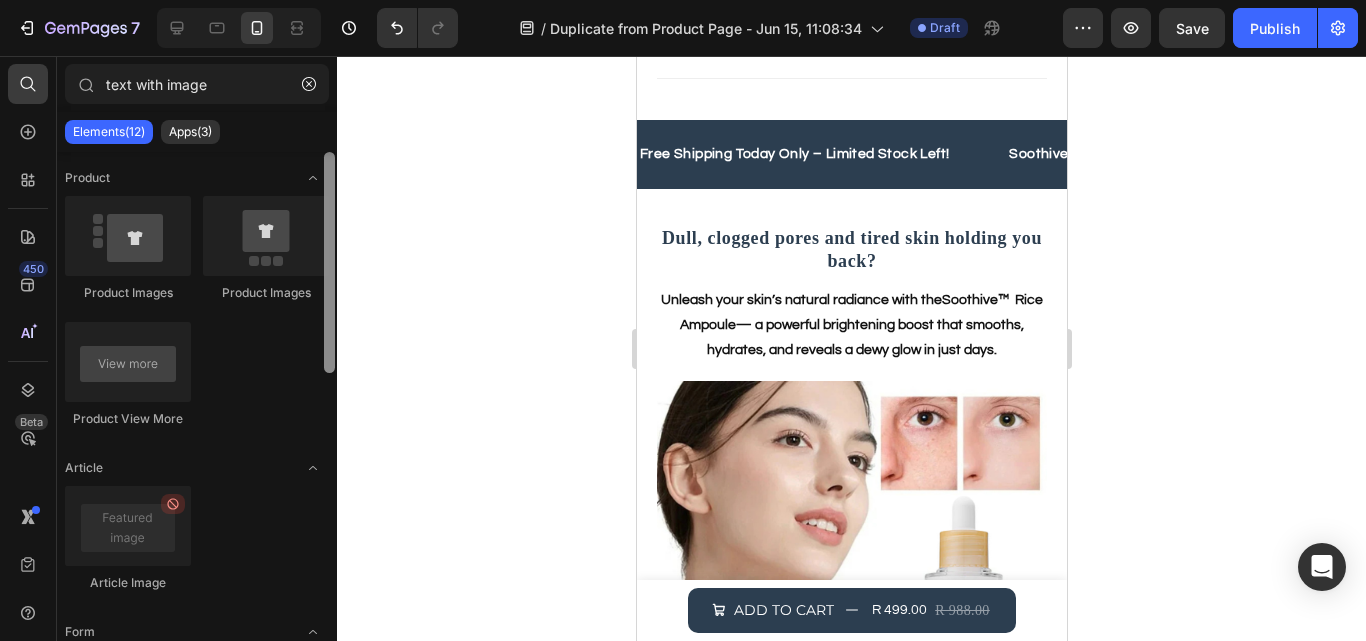 type on "text with image" 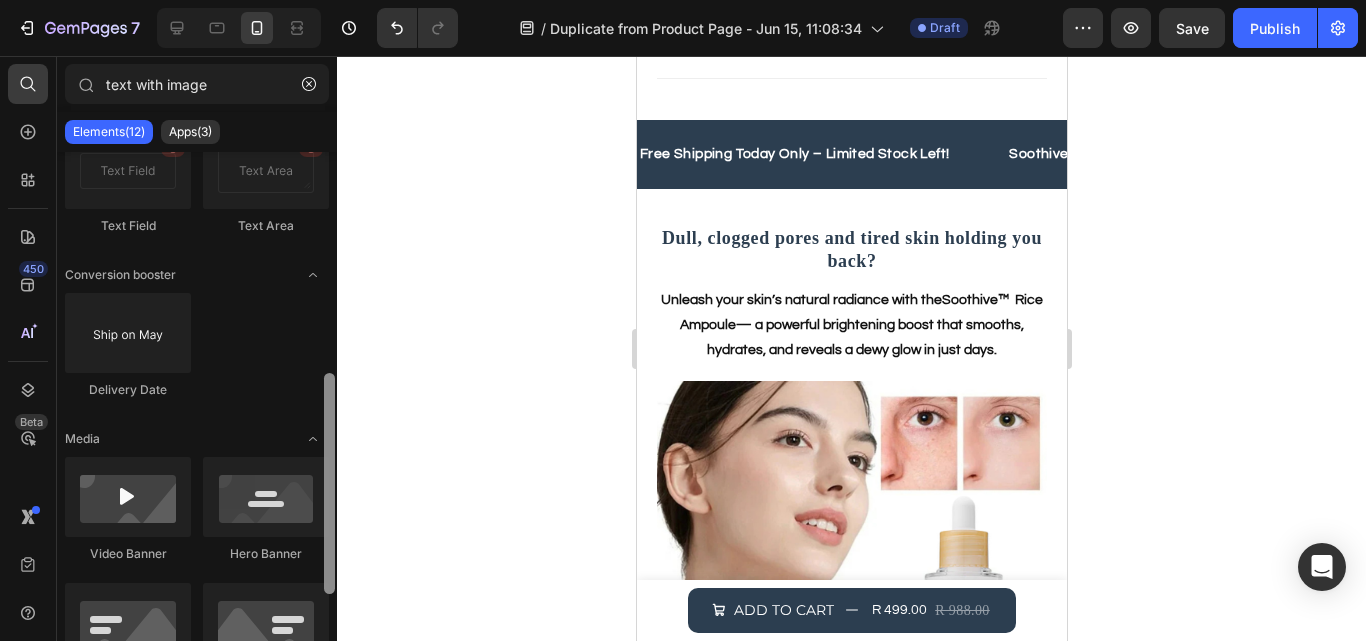 drag, startPoint x: 335, startPoint y: 211, endPoint x: 329, endPoint y: 239, distance: 28.635643 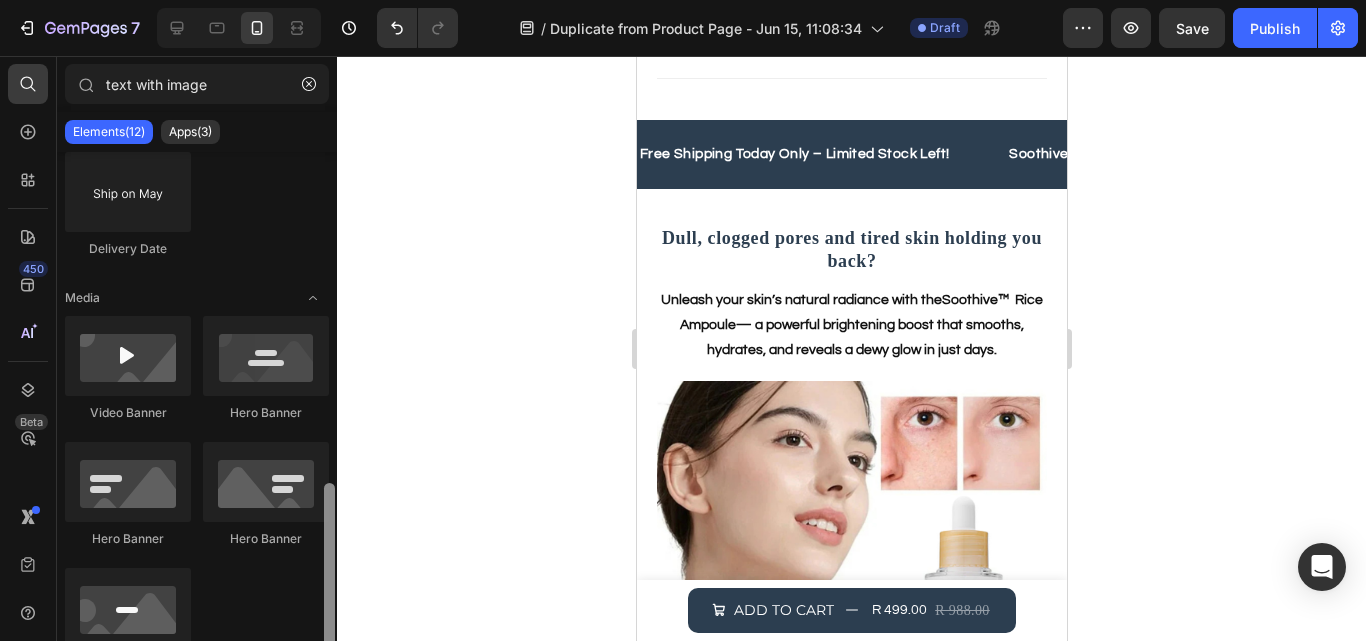 scroll, scrollTop: 705, scrollLeft: 0, axis: vertical 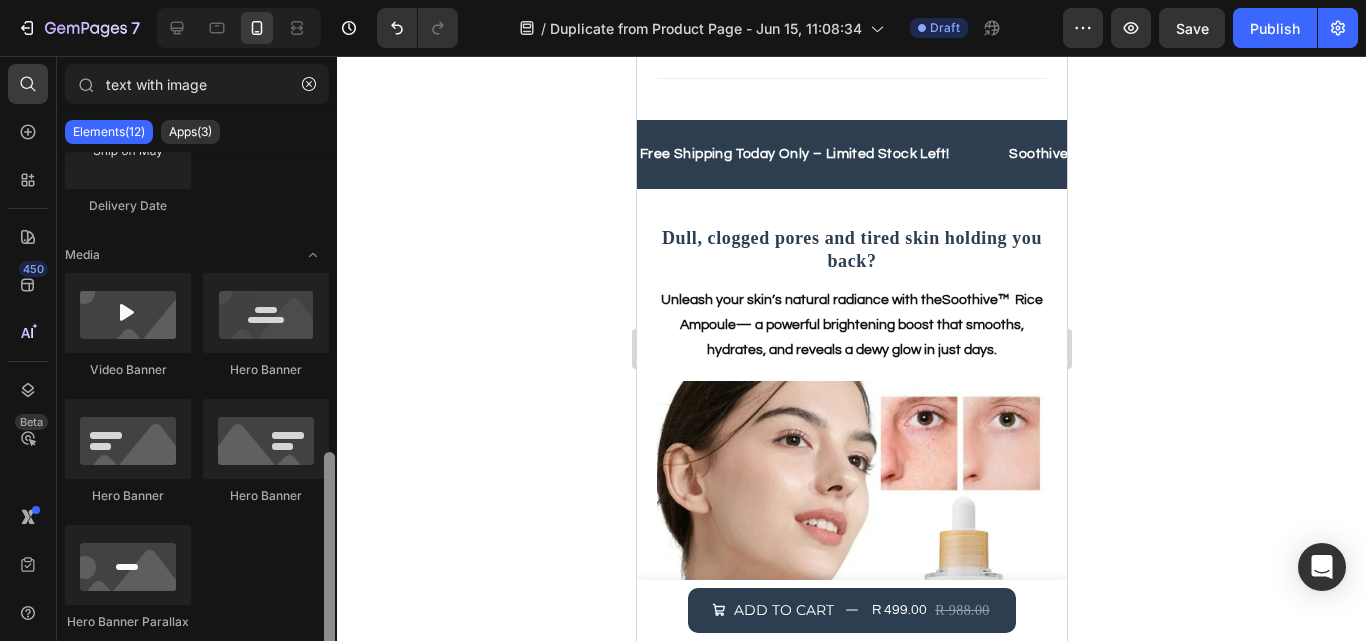 drag, startPoint x: 332, startPoint y: 394, endPoint x: 343, endPoint y: 543, distance: 149.40549 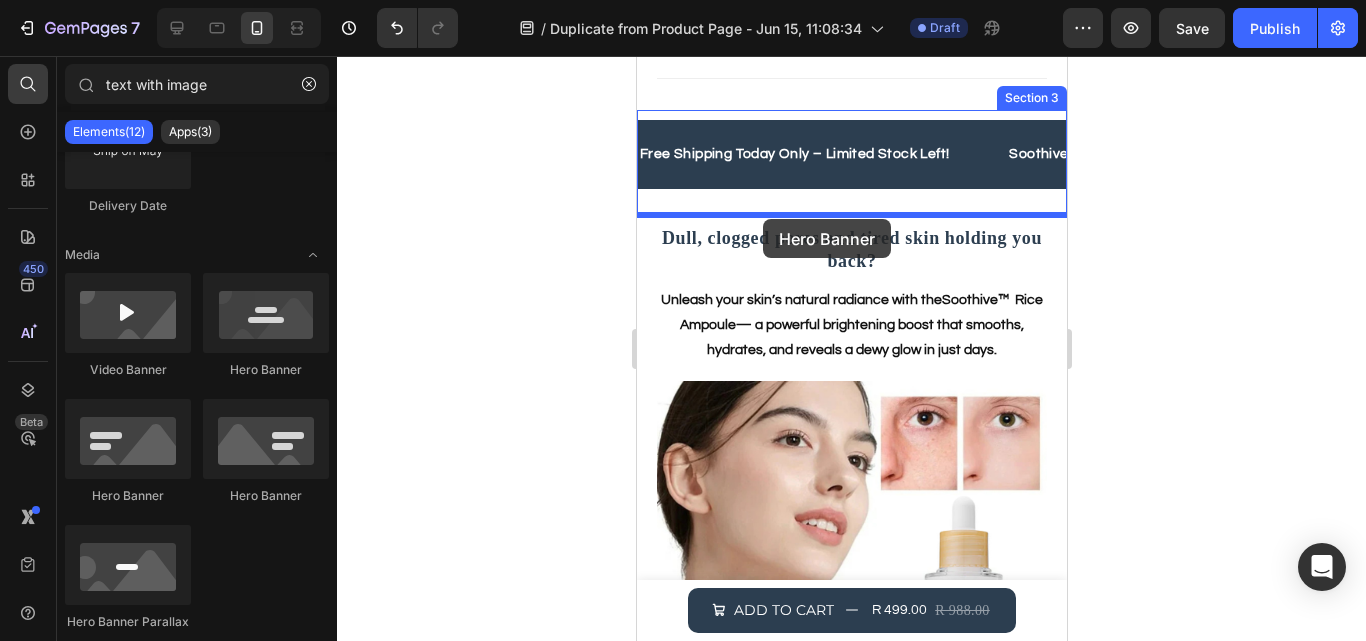 drag, startPoint x: 937, startPoint y: 512, endPoint x: 762, endPoint y: 219, distance: 341.28287 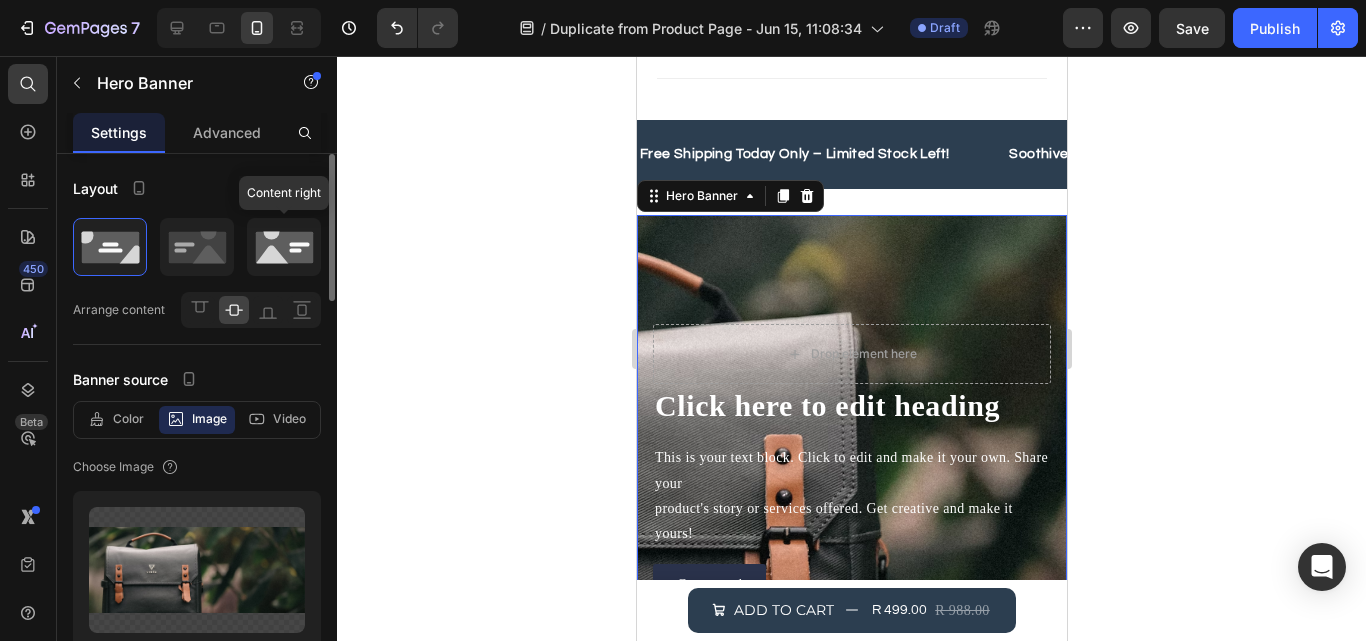 click 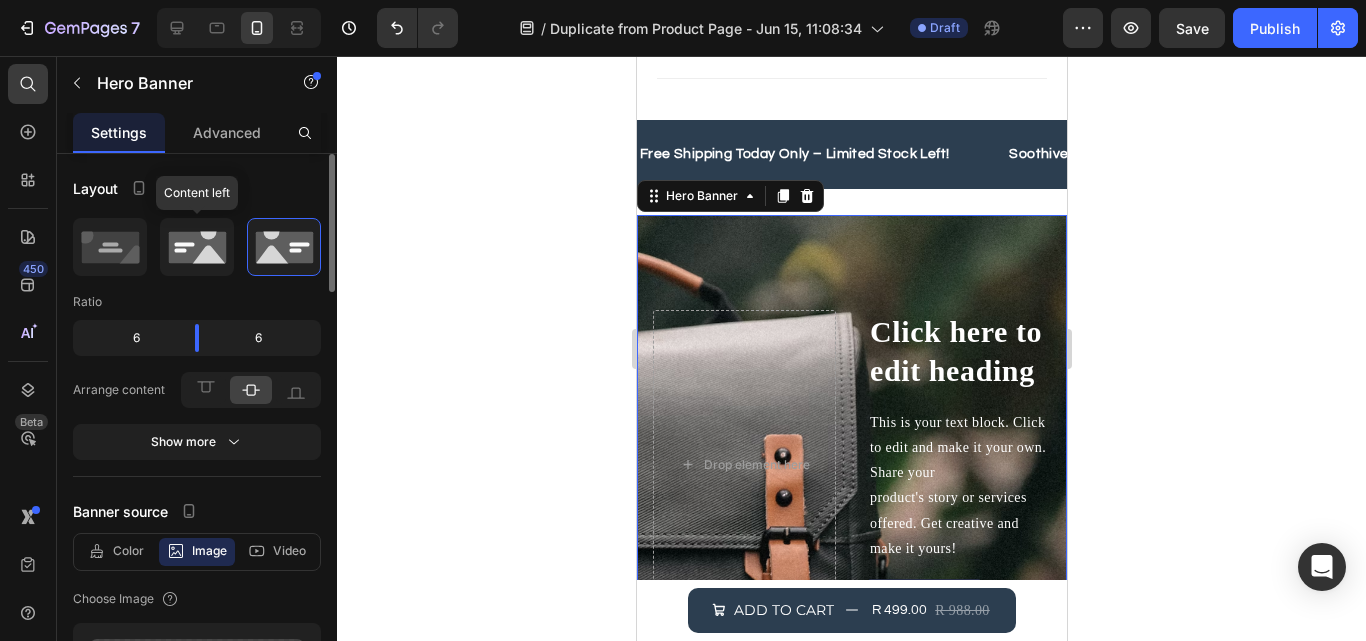 click 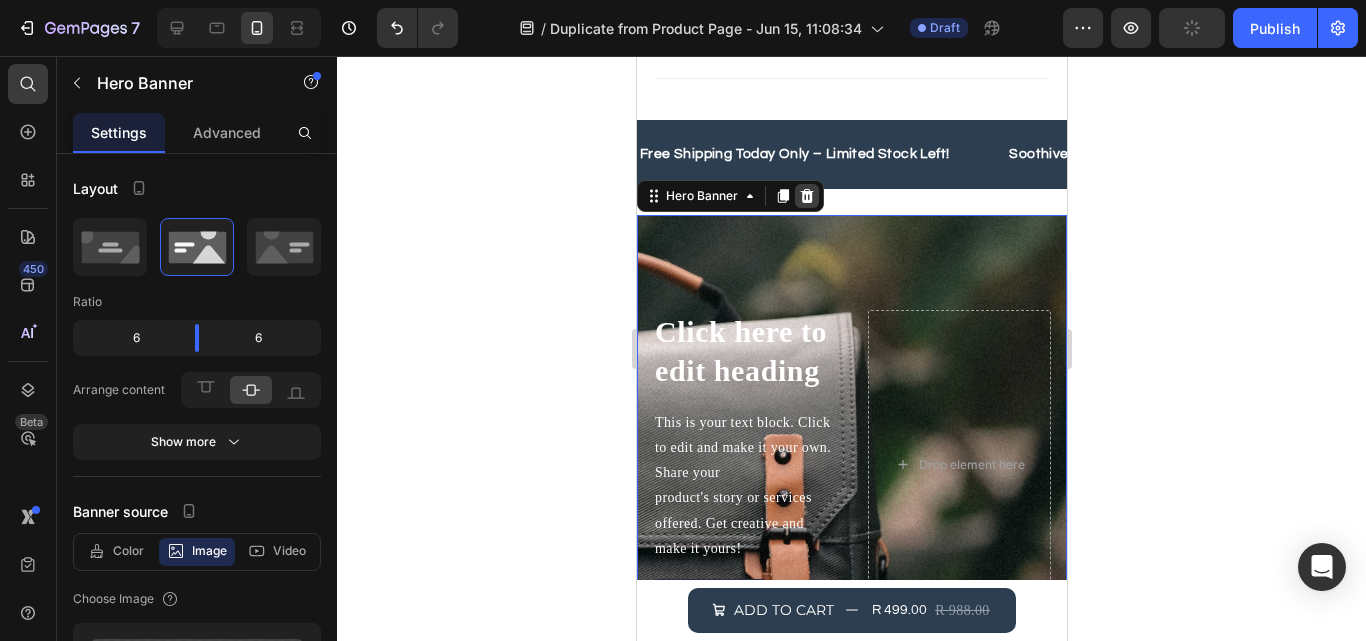 click at bounding box center [806, 196] 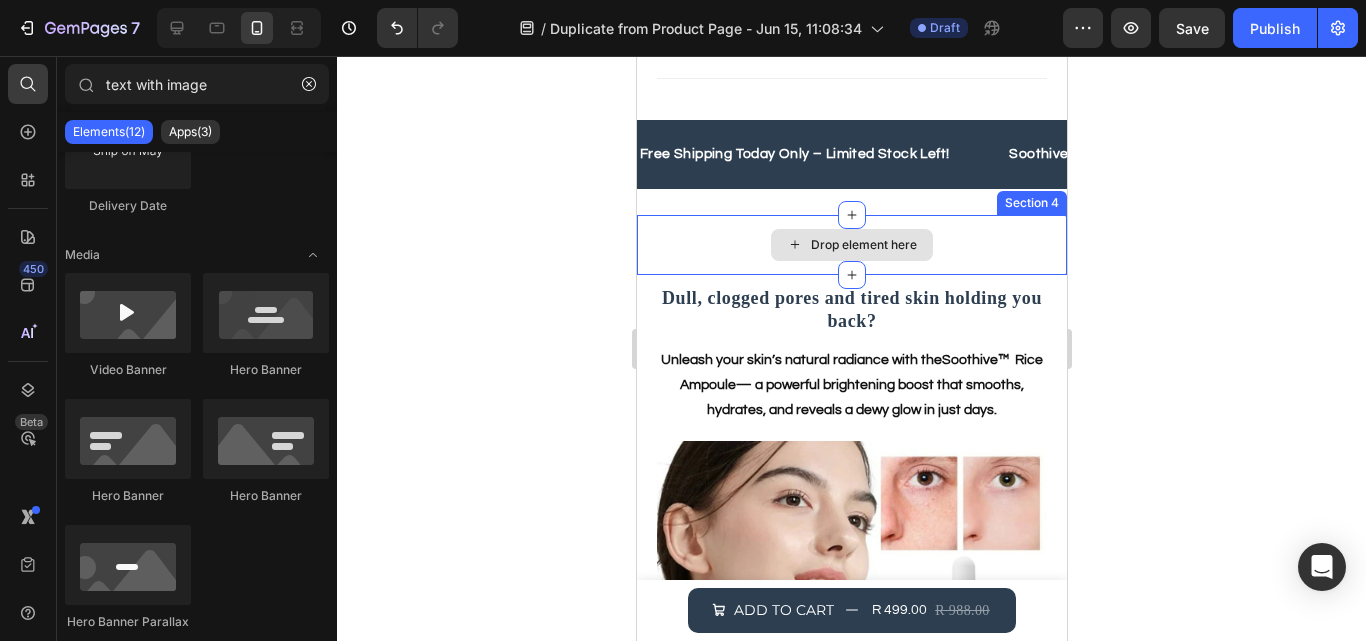click on "Drop element here" at bounding box center (851, 245) 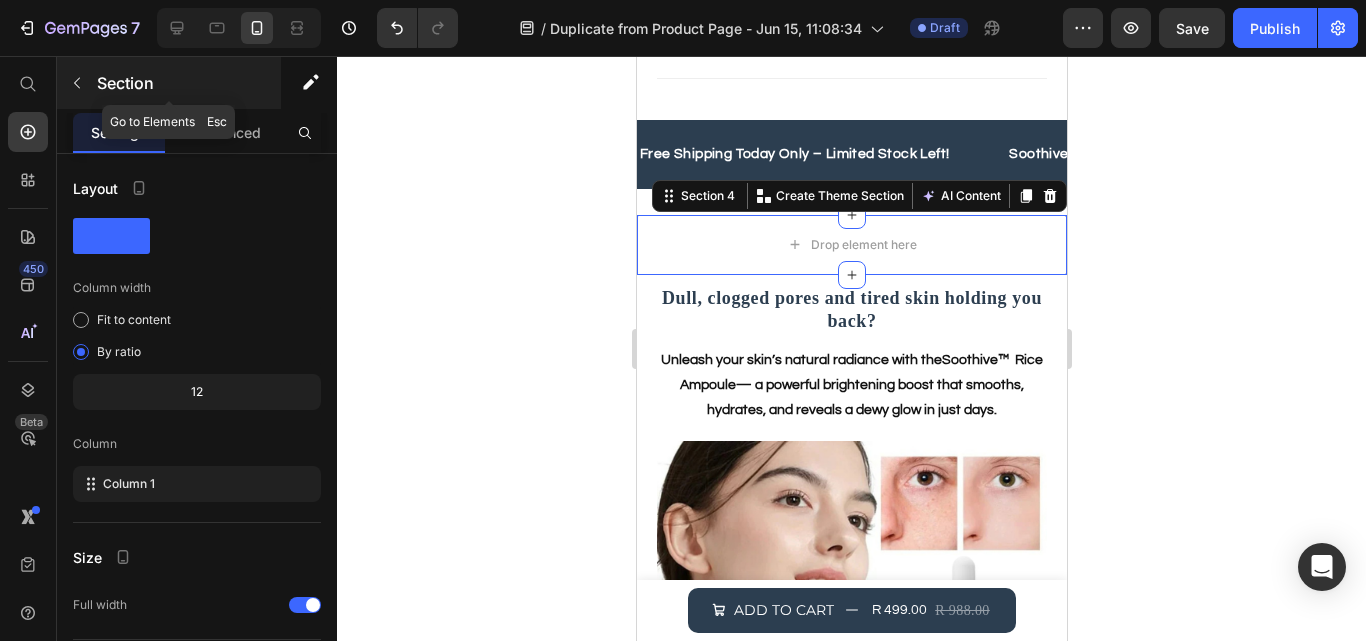 click 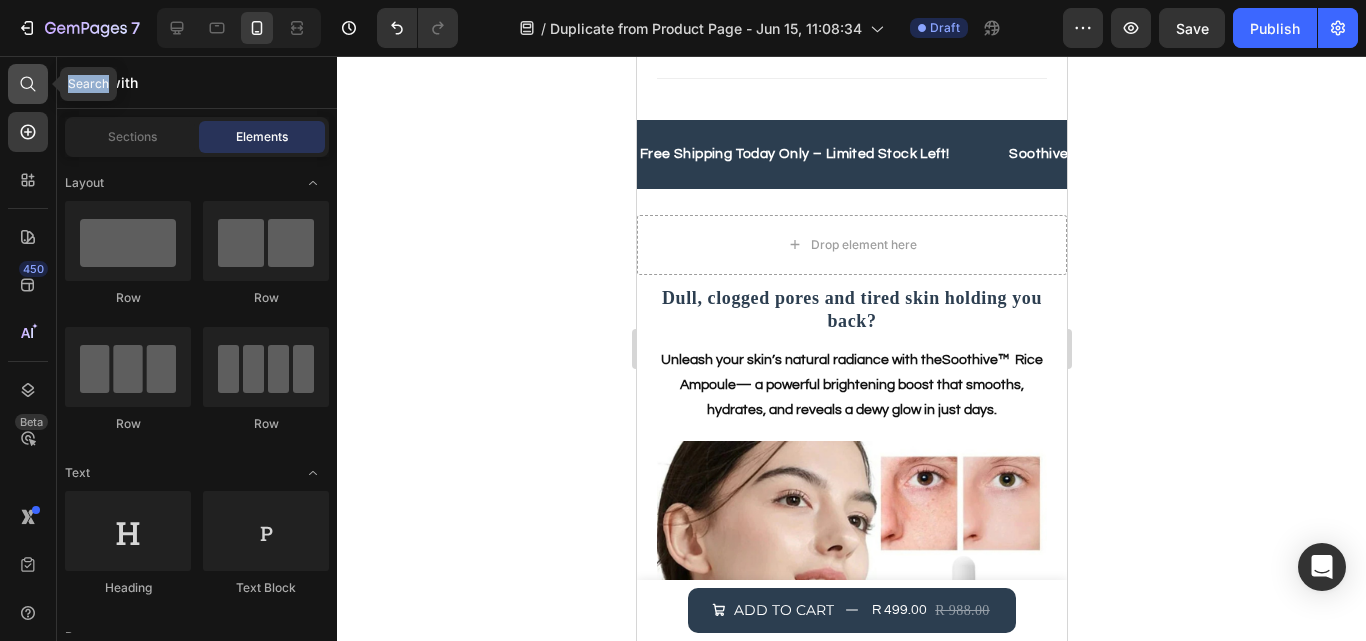 drag, startPoint x: 2, startPoint y: 97, endPoint x: 37, endPoint y: 81, distance: 38.483765 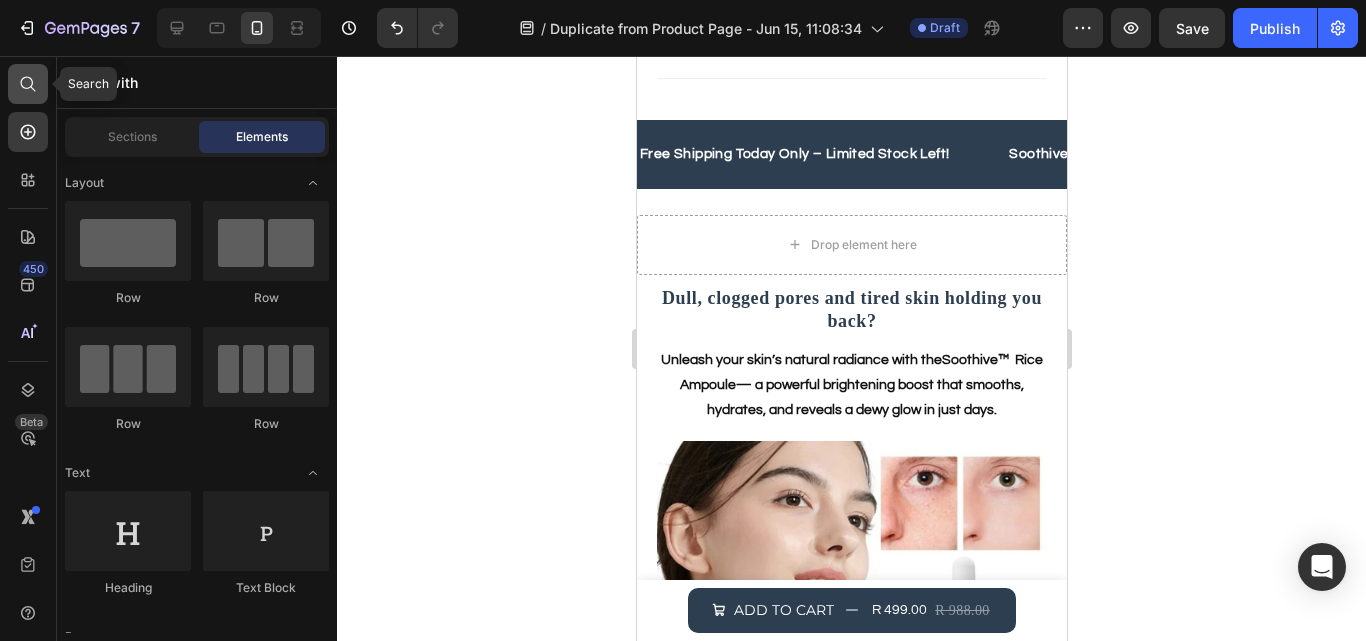 click 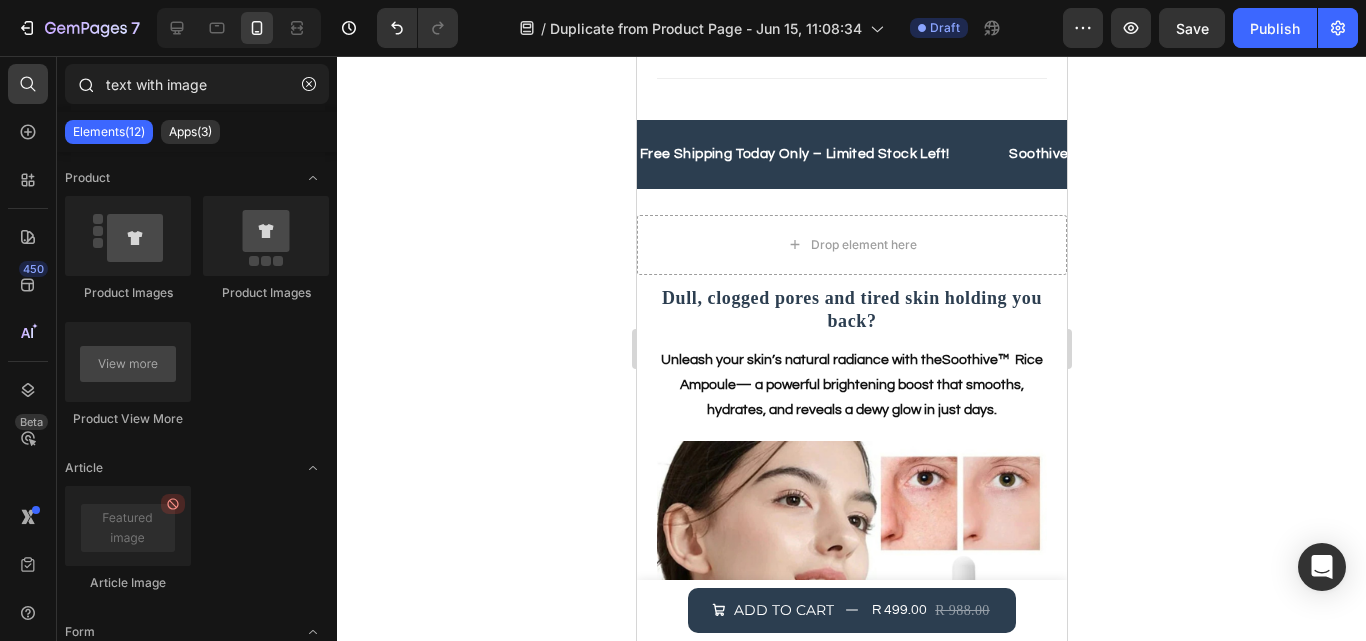 drag, startPoint x: 168, startPoint y: 77, endPoint x: 84, endPoint y: 72, distance: 84.14868 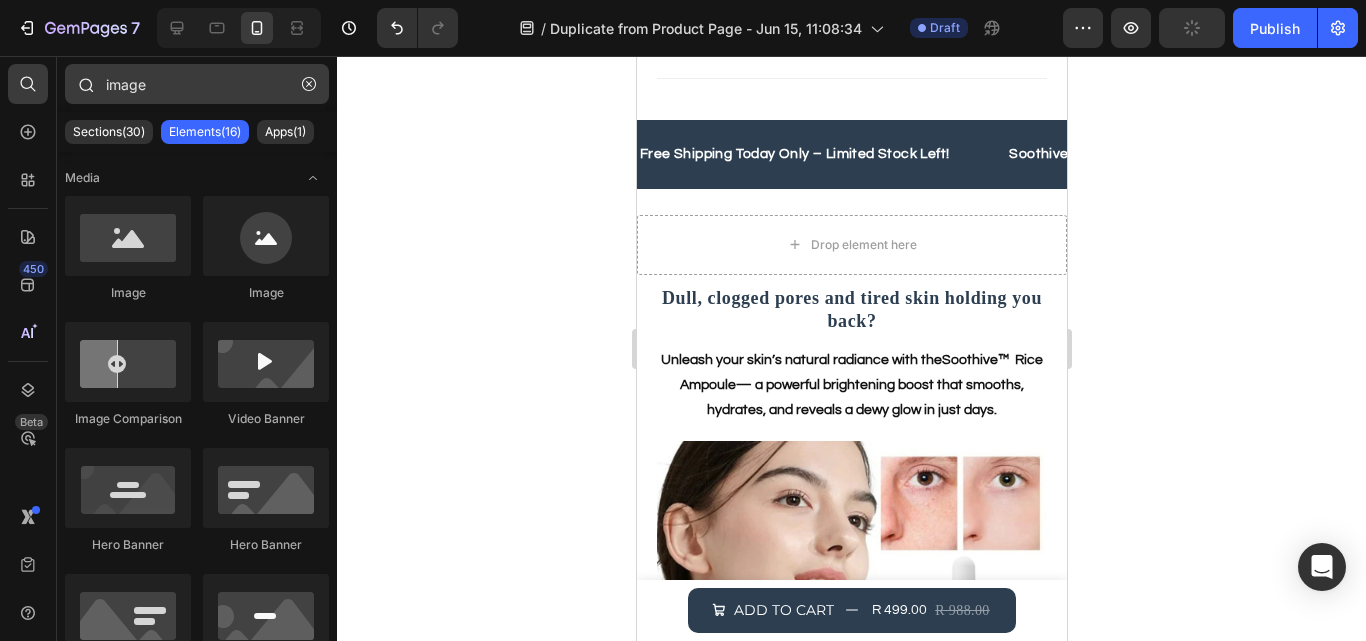 click on "image" at bounding box center (197, 84) 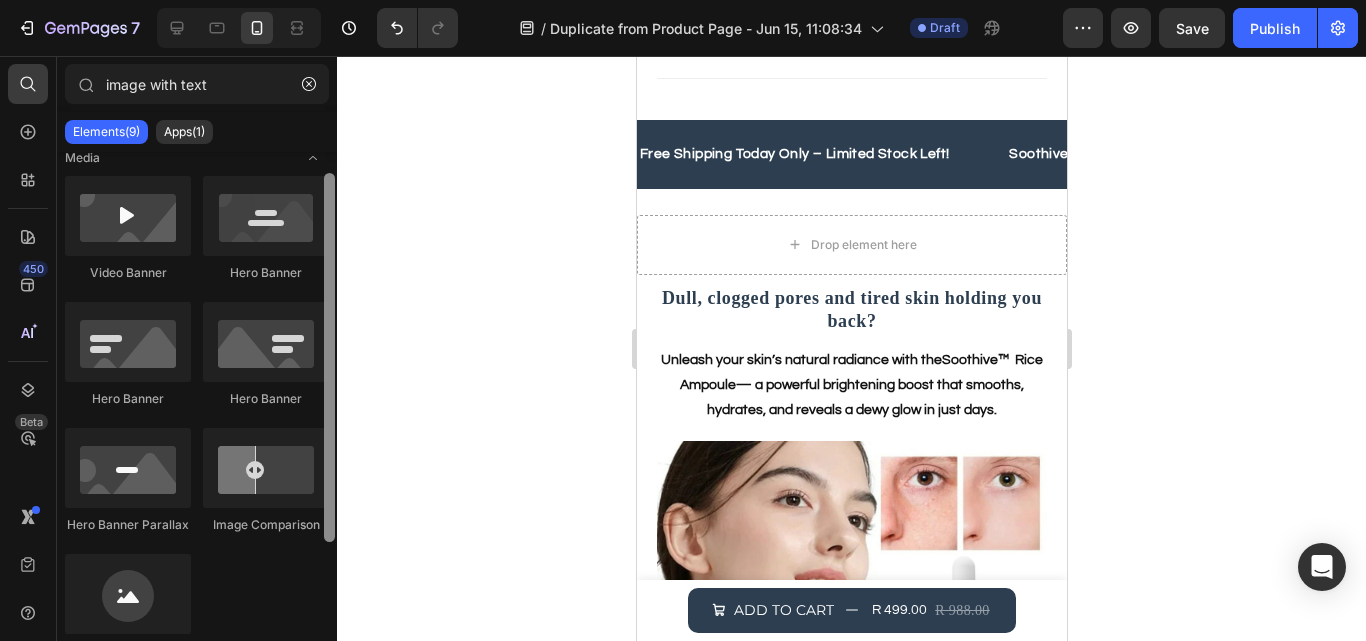 scroll, scrollTop: 0, scrollLeft: 0, axis: both 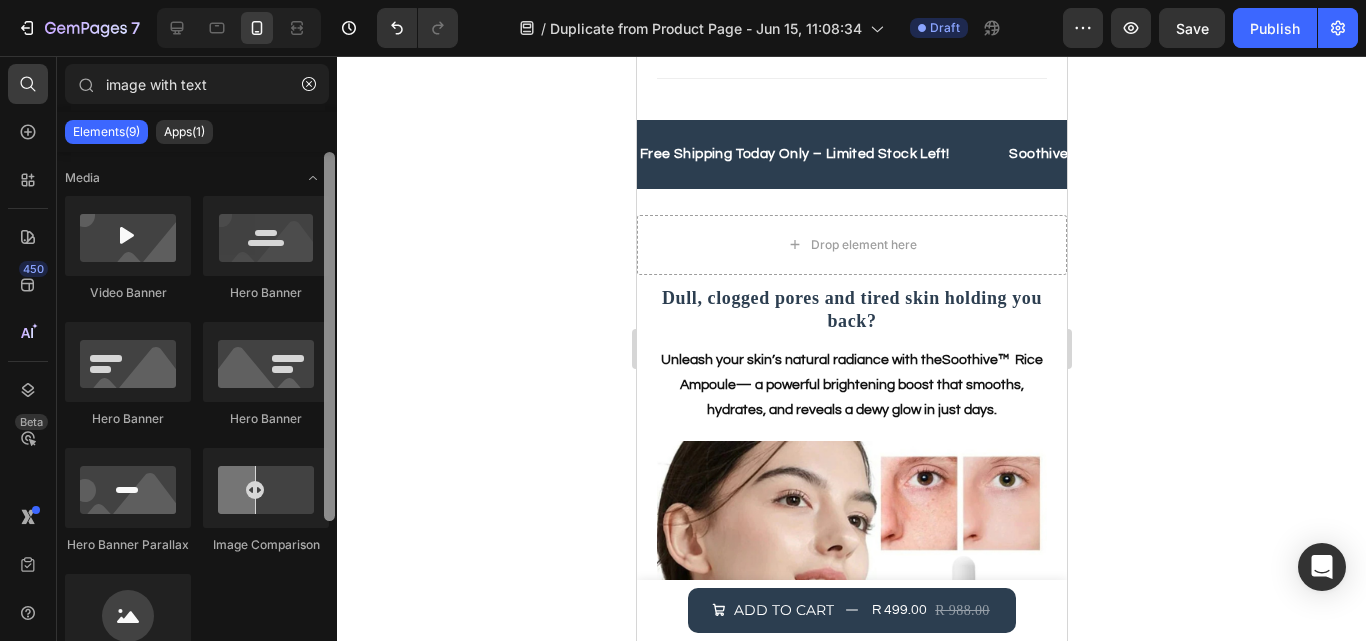 drag, startPoint x: 333, startPoint y: 162, endPoint x: 360, endPoint y: 98, distance: 69.46222 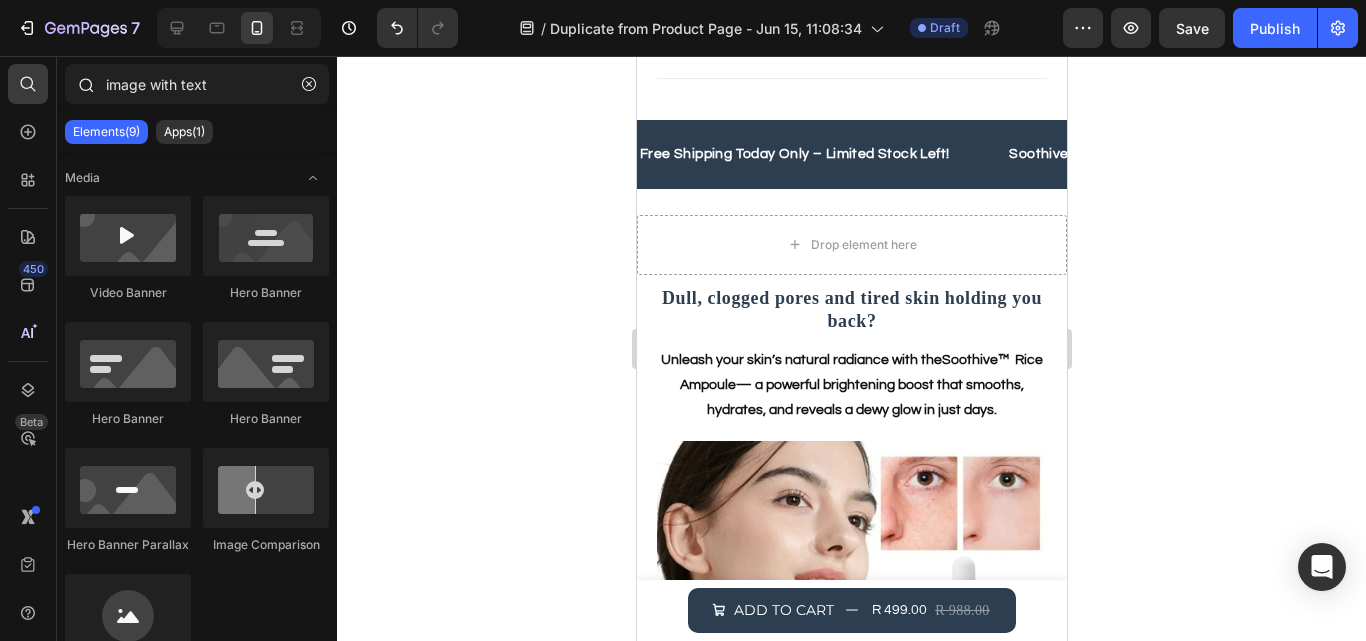 drag, startPoint x: 280, startPoint y: 83, endPoint x: 84, endPoint y: 92, distance: 196.20653 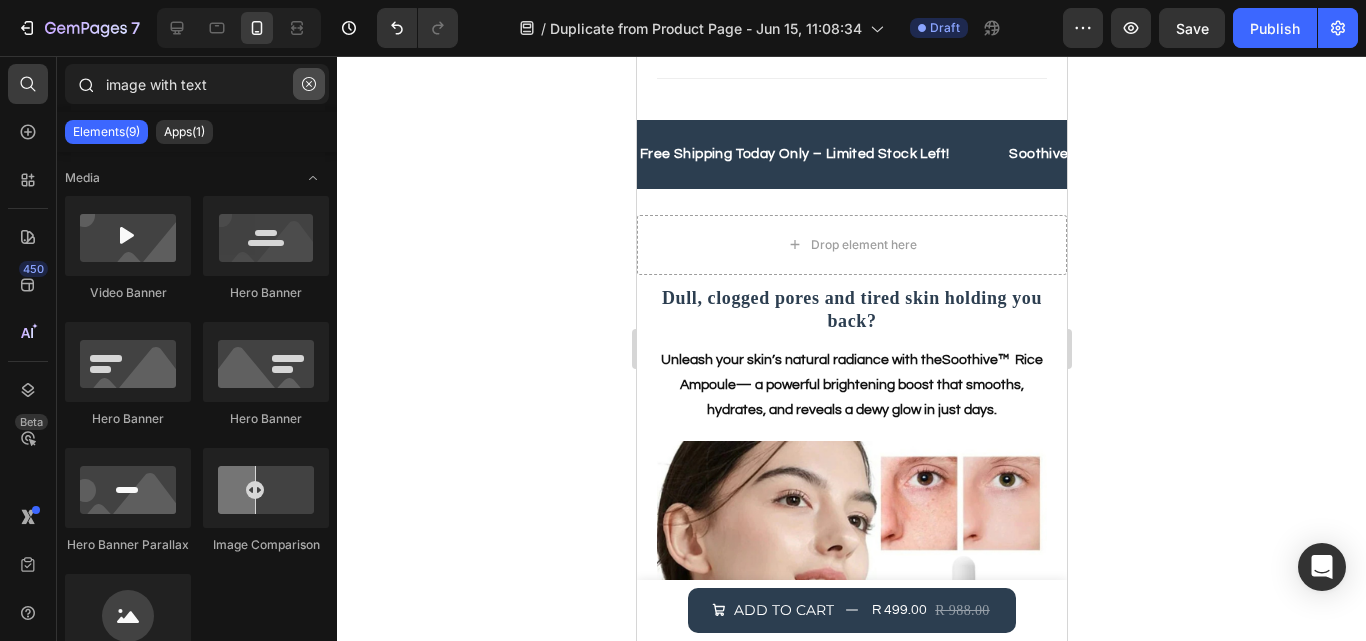 type on "image with text" 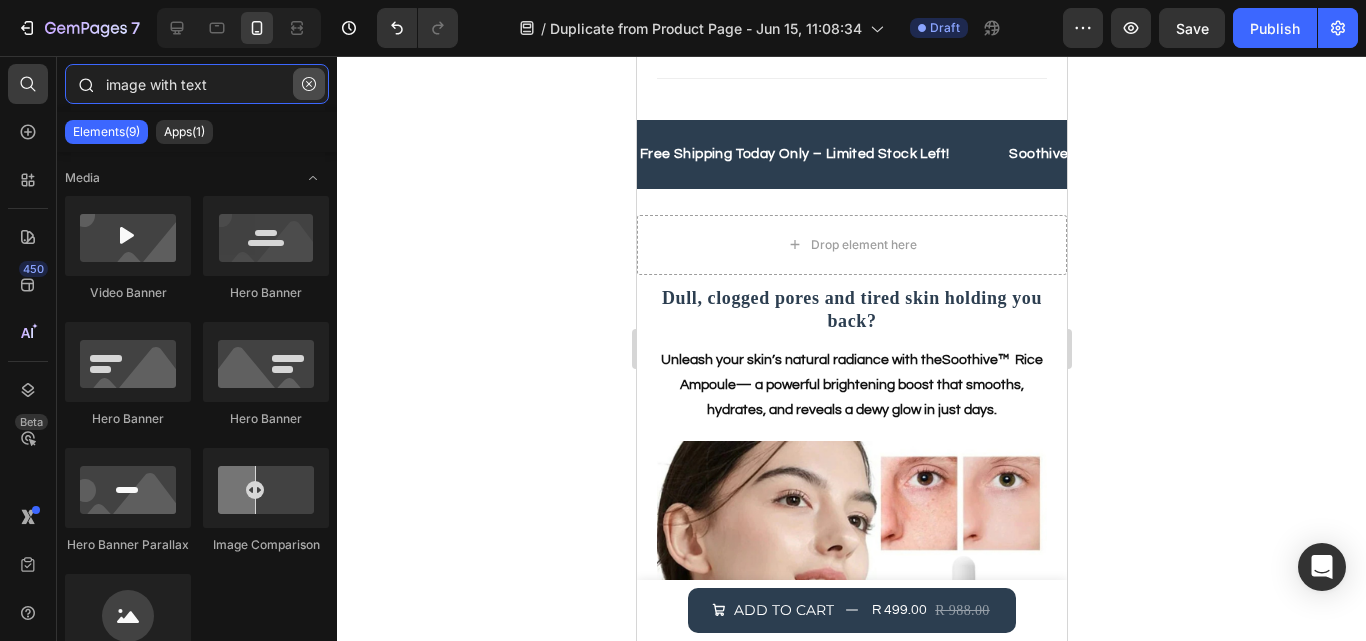type 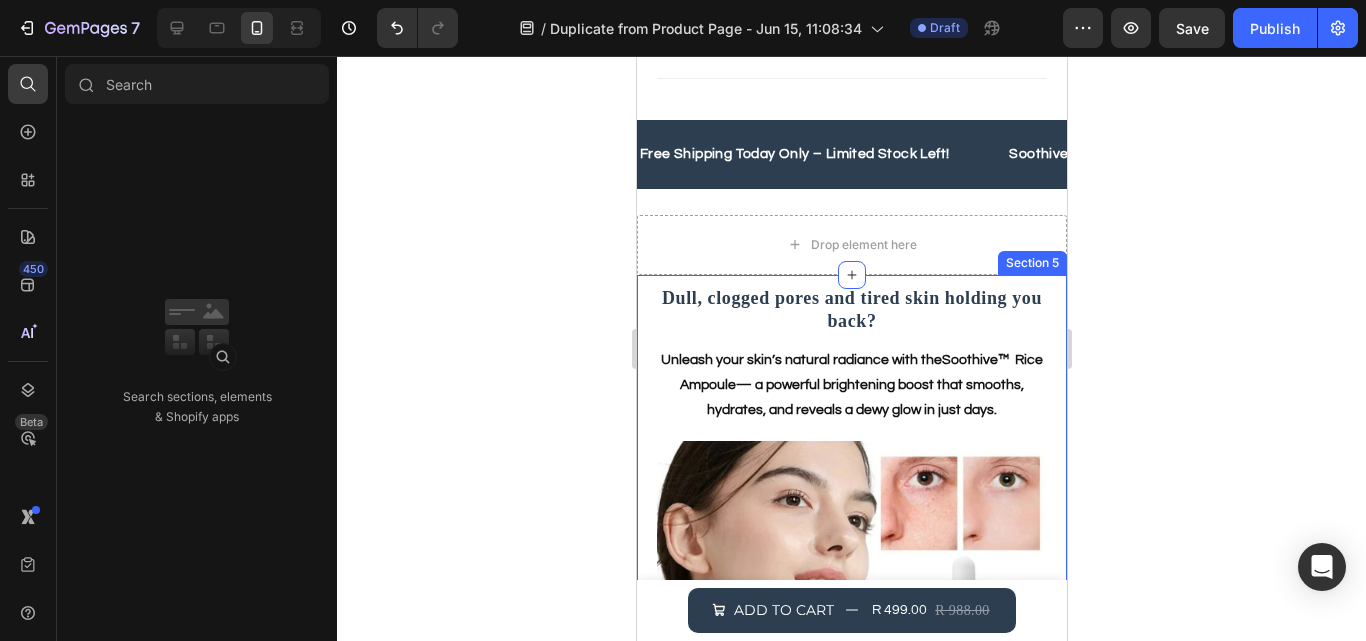 click on "Glow Powered by Rice! Heading Brightens Skin  – Naturally evens out skin tone and reduces dullness. Deep Hydration  – Helps lock in moisture for a soft, dewy finish. Item List Boosts Radiance  – Promotes a healthy glow and luminous complexion. Soothes & Protects  – Calms irritation and strengthens the skin barrier. Item List Row Row Dull, clogged pores and tired skin holding you back? Heading Unleash your skin’s natural radiance with the  Soothive™  Rice Ampoule  — a powerful brightening boost that smooths, hydrates, and reveals a dewy glow in just days. Text Block Image Row Image Row Section 5" at bounding box center (851, 929) 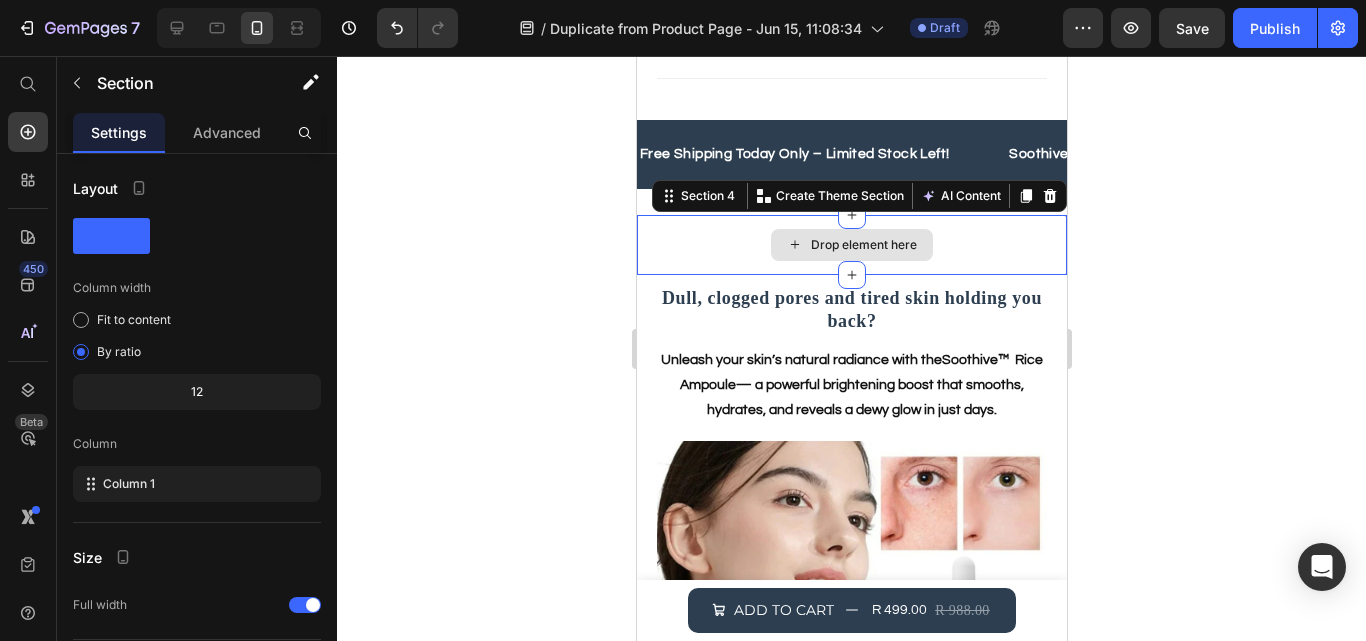 click on "Drop element here" at bounding box center [851, 245] 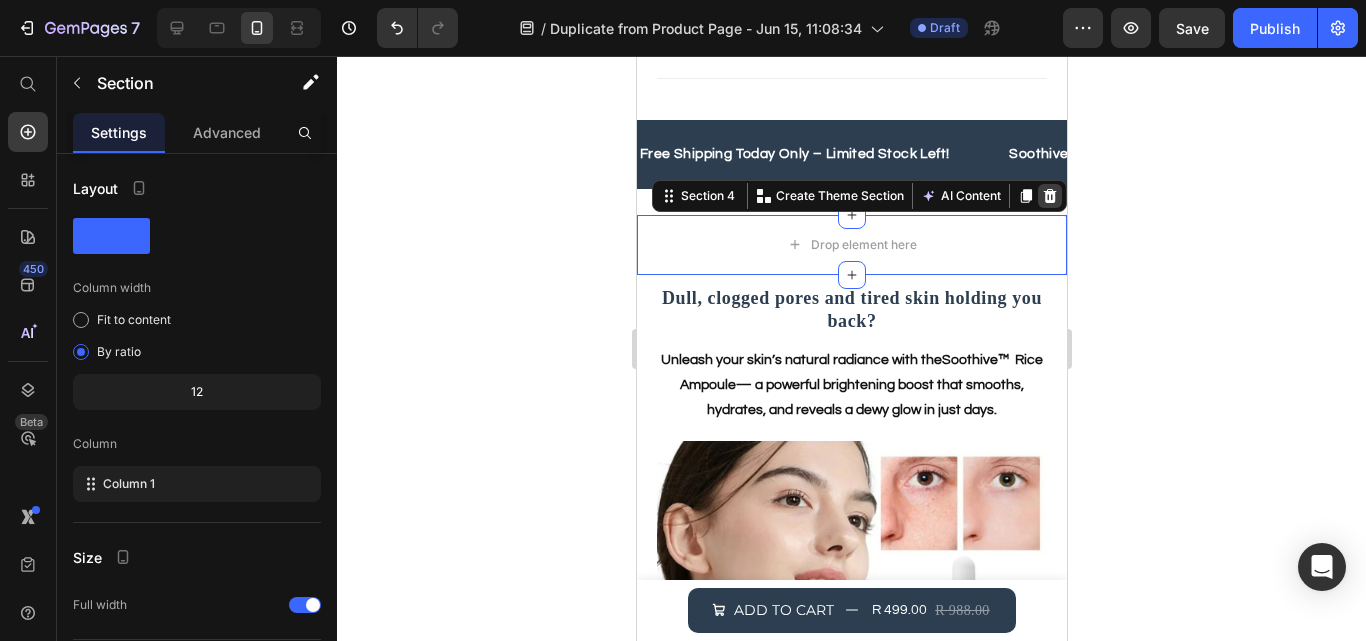 click 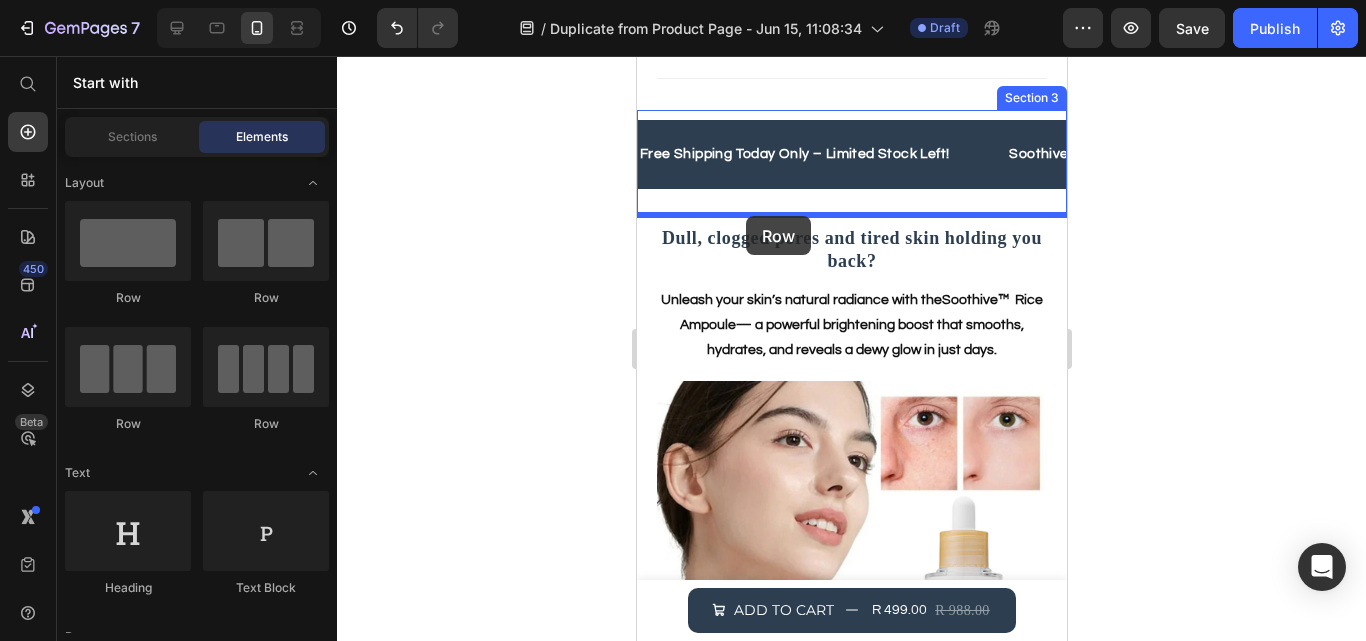 drag, startPoint x: 891, startPoint y: 330, endPoint x: 745, endPoint y: 215, distance: 185.8521 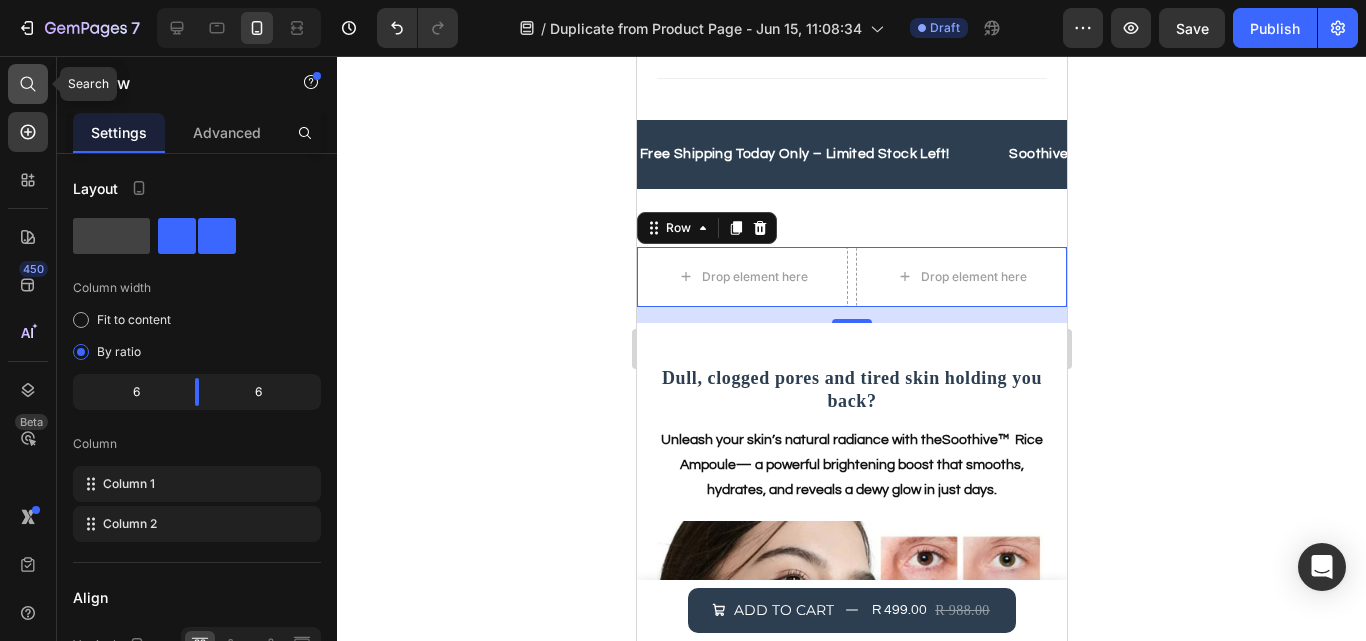 click 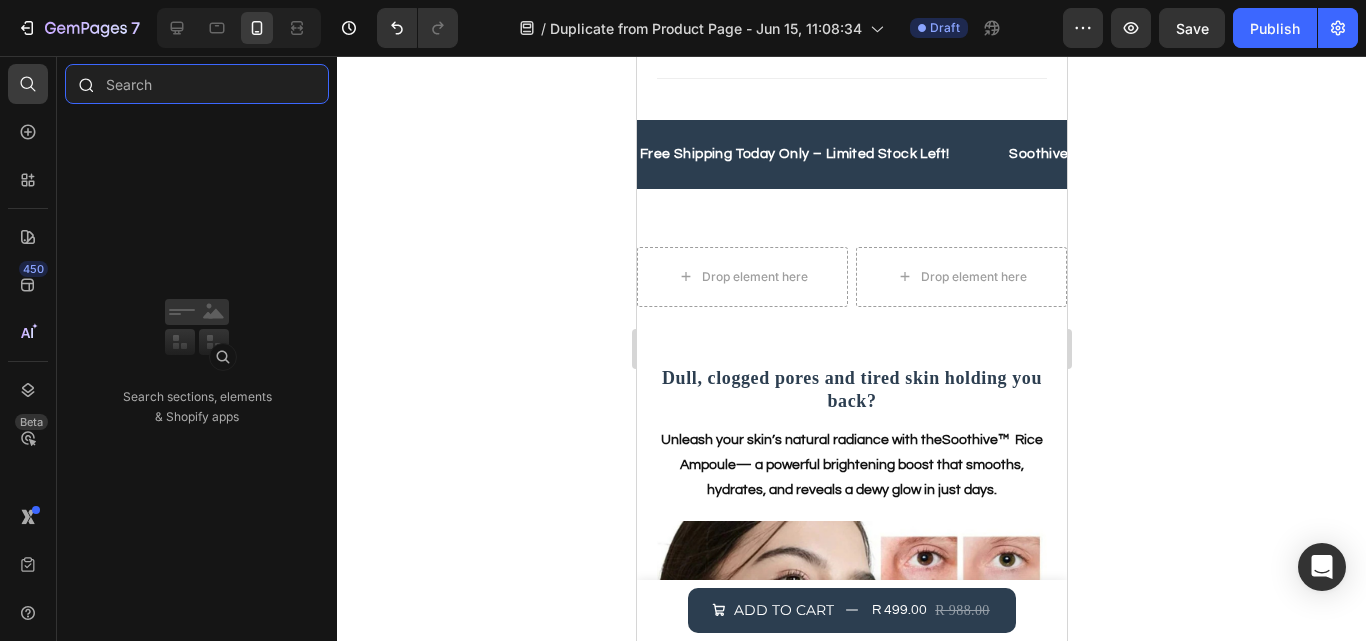click at bounding box center [197, 84] 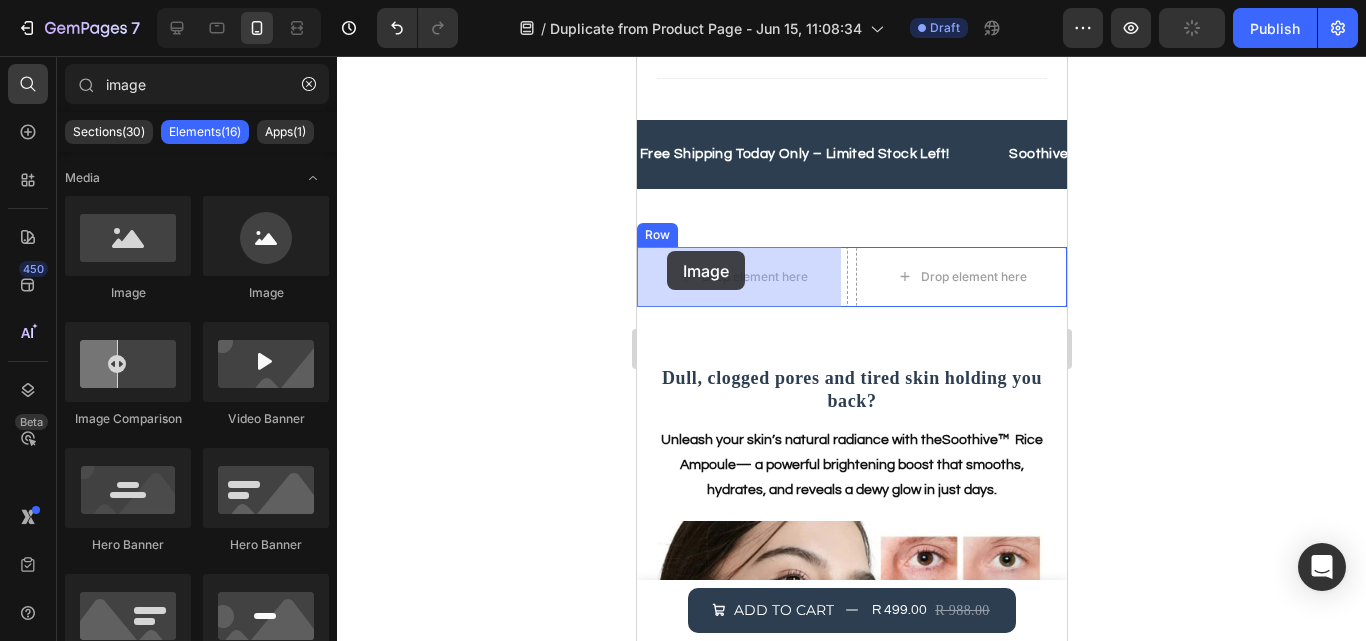 drag, startPoint x: 788, startPoint y: 273, endPoint x: 666, endPoint y: 251, distance: 123.967735 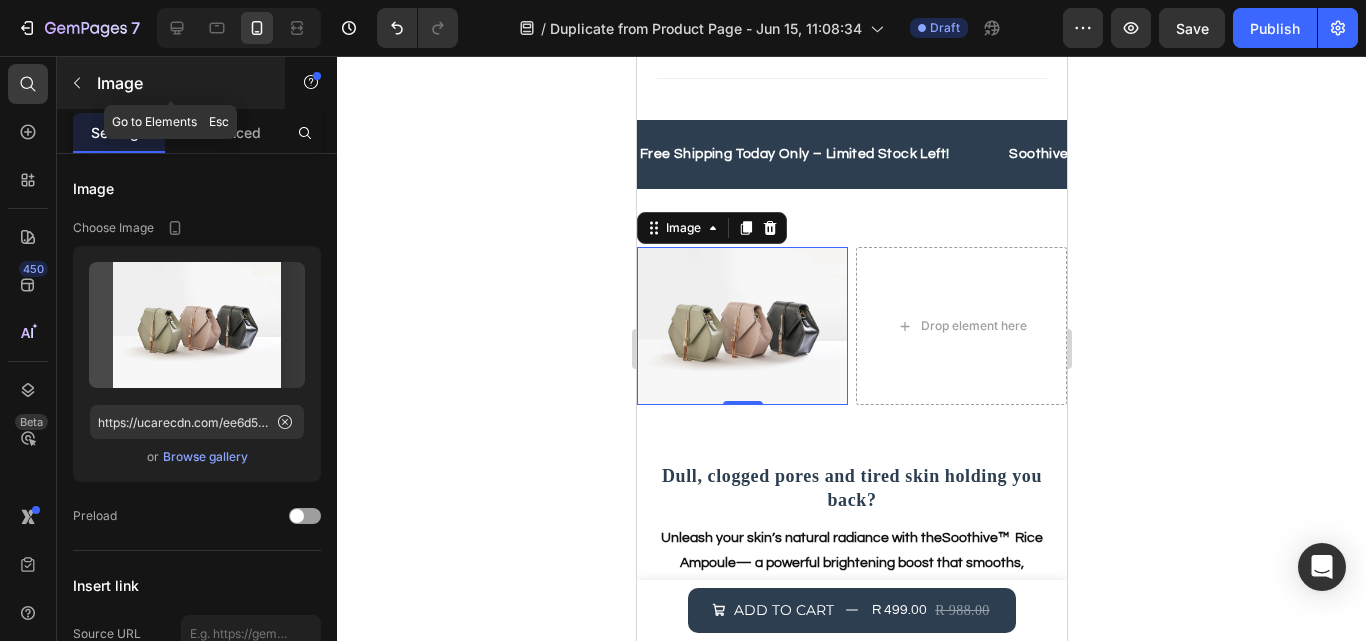 click 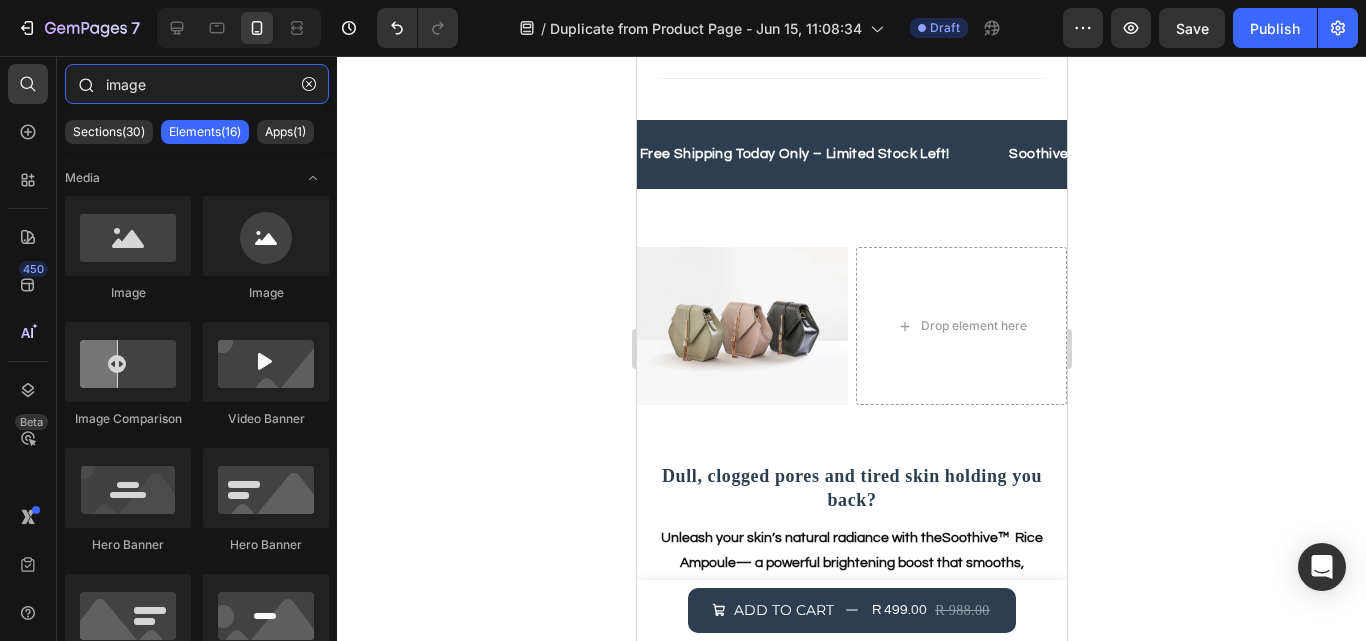 click on "image" at bounding box center [197, 84] 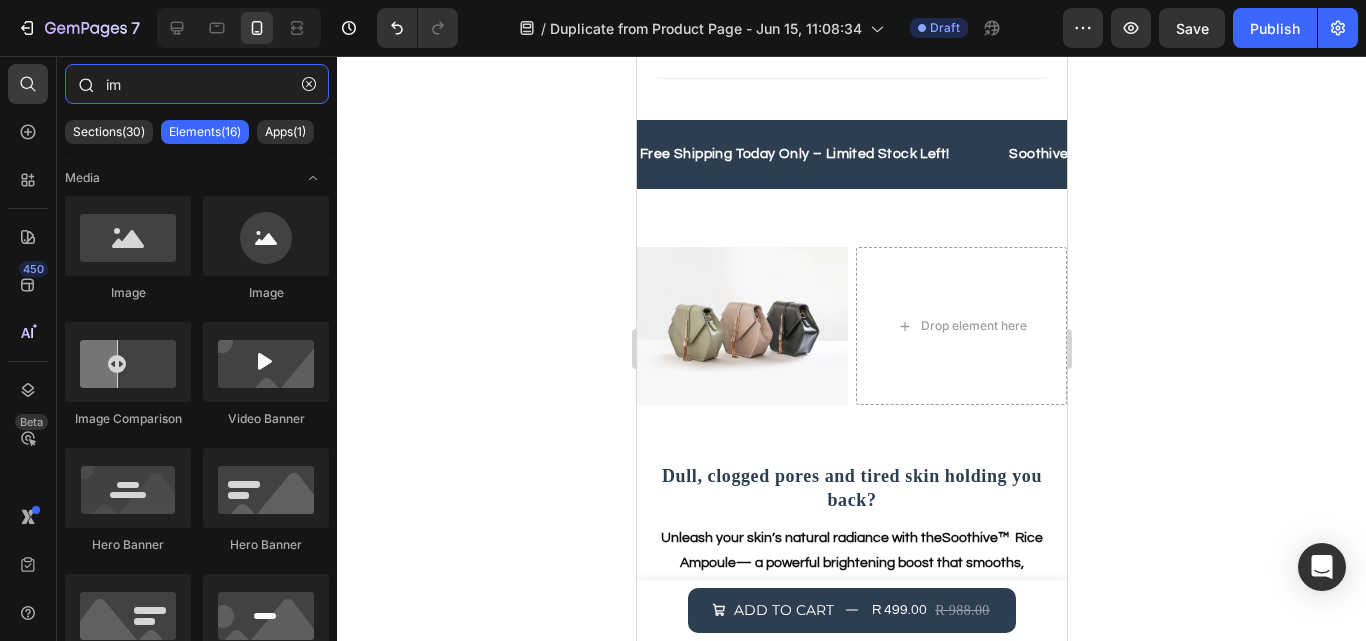 type on "i" 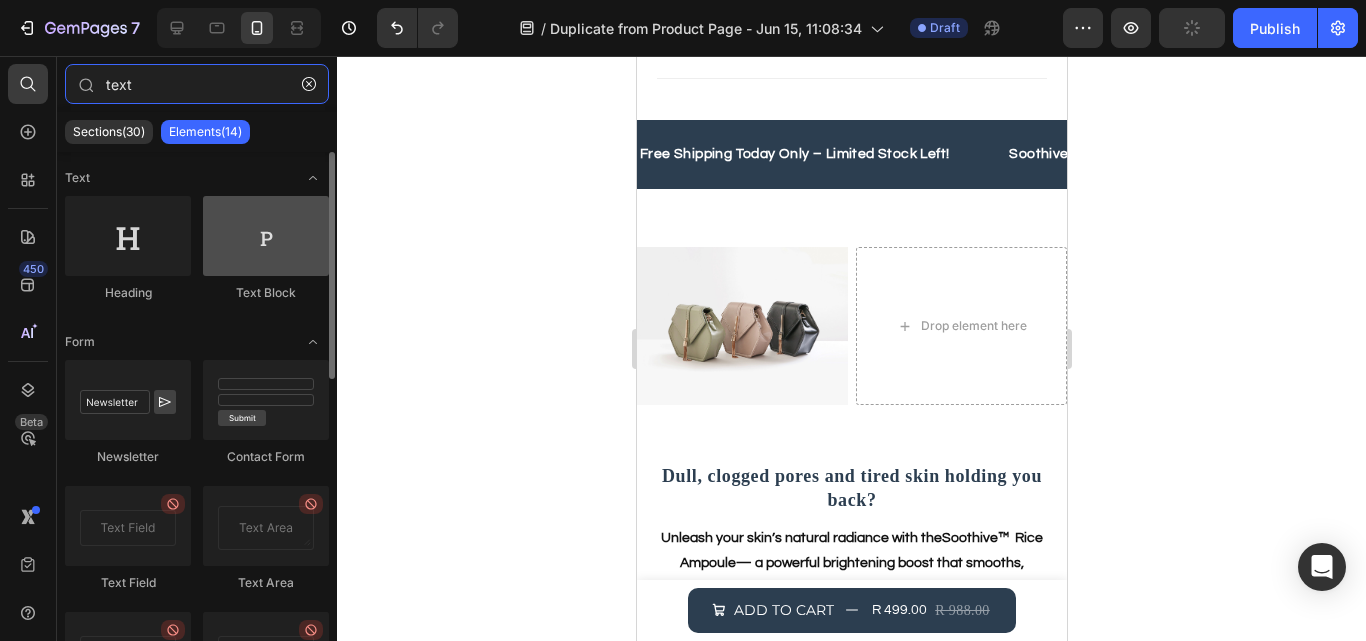 type on "text" 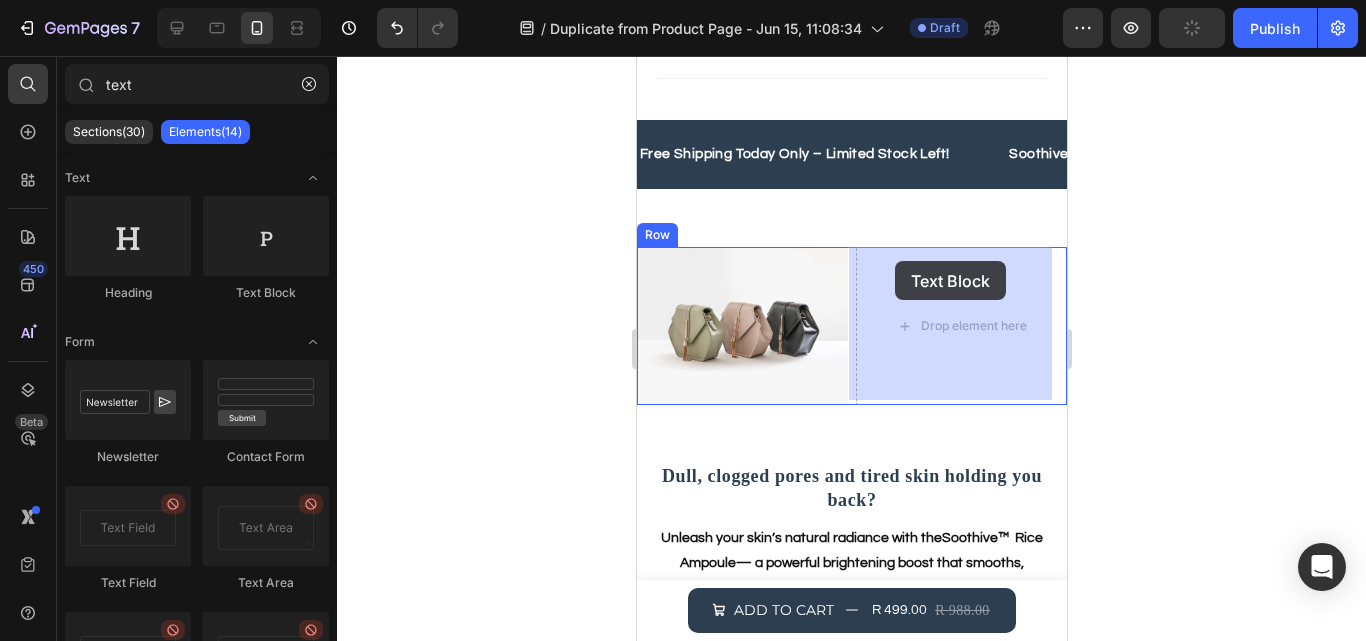 drag, startPoint x: 881, startPoint y: 330, endPoint x: 894, endPoint y: 261, distance: 70.21396 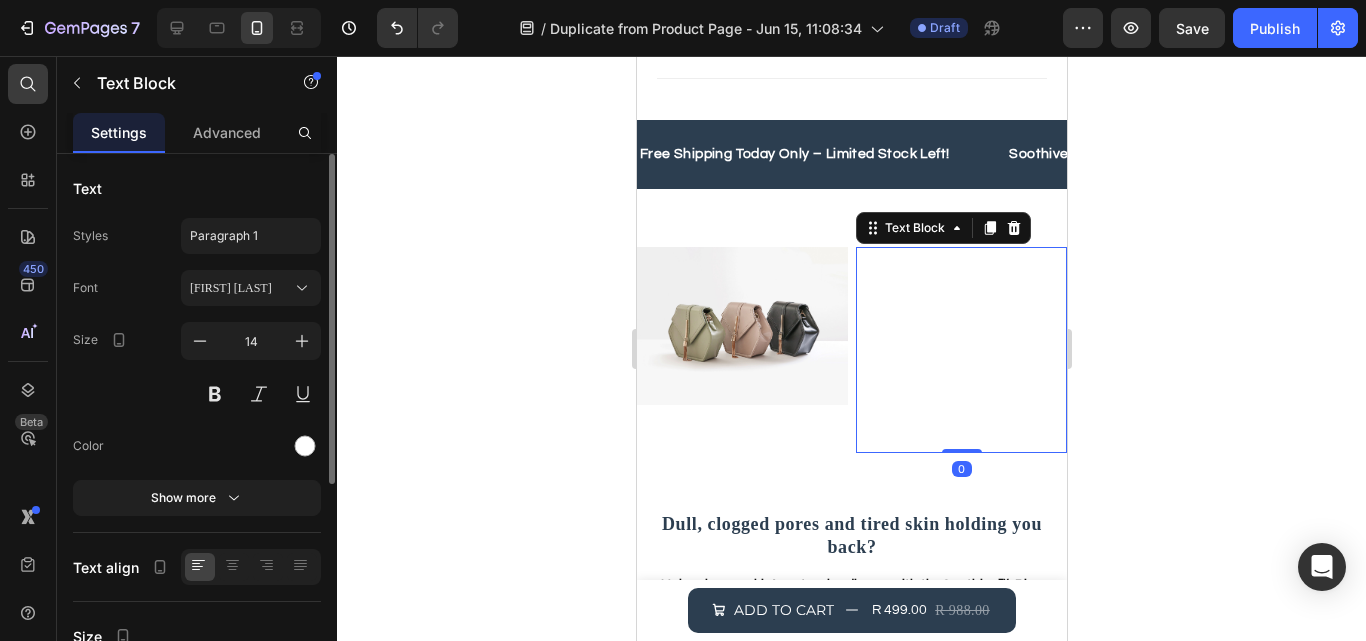 click on "Styles Paragraph 1 Font FS Koopman Size 14 Color Show more" 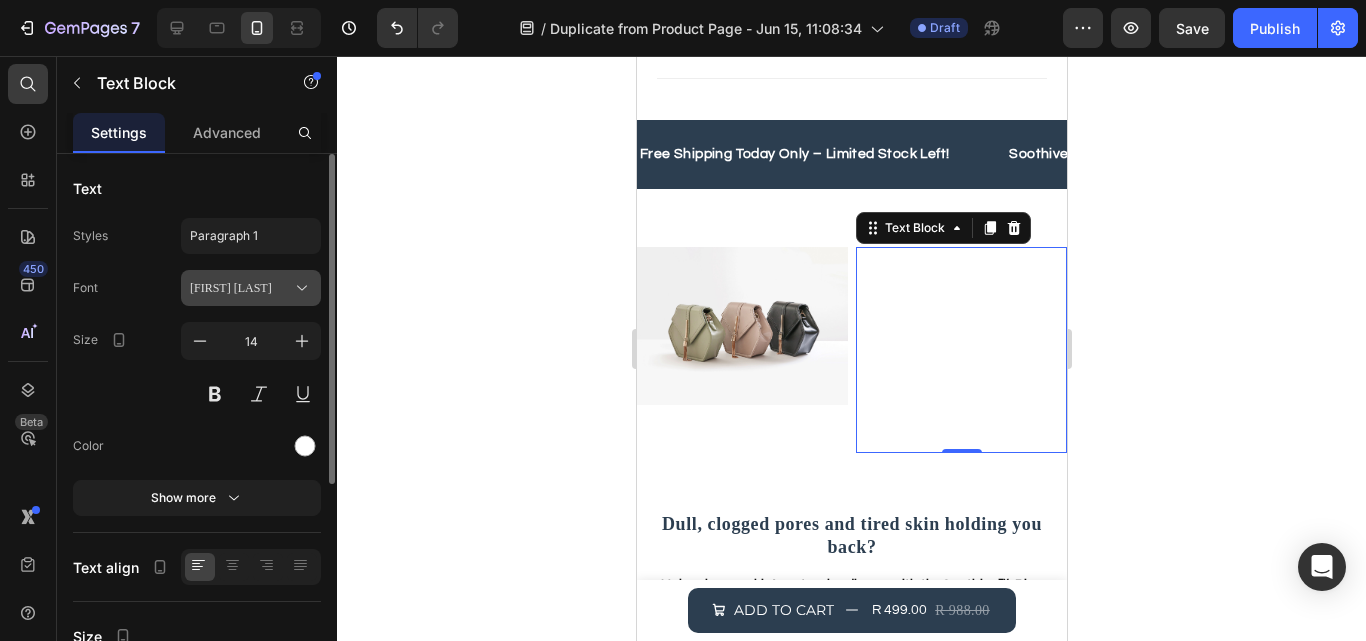click on "FS Koopman" at bounding box center [251, 288] 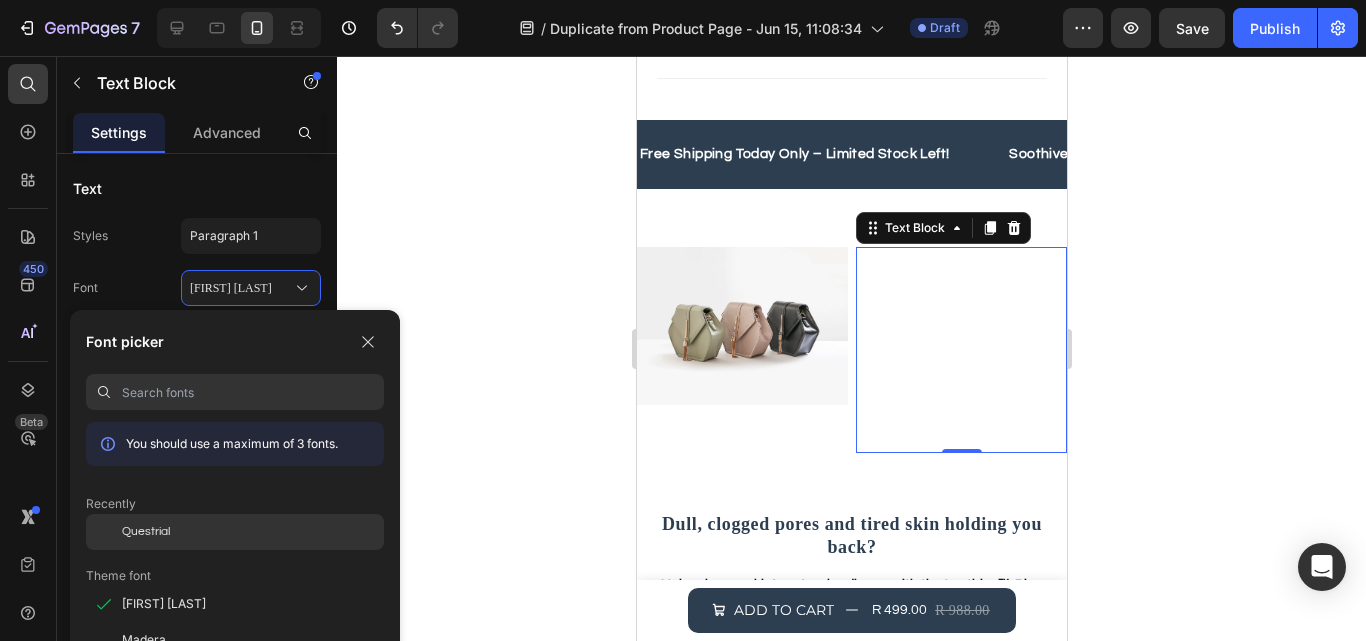 click on "Questrial" 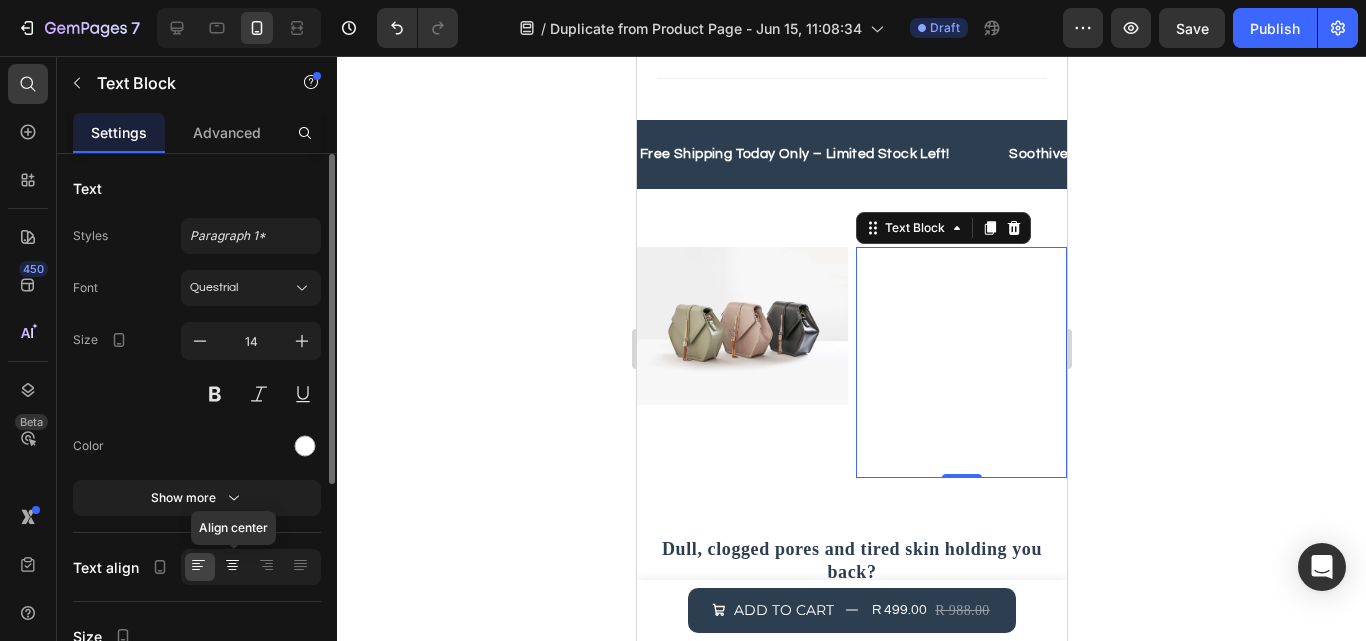 click 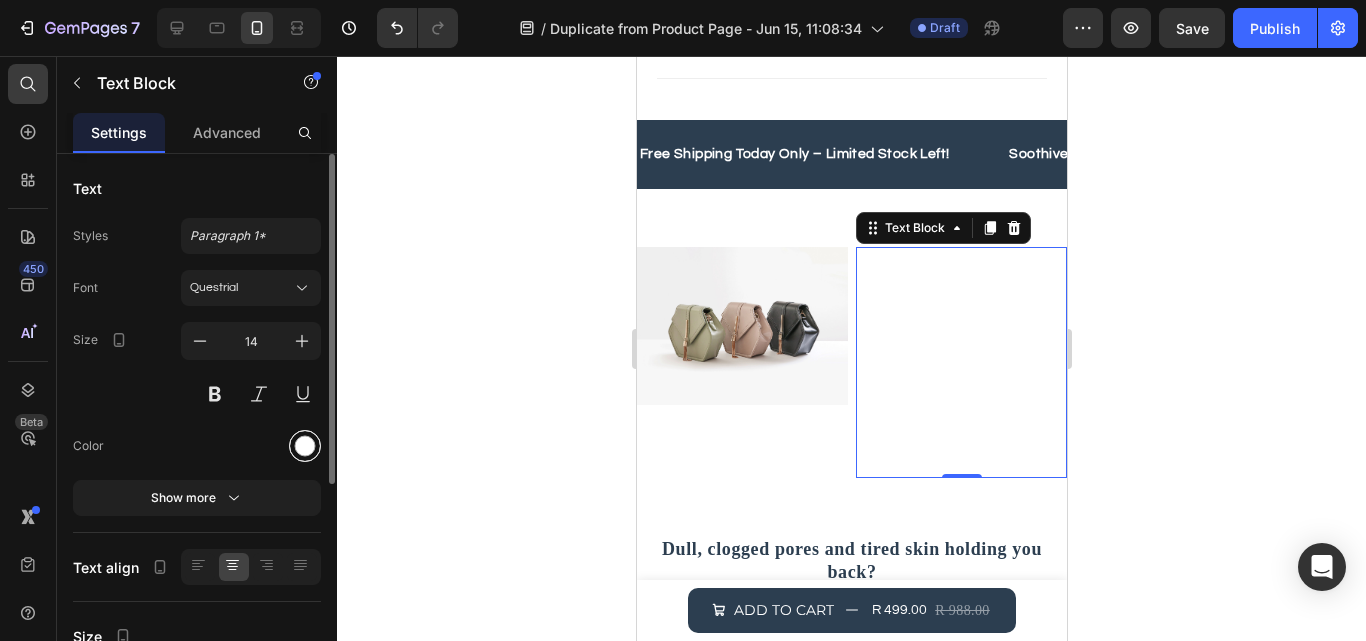 click at bounding box center [305, 446] 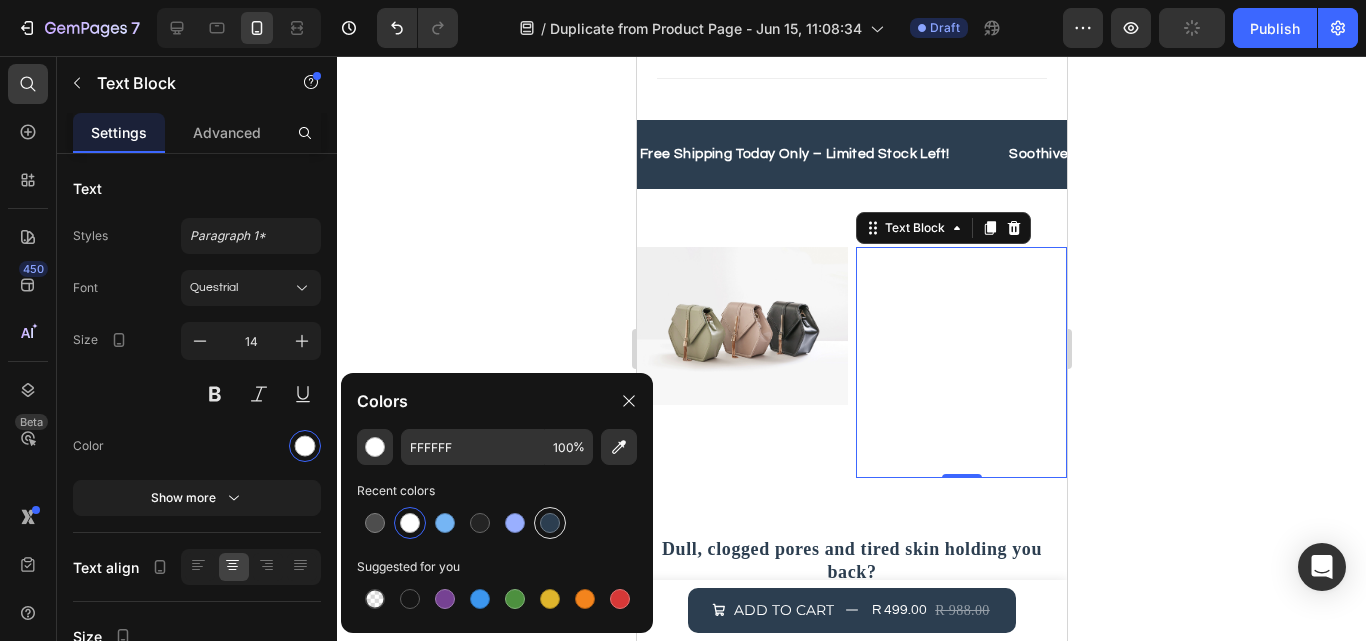 click at bounding box center [550, 523] 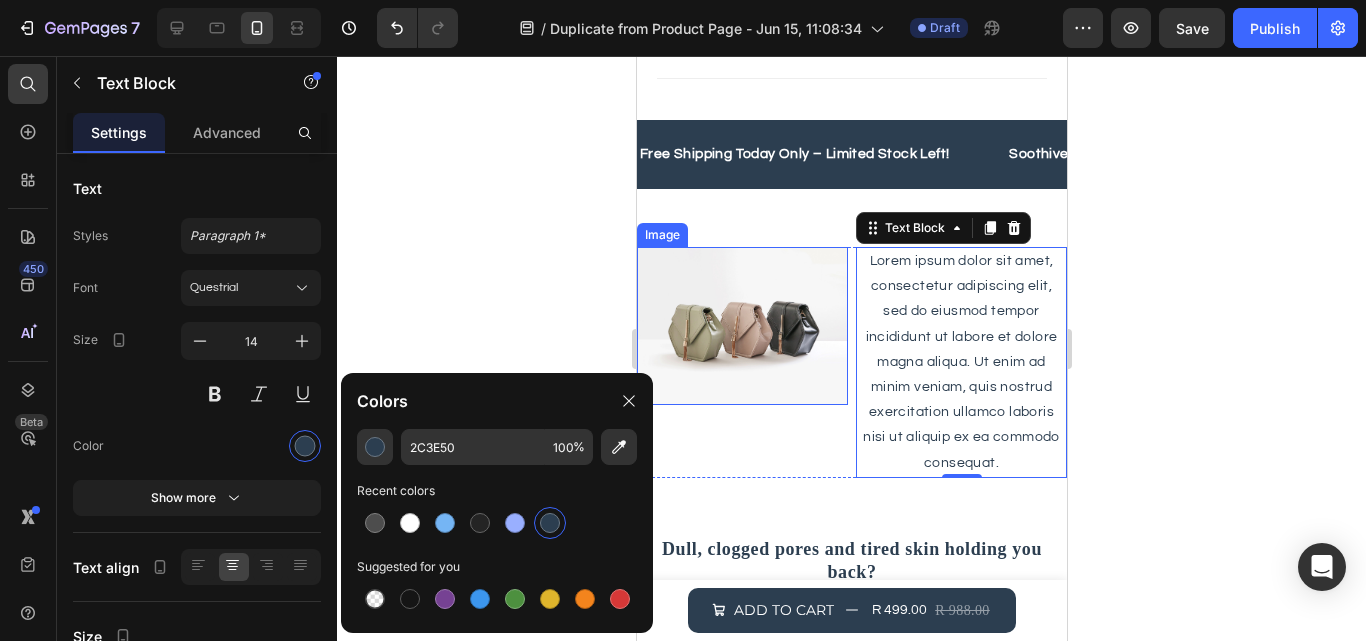 click at bounding box center (741, 326) 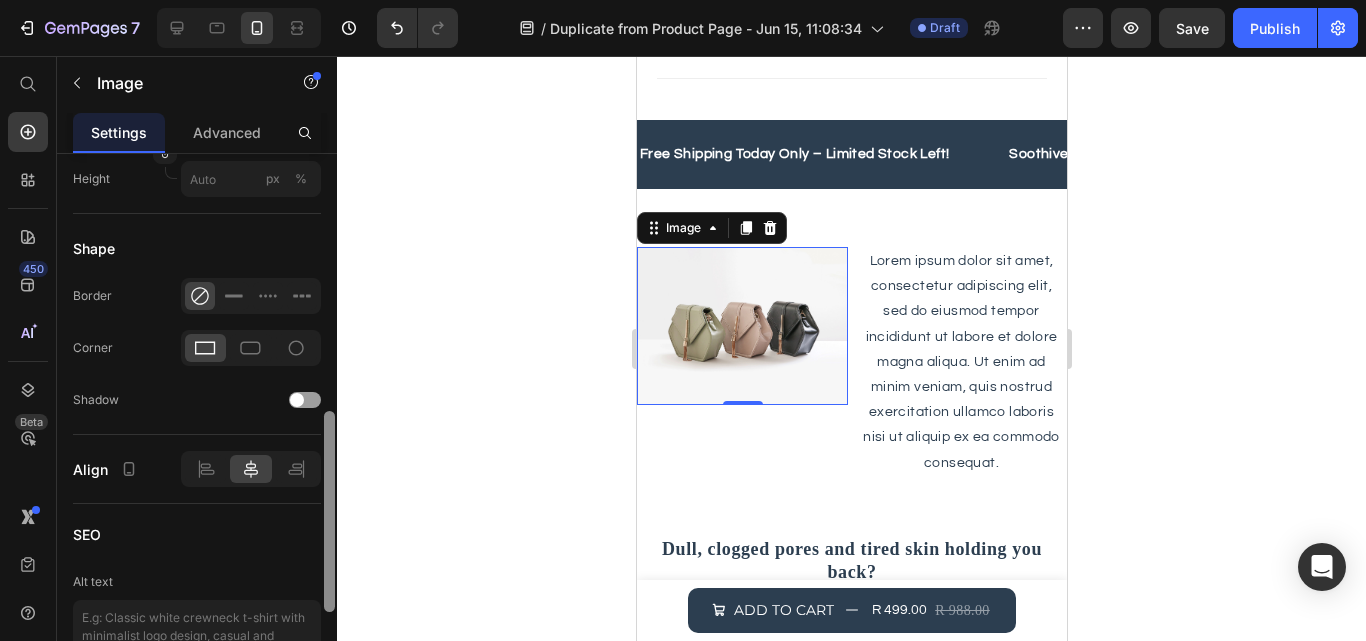 scroll, scrollTop: 730, scrollLeft: 0, axis: vertical 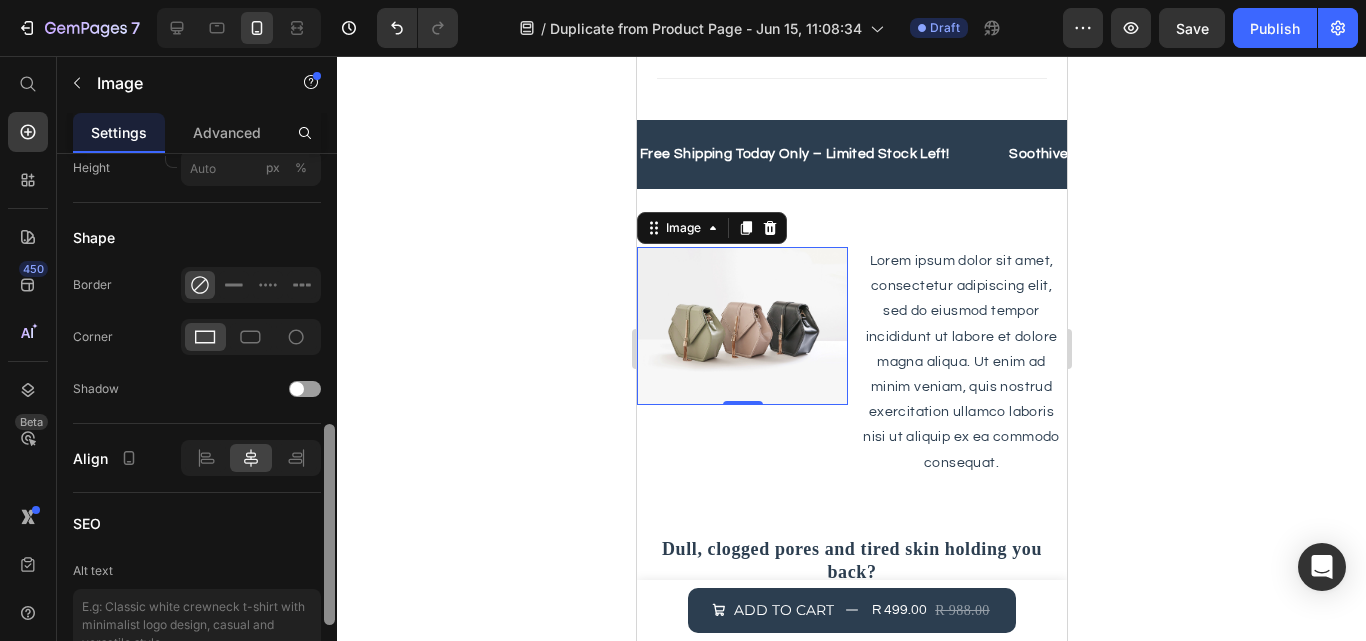 drag, startPoint x: 330, startPoint y: 346, endPoint x: 349, endPoint y: 616, distance: 270.6677 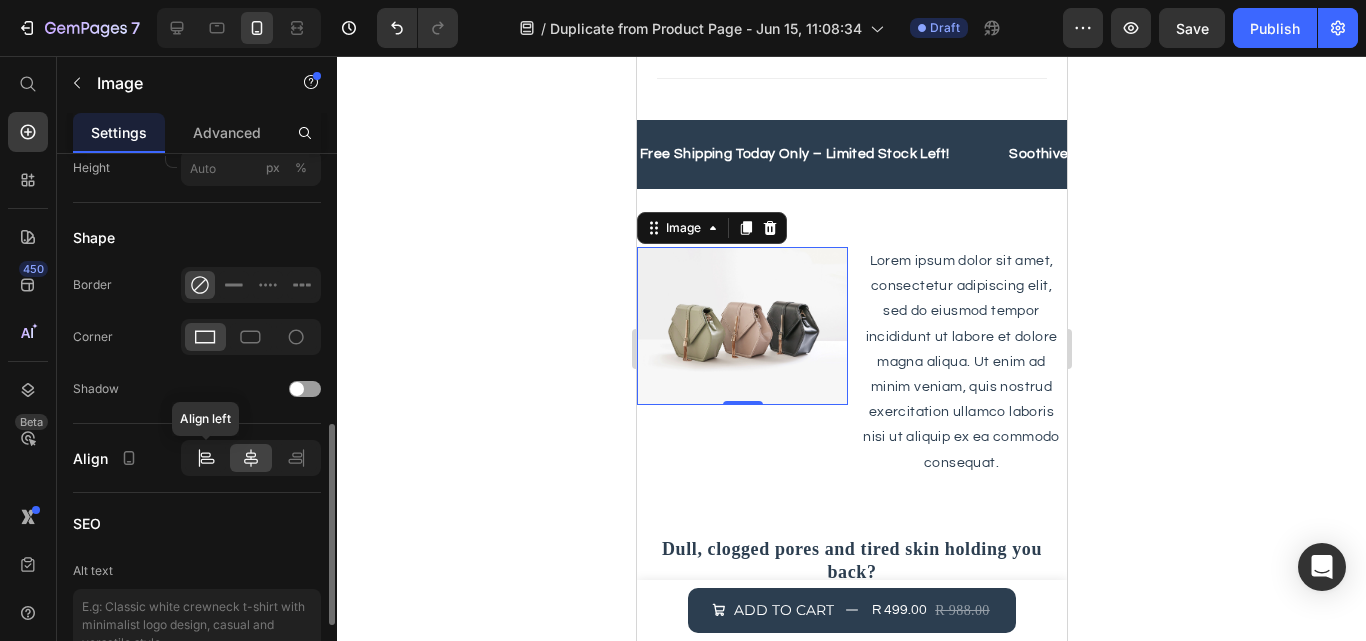 click 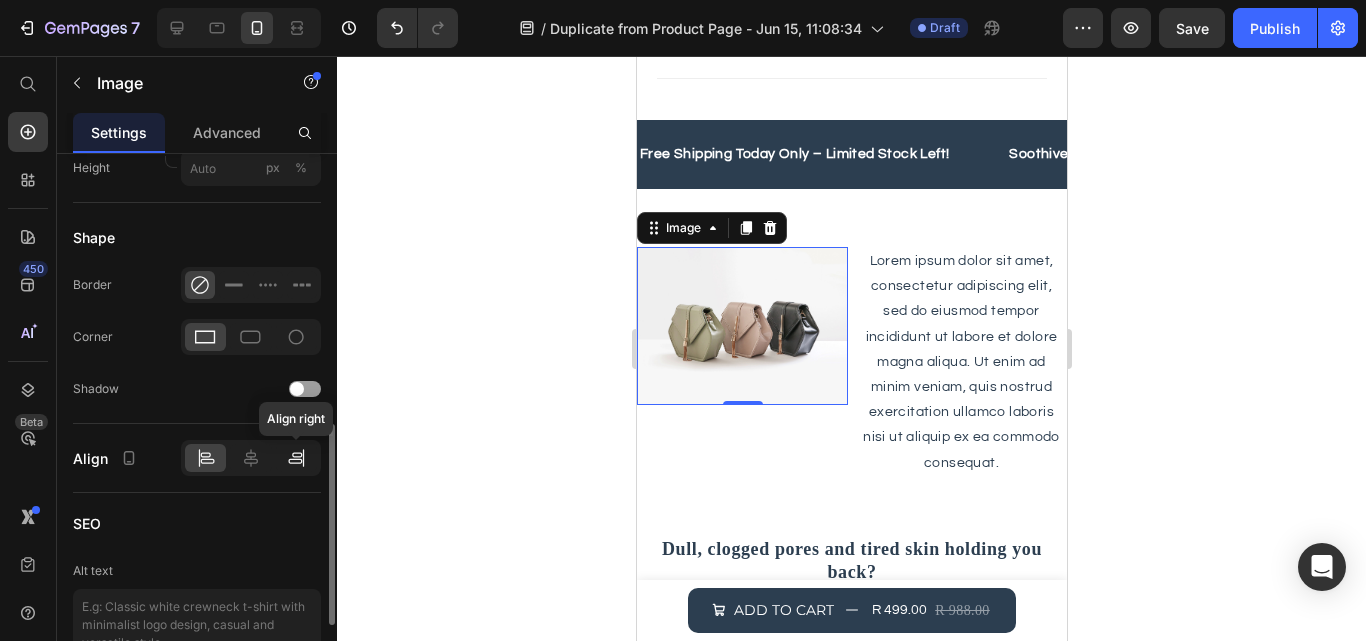 click 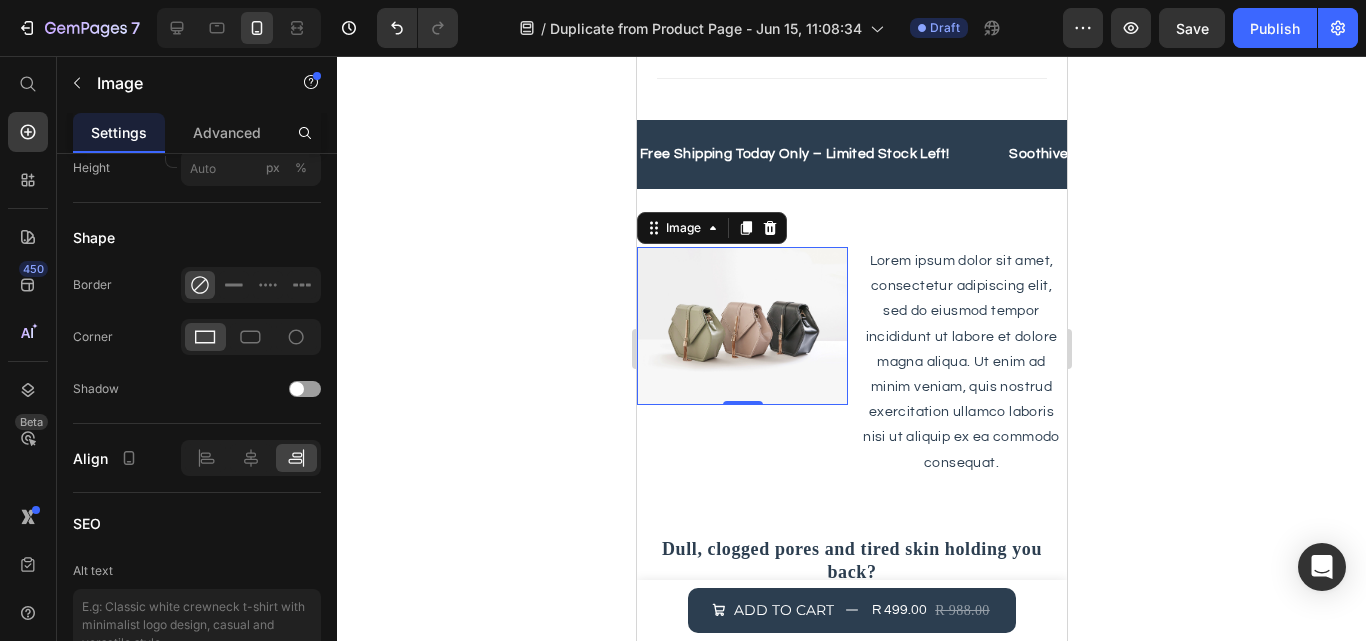 scroll, scrollTop: 0, scrollLeft: 0, axis: both 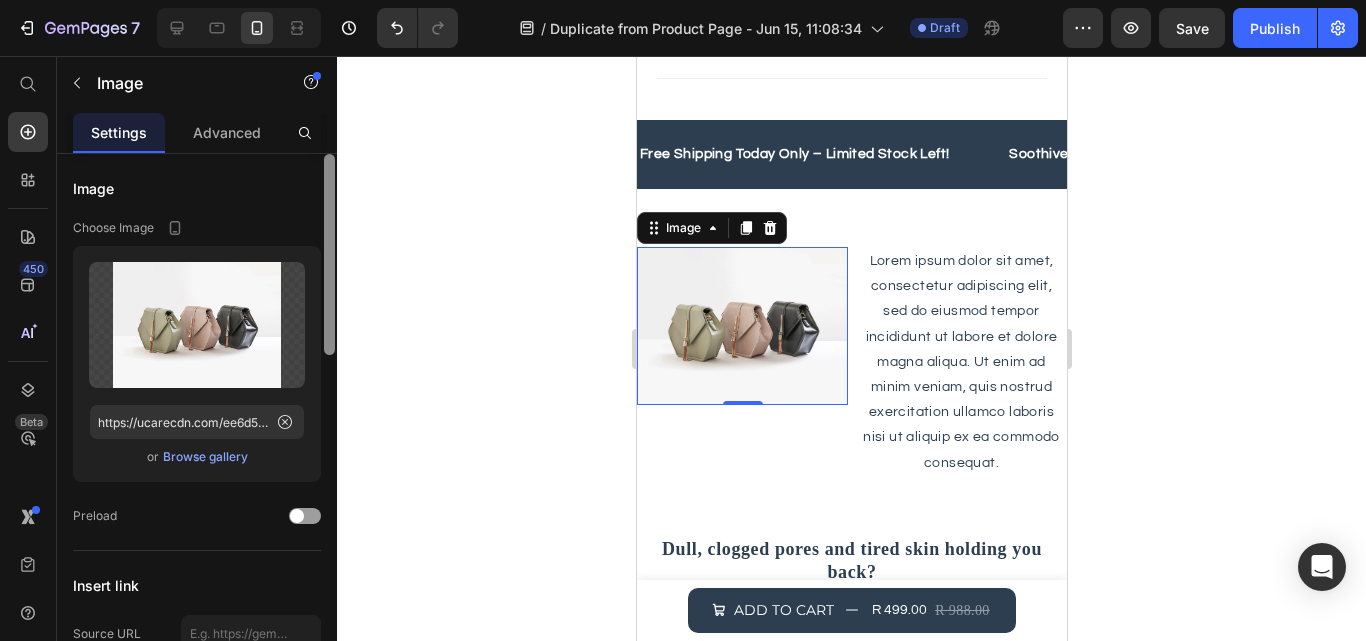 drag, startPoint x: 330, startPoint y: 458, endPoint x: 349, endPoint y: 3, distance: 455.39655 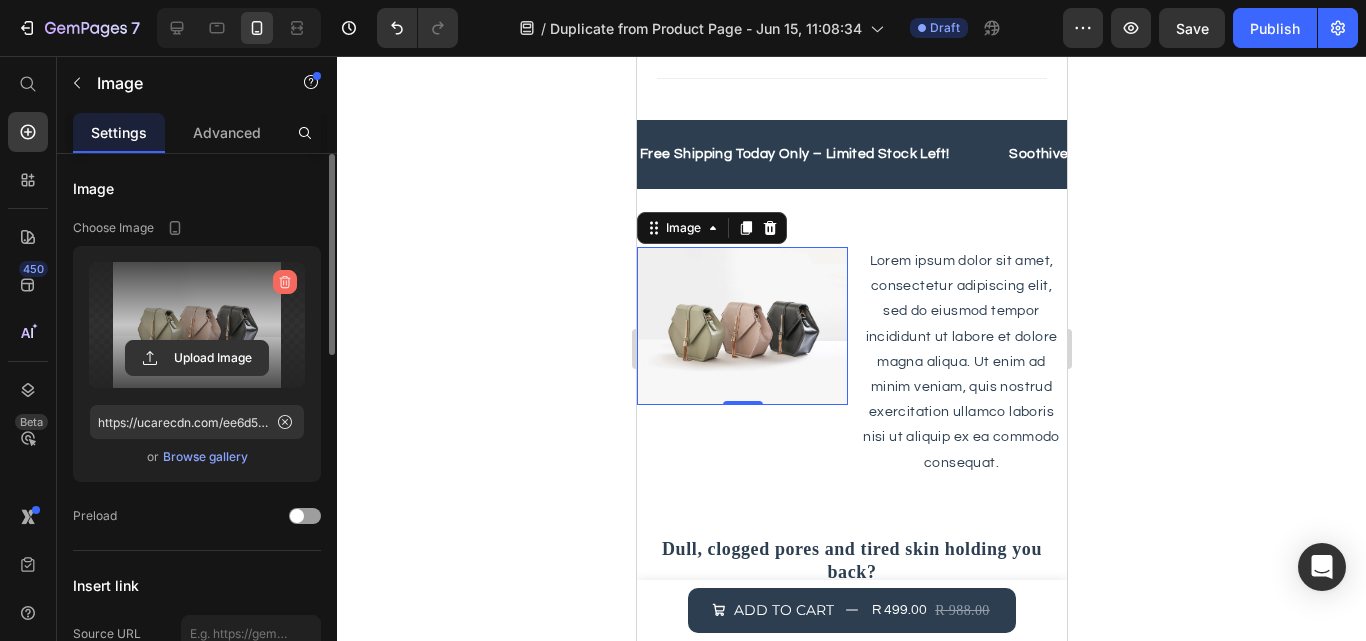 click at bounding box center (285, 282) 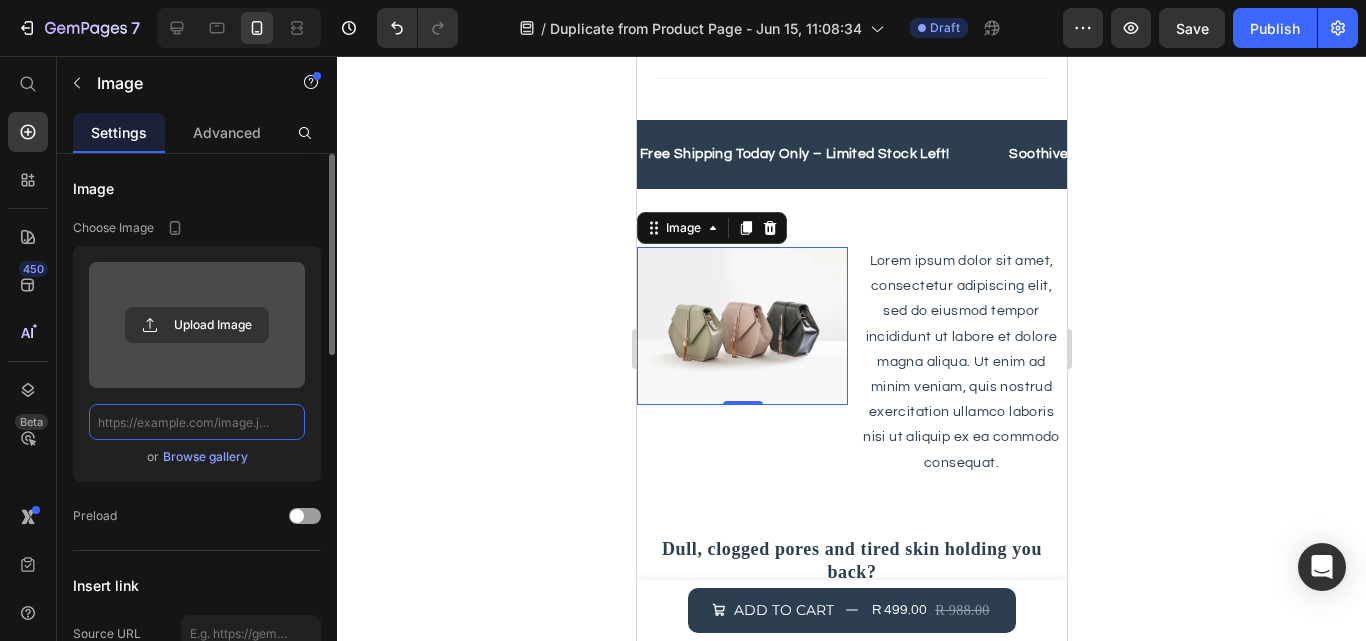 scroll, scrollTop: 0, scrollLeft: 0, axis: both 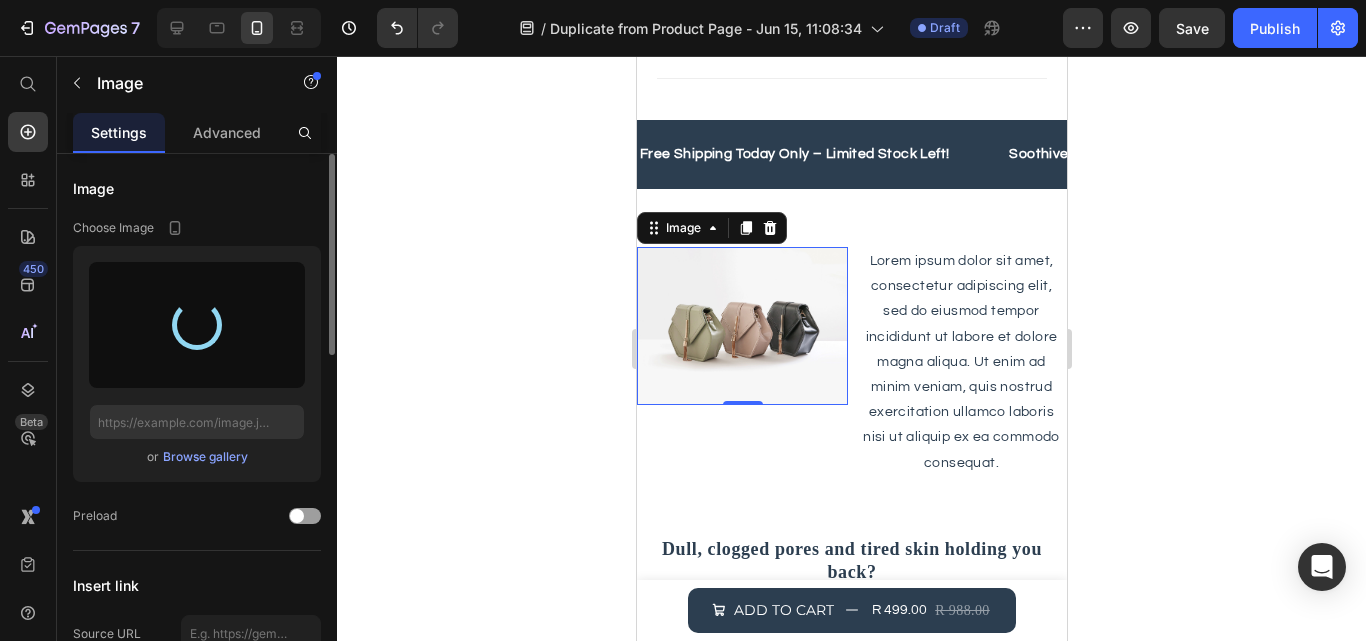 type on "https://cdn.shopify.com/s/files/1/0698/9630/6876/files/gempages_568410802256610213-7f87d458-62ac-4203-8e91-2466473d0018.jpg" 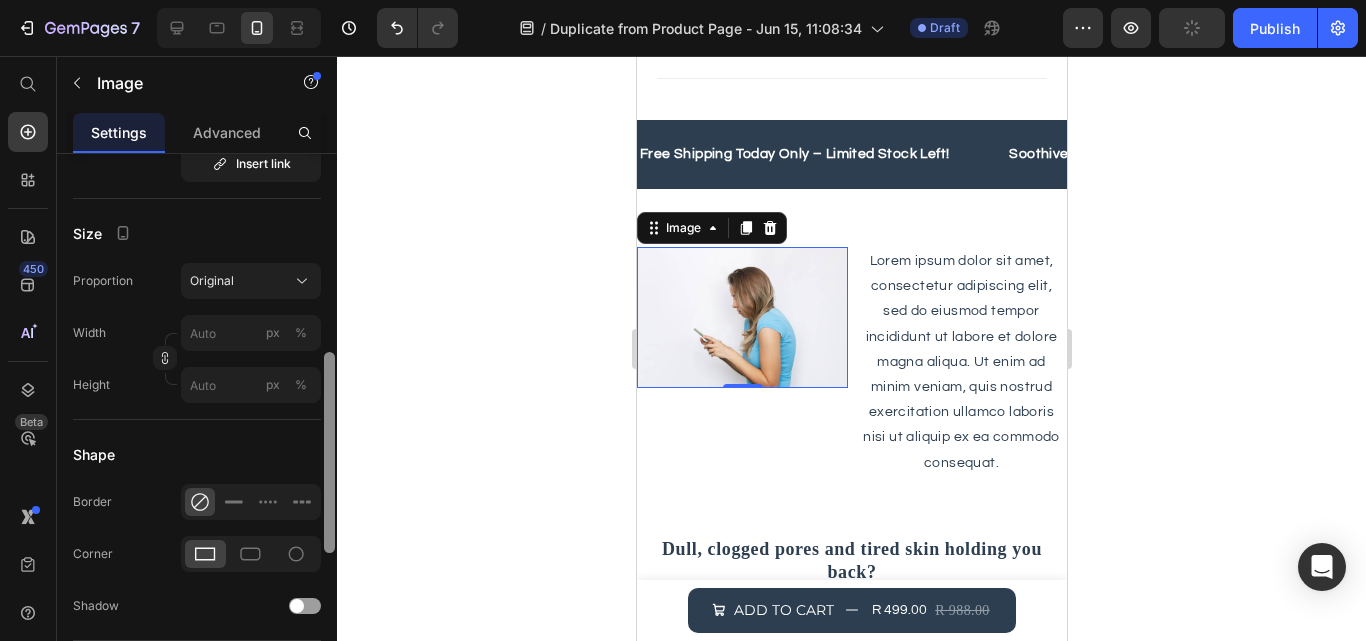scroll, scrollTop: 519, scrollLeft: 0, axis: vertical 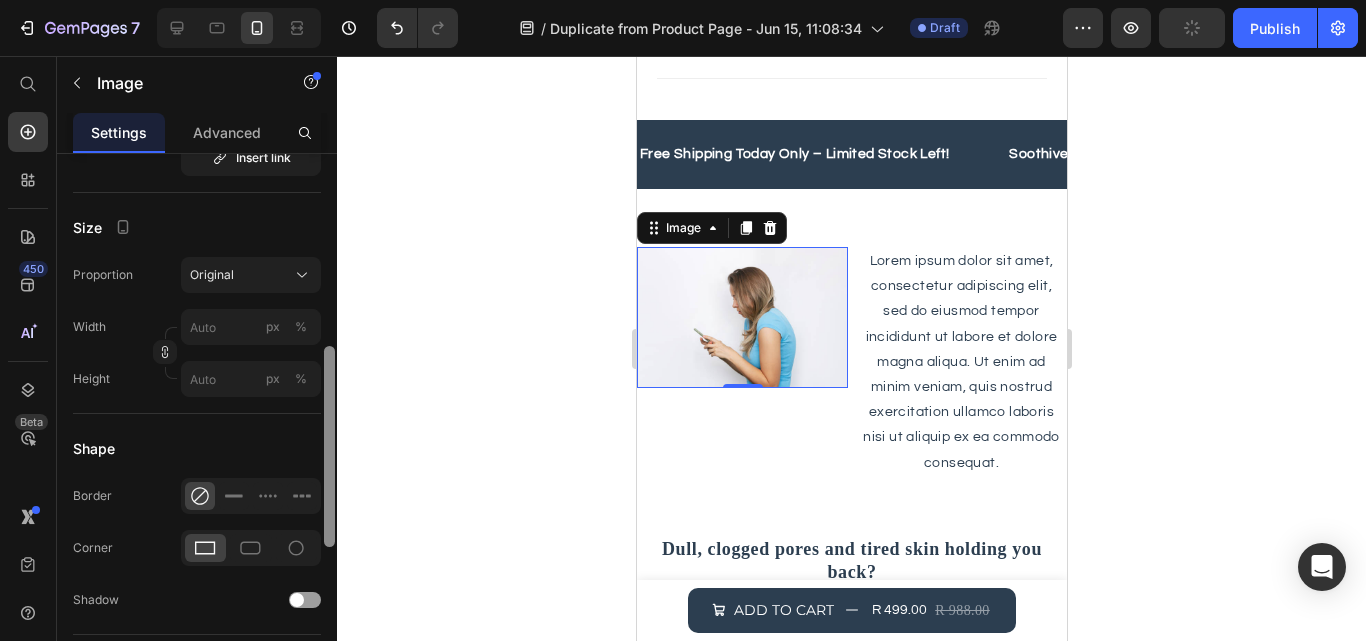 drag, startPoint x: 324, startPoint y: 352, endPoint x: 336, endPoint y: 544, distance: 192.37463 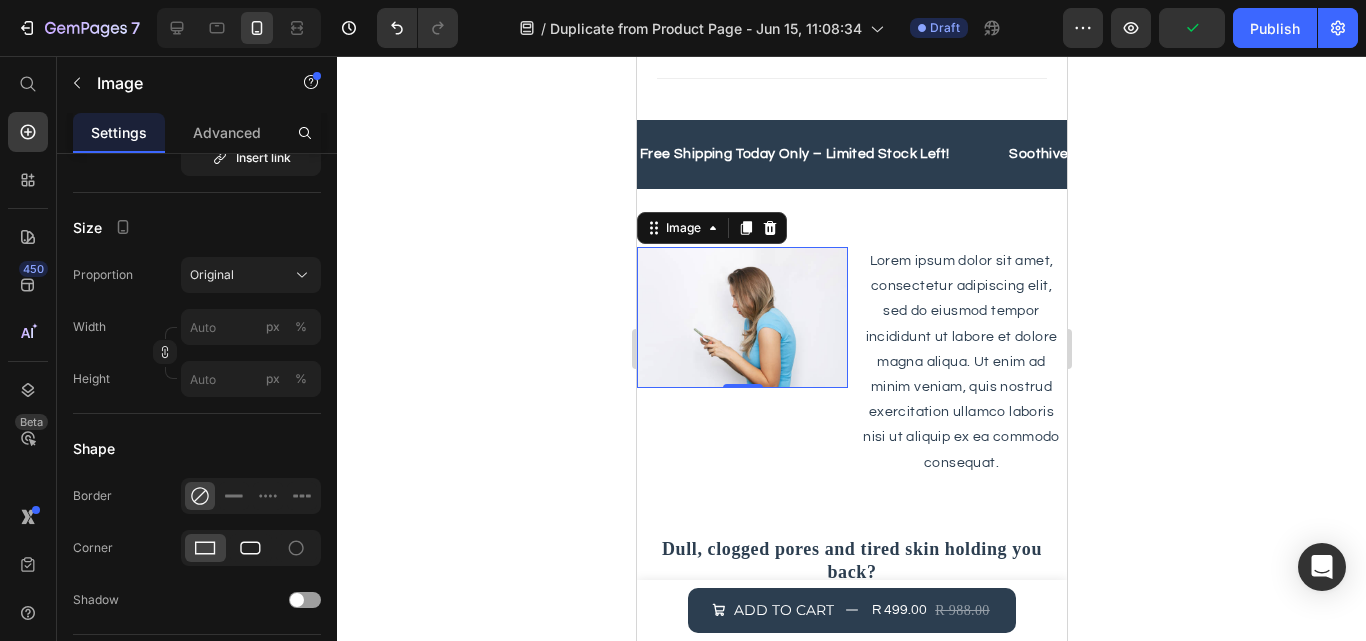 click 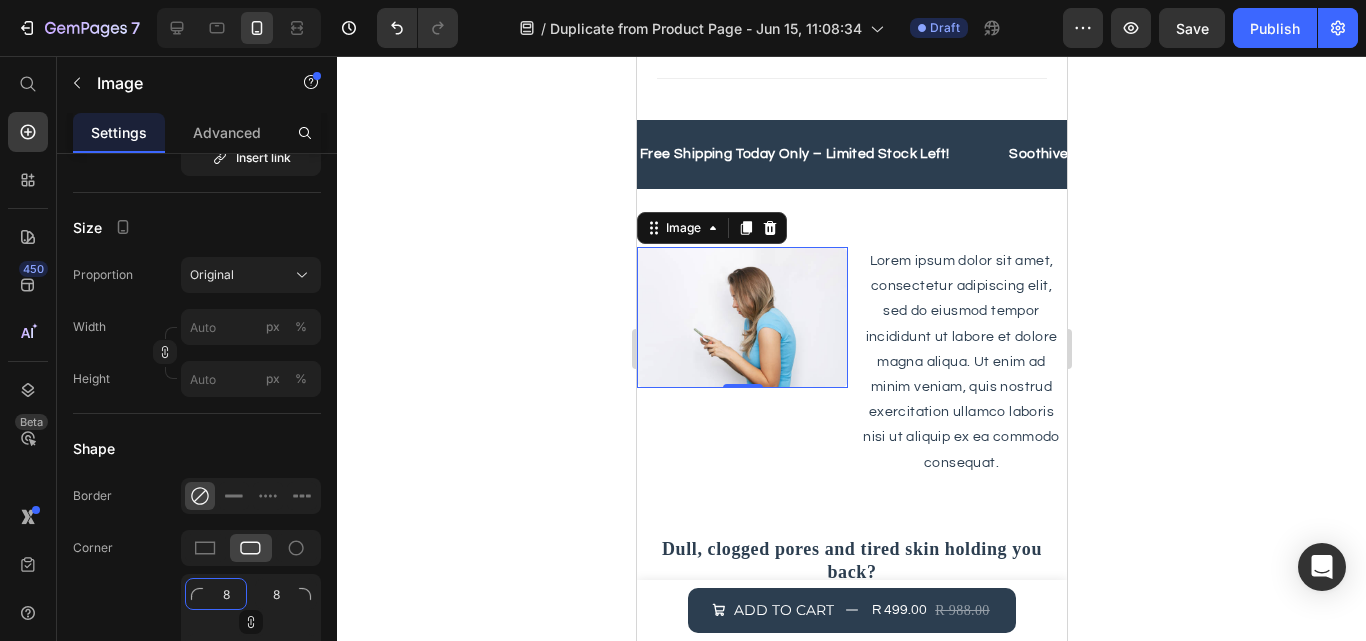 click on "8" 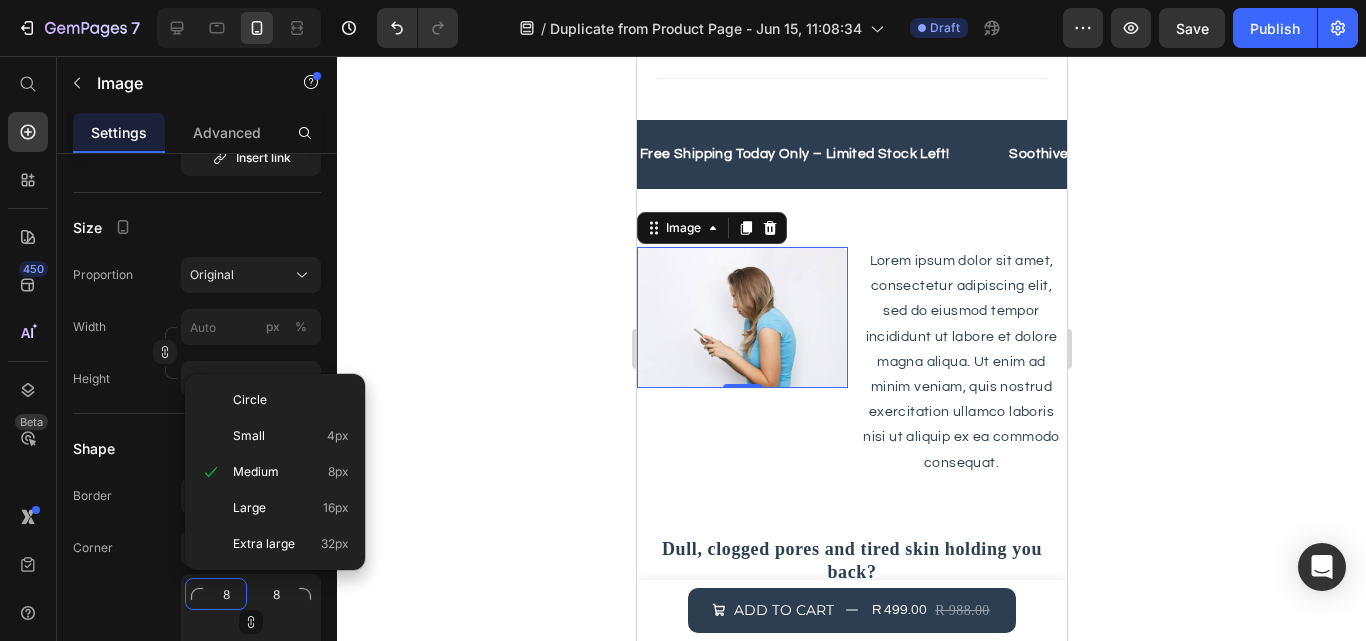 type on "1" 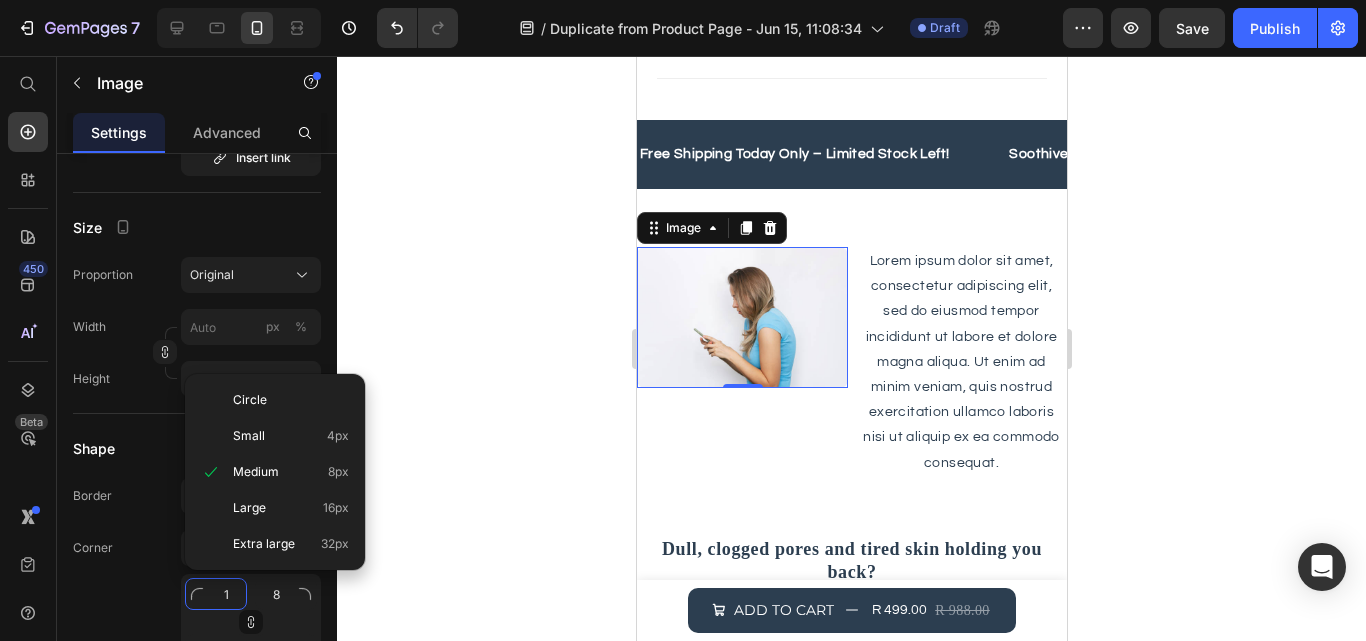 type on "1" 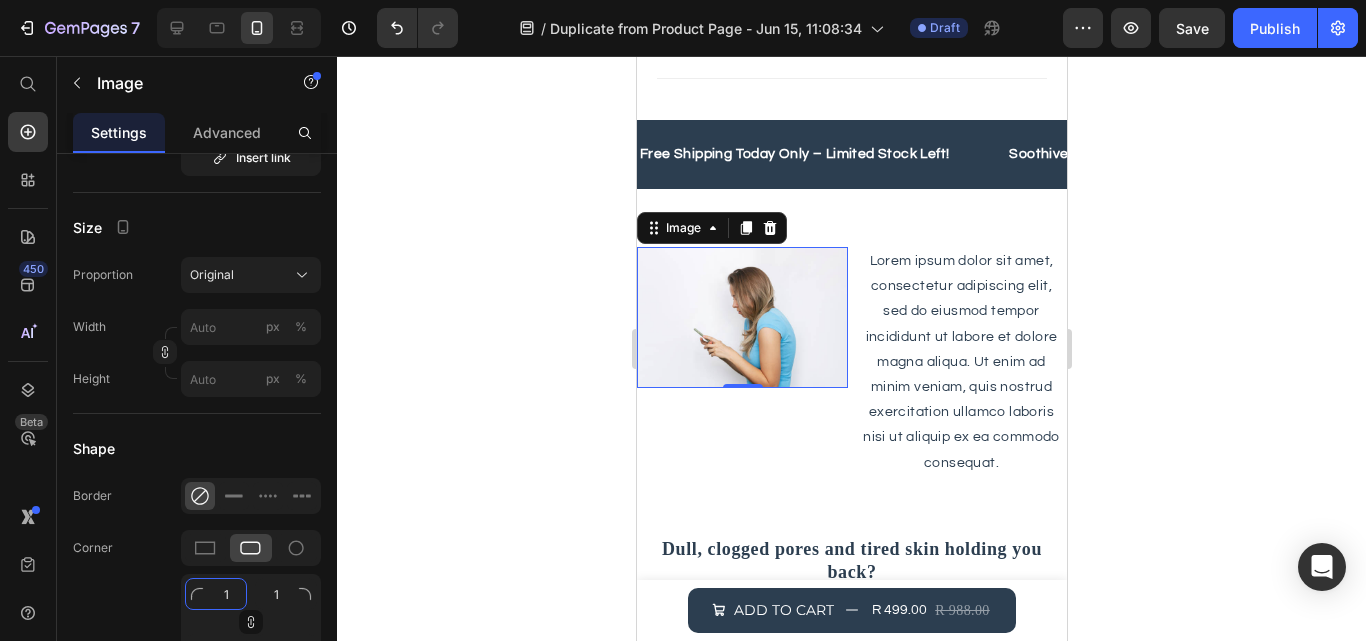 type on "15" 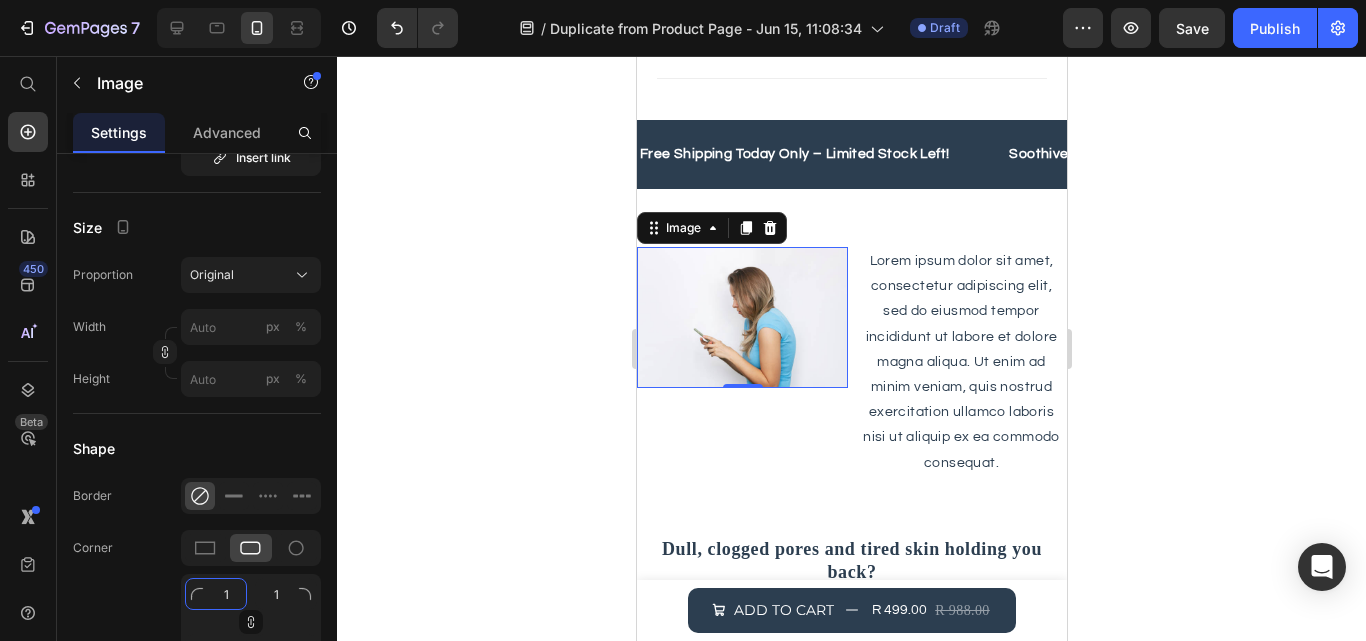type on "15" 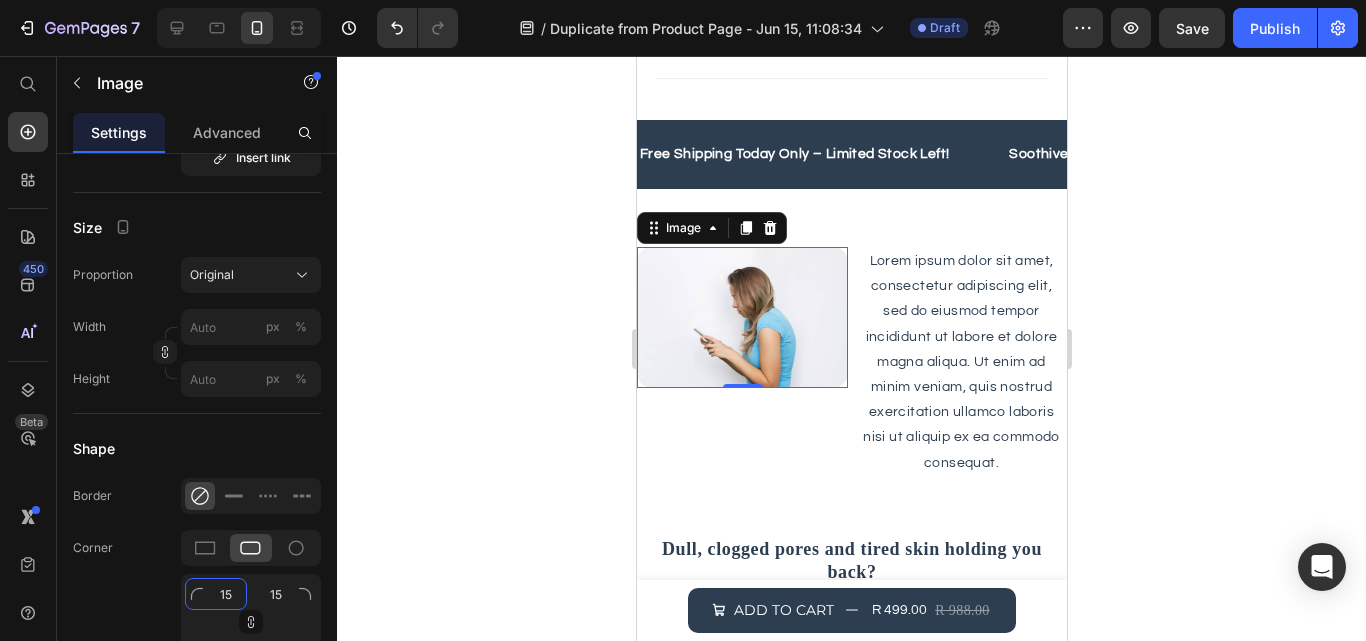 type on "15" 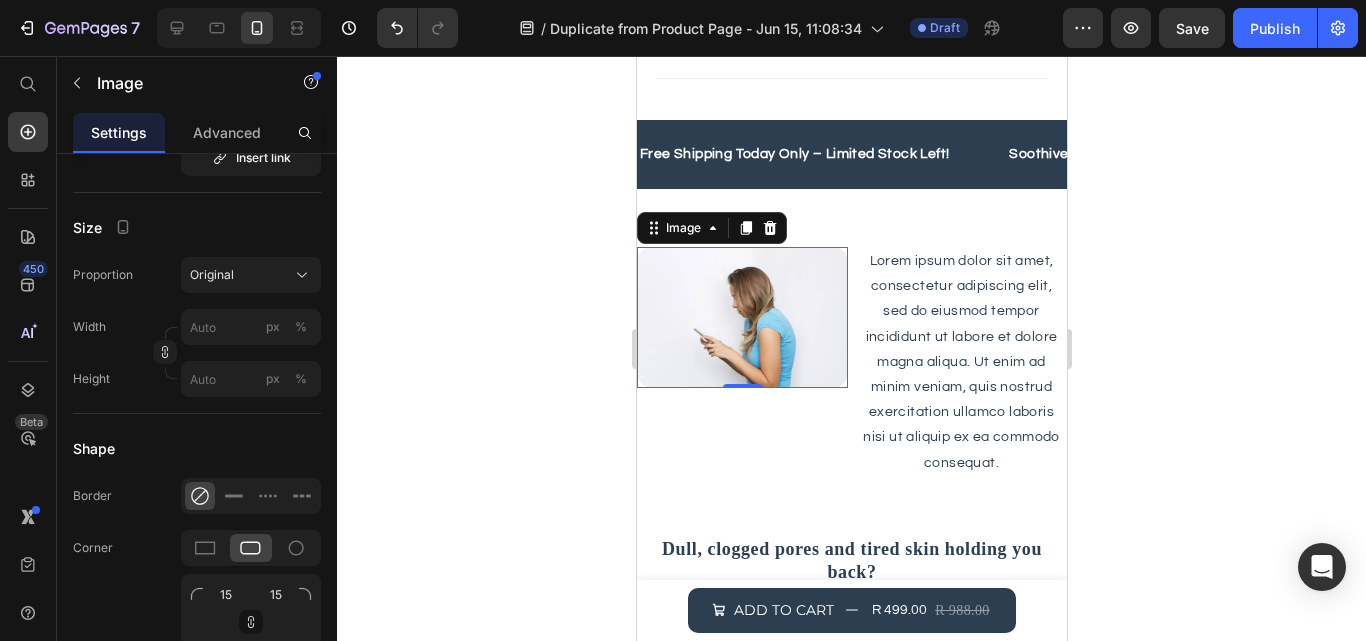click 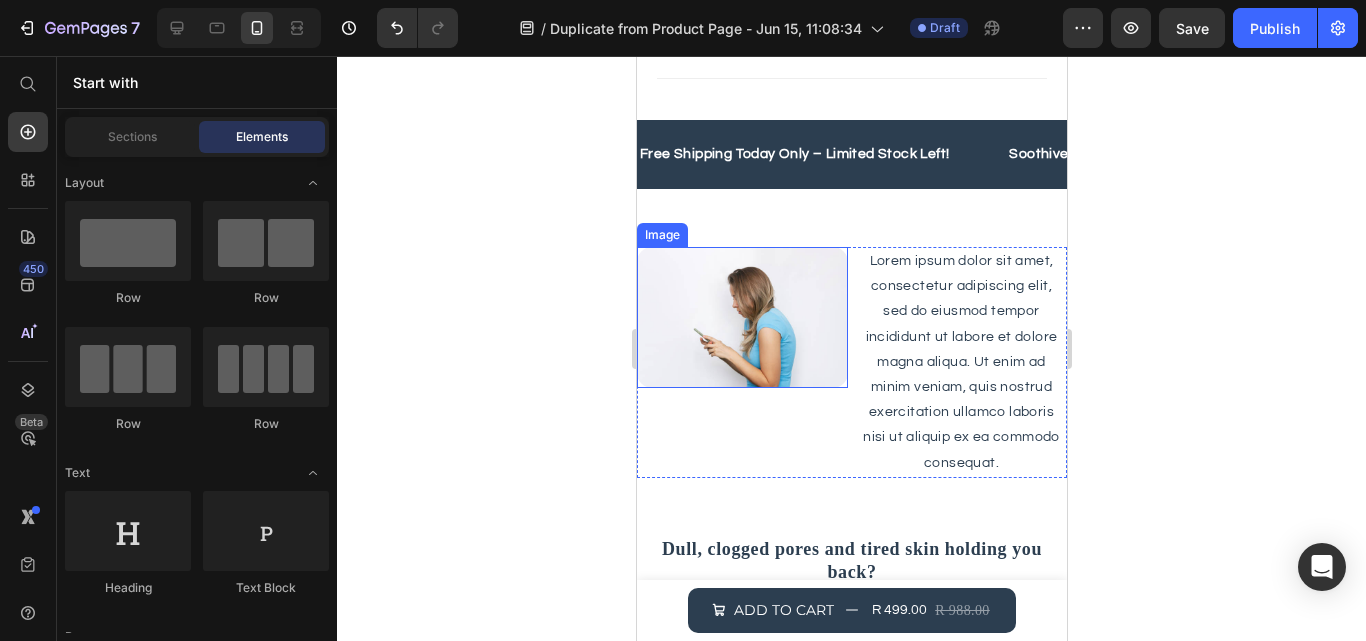click at bounding box center [741, 317] 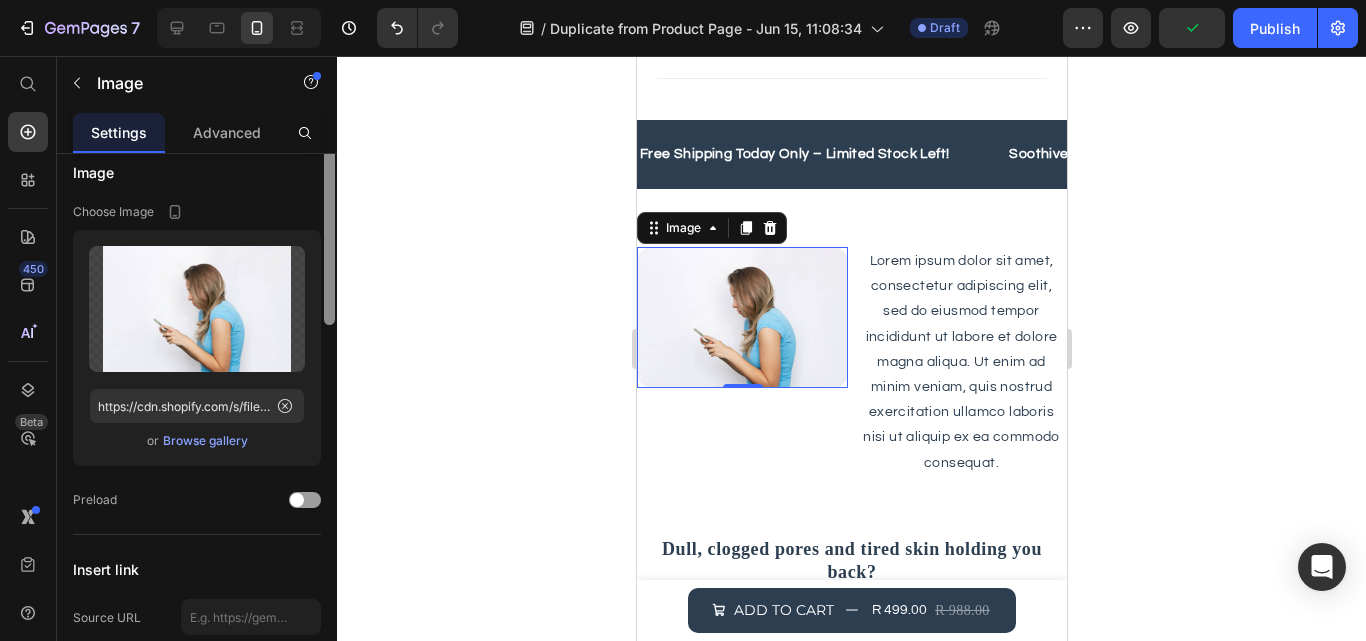 scroll, scrollTop: 0, scrollLeft: 0, axis: both 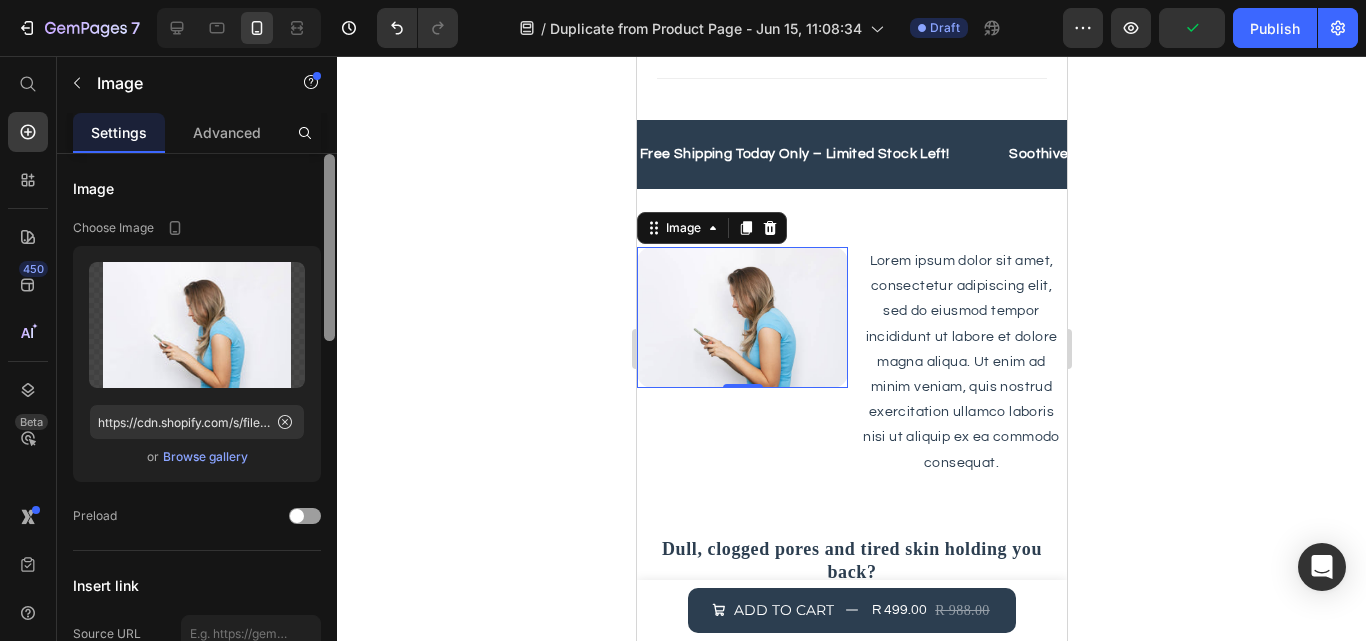 drag, startPoint x: 326, startPoint y: 381, endPoint x: 429, endPoint y: 103, distance: 296.46753 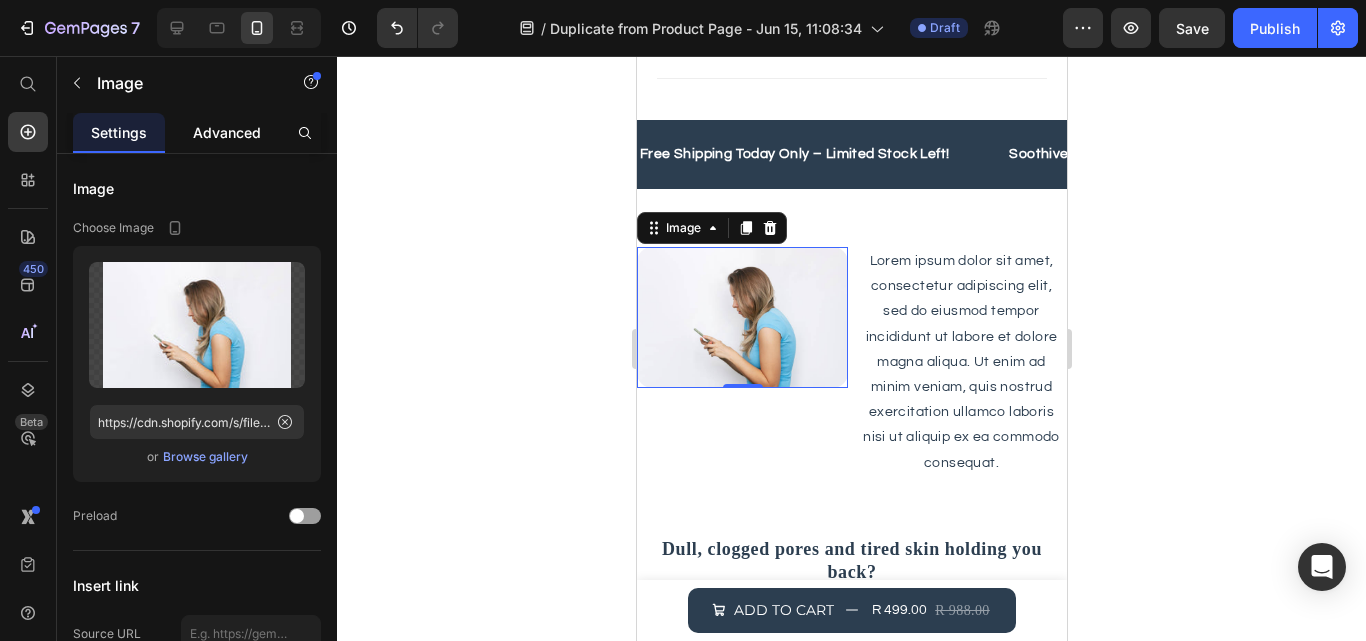 click on "Advanced" 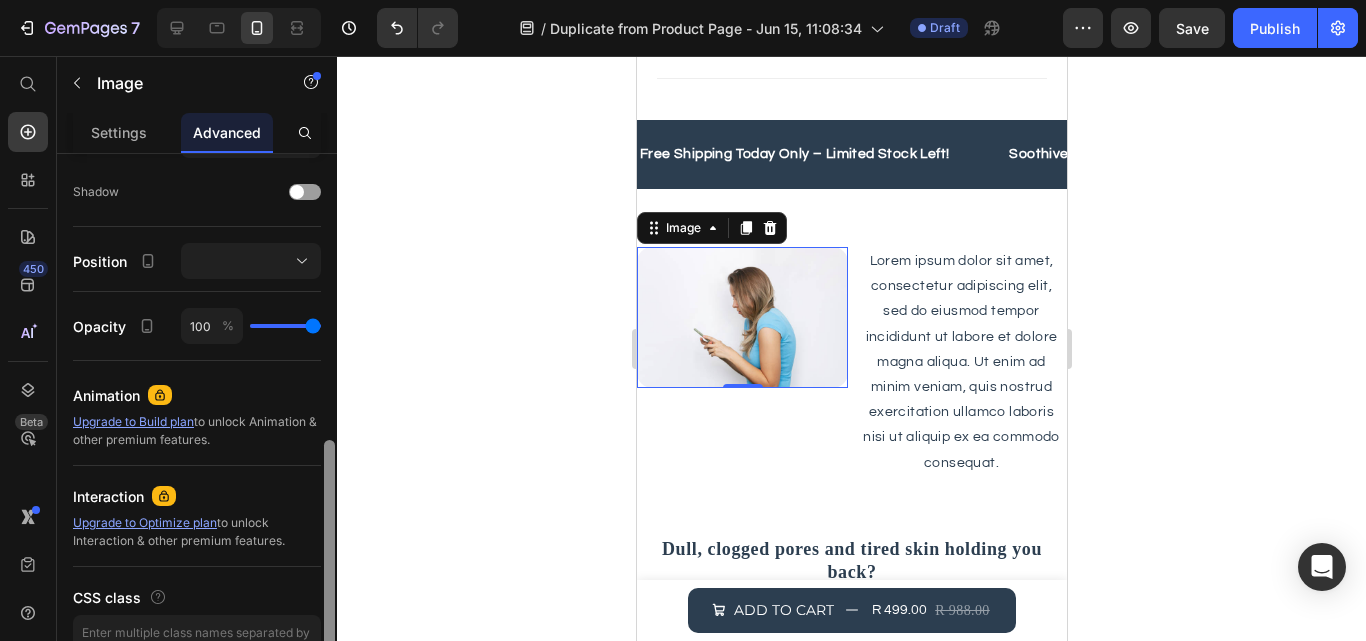 scroll, scrollTop: 672, scrollLeft: 0, axis: vertical 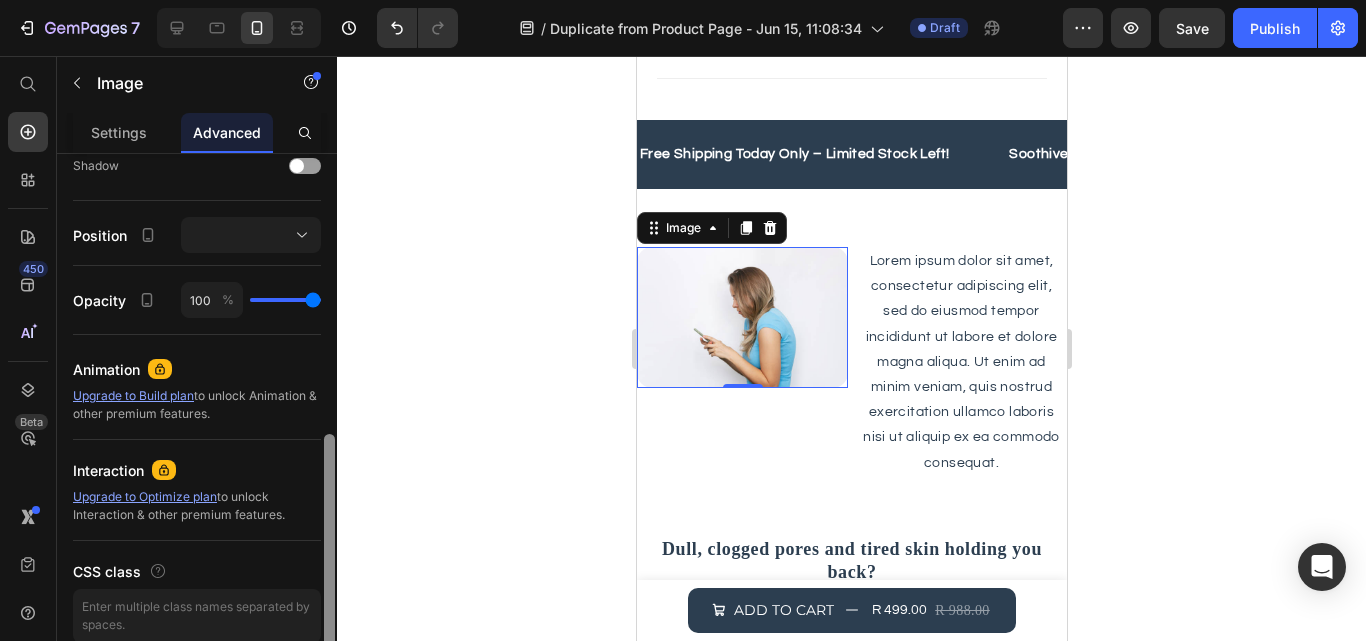 drag, startPoint x: 332, startPoint y: 271, endPoint x: 344, endPoint y: 552, distance: 281.2561 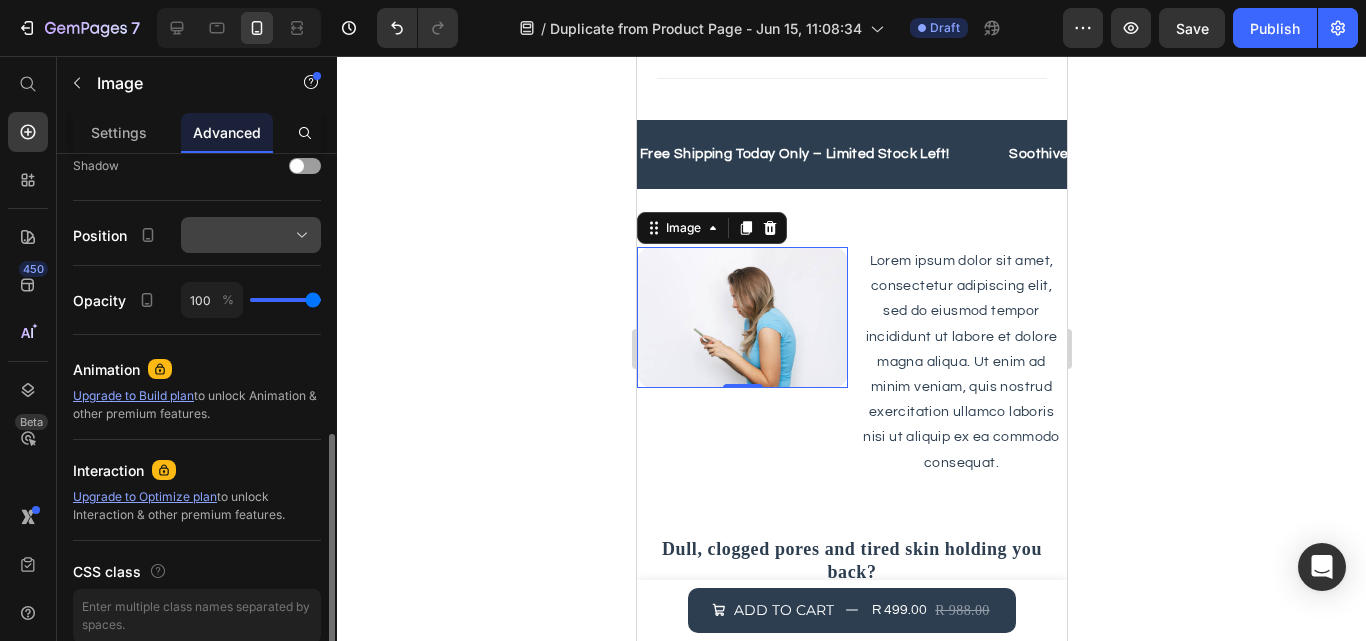 click at bounding box center [251, 235] 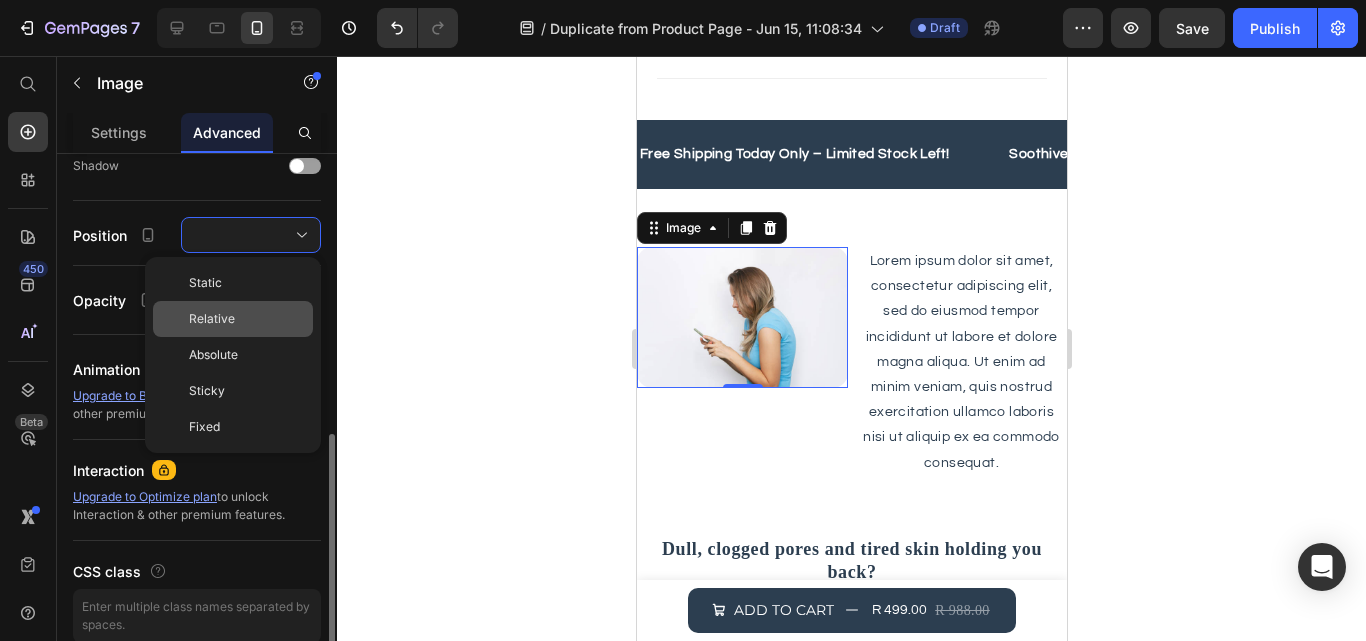 click on "Relative" at bounding box center [247, 319] 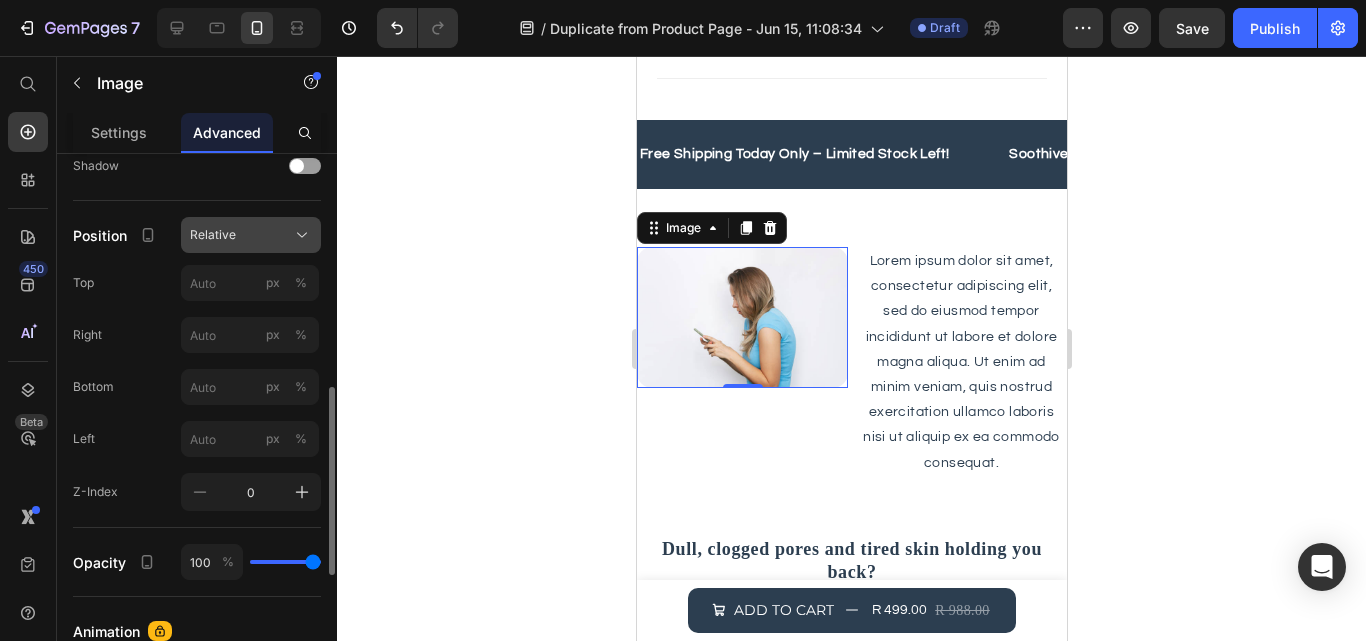 click on "Relative" at bounding box center (251, 235) 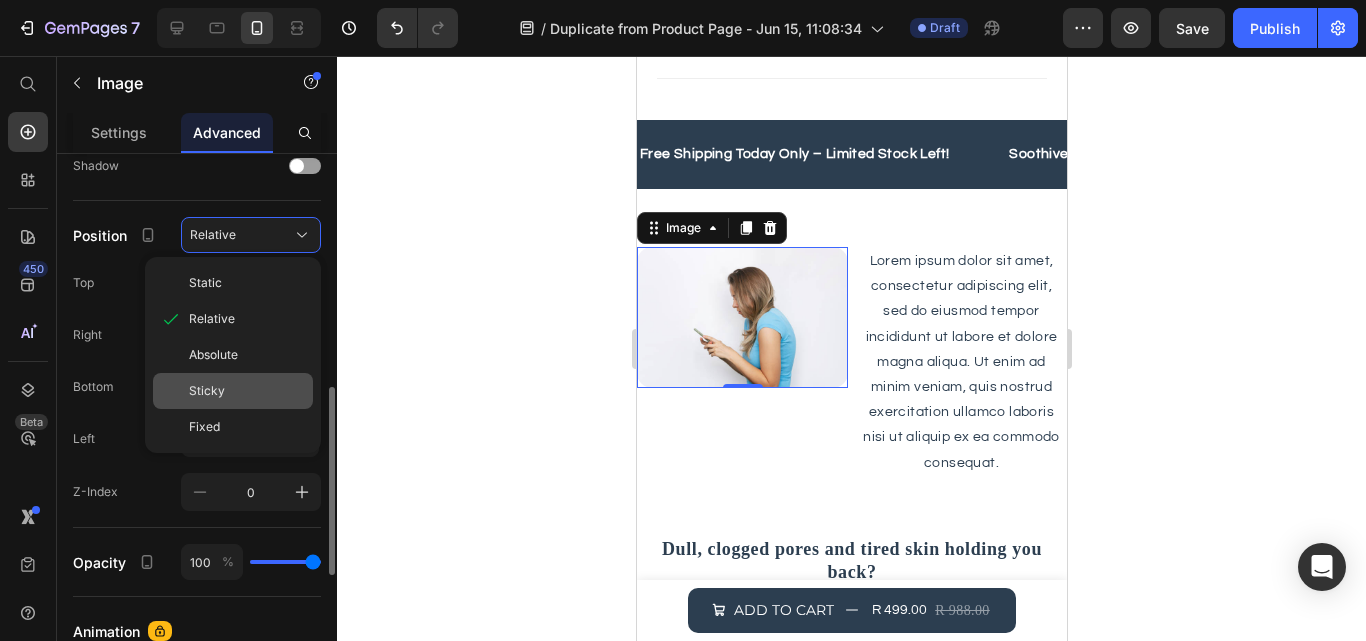click on "Sticky" at bounding box center [247, 391] 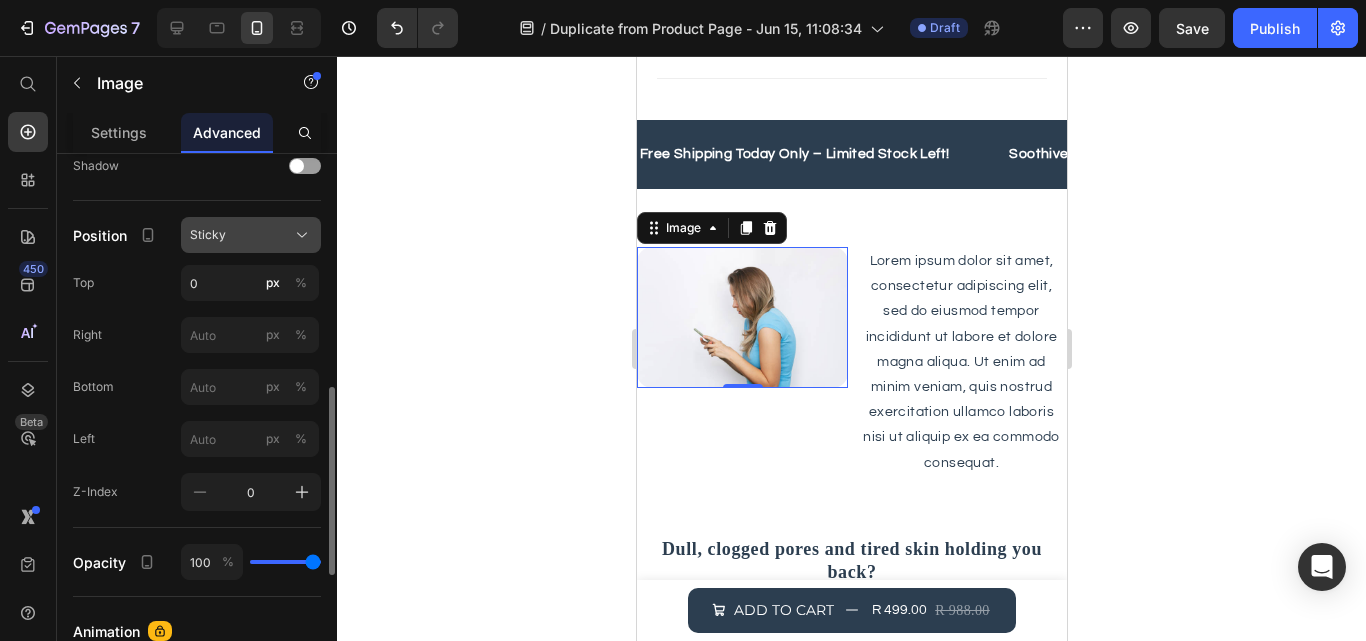 click on "Sticky" 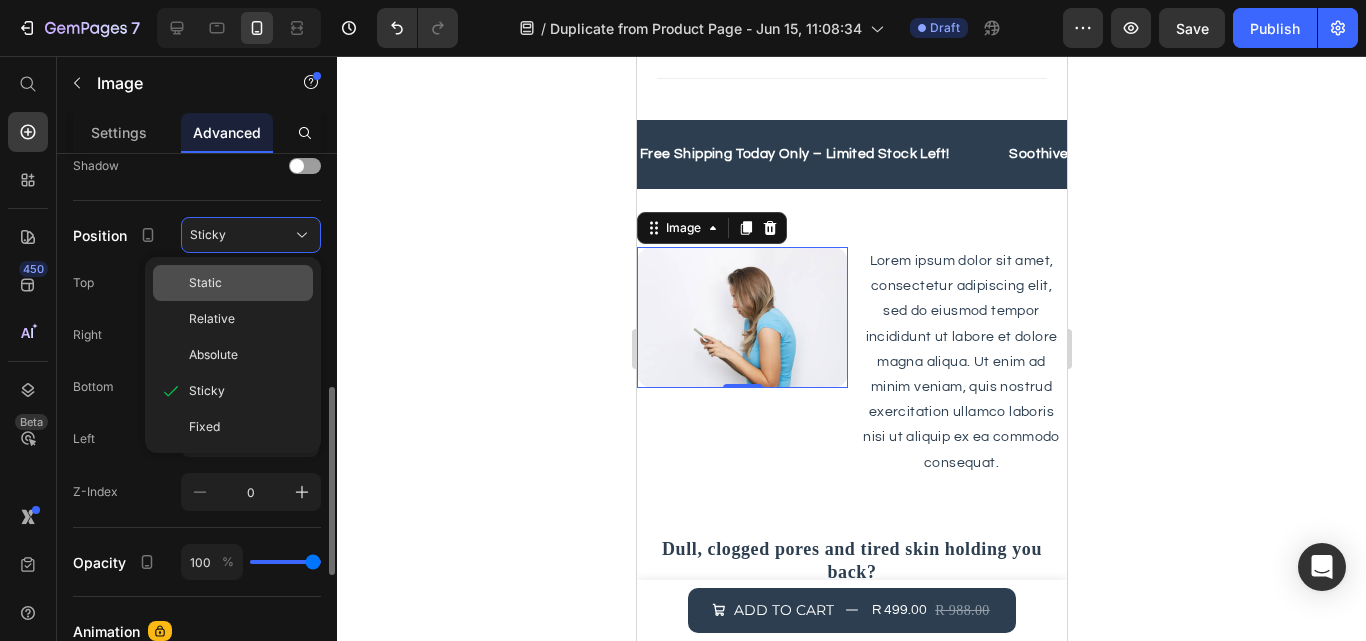 click on "Static" at bounding box center [247, 283] 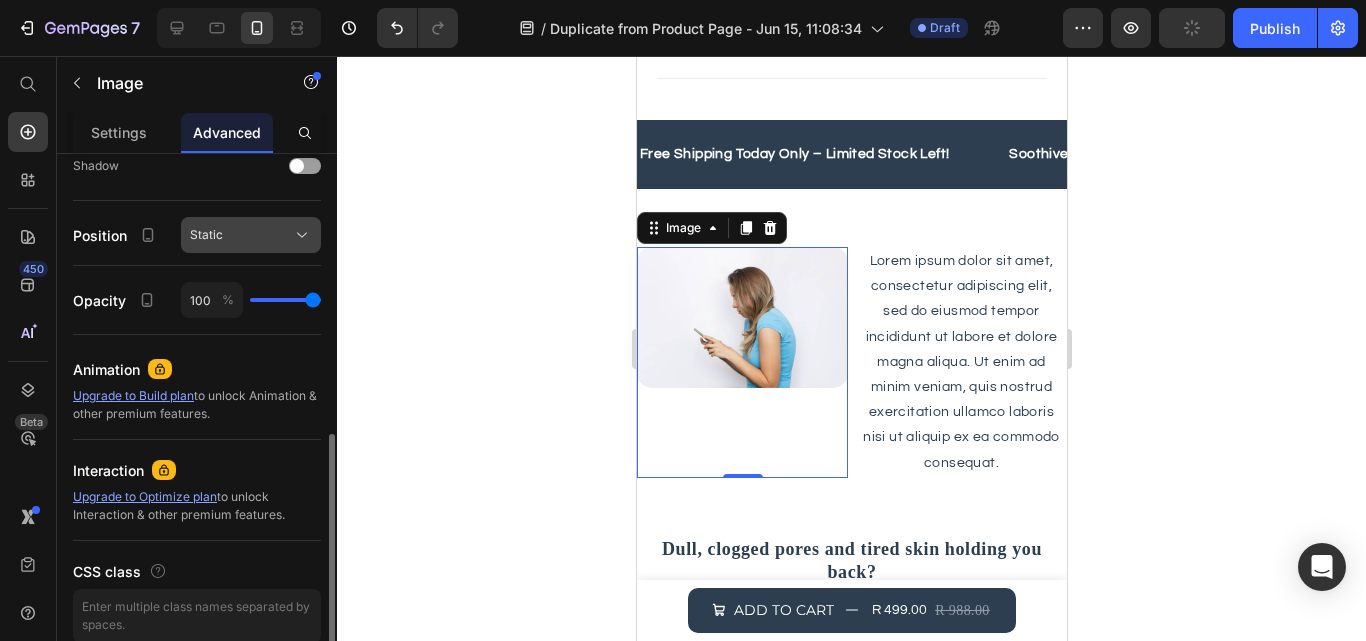 click on "Static" 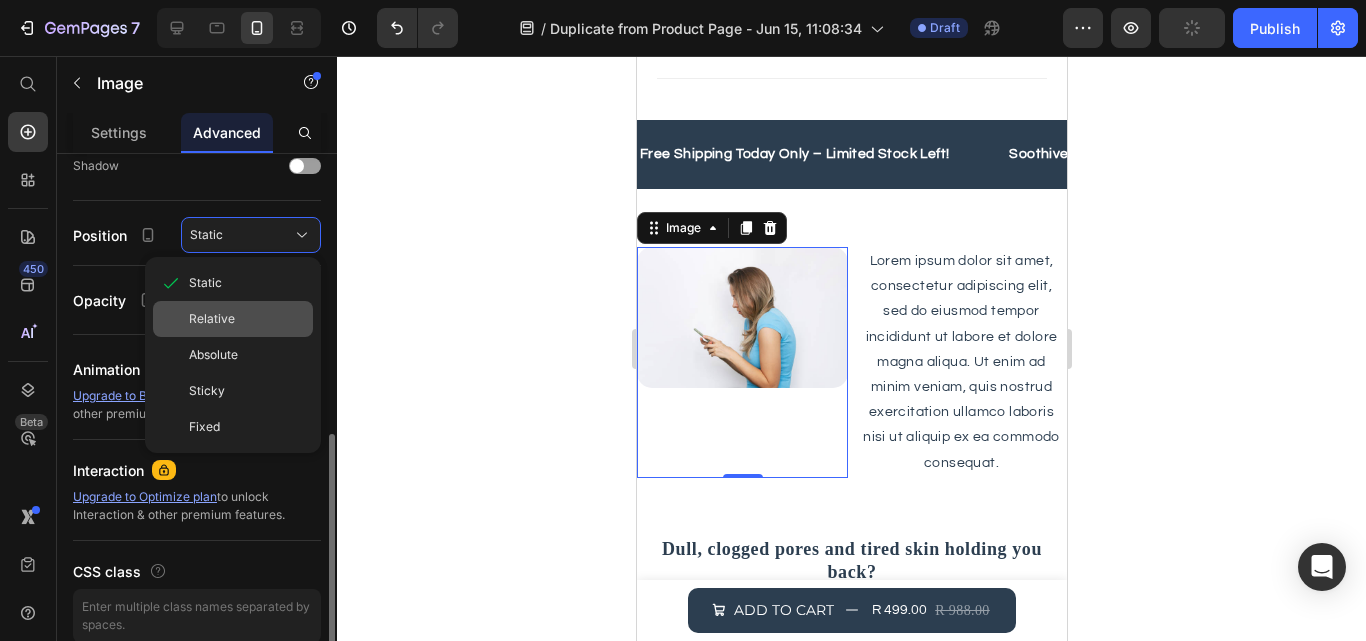 click on "Relative" at bounding box center (247, 319) 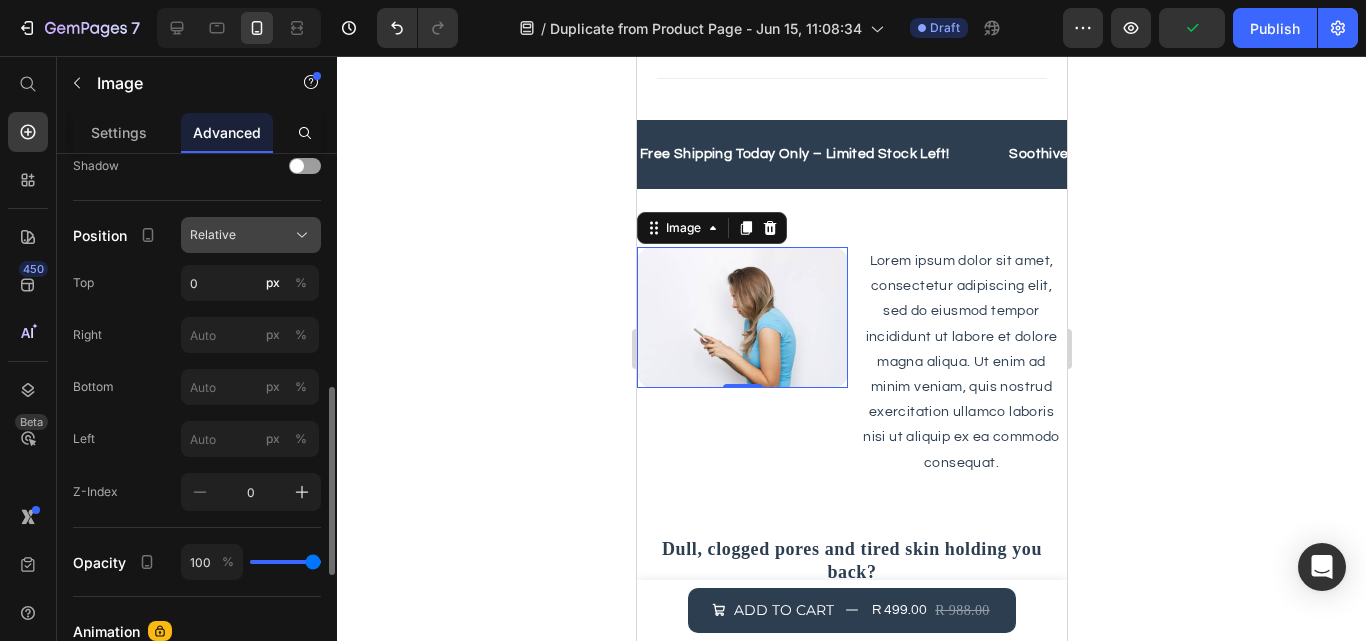 click on "Relative" 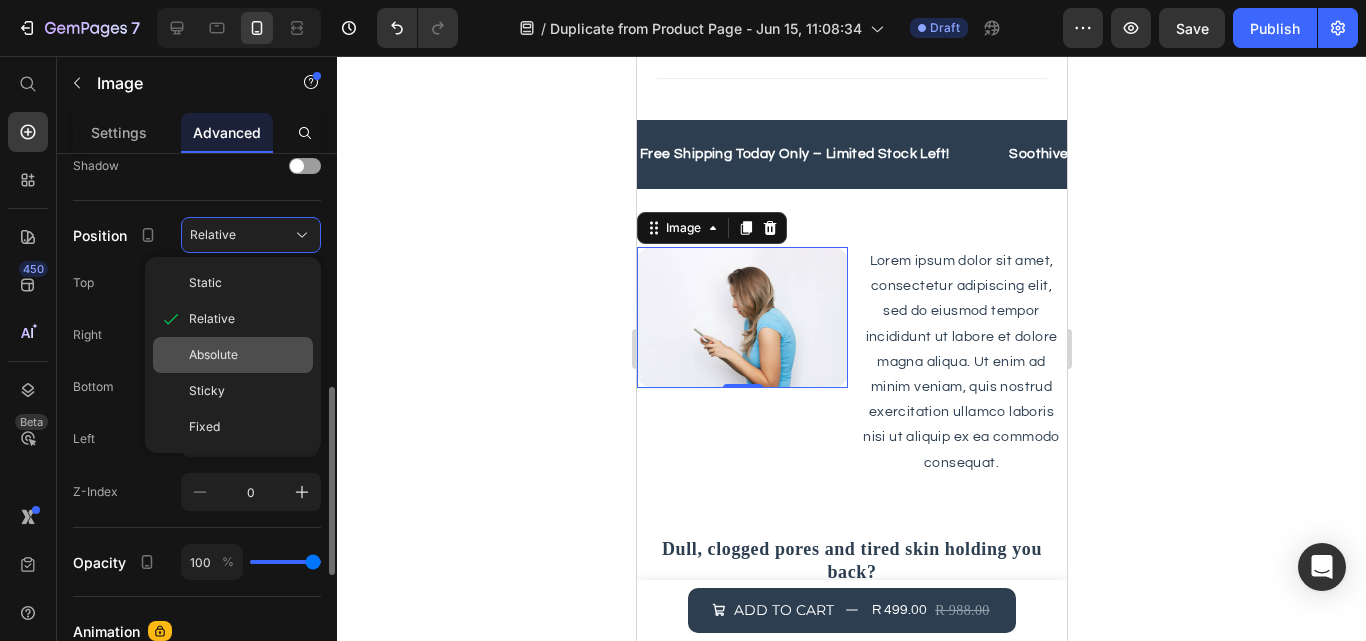 click on "Absolute" at bounding box center (247, 355) 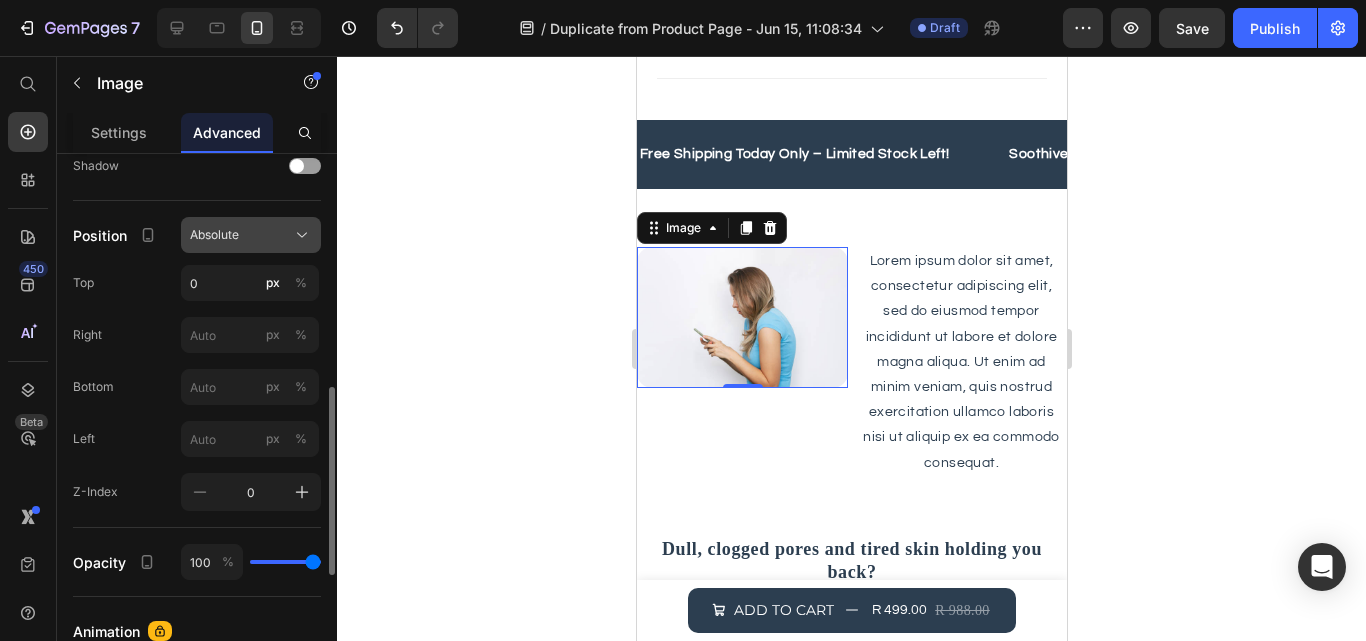 click on "Absolute" 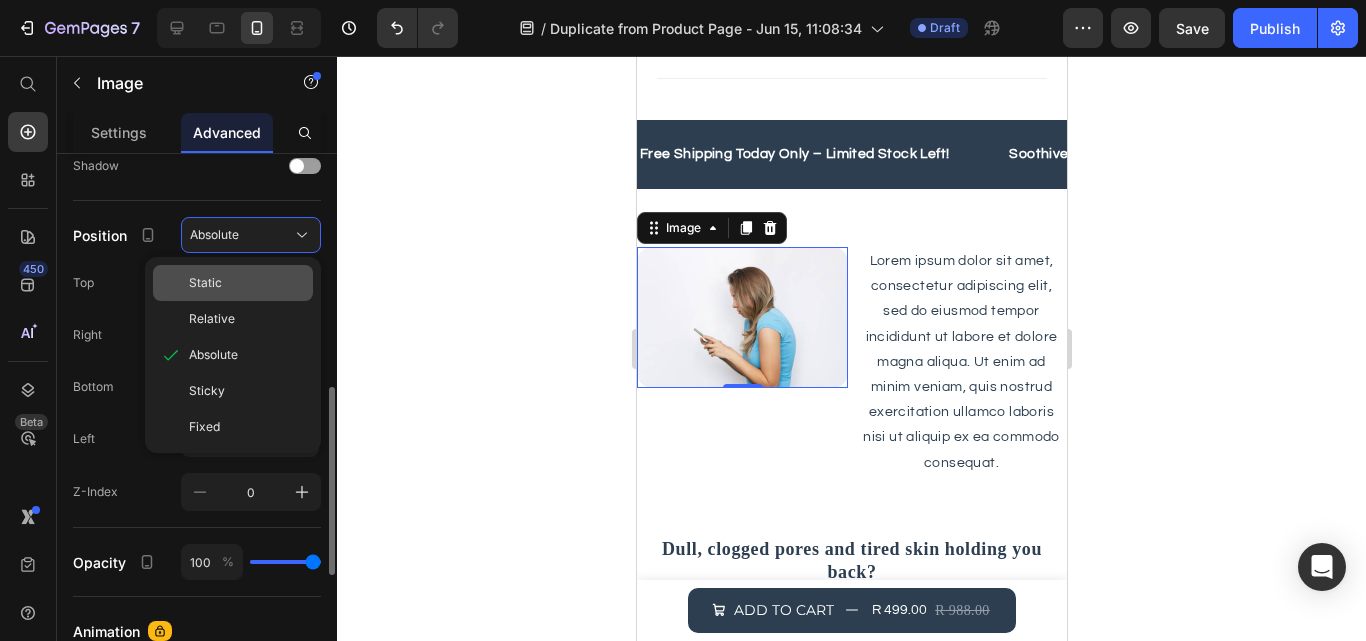 click on "Static" at bounding box center (247, 283) 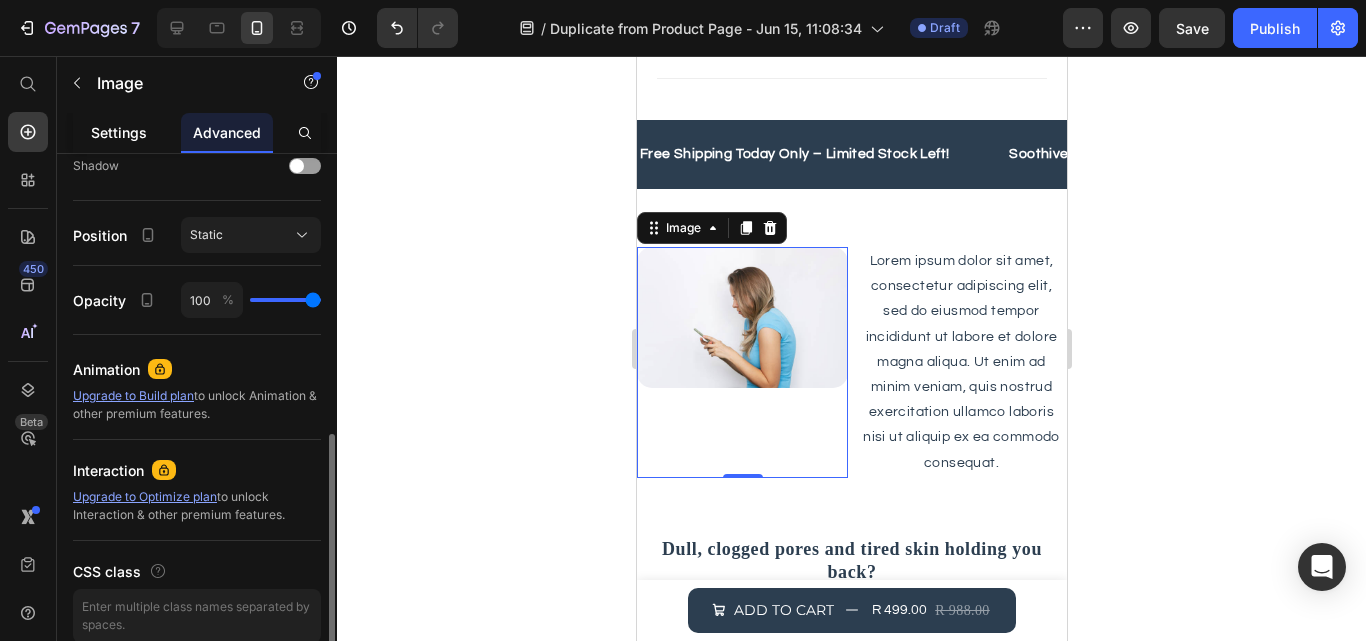 click on "Settings" at bounding box center (119, 132) 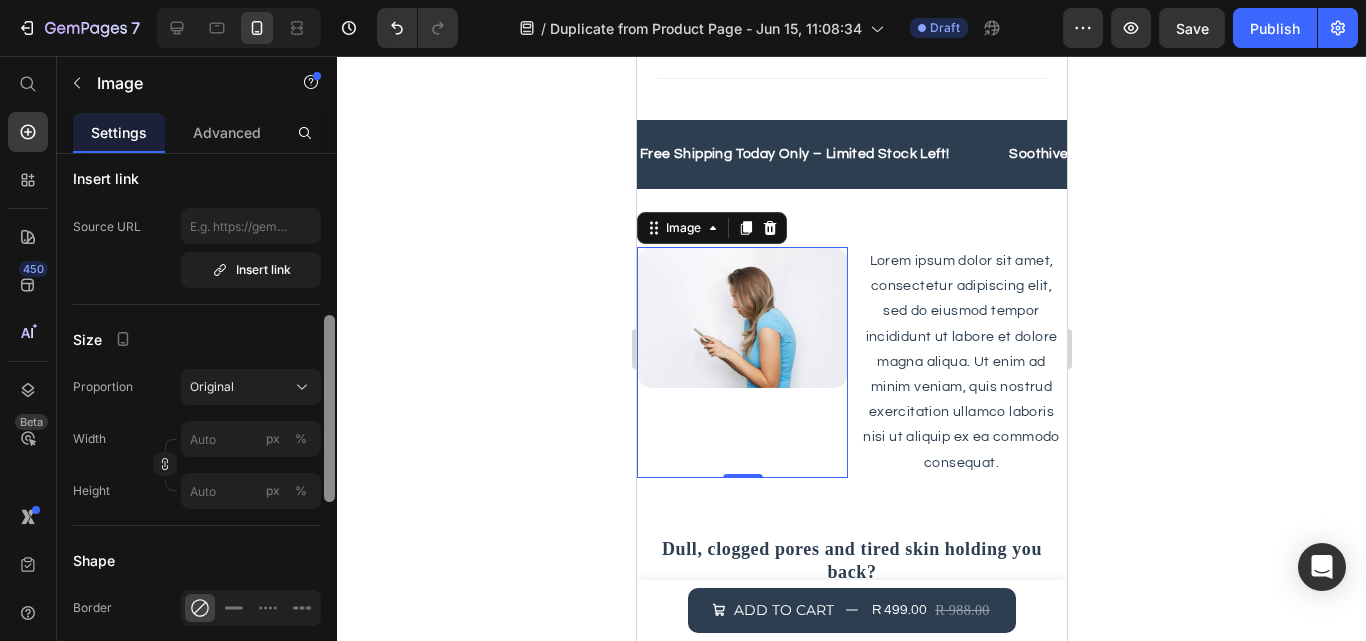 scroll, scrollTop: 422, scrollLeft: 0, axis: vertical 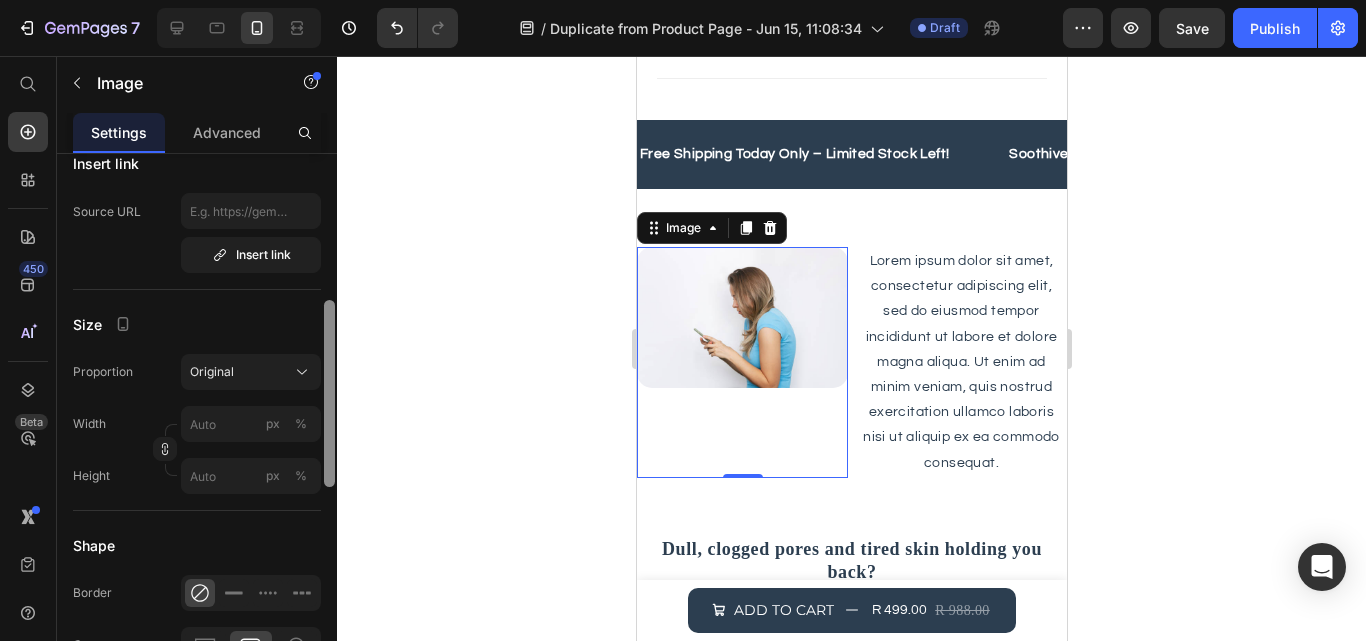 drag, startPoint x: 325, startPoint y: 311, endPoint x: 331, endPoint y: 457, distance: 146.12323 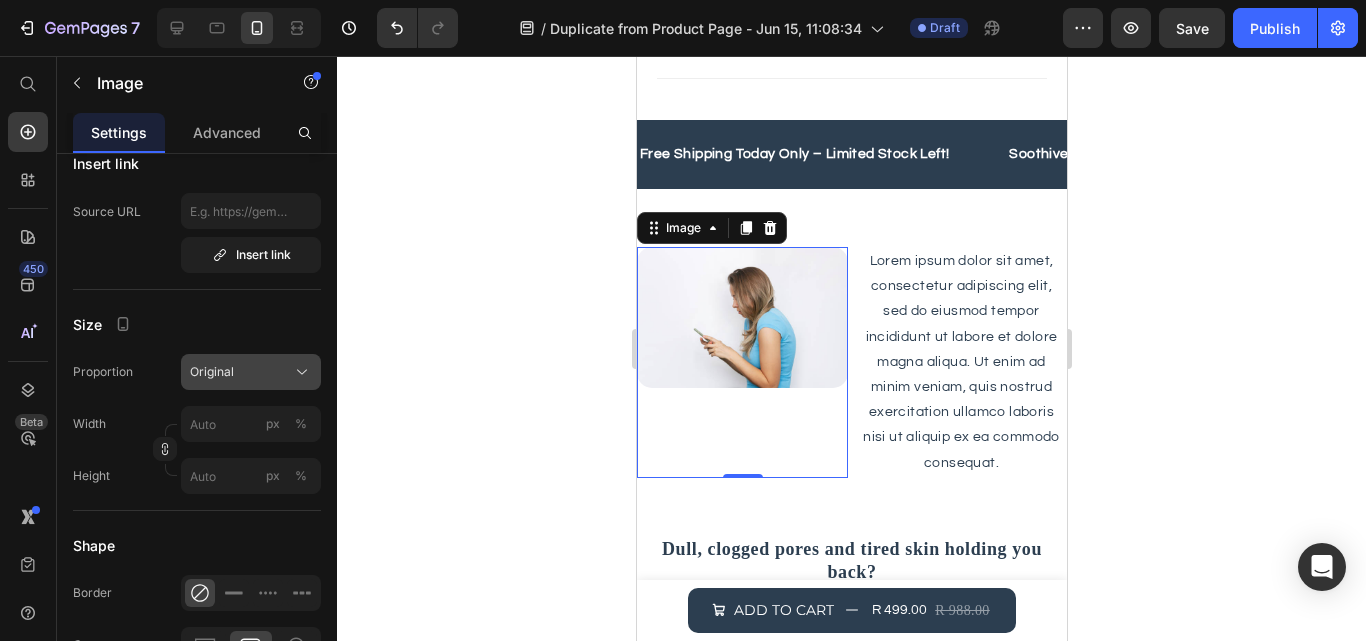 click on "Original" at bounding box center (251, 372) 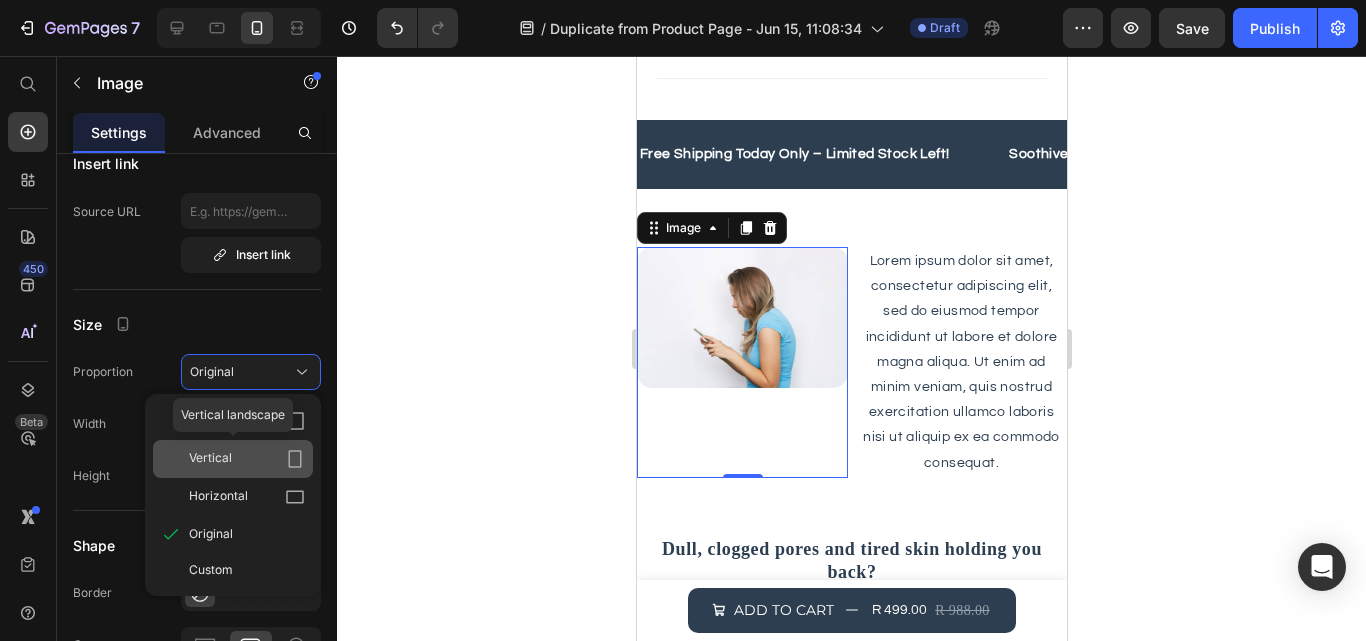 click on "Vertical" at bounding box center (247, 459) 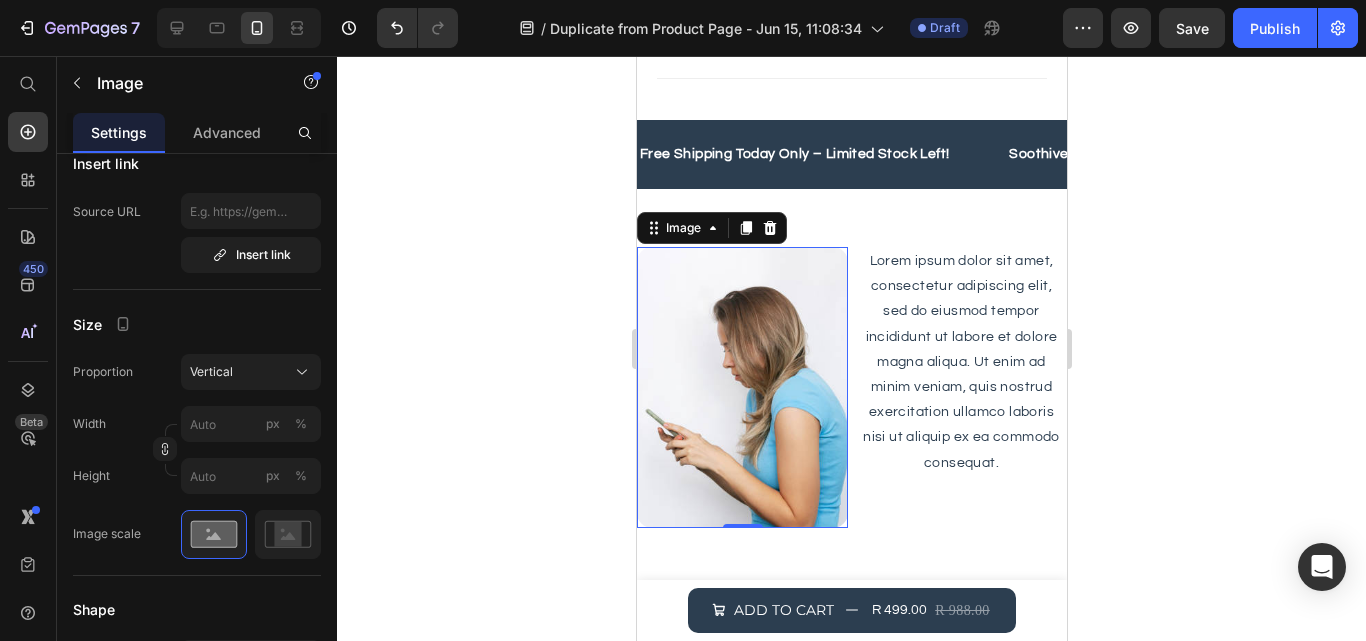 click 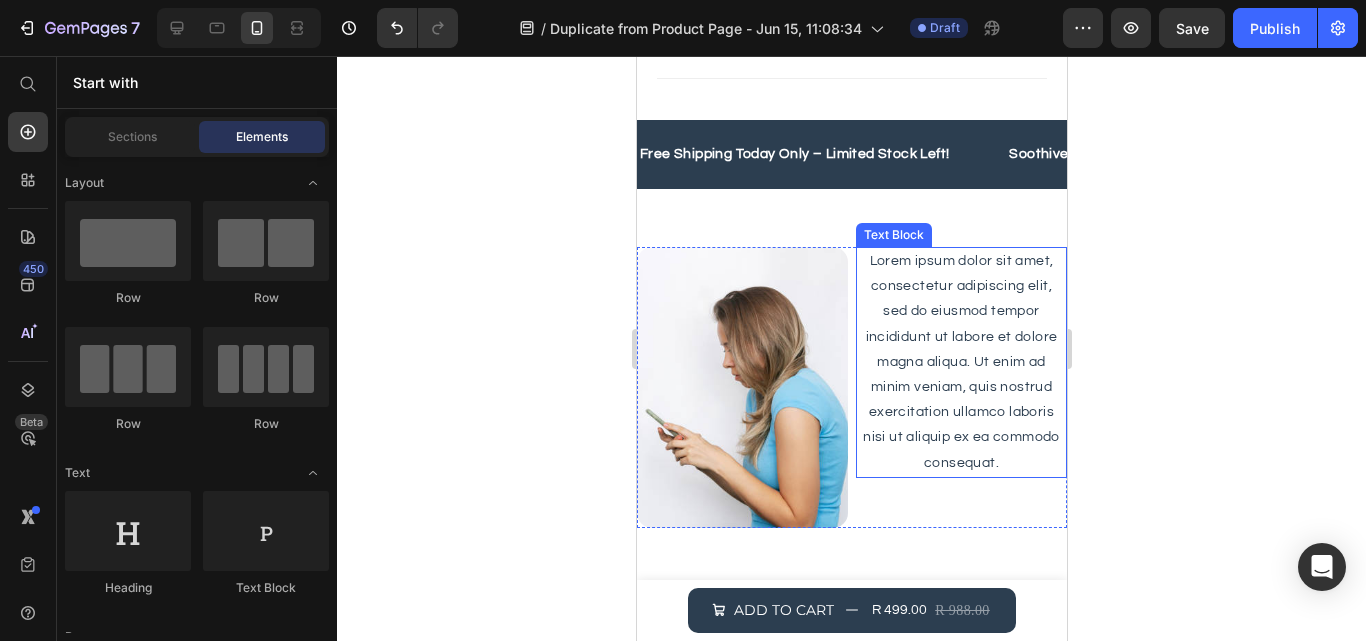 click on "Lorem ipsum dolor sit amet, consectetur adipiscing elit, sed do eiusmod tempor incididunt ut labore et dolore magna aliqua. Ut enim ad minim veniam, quis nostrud exercitation ullamco laboris nisi ut aliquip ex ea commodo consequat." at bounding box center (960, 362) 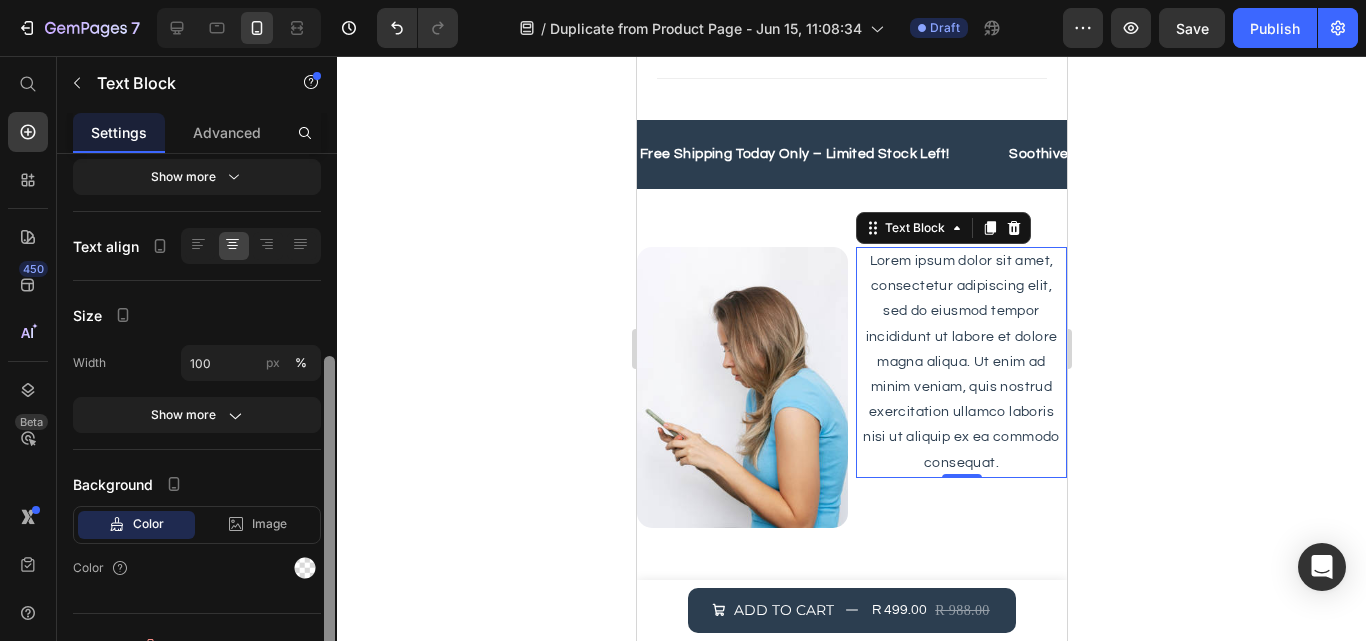 scroll, scrollTop: 325, scrollLeft: 0, axis: vertical 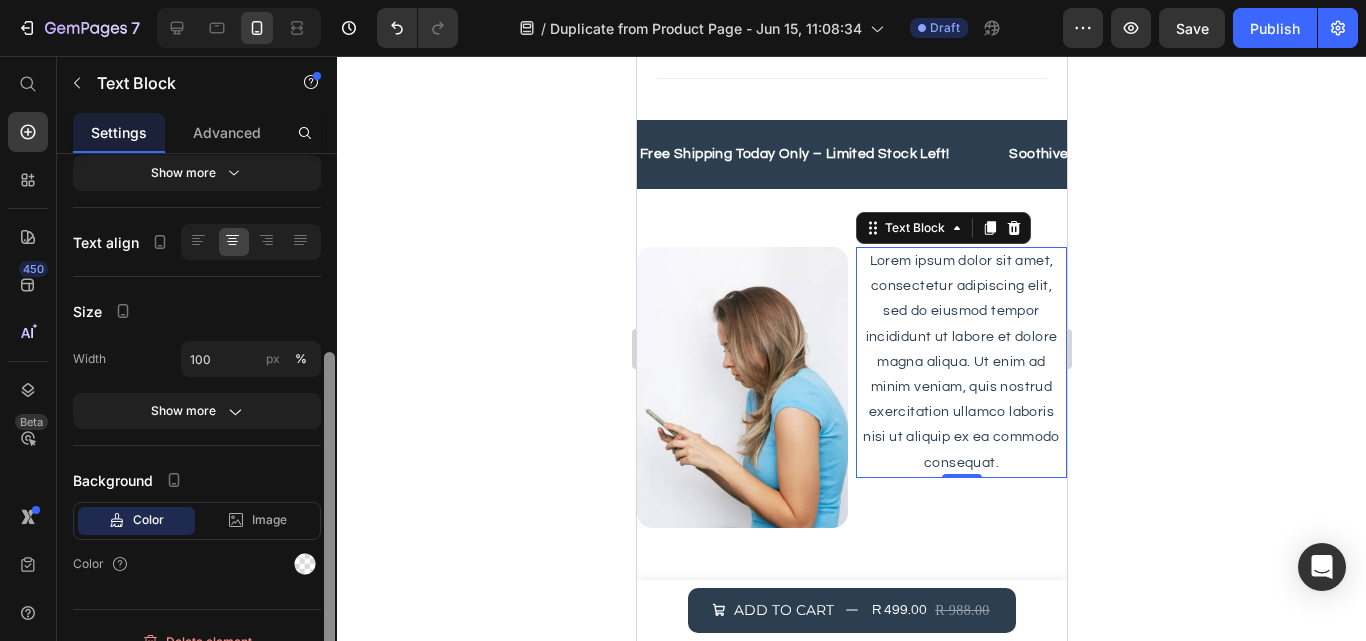 drag, startPoint x: 333, startPoint y: 305, endPoint x: 347, endPoint y: 503, distance: 198.49434 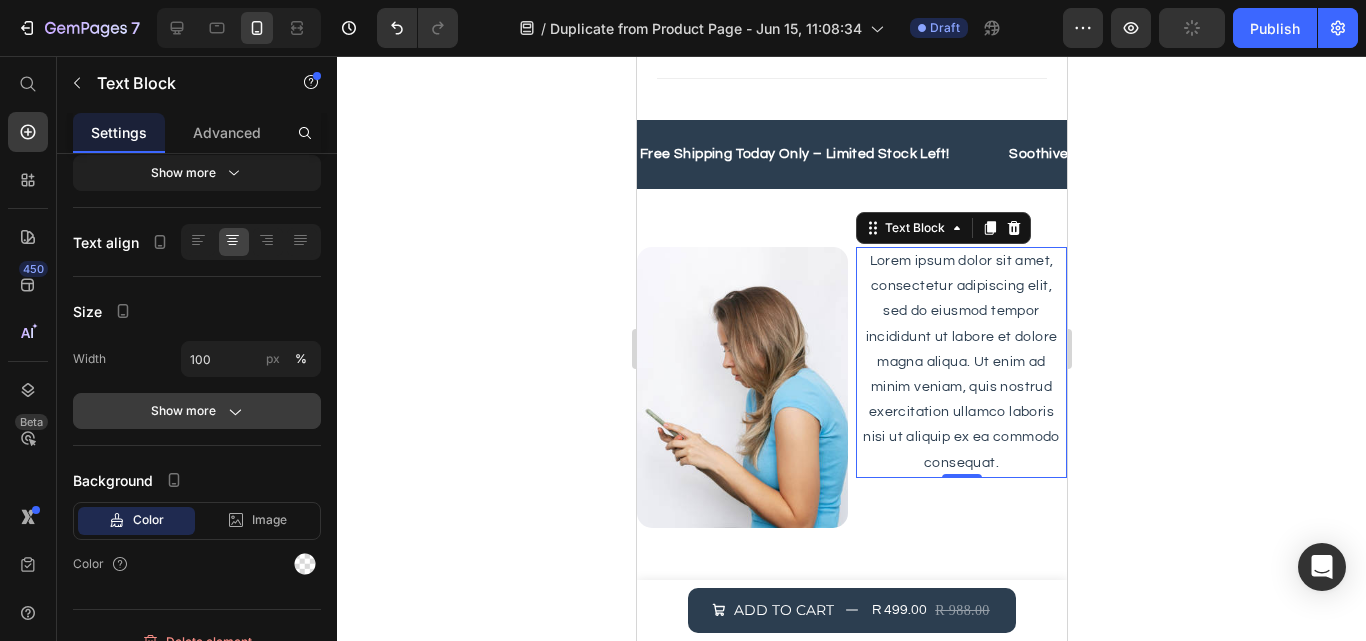 click on "Show more" 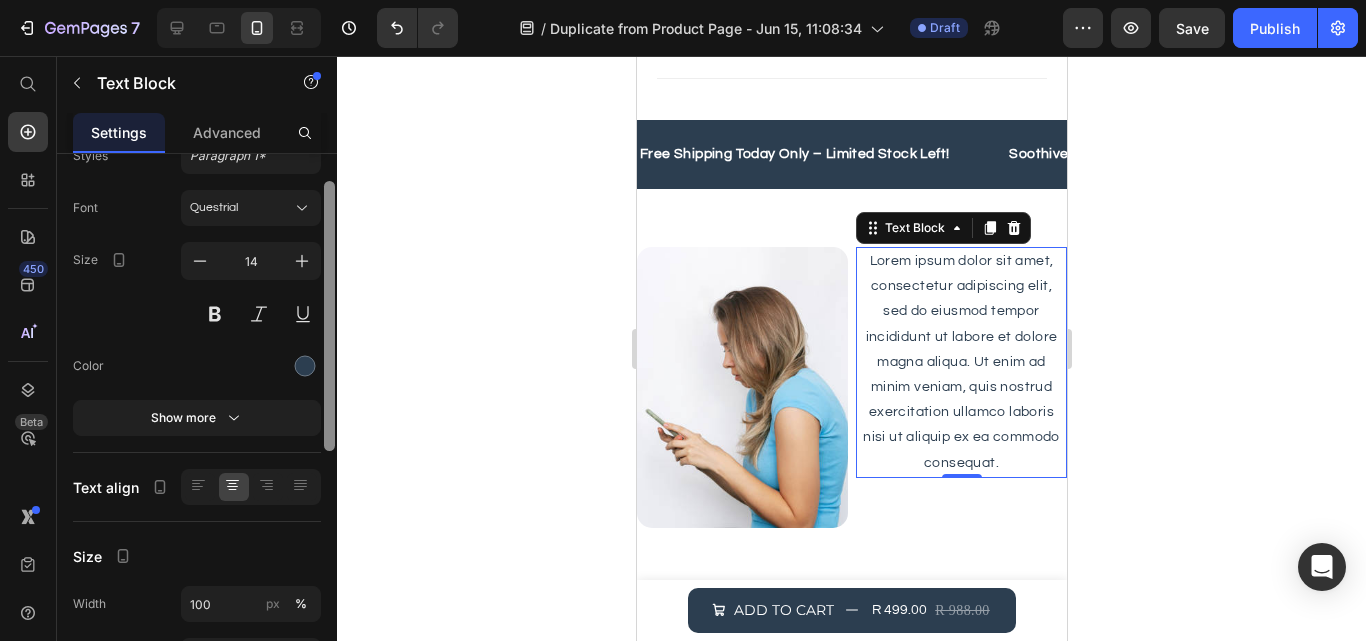 scroll, scrollTop: 0, scrollLeft: 0, axis: both 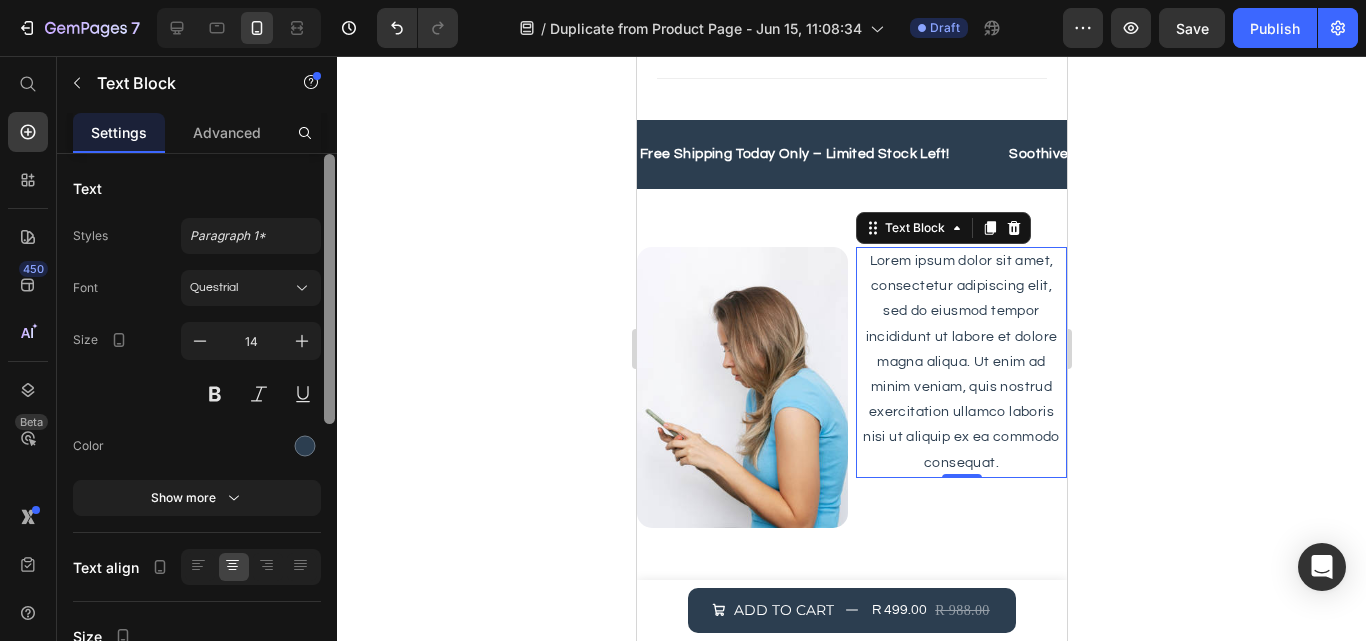 drag, startPoint x: 328, startPoint y: 403, endPoint x: 373, endPoint y: 146, distance: 260.90994 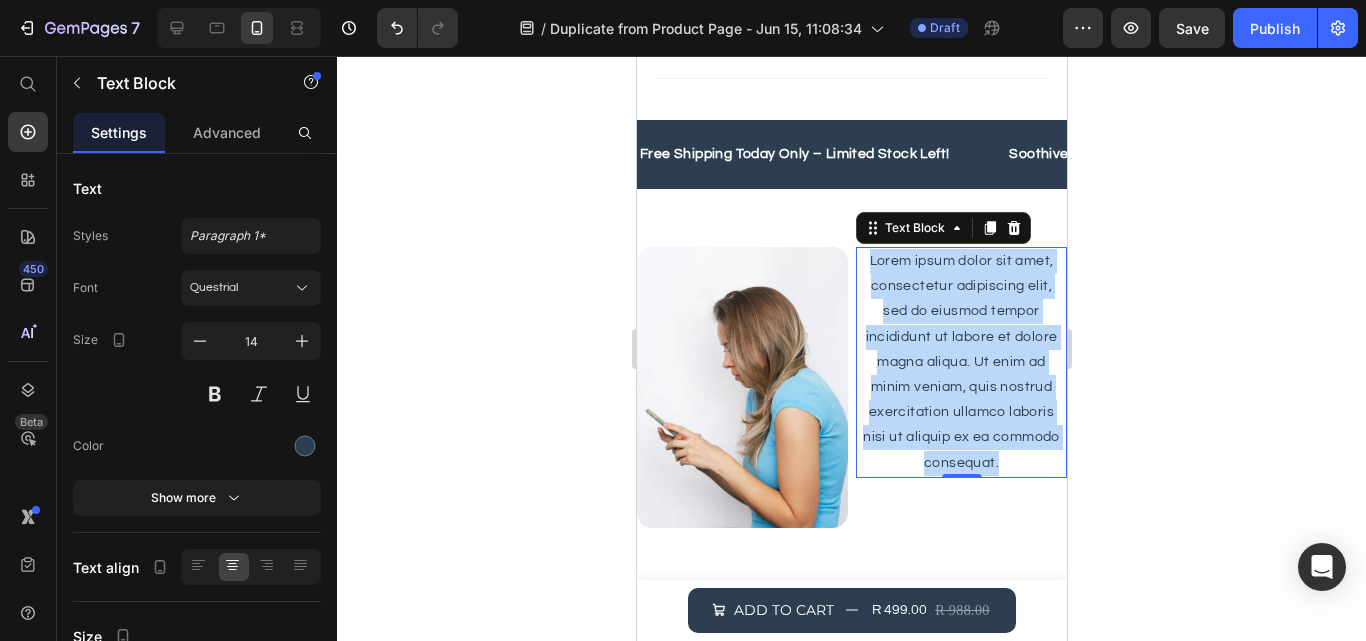 drag, startPoint x: 900, startPoint y: 304, endPoint x: 986, endPoint y: 462, distance: 179.88885 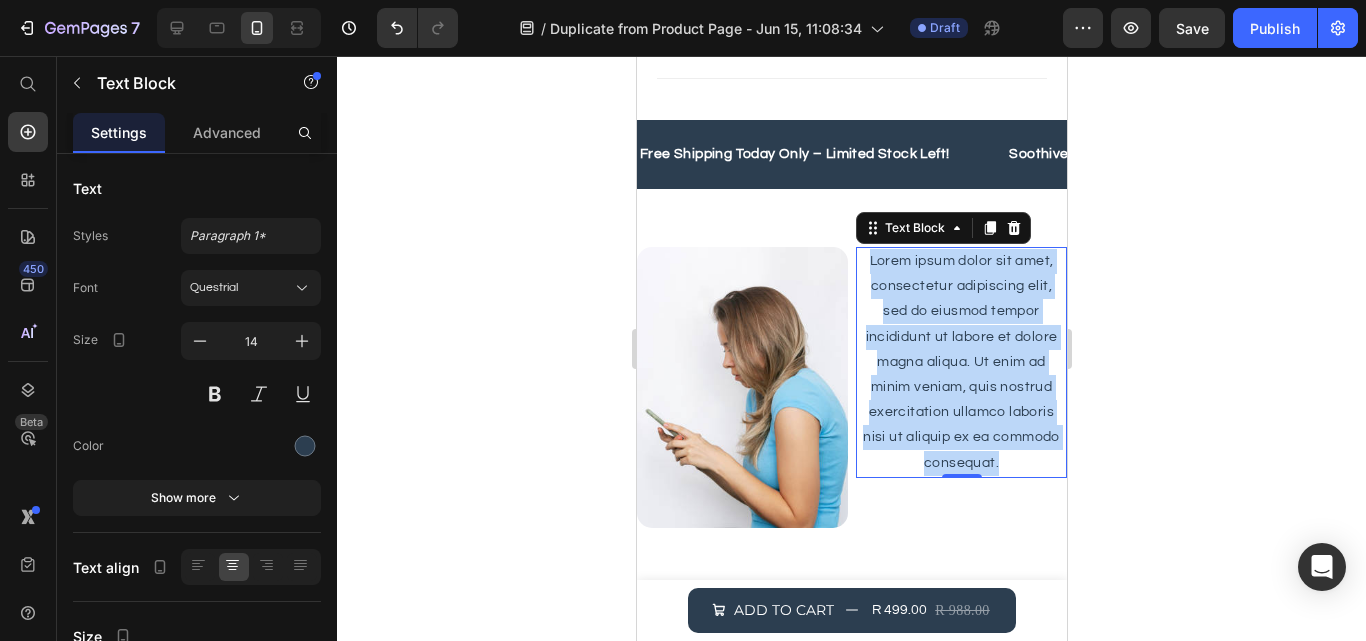 click on "Lorem ipsum dolor sit amet, consectetur adipiscing elit, sed do eiusmod tempor incididunt ut labore et dolore magna aliqua. Ut enim ad minim veniam, quis nostrud exercitation ullamco laboris nisi ut aliquip ex ea commodo consequat." at bounding box center [960, 362] 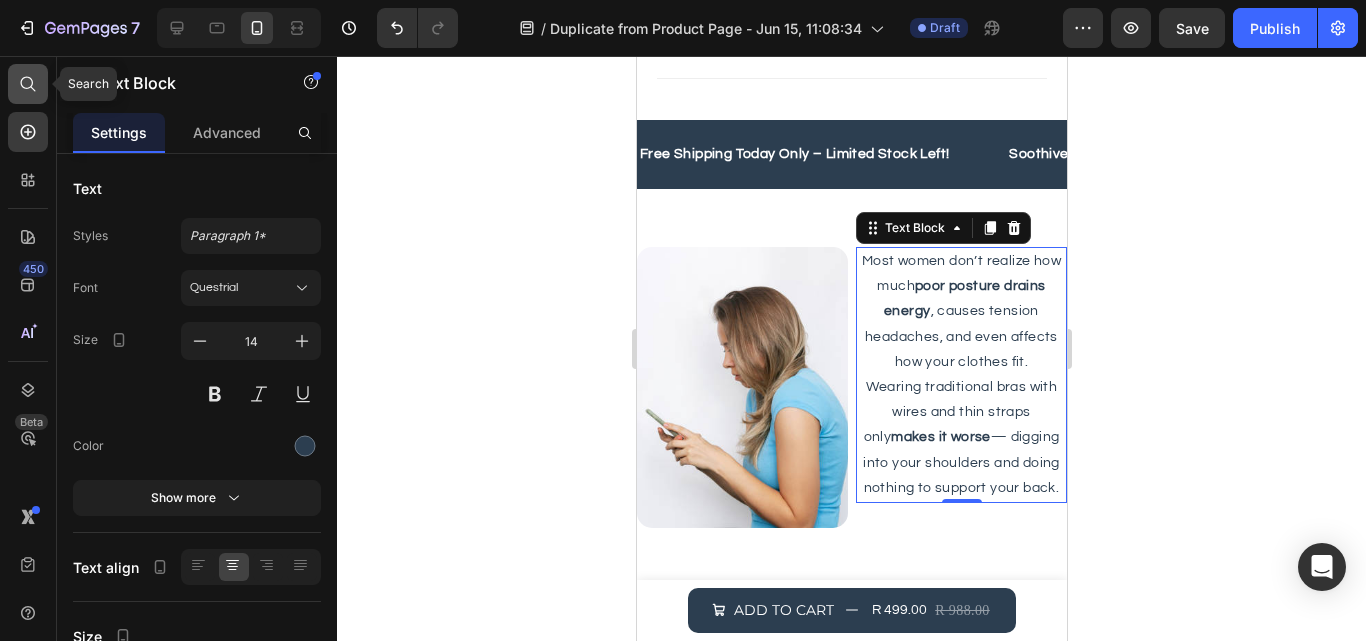 click 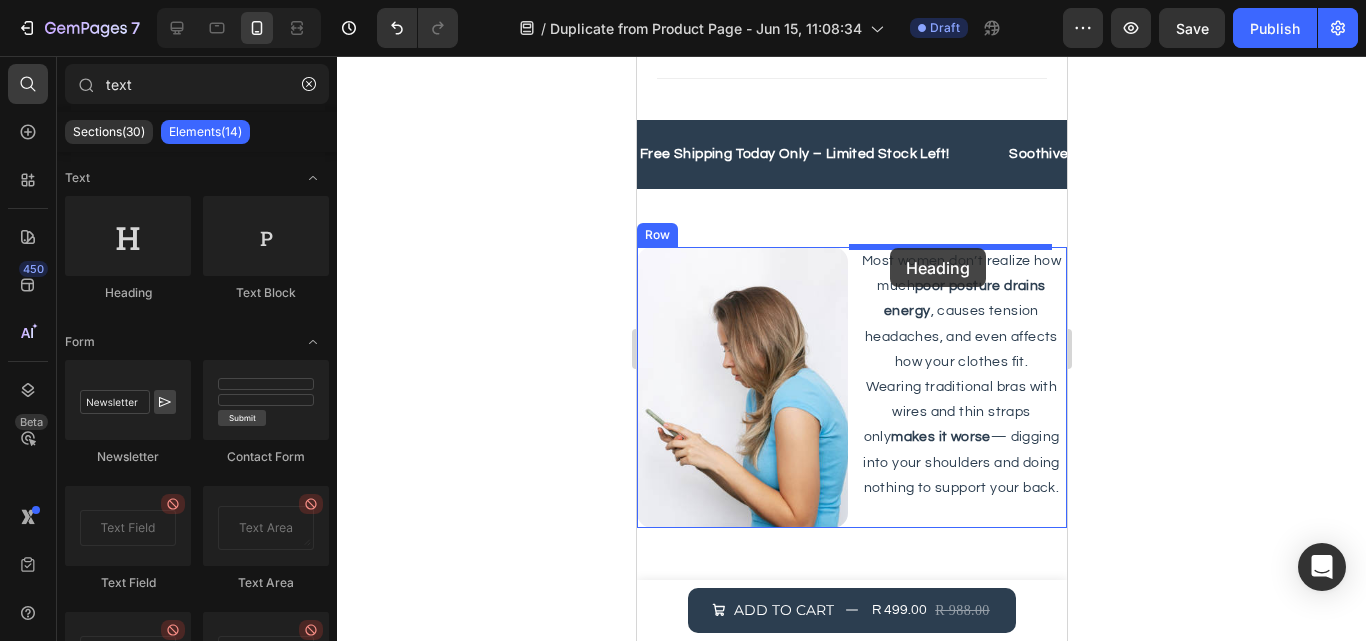 drag, startPoint x: 810, startPoint y: 291, endPoint x: 890, endPoint y: 248, distance: 90.824005 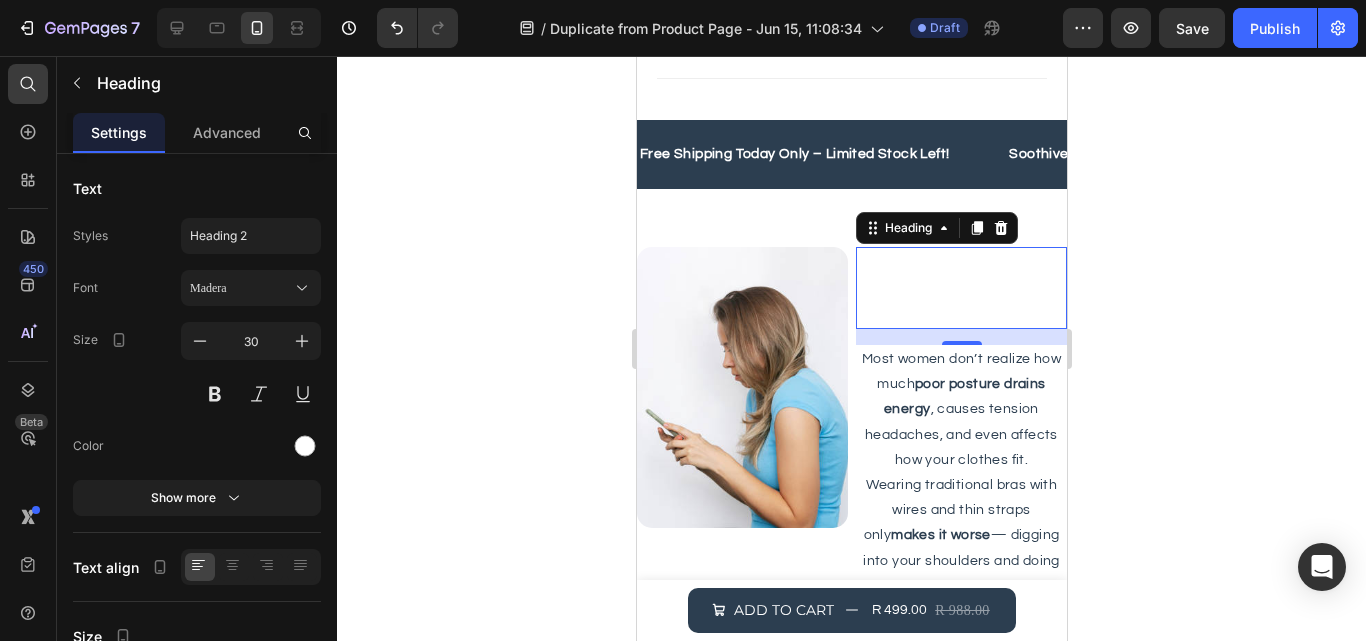 click on "Your heading text goes here" at bounding box center [960, 288] 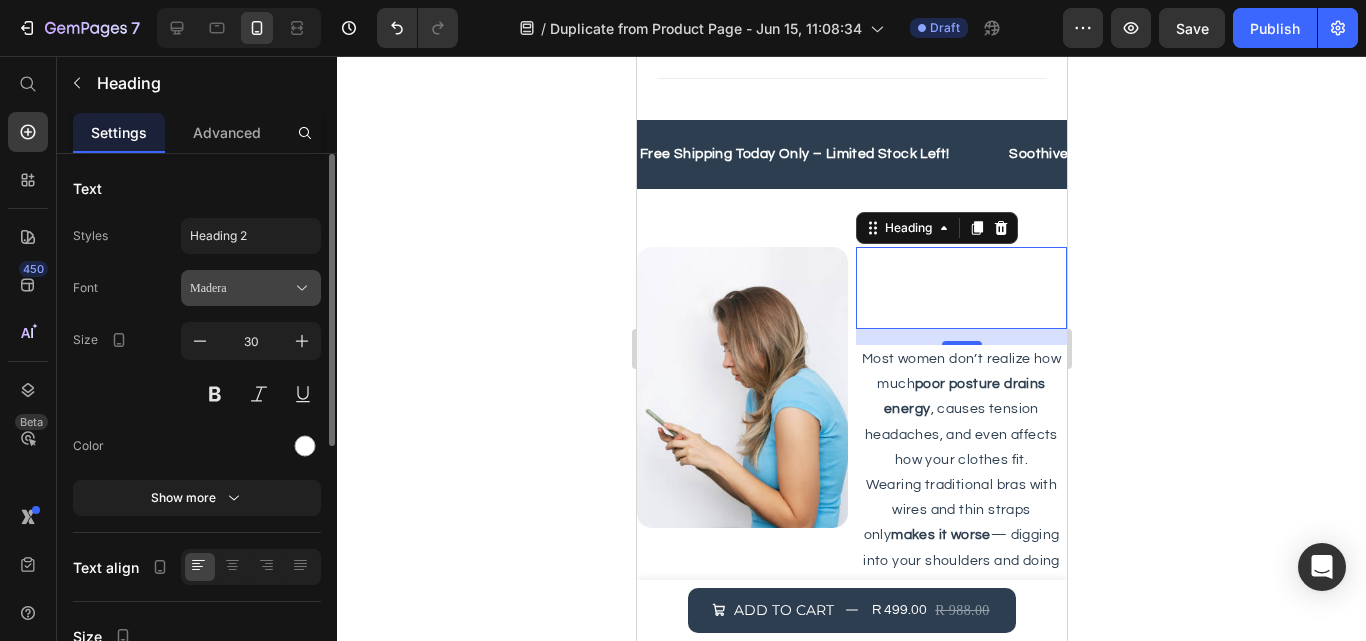 click on "Madera" at bounding box center (251, 288) 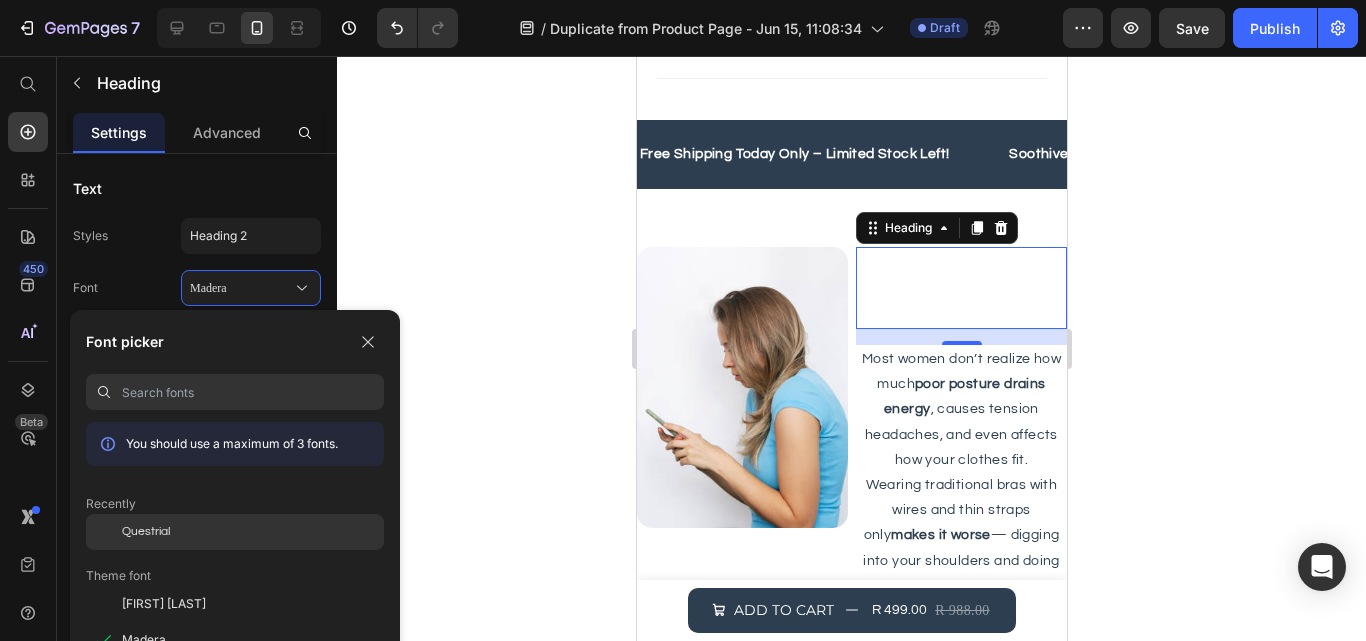 click on "Questrial" 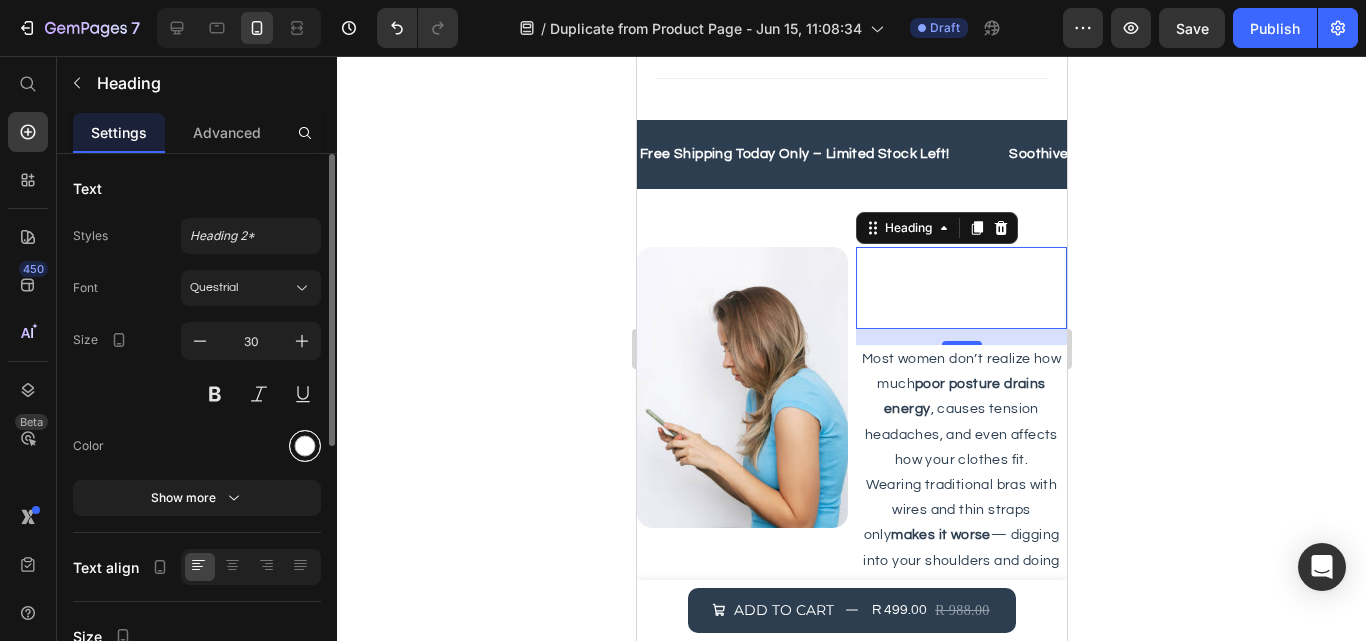 click at bounding box center [305, 446] 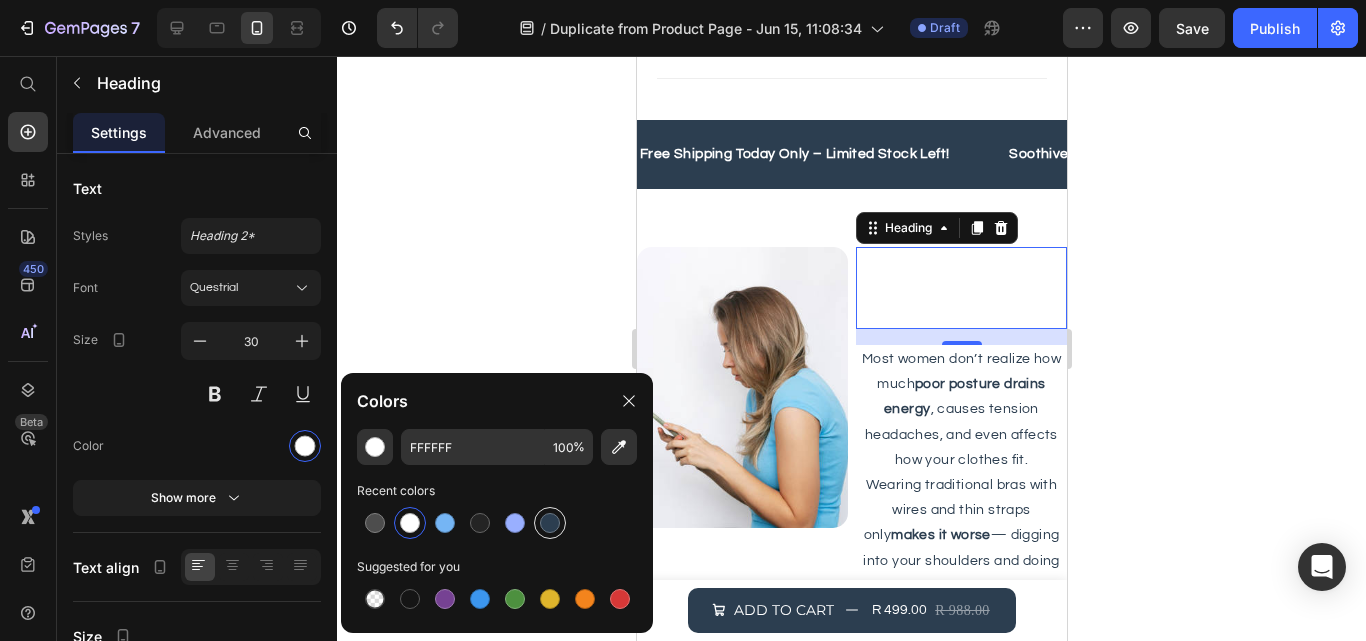 click at bounding box center [550, 523] 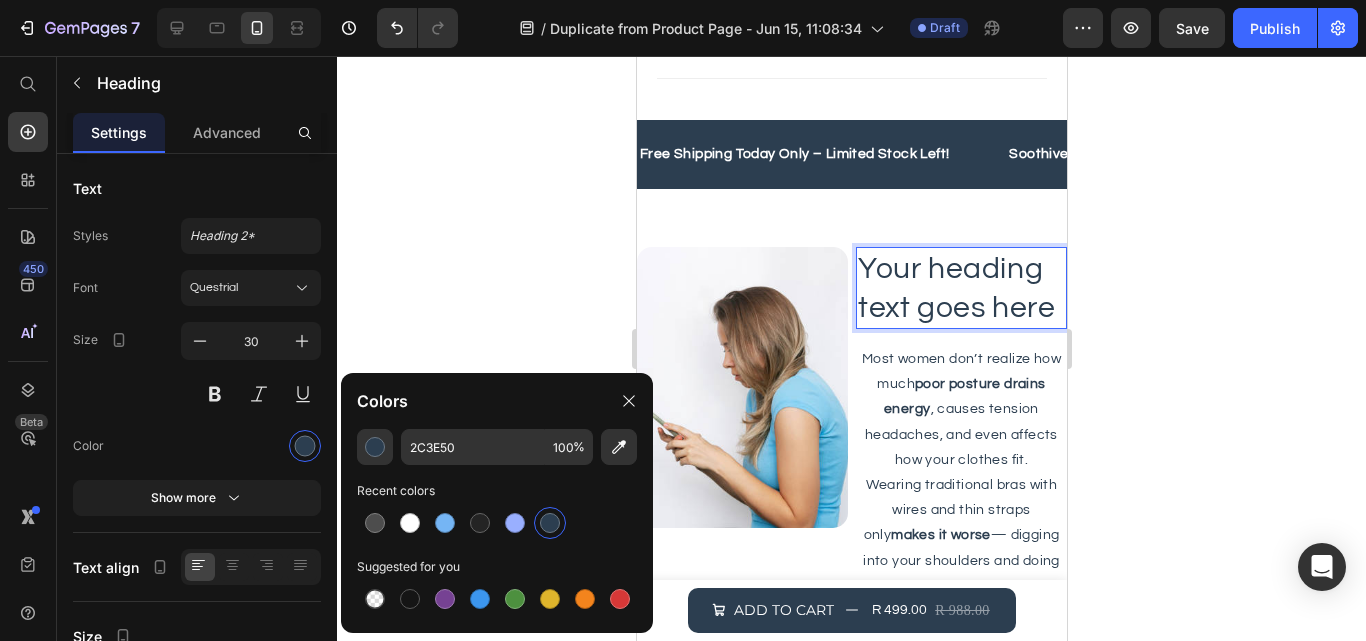 click on "Your heading text goes here" at bounding box center [960, 288] 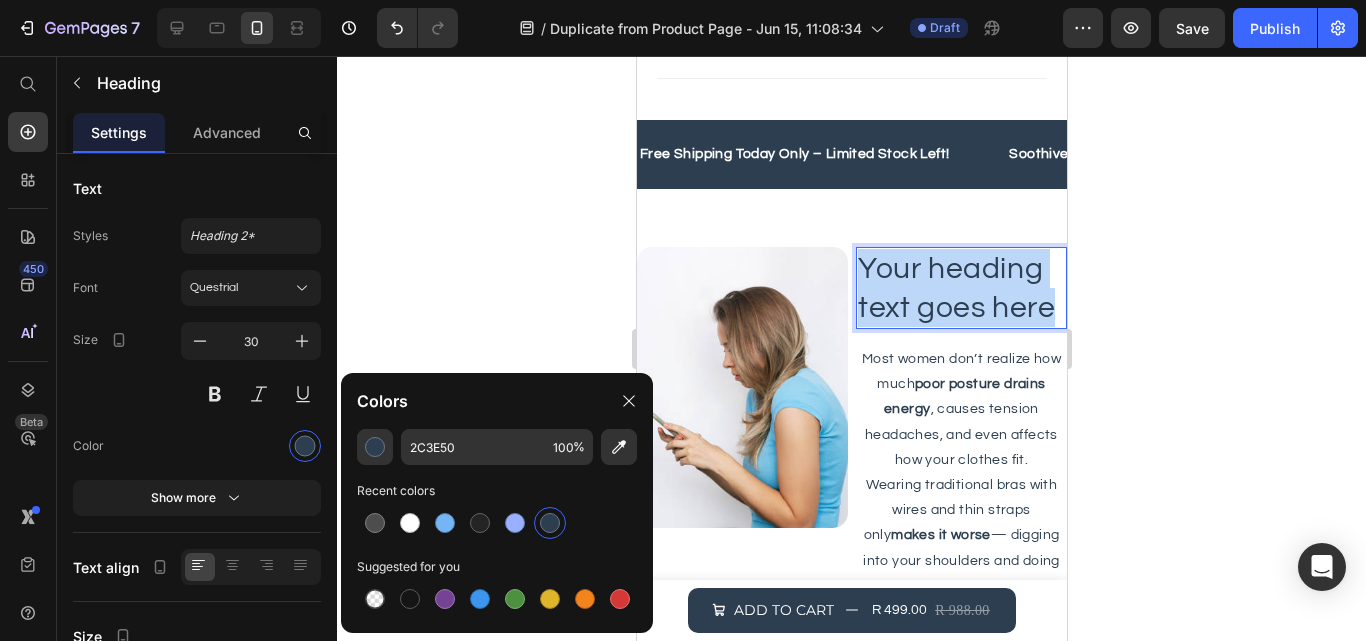 drag, startPoint x: 1045, startPoint y: 312, endPoint x: 857, endPoint y: 269, distance: 192.85487 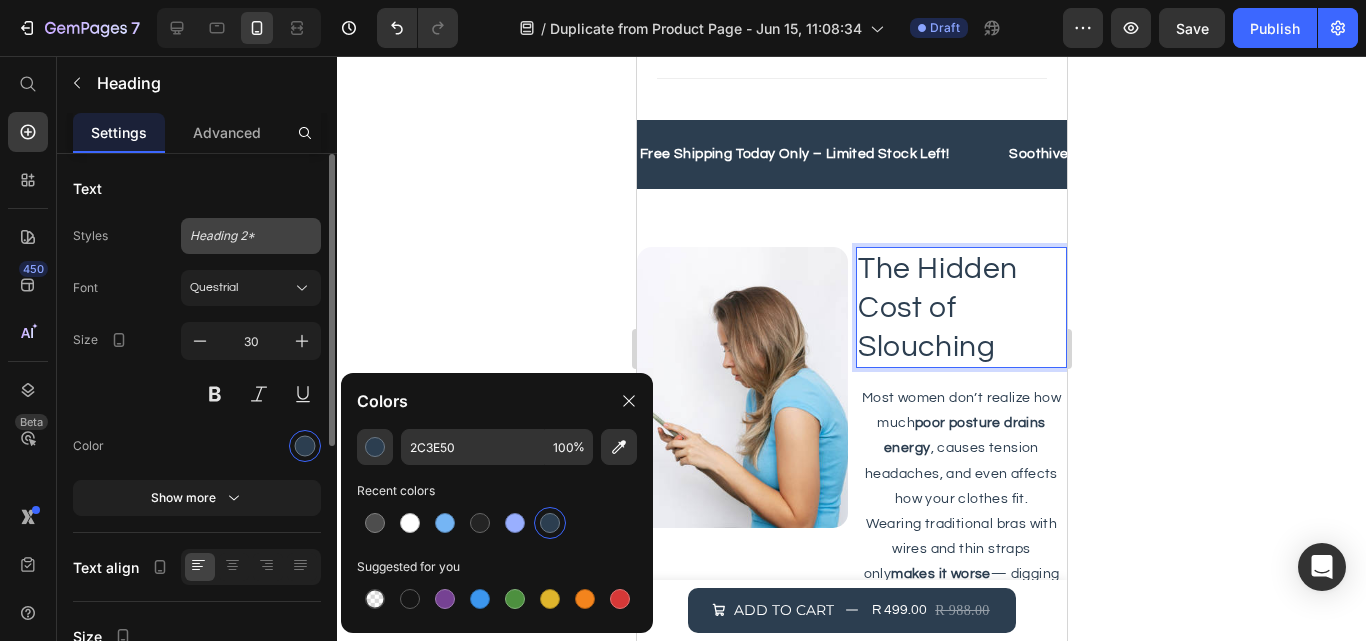 click on "Heading 2*" 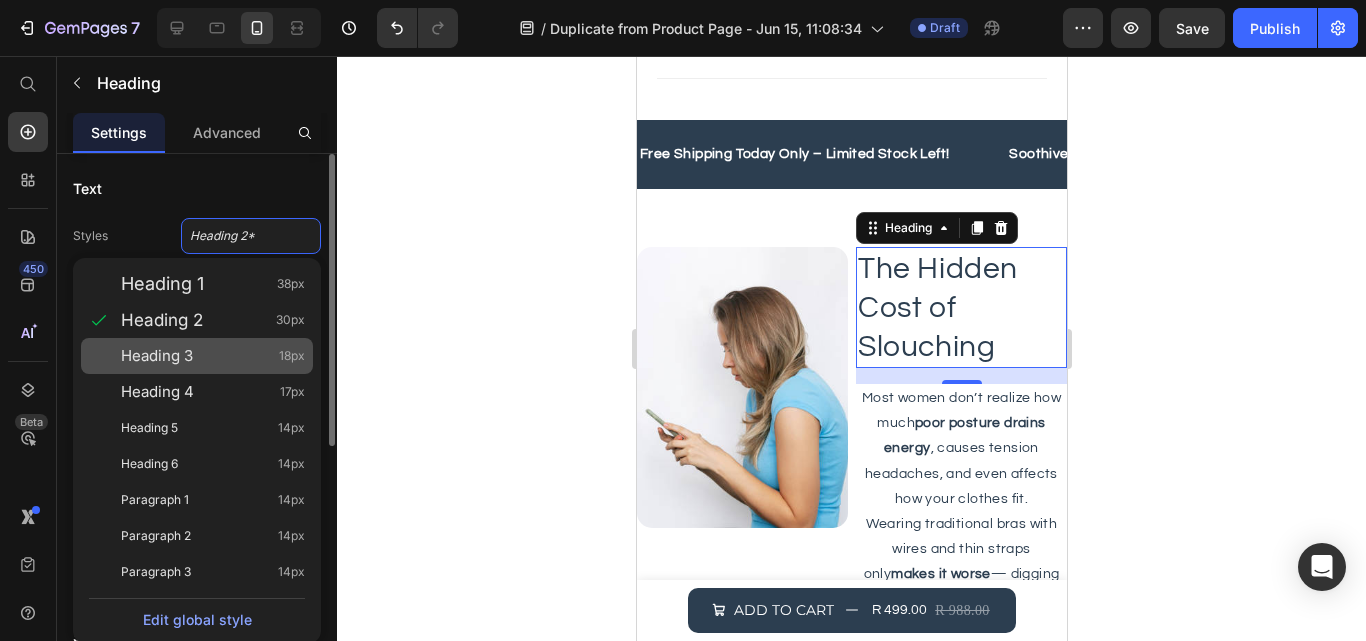 click on "Heading 3 18px" at bounding box center (213, 356) 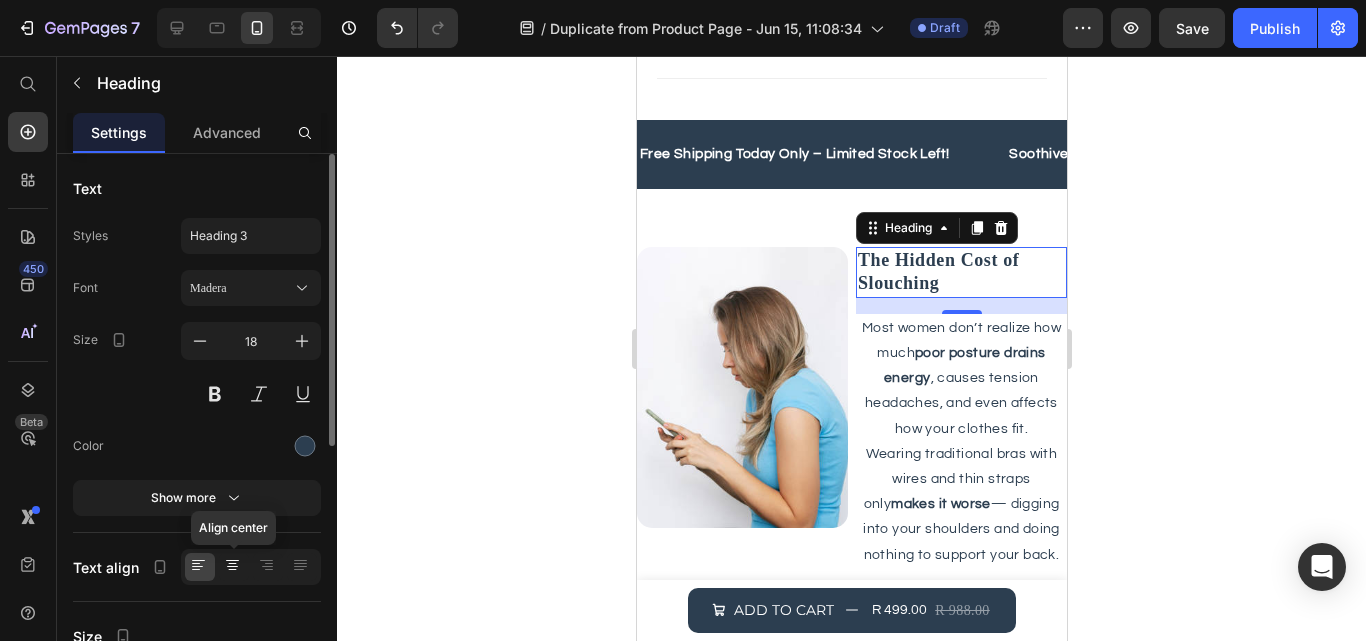 click 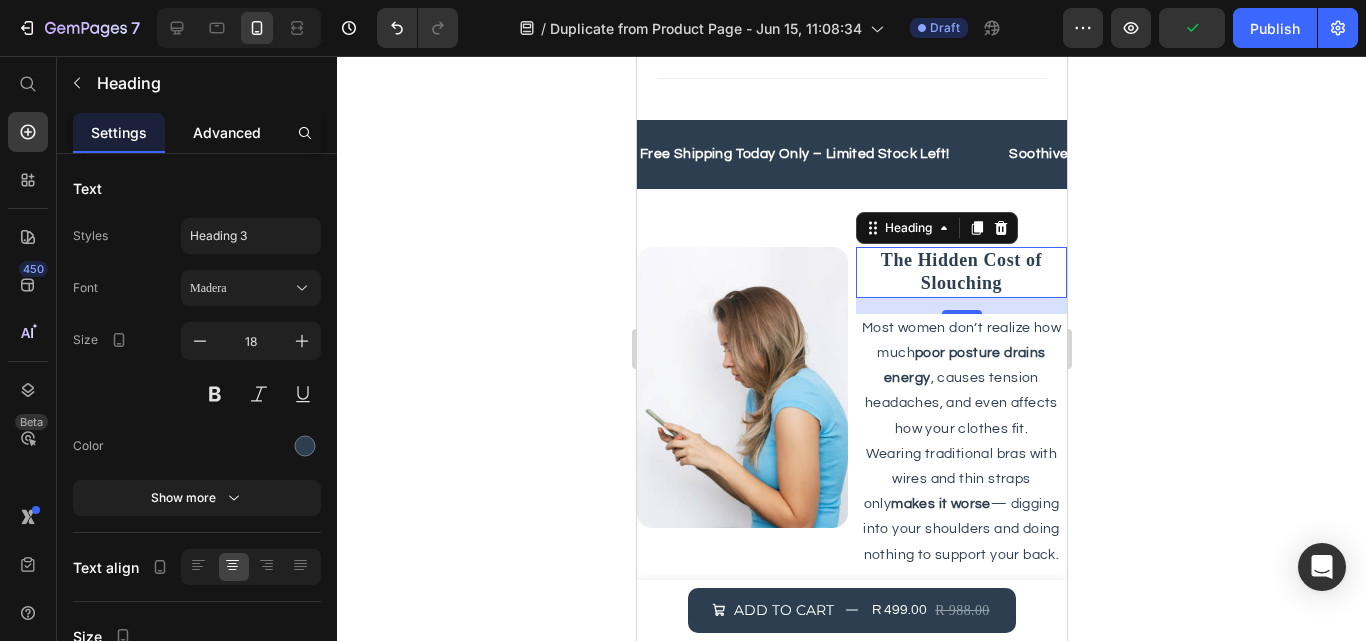 click on "Advanced" at bounding box center [227, 132] 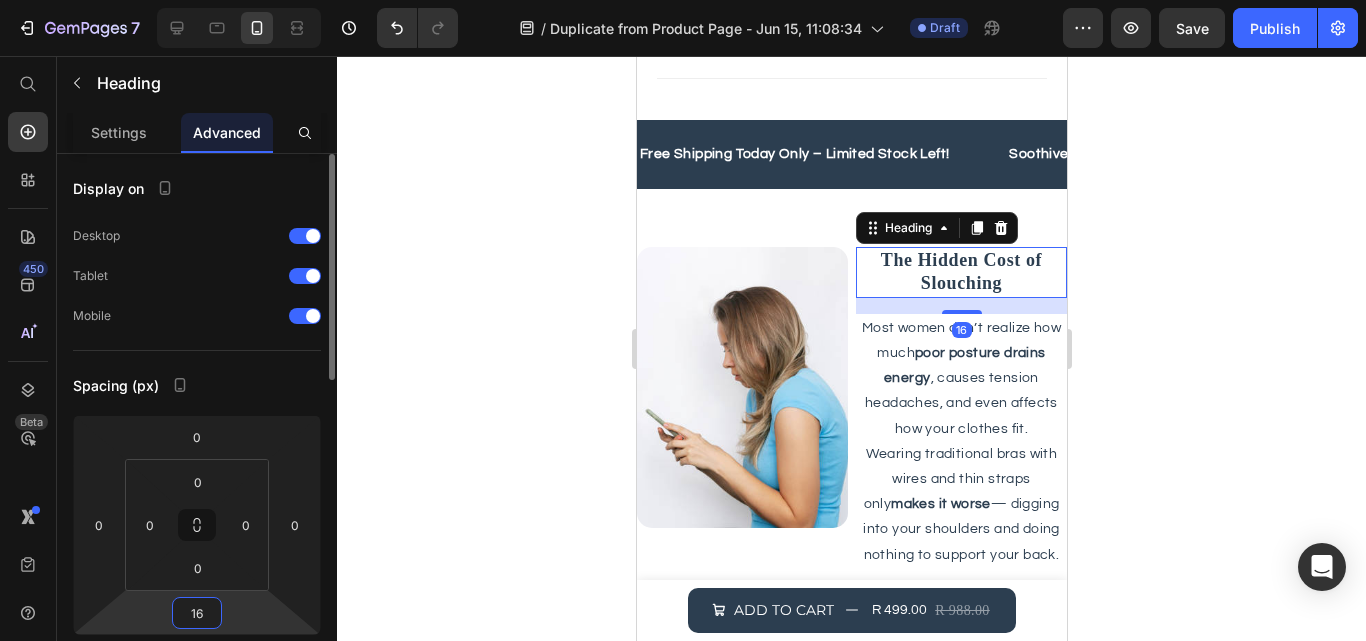 click on "7   /  Duplicate from Product Page - Jun 15, 11:08:34 Draft Preview  Save   Publish  450 Beta Start with Sections Elements Hero Section Product Detail Brands Trusted Badges Guarantee Product Breakdown How to use Testimonials Compare Bundle FAQs Social Proof Brand Story Product List Collection Blog List Contact Sticky Add to Cart Custom Footer Browse Library 450 Layout
Row
Row
Row
Row Text
Heading
Text Block Button
Button
Button
Sticky Back to top Media
Image Image" at bounding box center [683, 0] 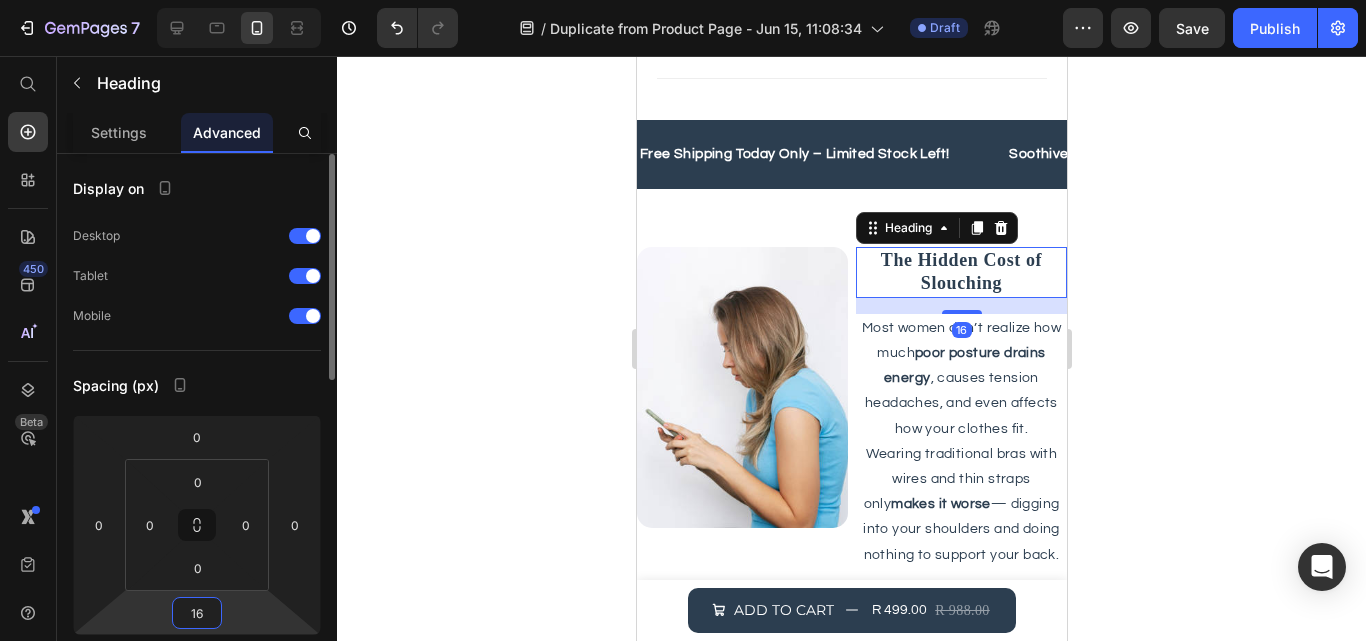 type on "1" 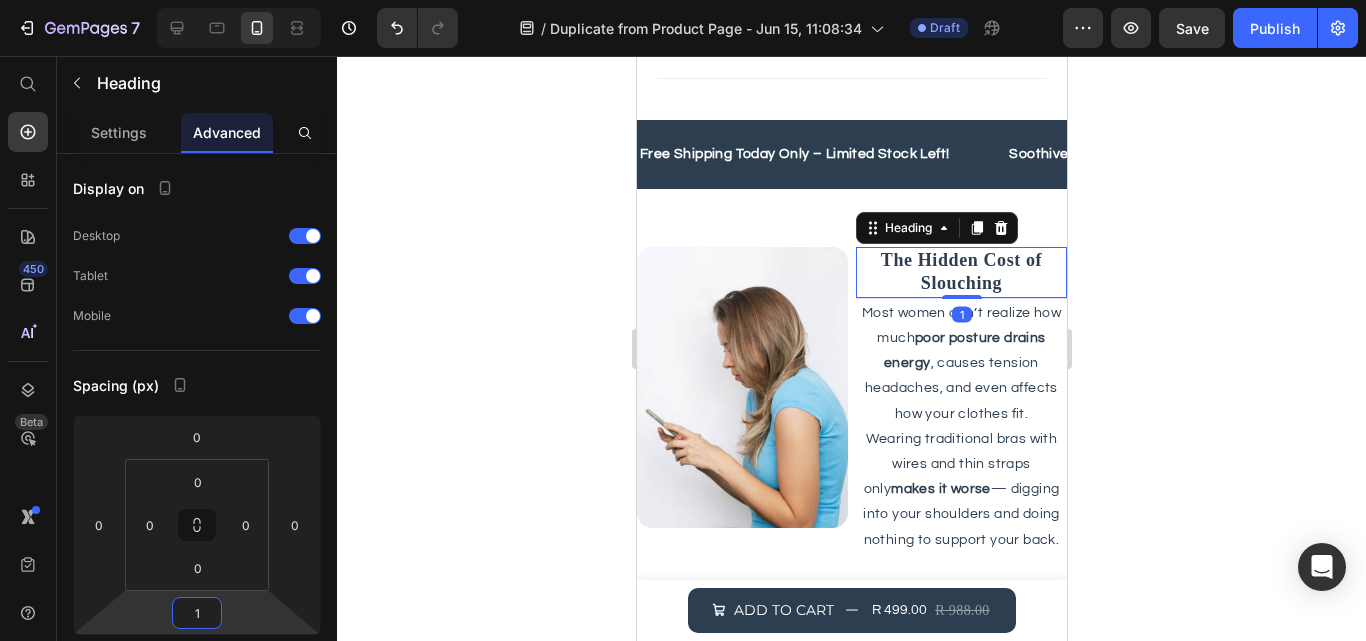 click 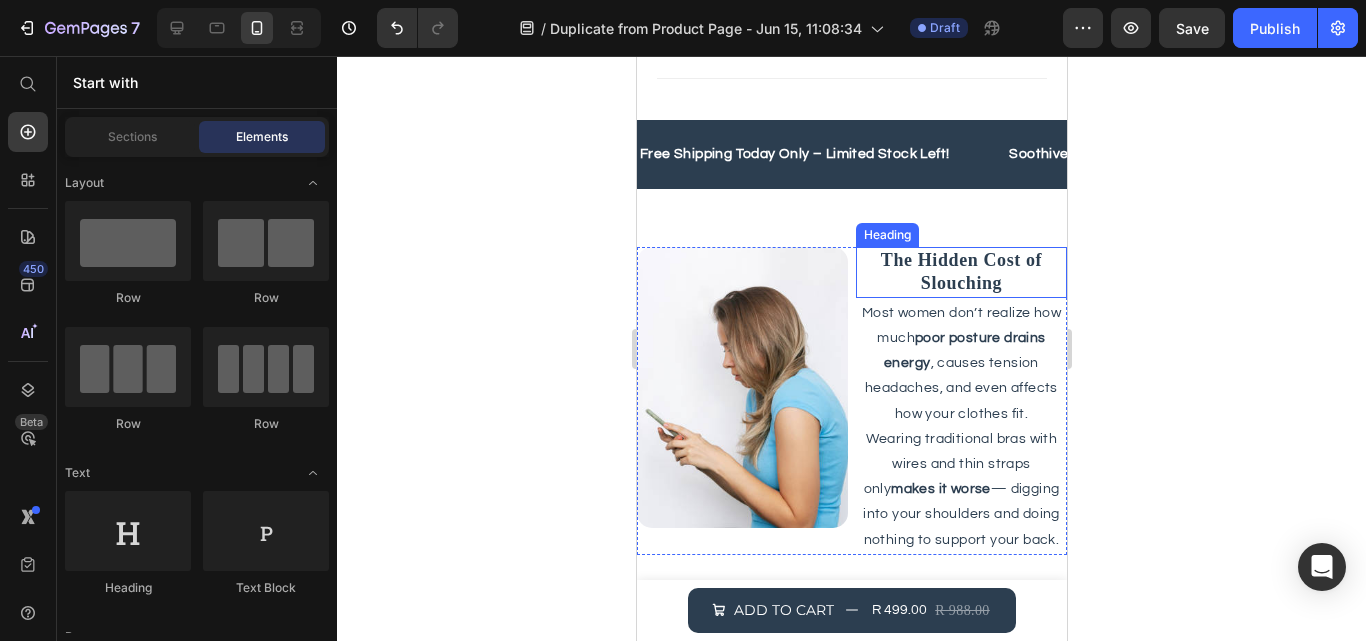 click on "The Hidden Cost of Slouching" at bounding box center (960, 272) 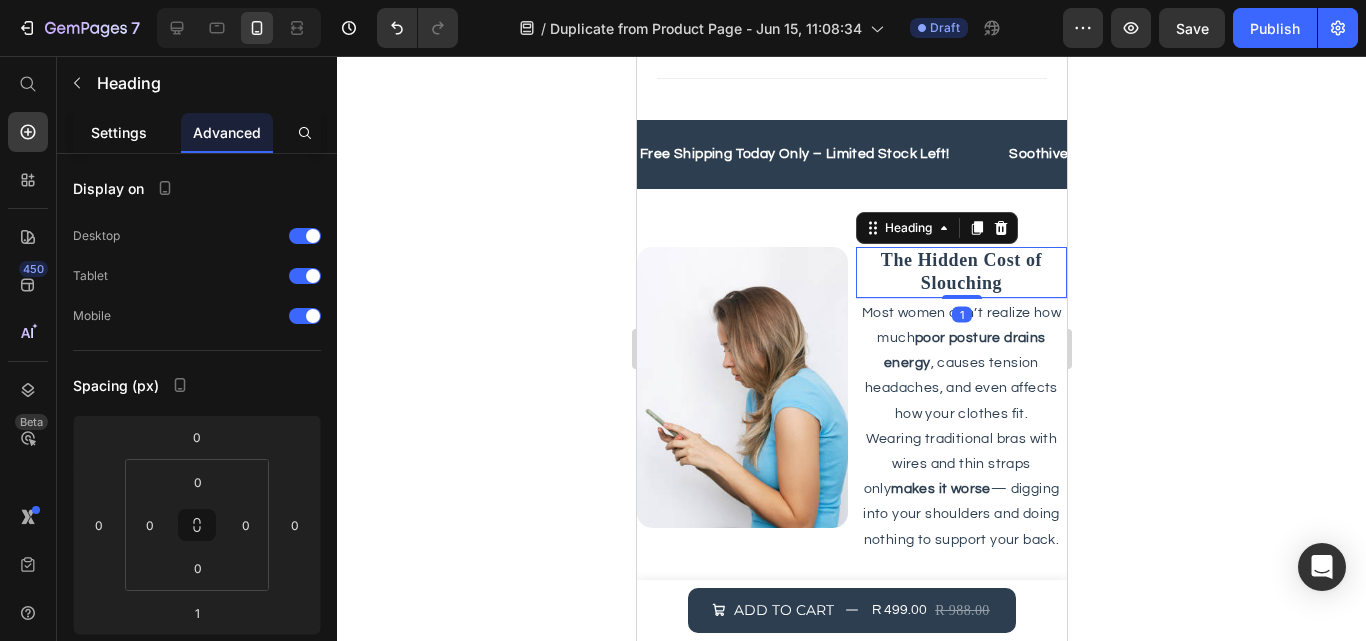 click on "Settings" 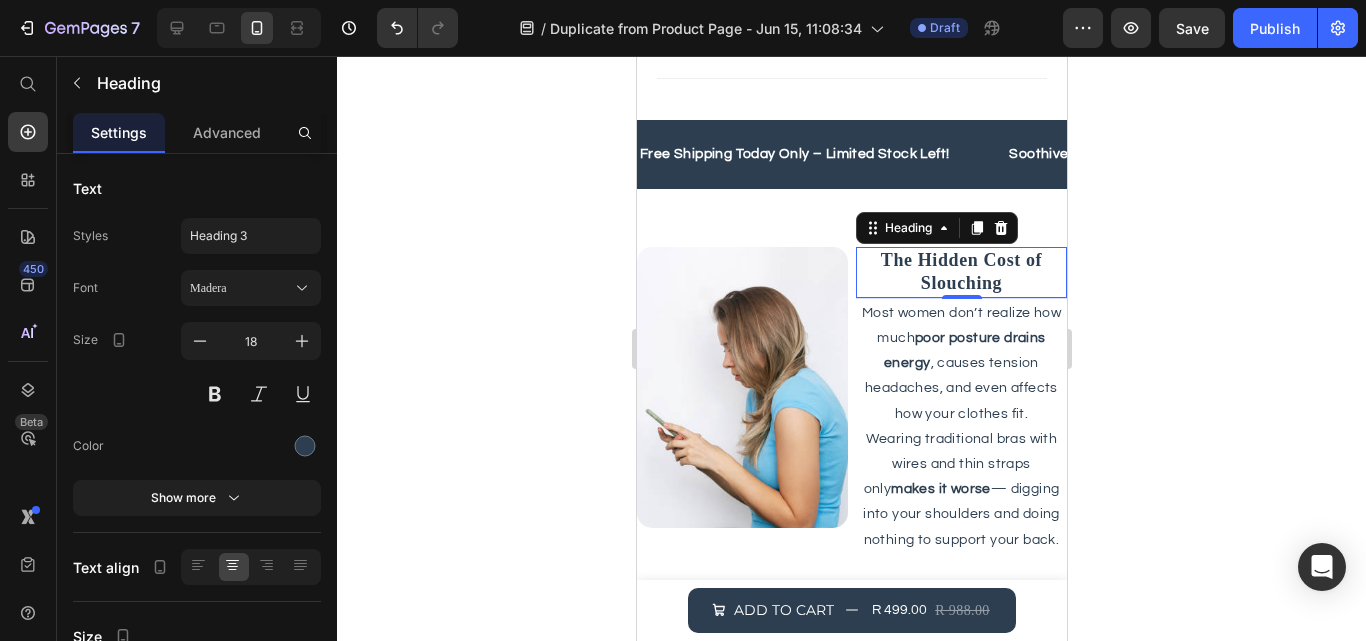click 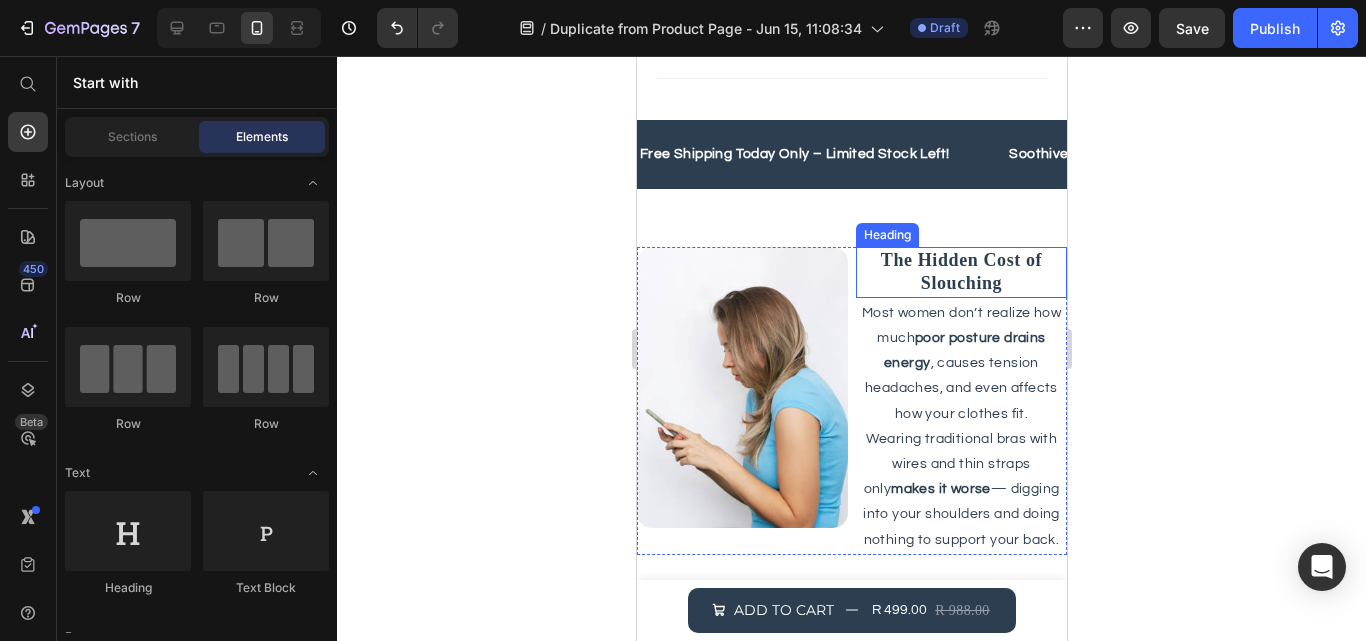 click on "The Hidden Cost of Slouching" at bounding box center (960, 272) 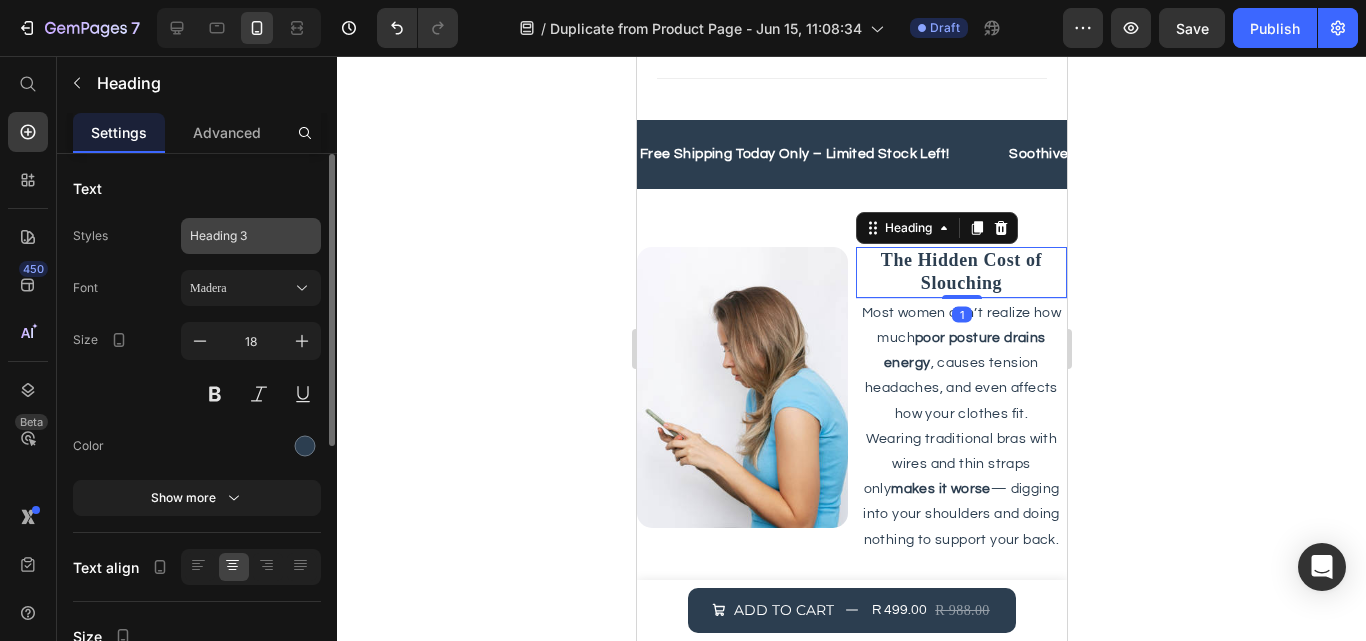click on "Heading 3" at bounding box center (239, 236) 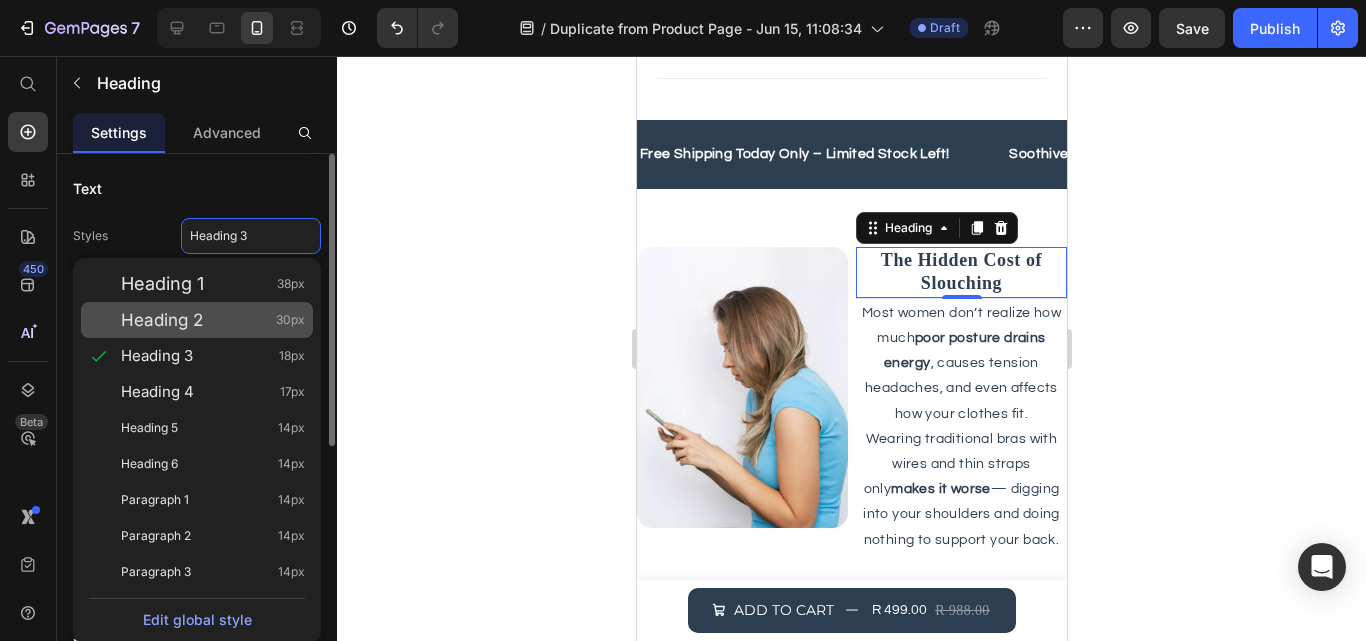 click on "Heading 2 30px" 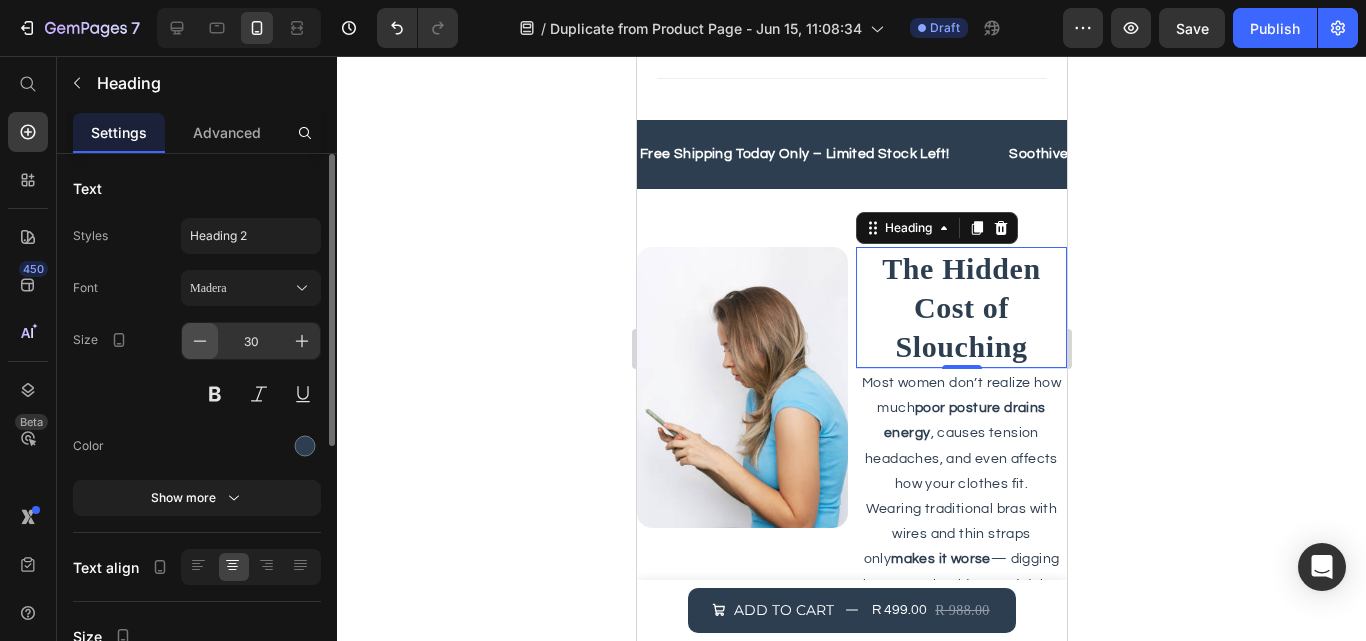 click 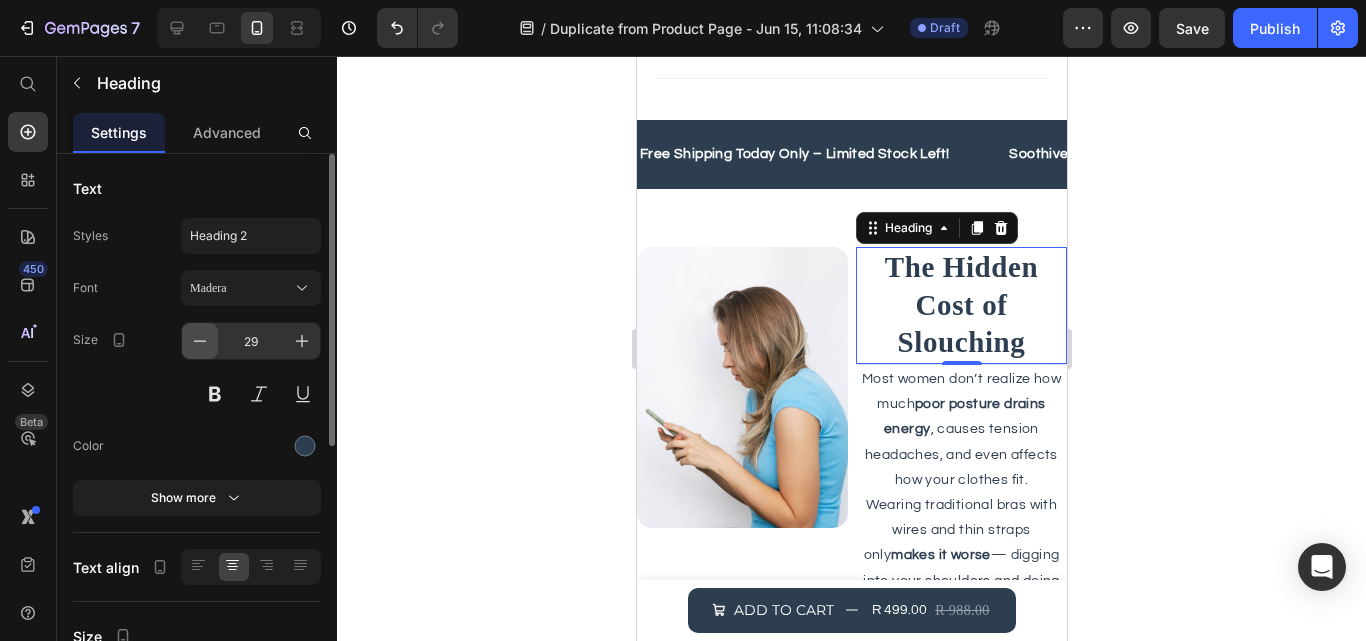 click 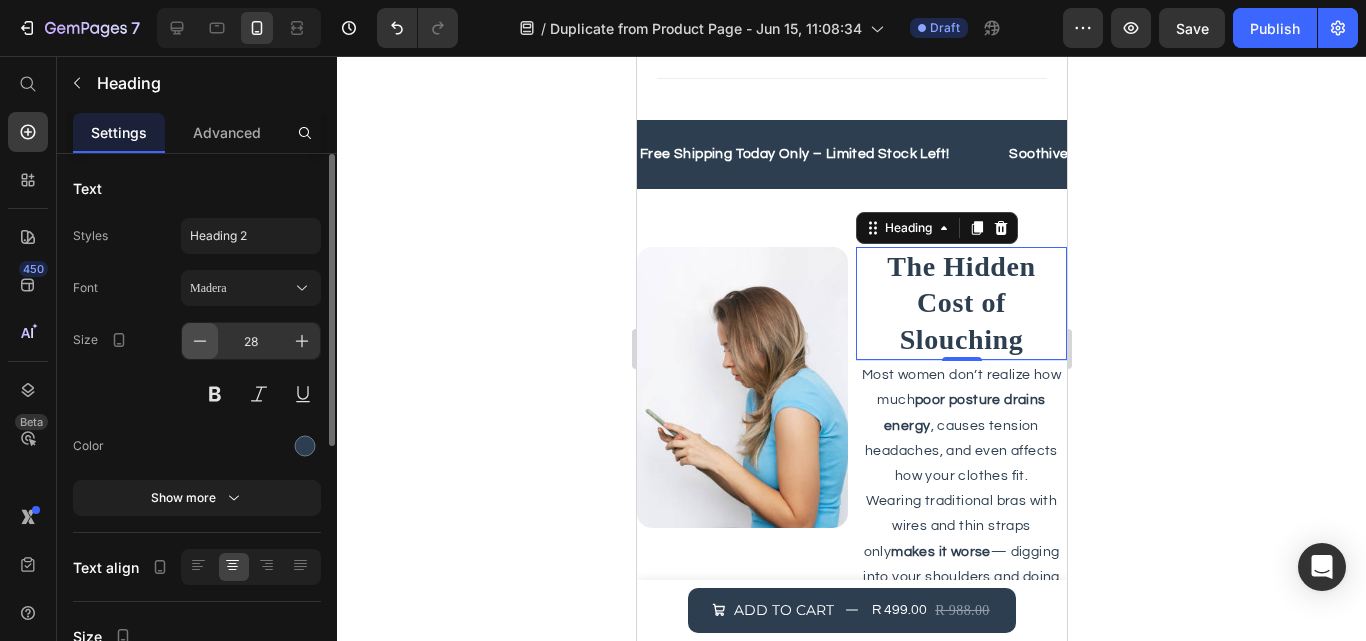 click 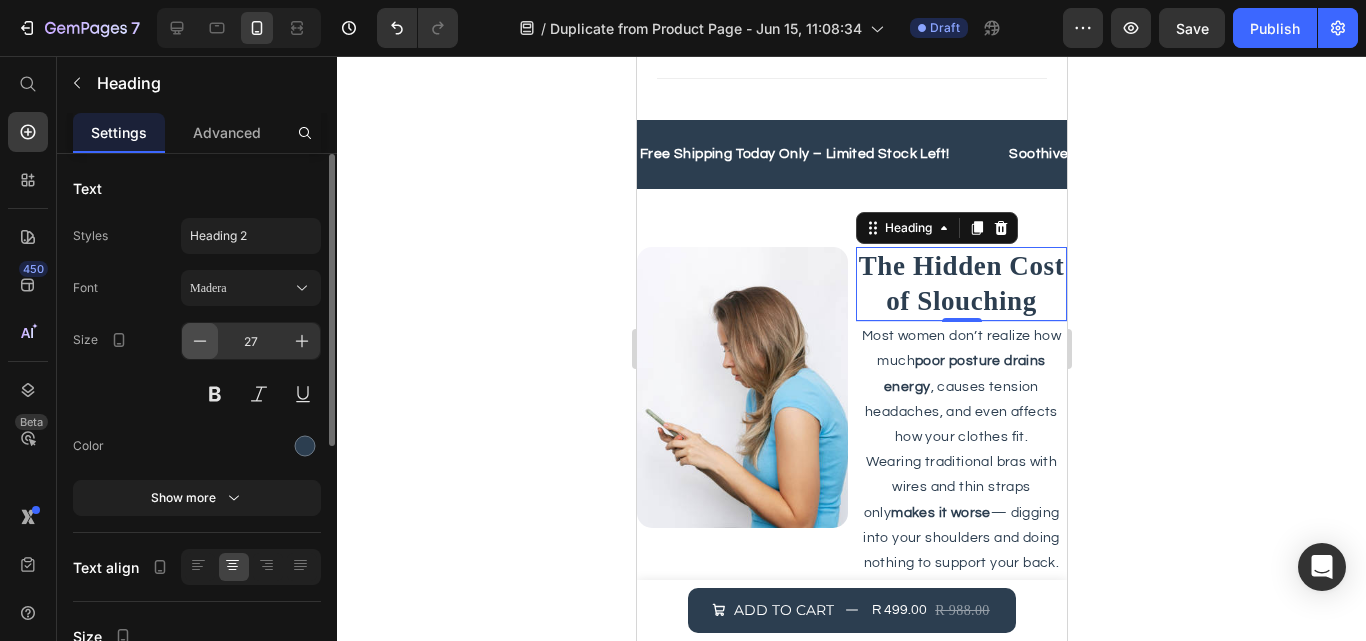click 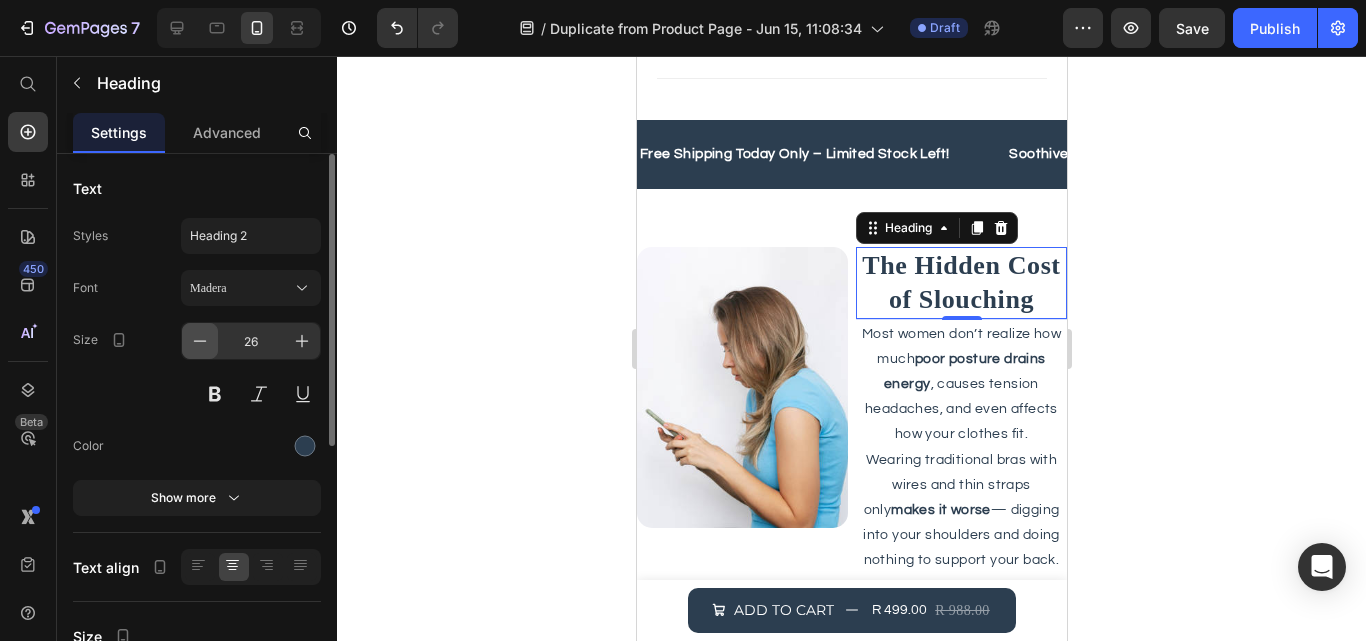 click 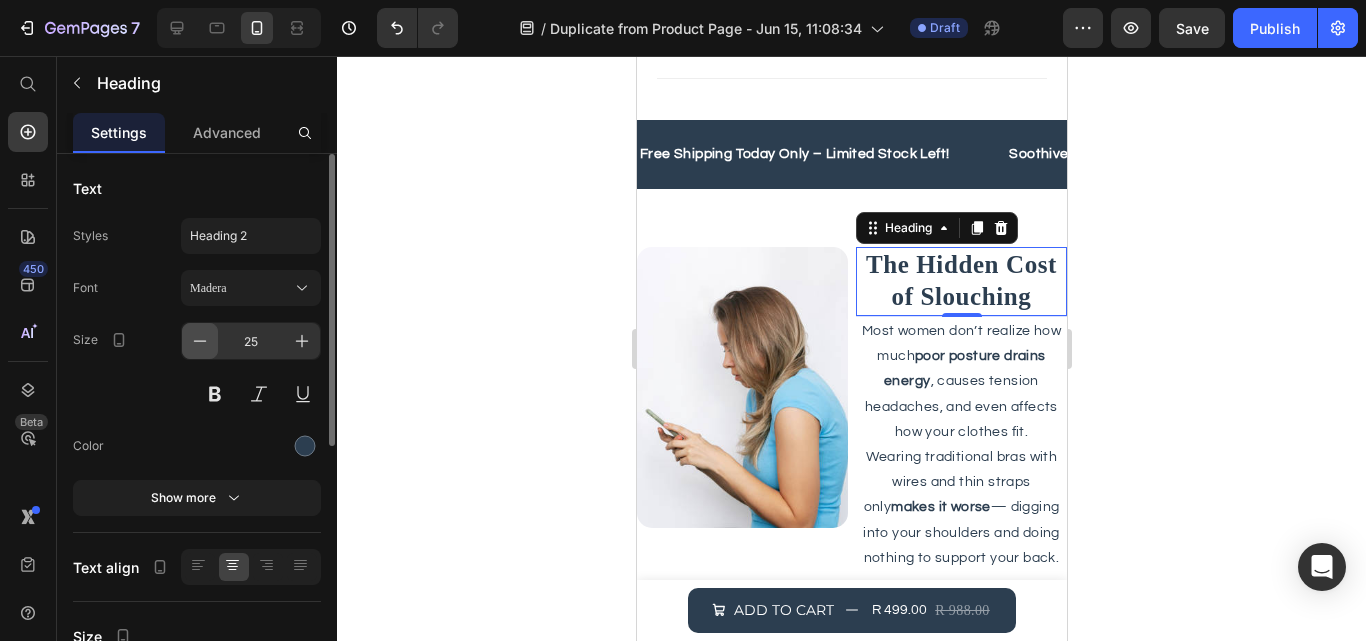 click 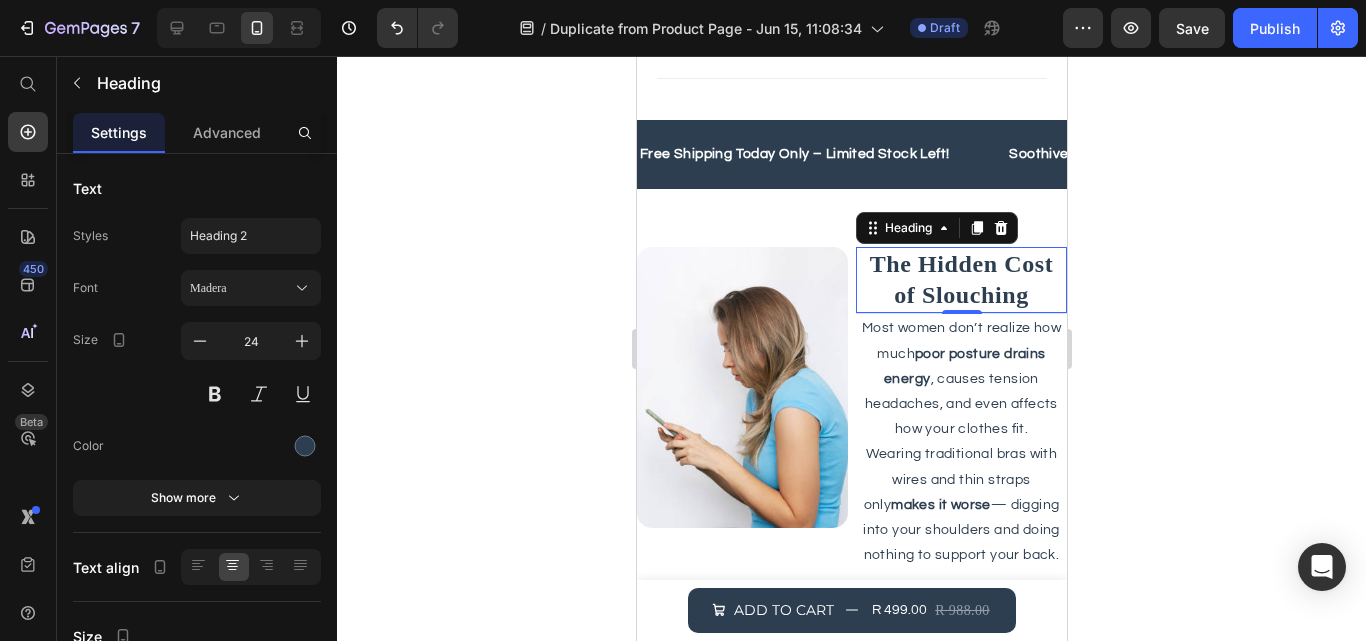 click 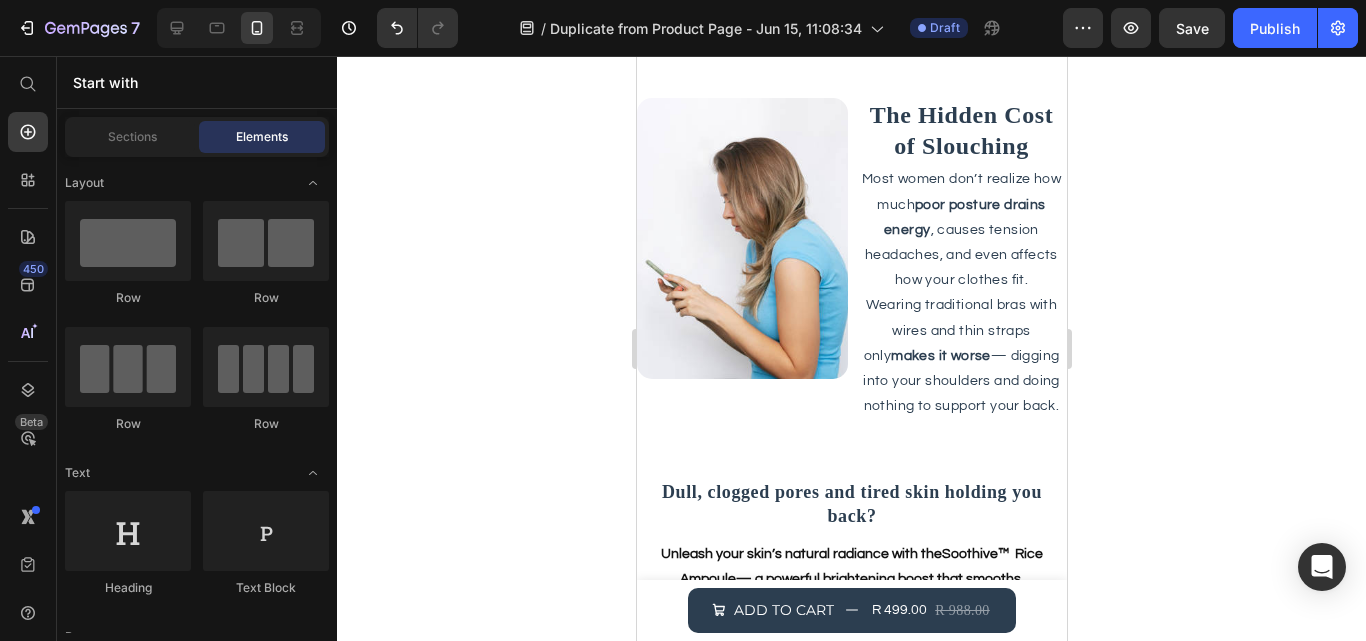 scroll, scrollTop: 2085, scrollLeft: 0, axis: vertical 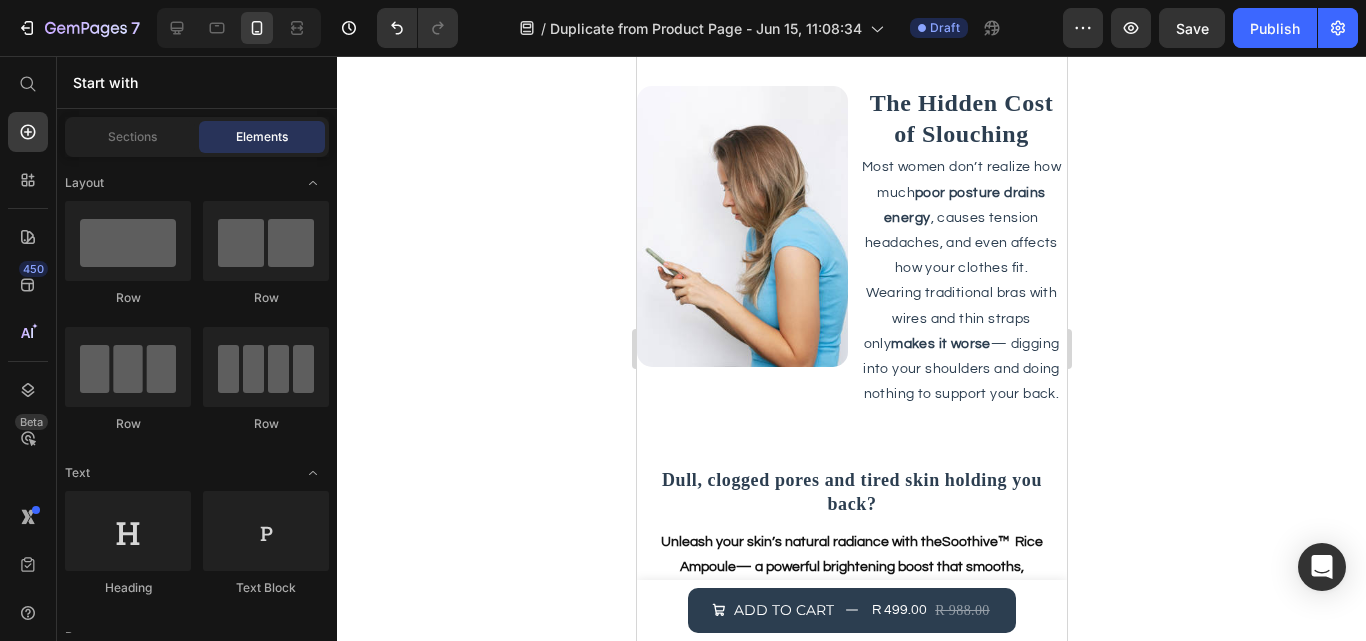 drag, startPoint x: 1060, startPoint y: 271, endPoint x: 1704, endPoint y: 341, distance: 647.79315 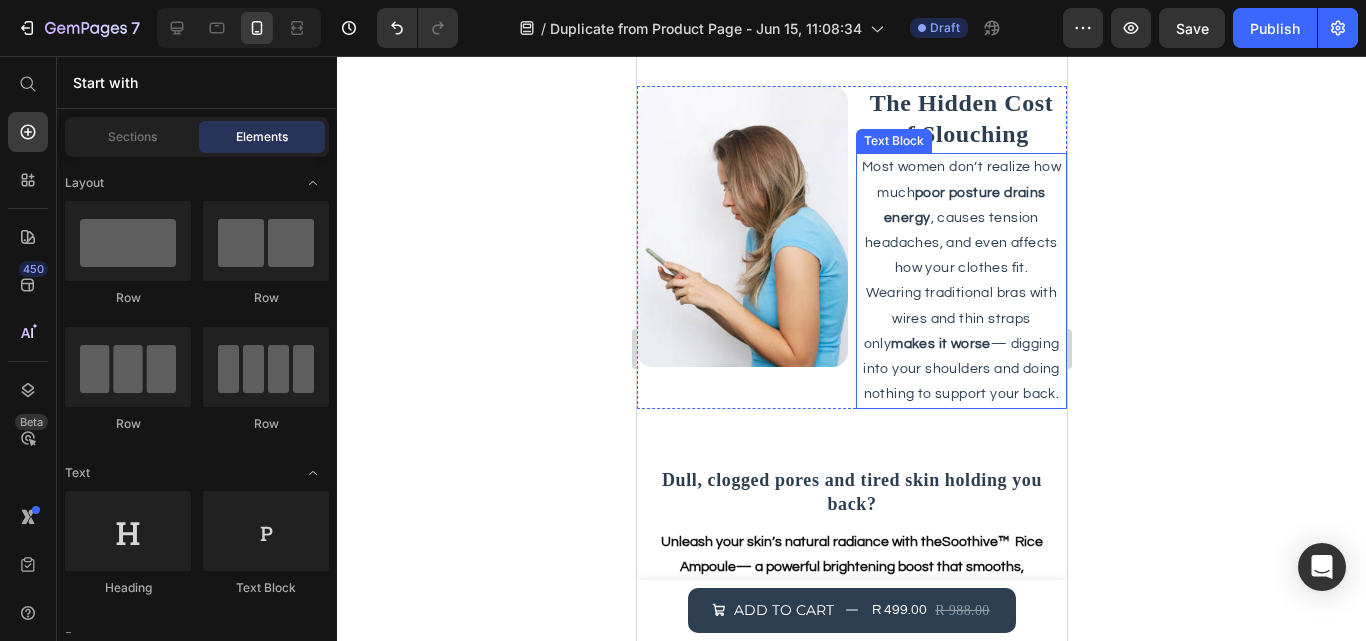 click on "Wearing traditional bras with wires and thin straps only  makes it worse  — digging into your shoulders and doing nothing to support your back." at bounding box center [960, 344] 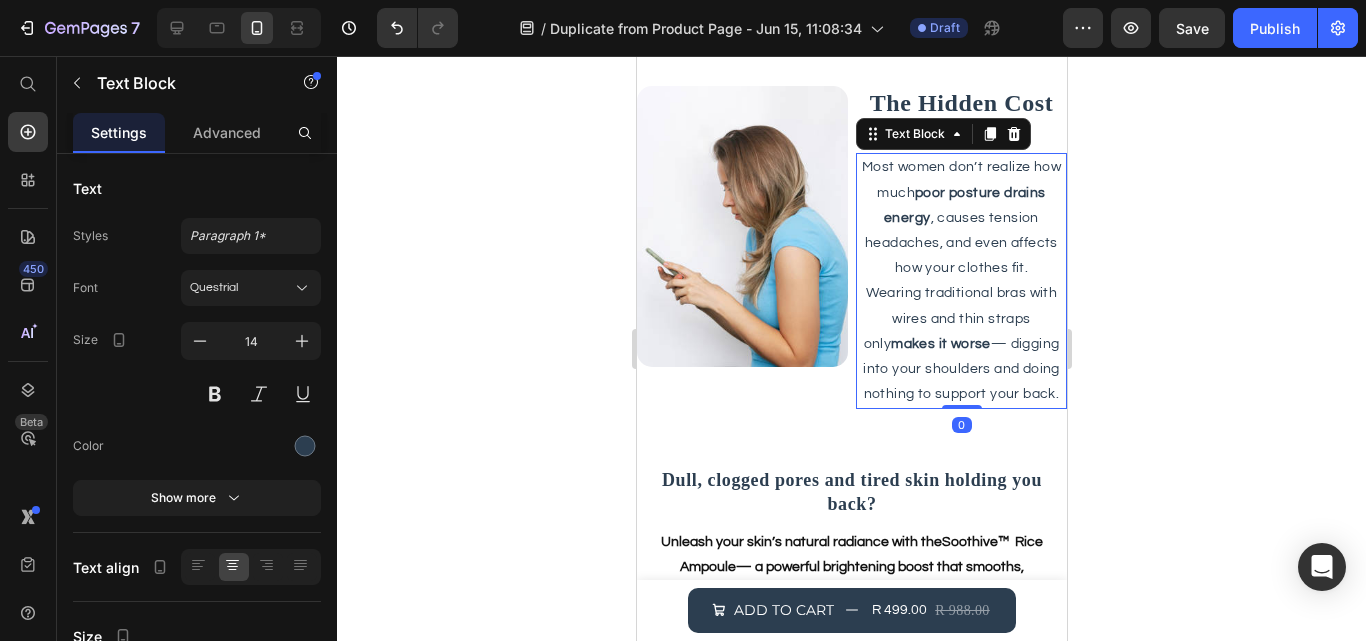 drag, startPoint x: 847, startPoint y: 292, endPoint x: 1040, endPoint y: 392, distance: 217.36835 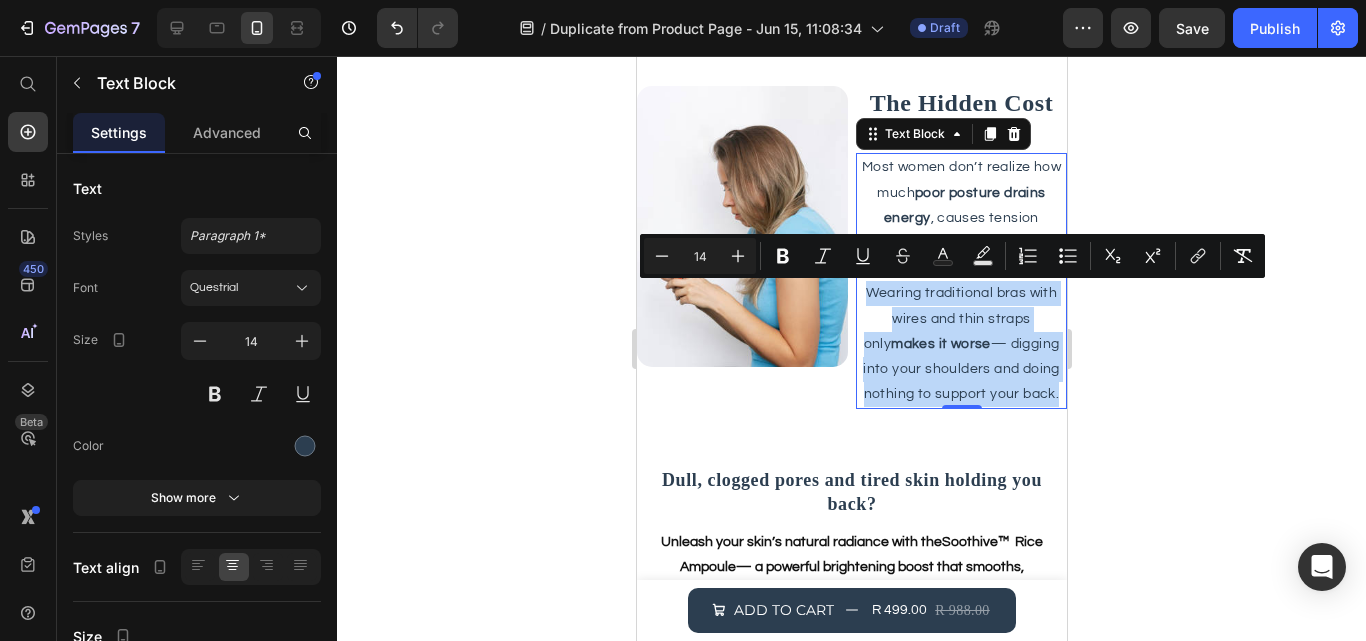 copy on "Wearing traditional bras with wires and thin straps only  makes it worse  — digging into your shoulders and doing nothing to support your back" 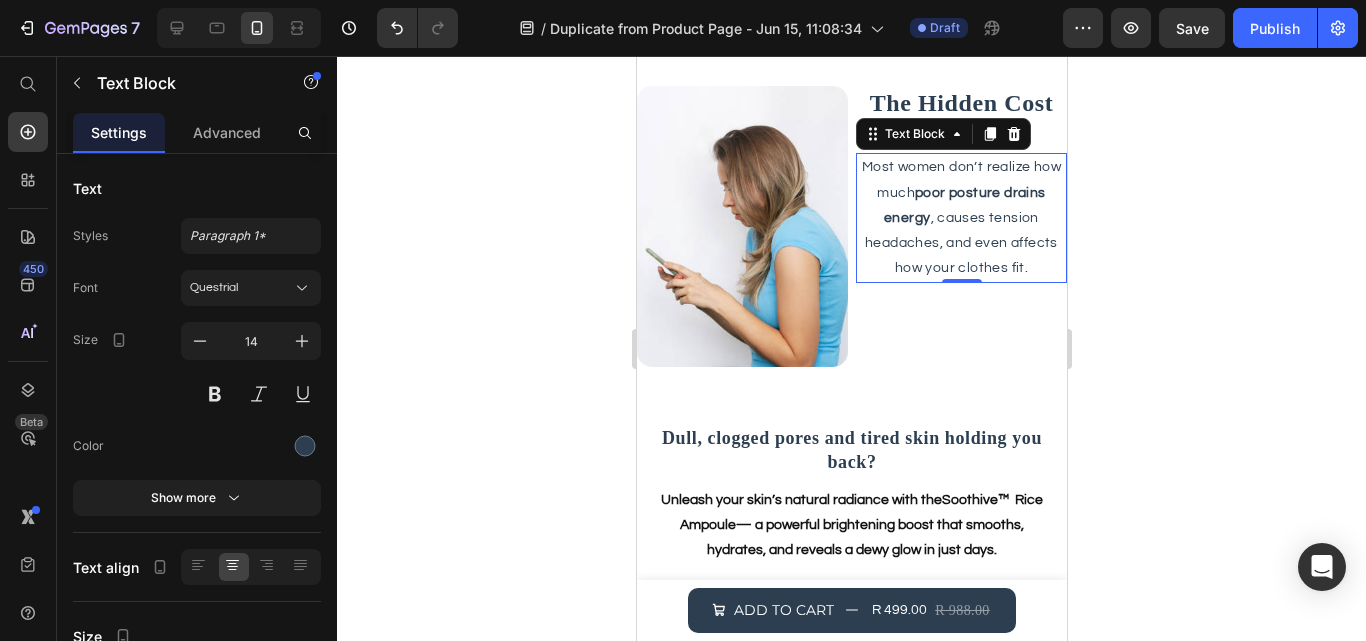 click 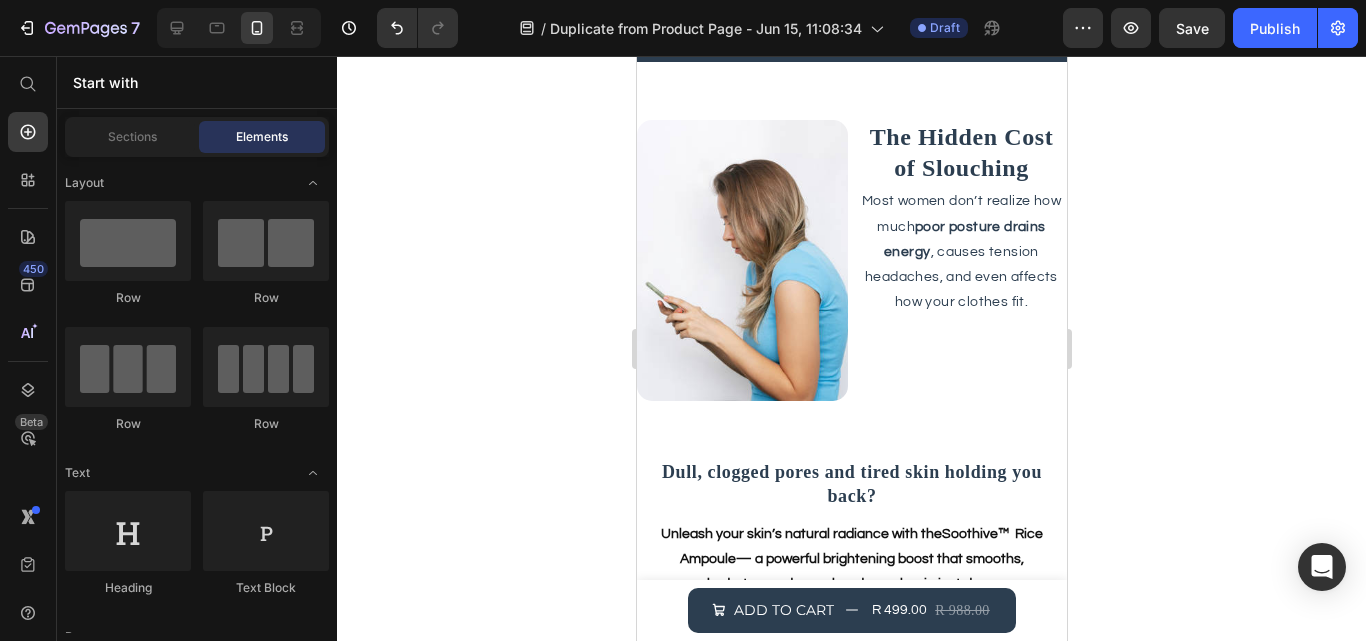 scroll, scrollTop: 2062, scrollLeft: 0, axis: vertical 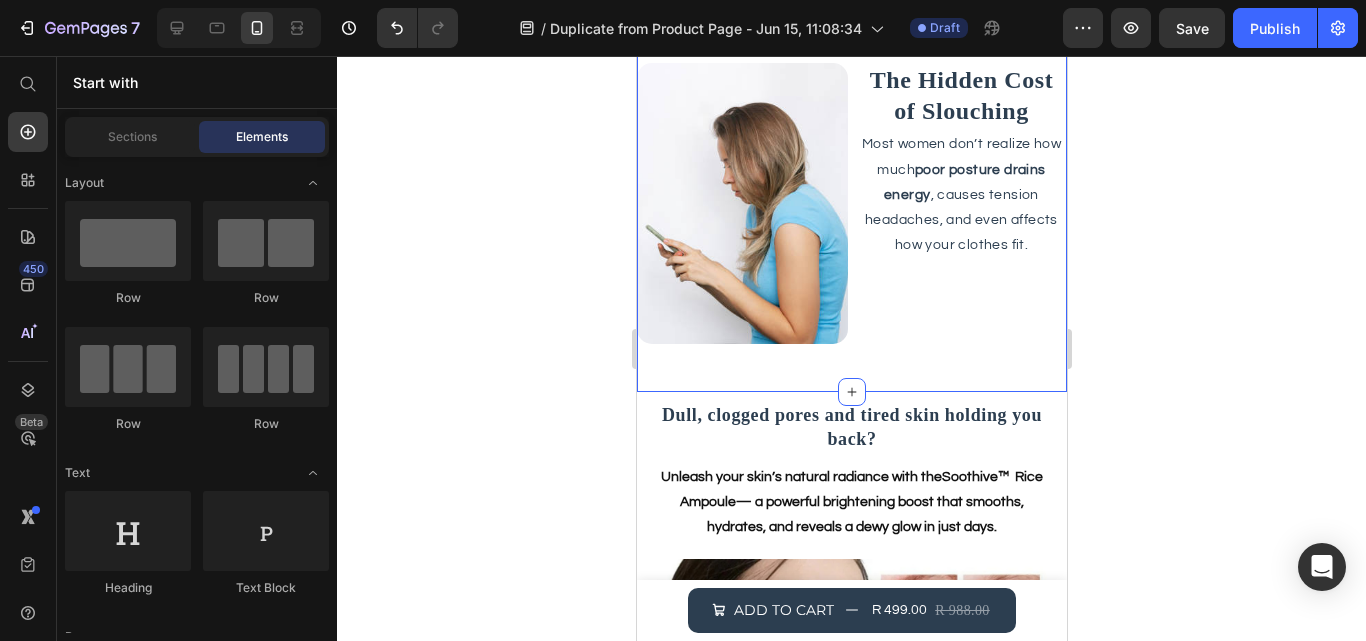 click on "Image The Hidden Cost of Slouching Heading Most women don’t realize how much  poor posture drains energy , causes tension headaches, and even affects how your clothes fit. Text Block Row Section 4" at bounding box center (851, 211) 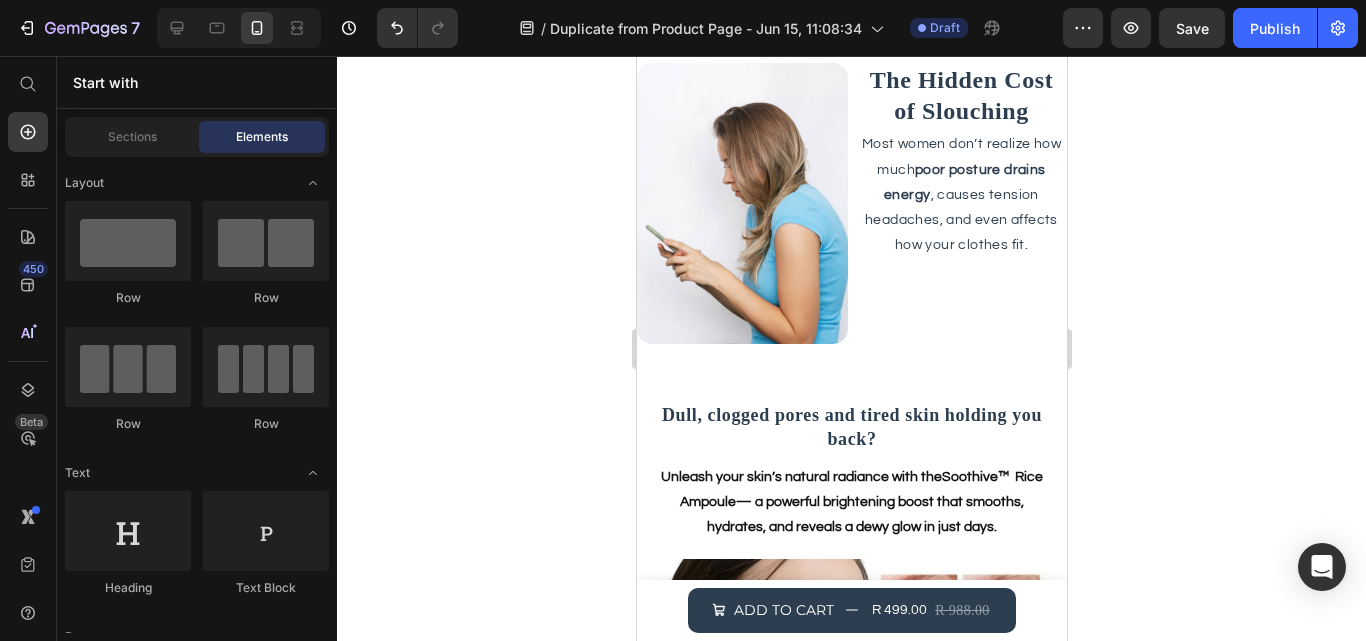scroll, scrollTop: 1971, scrollLeft: 0, axis: vertical 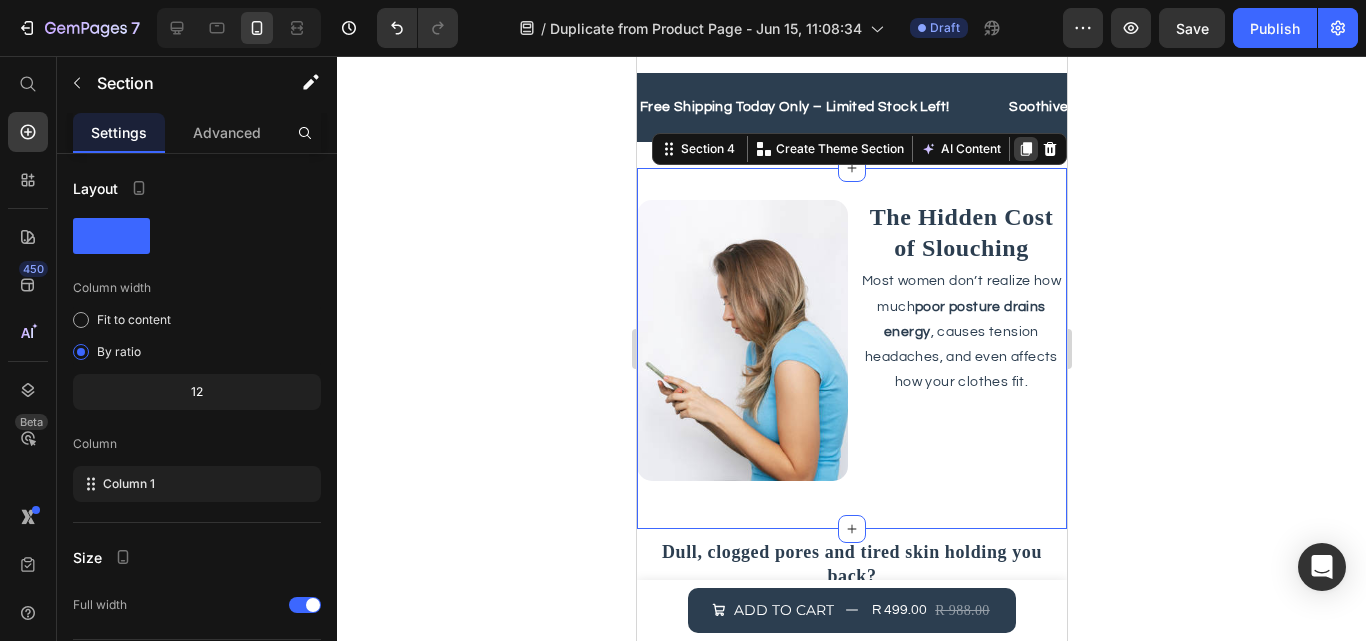 click 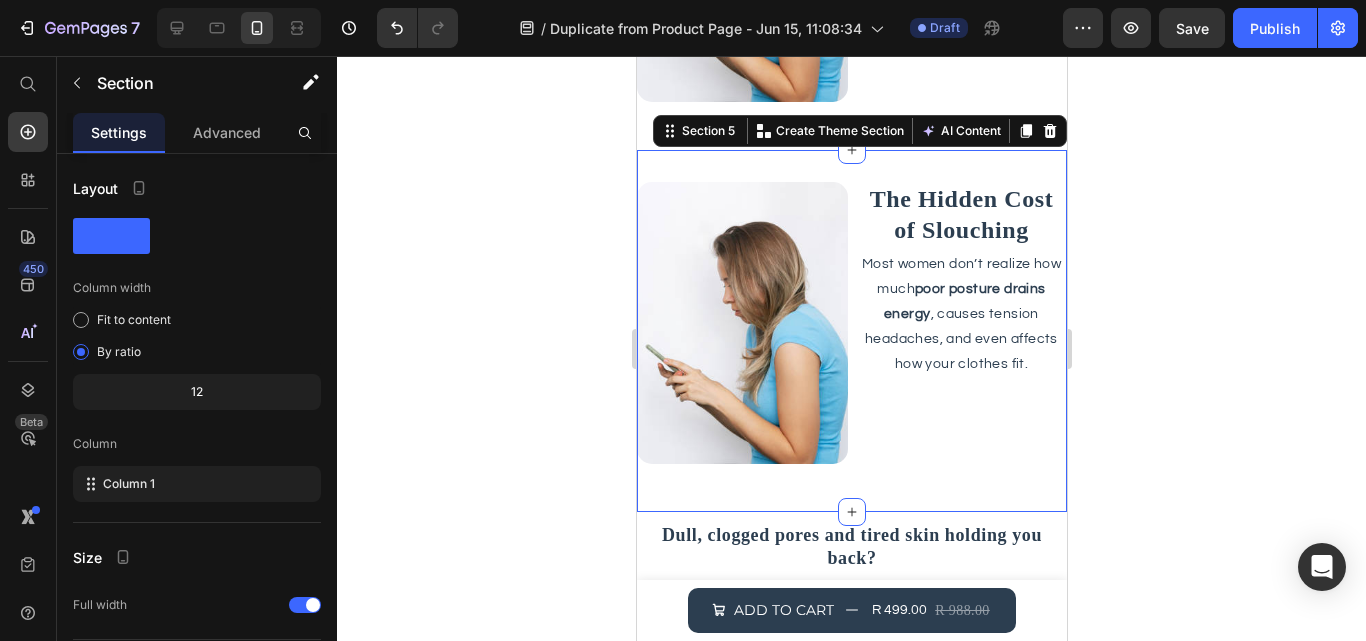 scroll, scrollTop: 2364, scrollLeft: 0, axis: vertical 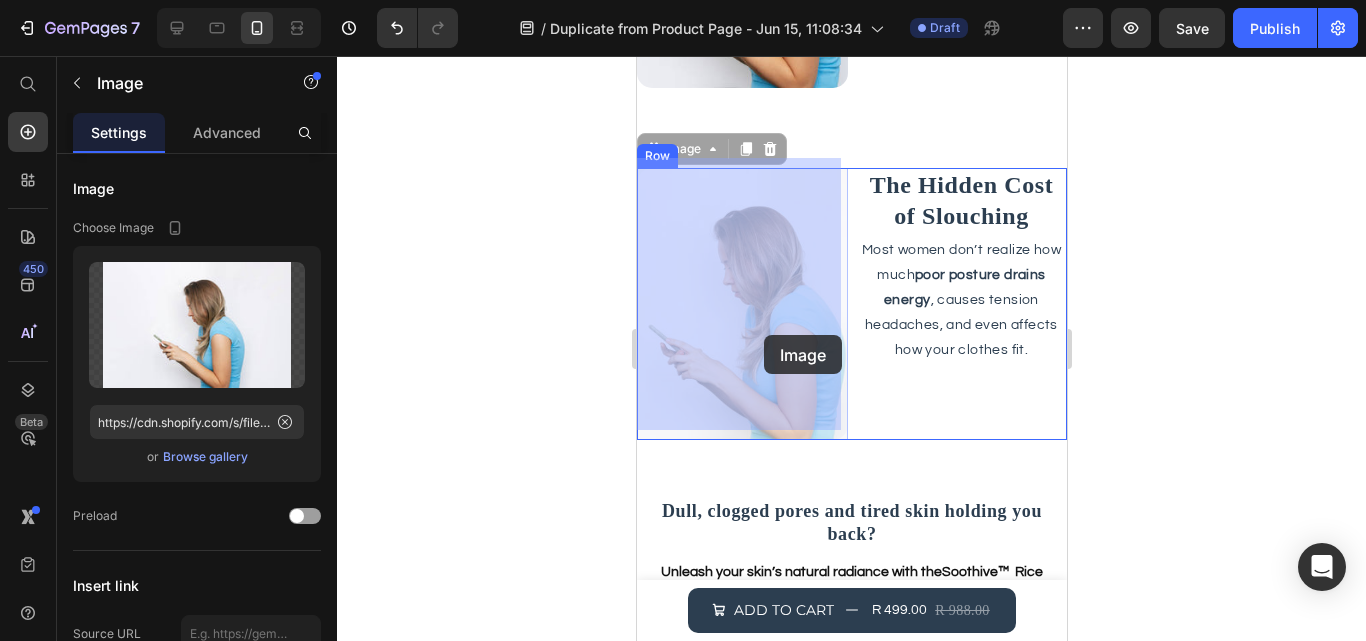 drag, startPoint x: 802, startPoint y: 316, endPoint x: 763, endPoint y: 335, distance: 43.382023 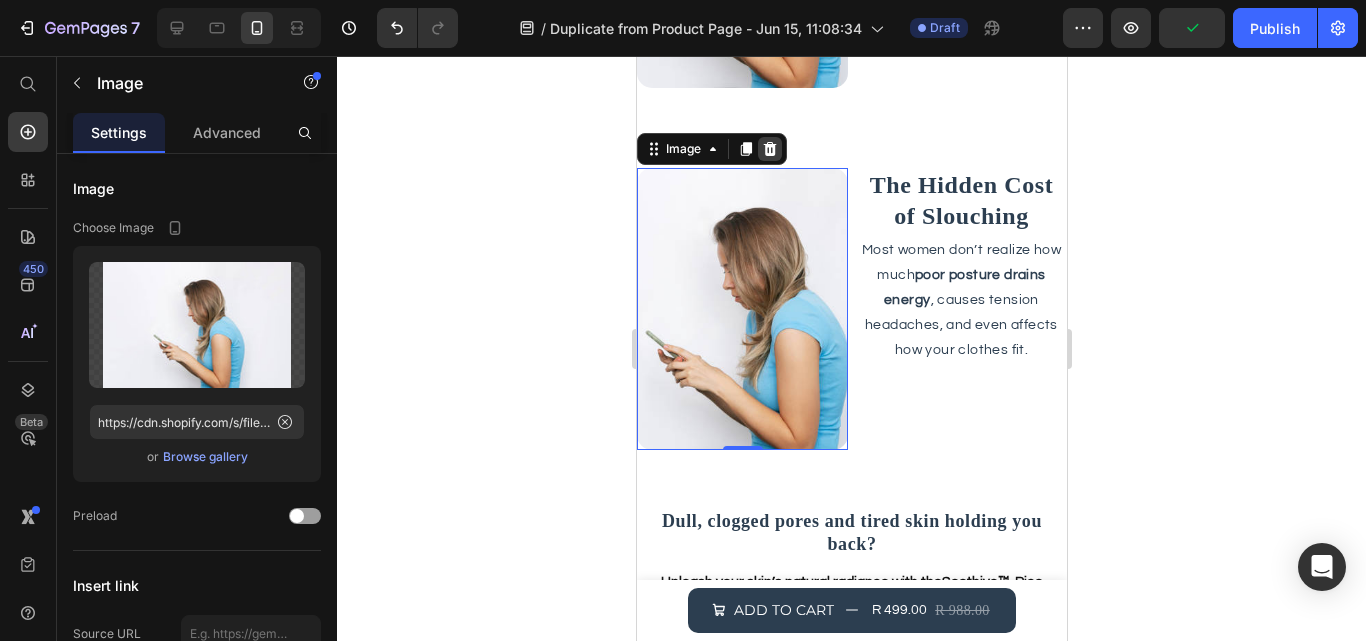click 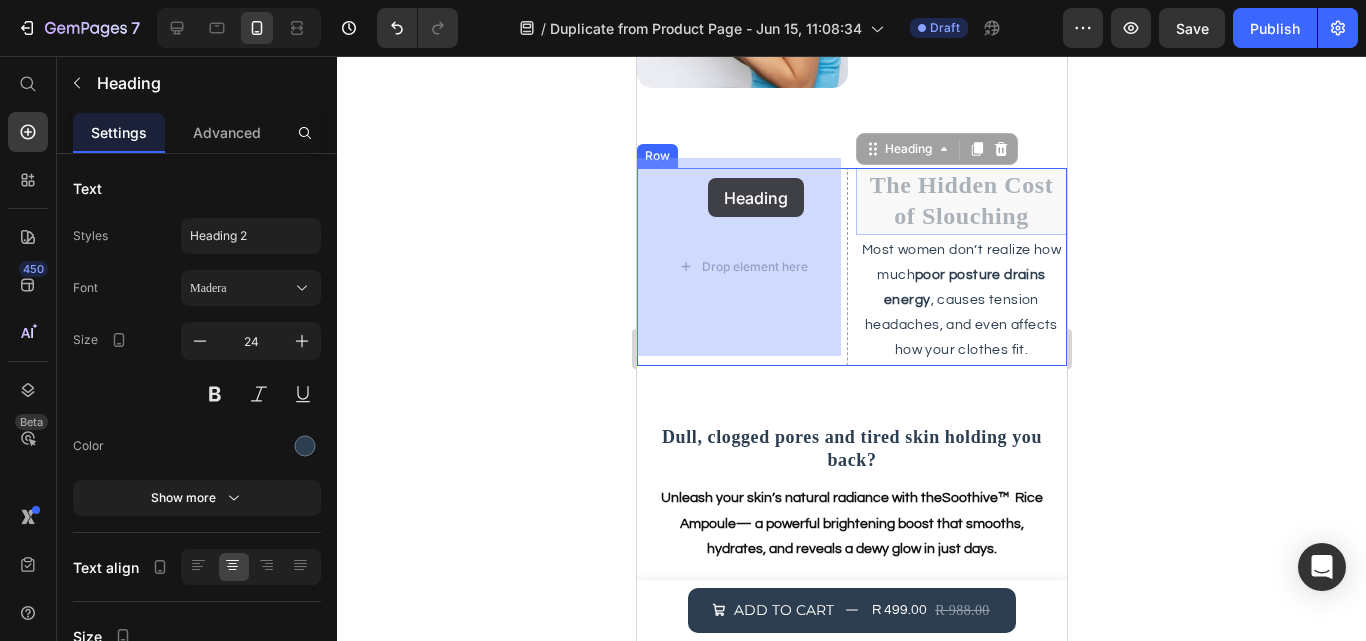 drag, startPoint x: 926, startPoint y: 184, endPoint x: 707, endPoint y: 178, distance: 219.08218 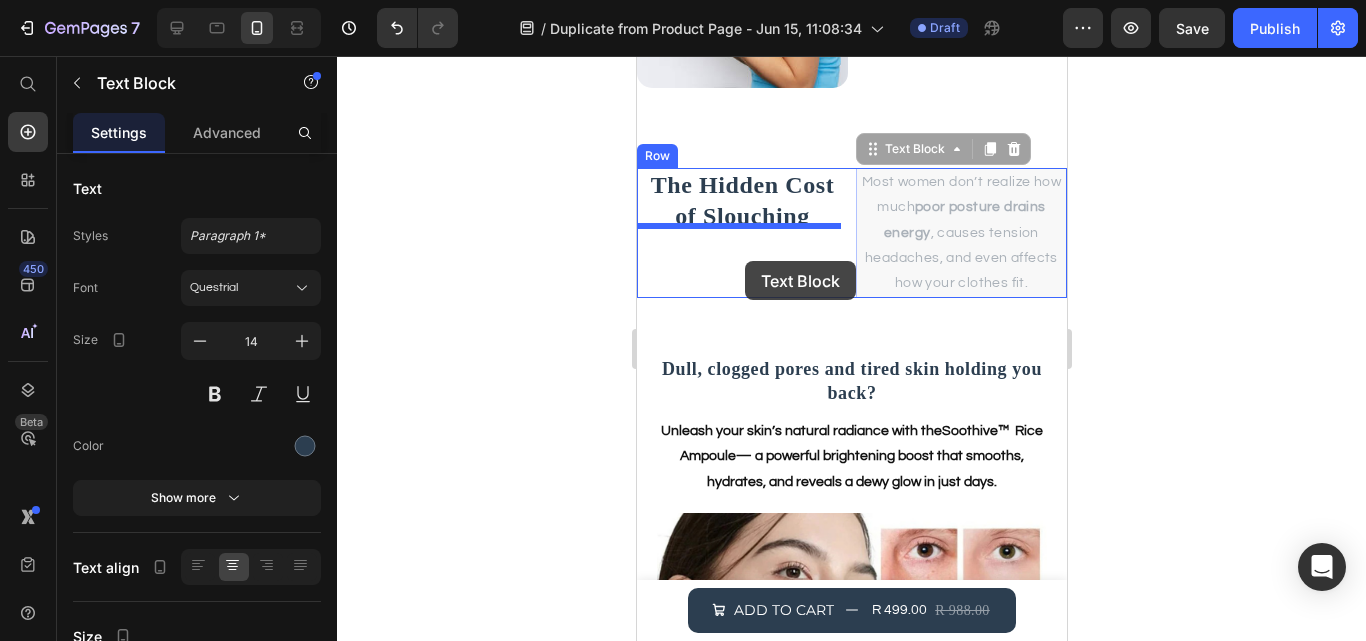 drag, startPoint x: 920, startPoint y: 187, endPoint x: 744, endPoint y: 261, distance: 190.92407 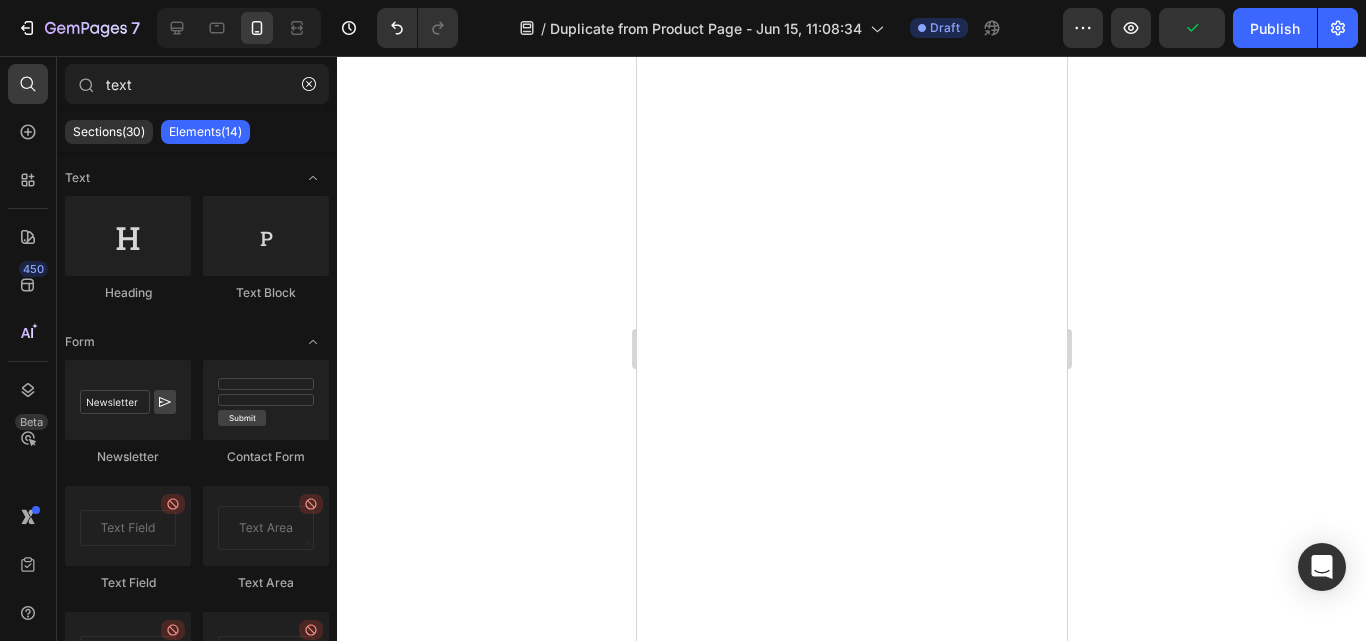 scroll, scrollTop: 0, scrollLeft: 0, axis: both 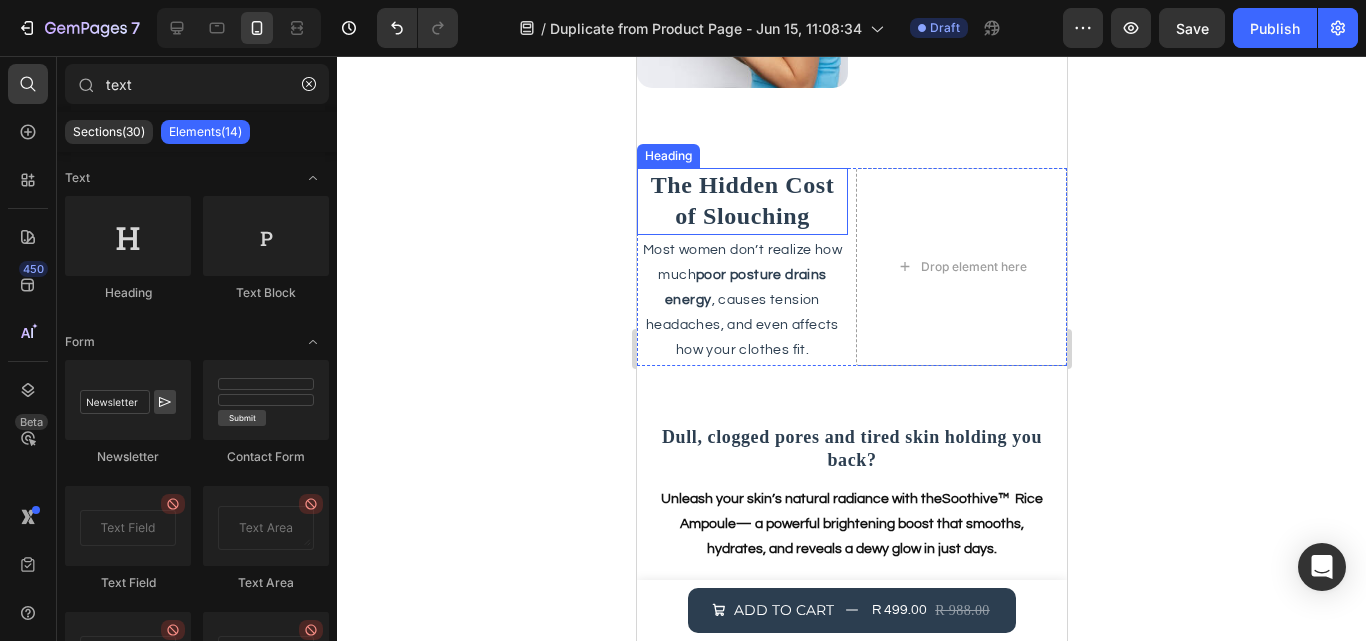 click on "The Hidden Cost of Slouching" at bounding box center (741, 201) 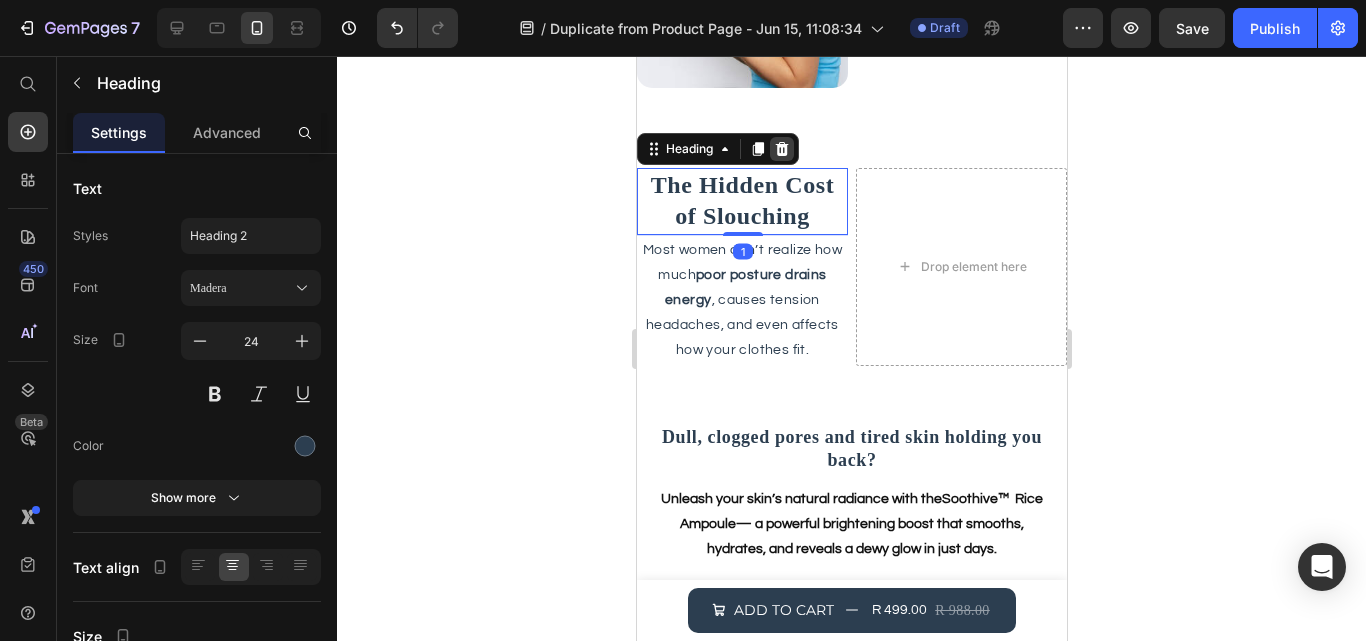 drag, startPoint x: 816, startPoint y: 199, endPoint x: 783, endPoint y: 139, distance: 68.47627 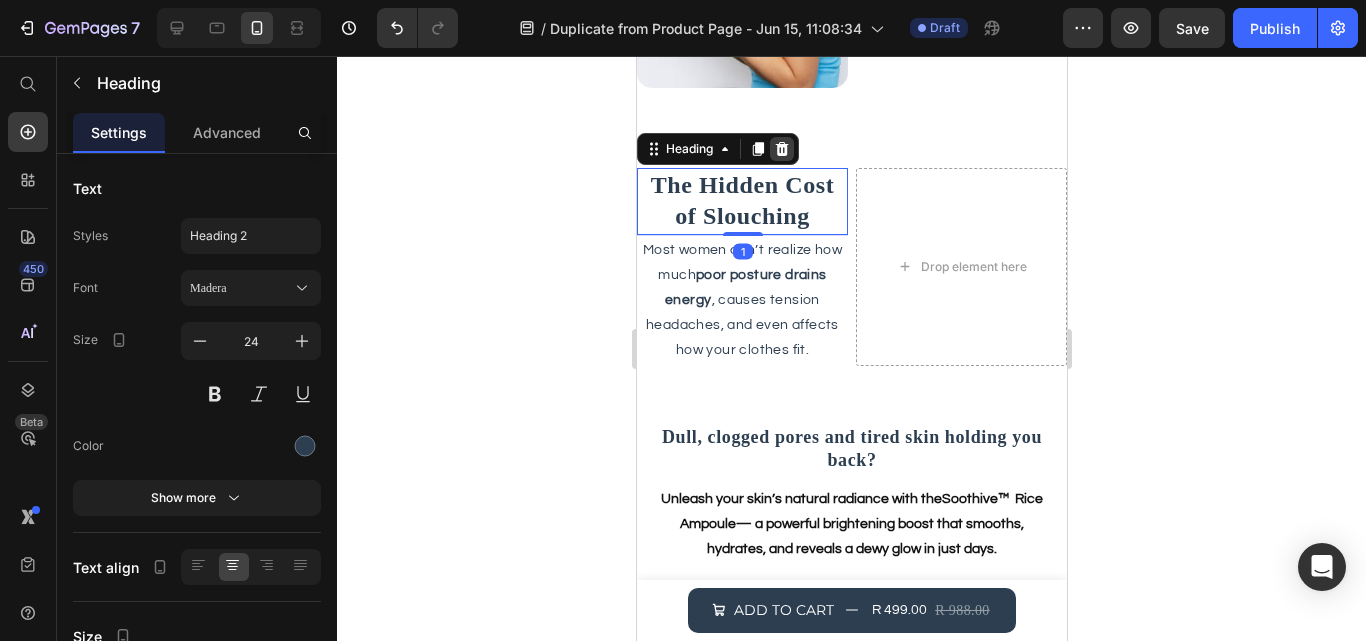 click 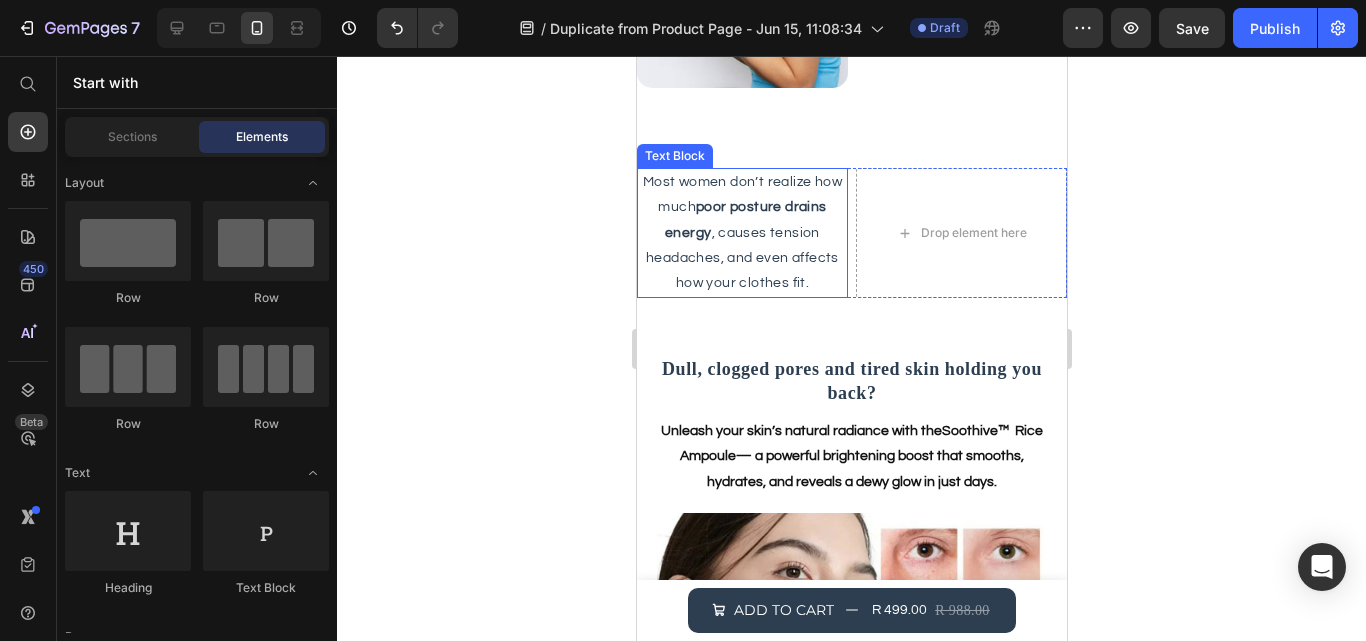 click on "Most women don’t realize how much  poor posture drains energy , causes tension headaches, and even affects how your clothes fit." at bounding box center (741, 233) 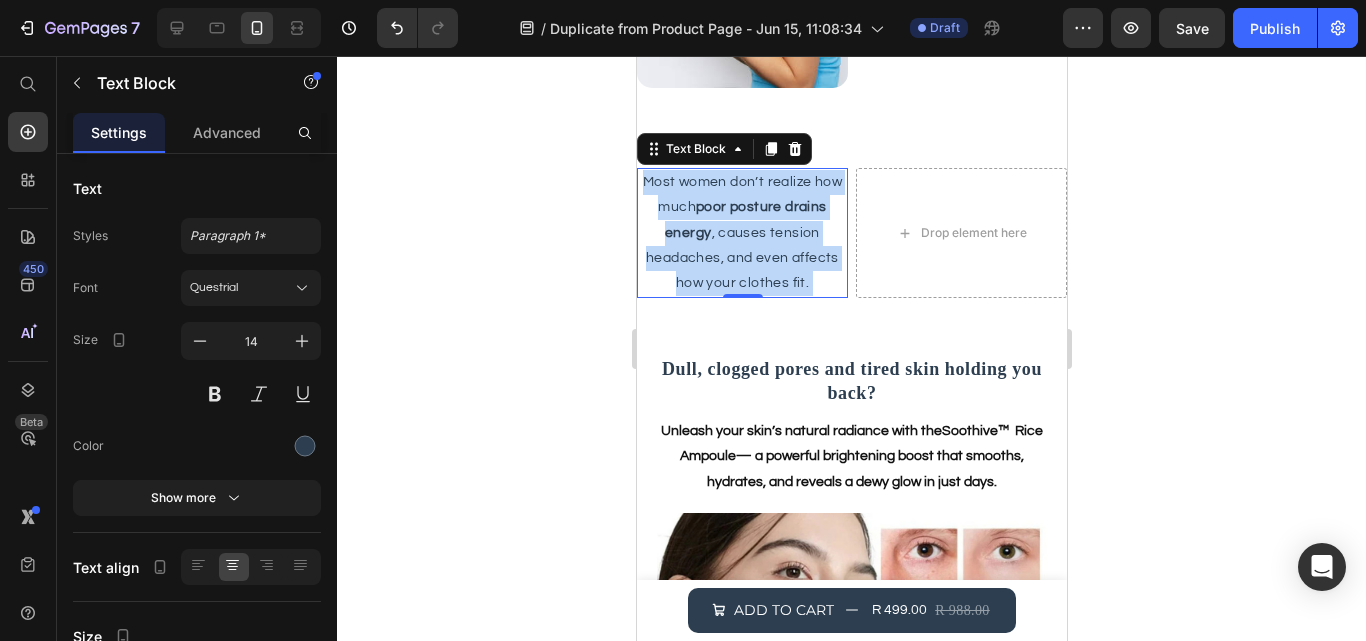 click on "Most women don’t realize how much  poor posture drains energy , causes tension headaches, and even affects how your clothes fit." at bounding box center (741, 233) 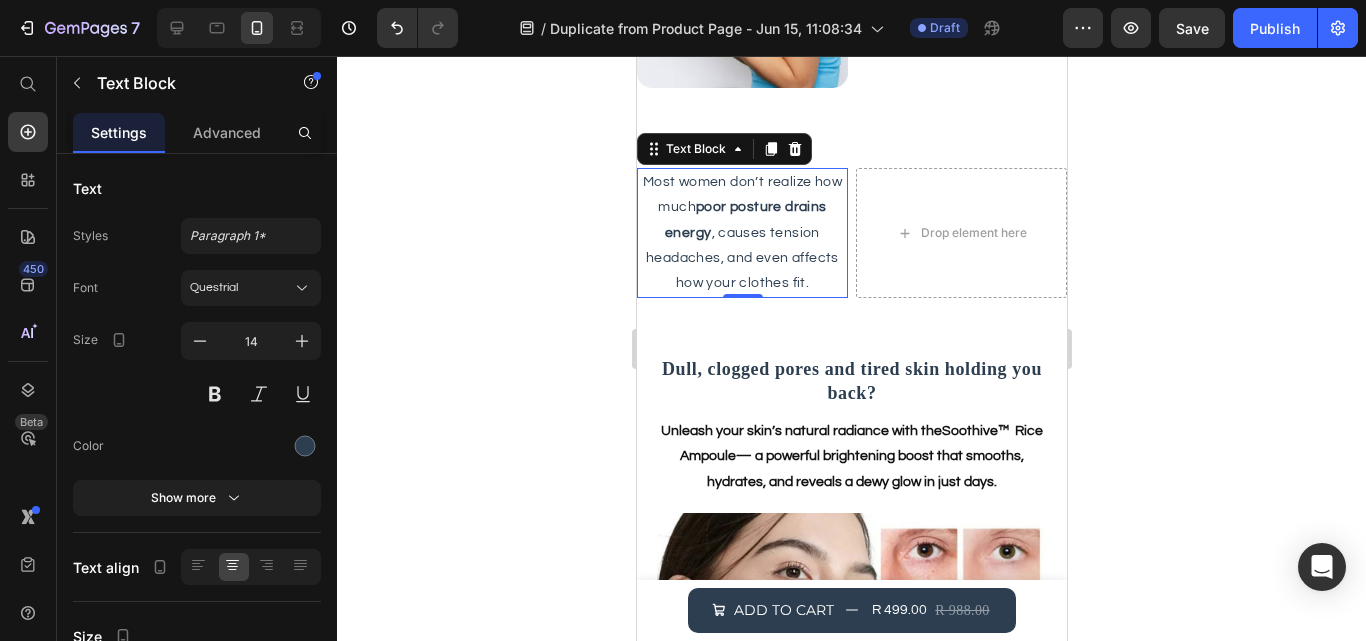 click on "Most women don’t realize how much  poor posture drains energy , causes tension headaches, and even affects how your clothes fit." at bounding box center [741, 233] 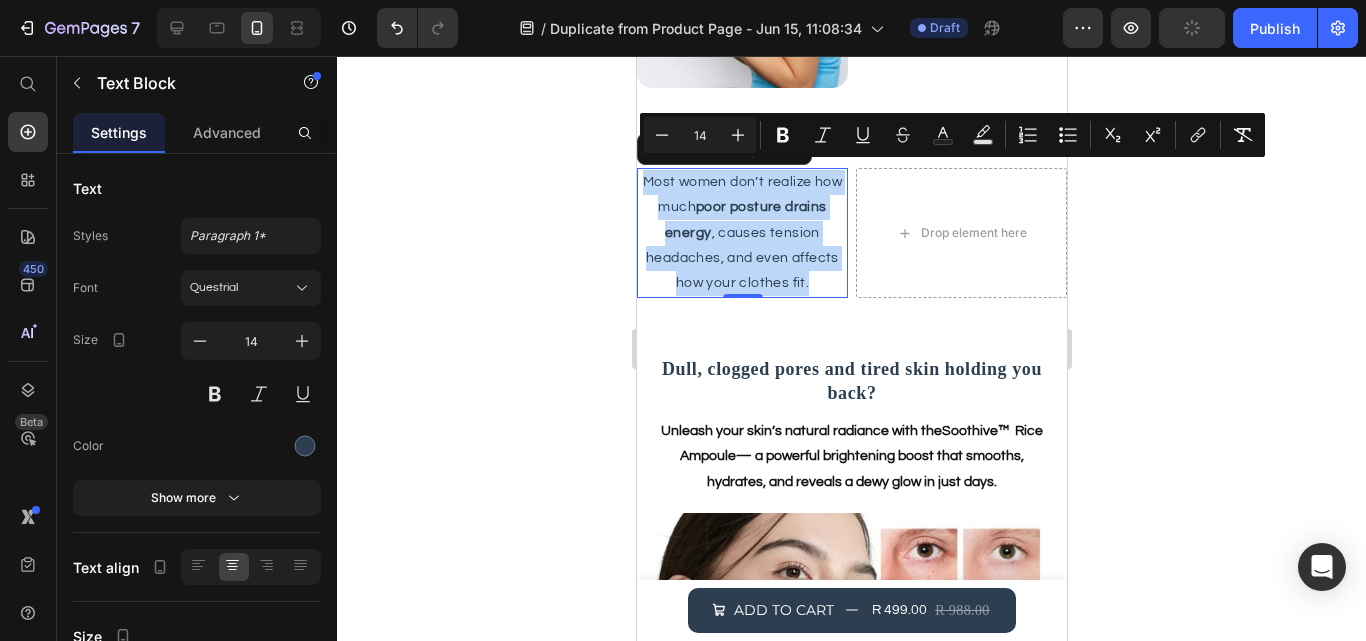 drag, startPoint x: 807, startPoint y: 271, endPoint x: 642, endPoint y: 168, distance: 194.50964 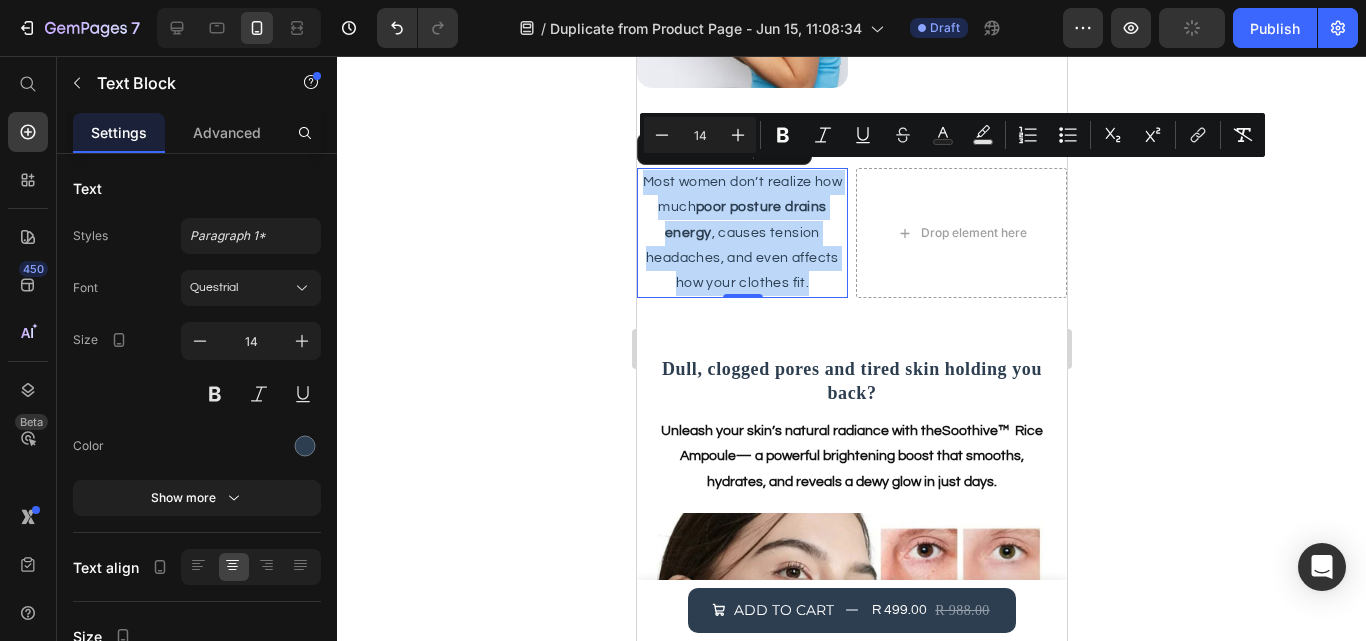 click on "Most women don’t realize how much  poor posture drains energy , causes tension headaches, and even affects how your clothes fit." at bounding box center [741, 233] 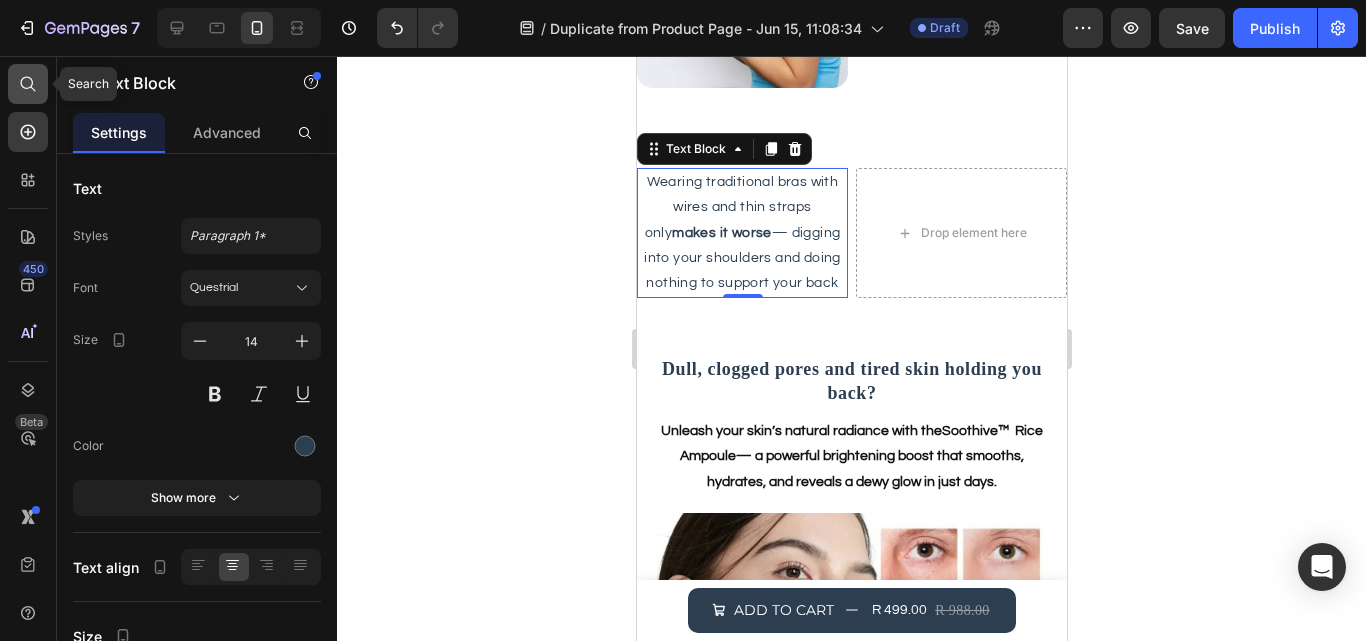 click 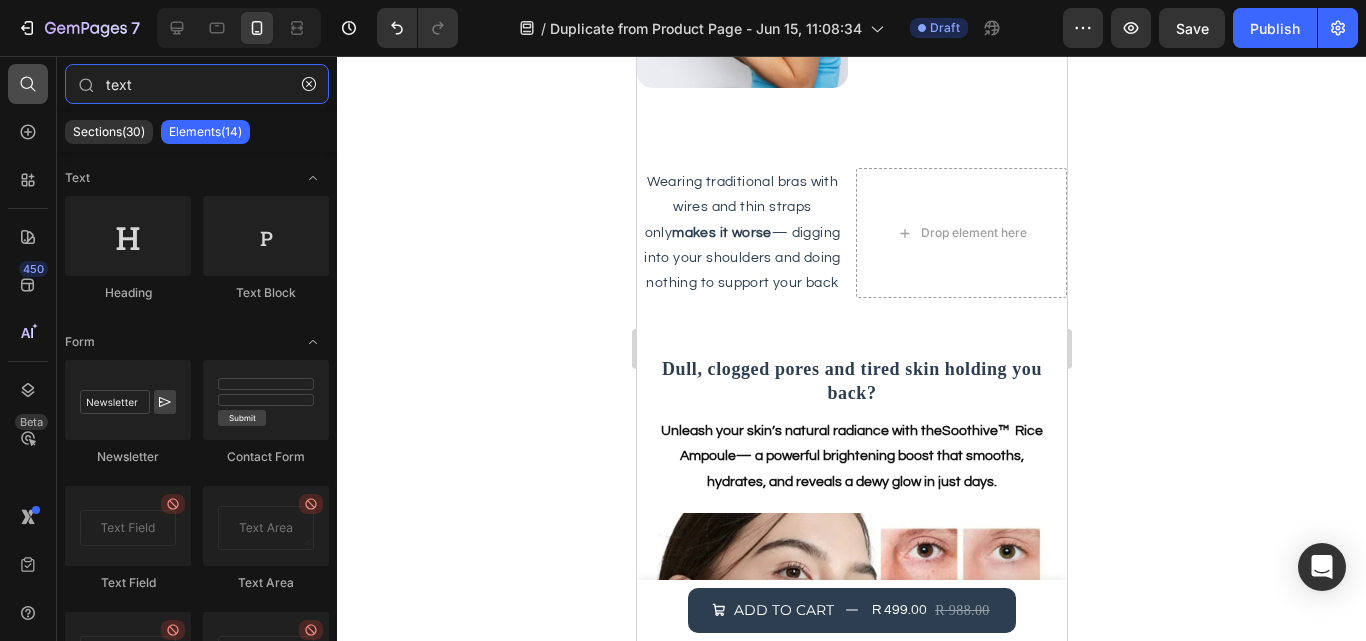 drag, startPoint x: 159, startPoint y: 86, endPoint x: 44, endPoint y: 100, distance: 115.84904 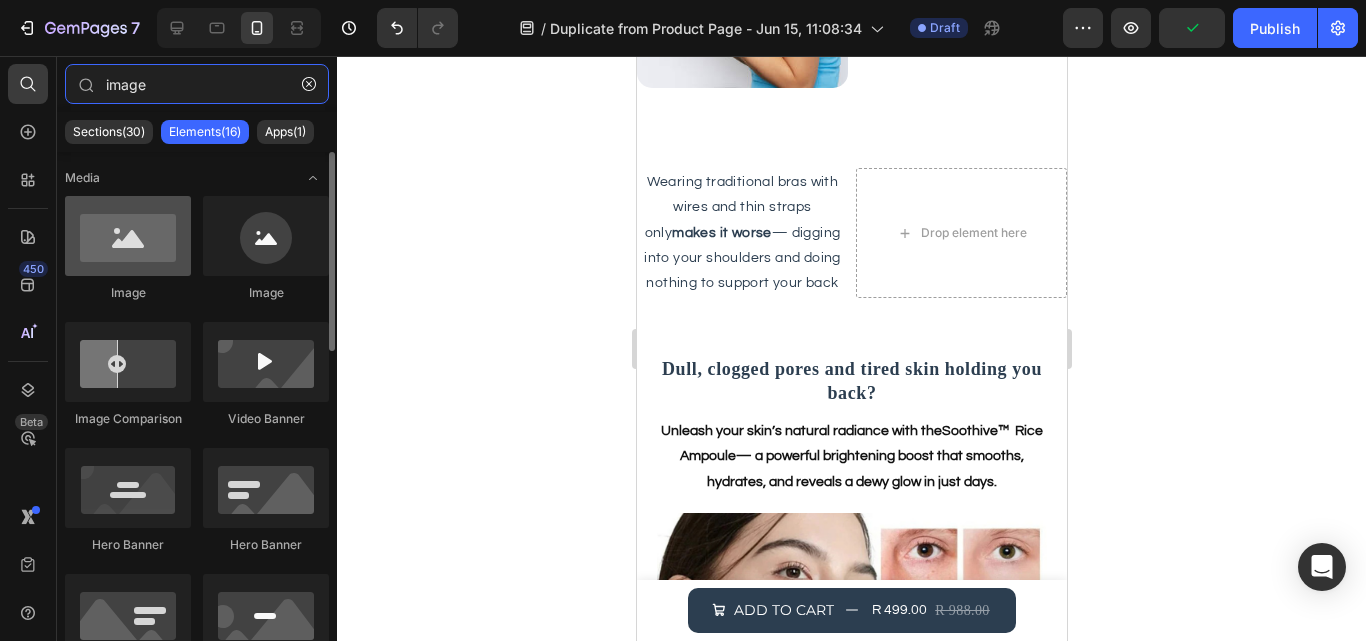 type on "image" 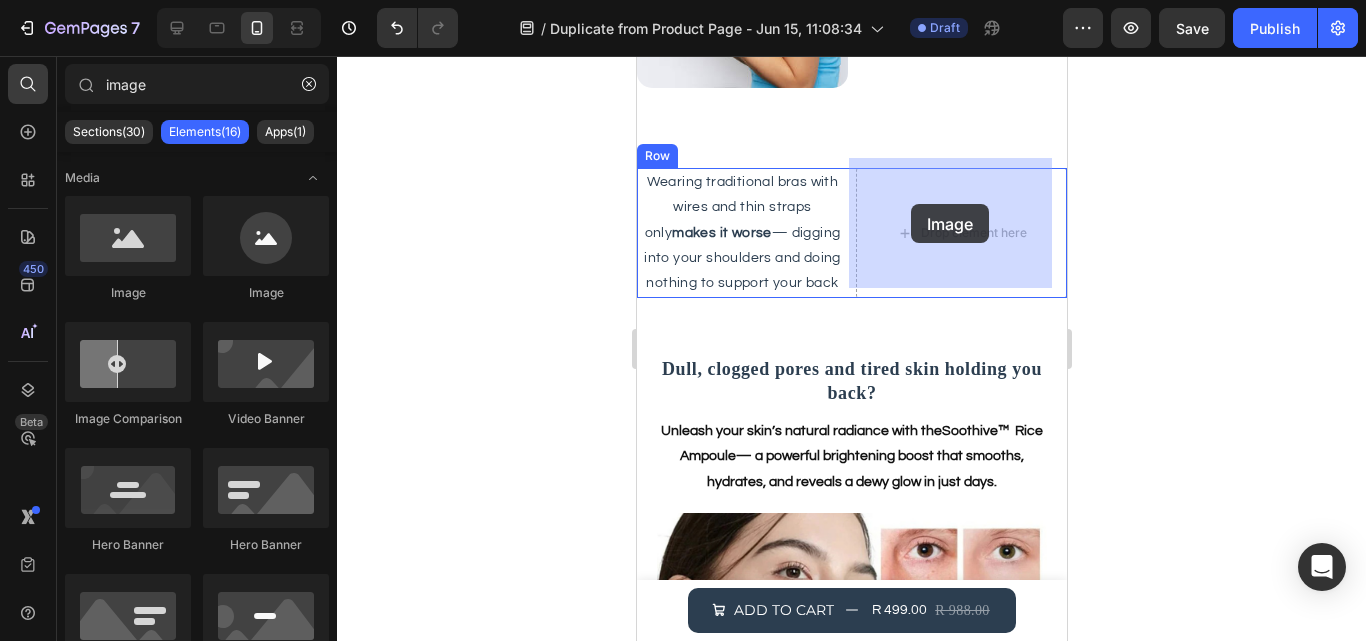 drag, startPoint x: 786, startPoint y: 298, endPoint x: 910, endPoint y: 204, distance: 155.60205 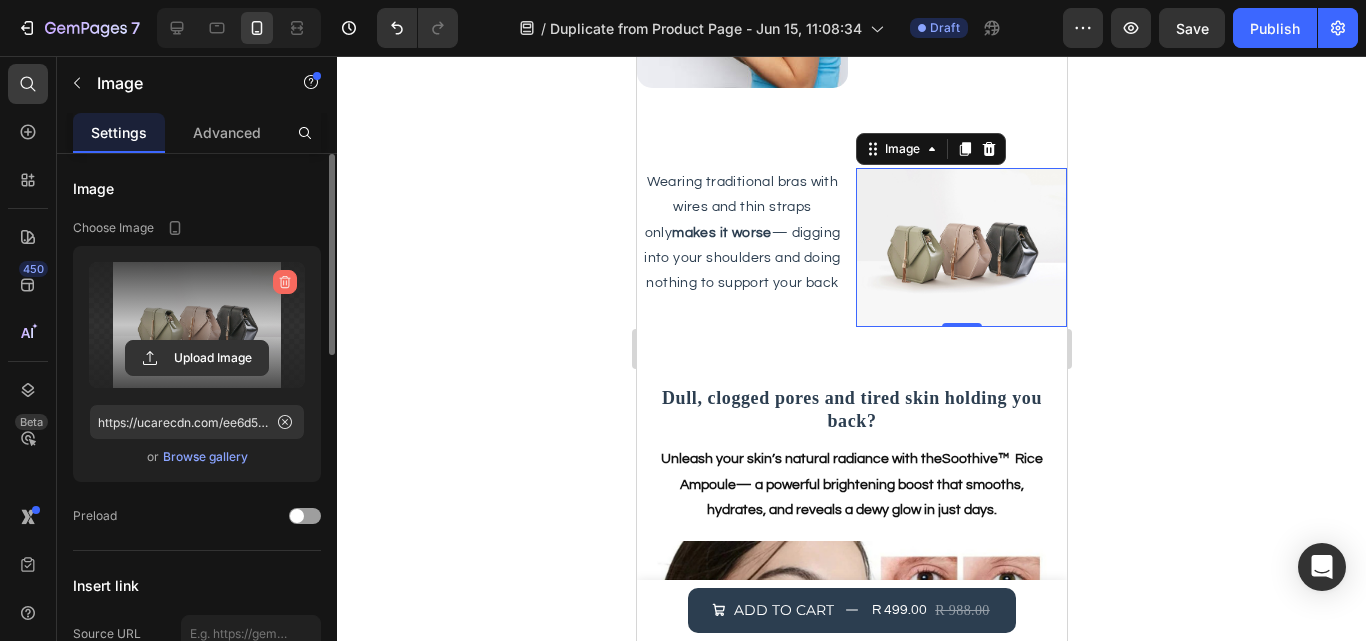 click at bounding box center [285, 282] 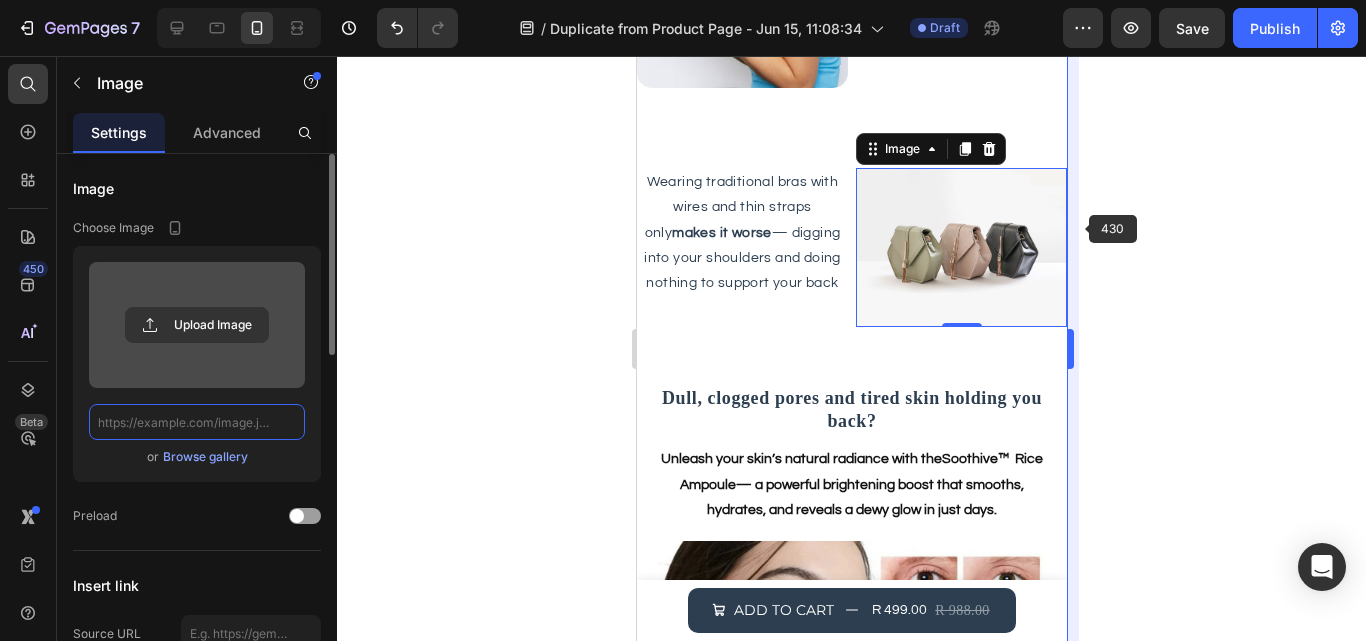 scroll, scrollTop: 0, scrollLeft: 0, axis: both 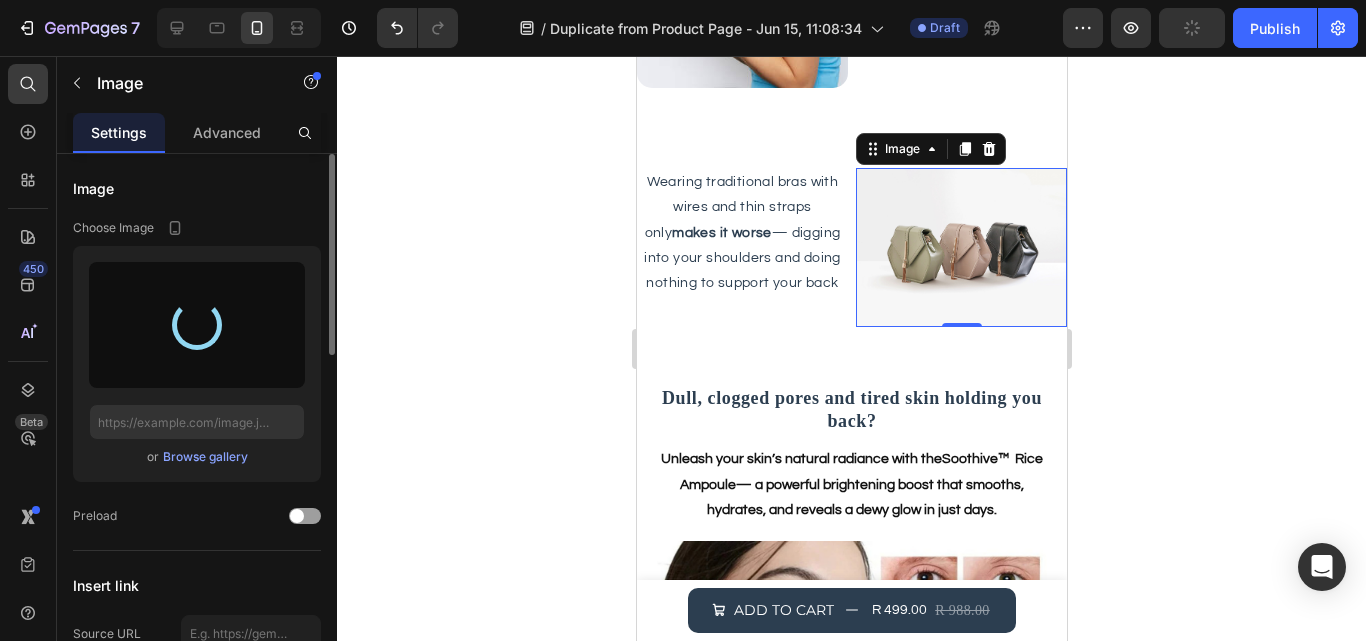 type on "https://cdn.shopify.com/s/files/1/0698/9630/6876/files/gempages_568410802256610213-42eafe6e-777e-4602-8ccc-c06fbc26aaa4.webp" 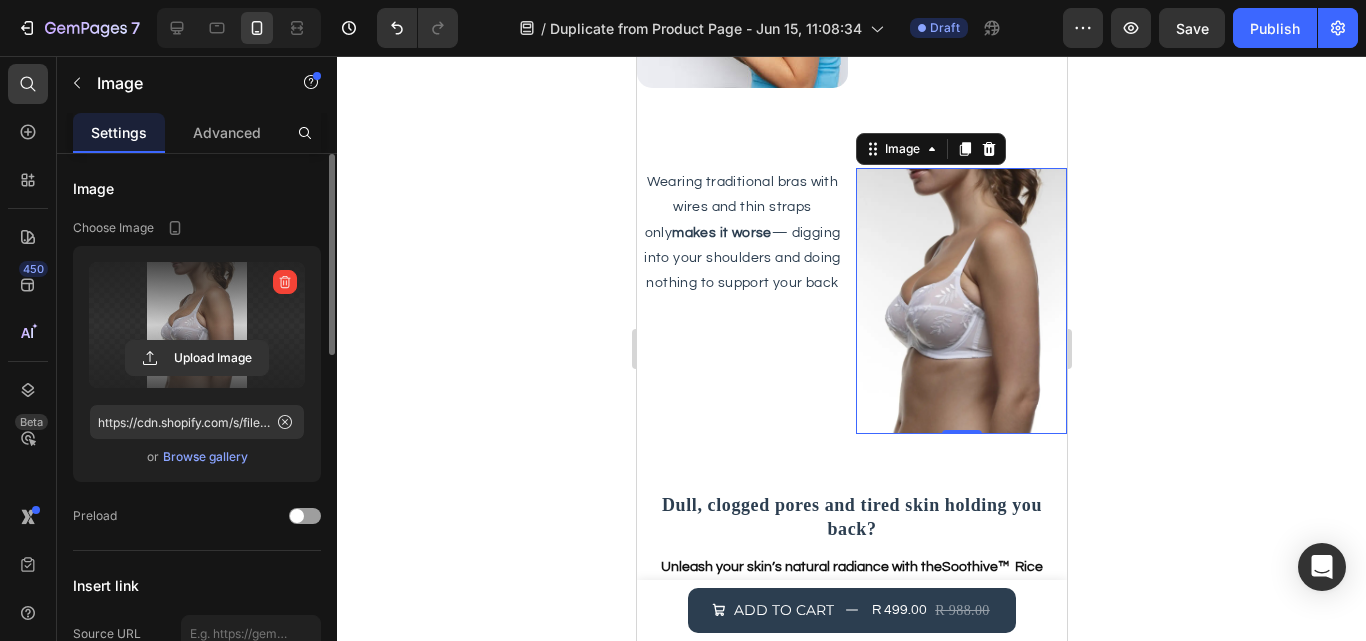 click 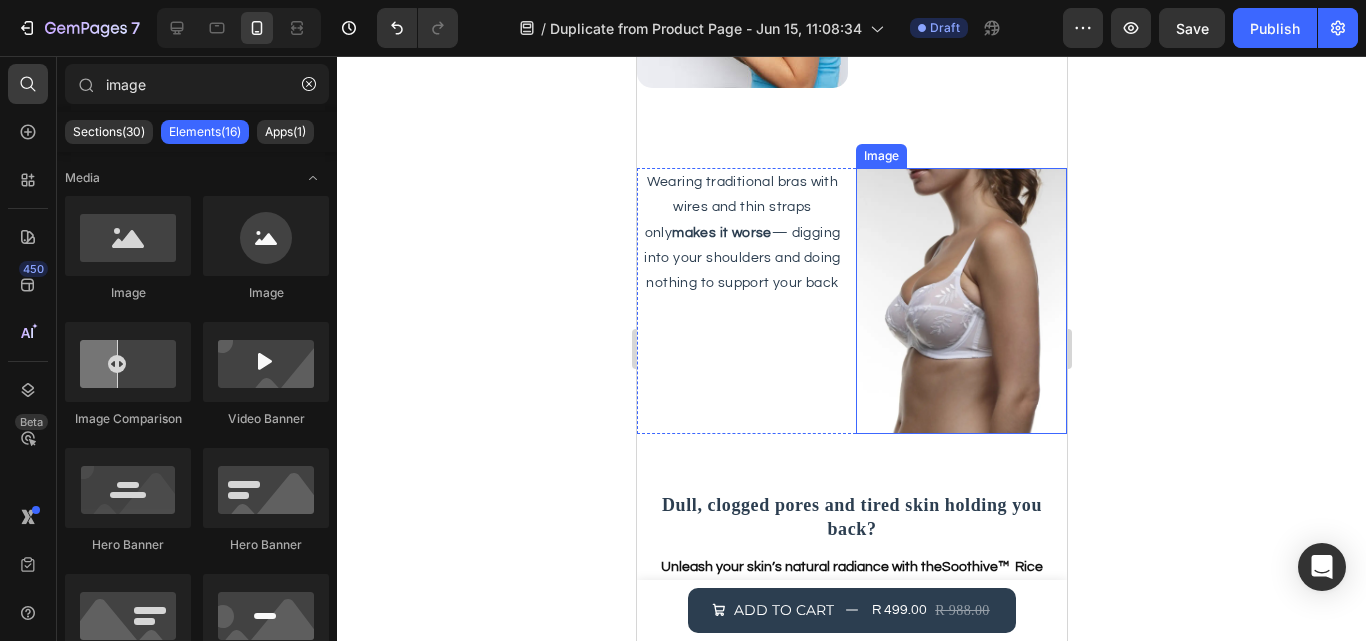 click at bounding box center [960, 301] 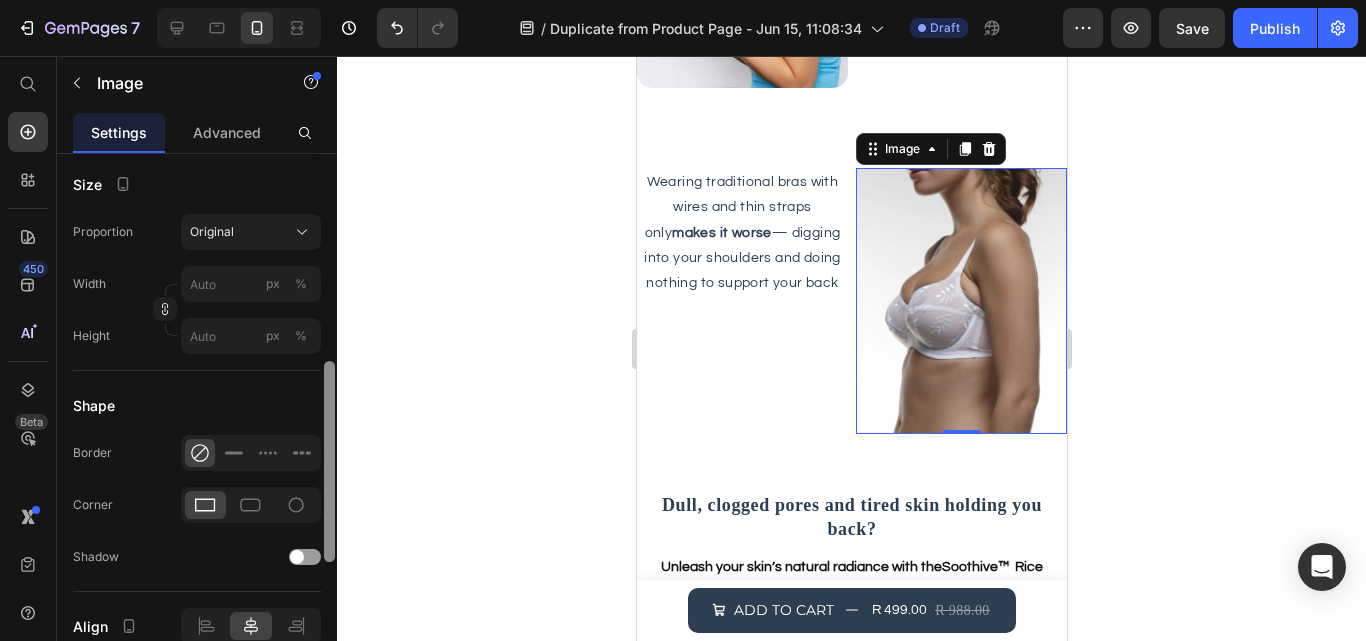 scroll, scrollTop: 619, scrollLeft: 0, axis: vertical 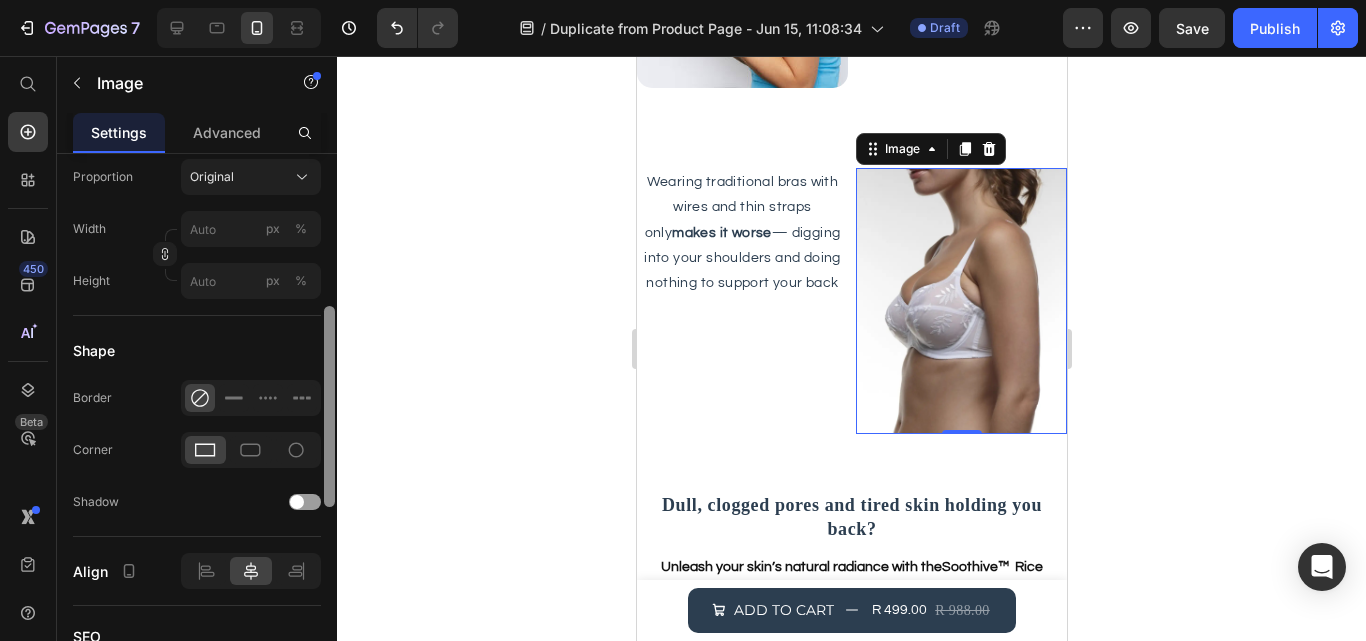 drag, startPoint x: 330, startPoint y: 293, endPoint x: 337, endPoint y: 522, distance: 229.10696 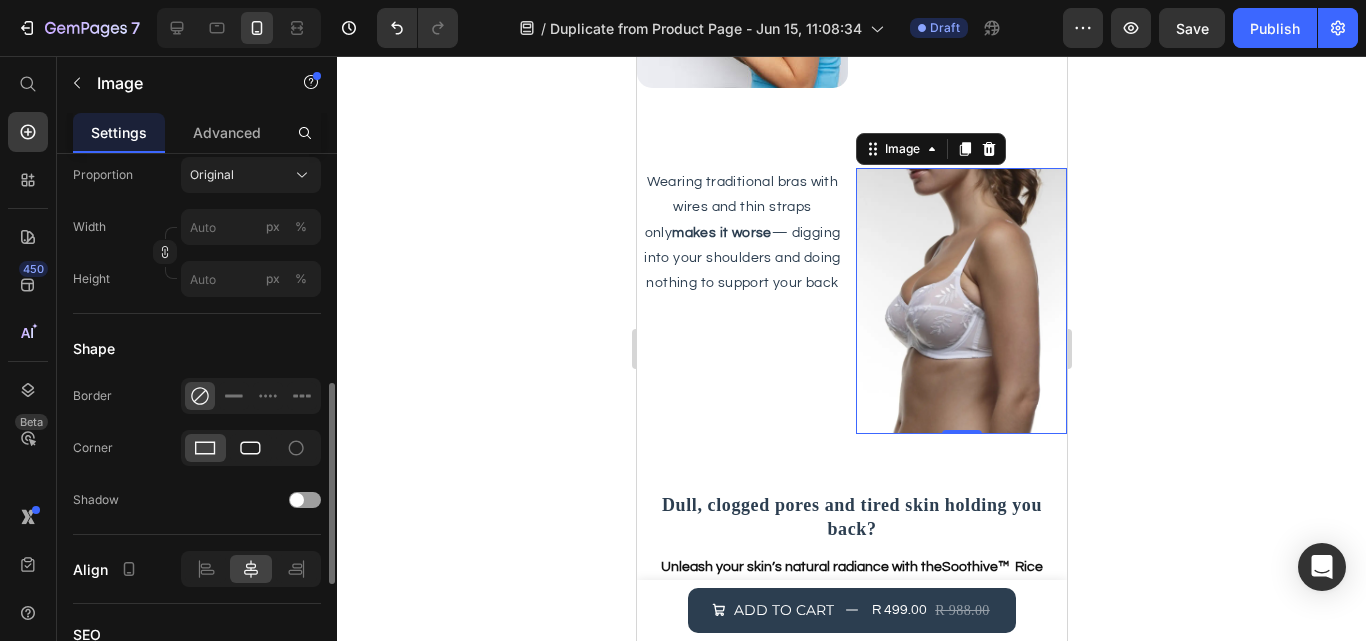 click 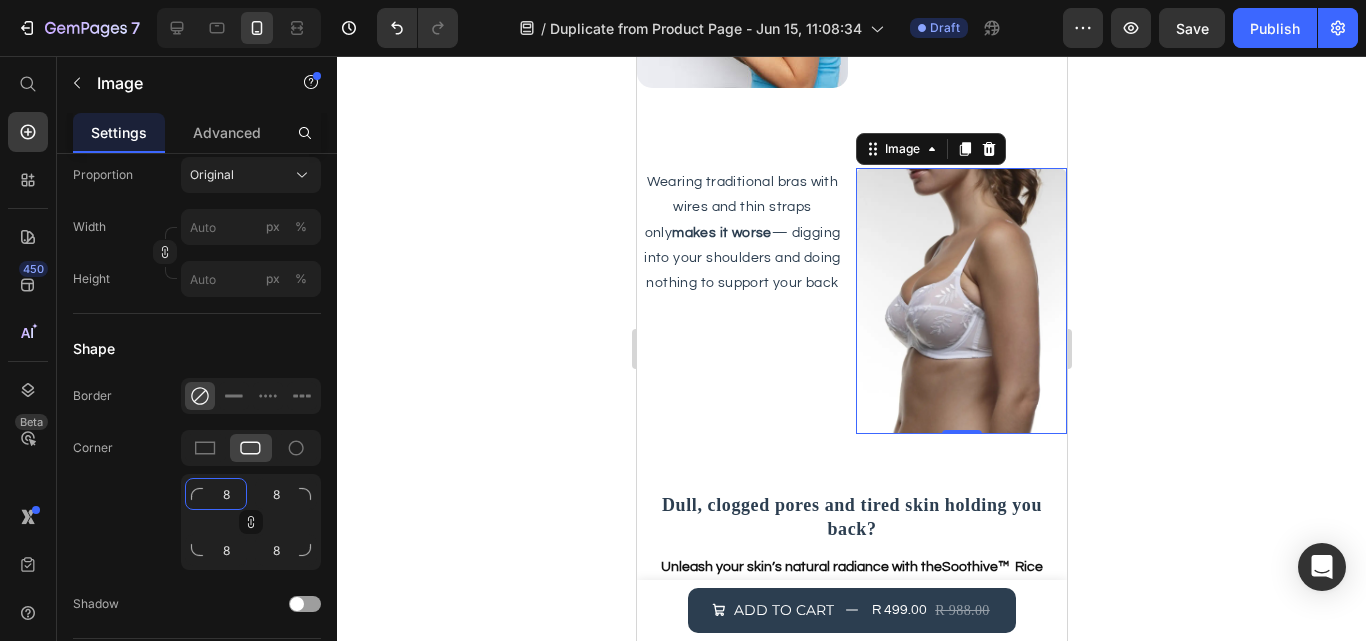 click on "8" 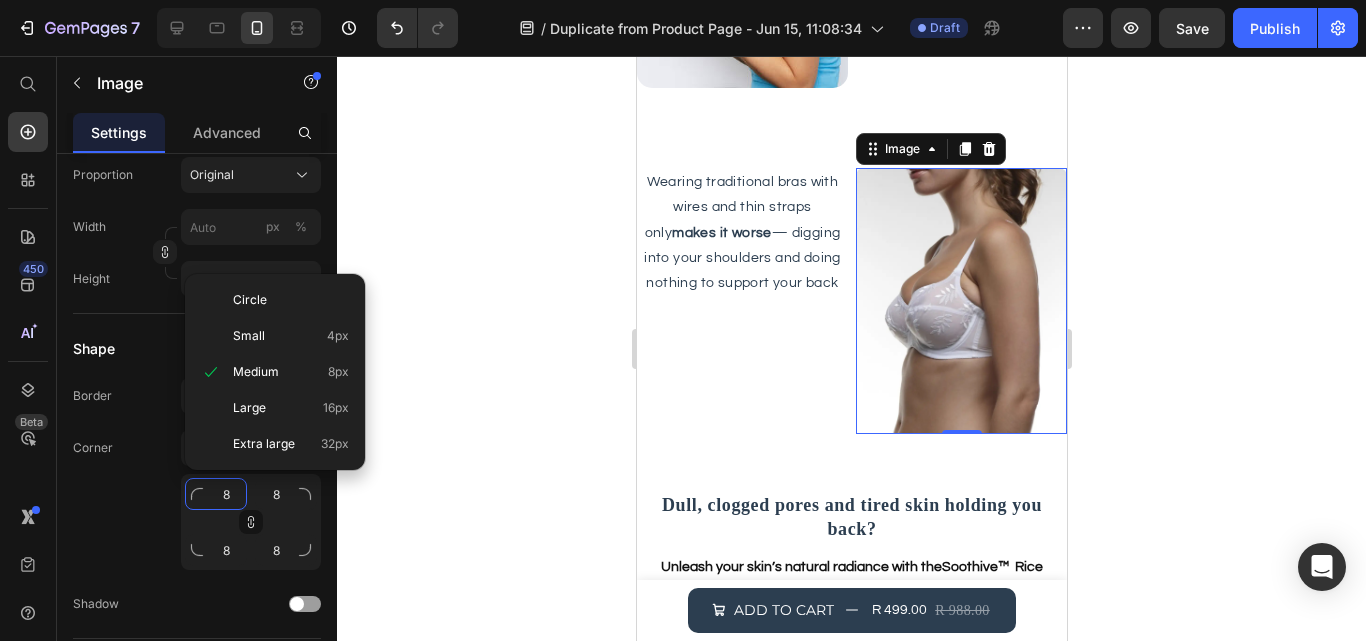 type on "1" 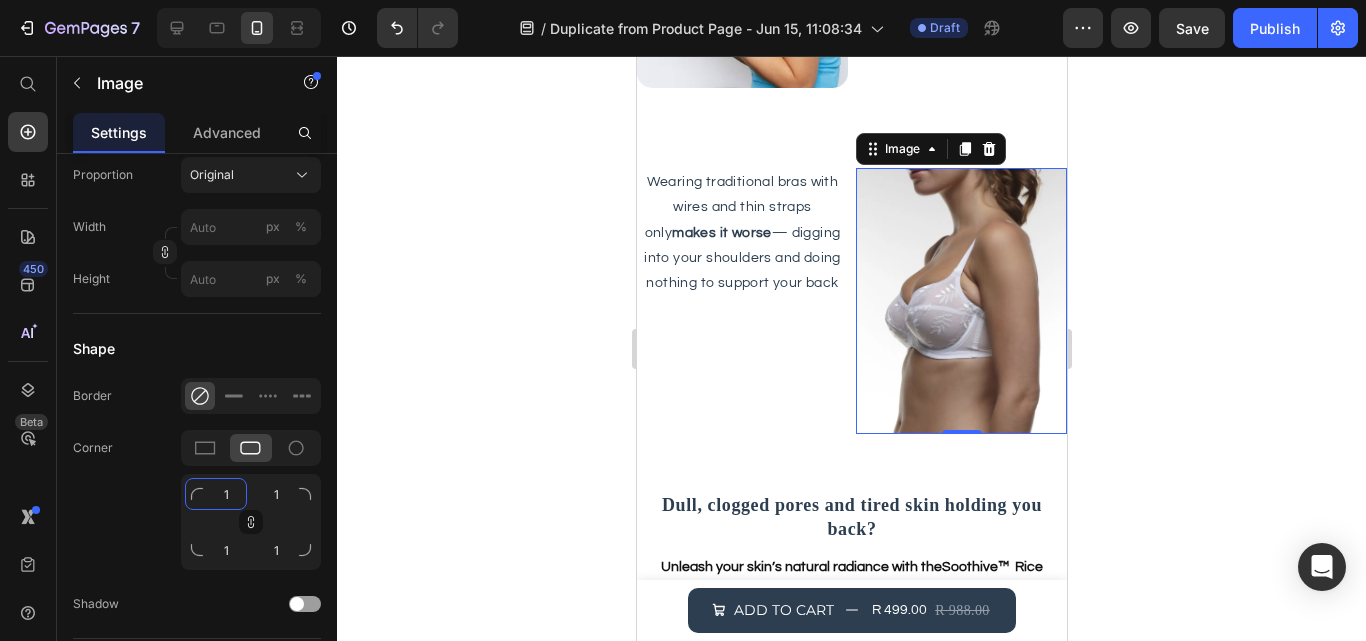 type on "14" 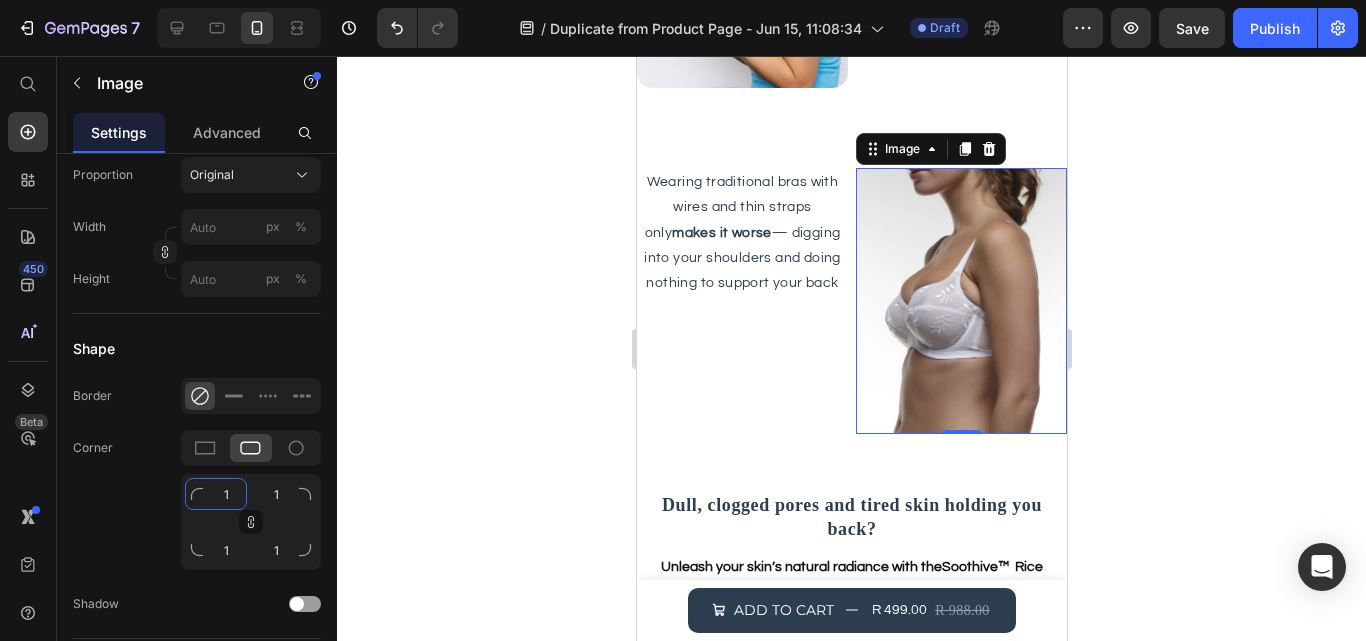 type on "14" 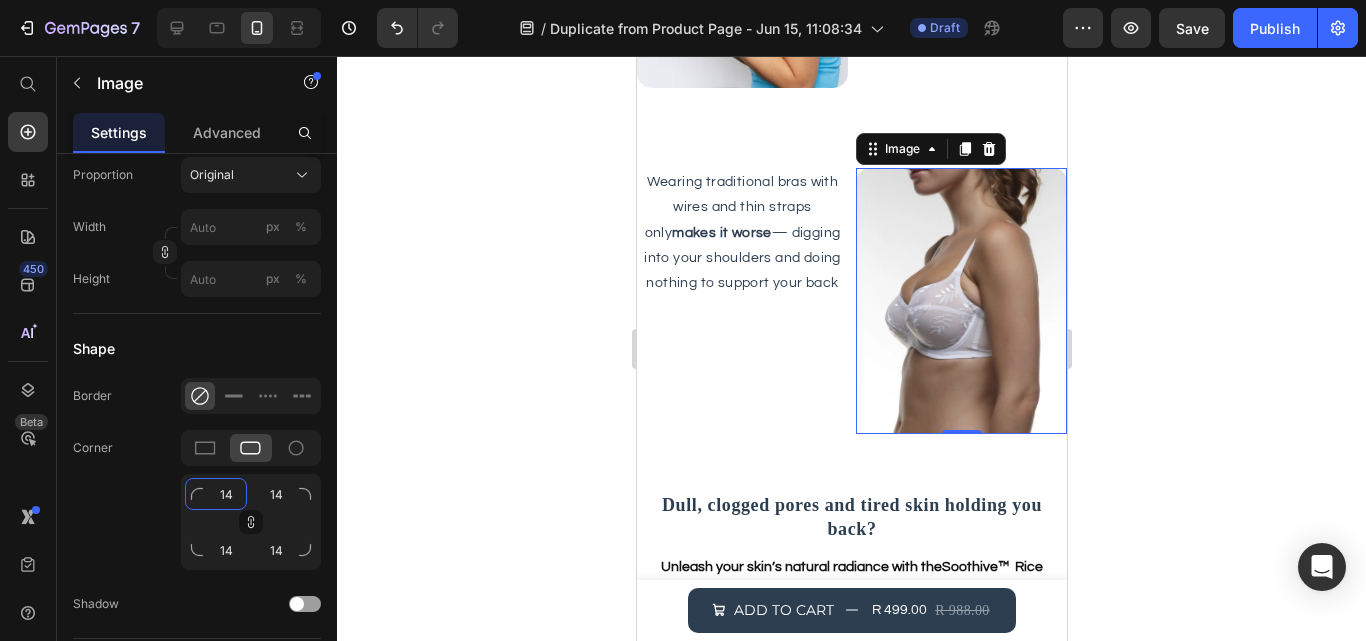 type on "1" 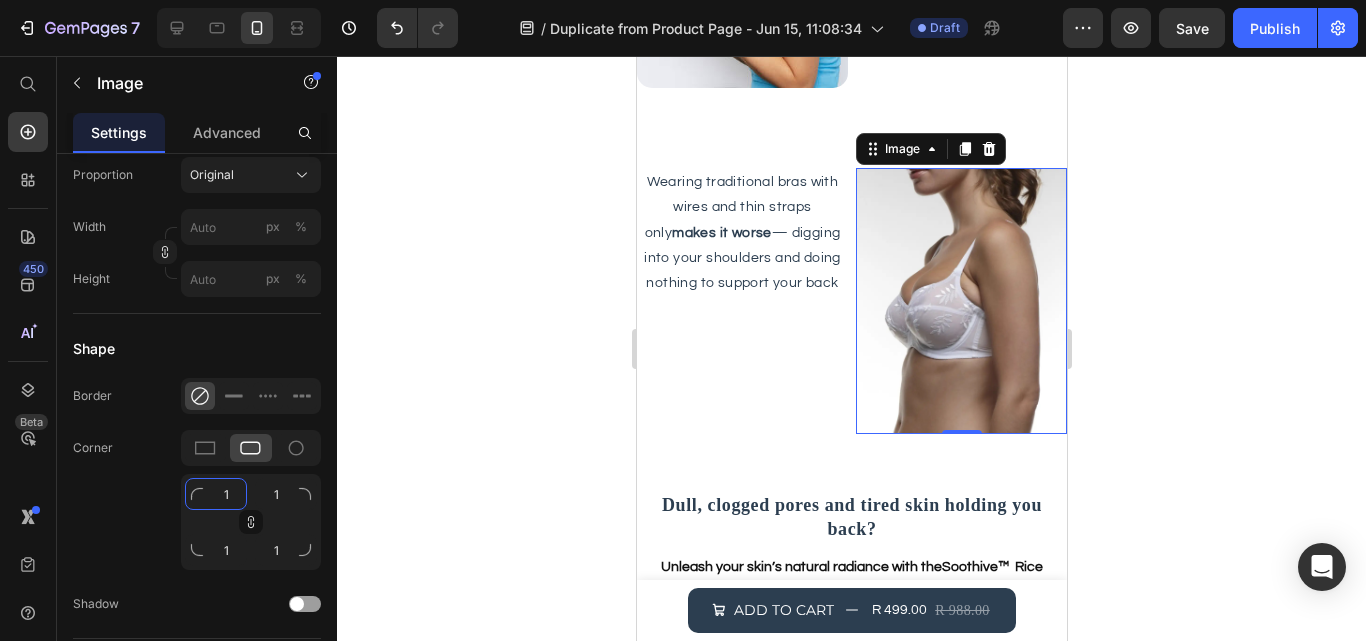 type on "15" 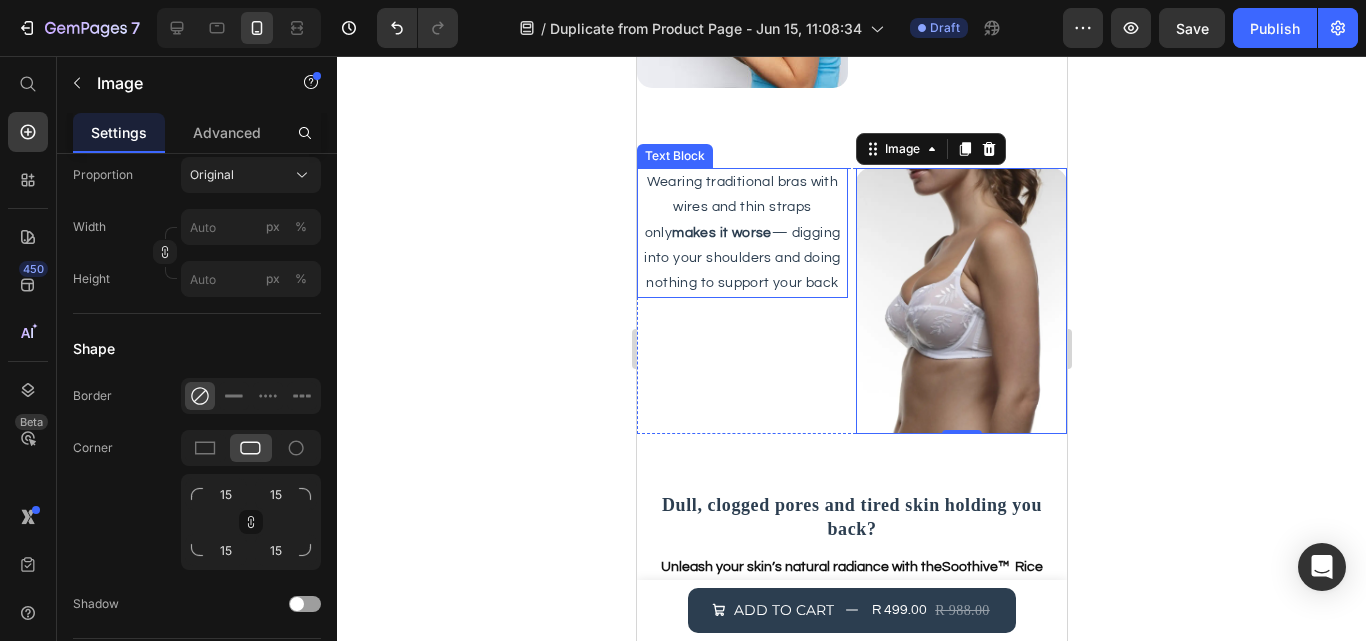 click on "Wearing traditional bras with wires and thin straps only  makes it worse  — digging into your shoulders and doing nothing to support your back" at bounding box center [741, 233] 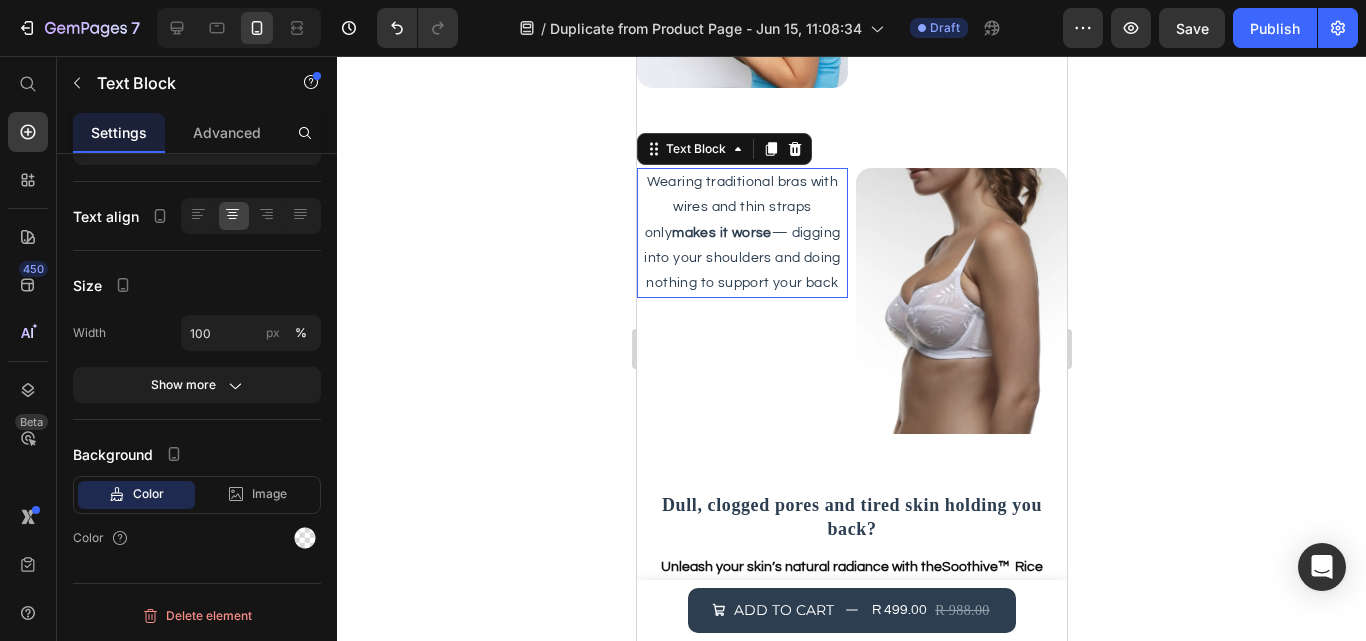 scroll, scrollTop: 0, scrollLeft: 0, axis: both 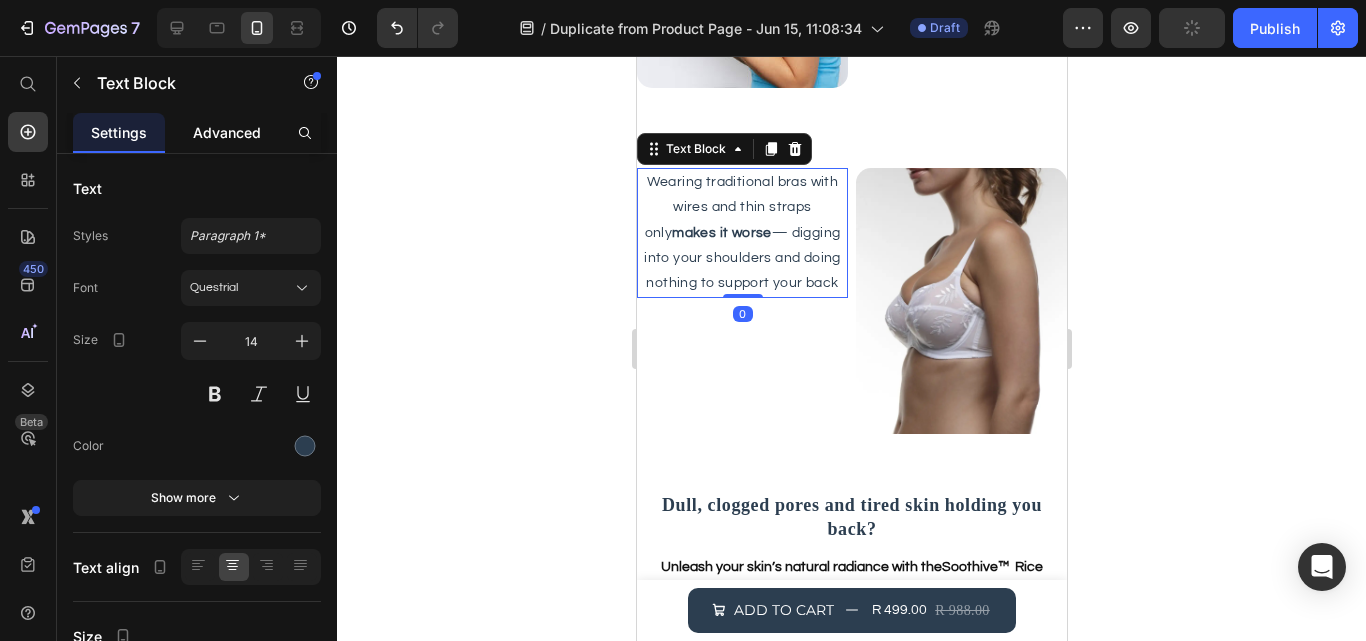 click on "Advanced" 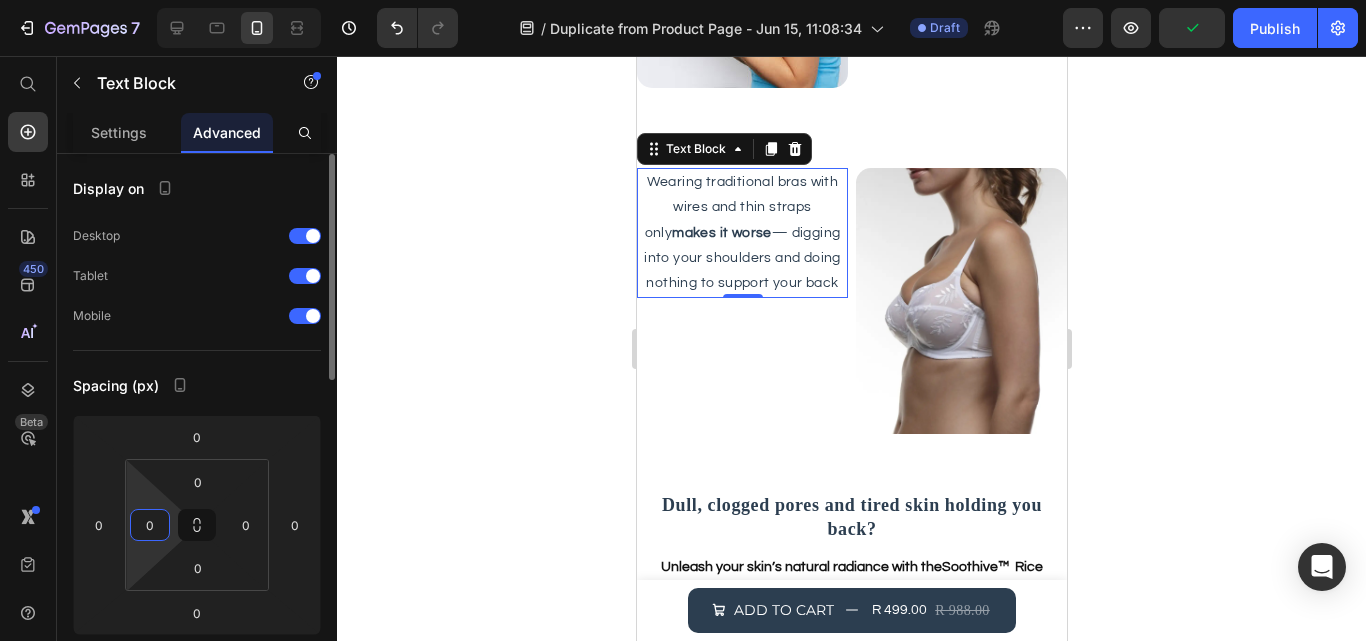 click on "0" at bounding box center (150, 525) 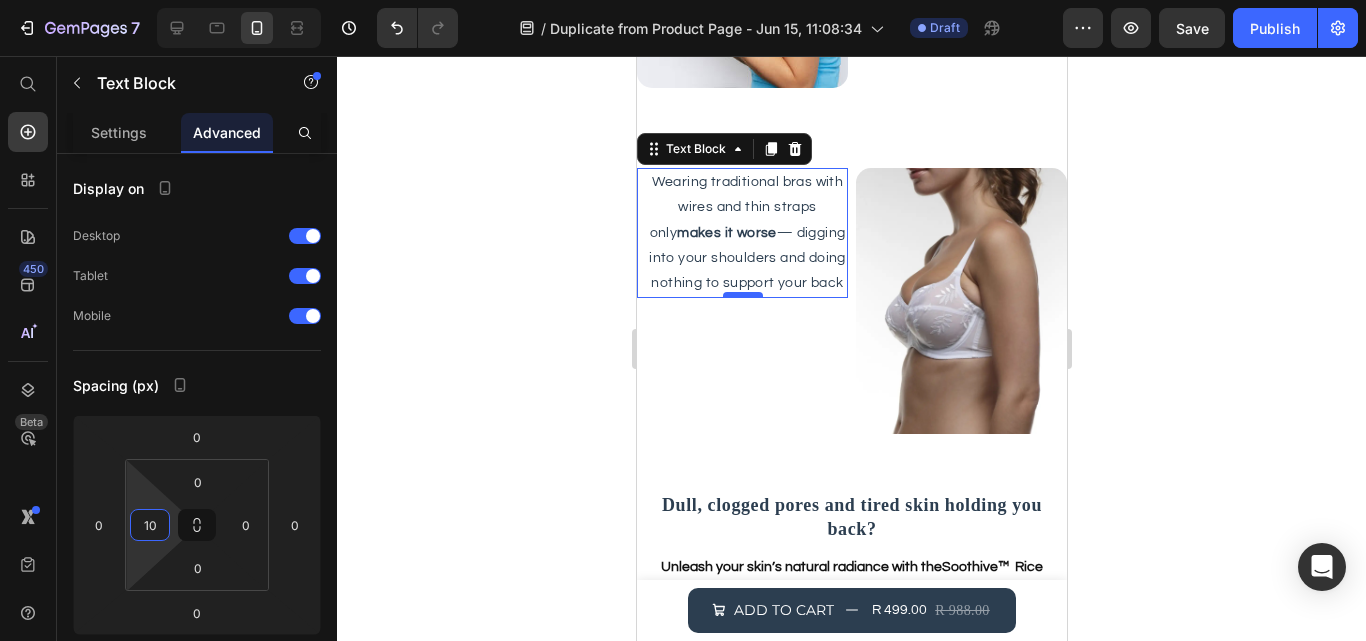 type on "10" 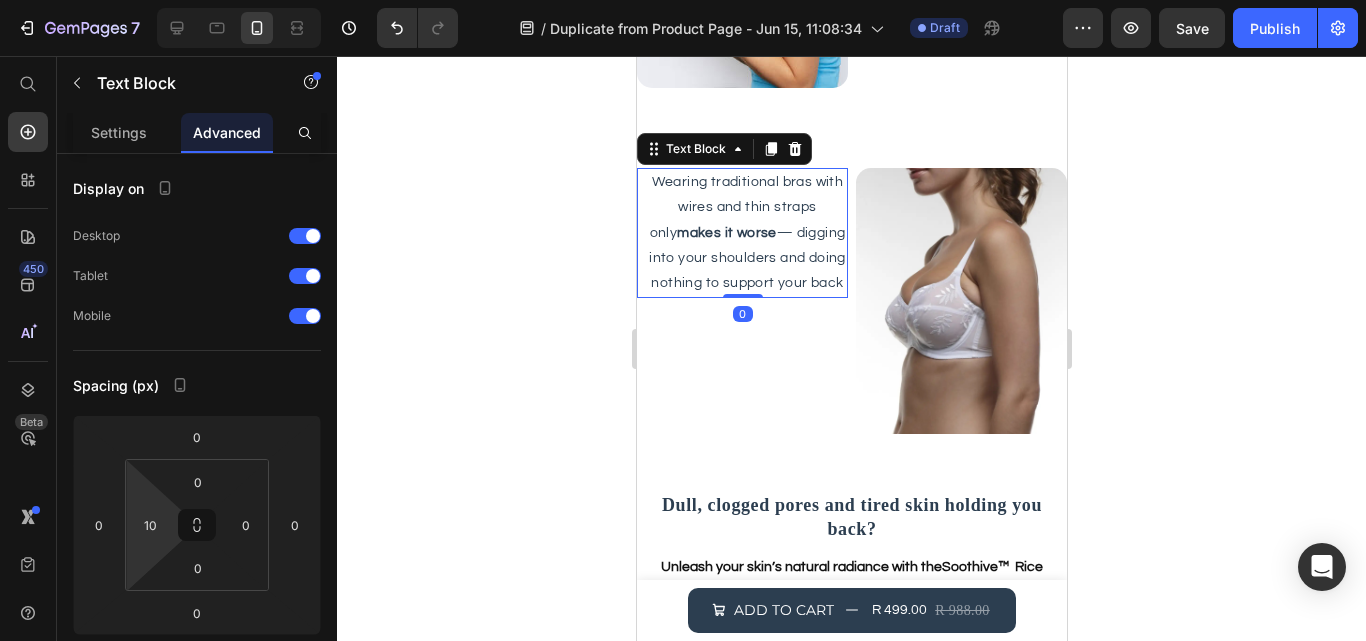 drag, startPoint x: 740, startPoint y: 309, endPoint x: 754, endPoint y: 281, distance: 31.304953 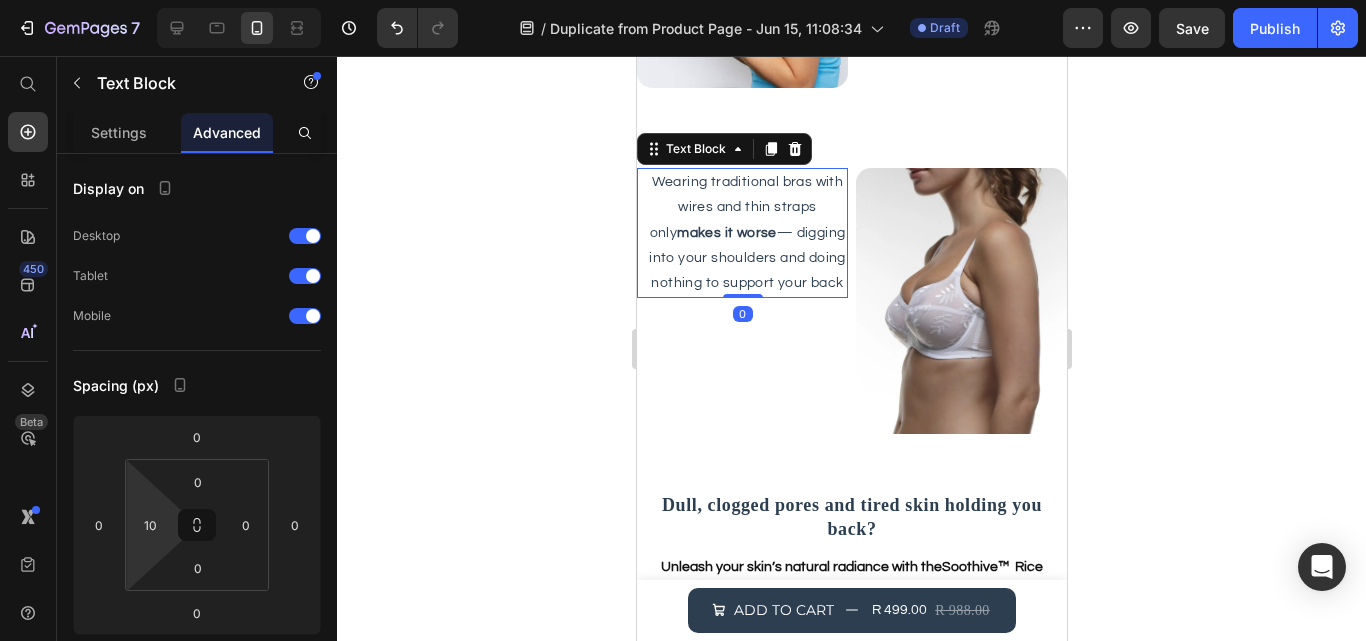 click on "Wearing traditional bras with wires and thin straps only  makes it worse  — digging into your shoulders and doing nothing to support your back Text Block   0" at bounding box center (741, 233) 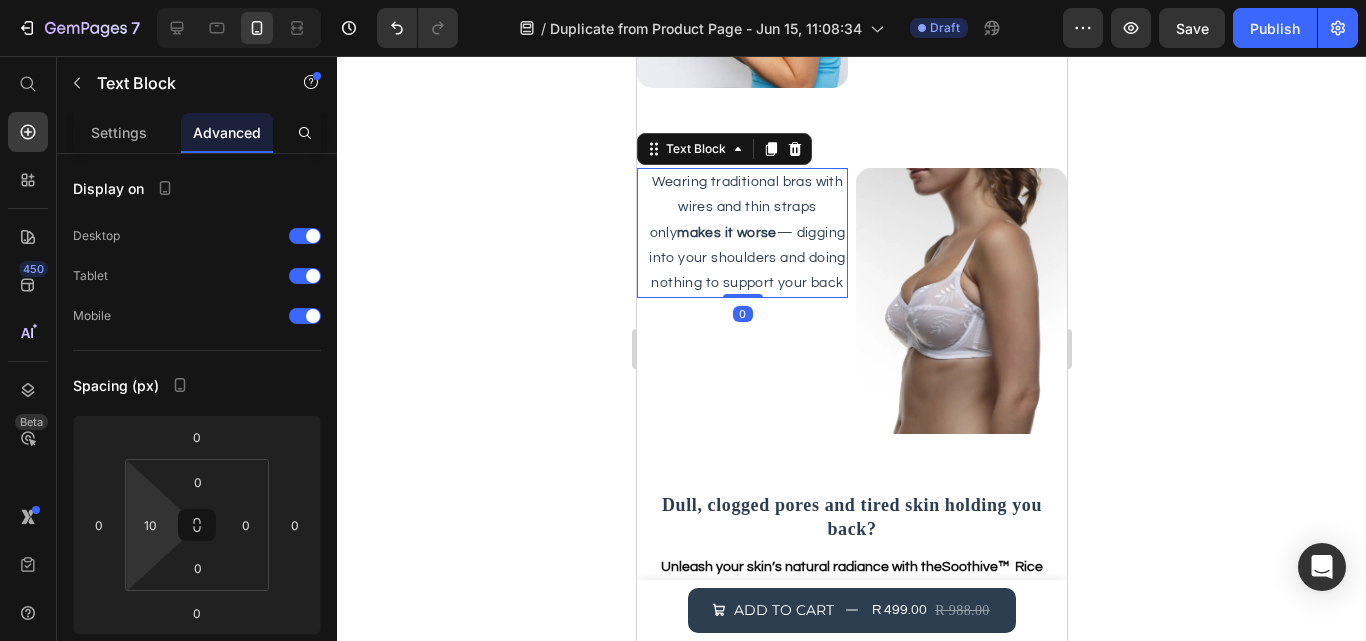 click 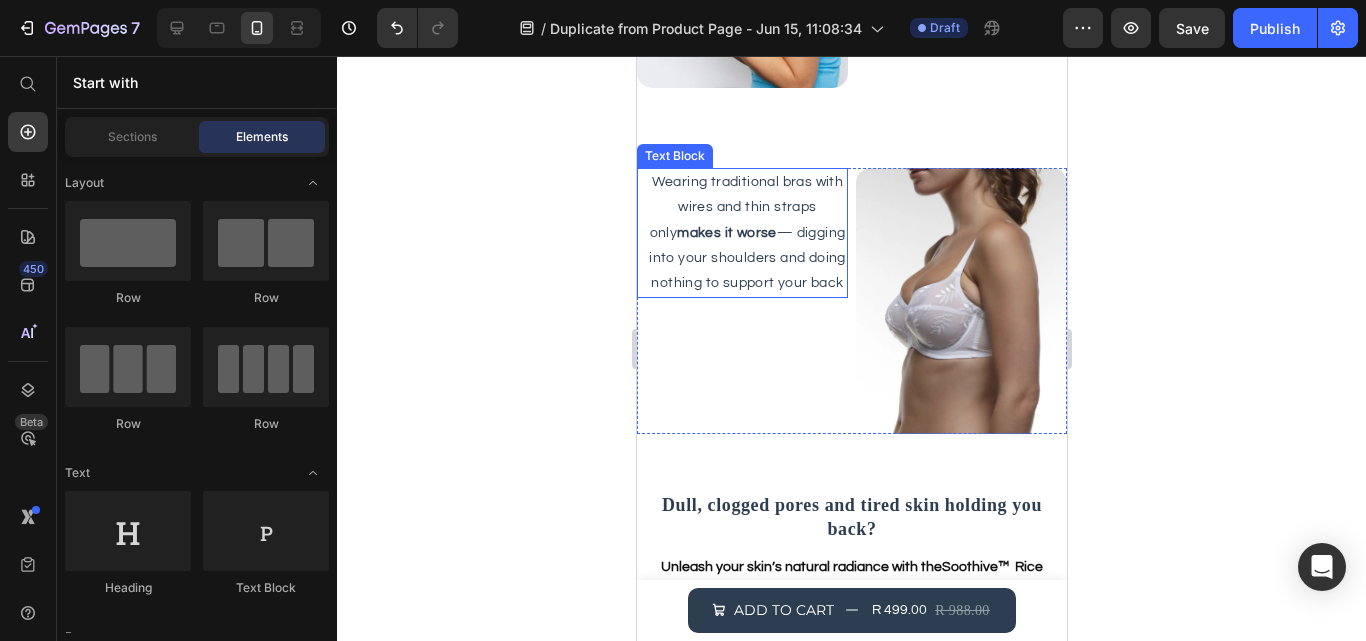 click on "makes it worse" at bounding box center (726, 233) 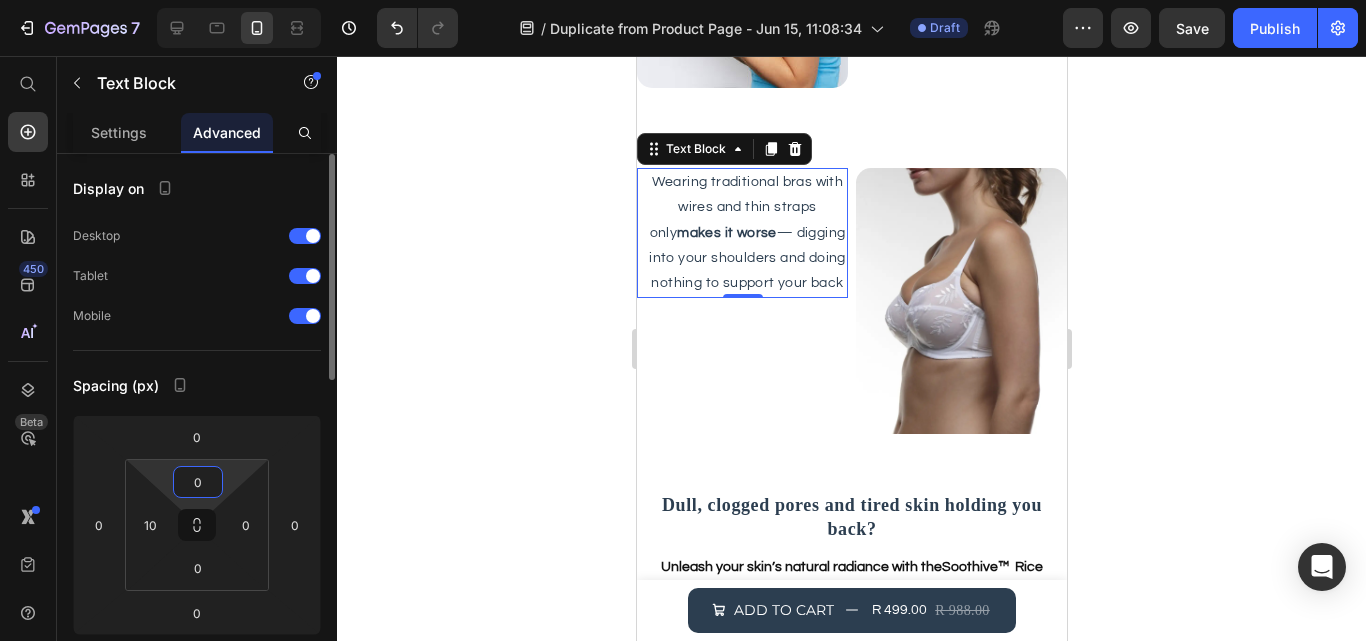 click on "0" at bounding box center (198, 482) 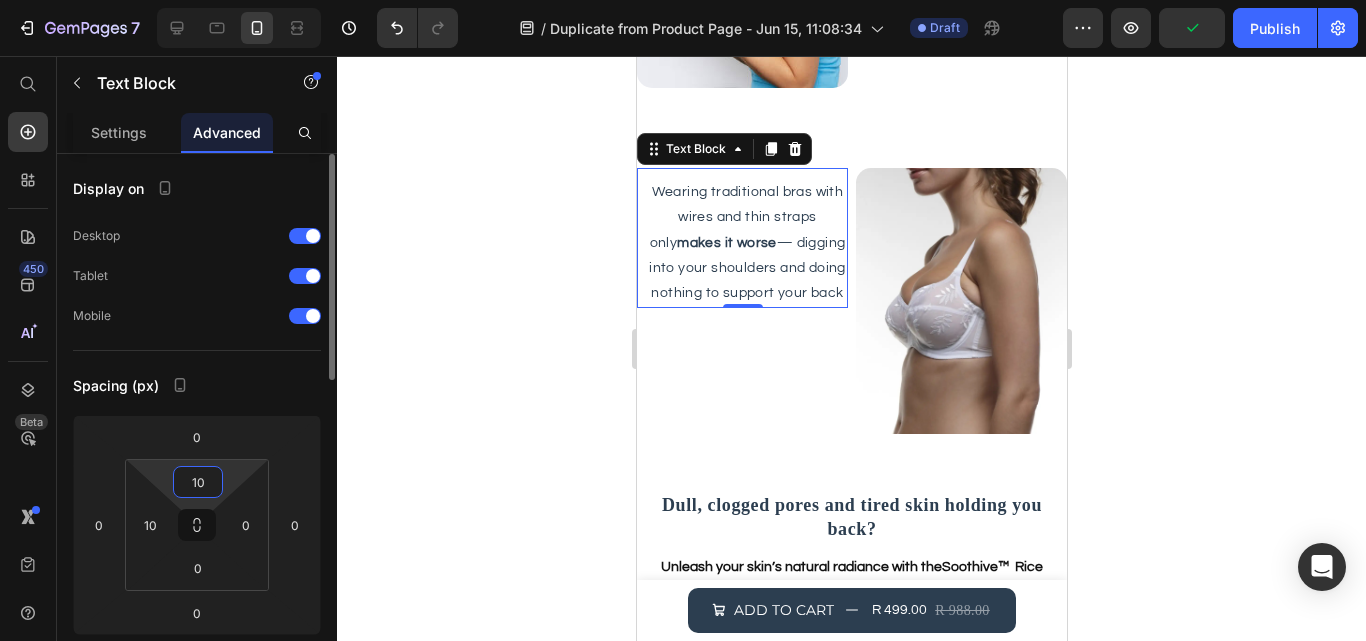 type on "1" 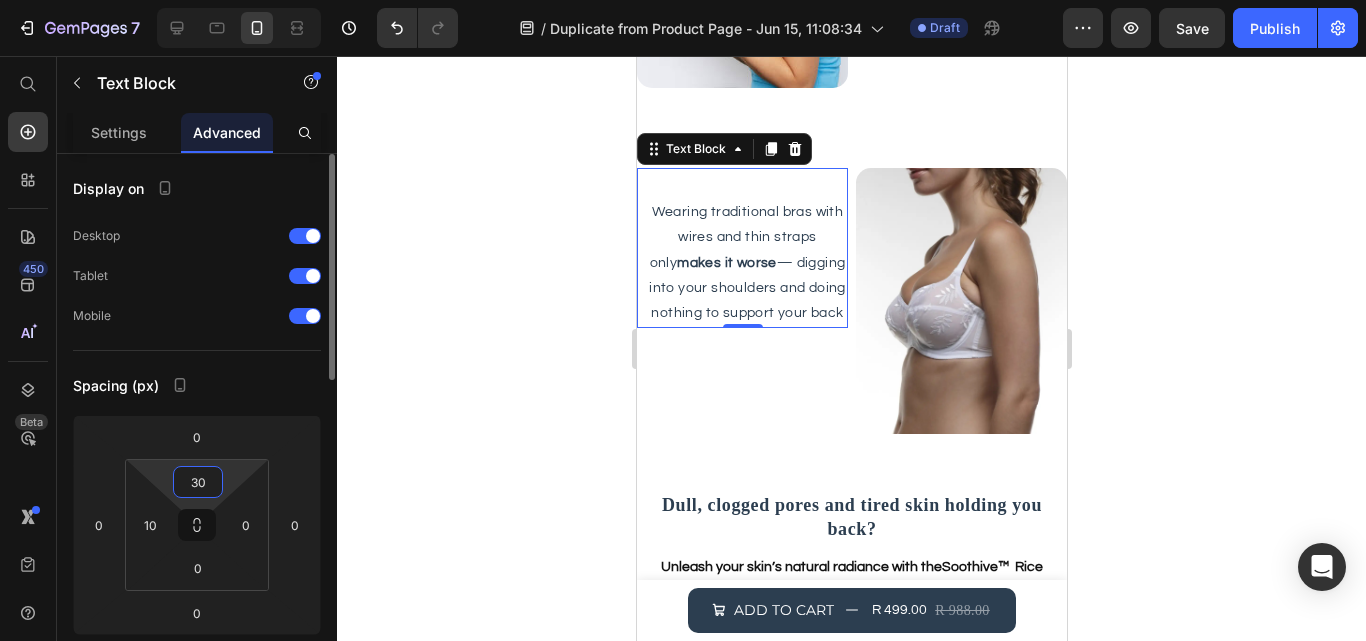 type on "3" 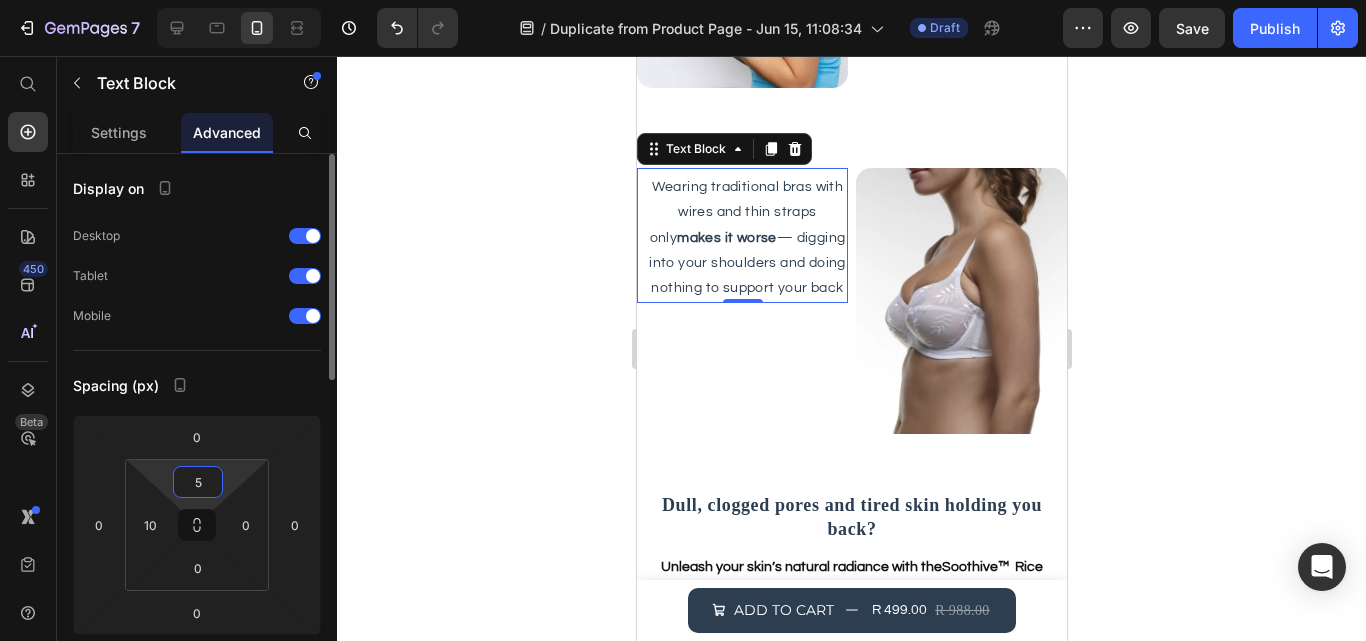 type on "50" 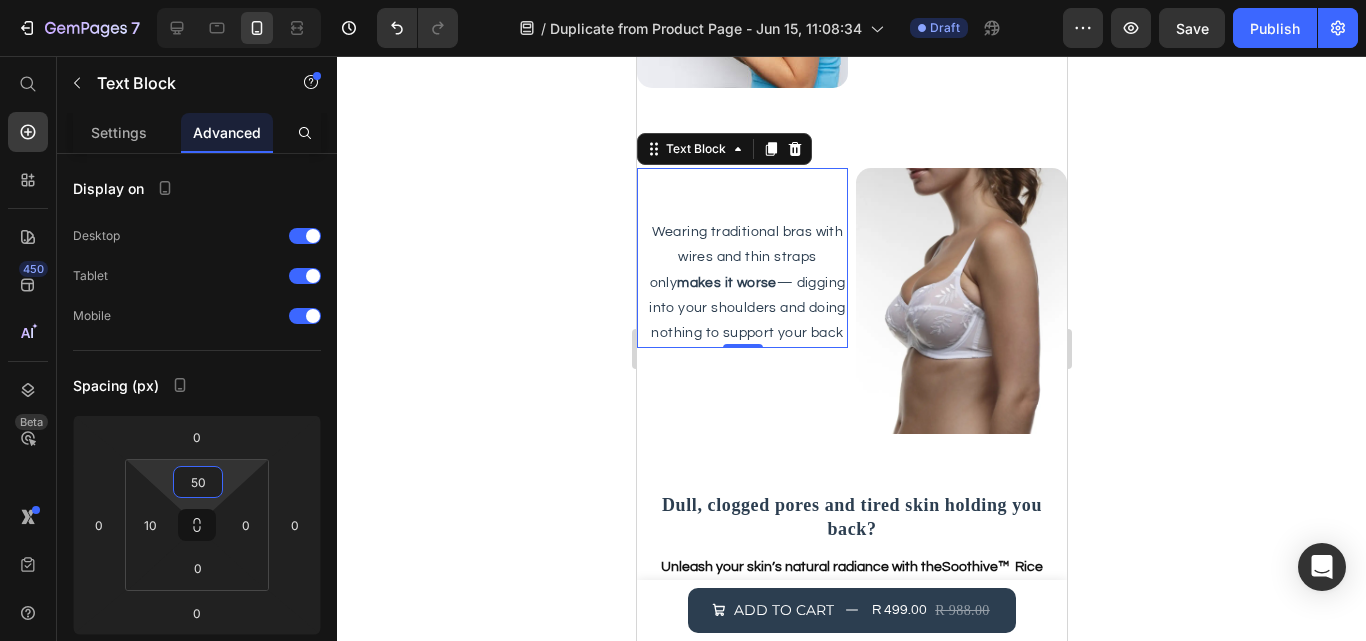 click 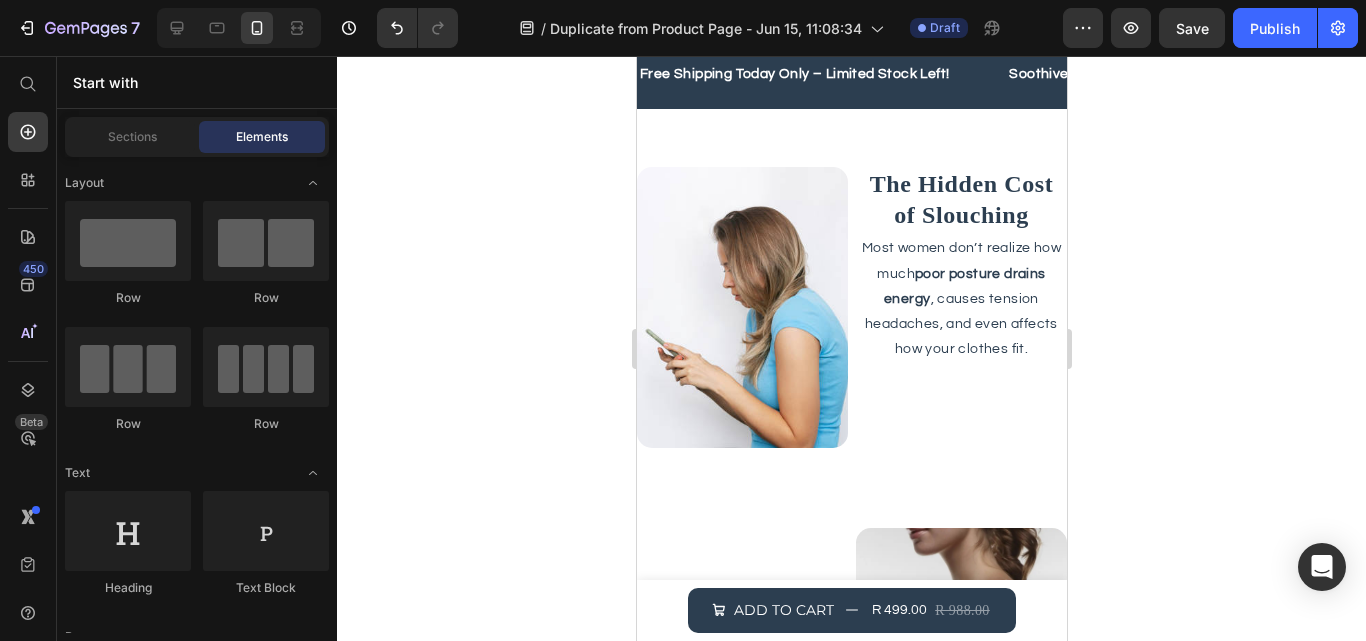 scroll, scrollTop: 2100, scrollLeft: 0, axis: vertical 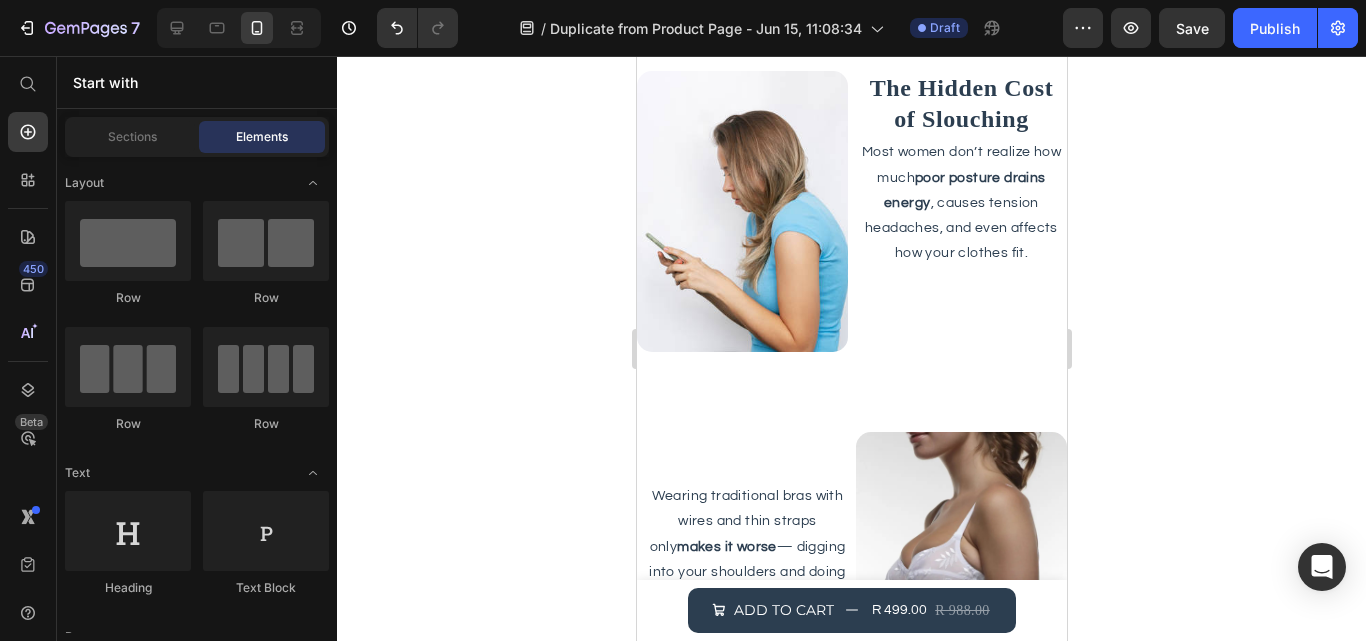 drag, startPoint x: 1062, startPoint y: 299, endPoint x: 1706, endPoint y: 333, distance: 644.8969 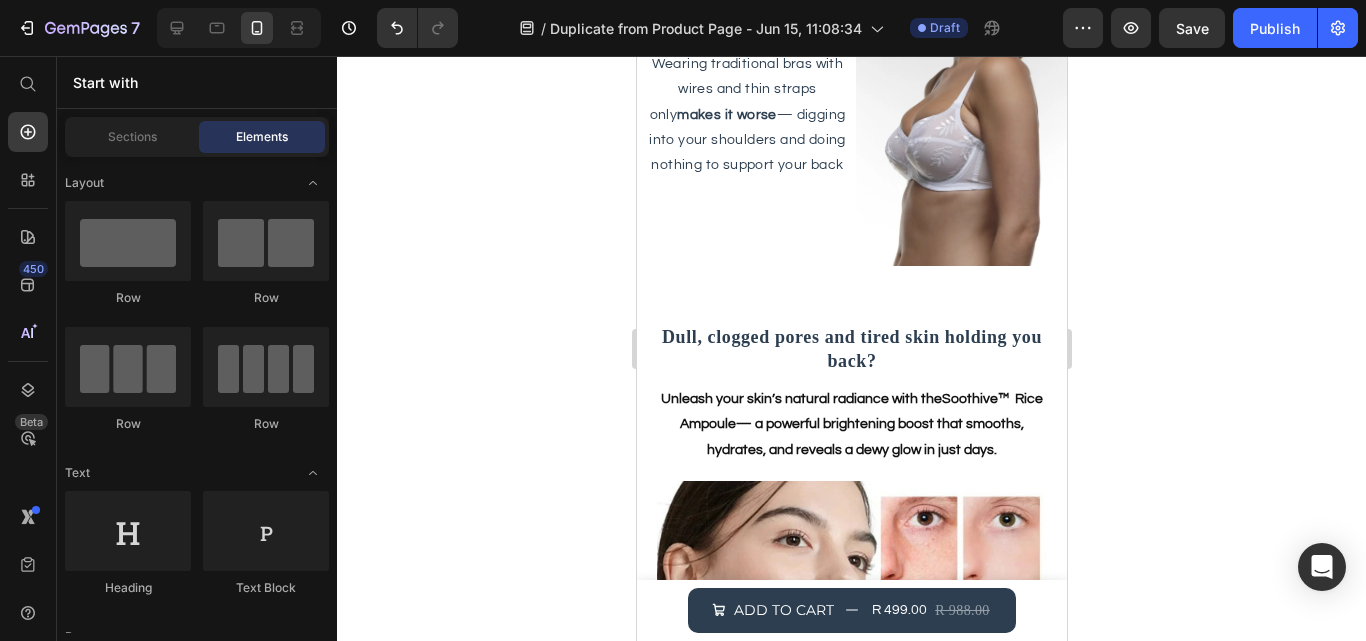 scroll, scrollTop: 2484, scrollLeft: 0, axis: vertical 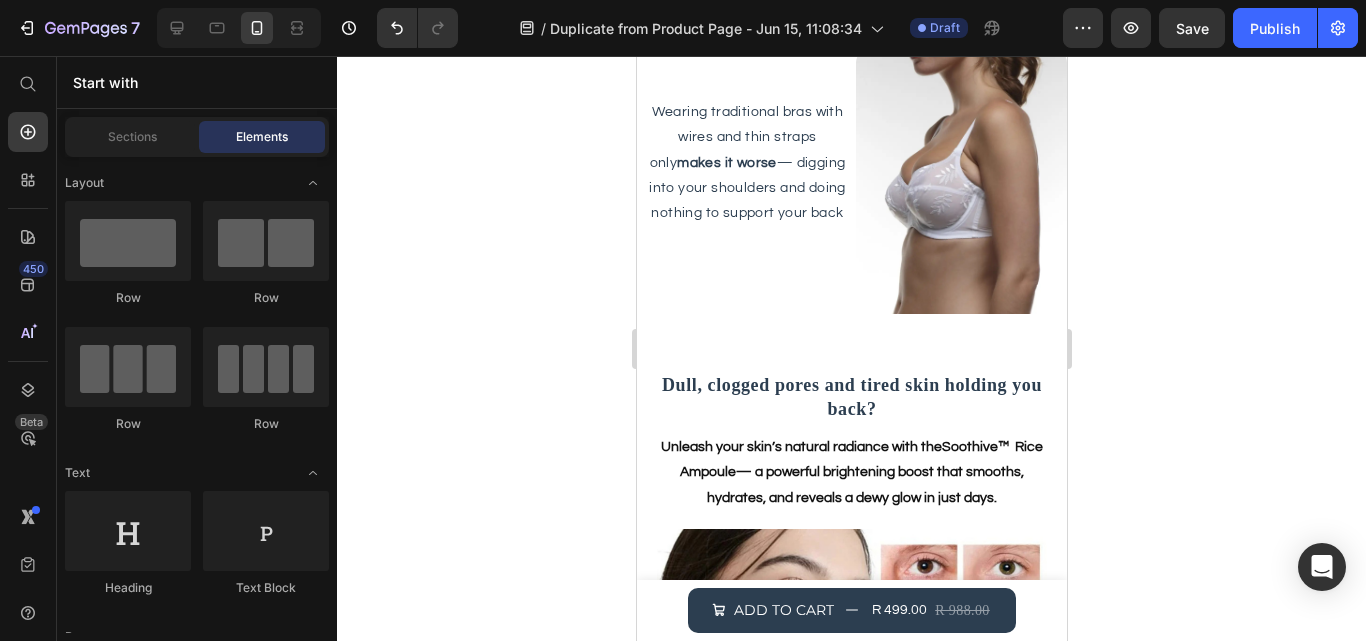 click at bounding box center (960, 181) 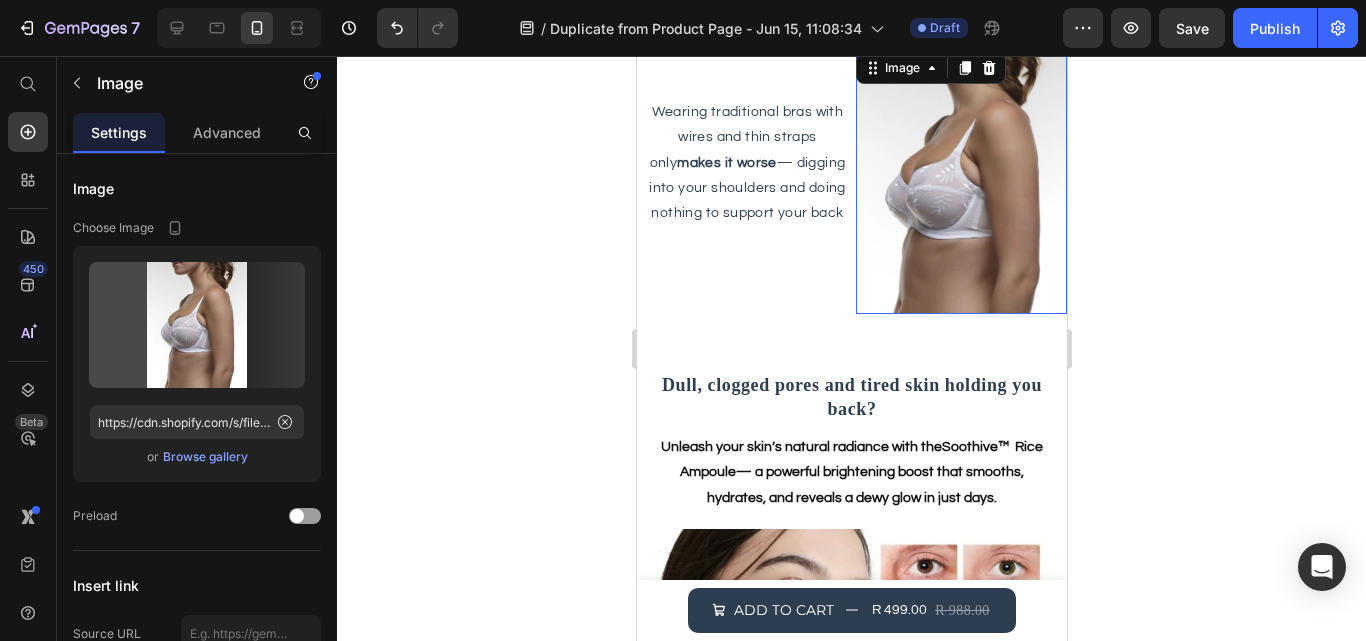click on "Image The Hidden Cost of Slouching Heading Most women don’t realize how much  poor posture drains energy , causes tension headaches, and even affects how your clothes fit. Text Block Row" at bounding box center (851, -165) 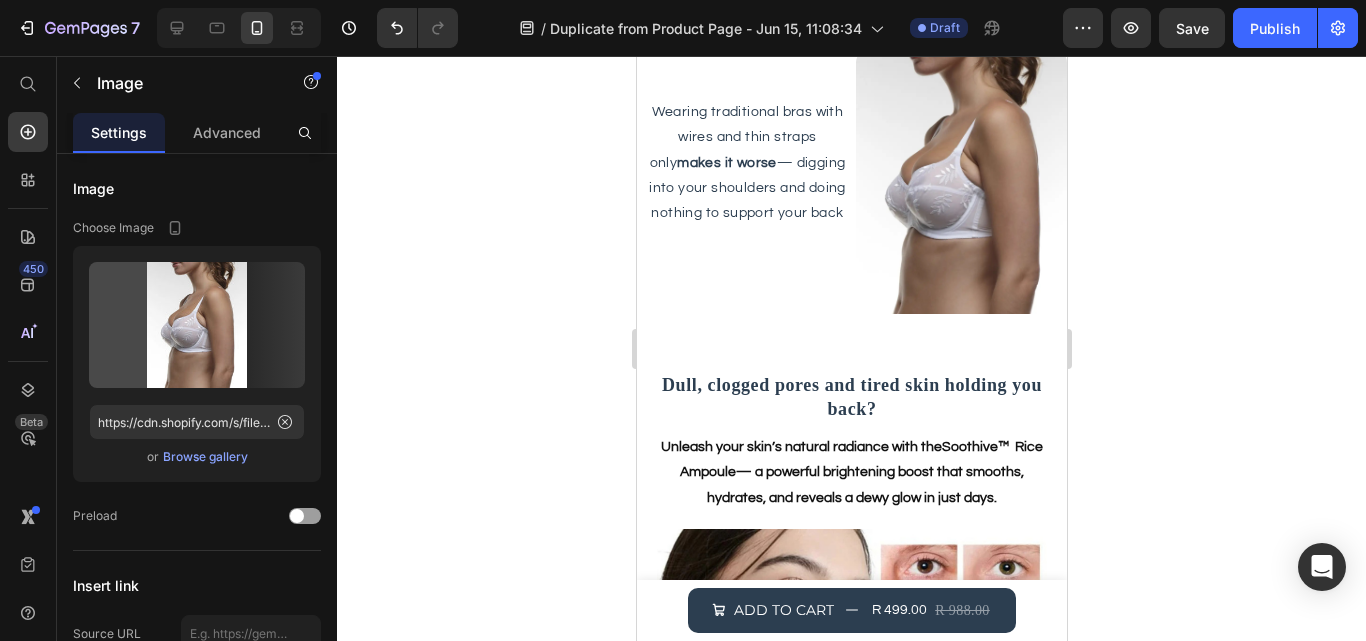 scroll, scrollTop: 2244, scrollLeft: 0, axis: vertical 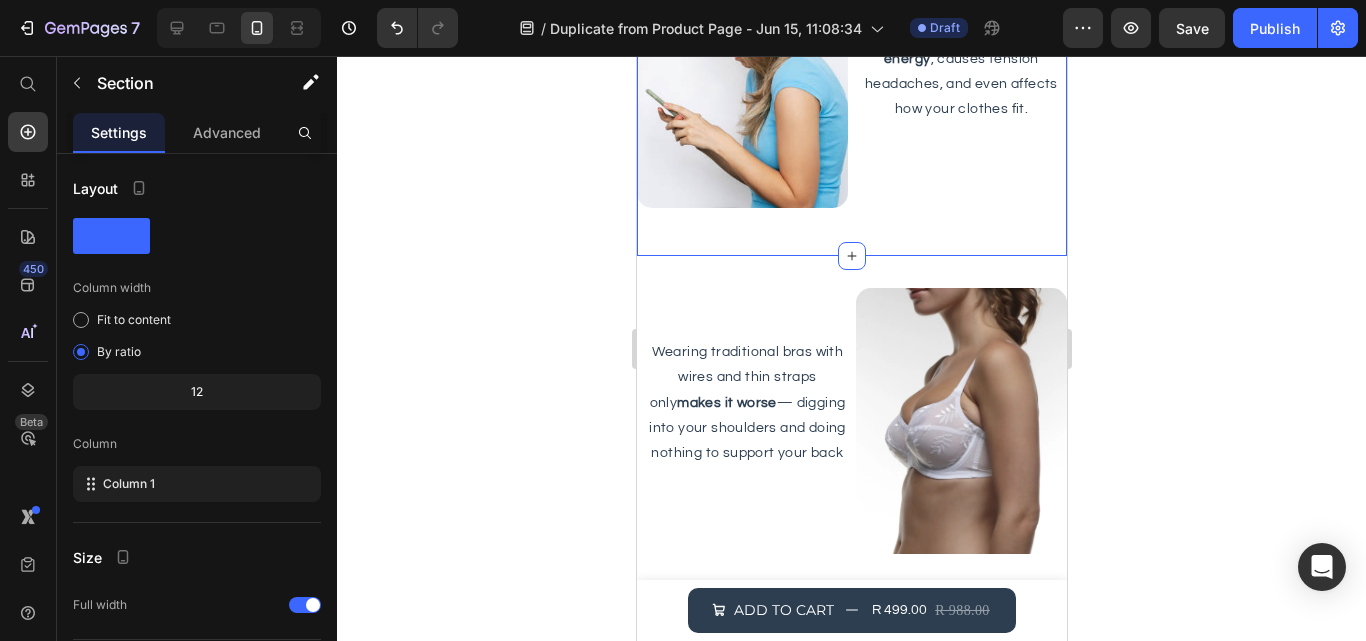 click on "Image The Hidden Cost of Slouching Heading Most women don’t realize how much  poor posture drains energy , causes tension headaches, and even affects how your clothes fit. Text Block Row Section 4   You can create reusable sections Create Theme Section AI Content Write with GemAI What would you like to describe here? Tone and Voice Persuasive Product Soothive™ TrueForm Bra Show more Generate" at bounding box center [851, 75] 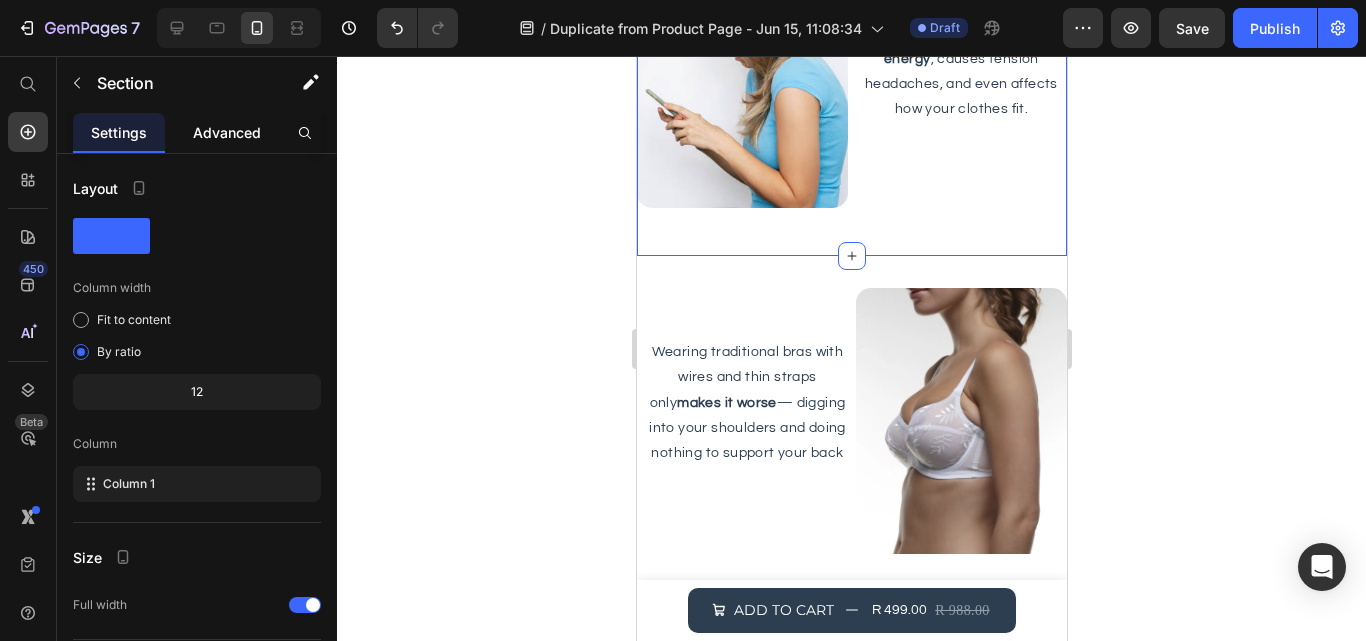 click on "Advanced" 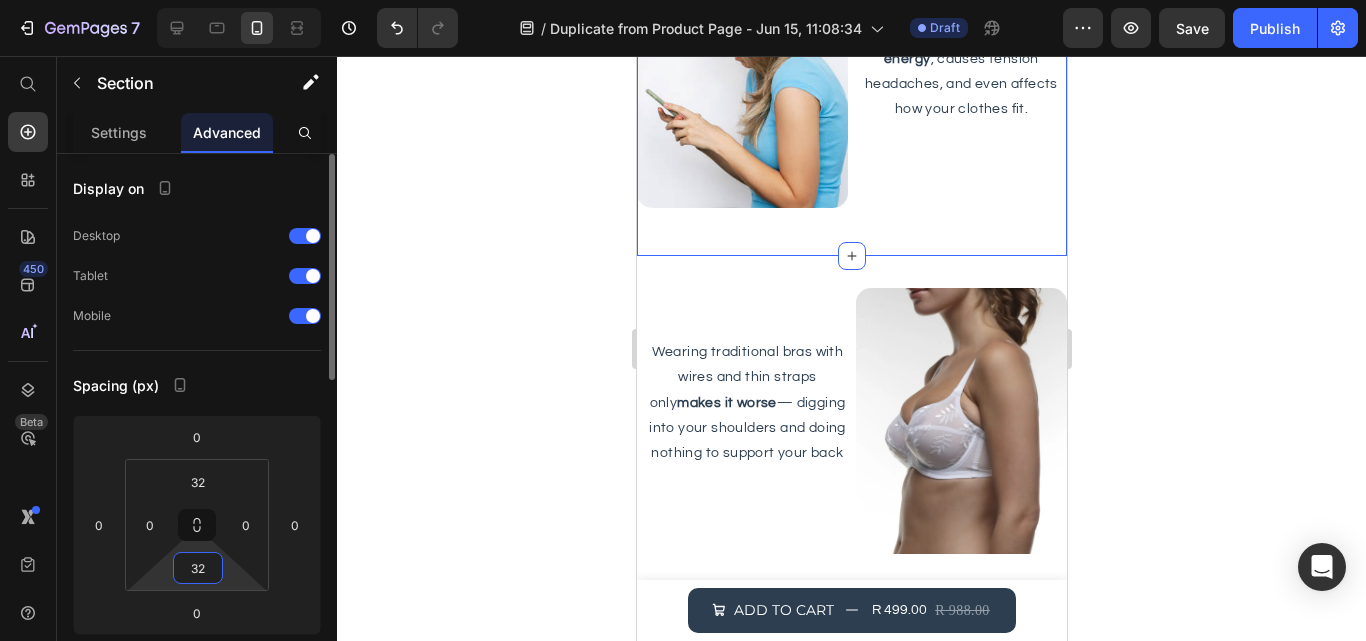 click on "32" at bounding box center (198, 568) 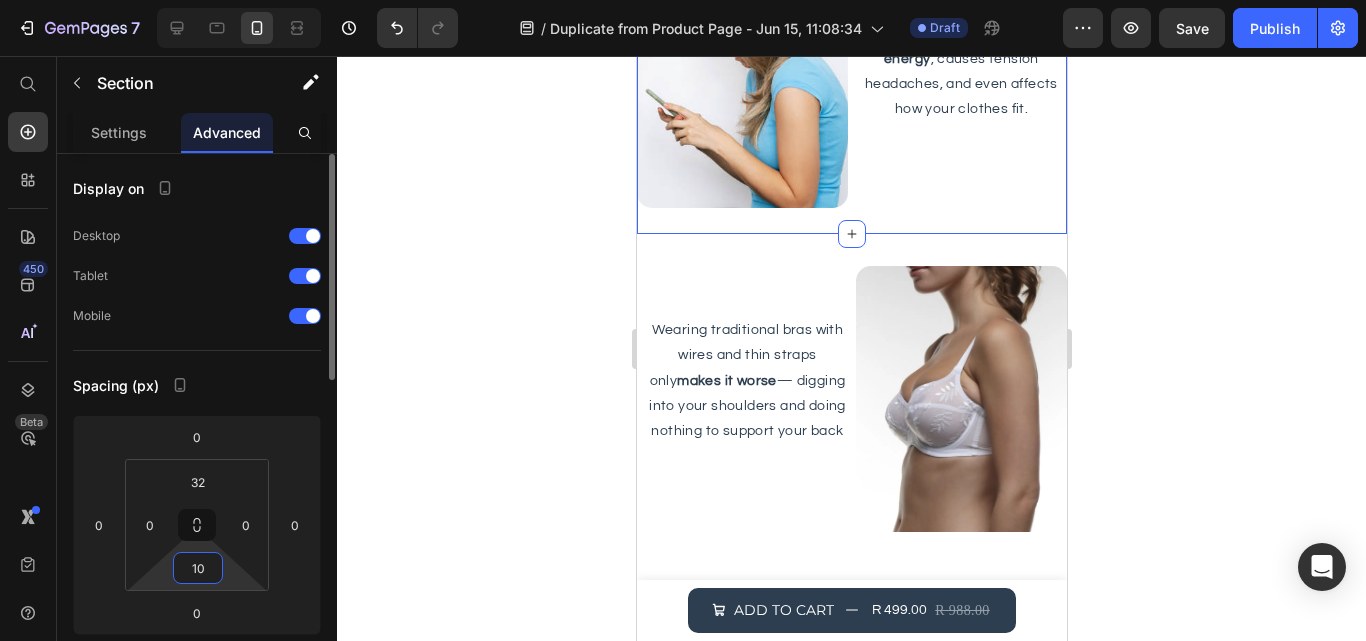 type on "1" 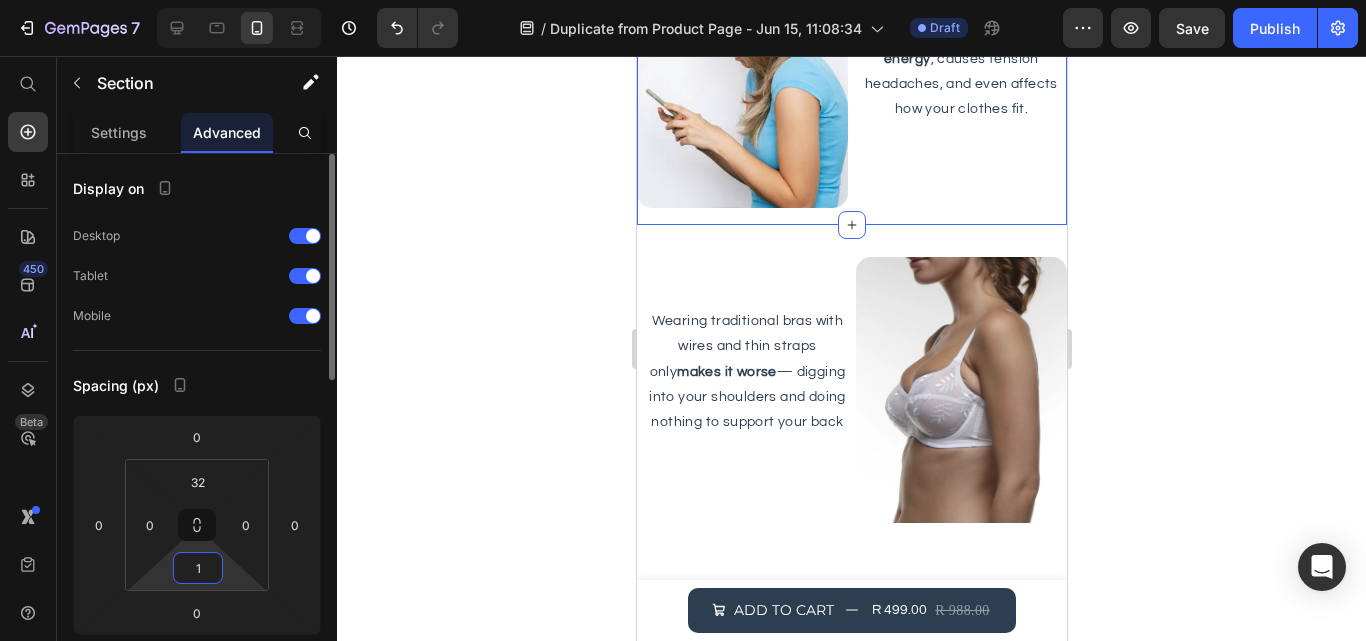 type 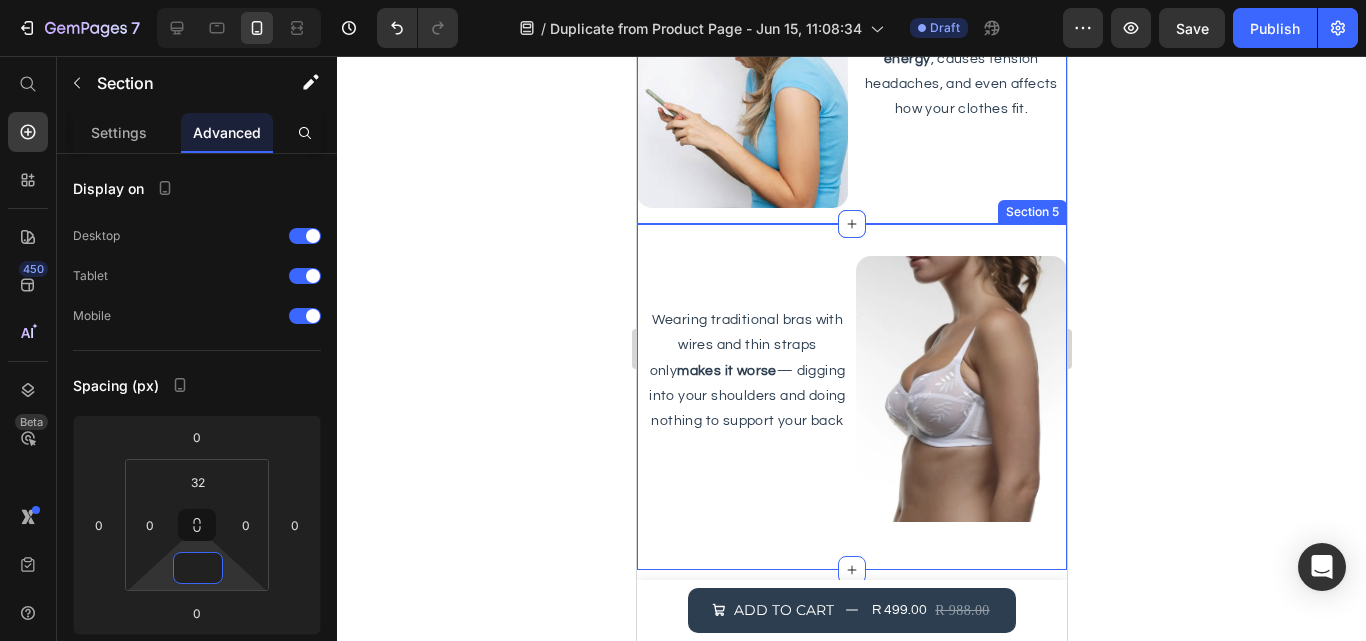 click on "Wearing traditional bras with wires and thin straps only  makes it worse  — digging into your shoulders and doing nothing to support your back Text Block Image Row Section 5" at bounding box center (851, 397) 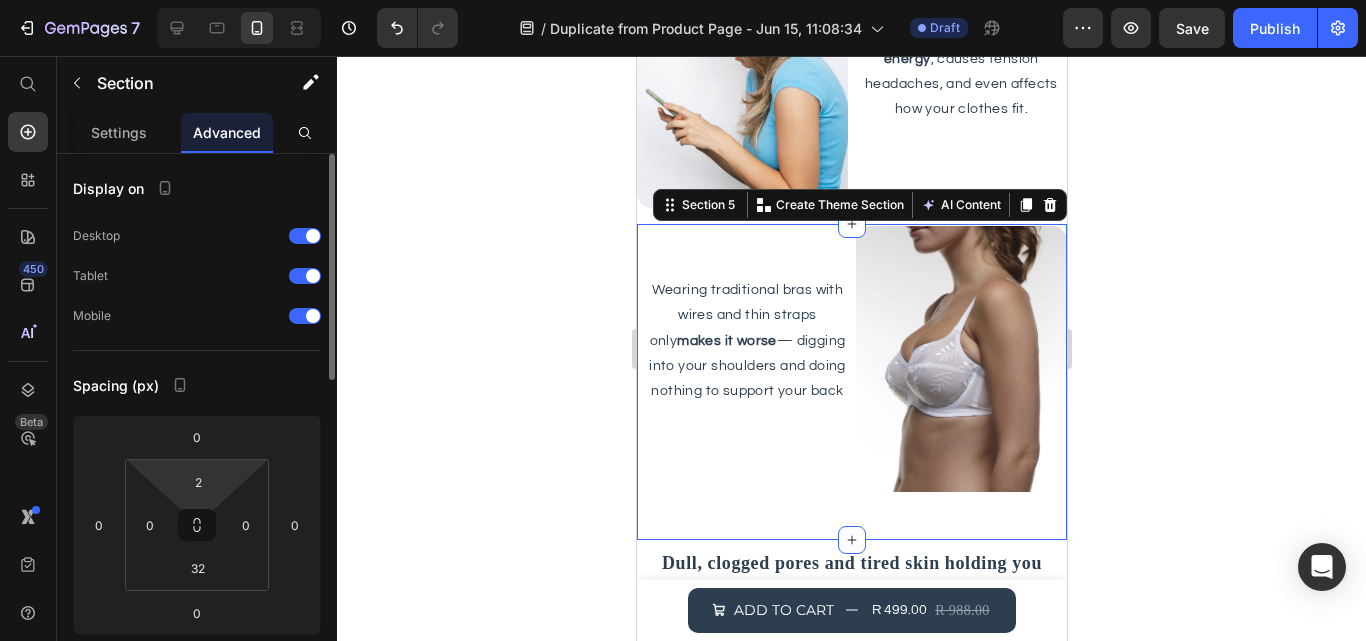 click on "7   /  Duplicate from Product Page - Jun 15, 11:08:34 Draft Preview  Save   Publish  450 Beta Start with Sections Elements Hero Section Product Detail Brands Trusted Badges Guarantee Product Breakdown How to use Testimonials Compare Bundle FAQs Social Proof Brand Story Product List Collection Blog List Contact Sticky Add to Cart Custom Footer Browse Library 450 Layout
Row
Row
Row
Row Text
Heading
Text Block Button
Button
Button
Sticky Back to top Media
Image Image" at bounding box center (683, 0) 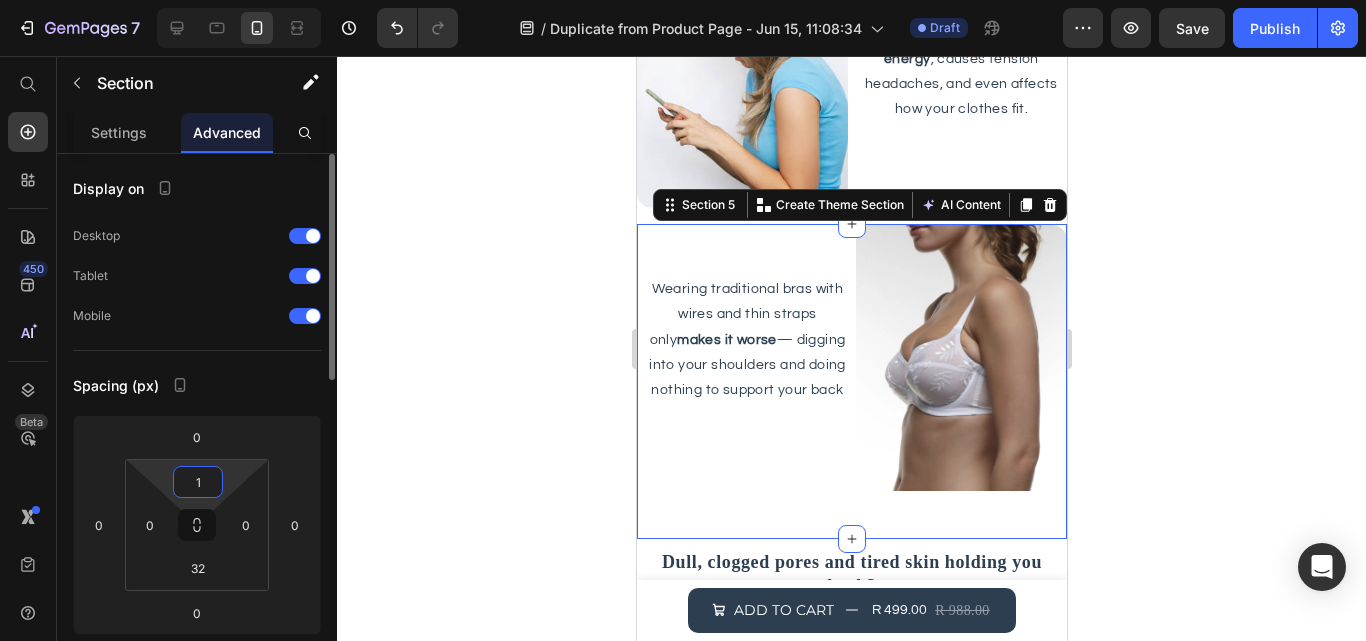 type on "10" 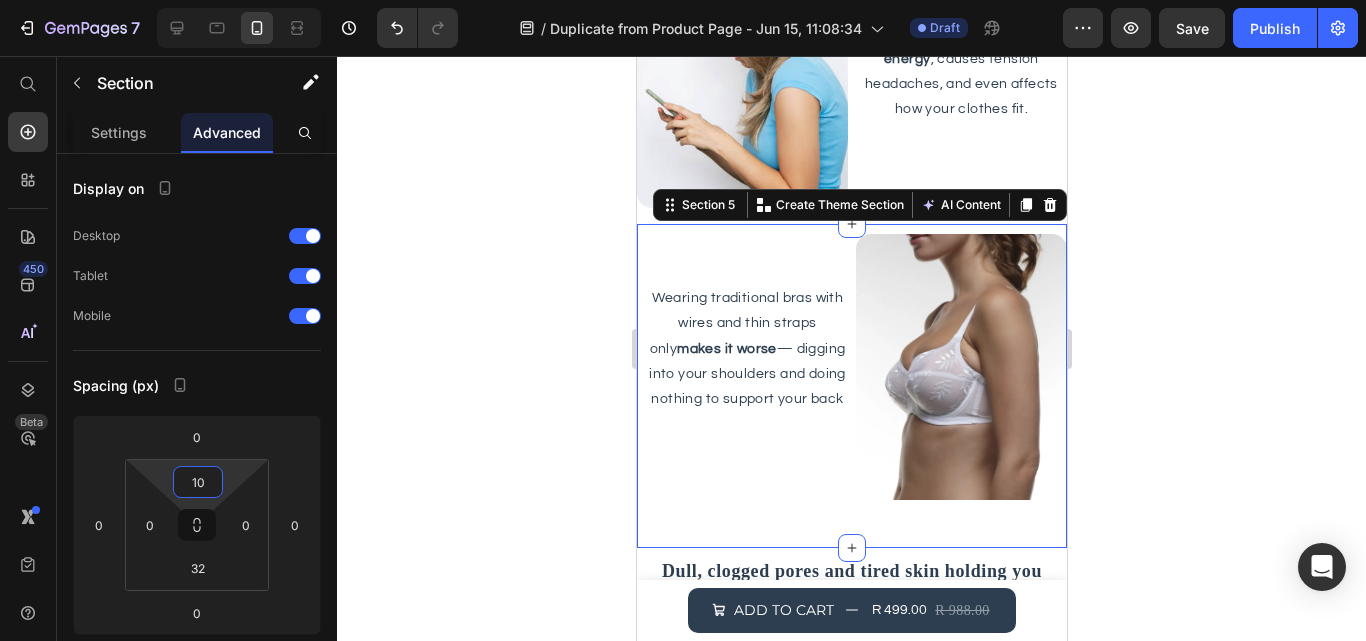 click 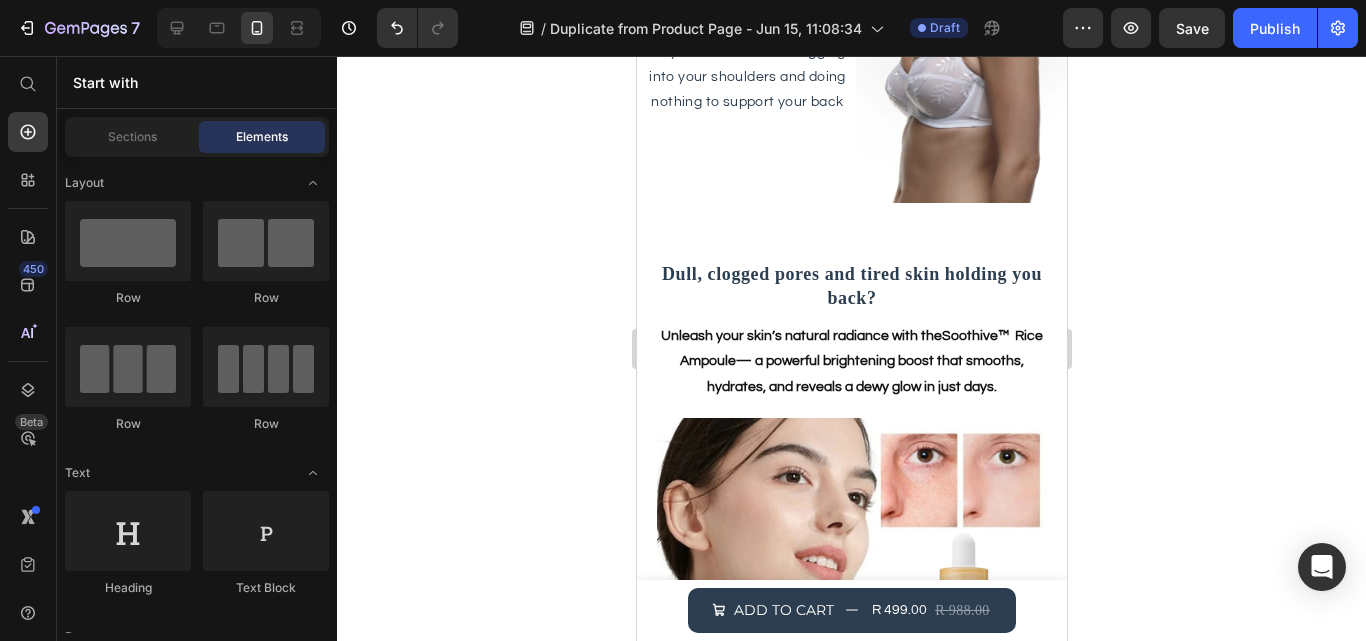scroll, scrollTop: 2553, scrollLeft: 0, axis: vertical 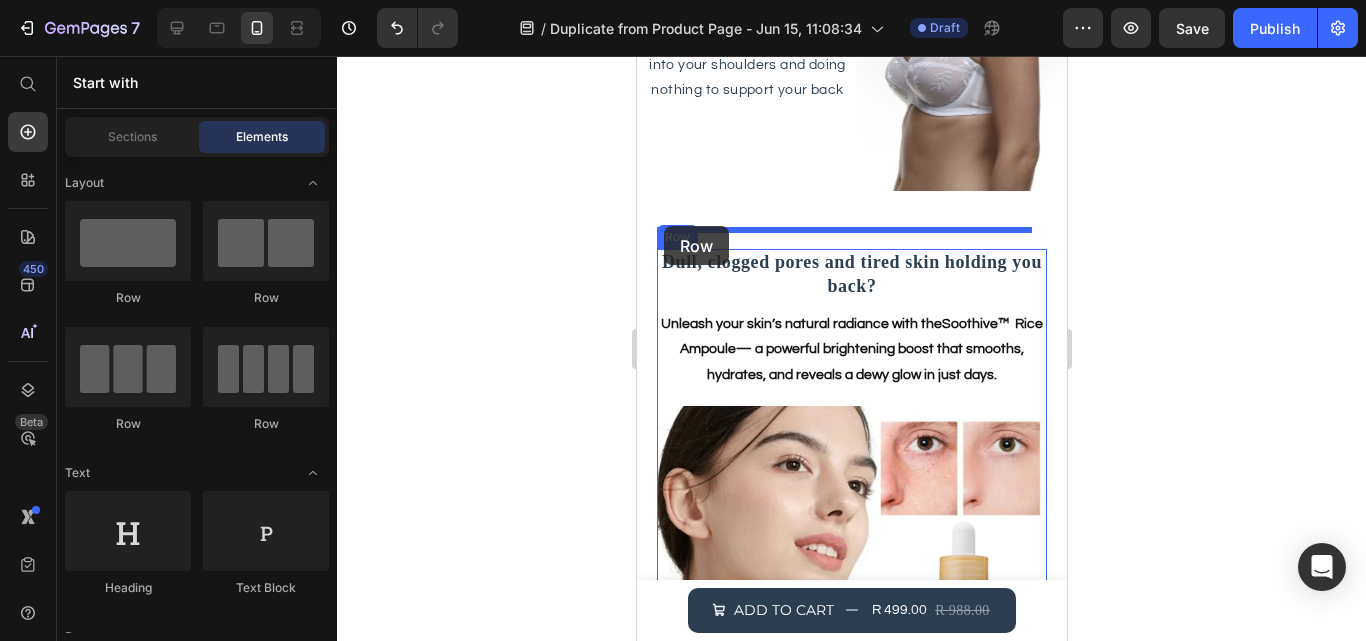 drag, startPoint x: 813, startPoint y: 294, endPoint x: 663, endPoint y: 226, distance: 164.69365 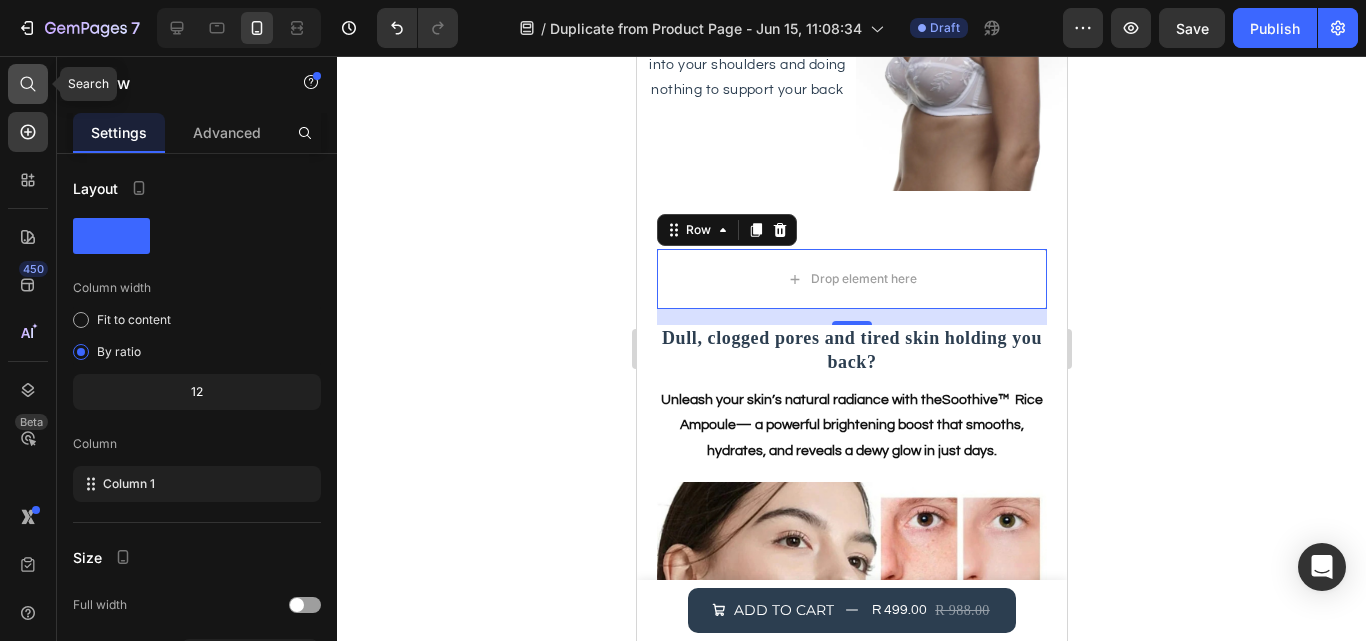 click 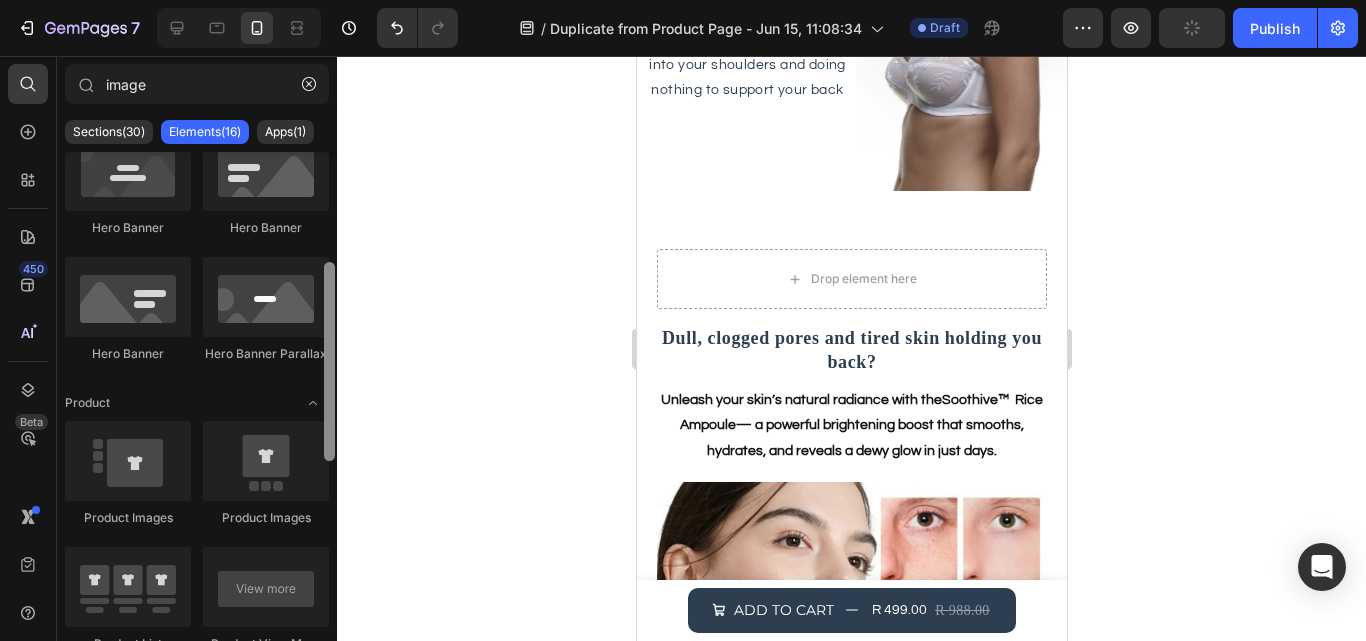 scroll, scrollTop: 0, scrollLeft: 0, axis: both 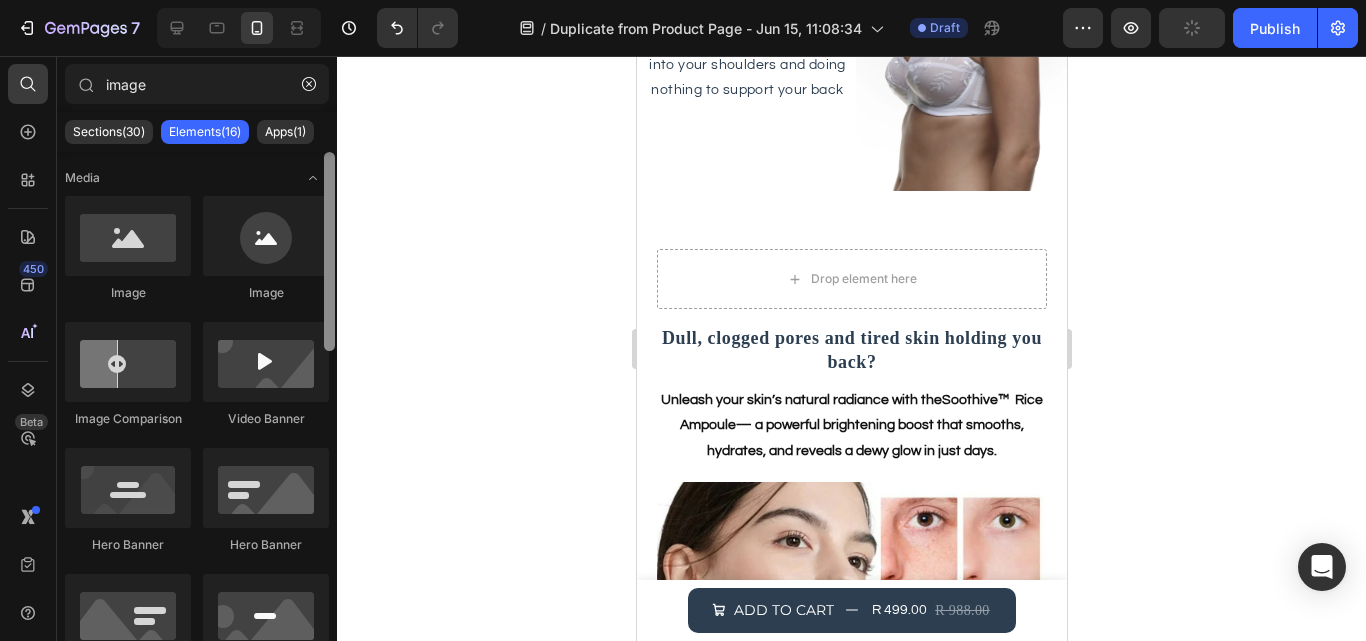 drag, startPoint x: 331, startPoint y: 283, endPoint x: 332, endPoint y: 158, distance: 125.004 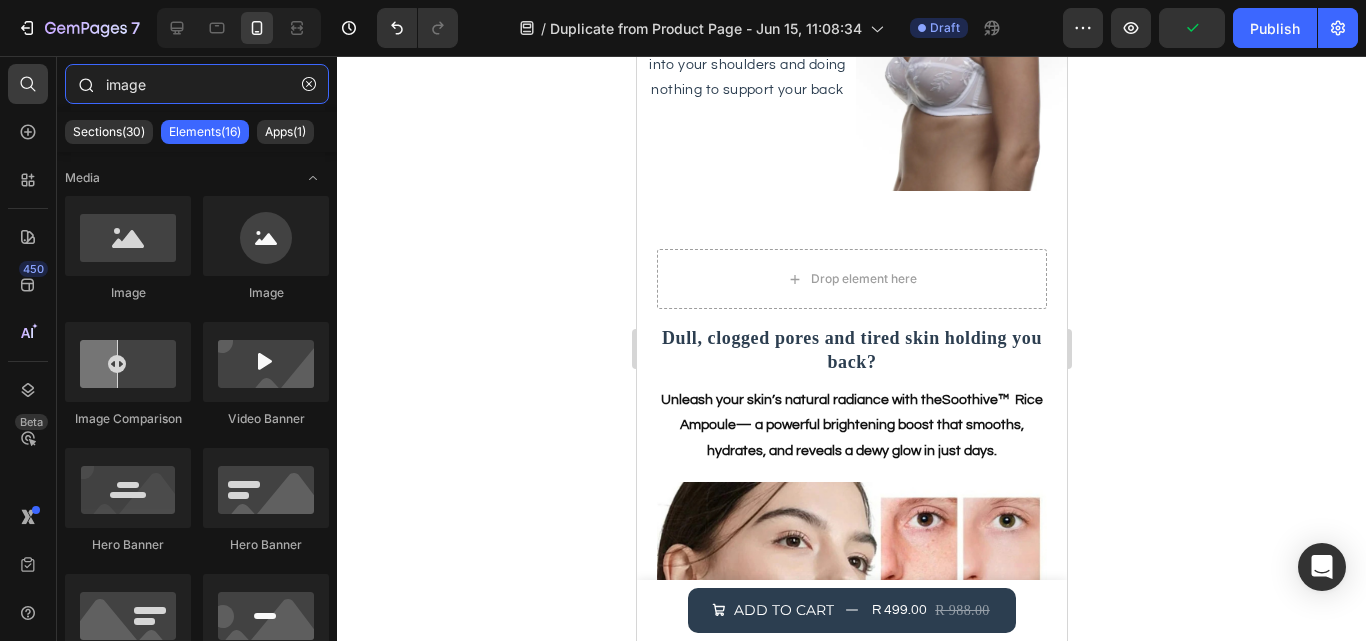 drag, startPoint x: 226, startPoint y: 99, endPoint x: 103, endPoint y: 82, distance: 124.16924 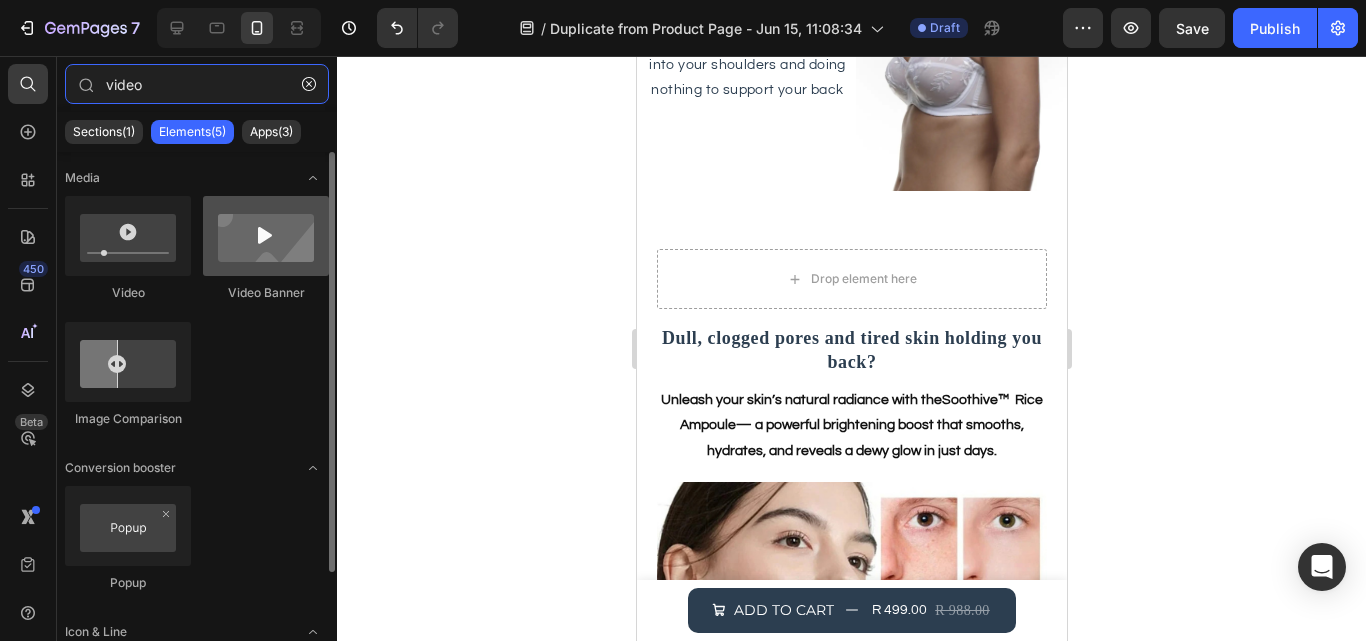 type on "video" 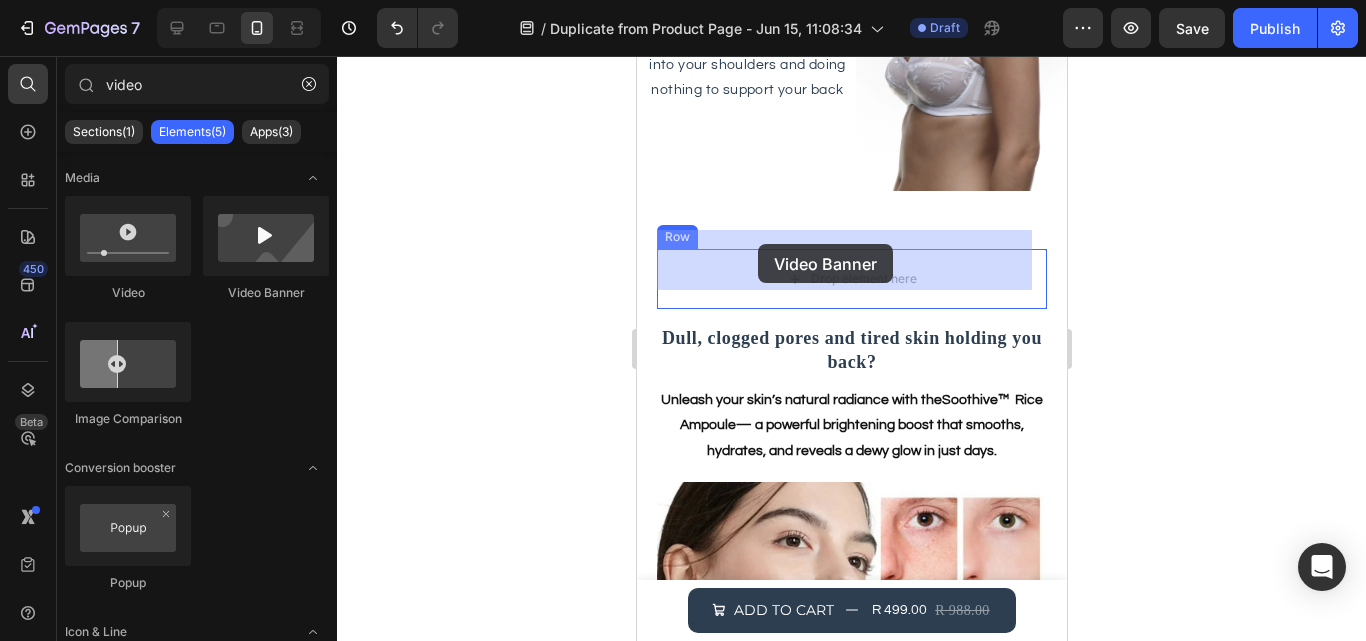 drag, startPoint x: 872, startPoint y: 285, endPoint x: 757, endPoint y: 244, distance: 122.09013 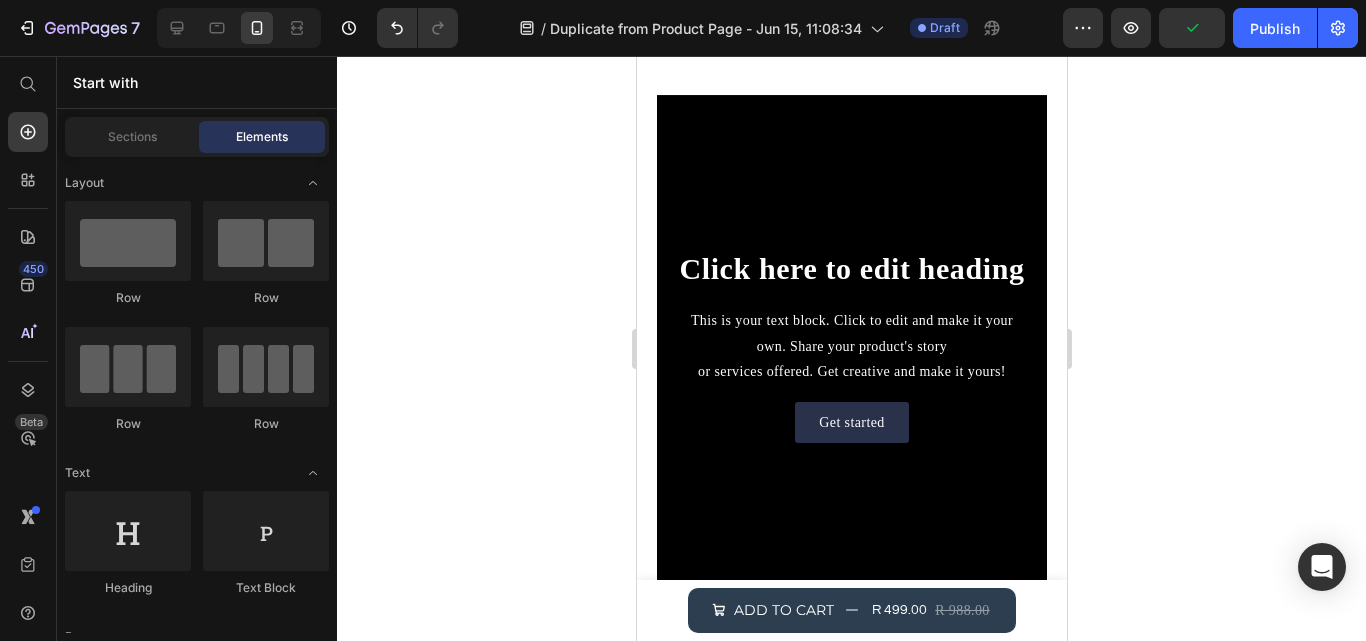 scroll, scrollTop: 2669, scrollLeft: 0, axis: vertical 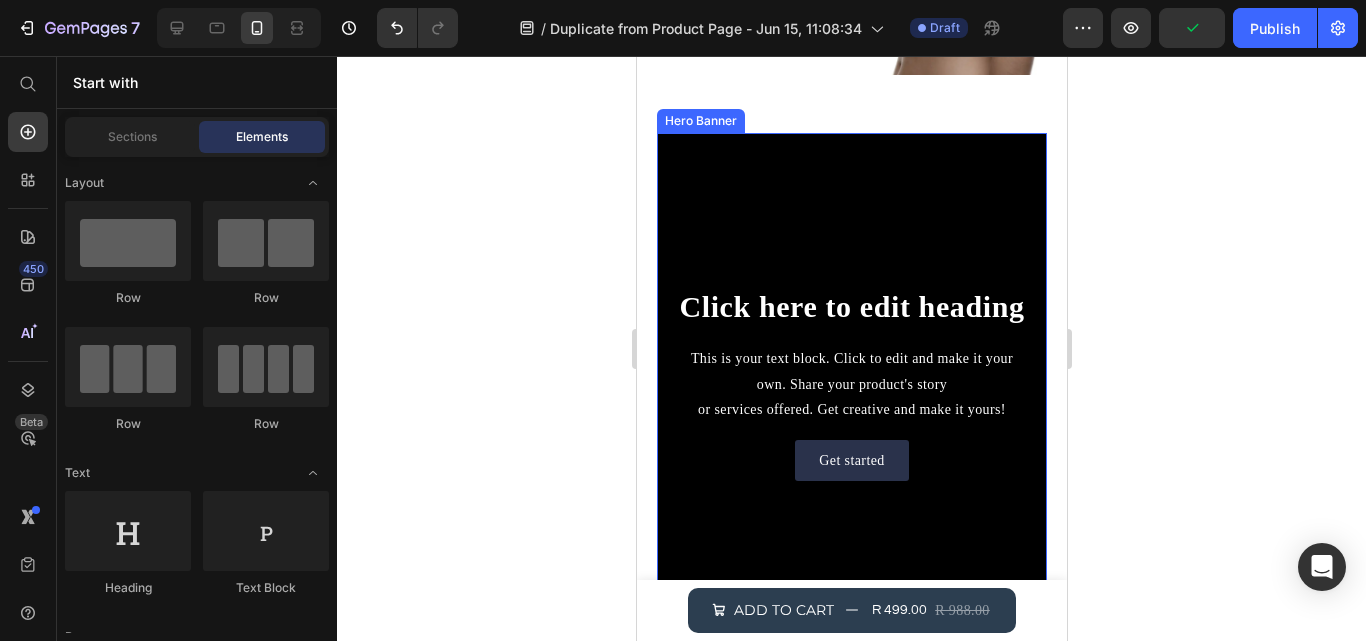 click at bounding box center [851, 383] 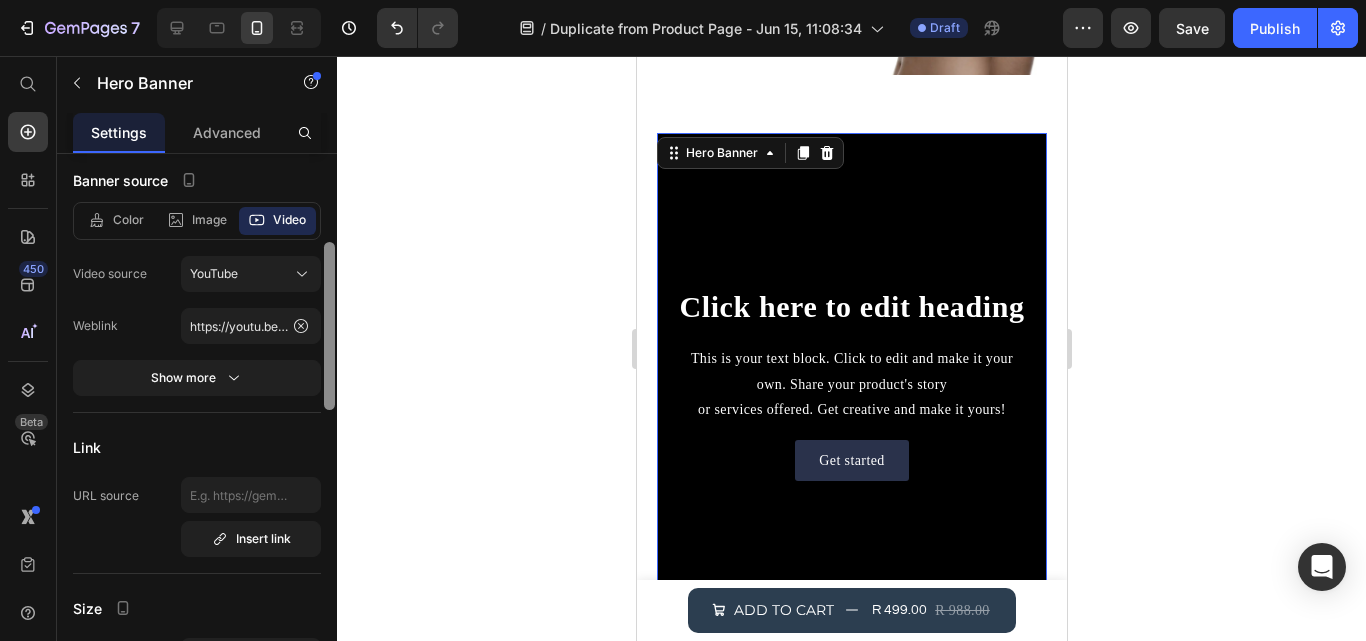 scroll, scrollTop: 241, scrollLeft: 0, axis: vertical 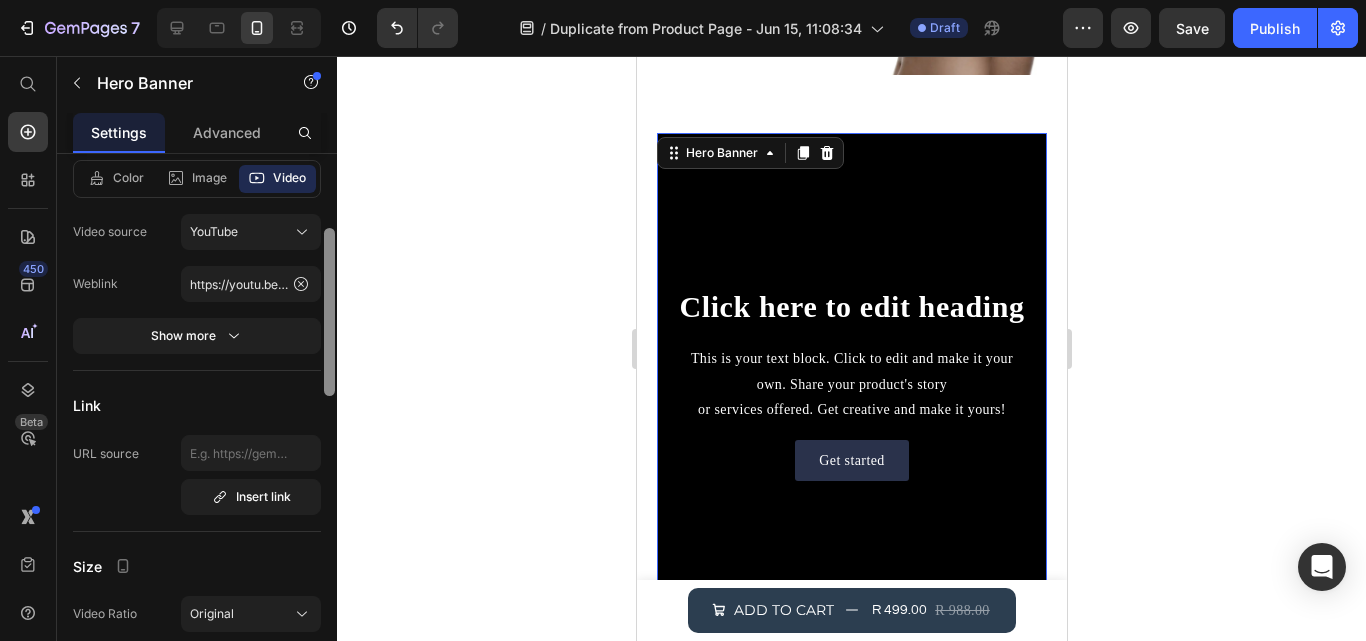 drag, startPoint x: 328, startPoint y: 210, endPoint x: 326, endPoint y: 285, distance: 75.026665 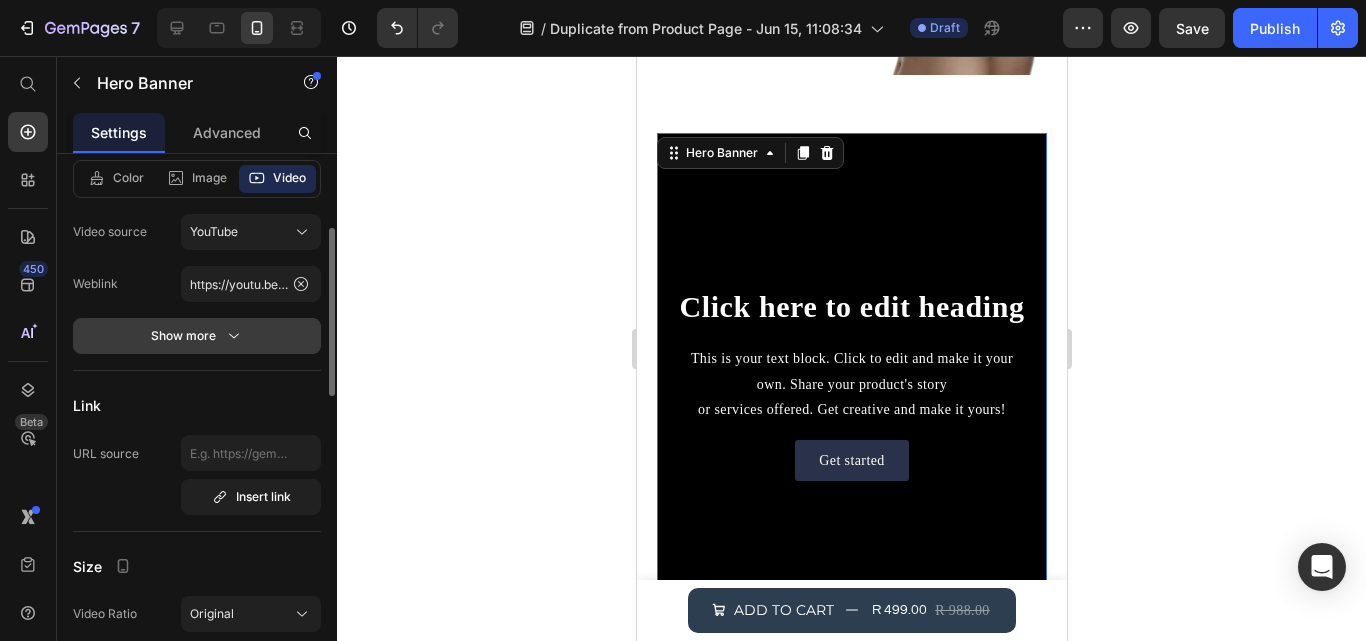 click on "Show more" at bounding box center (197, 336) 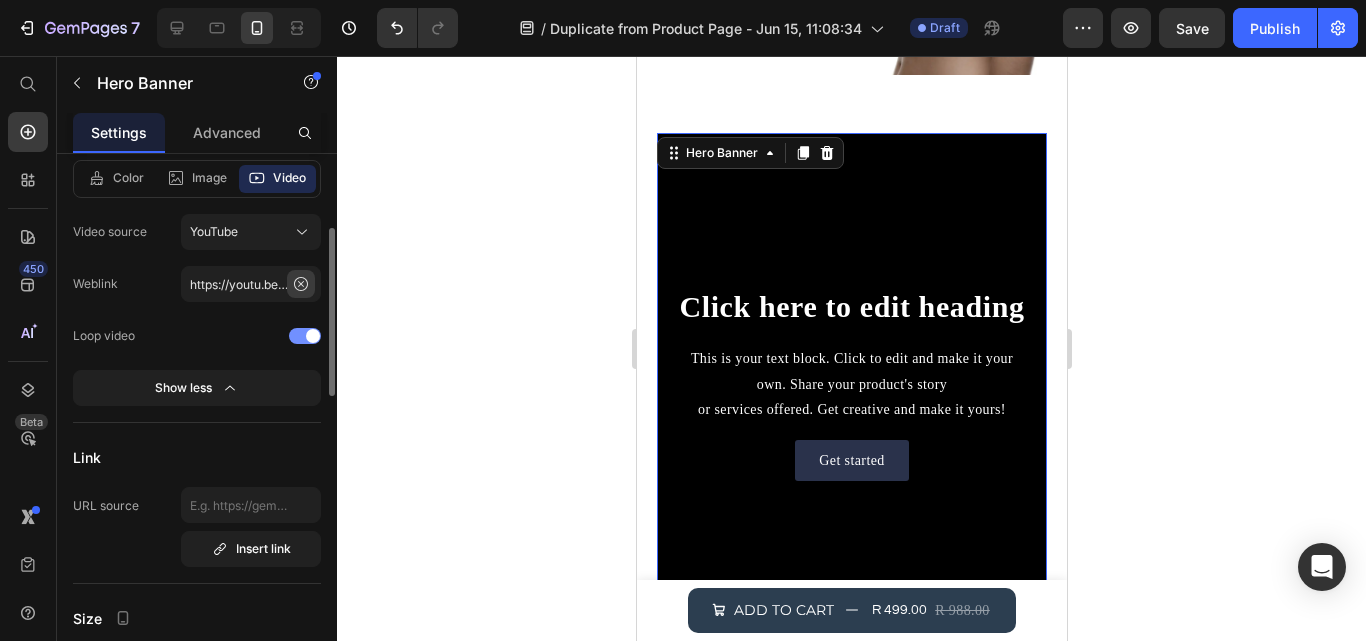 click 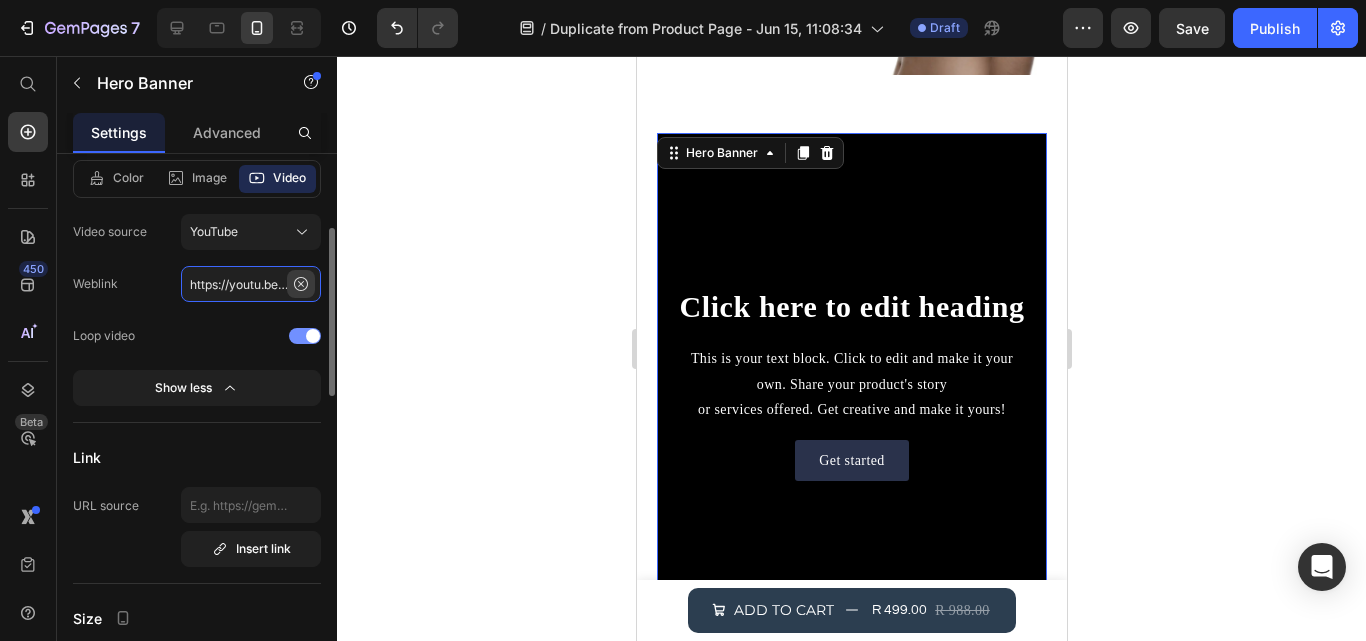 type 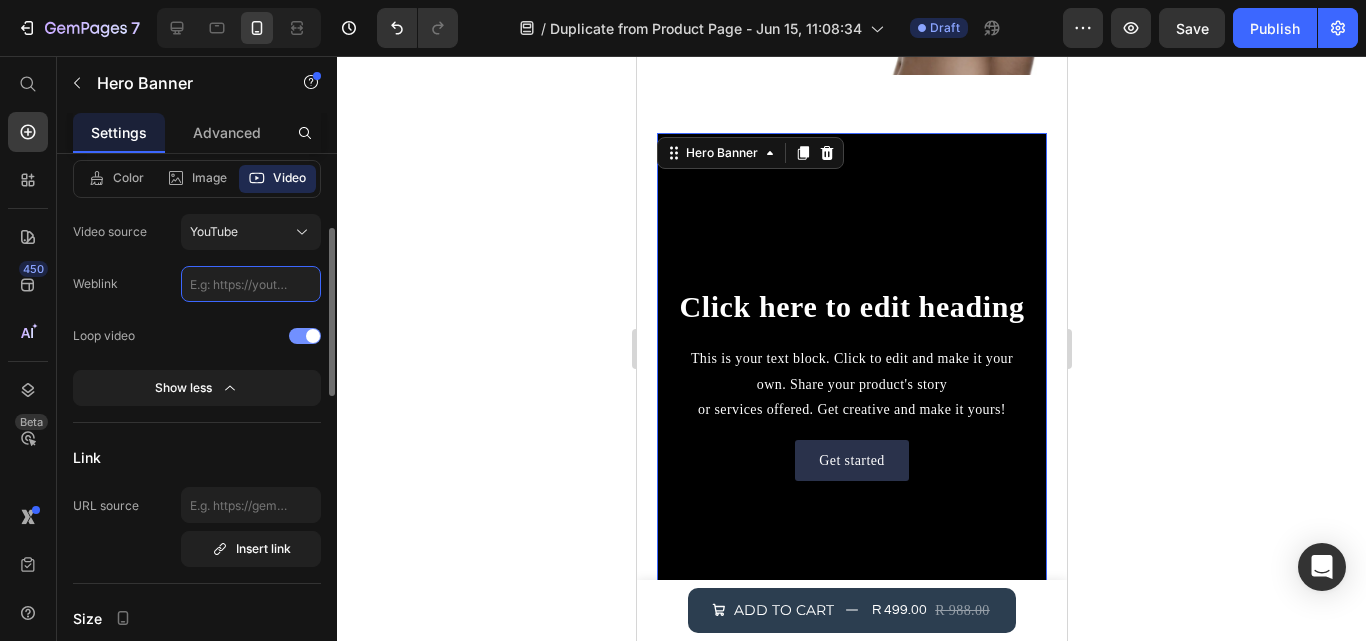 scroll, scrollTop: 0, scrollLeft: 0, axis: both 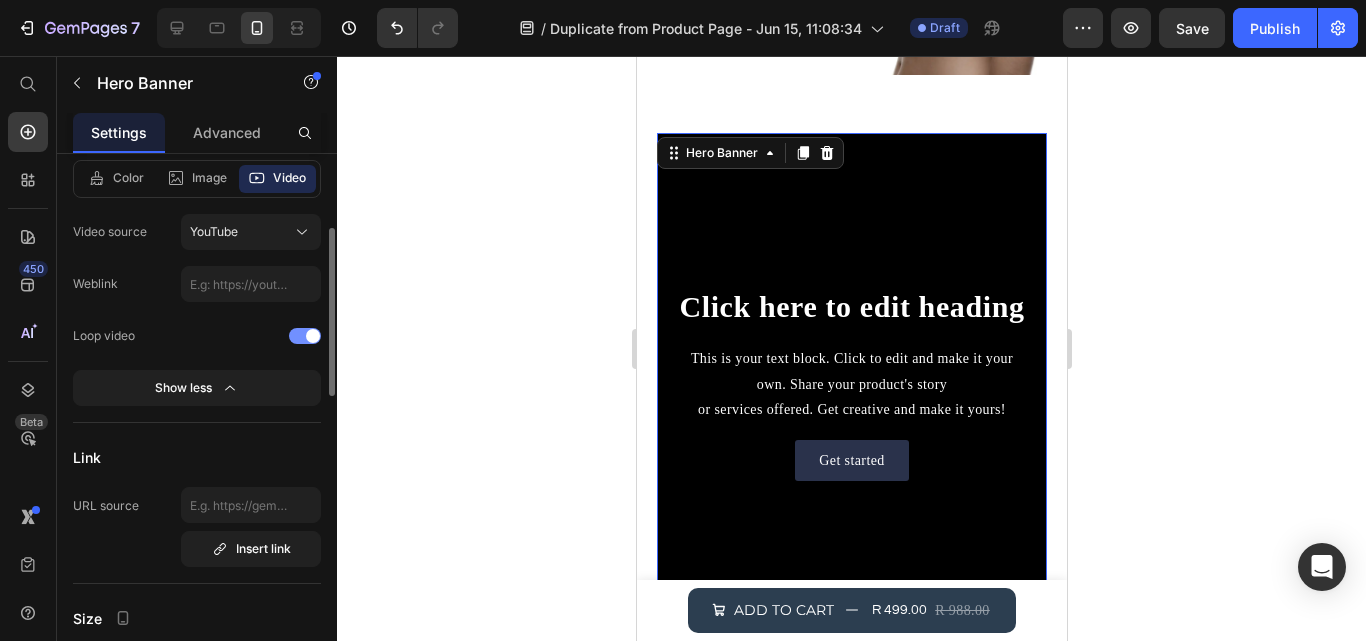 click 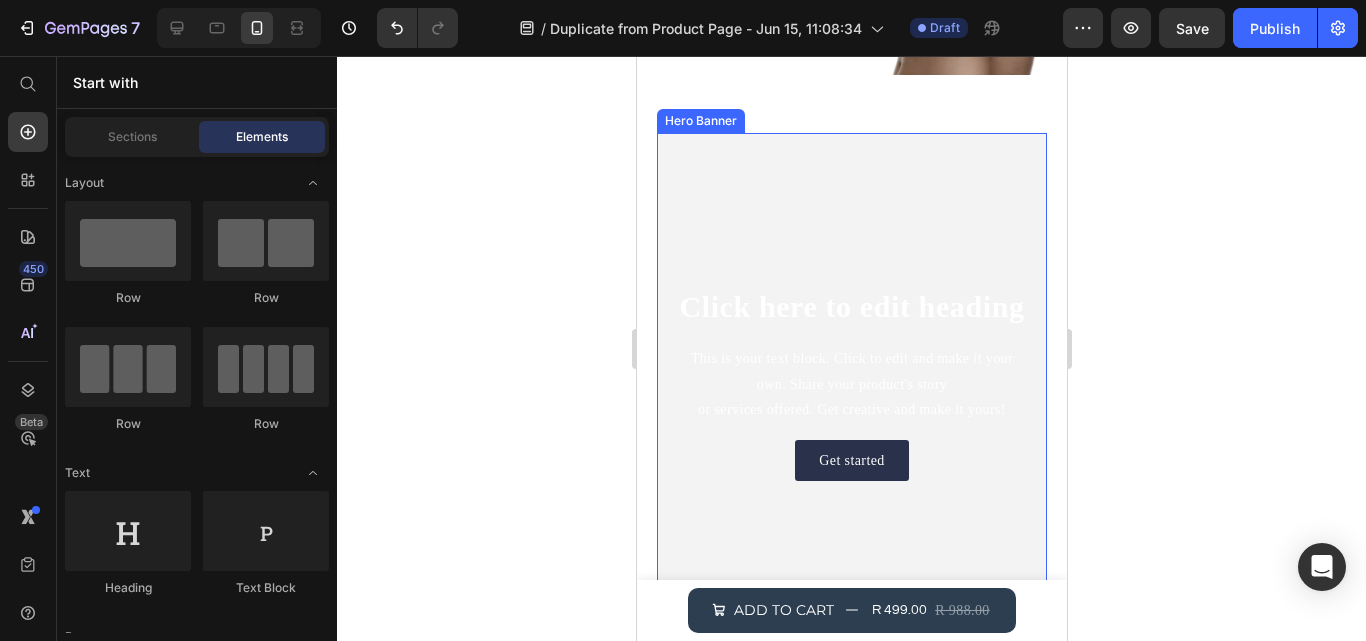 click at bounding box center [851, 383] 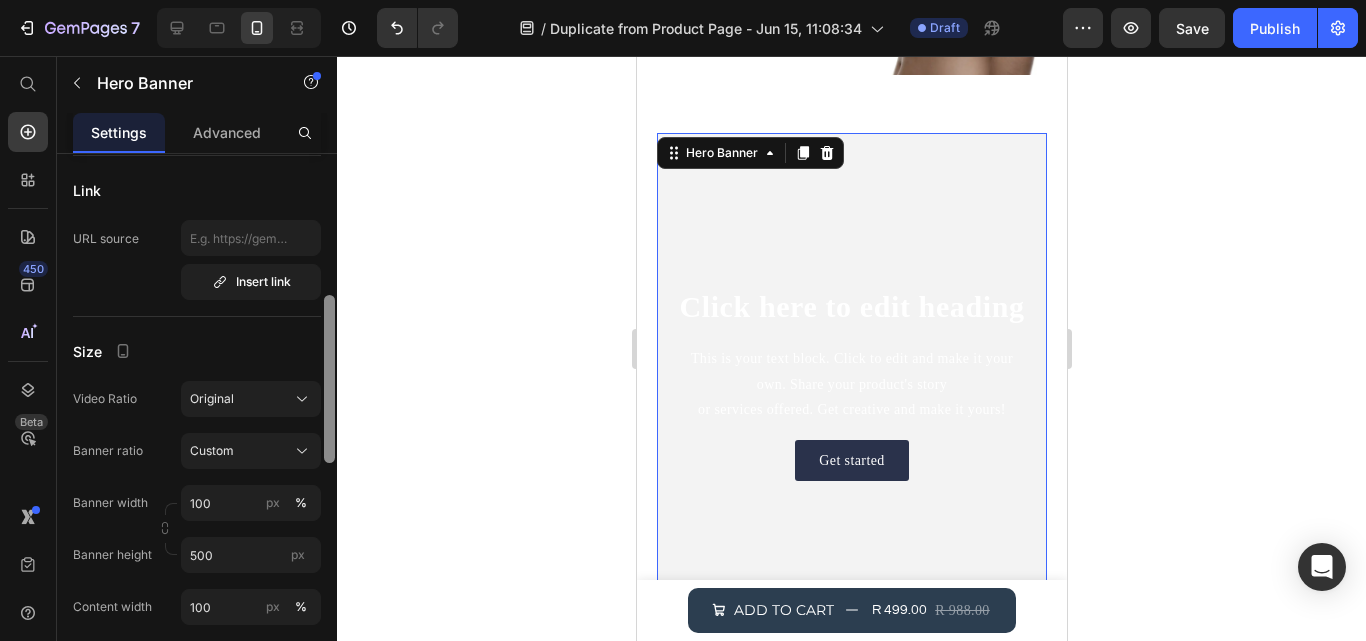 scroll, scrollTop: 466, scrollLeft: 0, axis: vertical 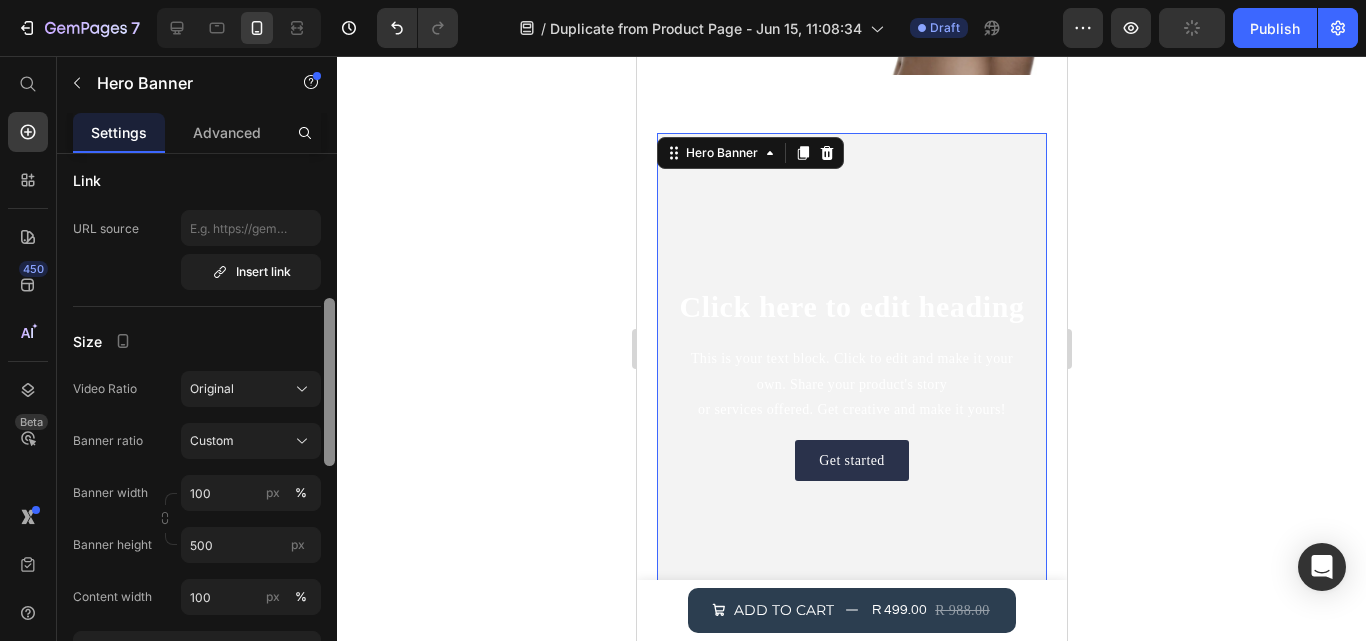drag, startPoint x: 331, startPoint y: 281, endPoint x: 334, endPoint y: 351, distance: 70.064255 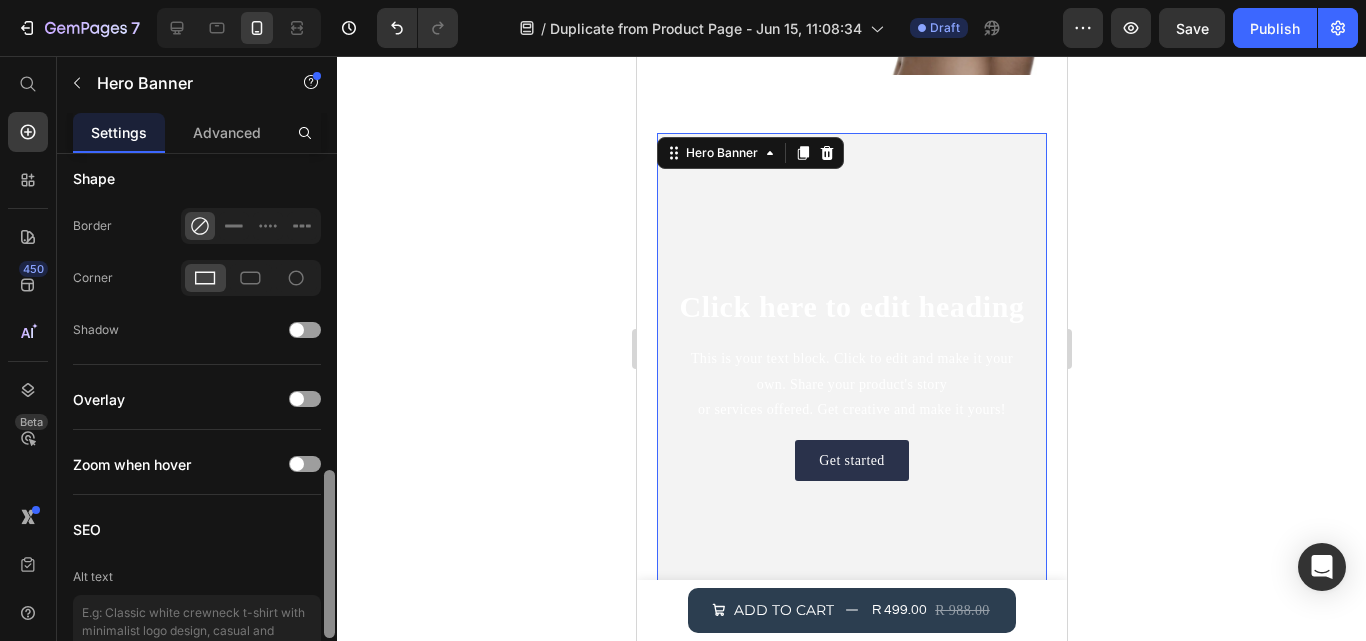 scroll, scrollTop: 1009, scrollLeft: 0, axis: vertical 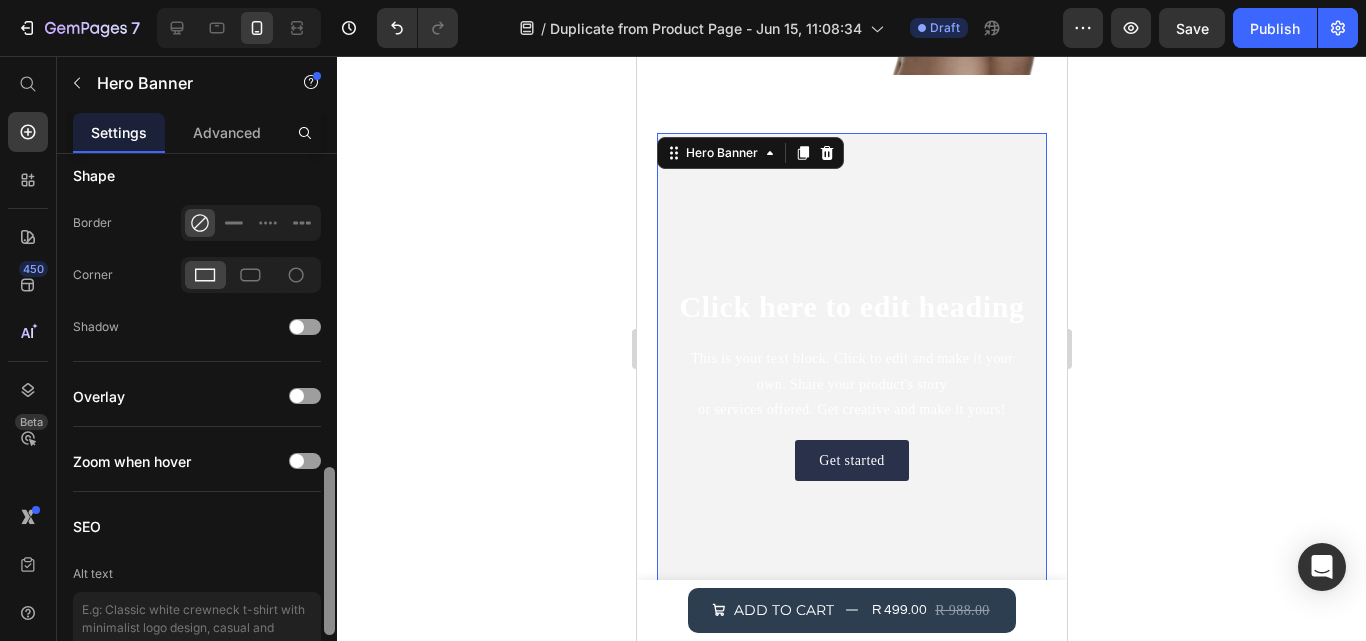drag, startPoint x: 330, startPoint y: 331, endPoint x: 329, endPoint y: 500, distance: 169.00296 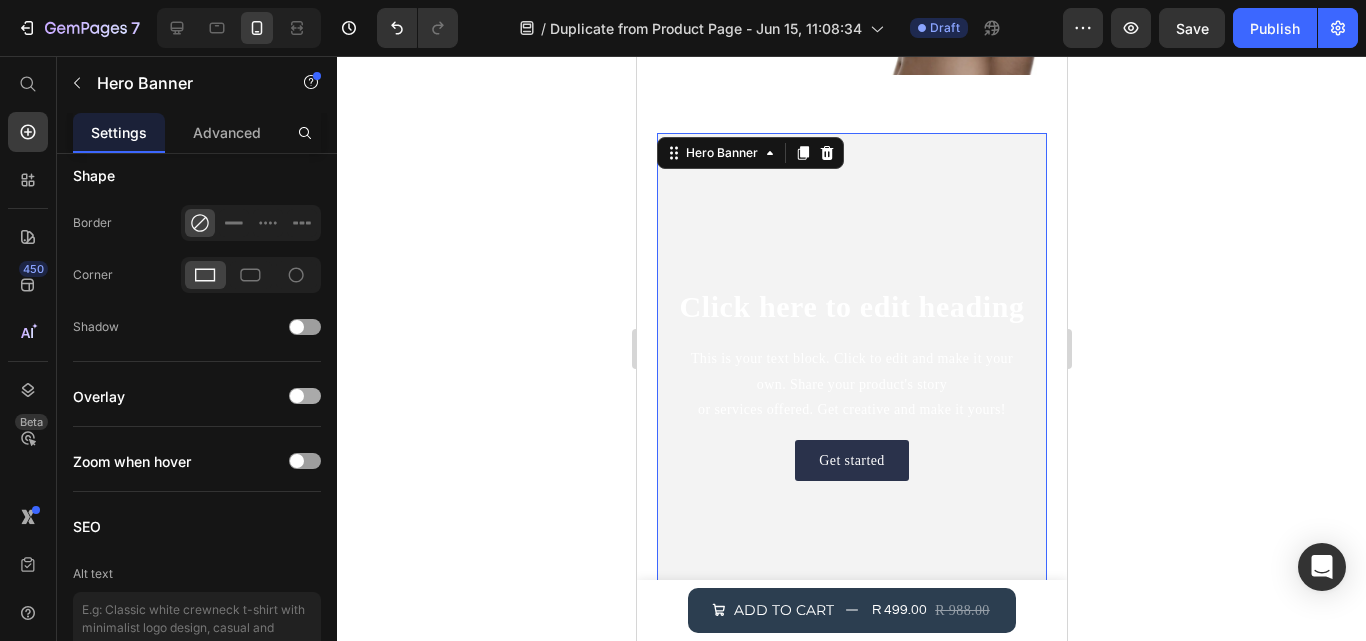 click at bounding box center (305, 396) 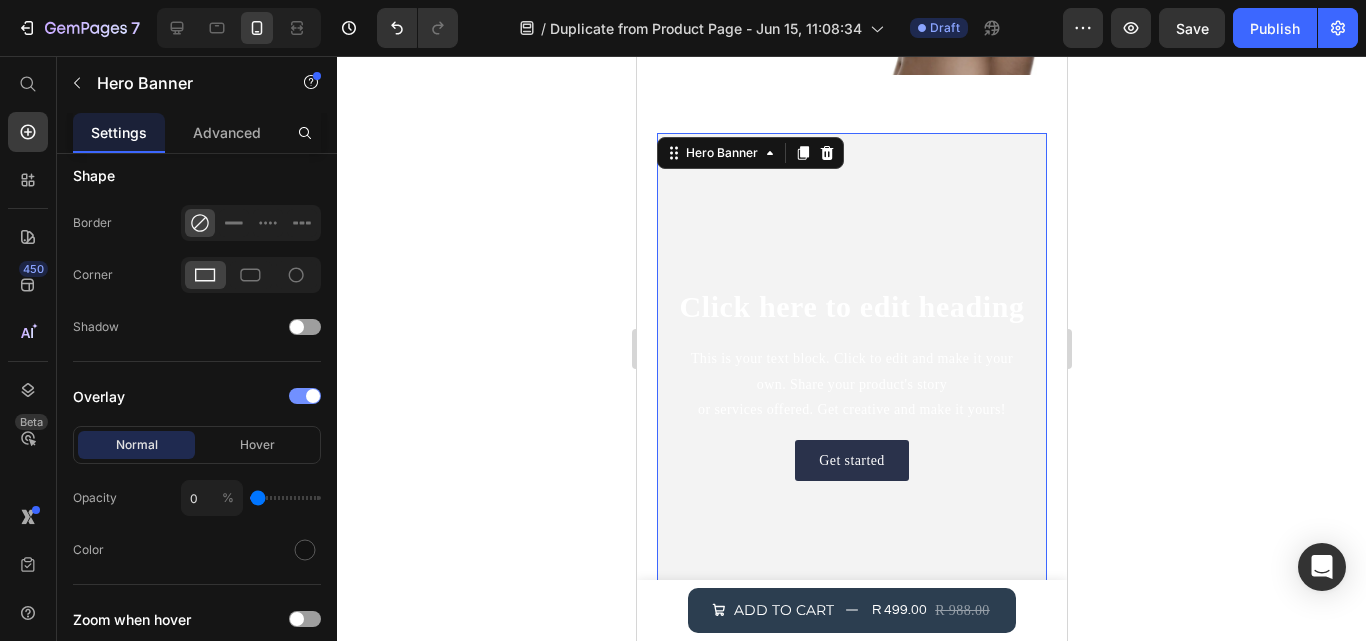 click at bounding box center (313, 396) 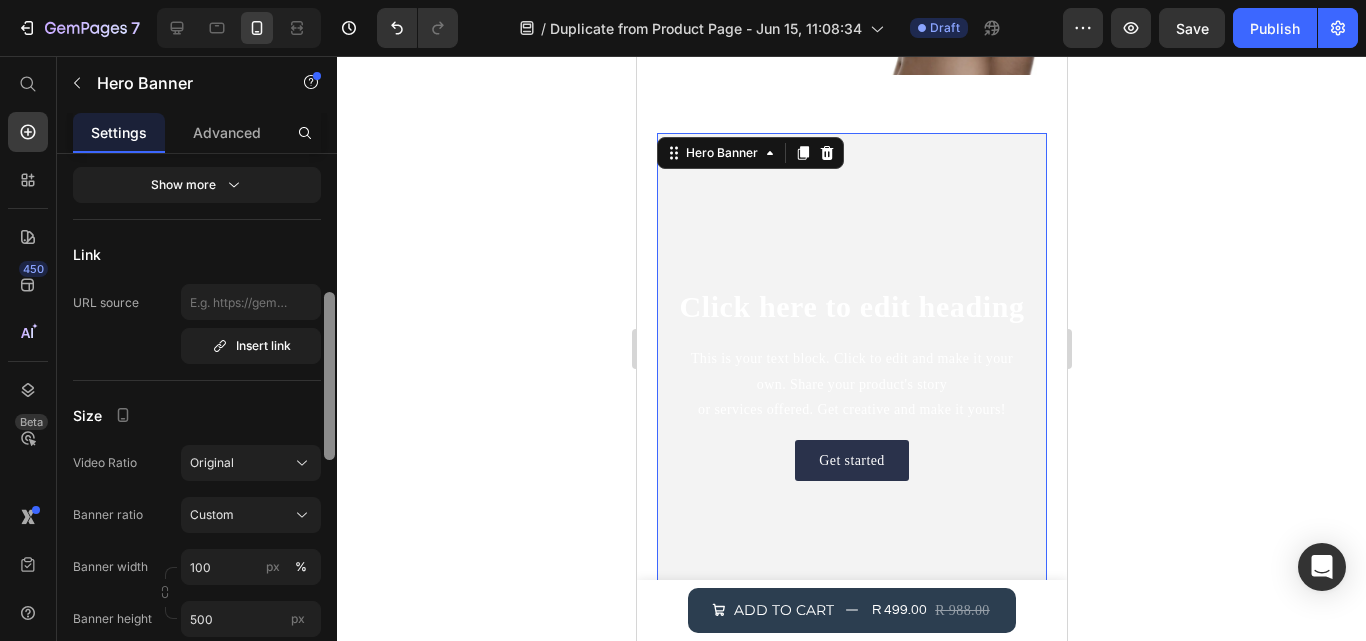 drag, startPoint x: 328, startPoint y: 489, endPoint x: 341, endPoint y: 296, distance: 193.43733 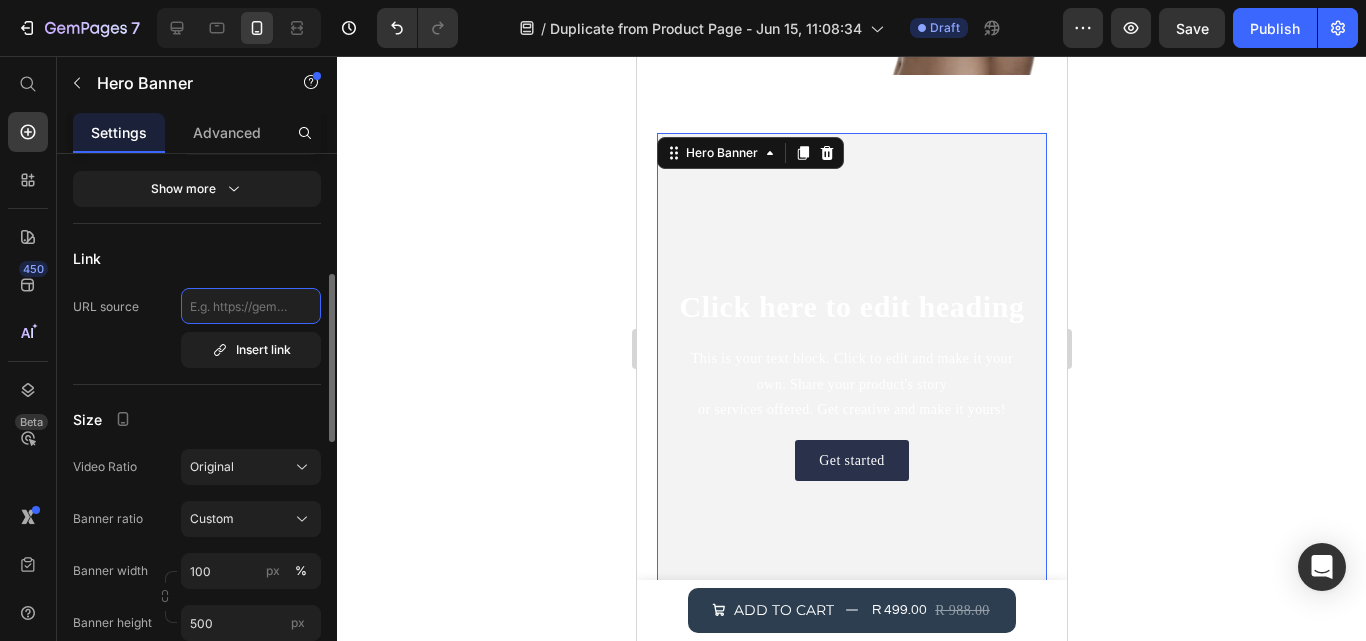 click 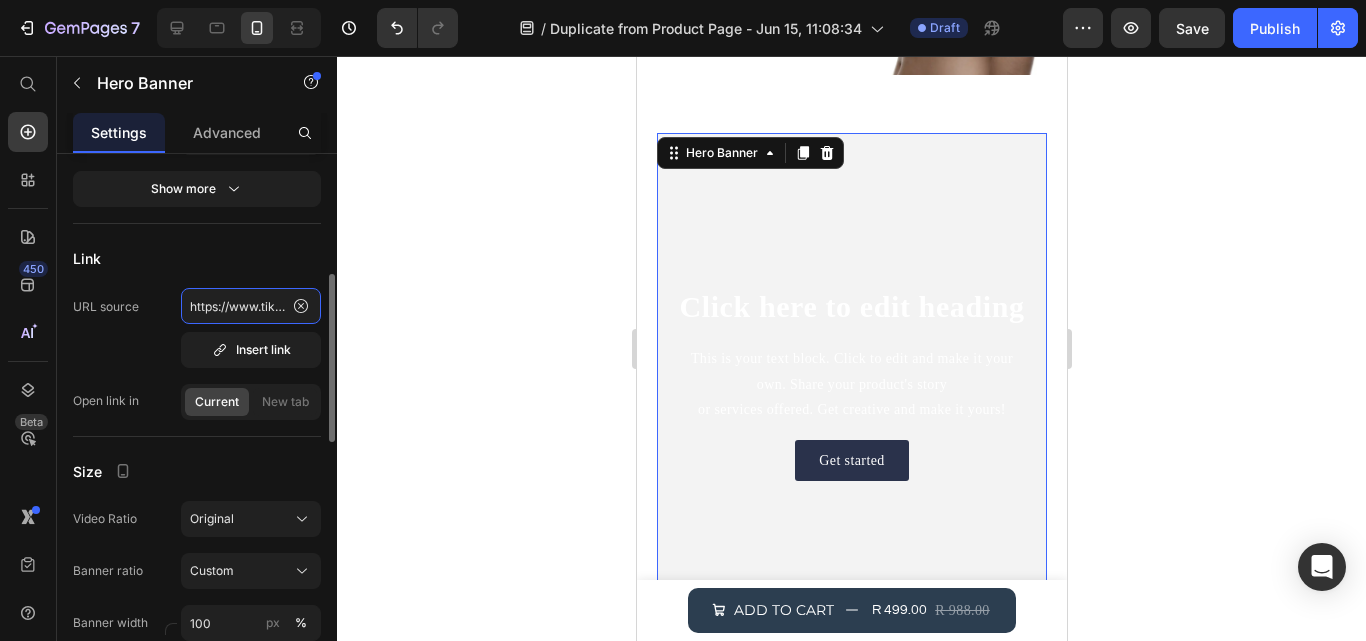 scroll, scrollTop: 0, scrollLeft: 588, axis: horizontal 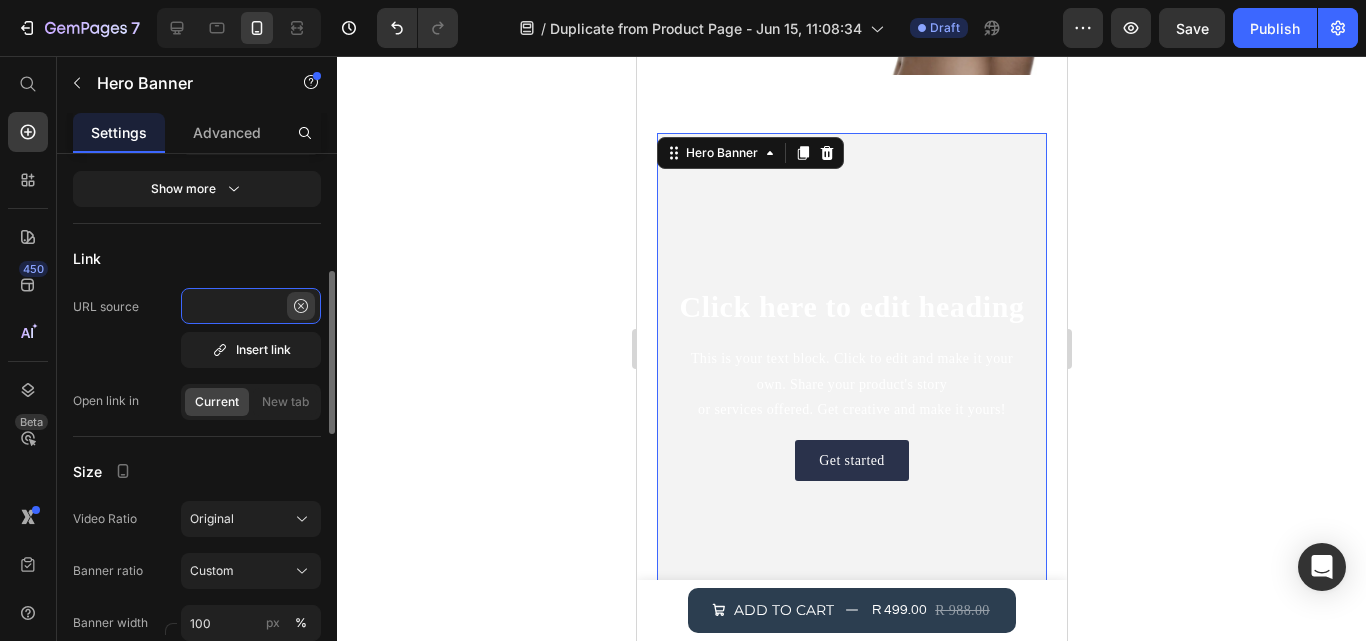 type on "https://www.tiktok.com/@girlswell518/video/7511345413564288287?q=posture%20corrector%20bra&t=1752405945647" 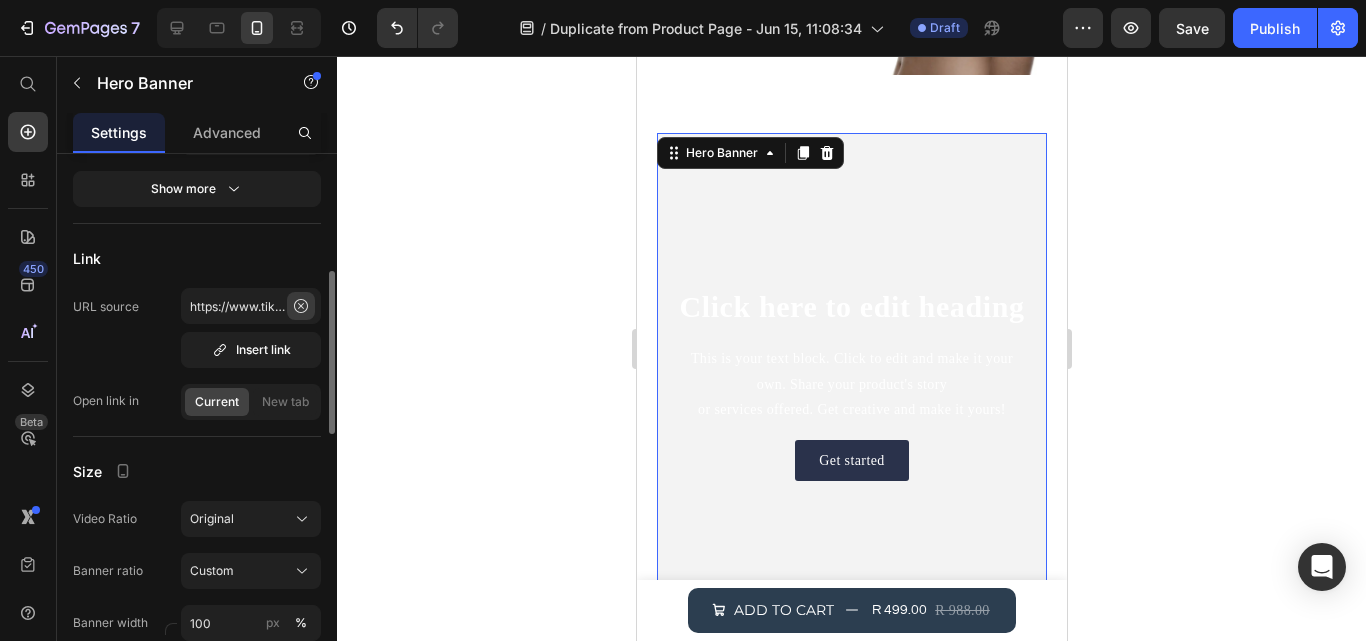 click 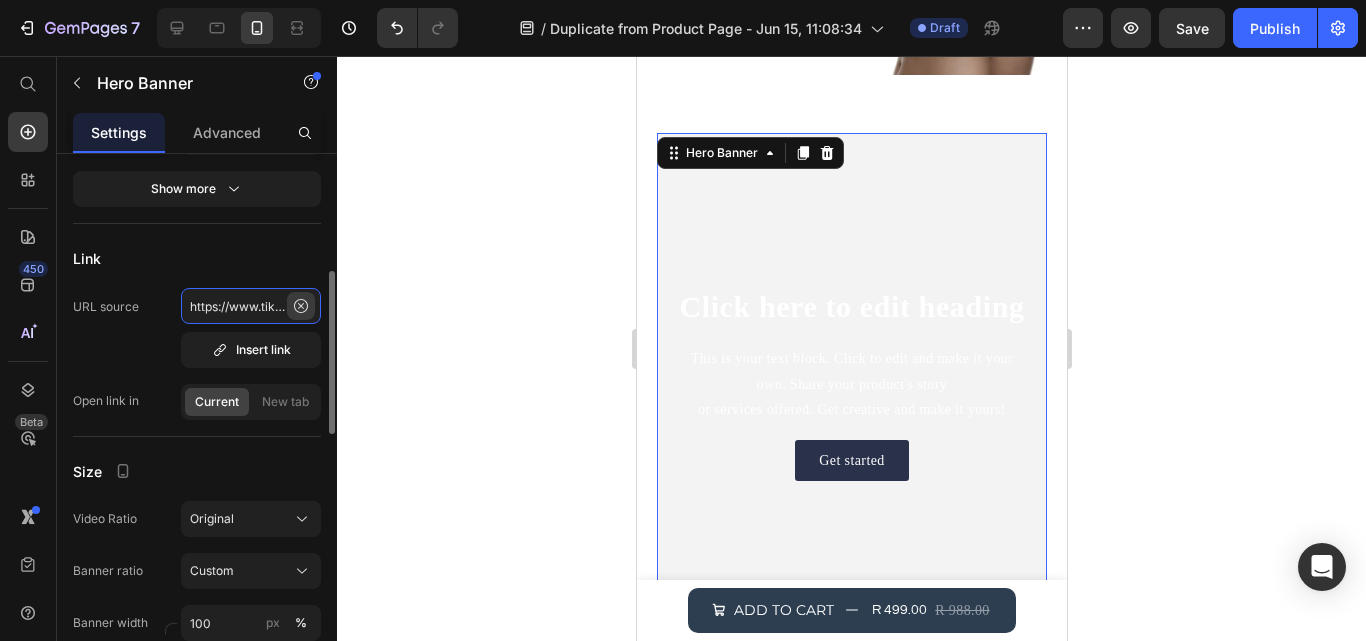 type 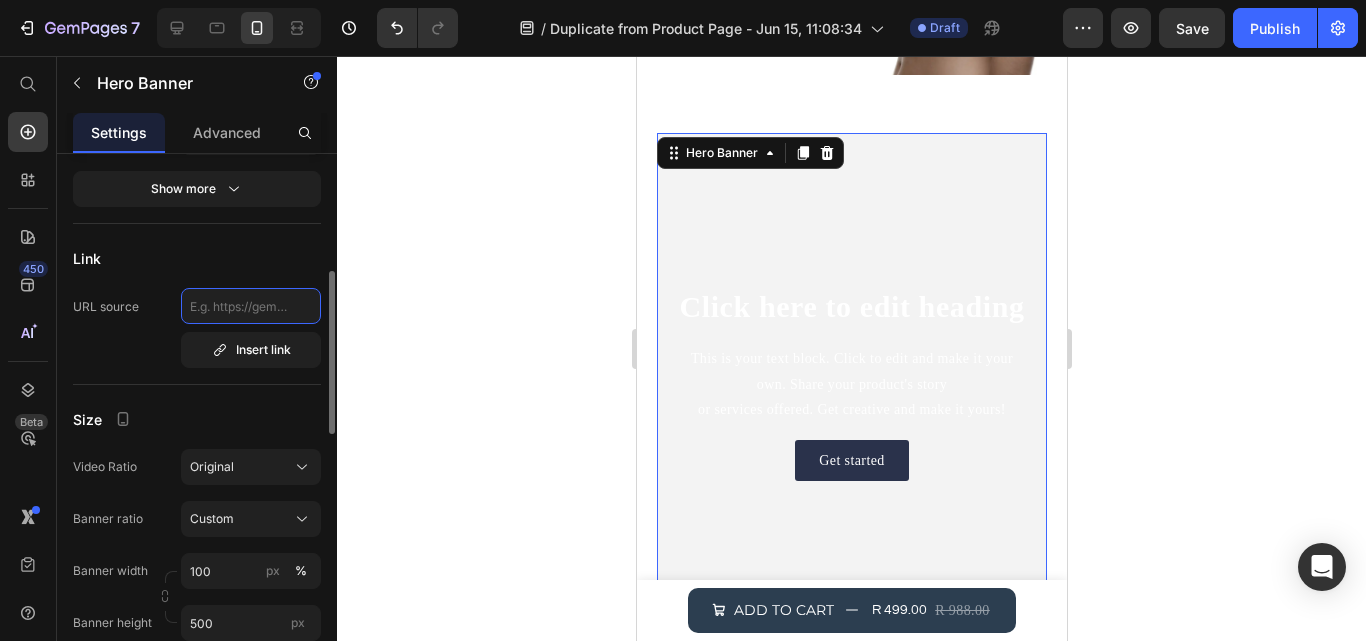 scroll, scrollTop: 0, scrollLeft: 0, axis: both 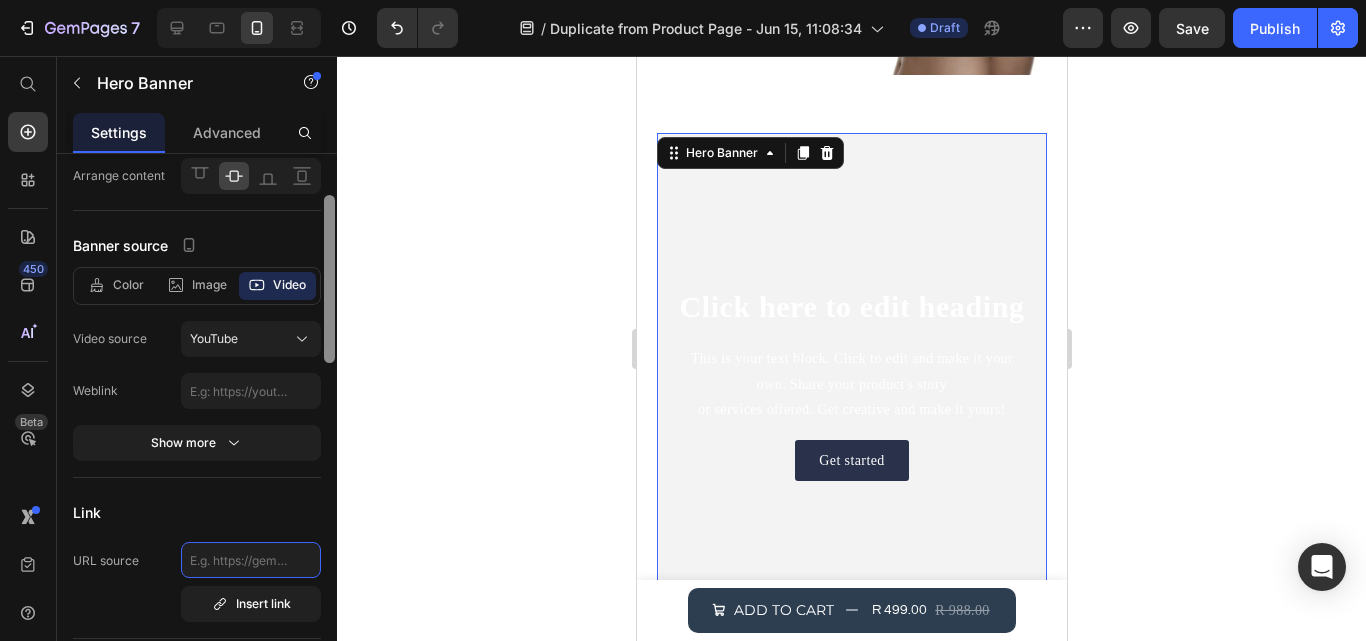 drag, startPoint x: 324, startPoint y: 320, endPoint x: 325, endPoint y: 241, distance: 79.00633 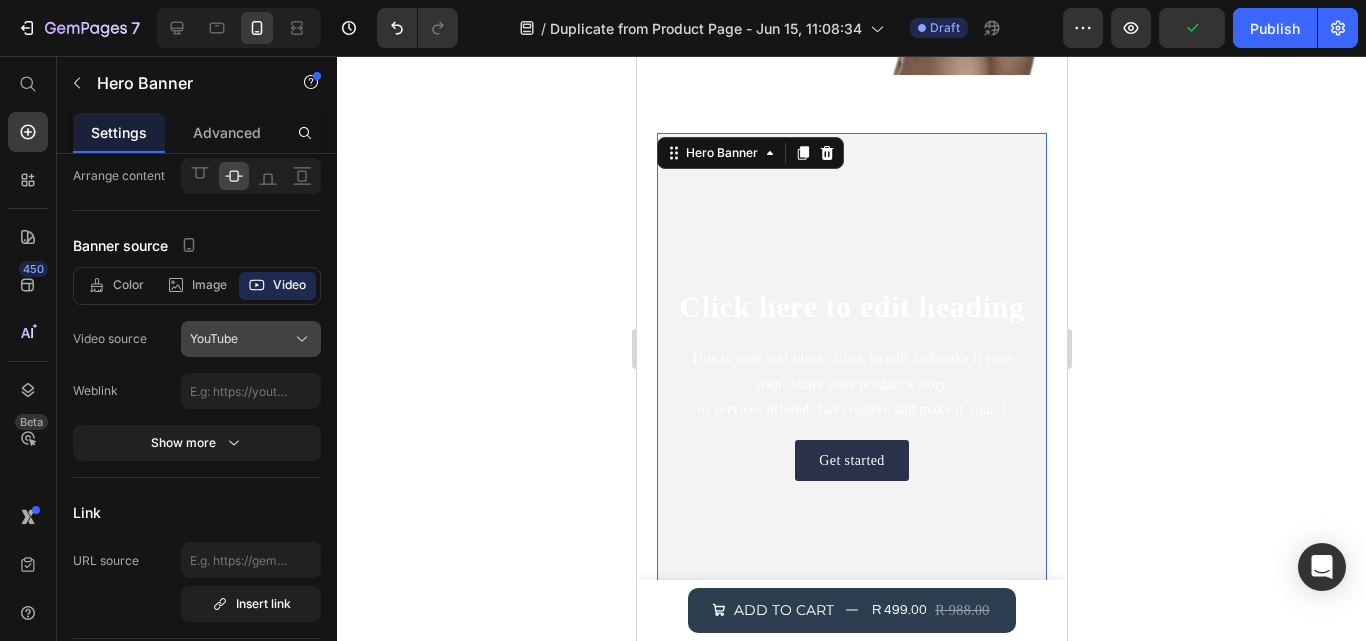click 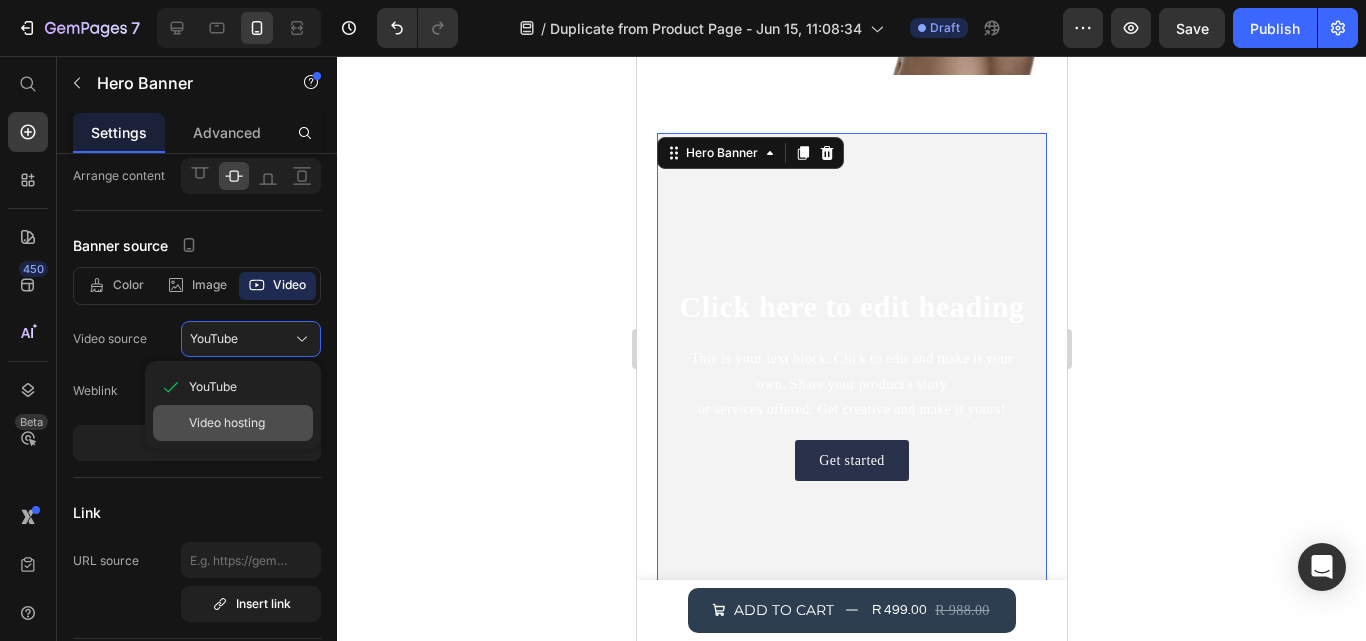 click on "Video hosting" 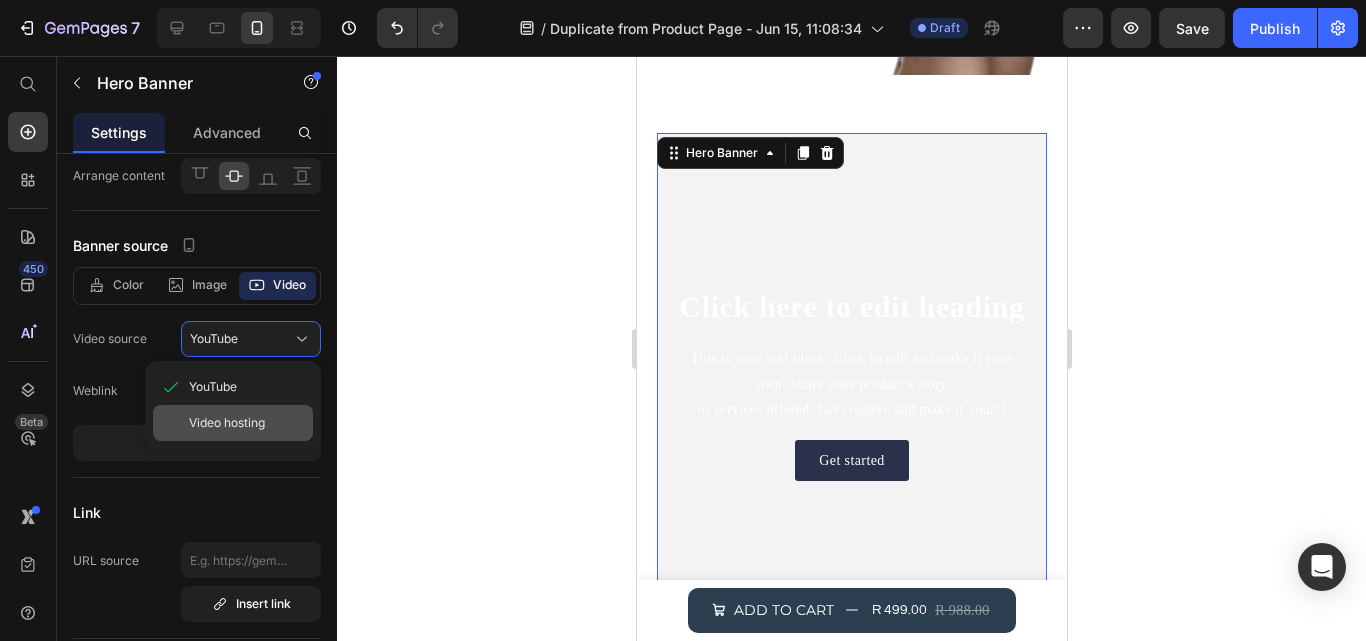 type on "https://media.w3.org/2010/05/sintel/trailer.mp4" 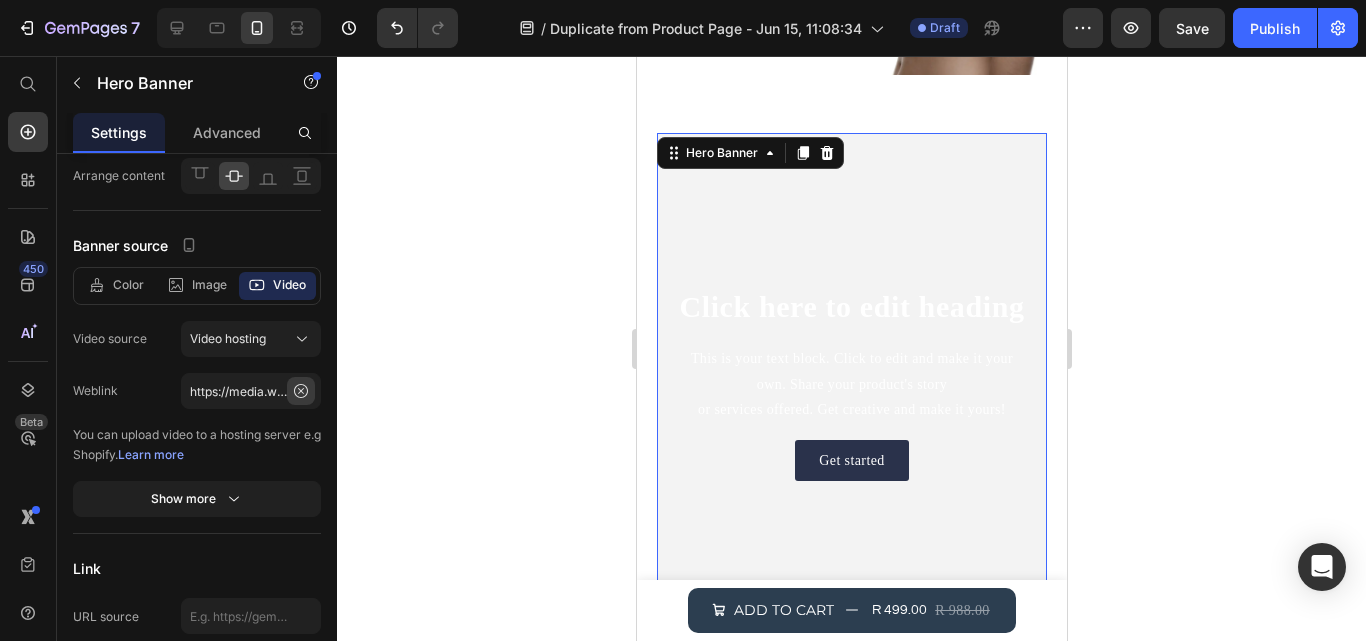 click 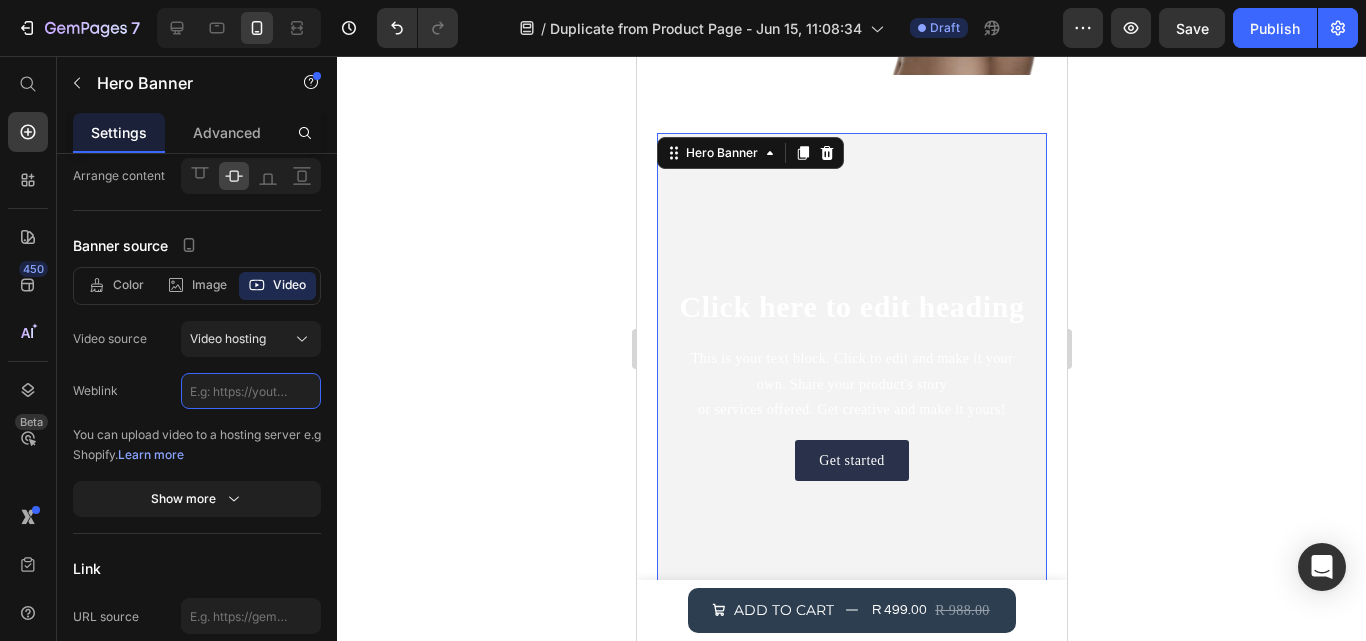 scroll, scrollTop: 0, scrollLeft: 0, axis: both 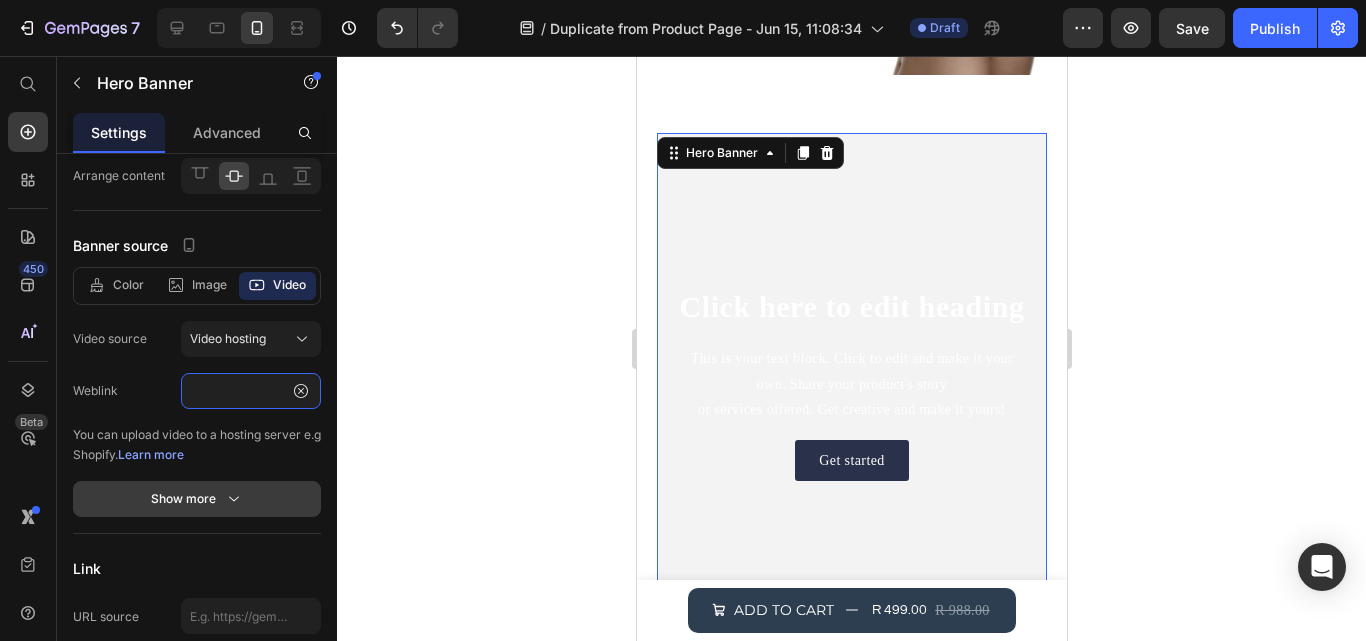 type on "https://www.tiktok.com/@girlswell518/video/7511345413564288287?q=posture%20corrector%20bra&t=1752405945647" 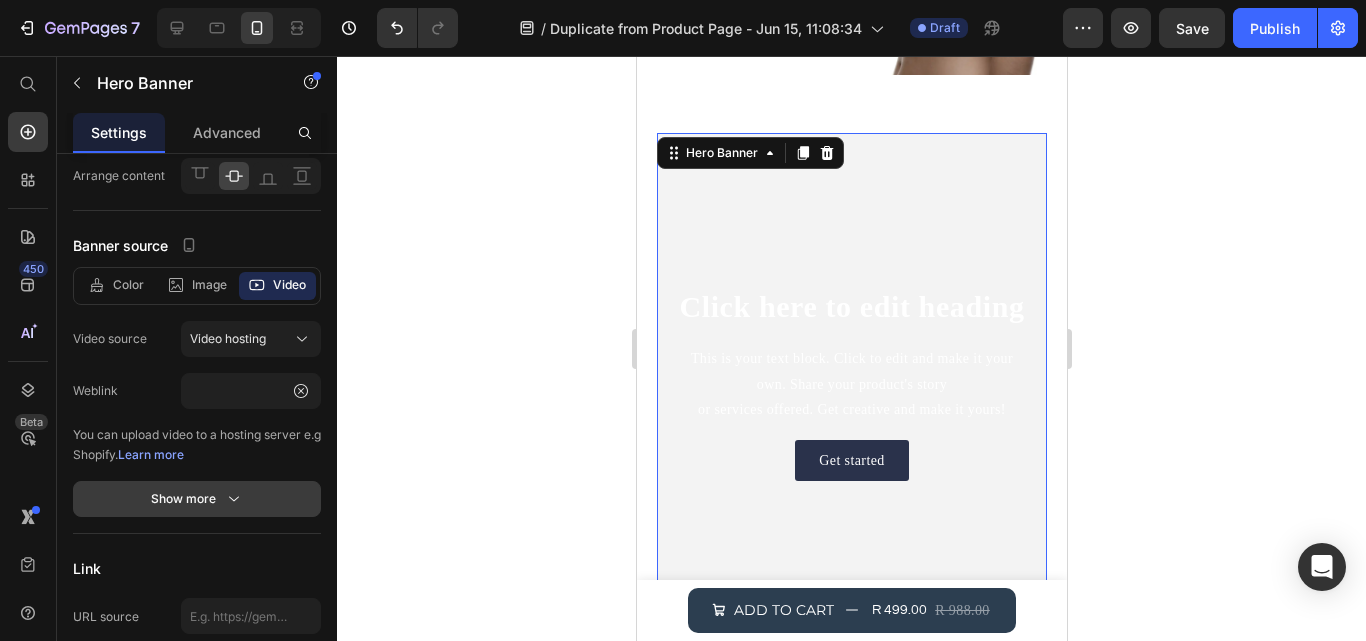 click on "Show more" at bounding box center [197, 499] 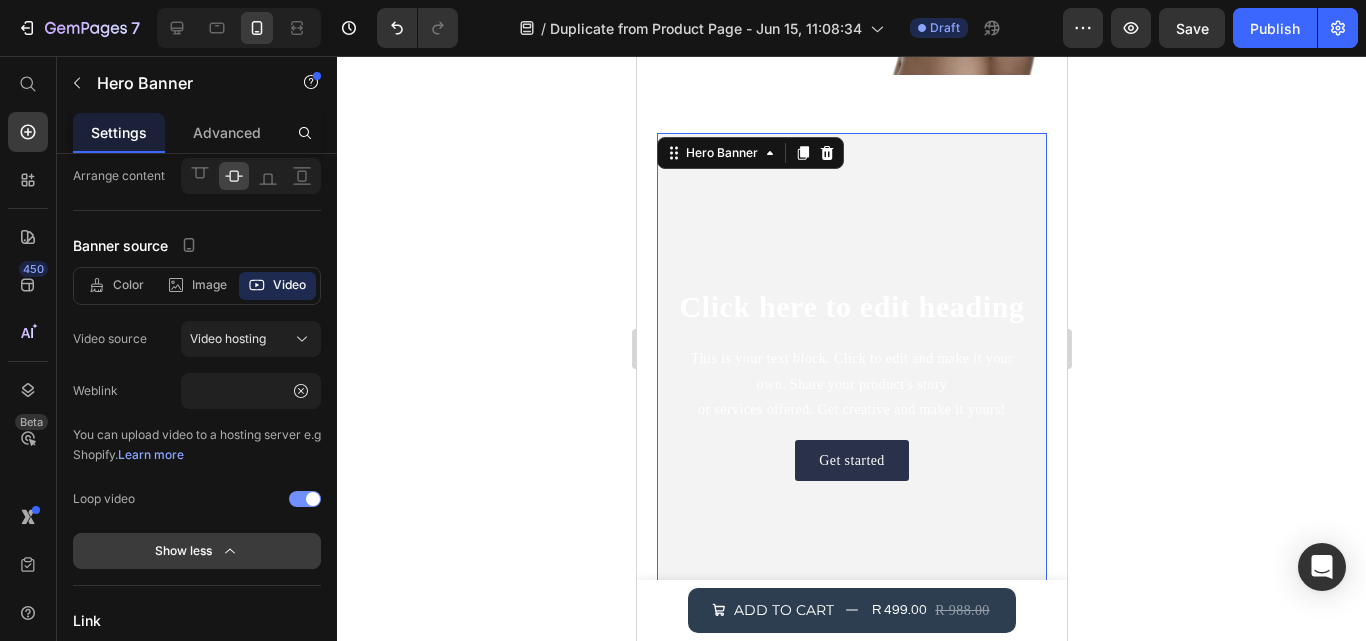 scroll, scrollTop: 0, scrollLeft: 0, axis: both 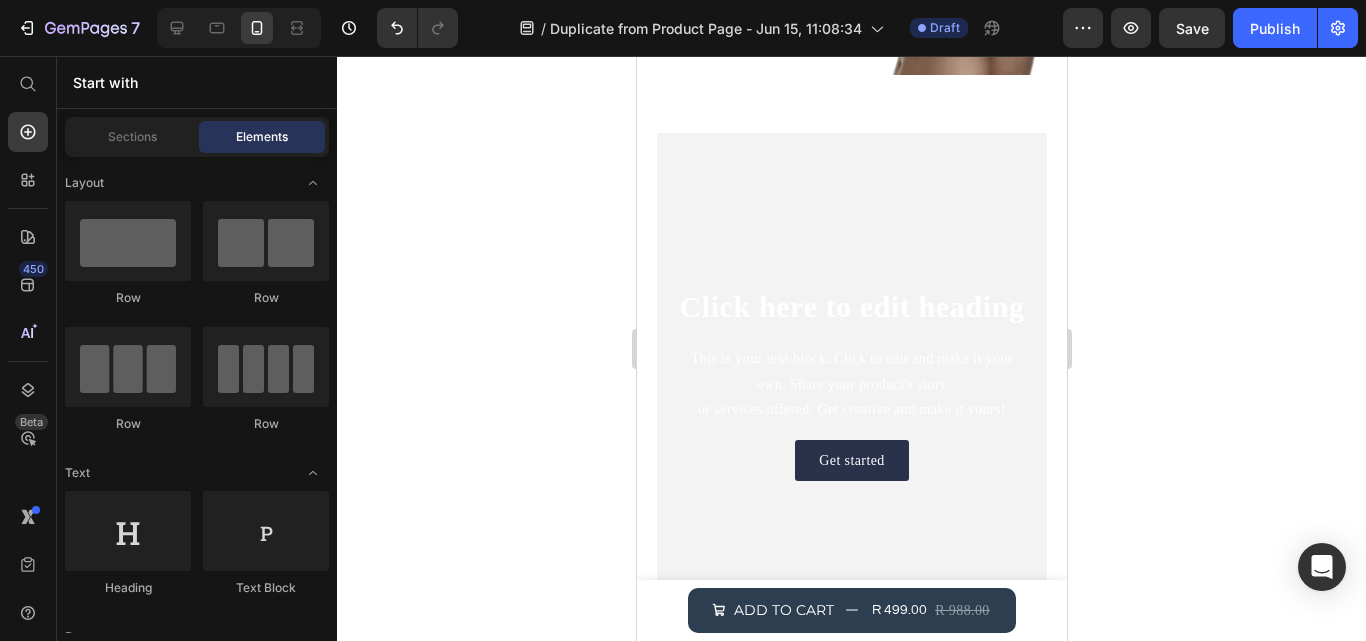 click at bounding box center (960, -58) 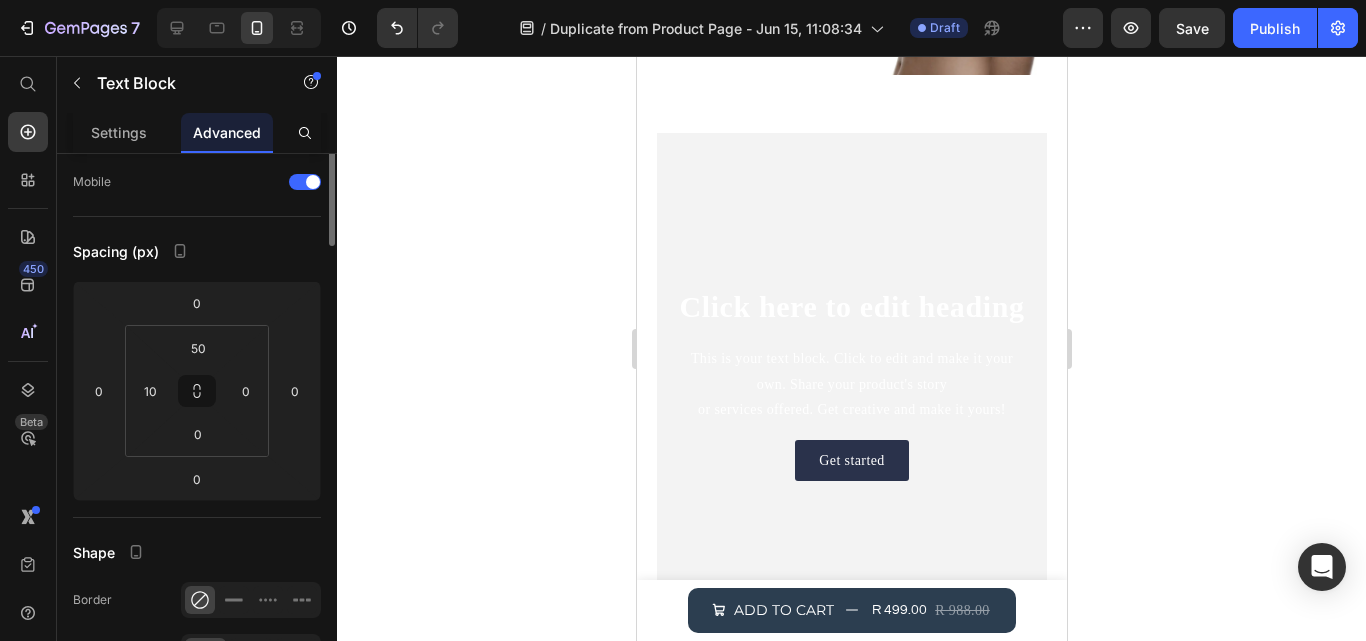 scroll, scrollTop: 2733, scrollLeft: 0, axis: vertical 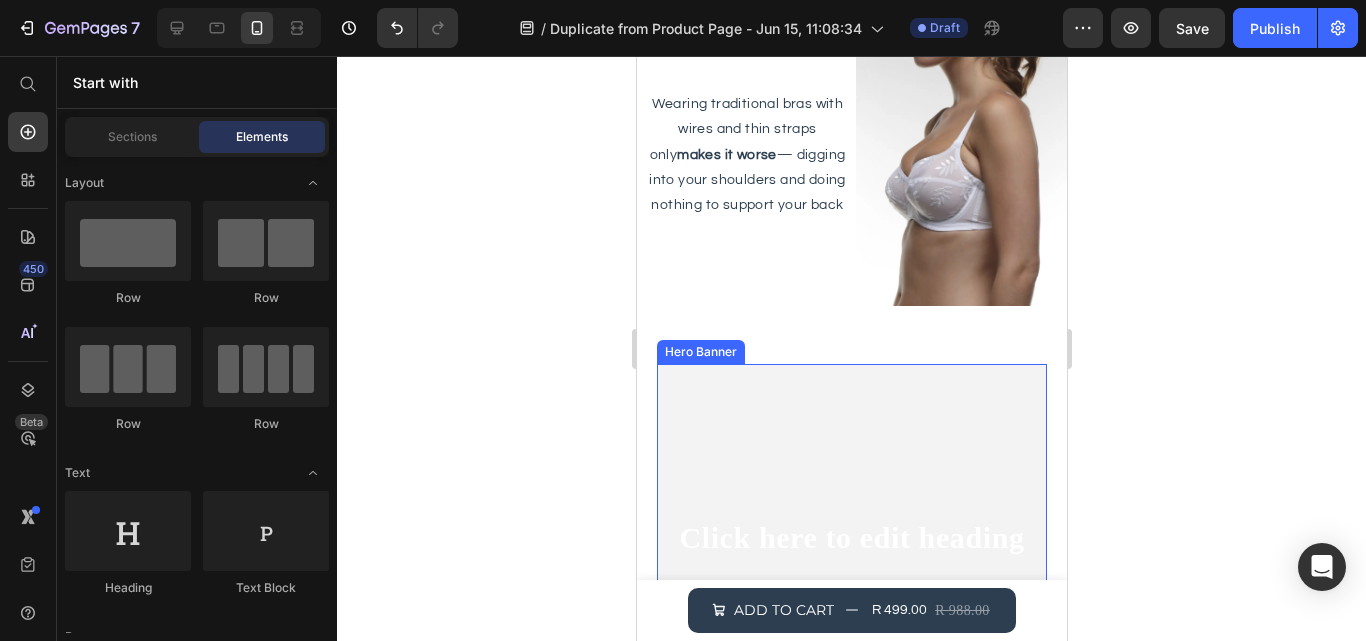 click at bounding box center (851, 614) 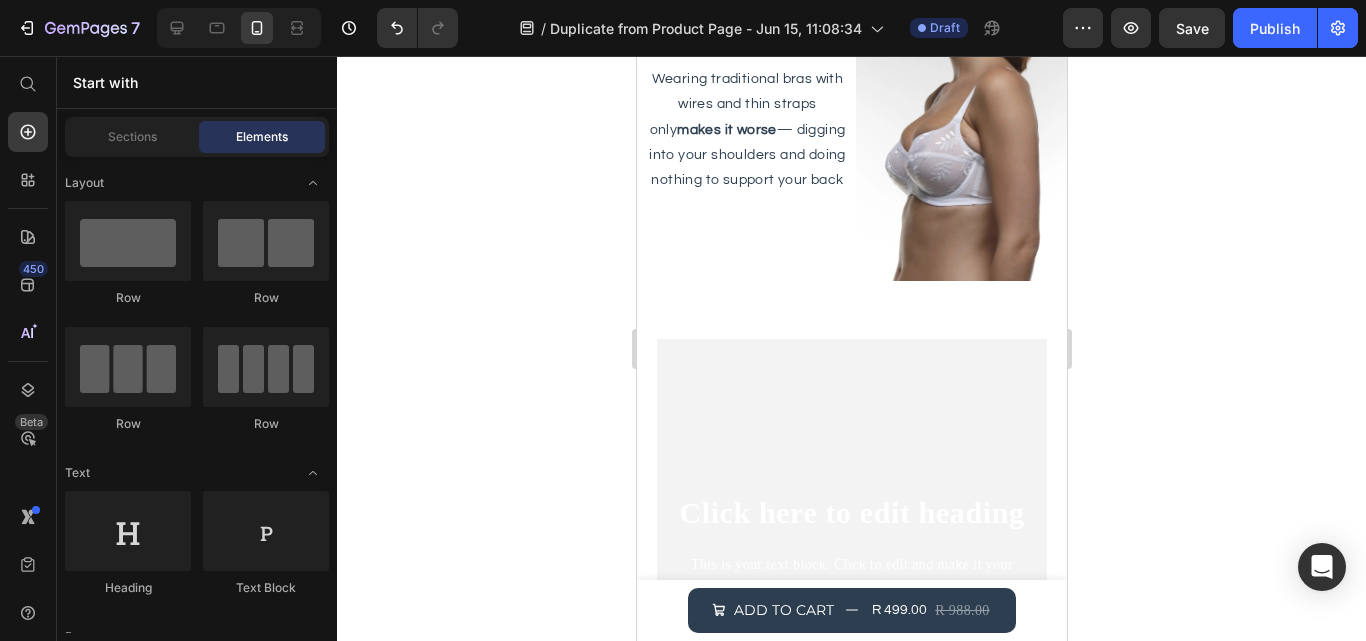 scroll, scrollTop: 2682, scrollLeft: 0, axis: vertical 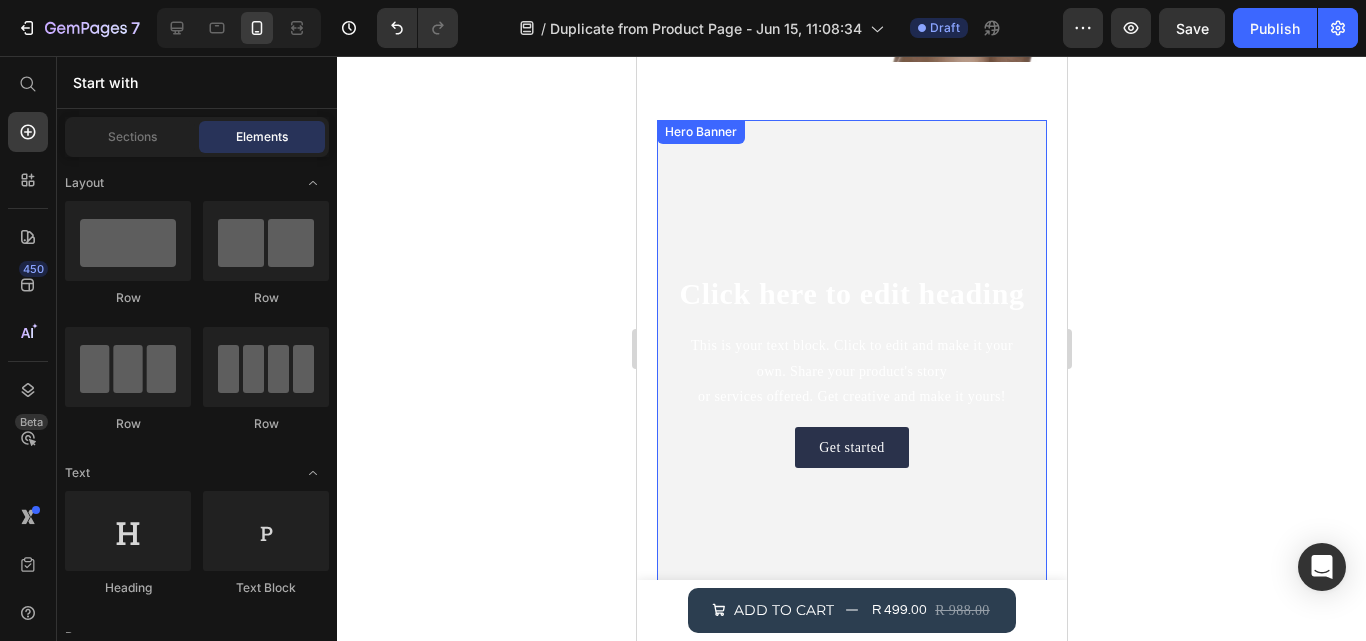 click at bounding box center (851, 370) 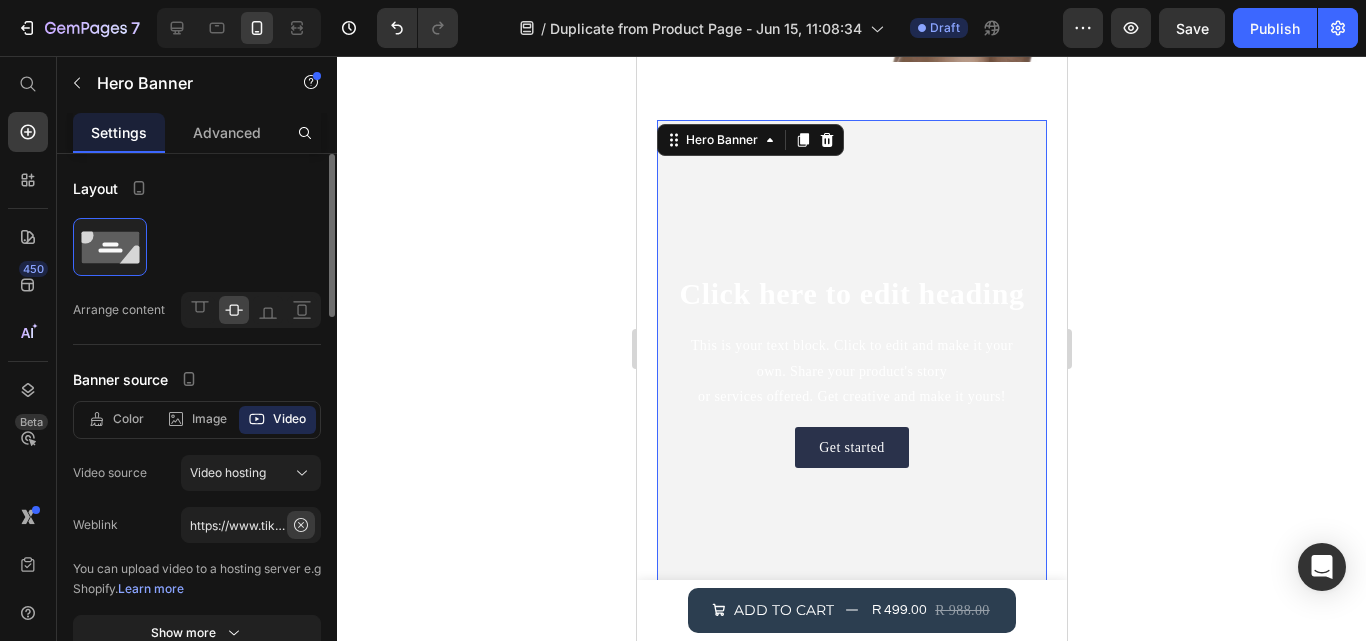 click 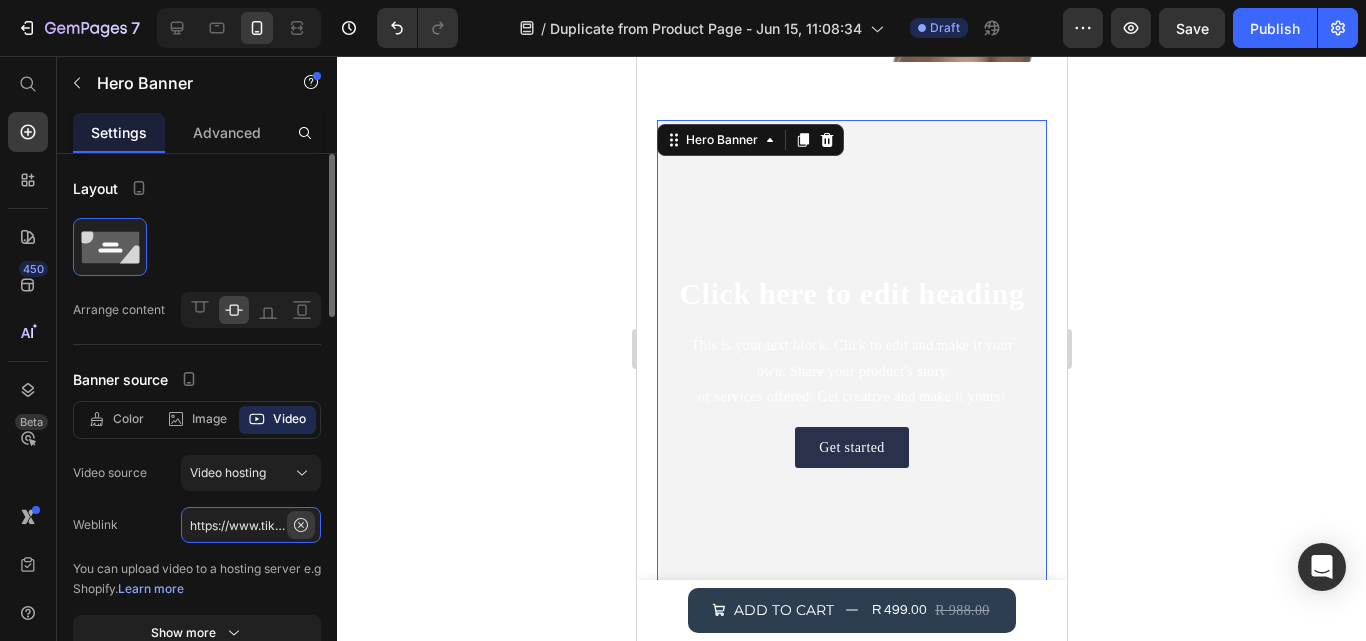 type 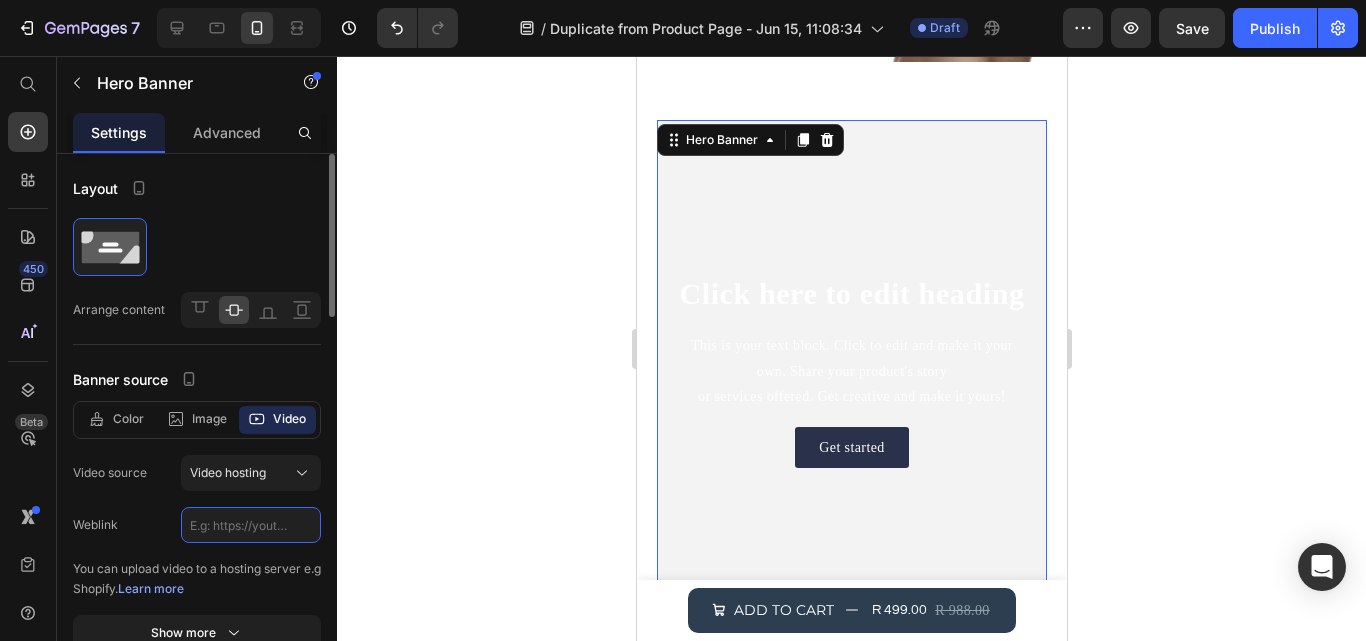 scroll, scrollTop: 0, scrollLeft: 0, axis: both 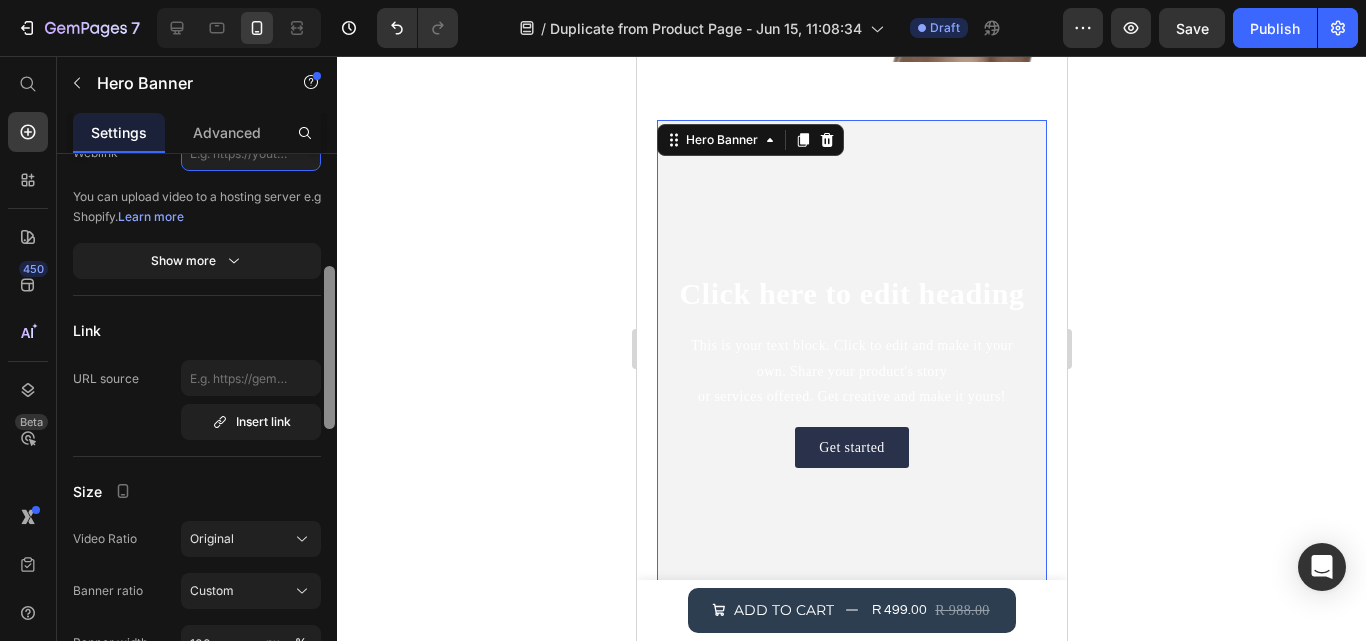 drag, startPoint x: 328, startPoint y: 271, endPoint x: 321, endPoint y: 383, distance: 112.21854 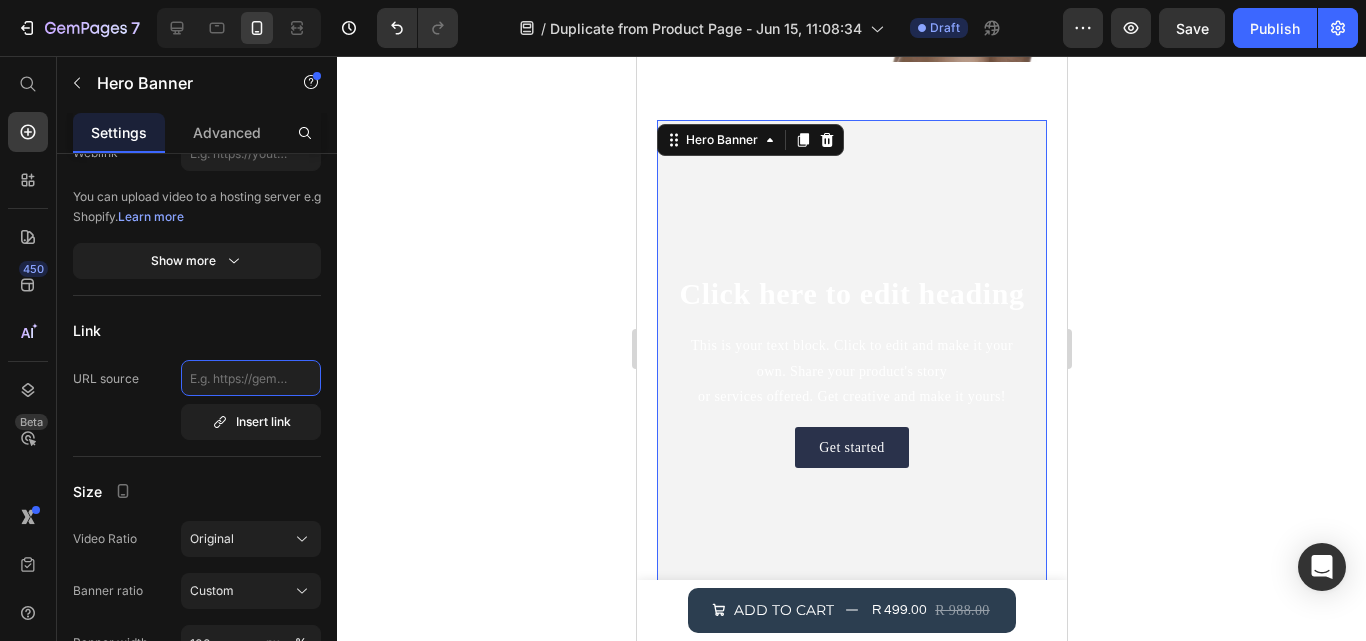 click 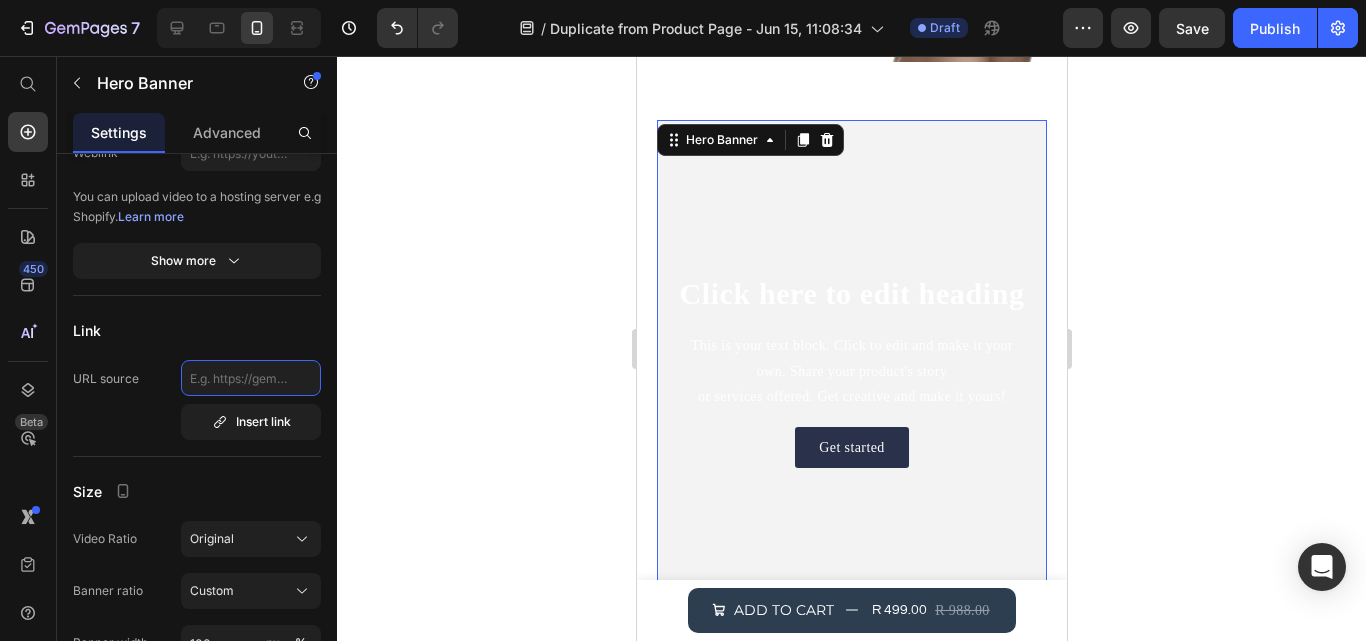 paste on "https://www.tiktok.com/@girlswell518/video/7511345413564288287?q=posture%20corrector%20bra&t=1752405945647" 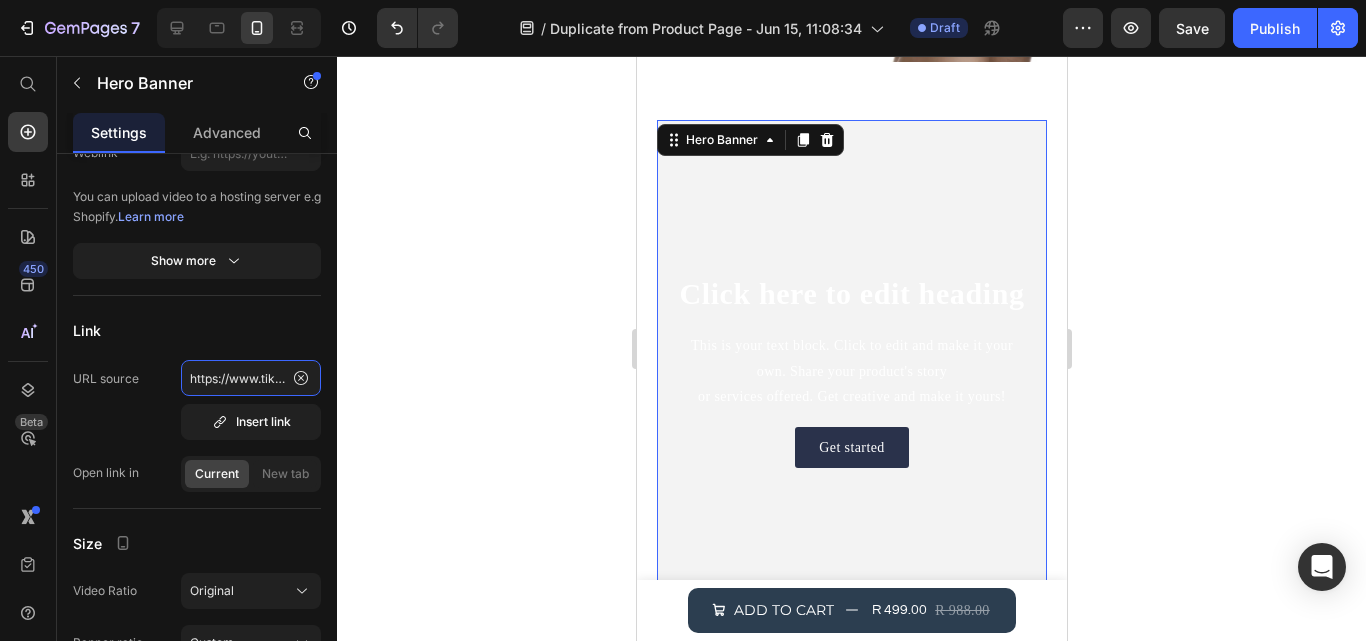 scroll, scrollTop: 0, scrollLeft: 588, axis: horizontal 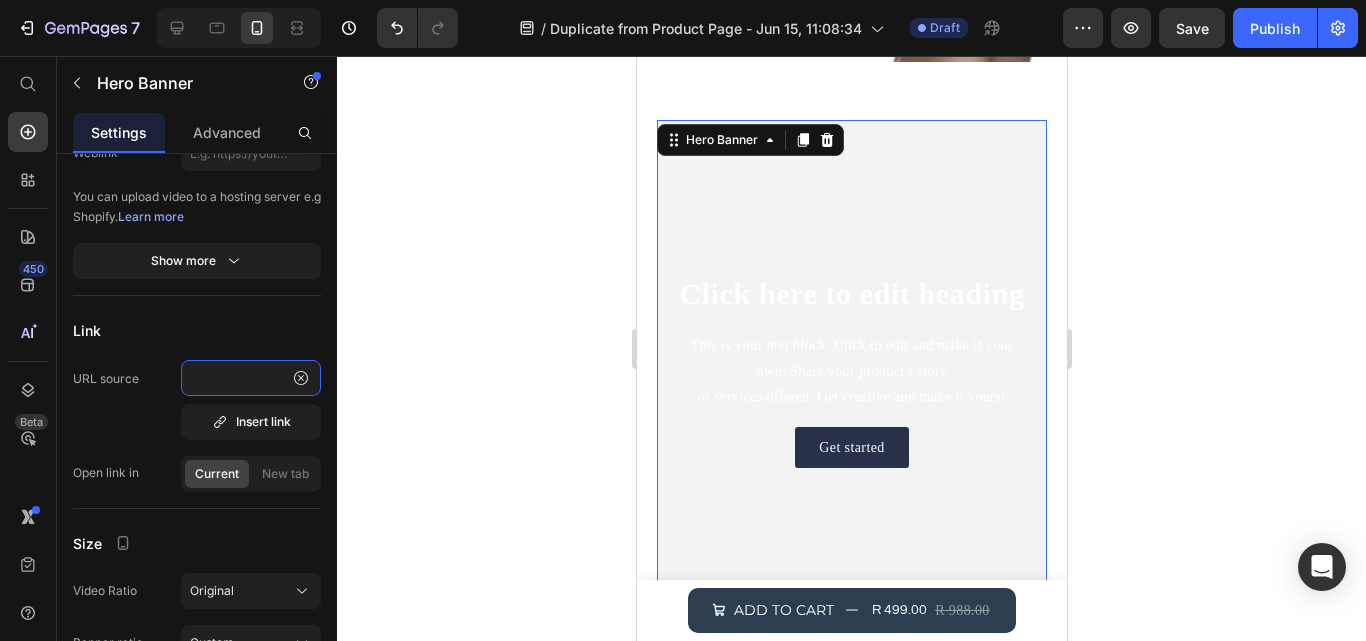 type on "https://www.tiktok.com/@girlswell518/video/7511345413564288287?q=posture%20corrector%20bra&t=1752405945647" 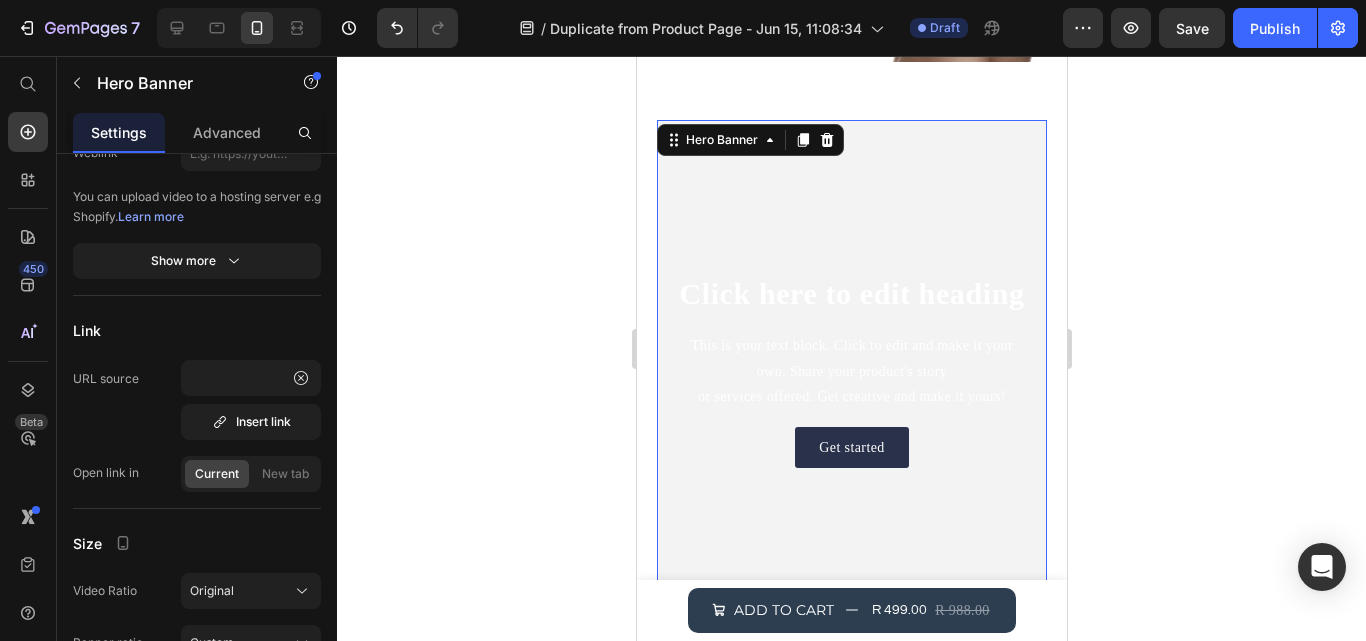 scroll, scrollTop: 0, scrollLeft: 0, axis: both 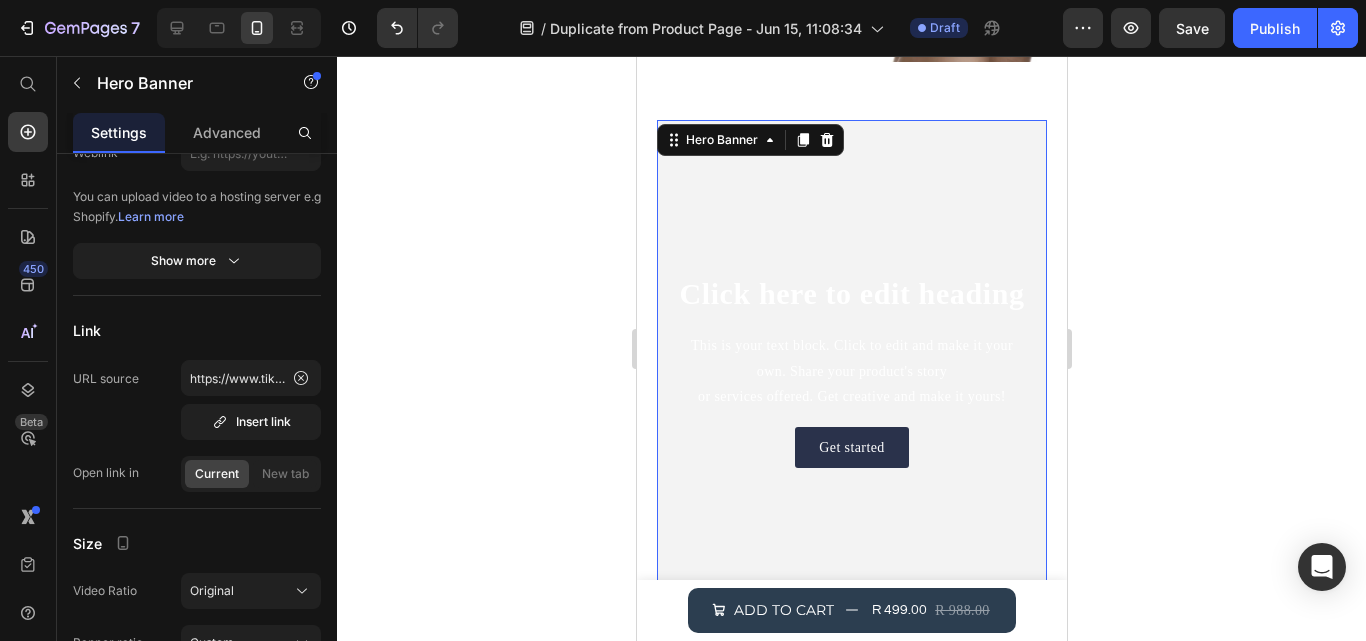 click 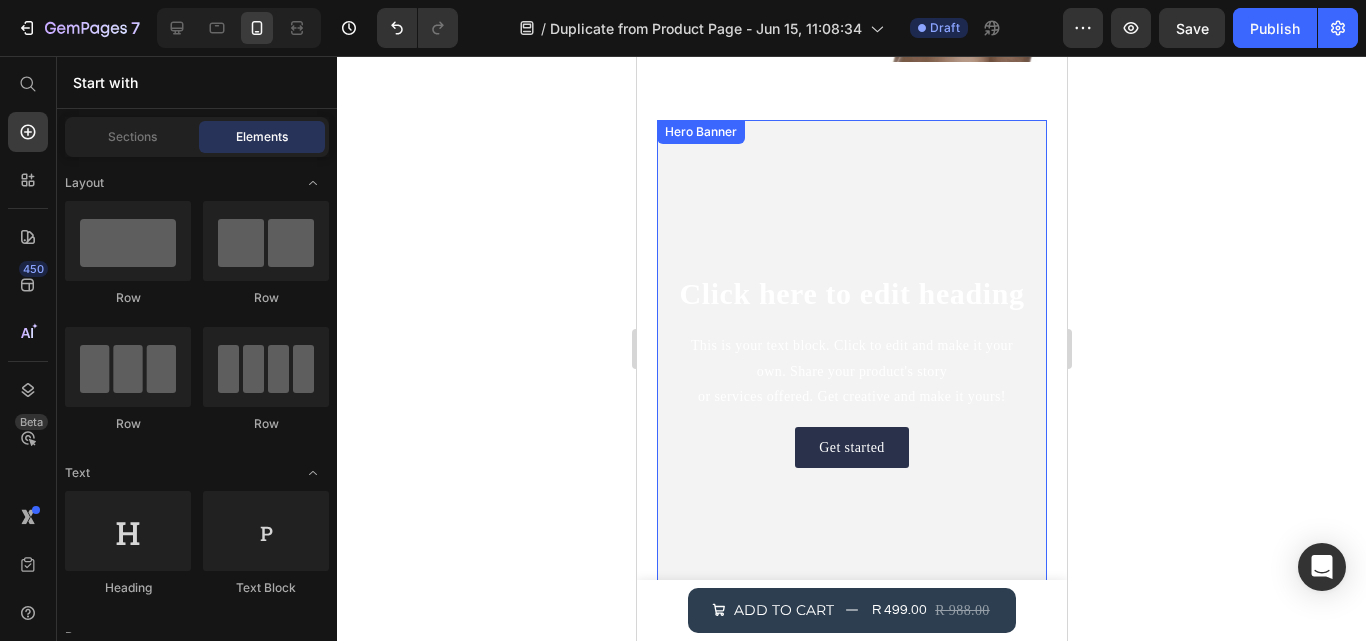 click at bounding box center (851, 370) 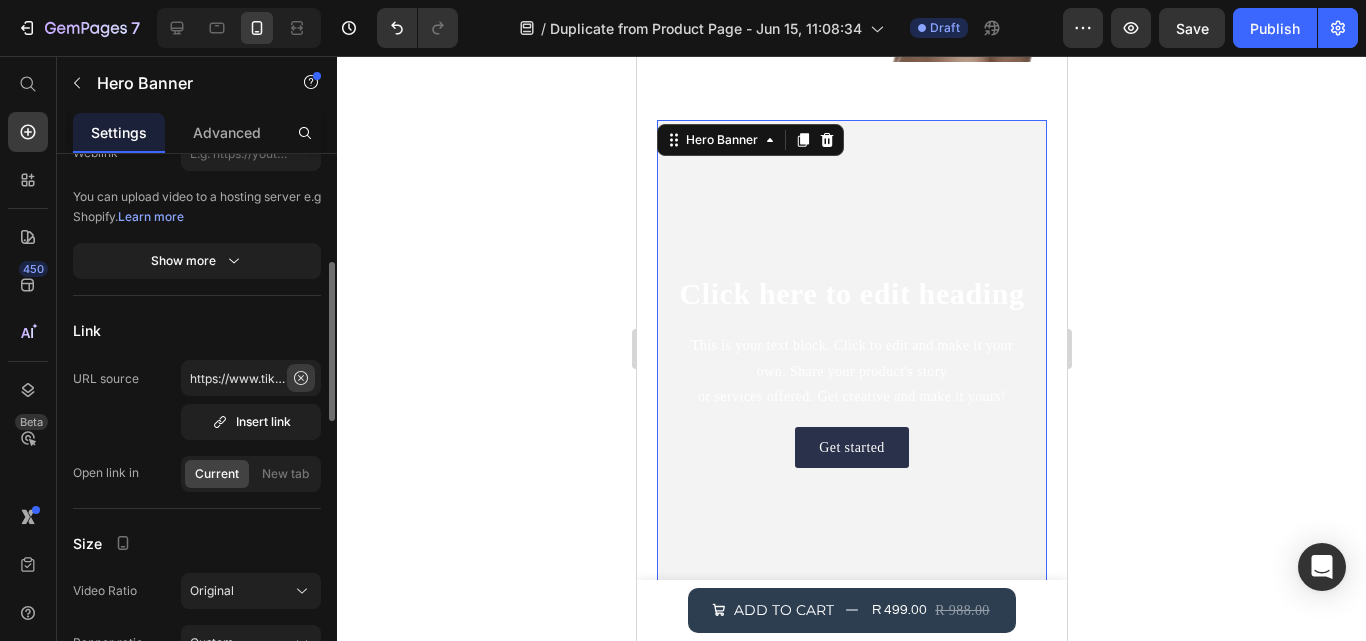 click 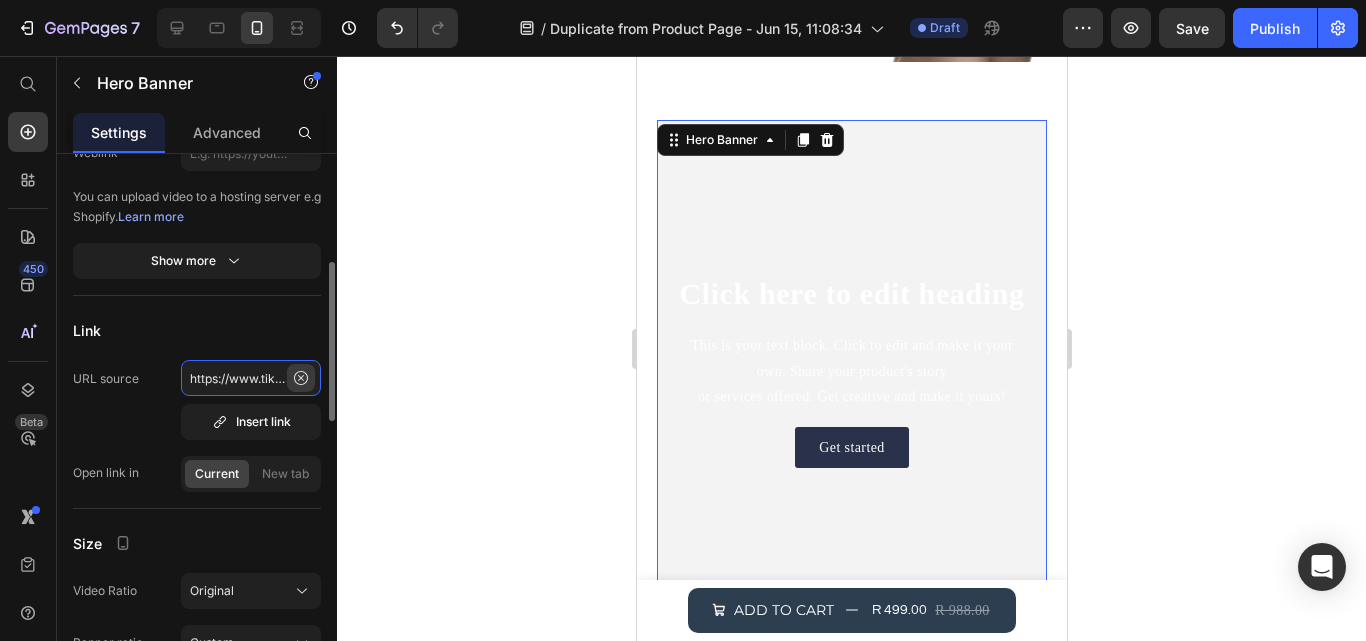 type 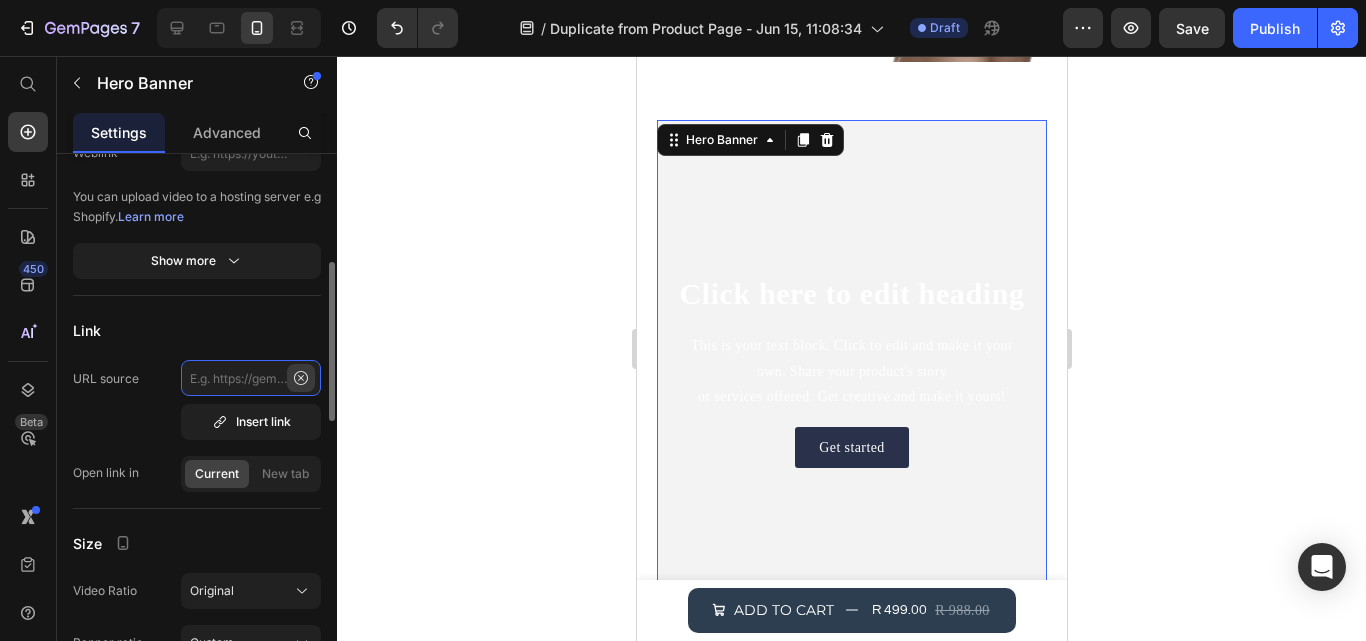 scroll, scrollTop: 0, scrollLeft: 0, axis: both 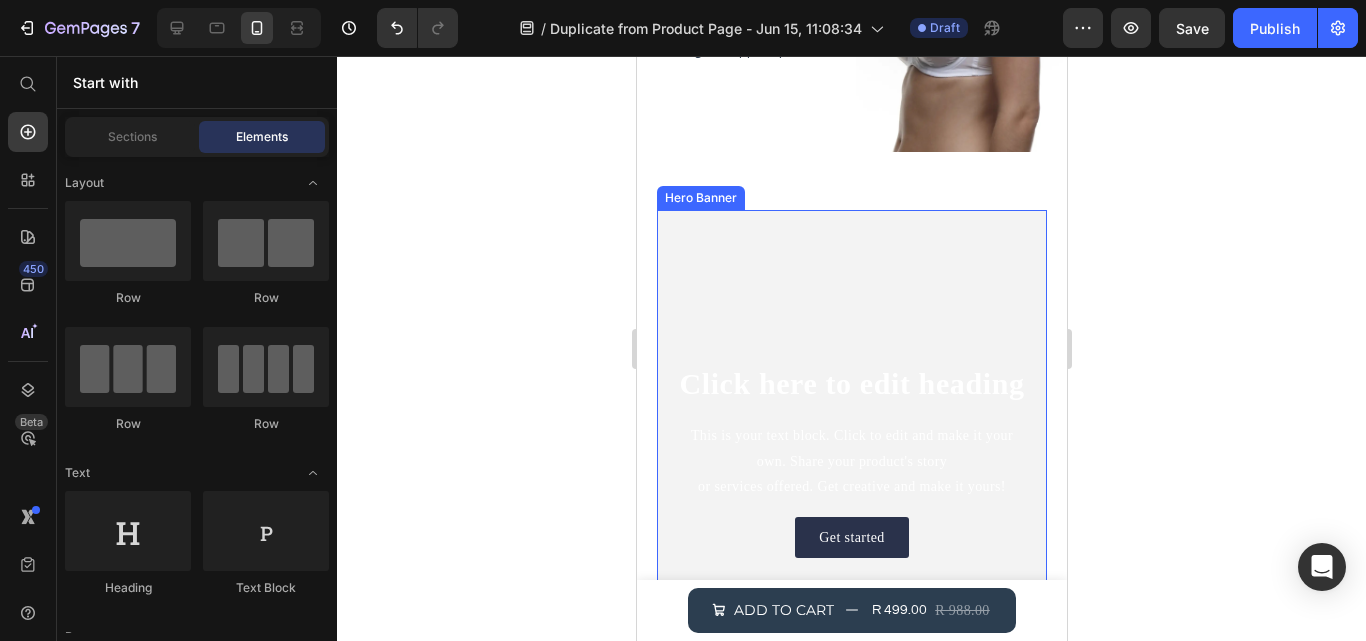 click at bounding box center [851, 460] 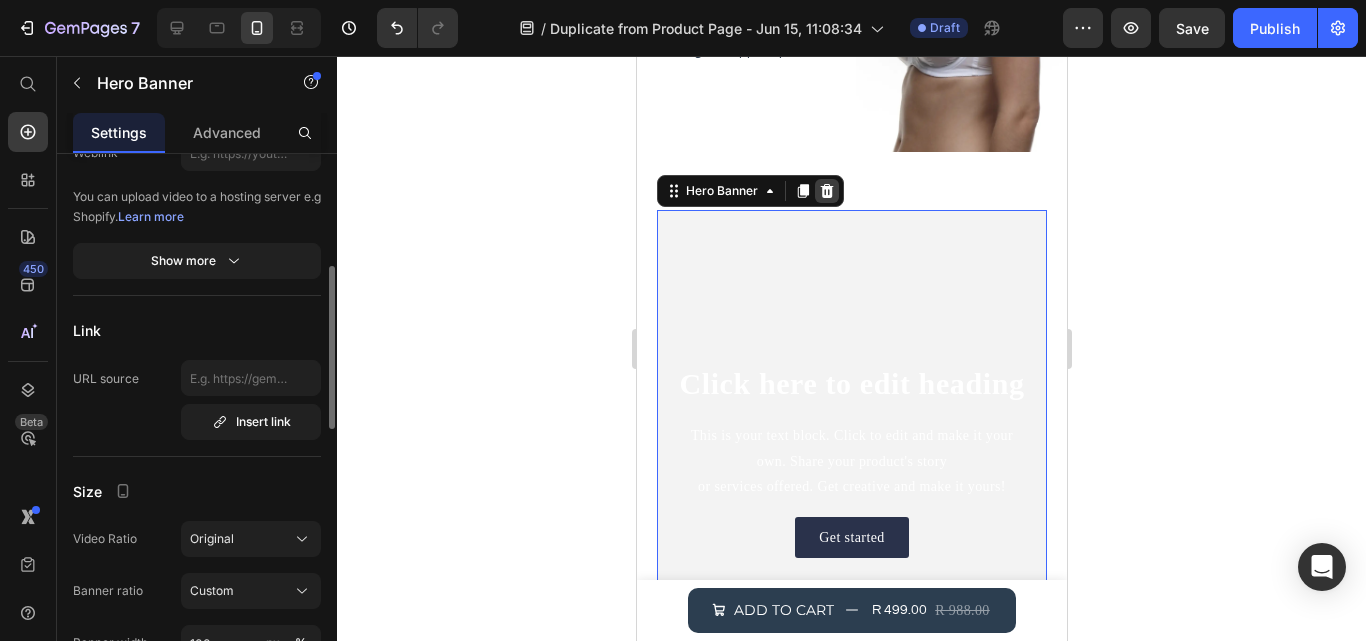 click 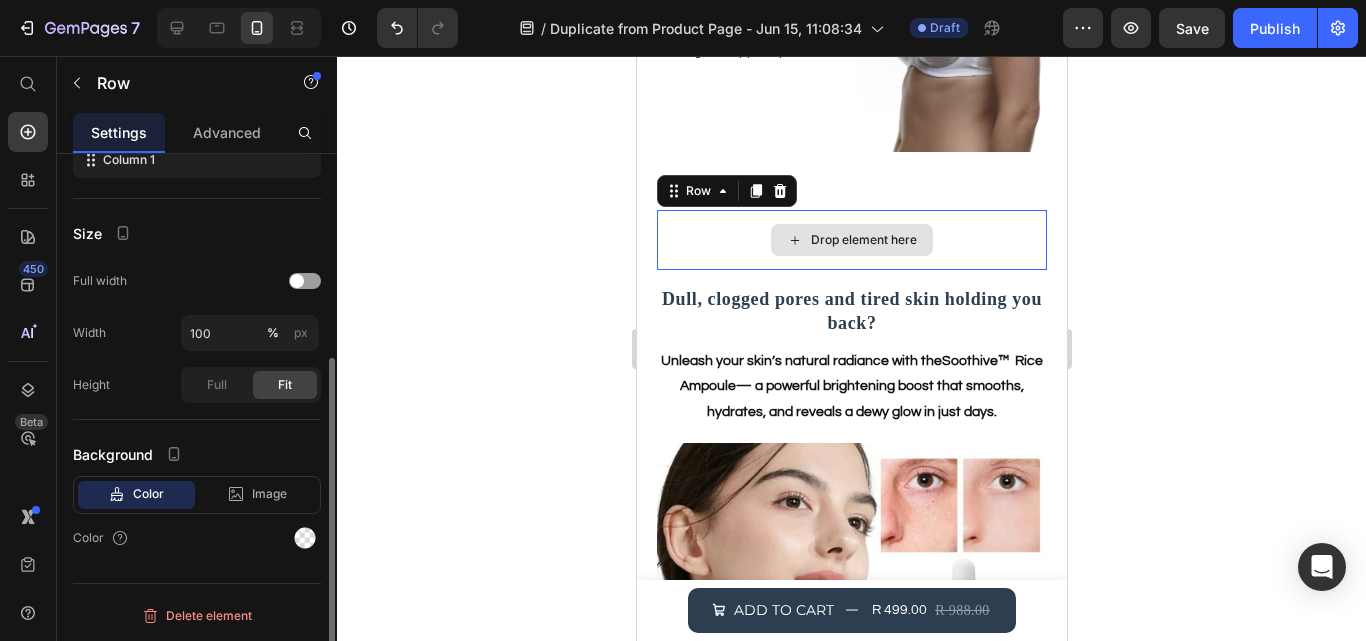 scroll, scrollTop: 0, scrollLeft: 0, axis: both 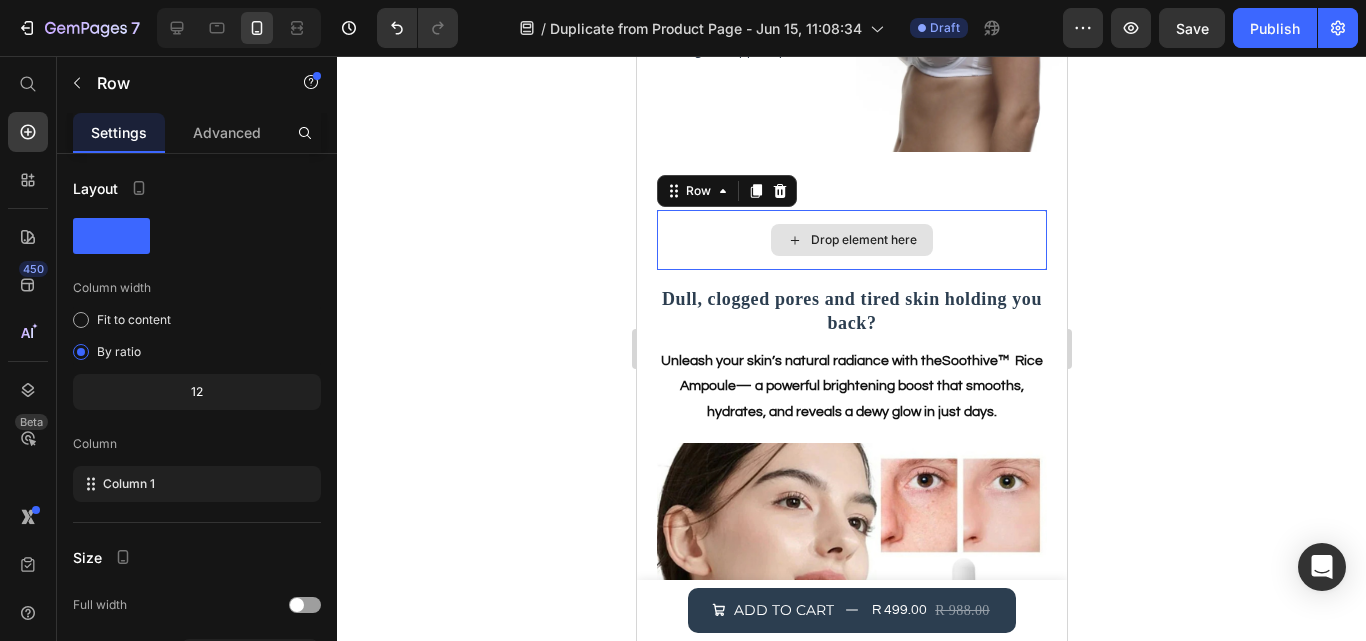 click on "Drop element here" at bounding box center [851, 240] 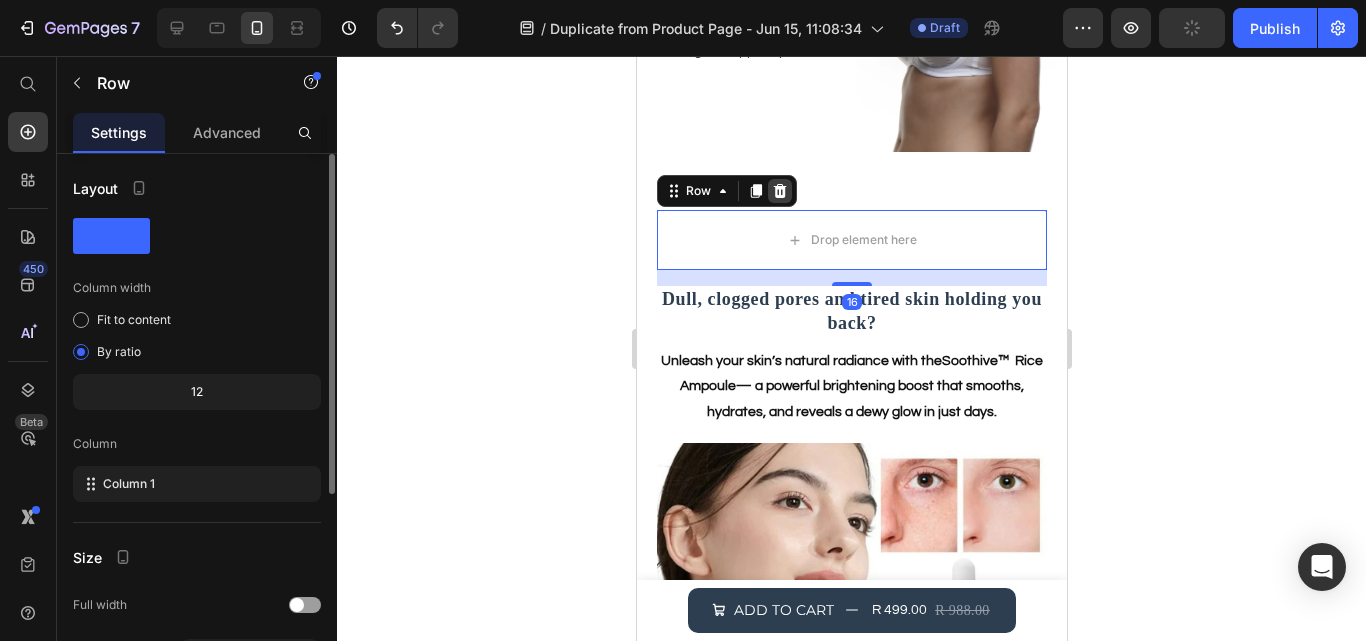 click 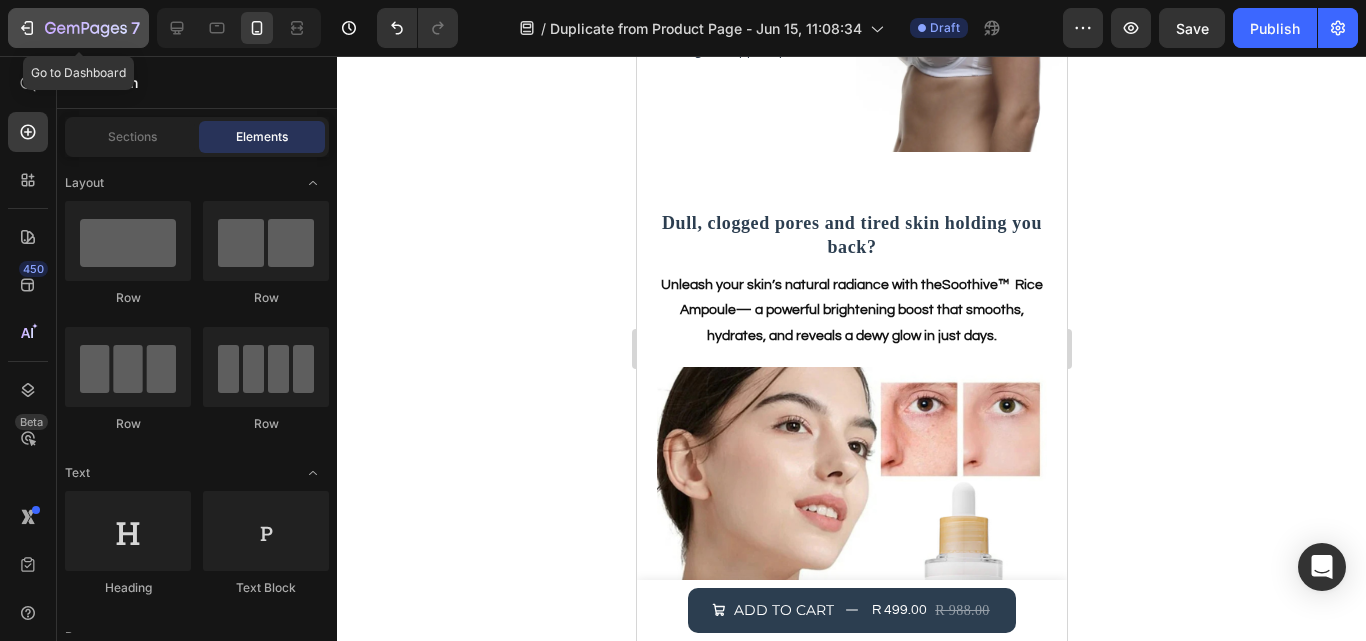 click 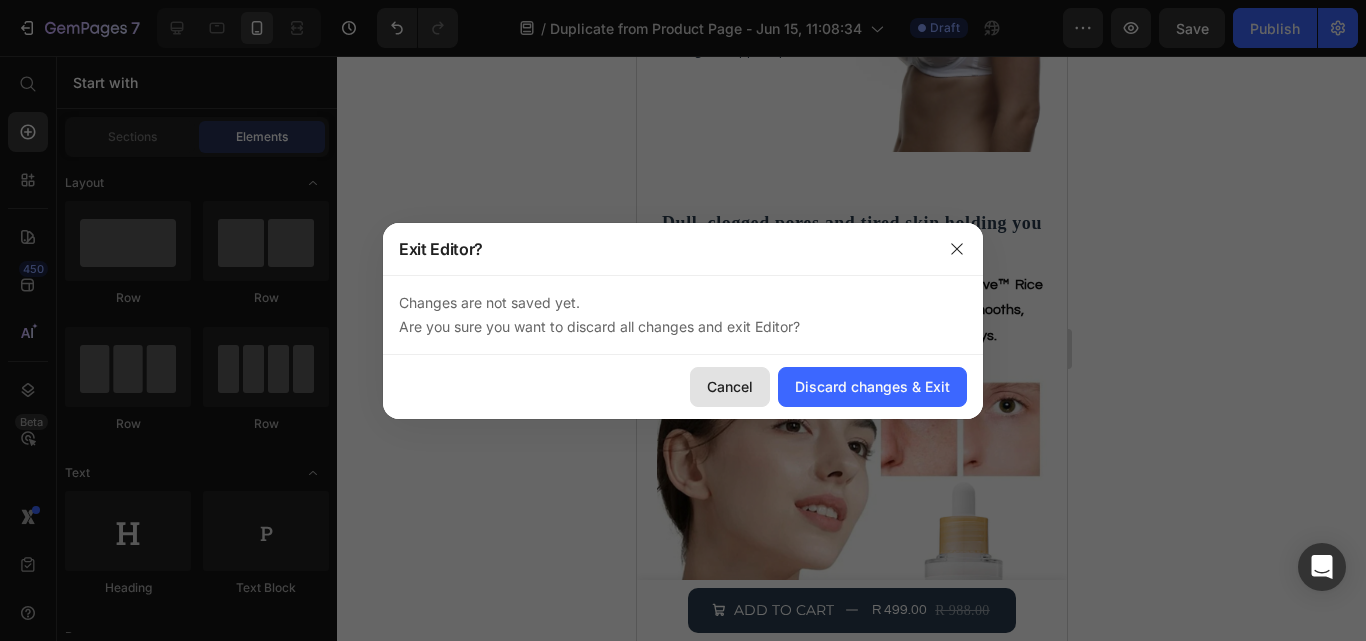 click on "Cancel" 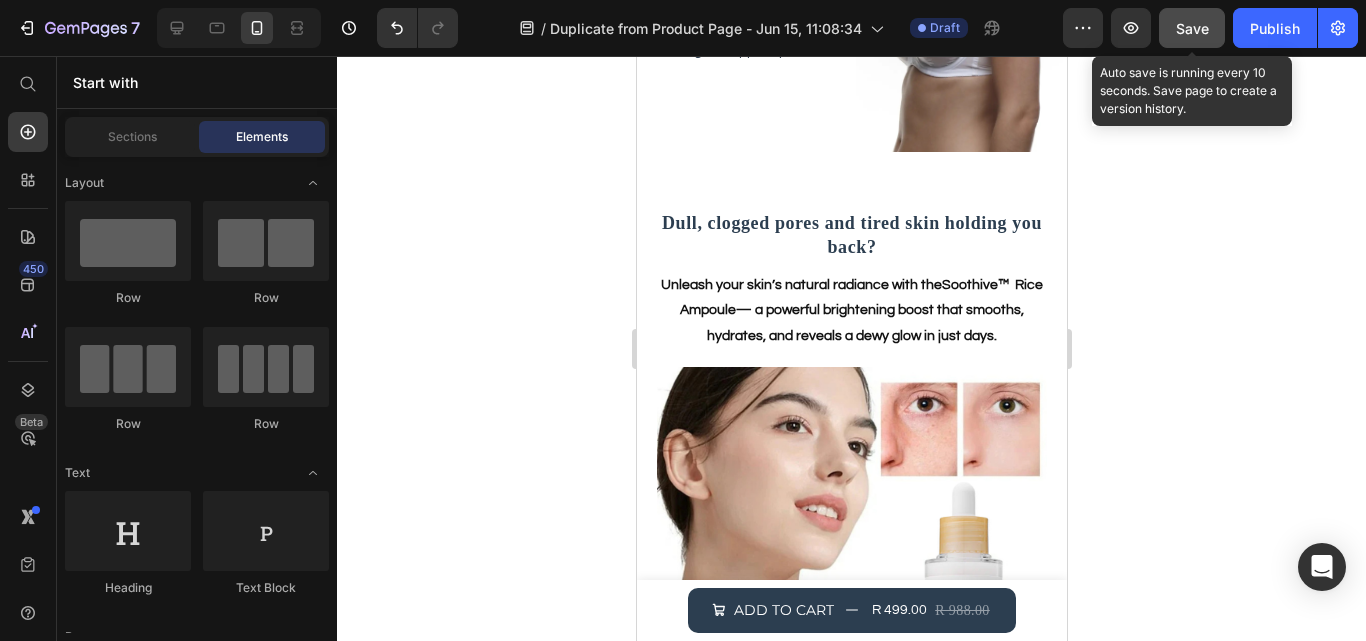 click on "Save" 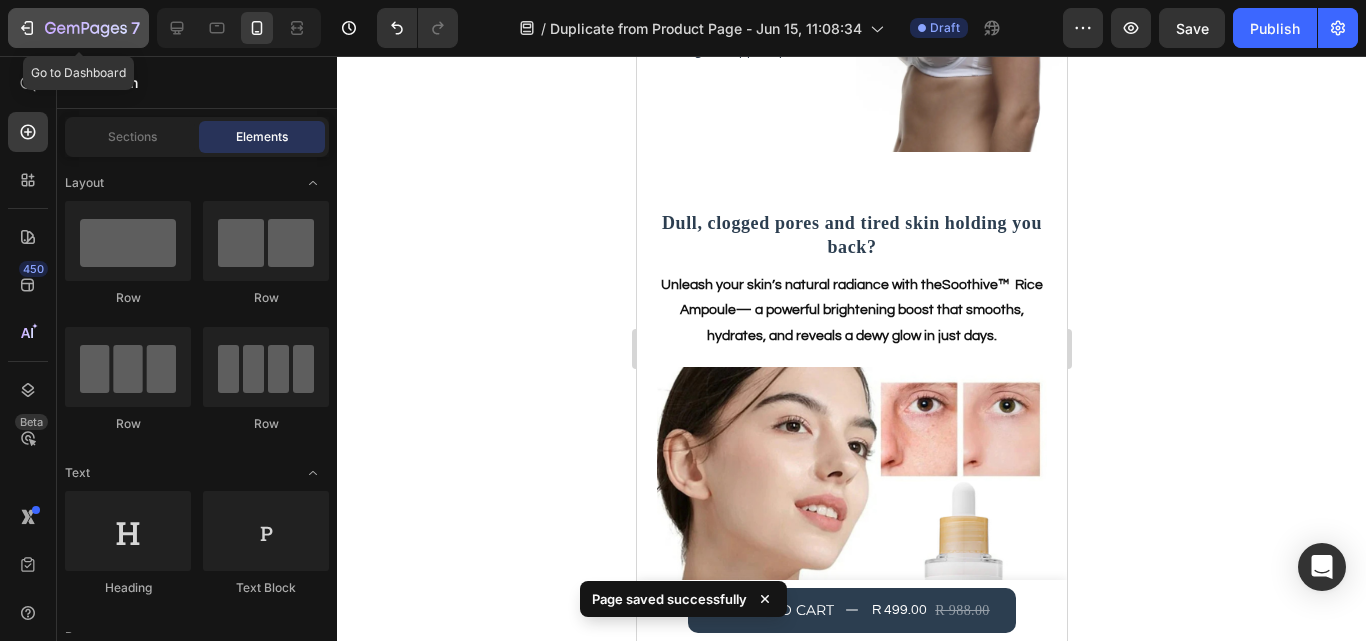 click 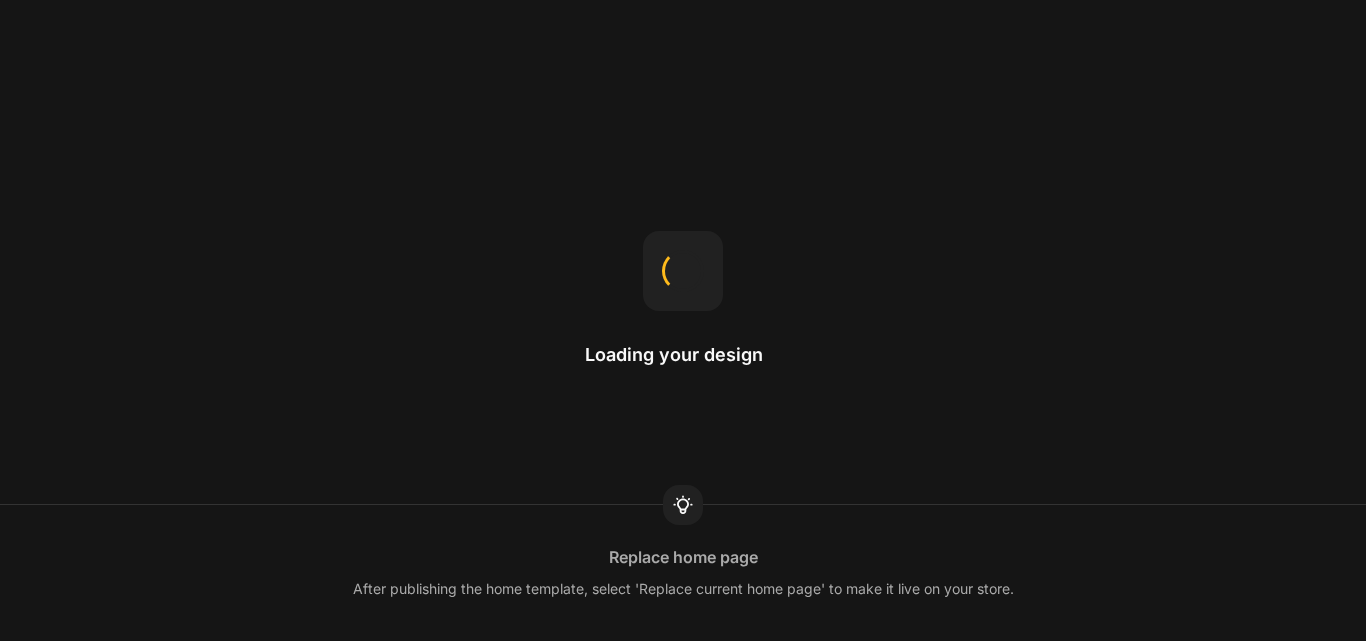 scroll, scrollTop: 0, scrollLeft: 0, axis: both 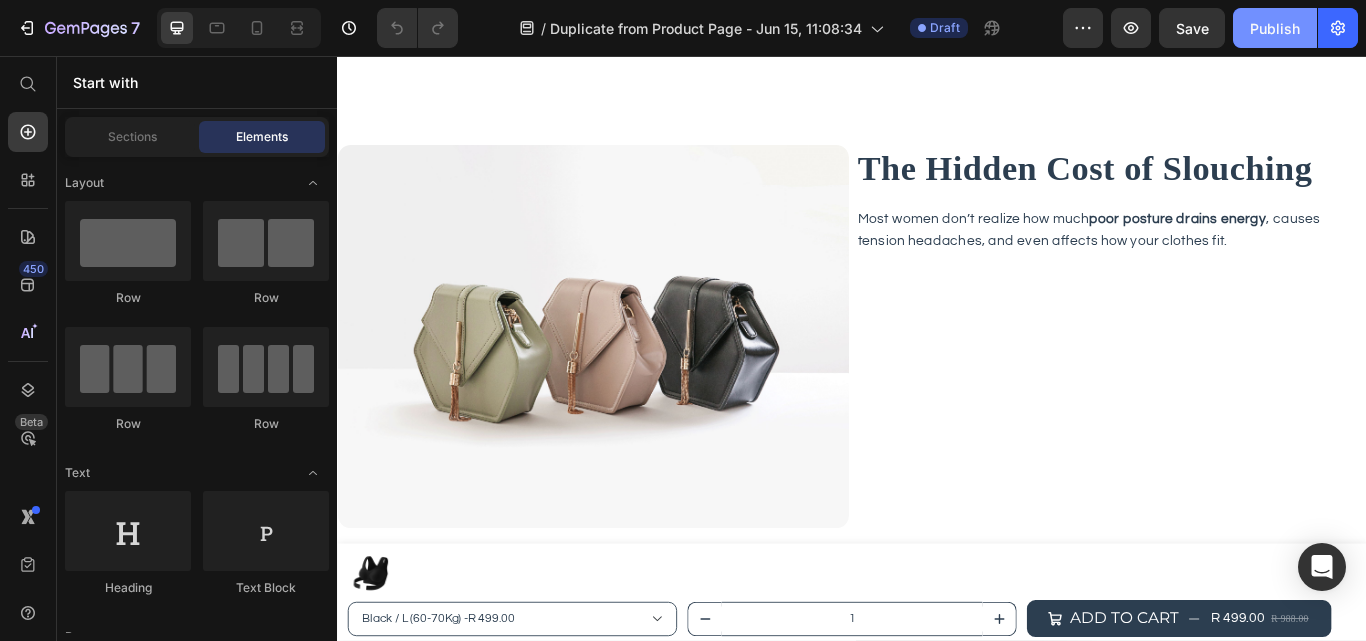 click on "Publish" at bounding box center [1275, 28] 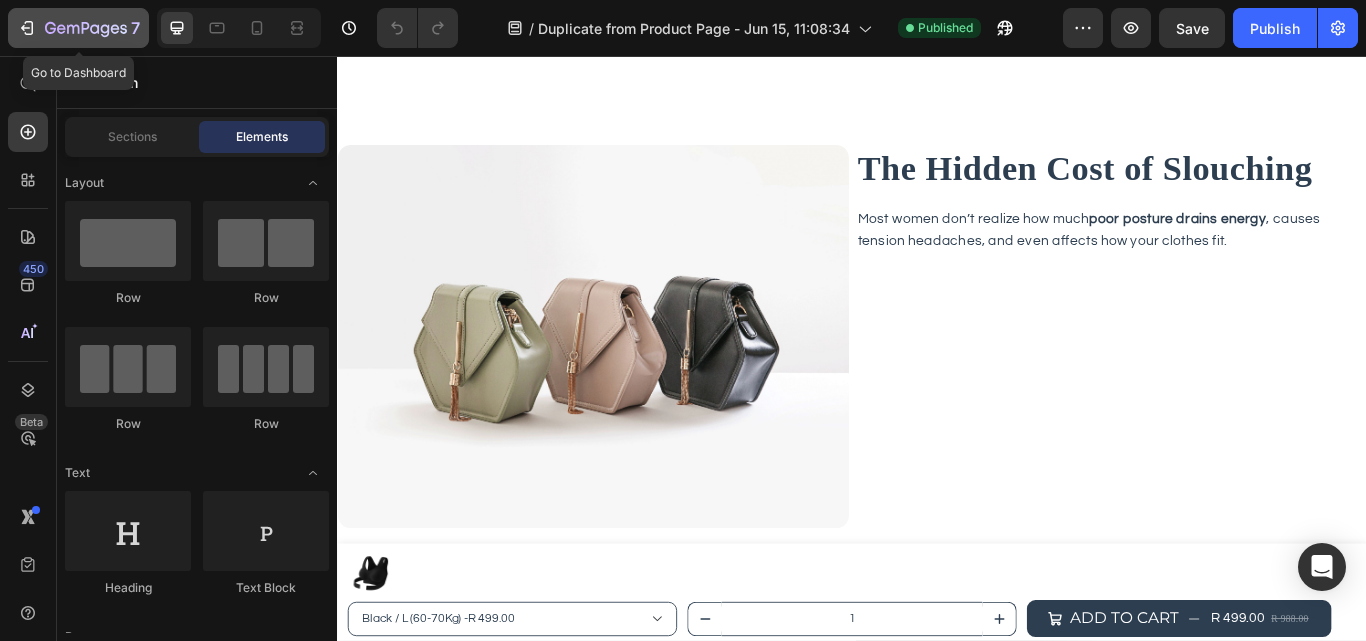 click 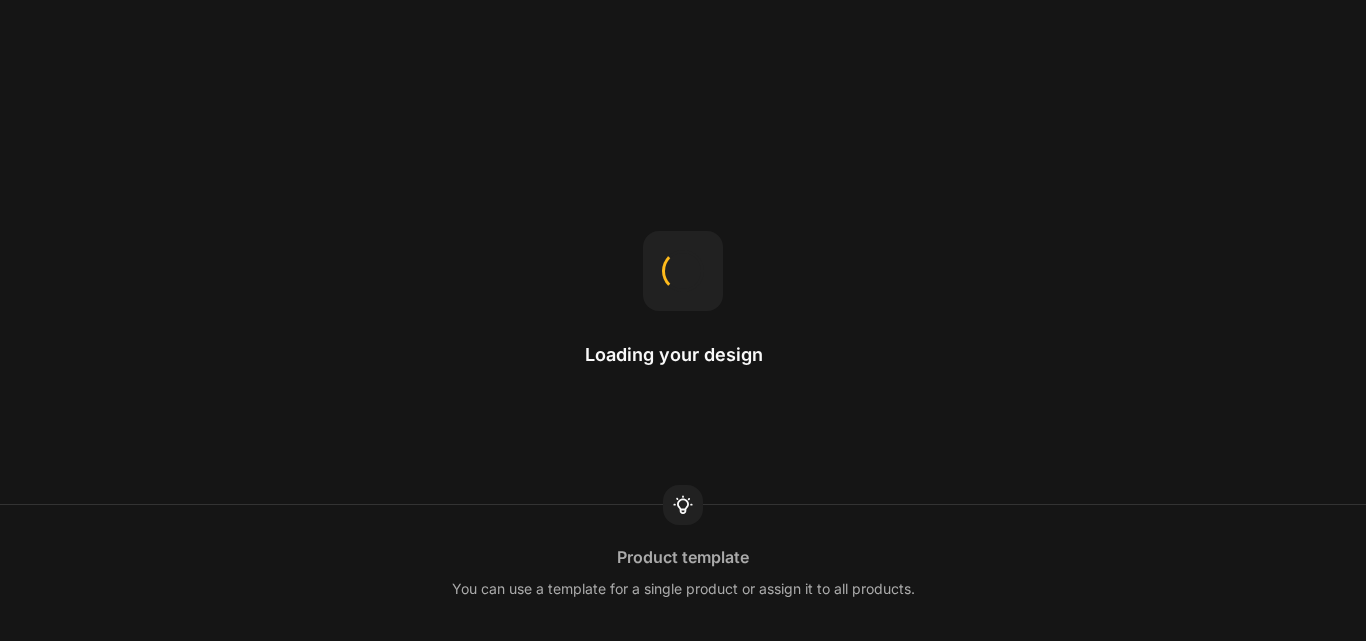scroll, scrollTop: 0, scrollLeft: 0, axis: both 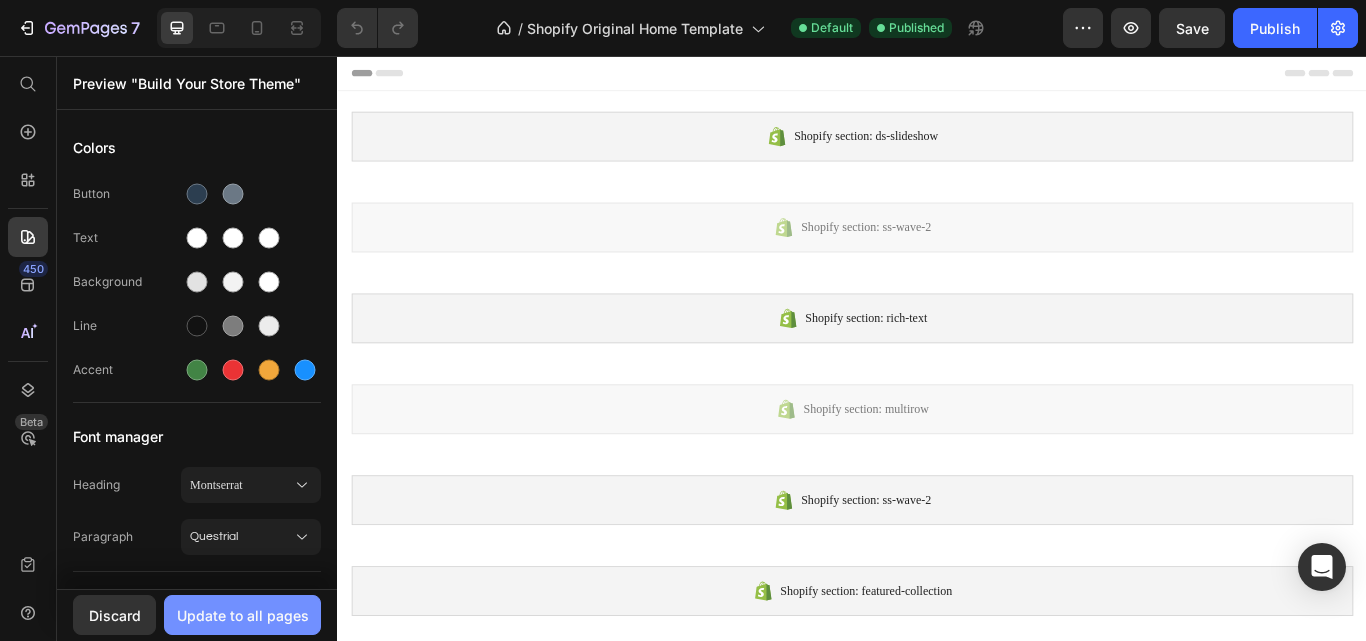 click on "Update to all pages" at bounding box center (242, 615) 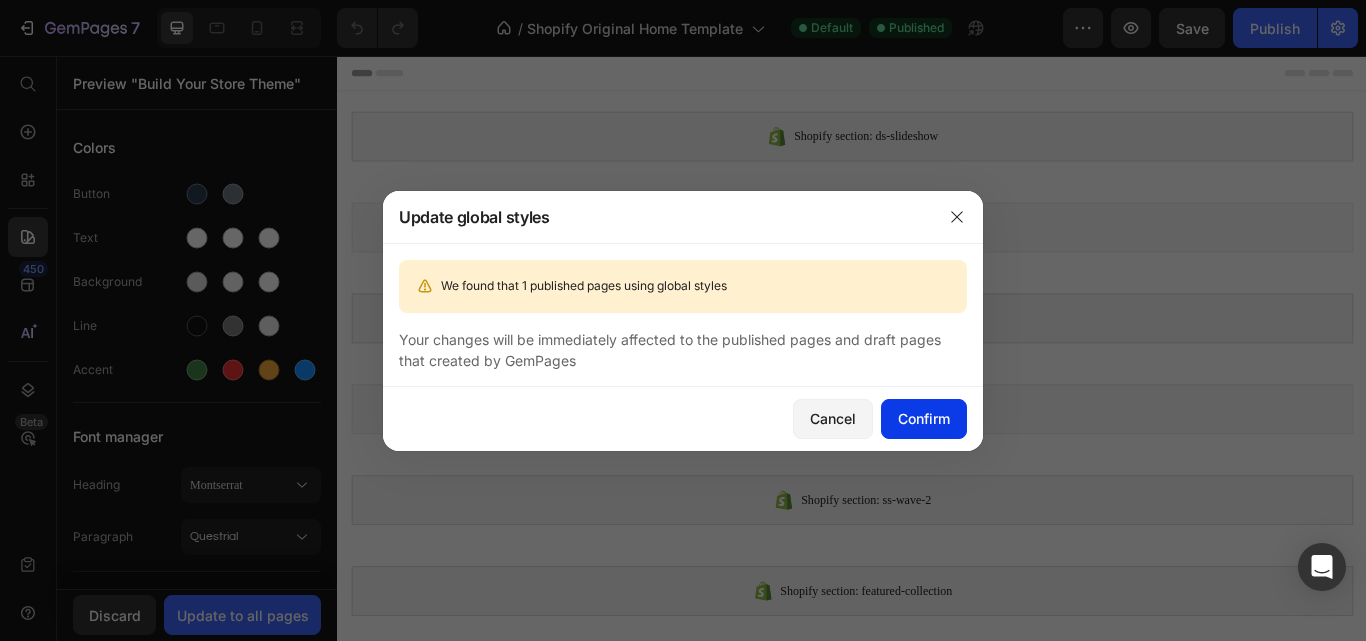 click on "Confirm" at bounding box center [924, 418] 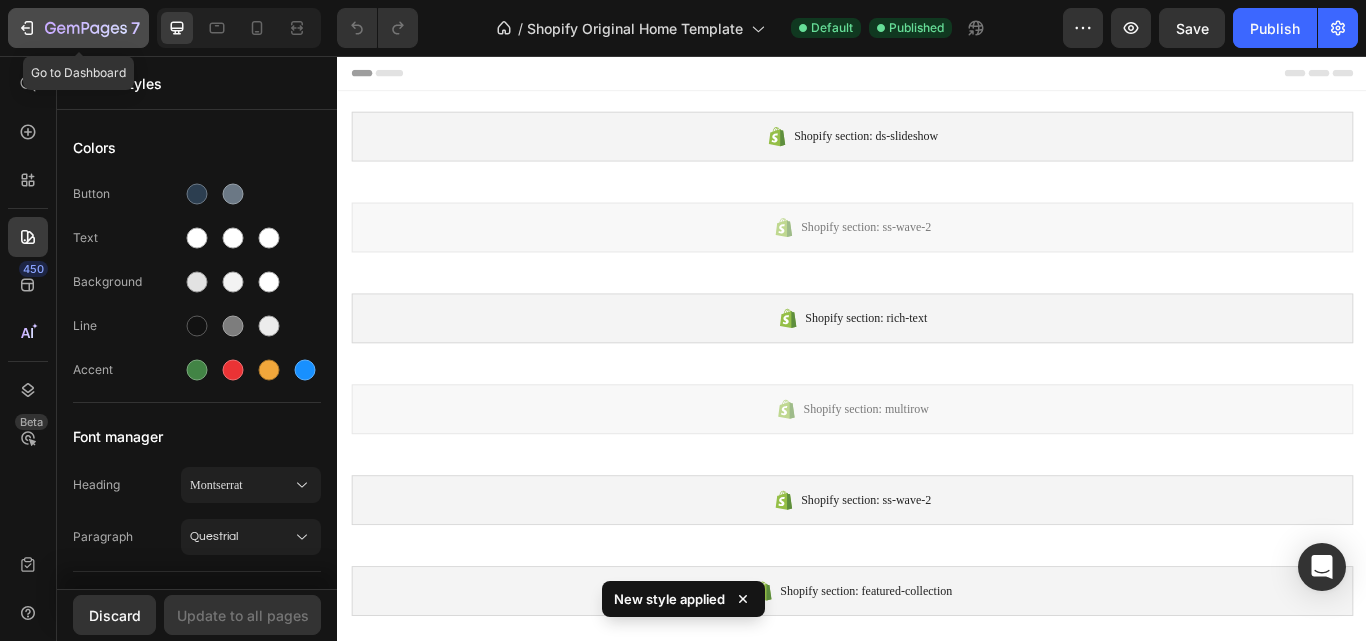 click on "7" 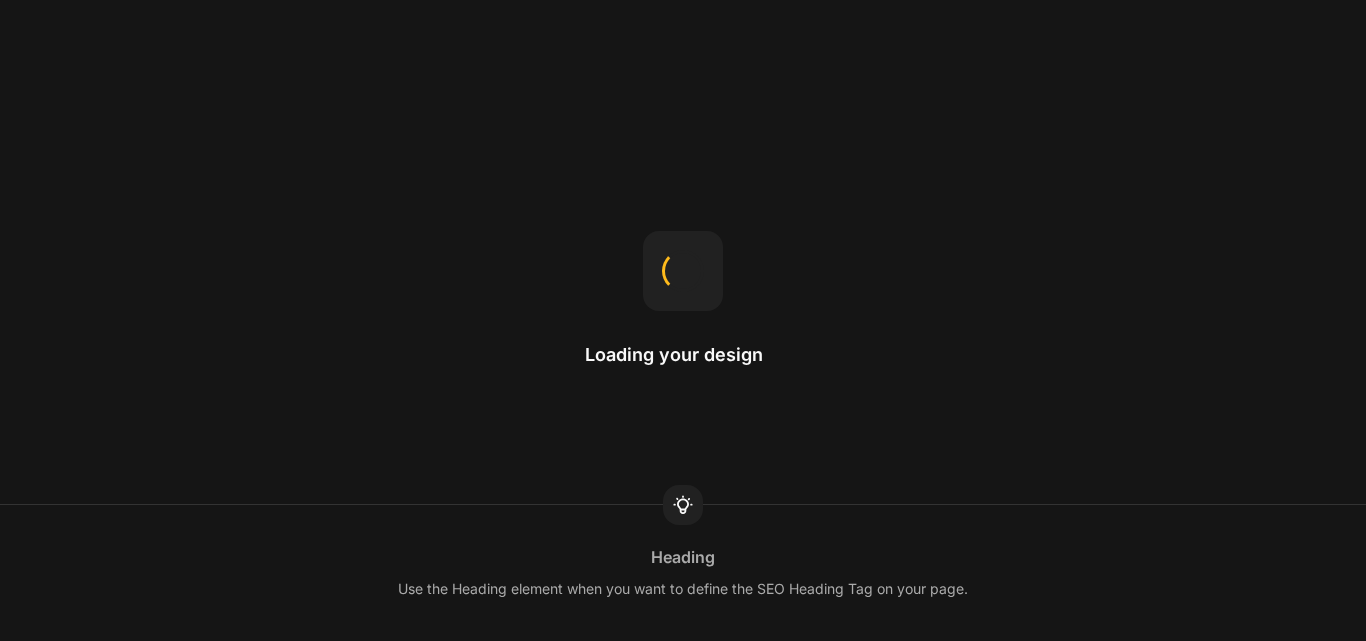 scroll, scrollTop: 0, scrollLeft: 0, axis: both 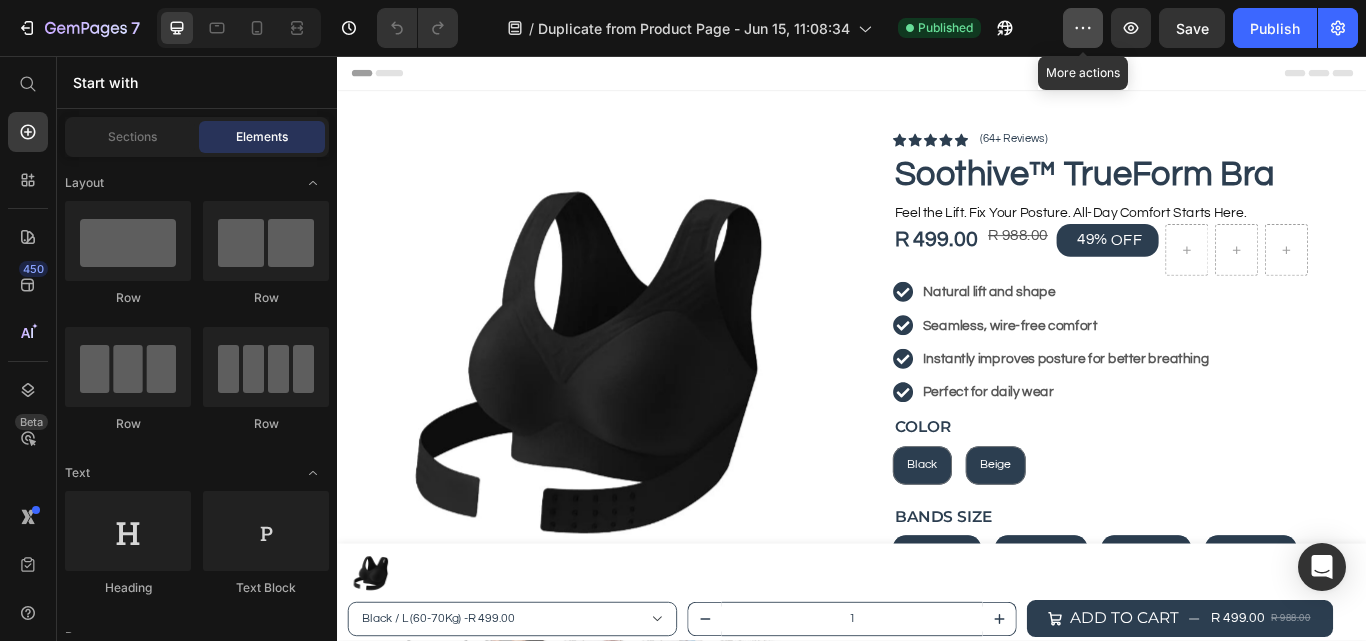 click 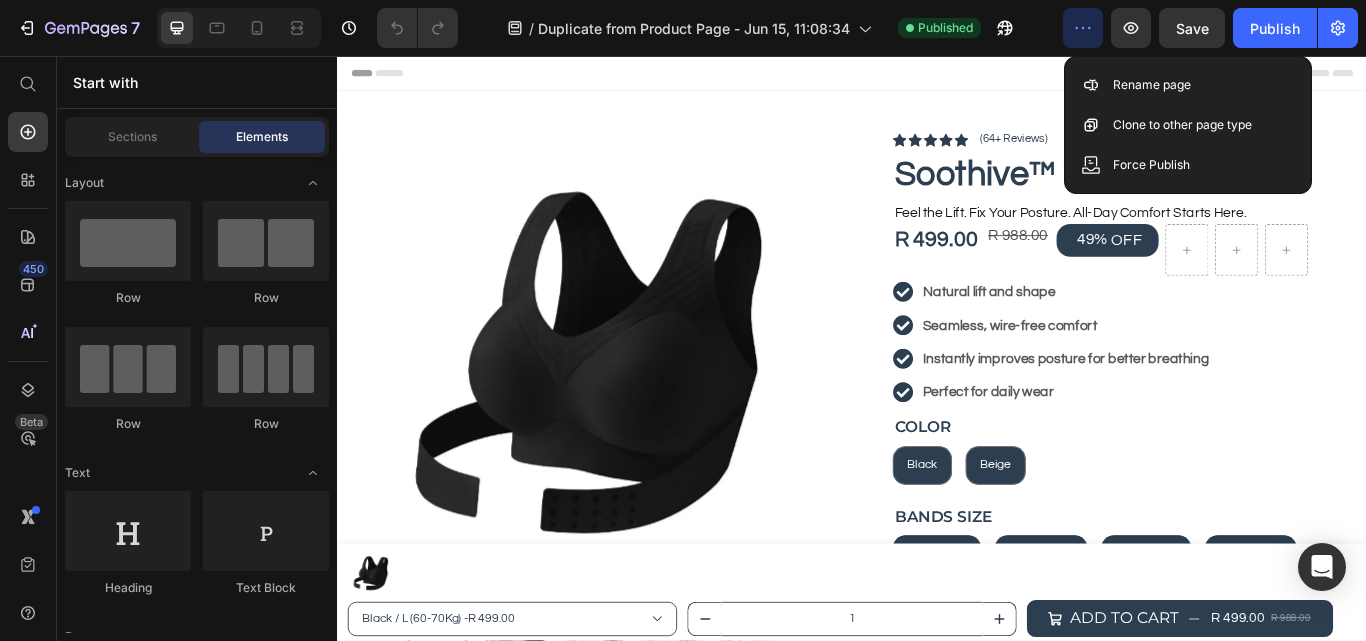 click 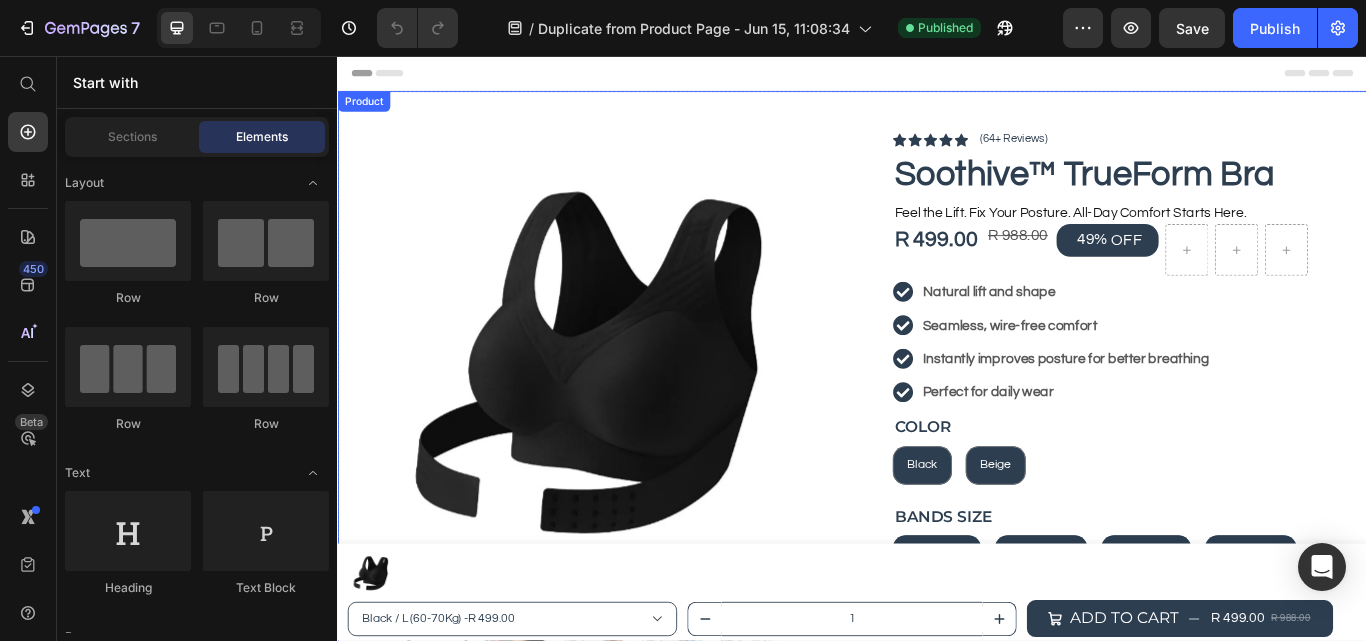 click on "Product Images Image Icon Icon Icon Icon Icon Icon List “My glow-up in a bottle!” I’ve never felt this confident without makeup. After just a few uses, my skin looked smoother, brighter, and so much more radiant. This ampule is now a non-negotiable in my routine. Text Block
Icon [FIRST] [LAST] ([CITY], [COUNTRY]) Text Block Row Row Row Icon Icon Icon Icon Icon Icon List (64+ Reviews) Text Block Row Soothive™ TrueForm Bra Product Title Feel the Lift. Fix Your Posture. All-Day Comfort Starts Here. Text Block R 499.00 Product Price R 988.00 Product Price 49% OFF Discount Tag
Row Natural lift and shape Seamless, wire-free comfort Instantly improves posture for better breathing Perfect for daily wear Item List Color Black Black Black Beige Beige Beige Bands Size L (60-70Kg) L (60-70Kg) L (60-70Kg) Xl (70-80Kg) Xl (70-80Kg) Xl (70-80Kg) S (40-50Kg) S (40-50Kg) S (40-50Kg) M (50-60Kg) M (50-60Kg) M (50-60Kg) Kaching Bundles" at bounding box center [937, 772] 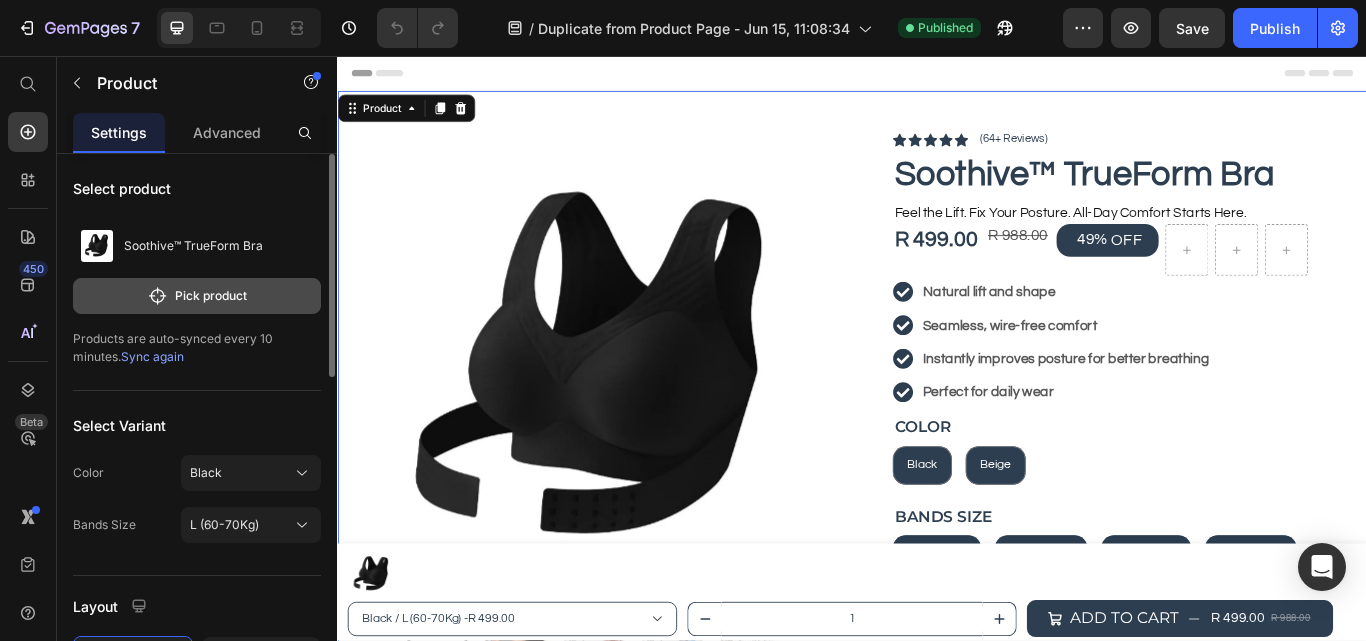 click on "Pick product" 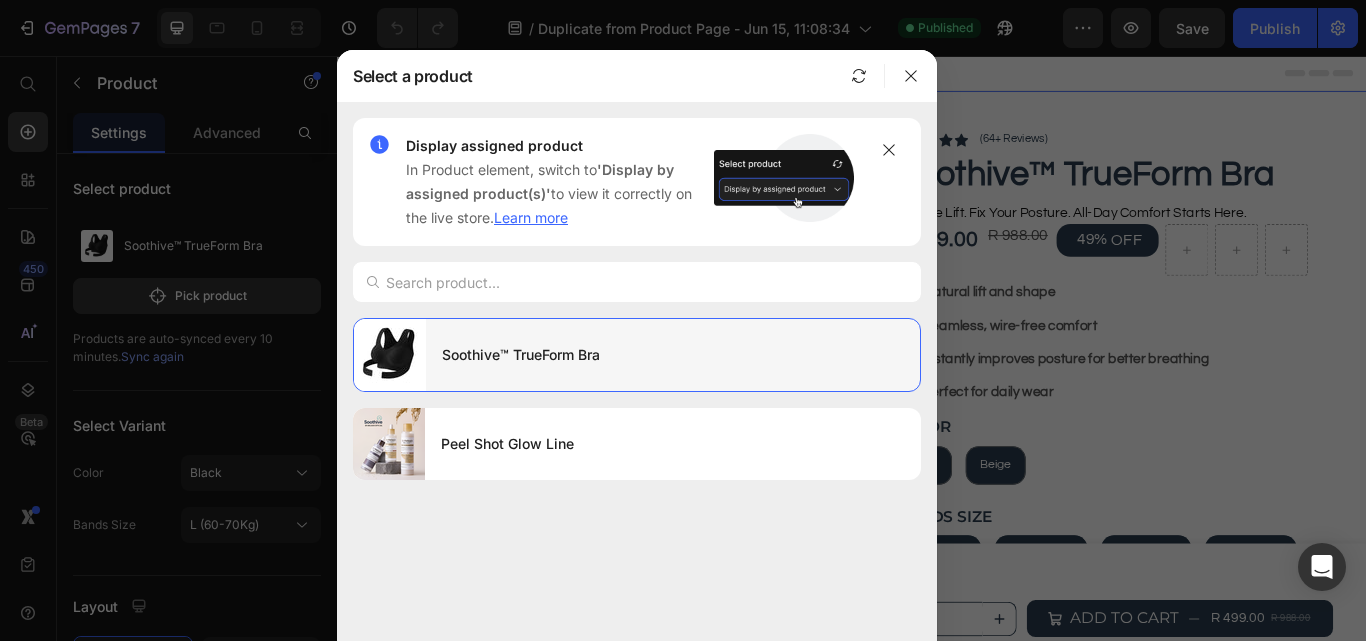 click on "Soothive™ TrueForm Bra" at bounding box center (673, 355) 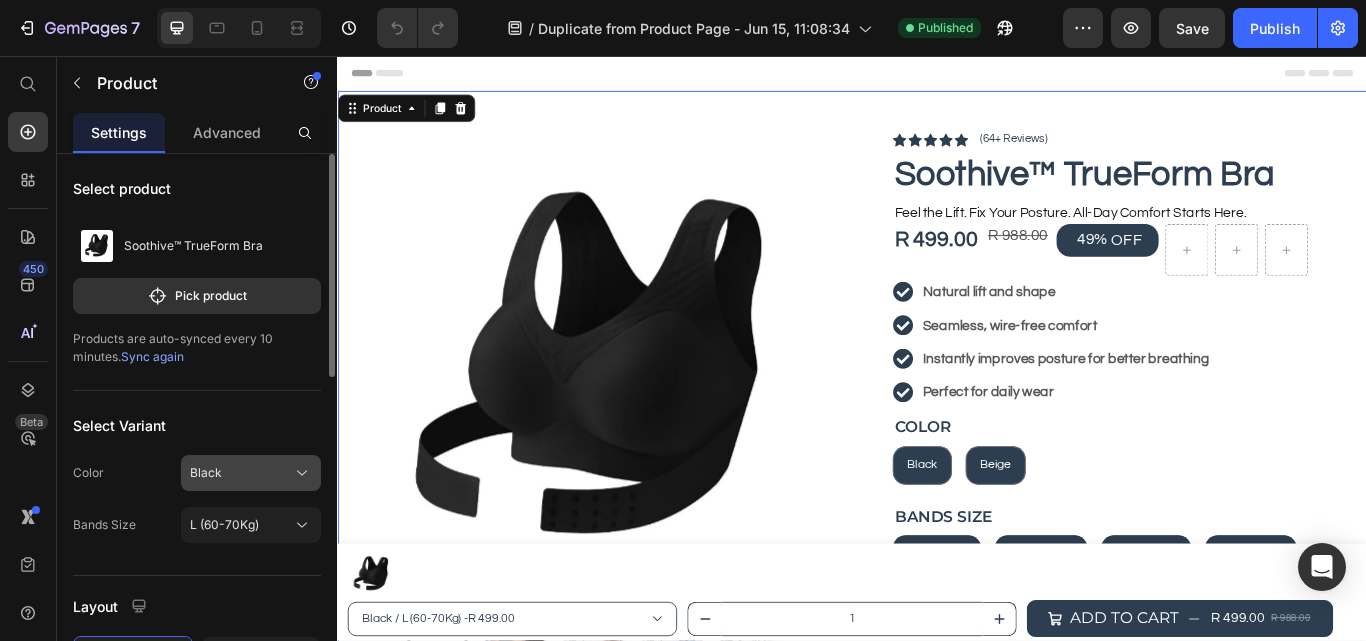 click on "Black" 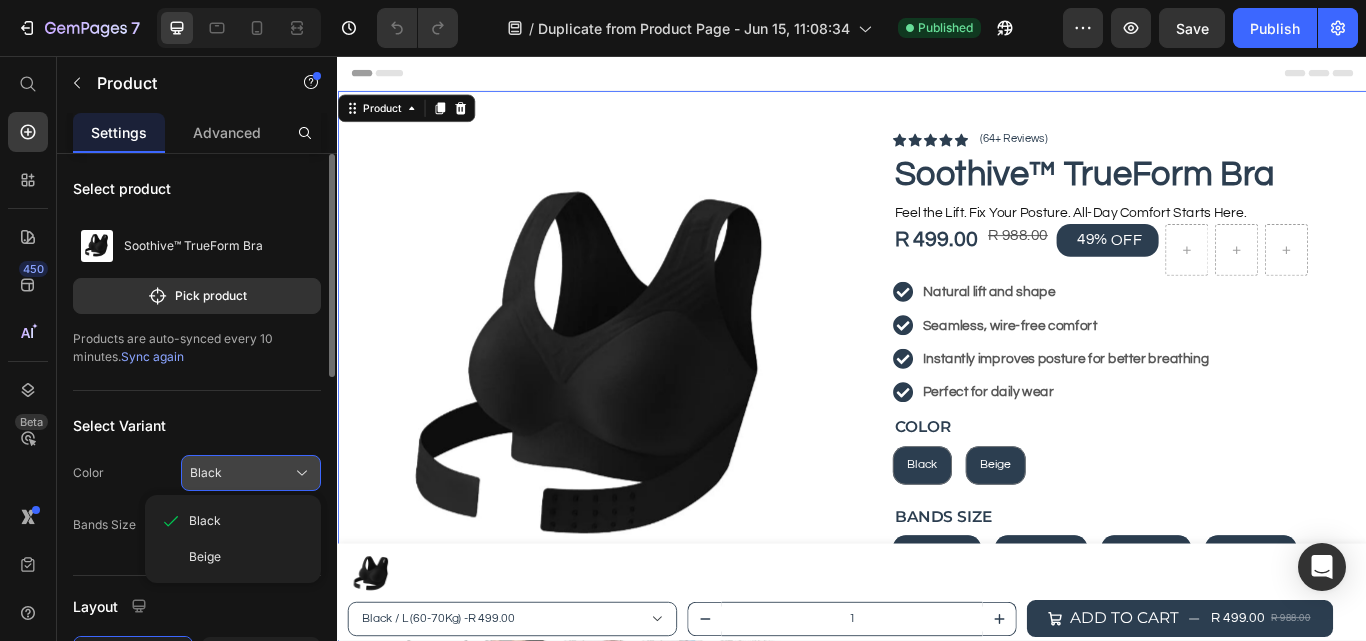 click on "Black" 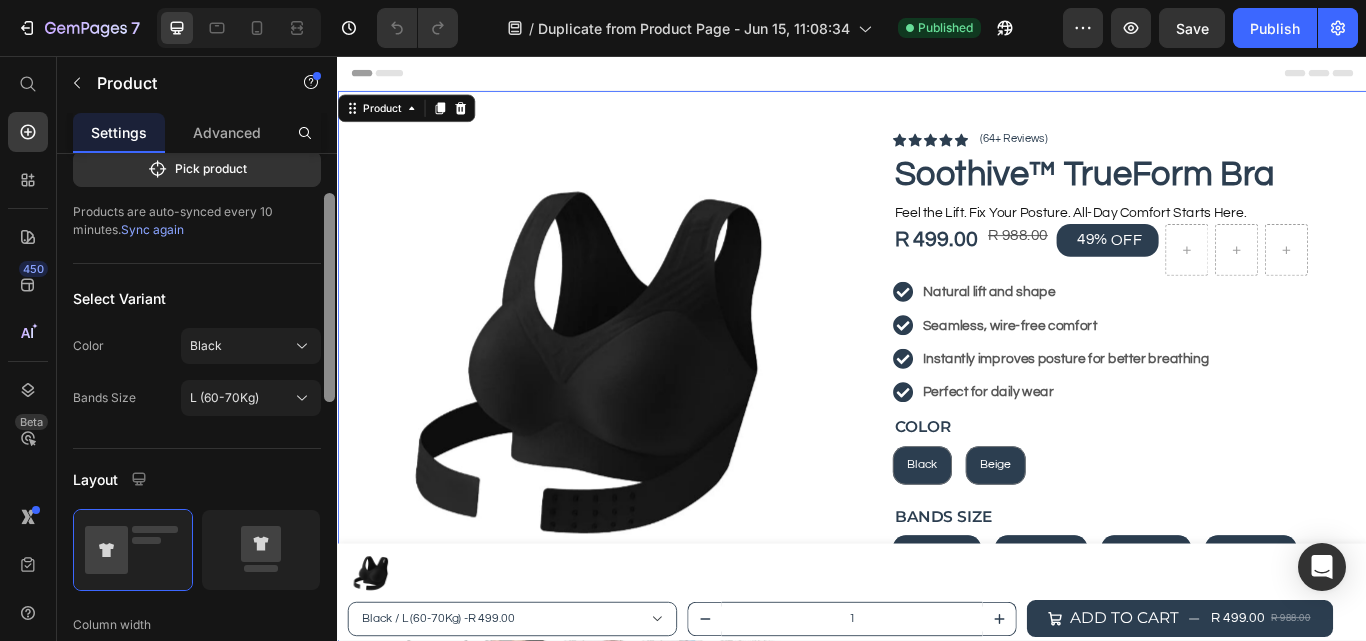 drag, startPoint x: 327, startPoint y: 373, endPoint x: 335, endPoint y: 424, distance: 51.62364 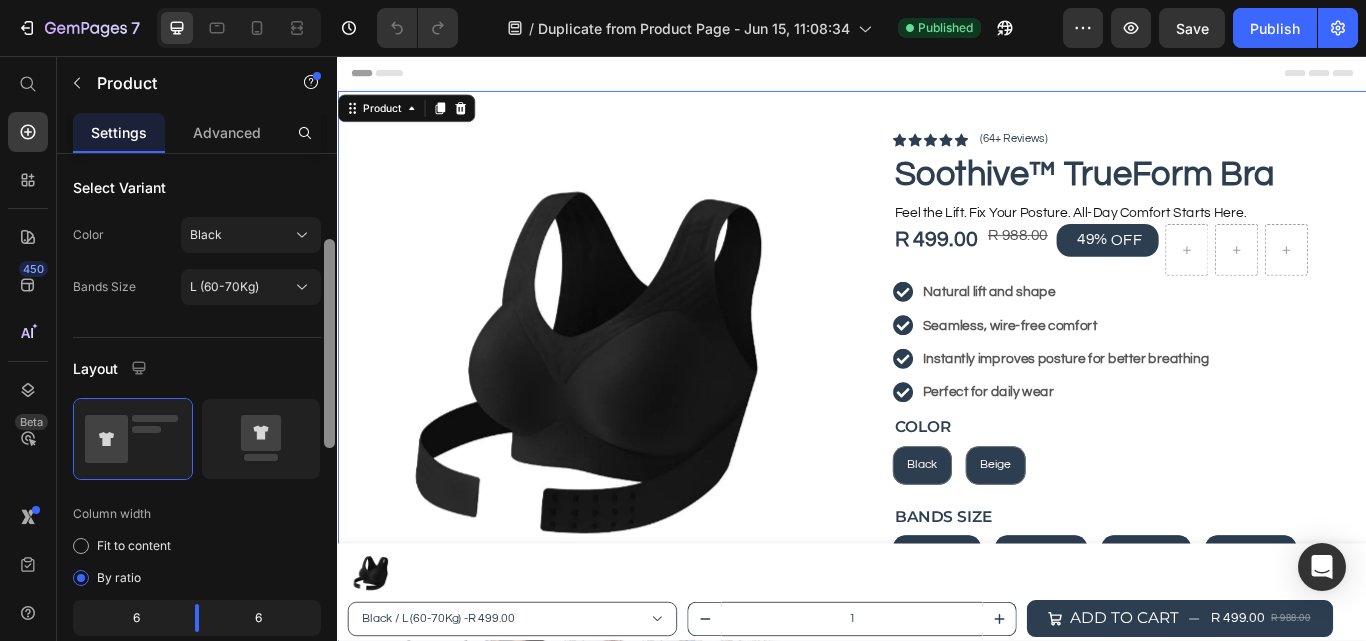 scroll, scrollTop: 256, scrollLeft: 0, axis: vertical 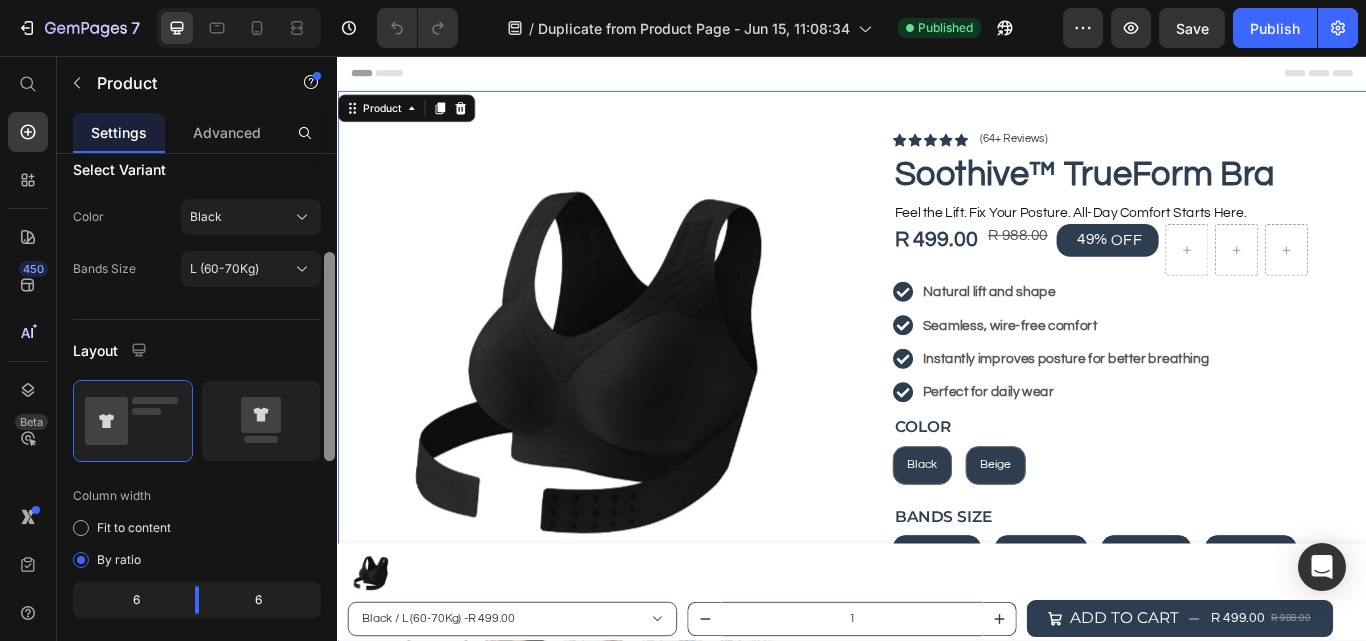drag, startPoint x: 667, startPoint y: 453, endPoint x: 342, endPoint y: 595, distance: 354.66745 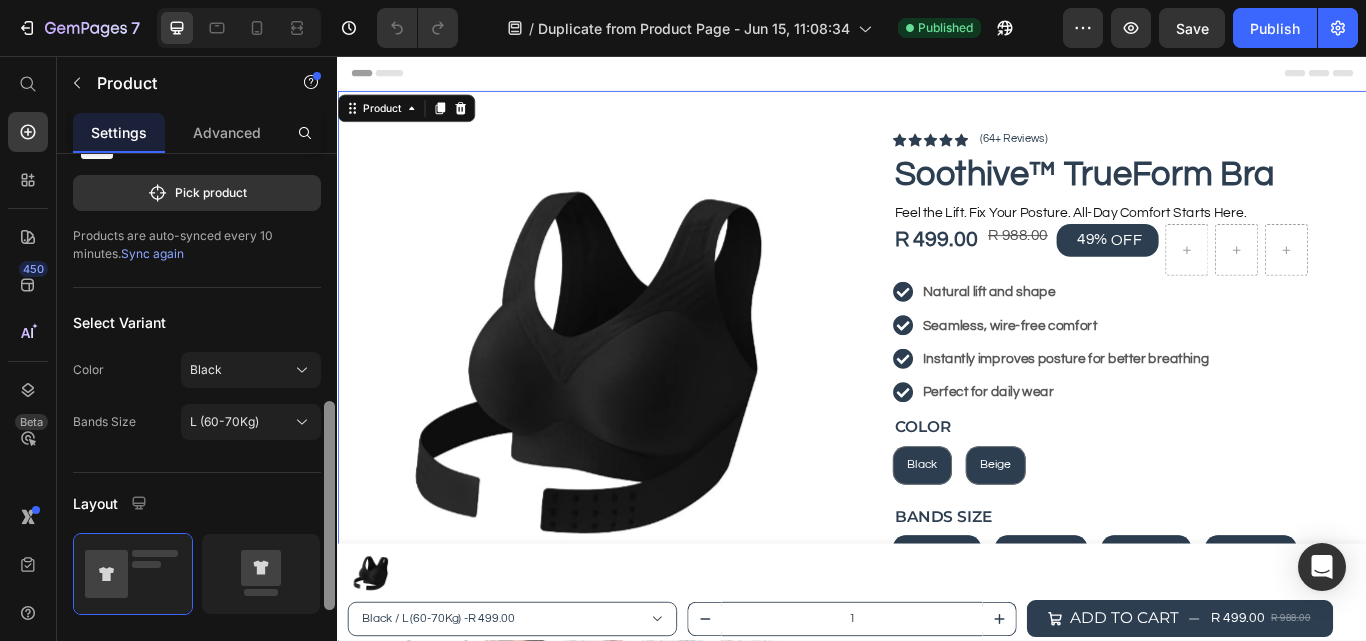 scroll, scrollTop: 0, scrollLeft: 0, axis: both 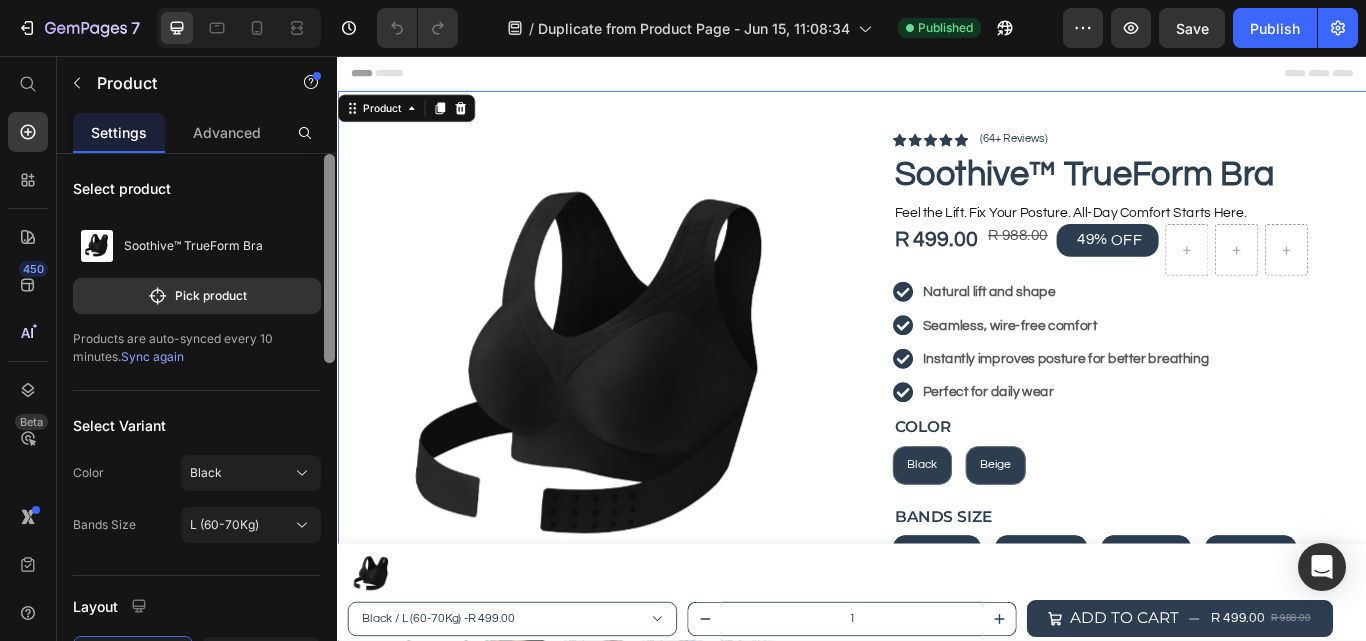 drag, startPoint x: 327, startPoint y: 462, endPoint x: 331, endPoint y: 262, distance: 200.04 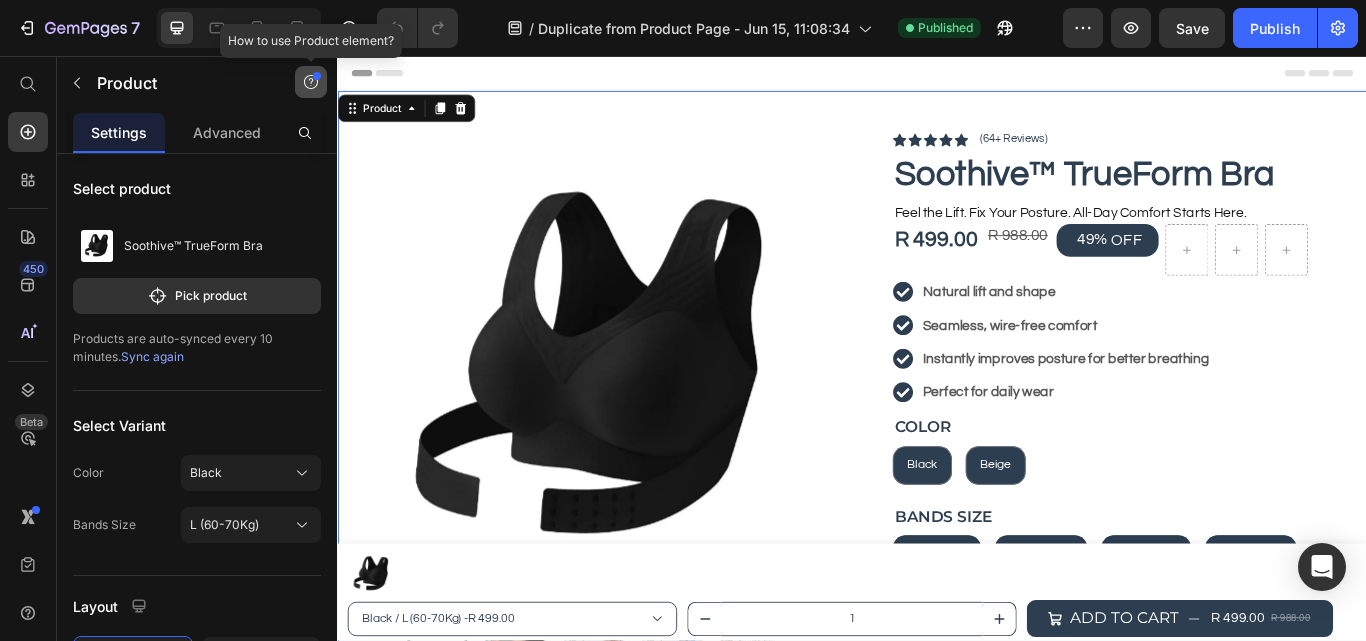 click 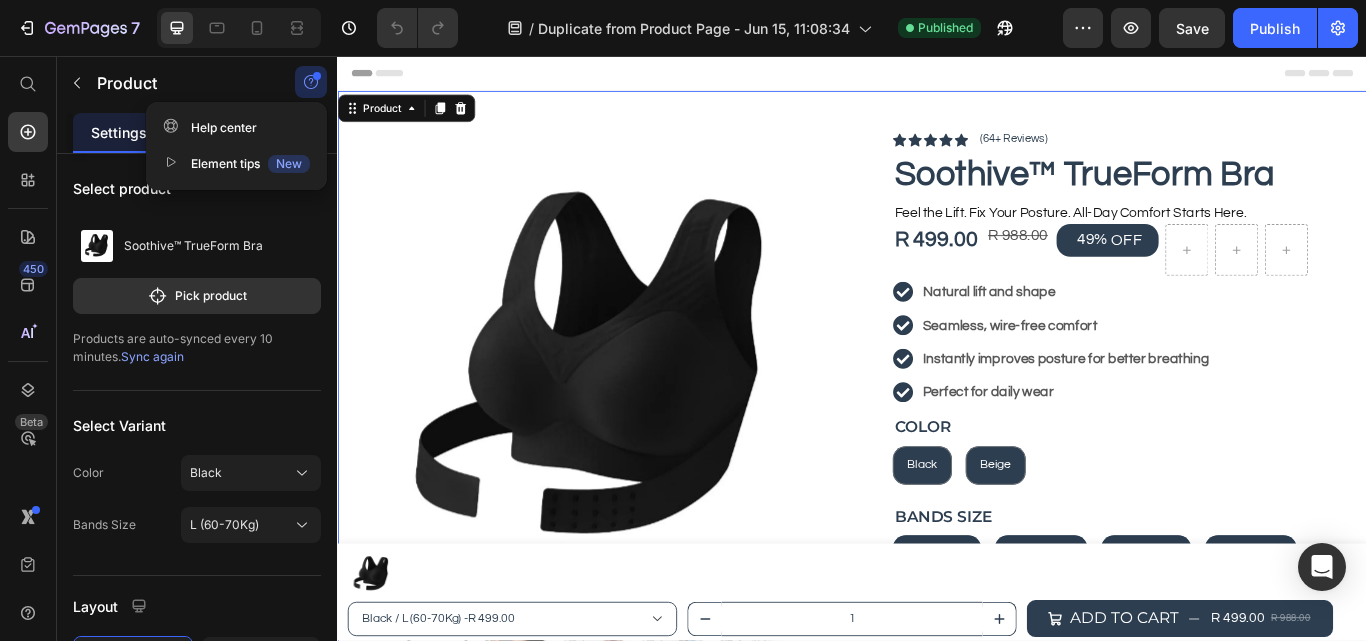 click 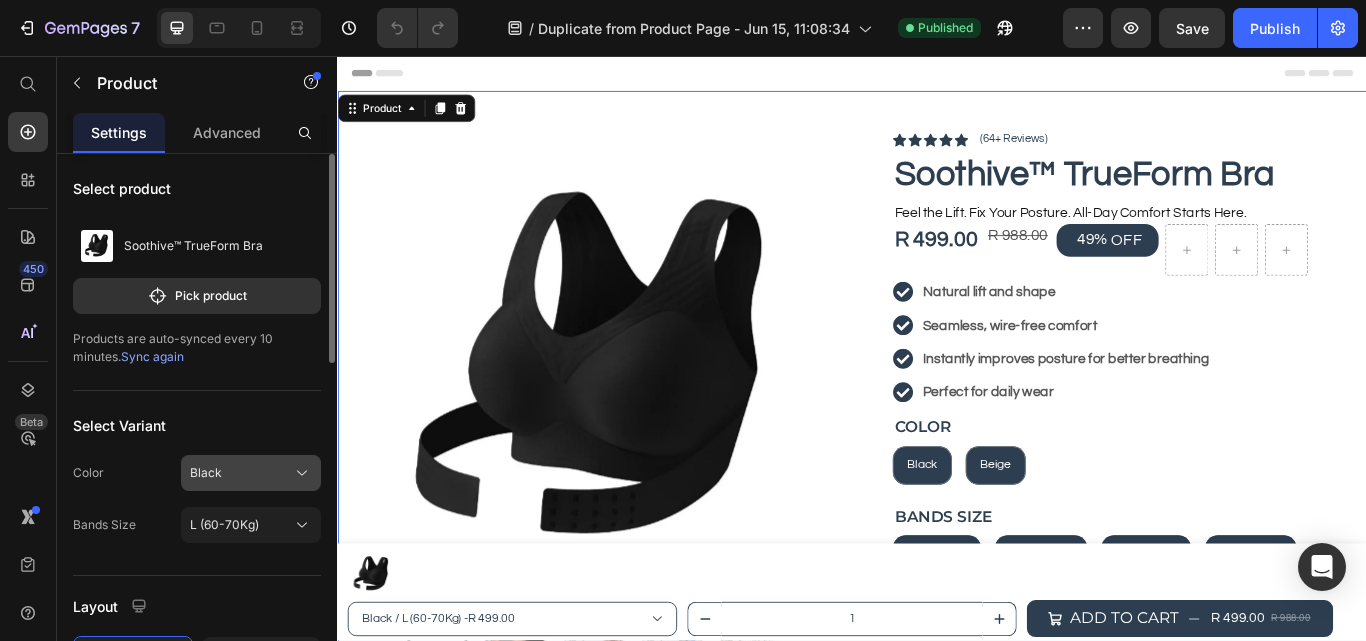 click on "Black" 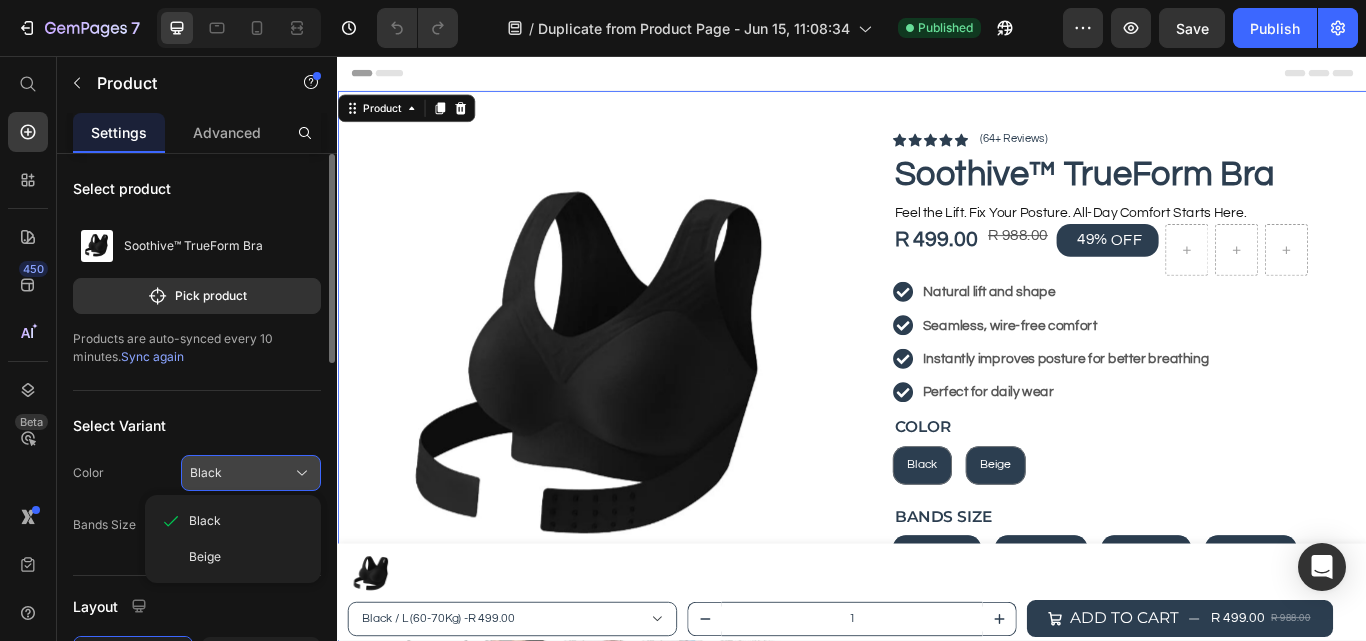 click on "Black" 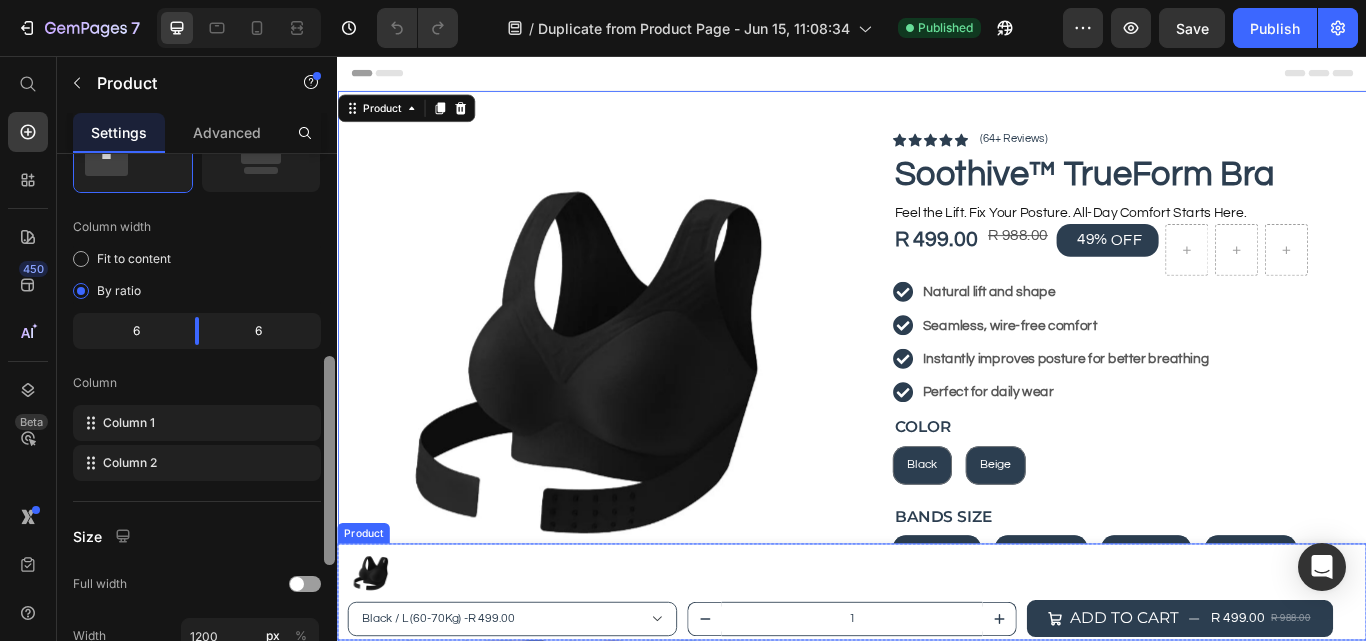 drag, startPoint x: 662, startPoint y: 399, endPoint x: 341, endPoint y: 641, distance: 402.00125 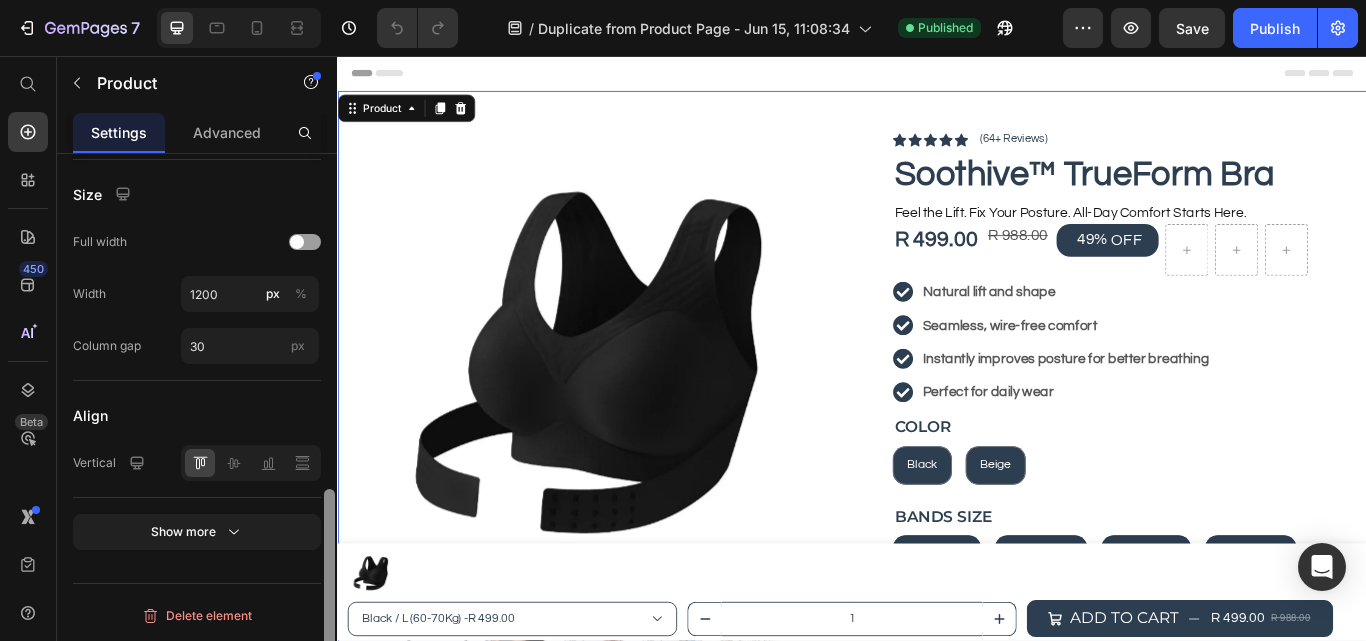 drag, startPoint x: 330, startPoint y: 542, endPoint x: 367, endPoint y: 677, distance: 139.97858 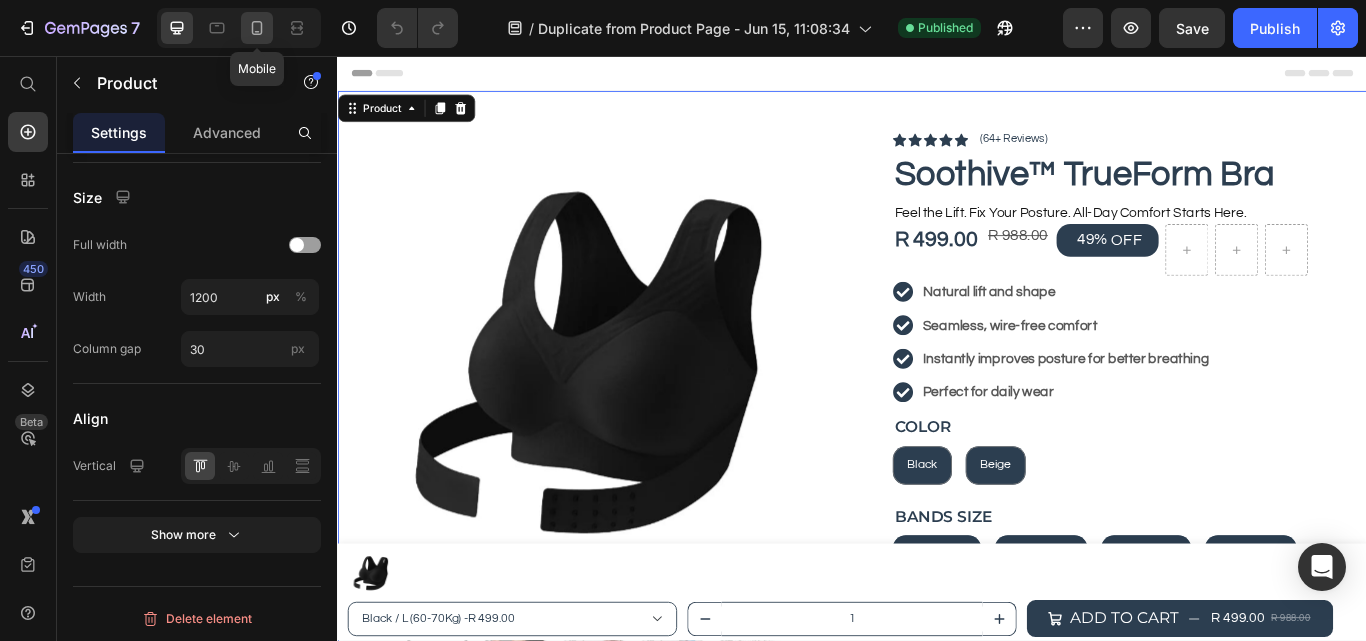 click 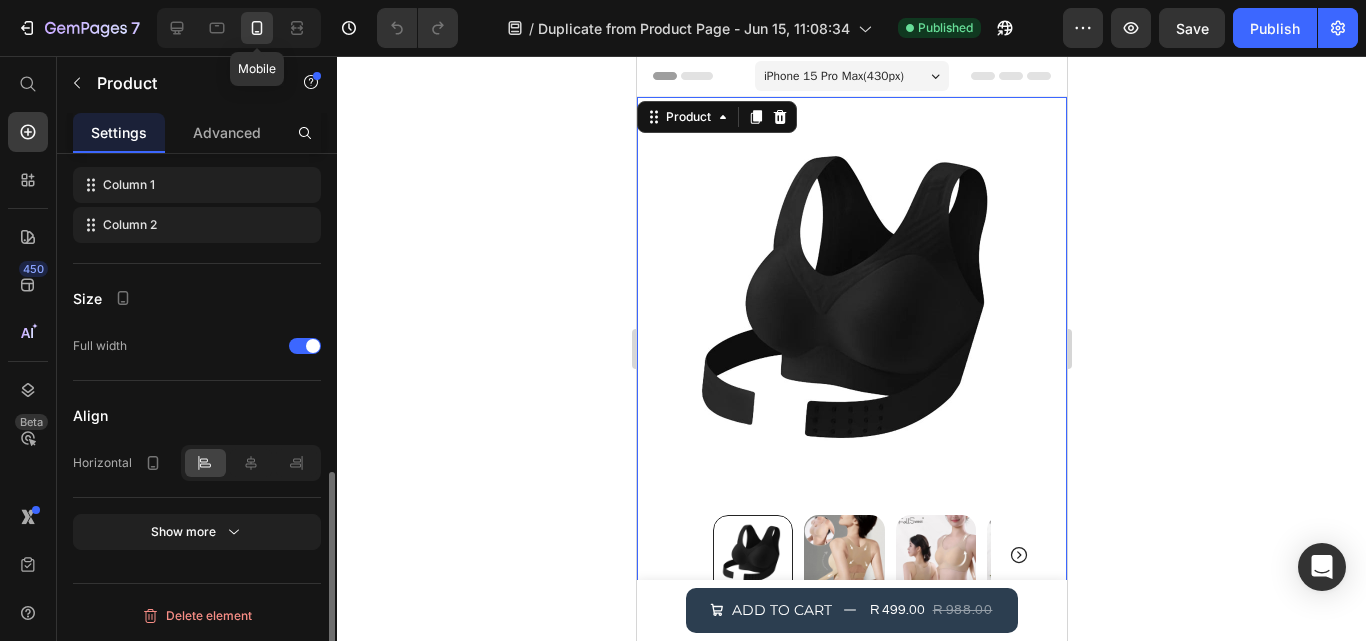 scroll, scrollTop: 763, scrollLeft: 0, axis: vertical 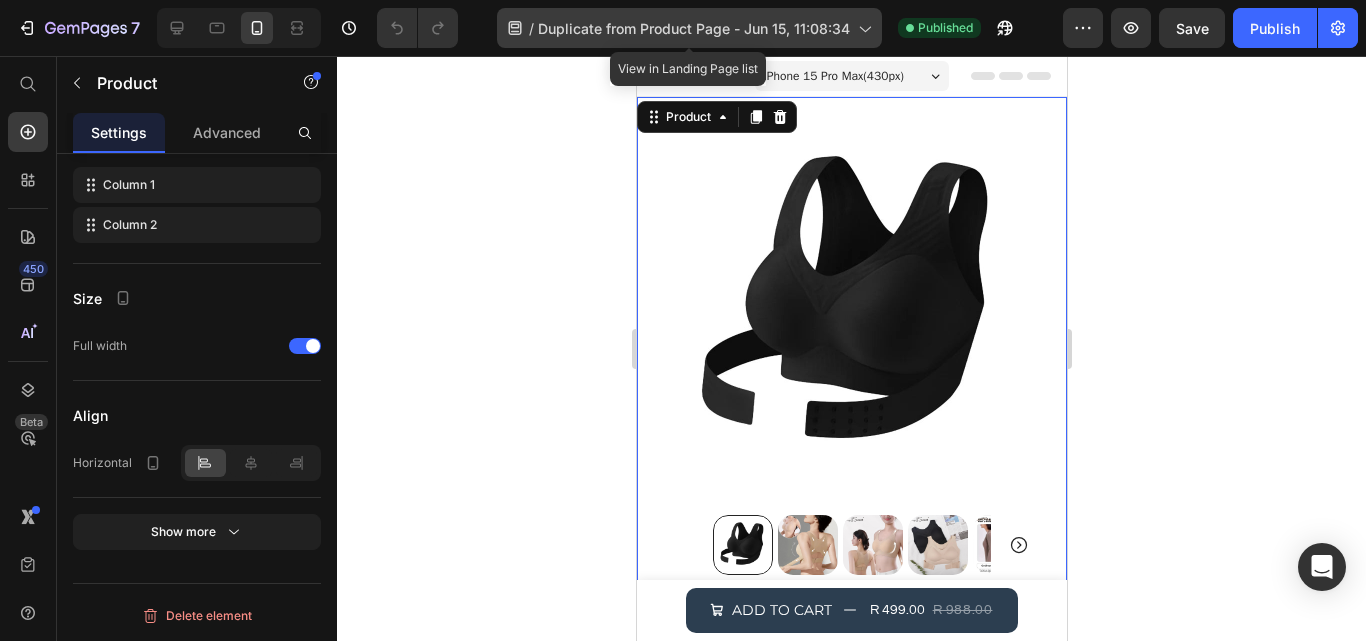 click on "Duplicate from Product Page - Jun 15, 11:08:34" at bounding box center (694, 28) 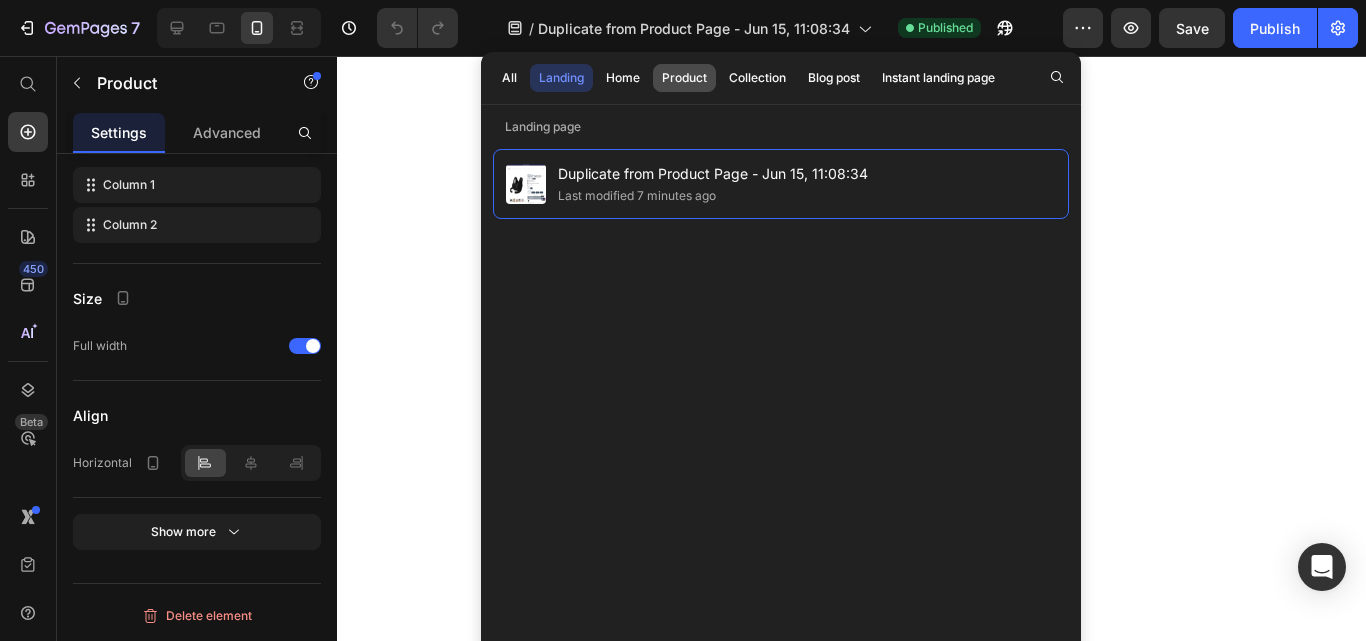 click on "Product" 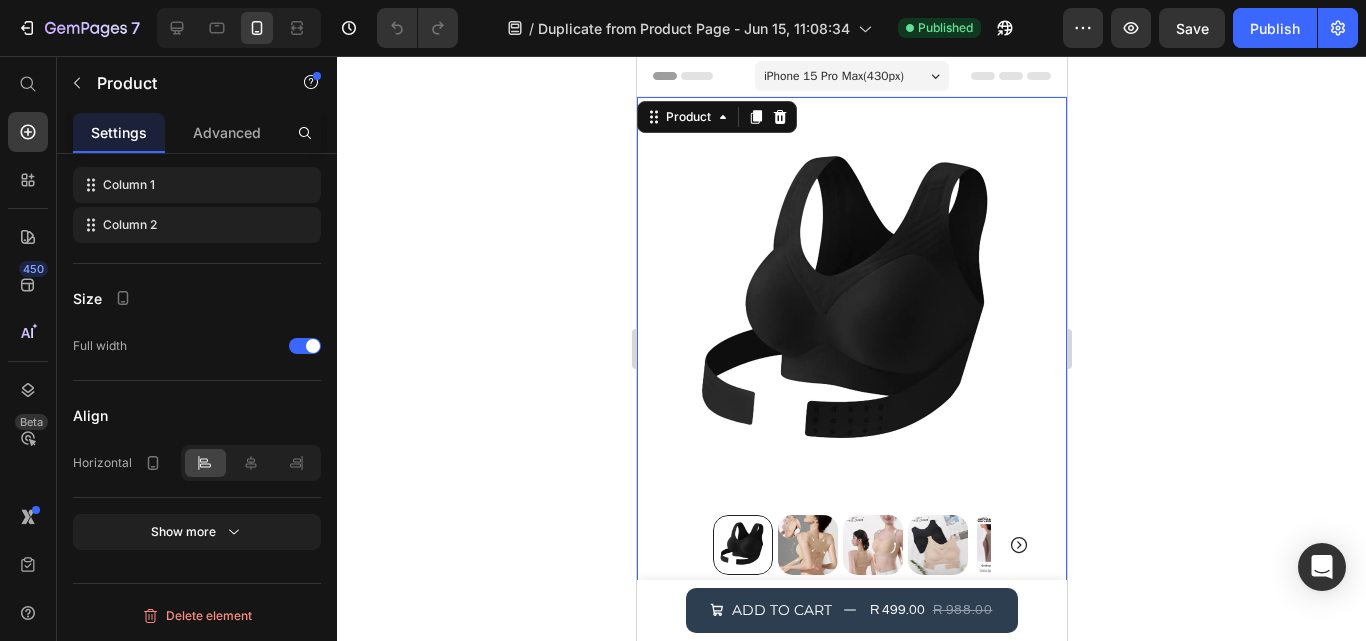 click 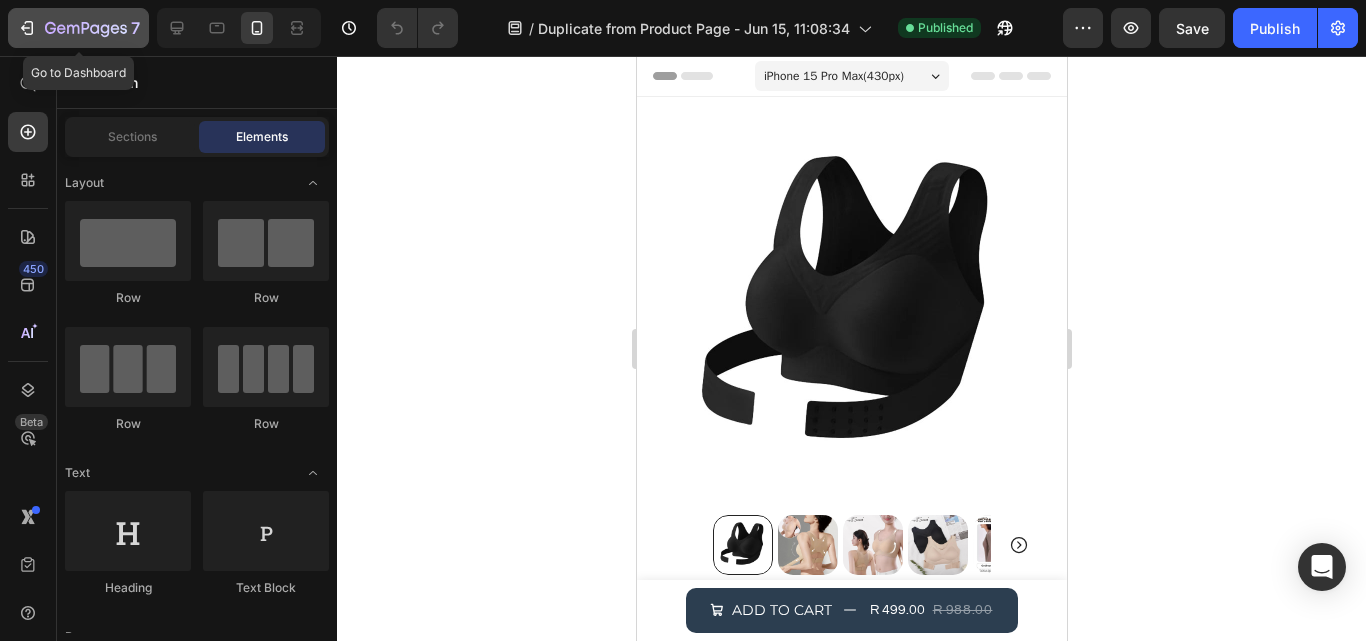click 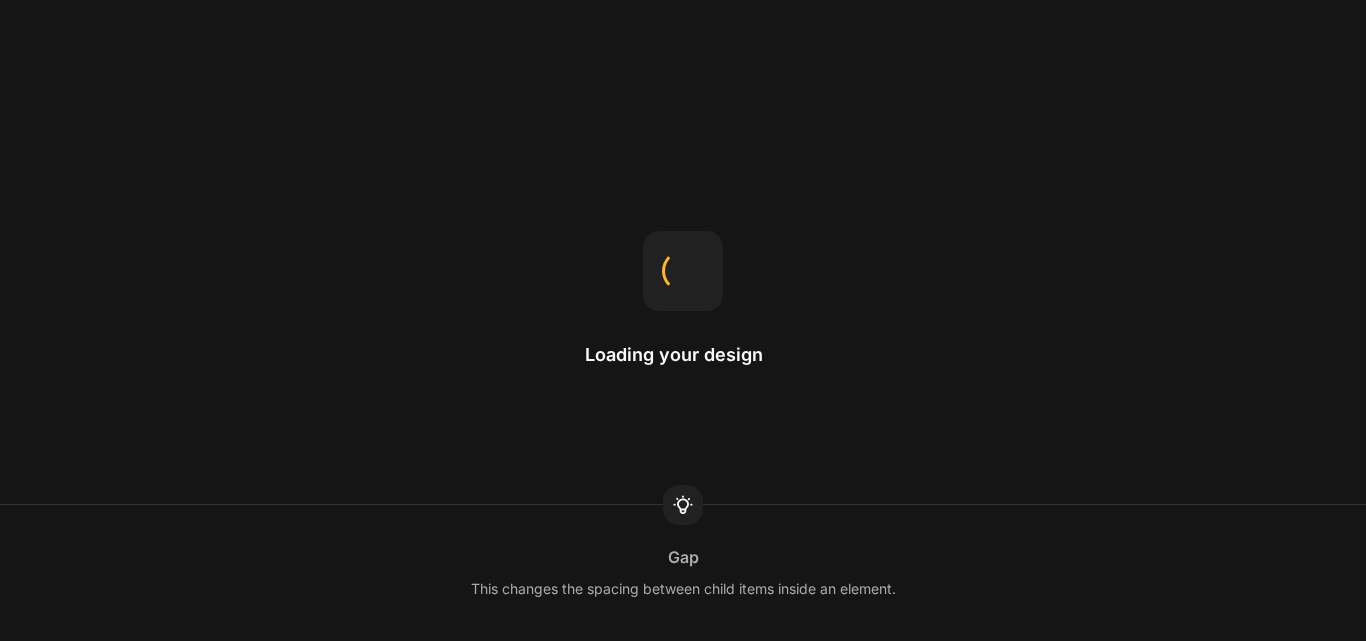 scroll, scrollTop: 0, scrollLeft: 0, axis: both 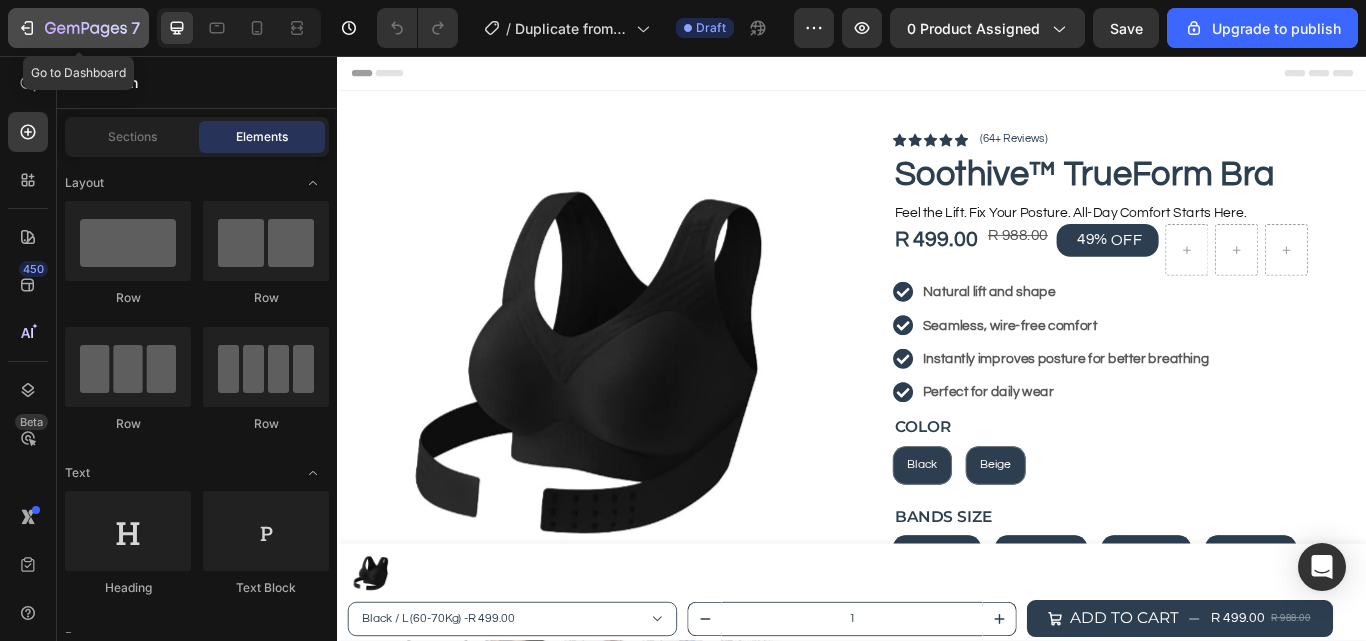click on "7" at bounding box center (78, 28) 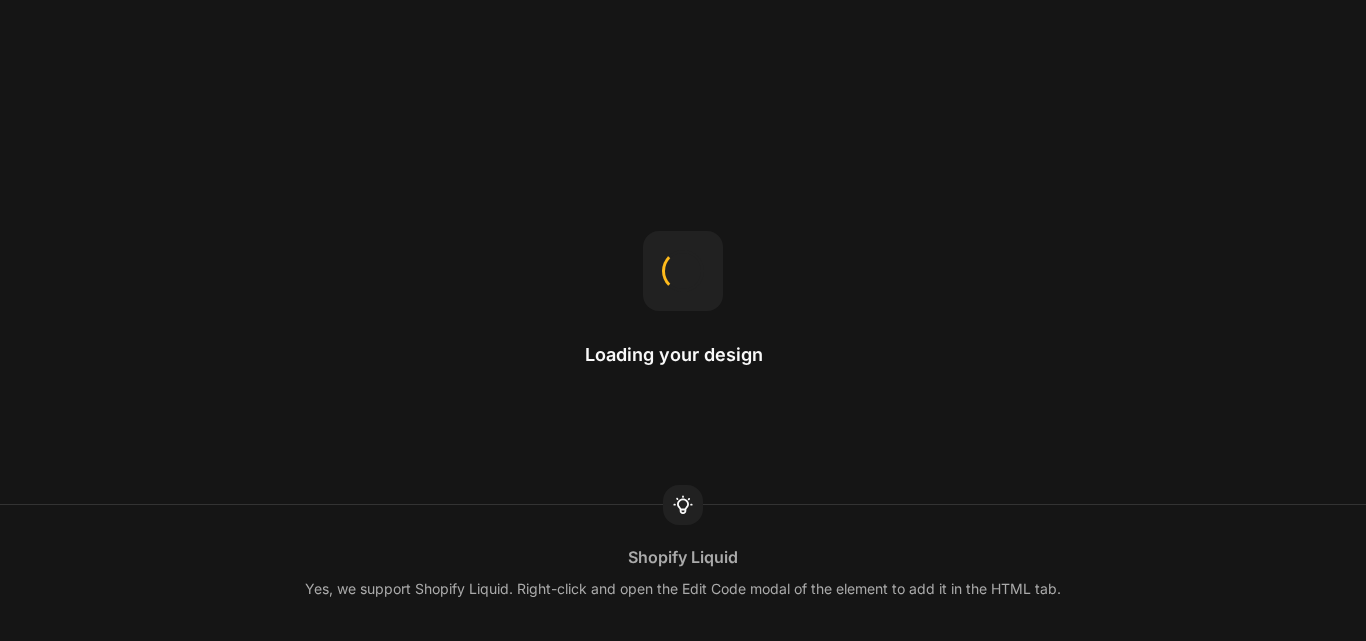 scroll, scrollTop: 0, scrollLeft: 0, axis: both 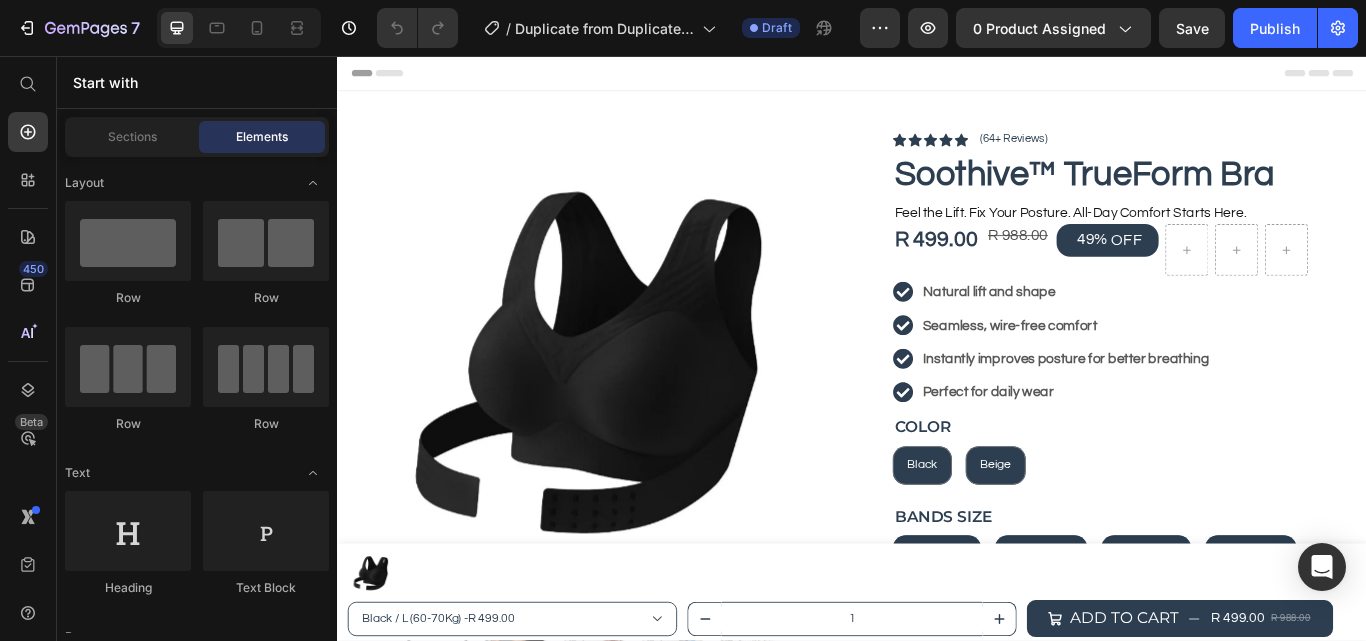 drag, startPoint x: 337, startPoint y: 56, endPoint x: 1089, endPoint y: 74, distance: 752.2154 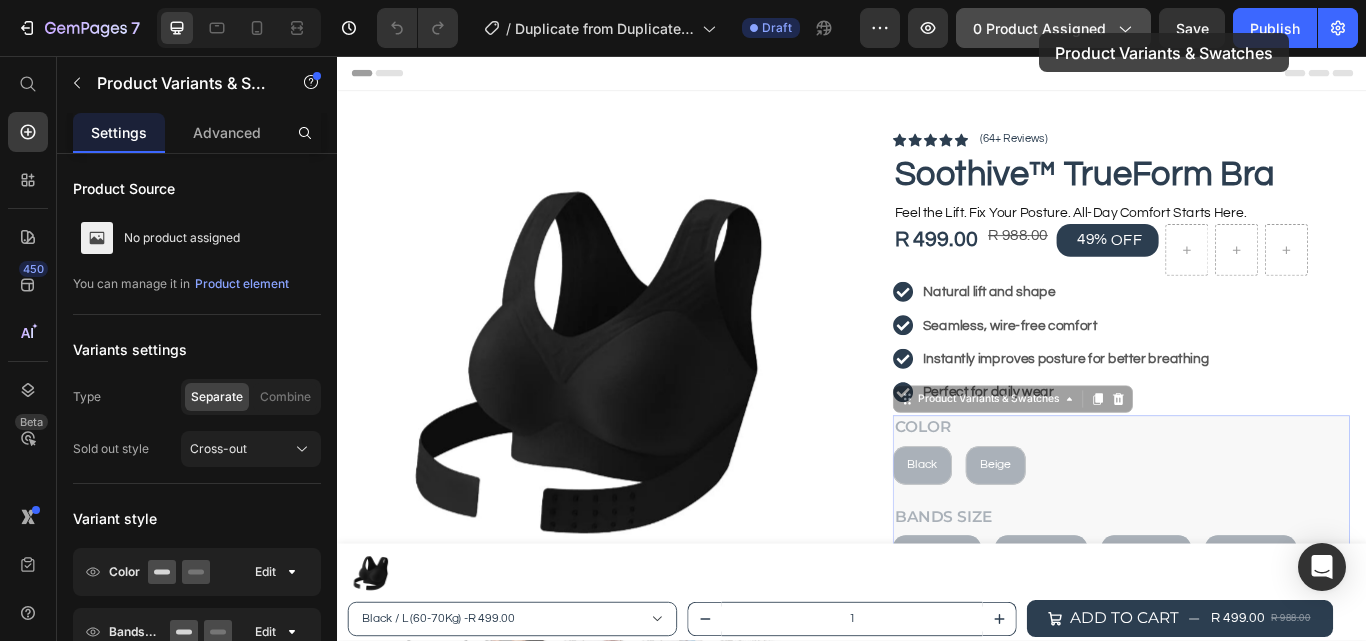 click on "0 product assigned" 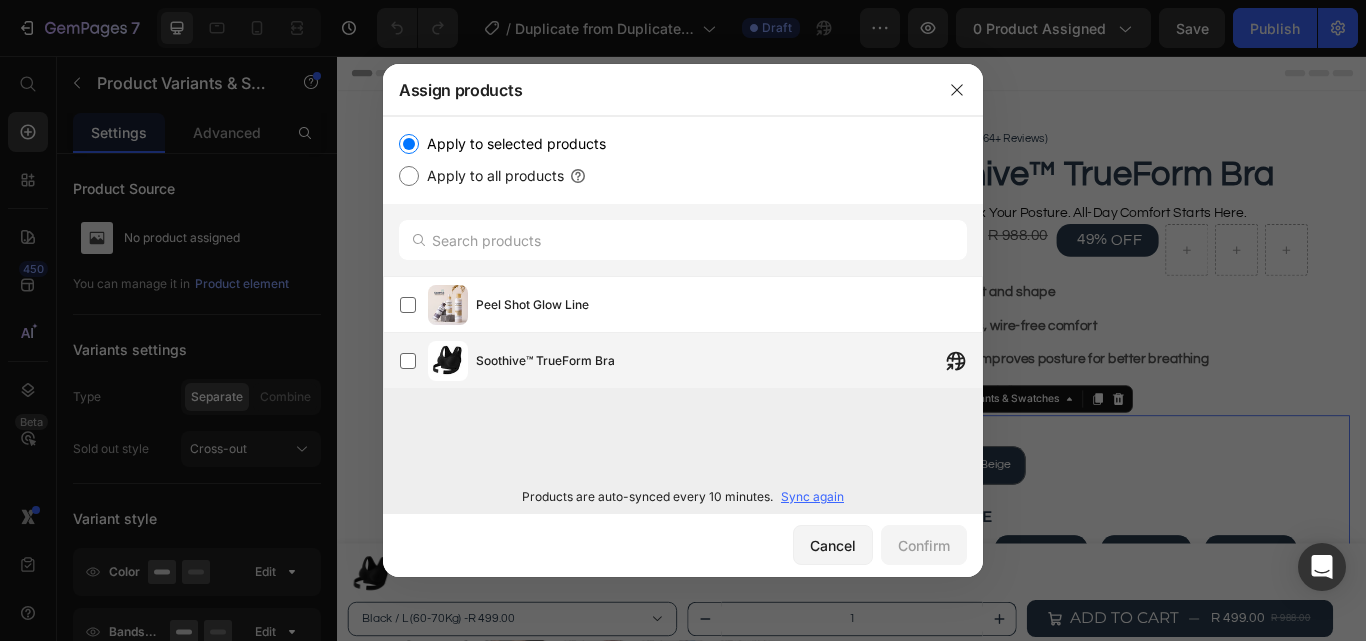 click on "Soothive™ TrueForm Bra" 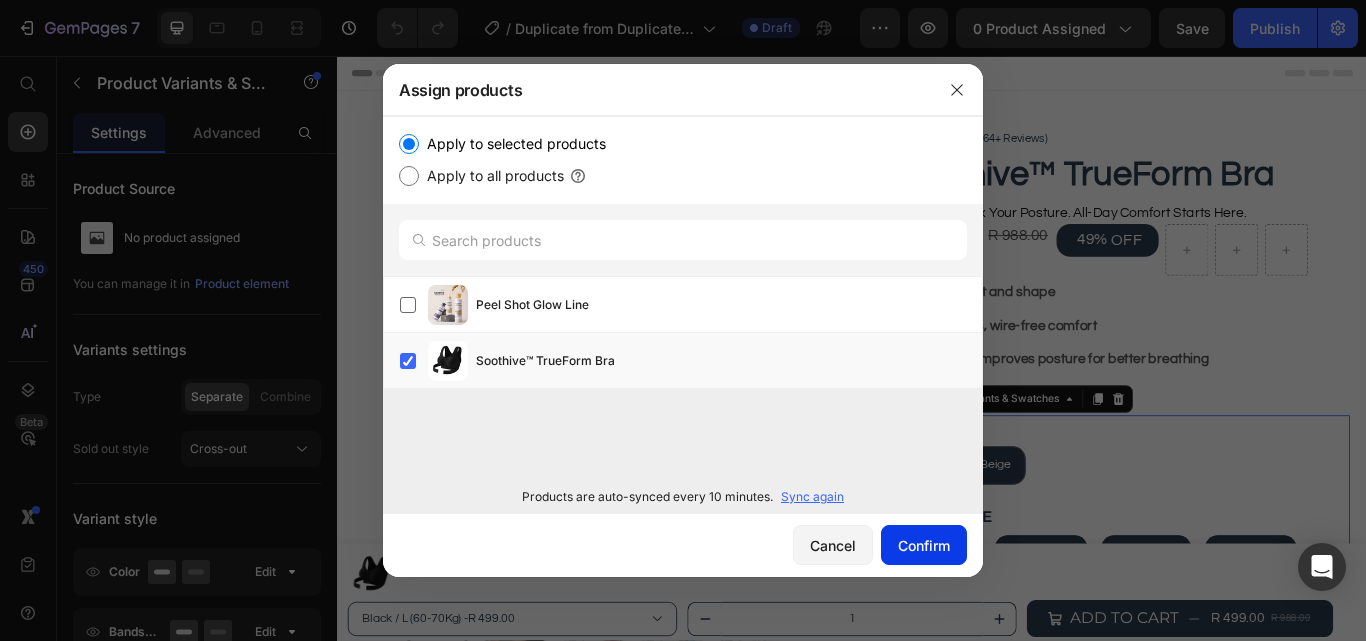 click on "Confirm" at bounding box center [924, 545] 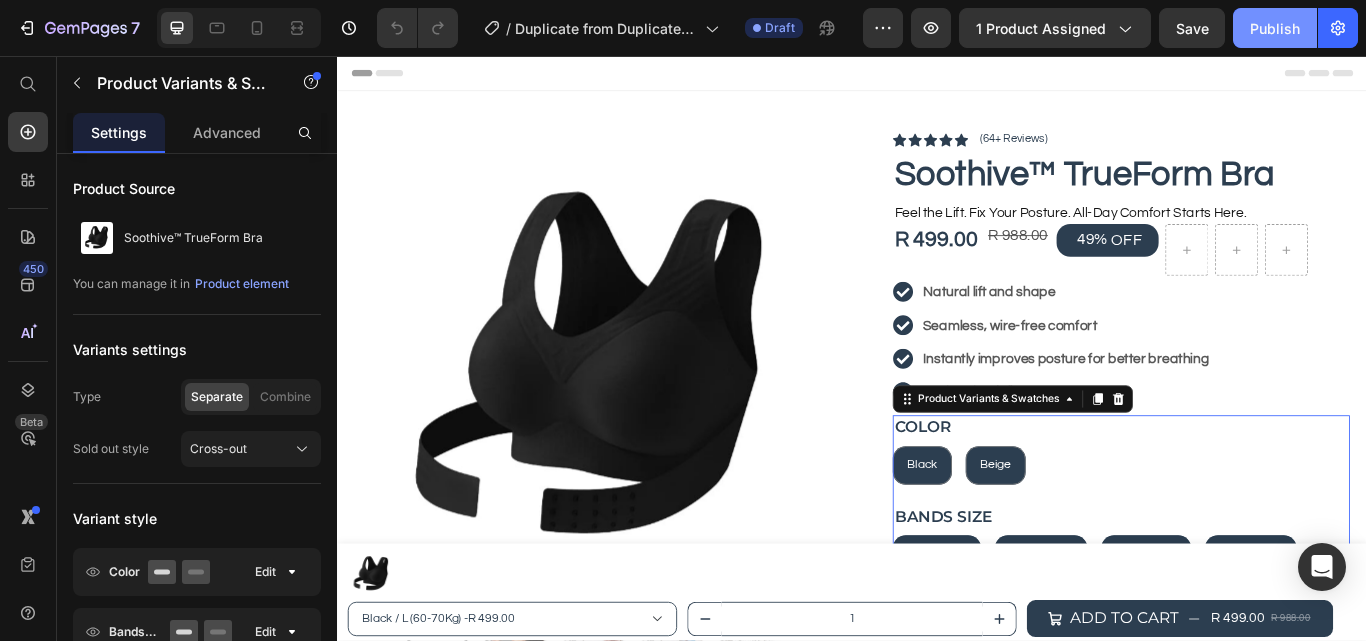 click on "Publish" 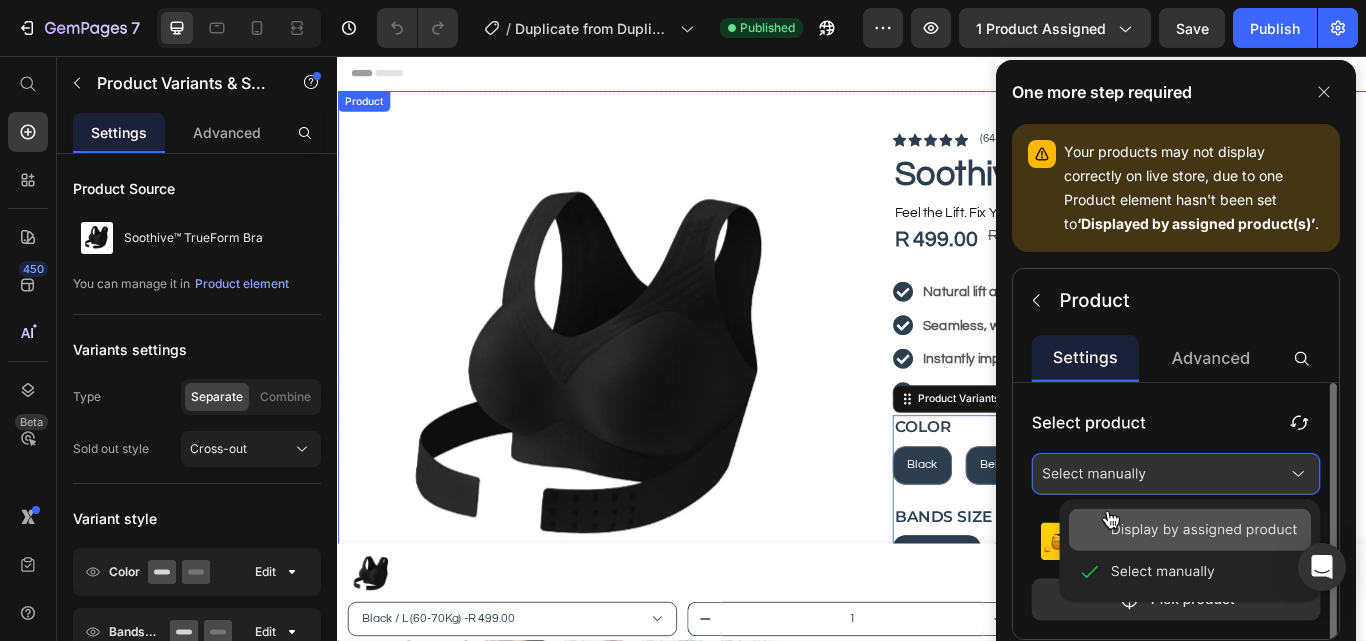 click on "Product Images Image Icon Icon Icon Icon Icon Icon List “My glow-up in a bottle!” I’ve never felt this confident without makeup. After just a few uses, my skin looked smoother, brighter, and so much more radiant. This ampule is now a non-negotiable in my routine. Text Block
Icon Hannah N. (Houston, USA) Text Block Row Row Row Icon Icon Icon Icon Icon Icon List (64+ Reviews) Text Block Row Soothive™ TrueForm Bra Product Title Feel the Lift. Fix Your Posture. All-Day Comfort Starts Here. Text Block R 499.00 Product Price R 988.00 Product Price 49% OFF Discount Tag
Row Natural lift and shape Seamless, wire-free comfort Instantly improves posture for better breathing Perfect for daily wear Item List Color Black Black Black Beige Beige Beige Bands Size L (60-70Kg) L (60-70Kg) L (60-70Kg) Xl (70-80Kg) Xl (70-80Kg) Xl (70-80Kg) S (40-50Kg) S (40-50Kg) S (40-50Kg) M (50-60Kg) M (50-60Kg) M (50-60Kg)   0 Kaching Bundles" at bounding box center [937, 772] 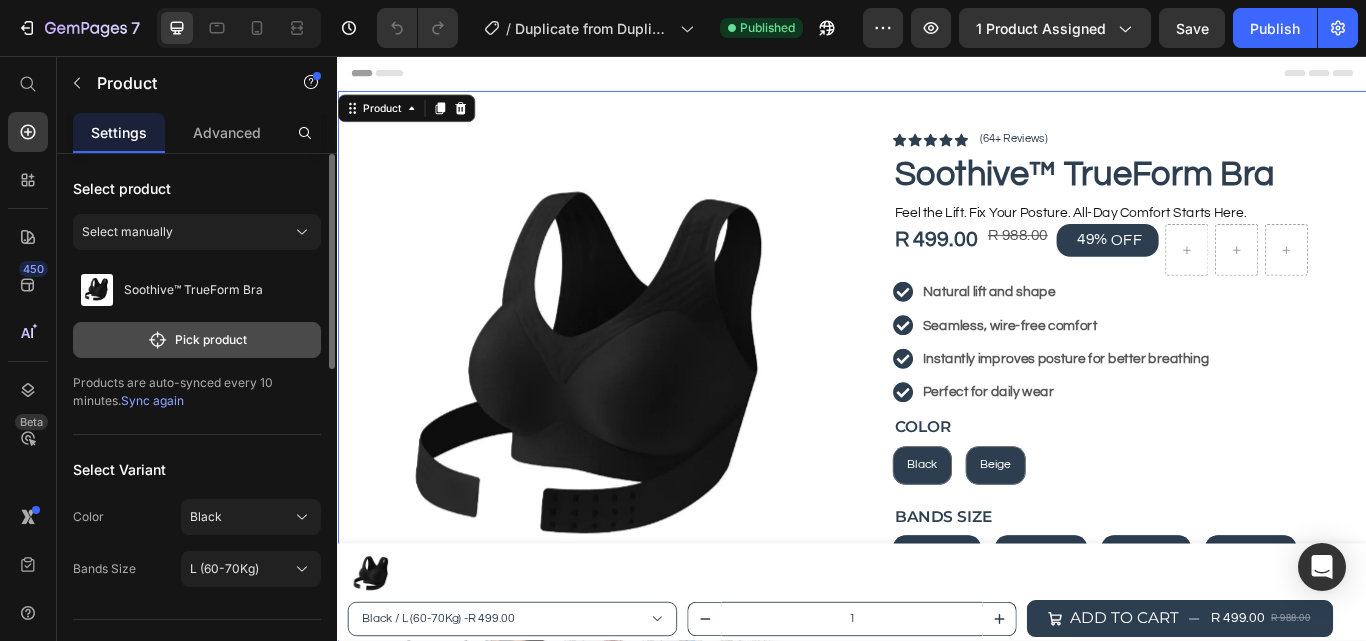 click on "Pick product" 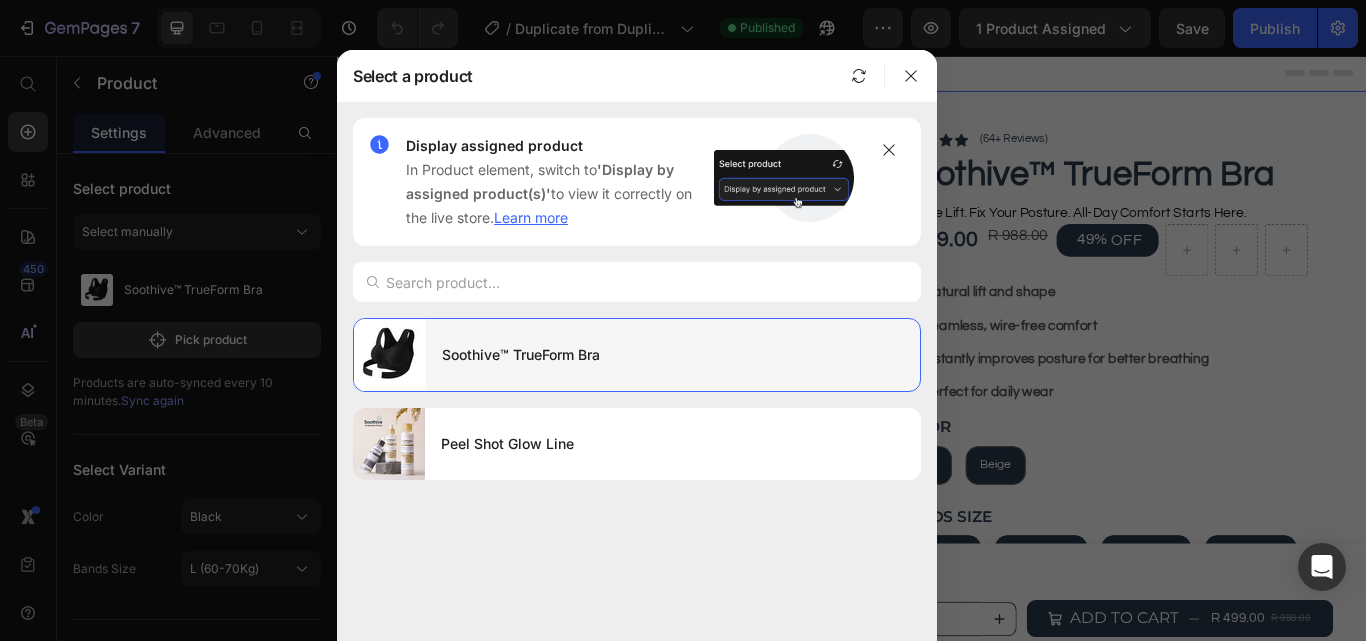 click on "Soothive™ TrueForm Bra" at bounding box center (673, 355) 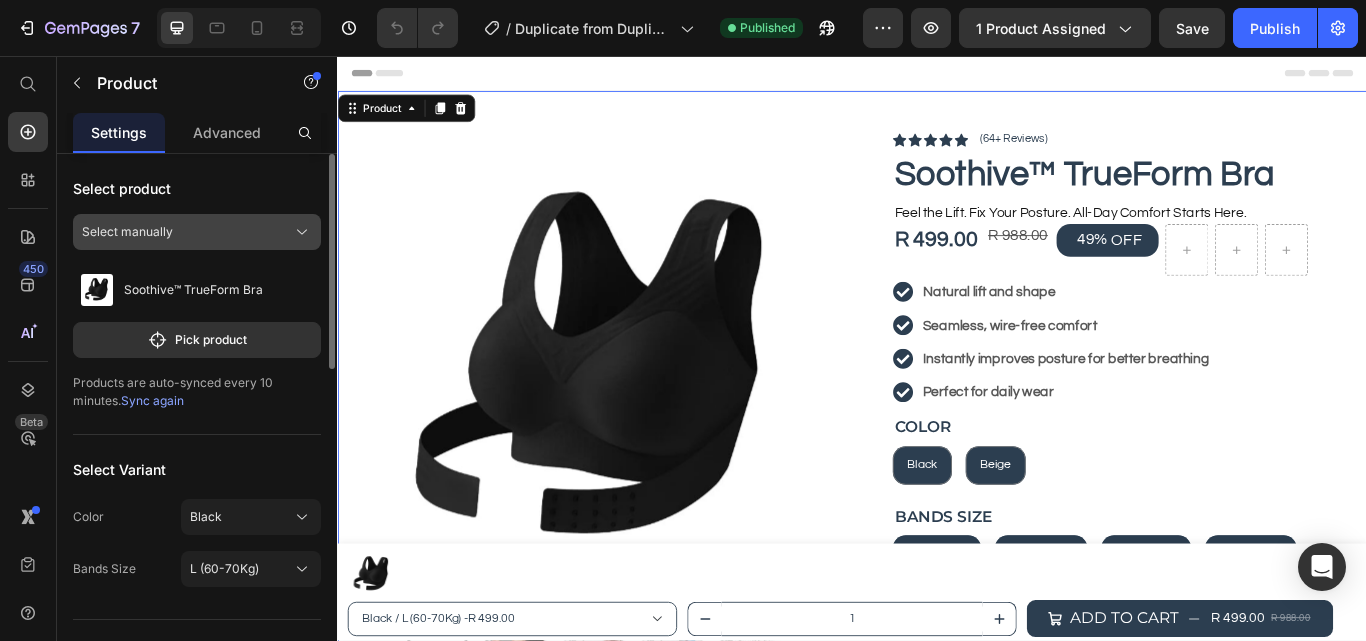 click on "Select manually" 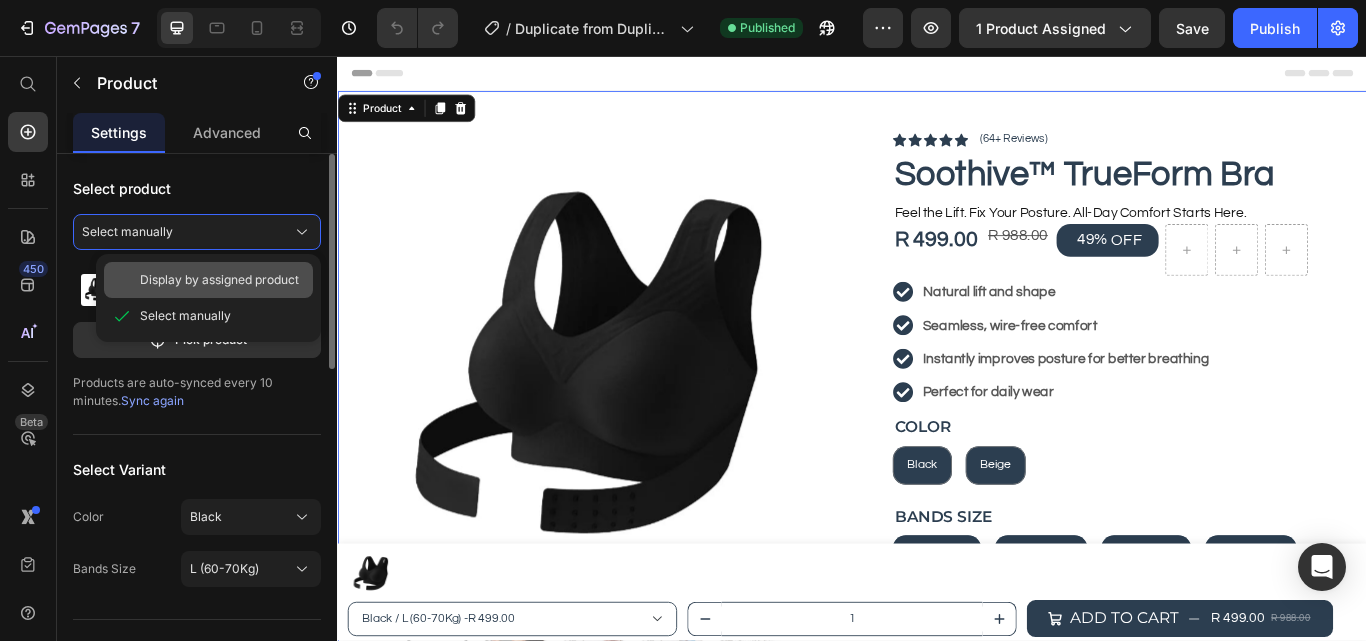 click on "Display by assigned product" 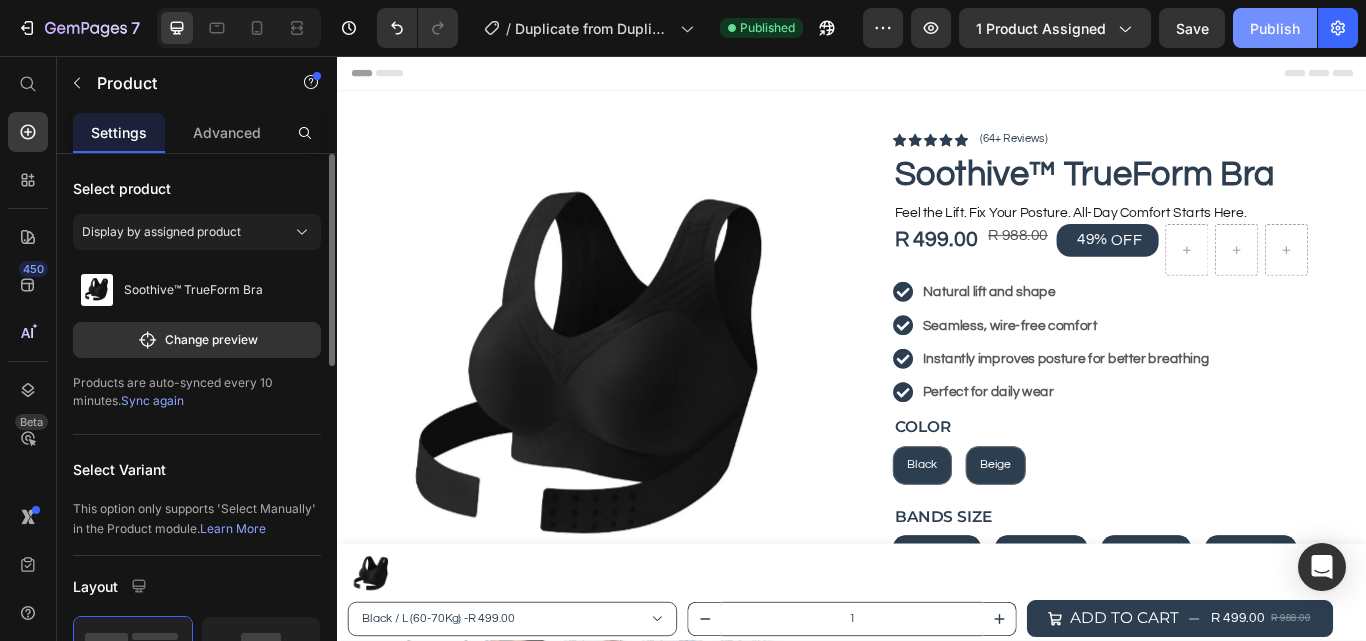 click on "Publish" 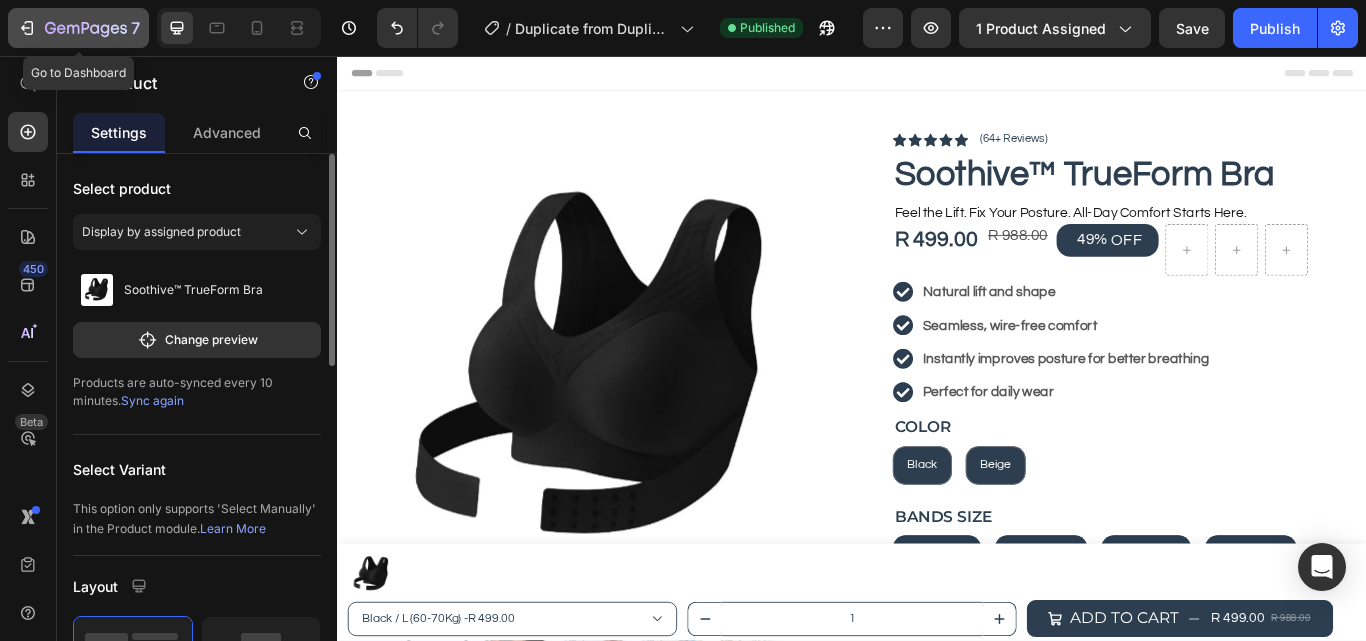 click 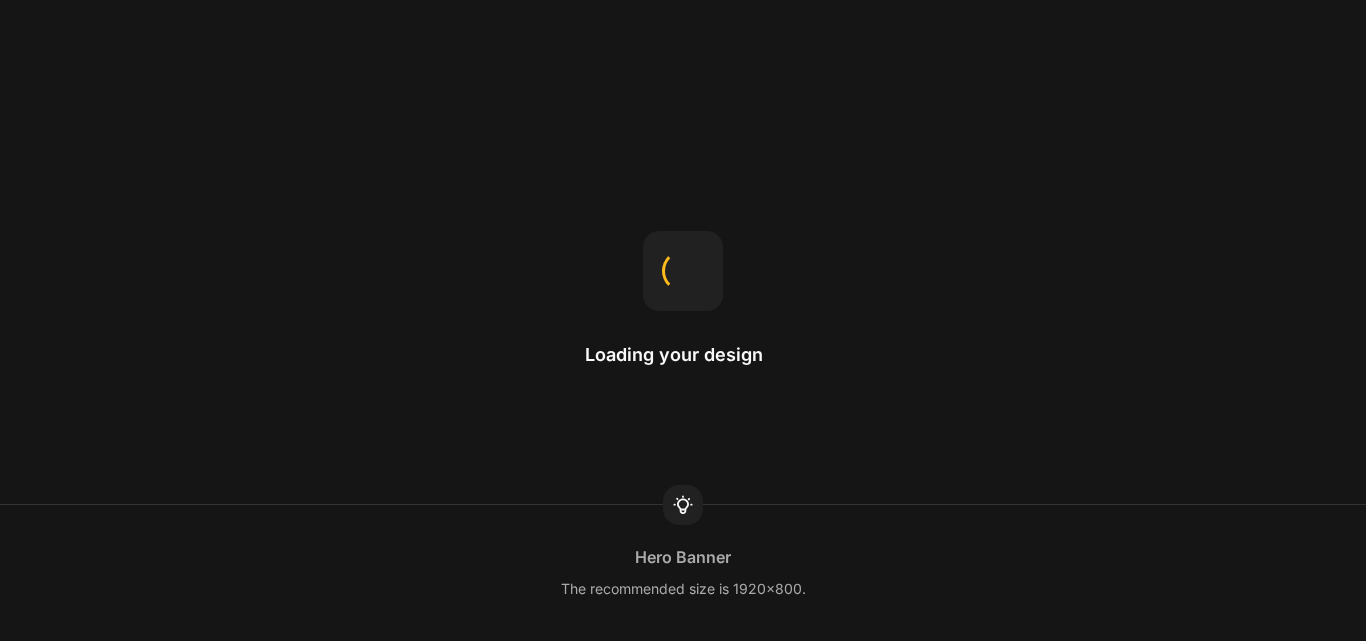 scroll, scrollTop: 0, scrollLeft: 0, axis: both 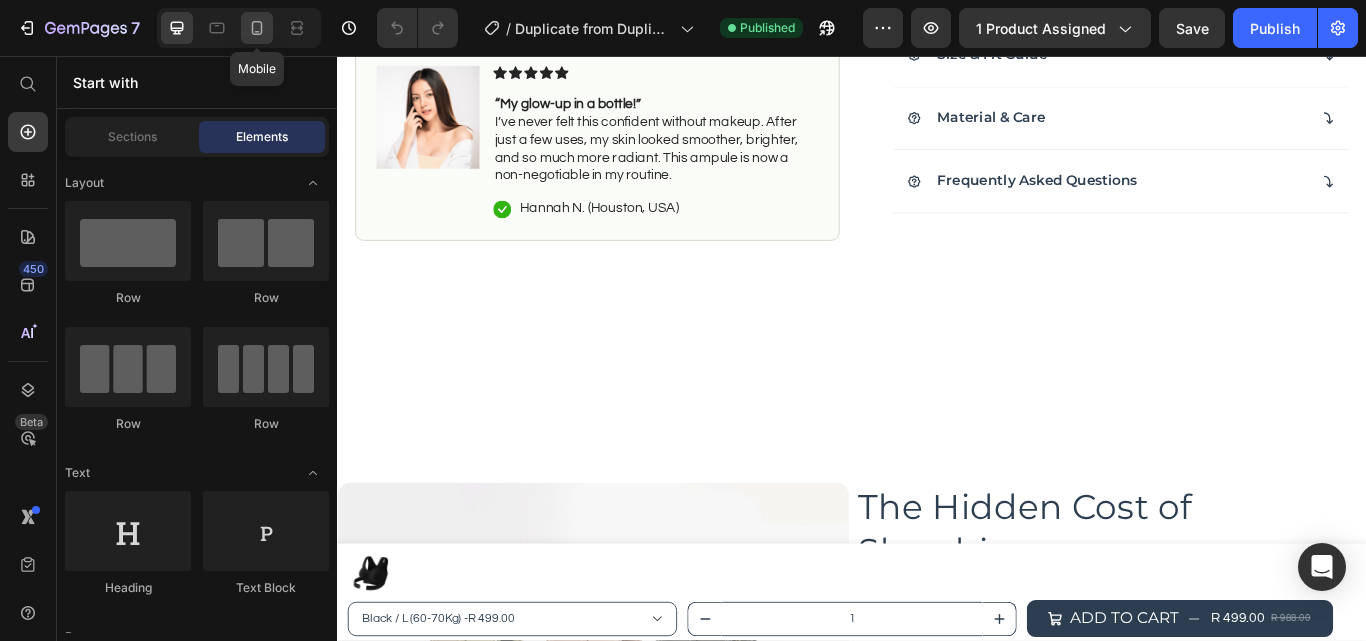 click 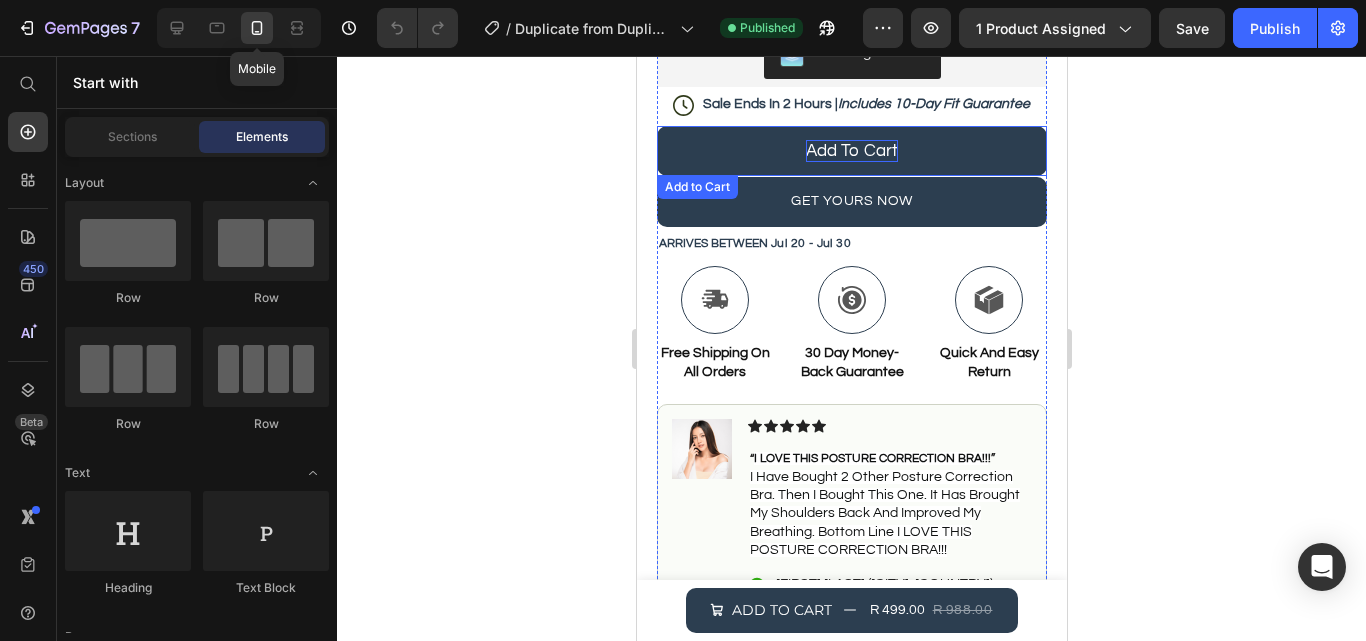scroll, scrollTop: 1212, scrollLeft: 0, axis: vertical 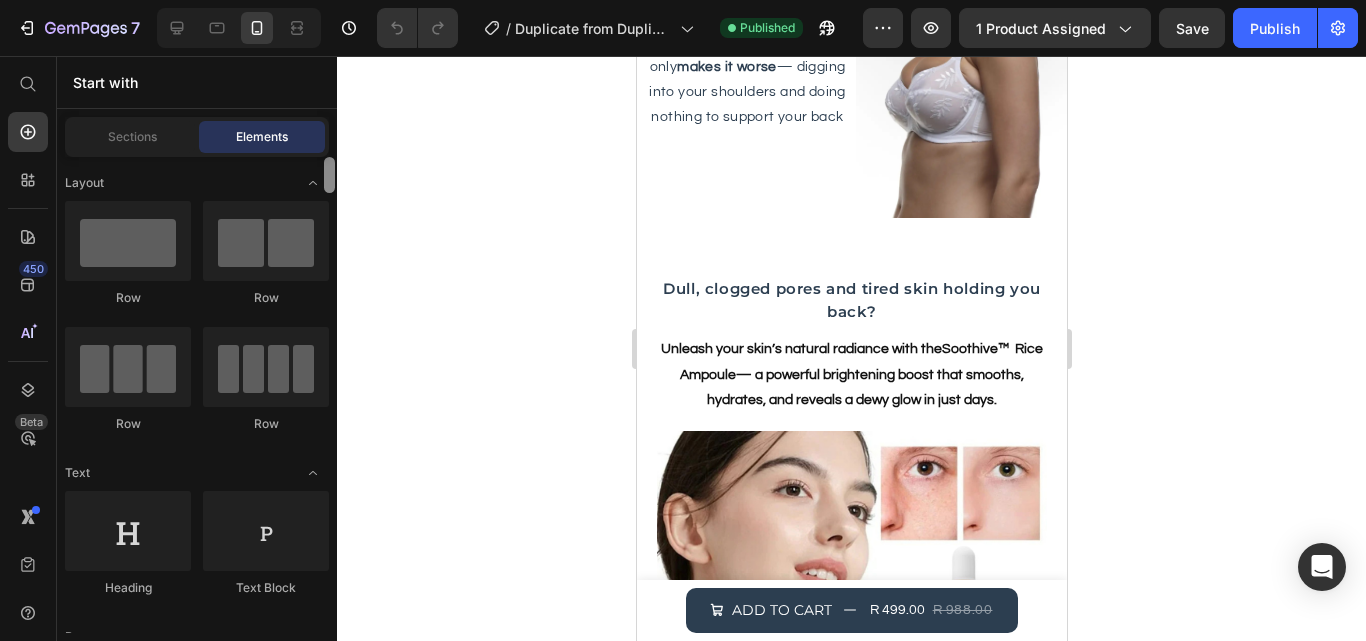 click at bounding box center (329, 175) 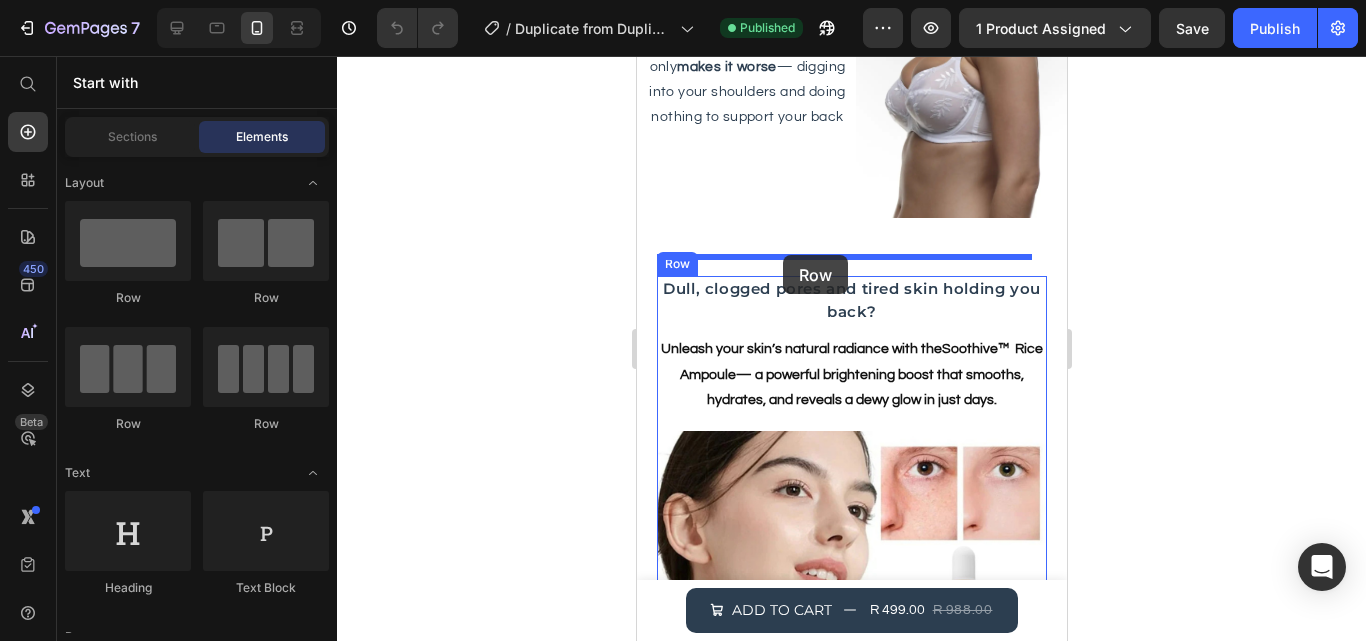 drag, startPoint x: 815, startPoint y: 289, endPoint x: 782, endPoint y: 253, distance: 48.83646 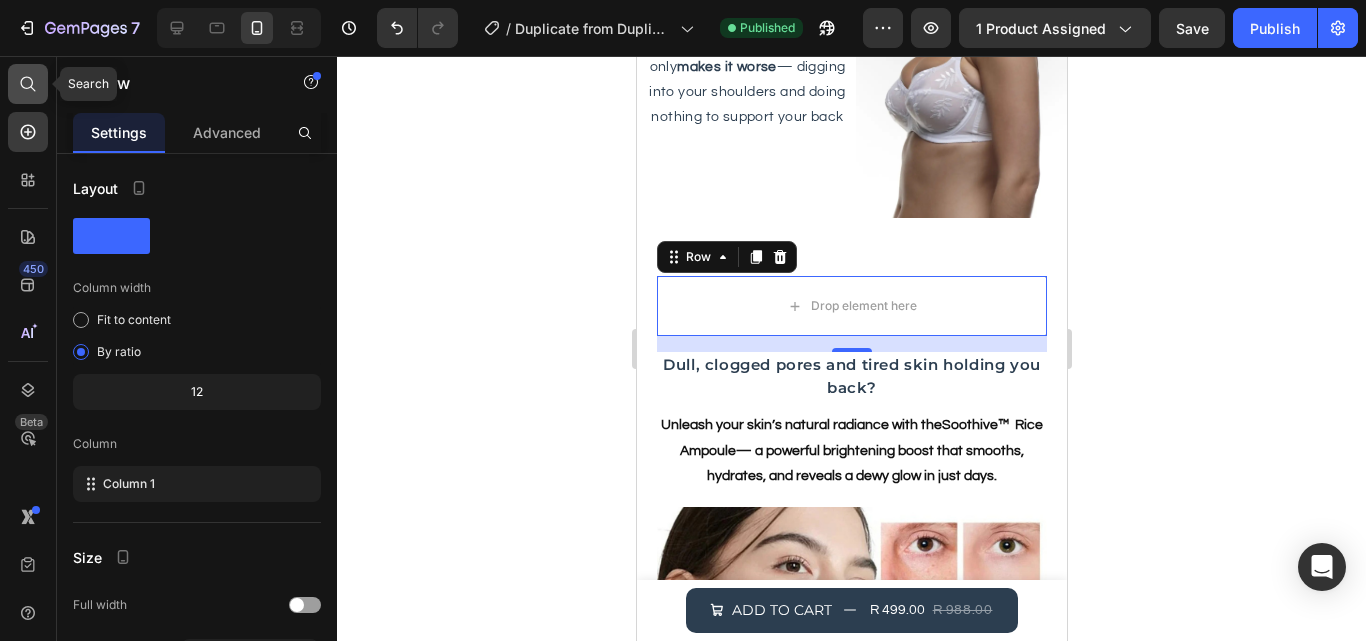 click 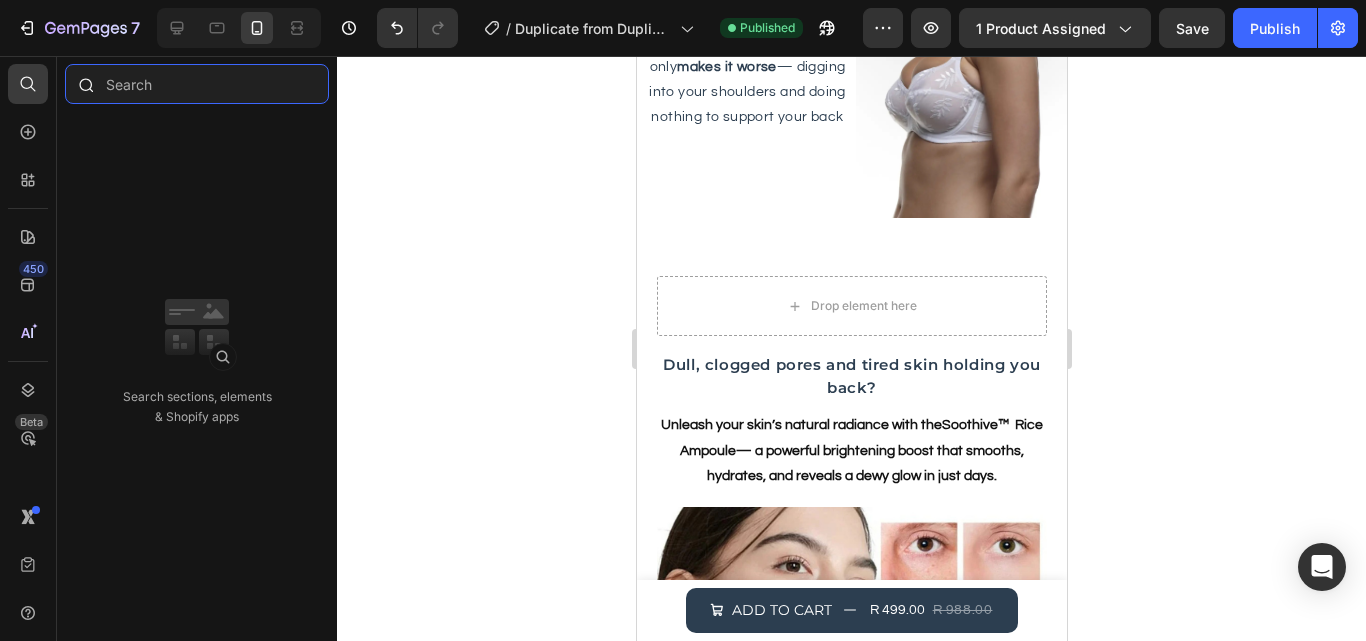click at bounding box center (197, 84) 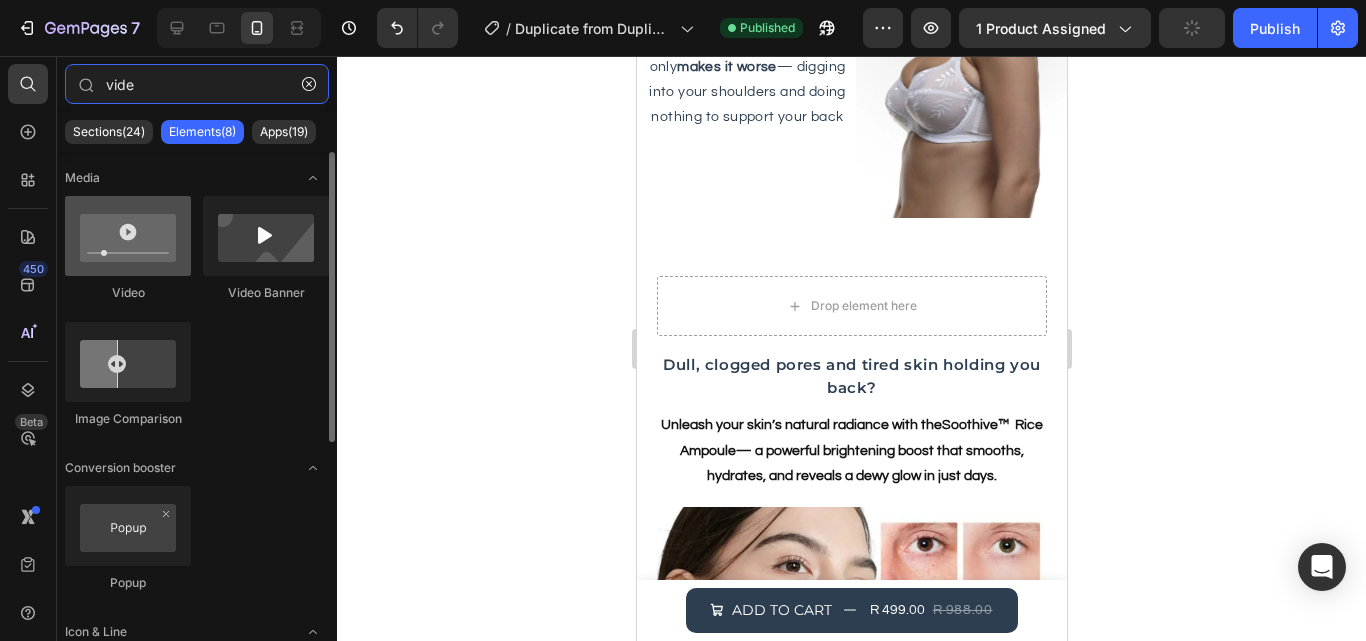 type on "vide" 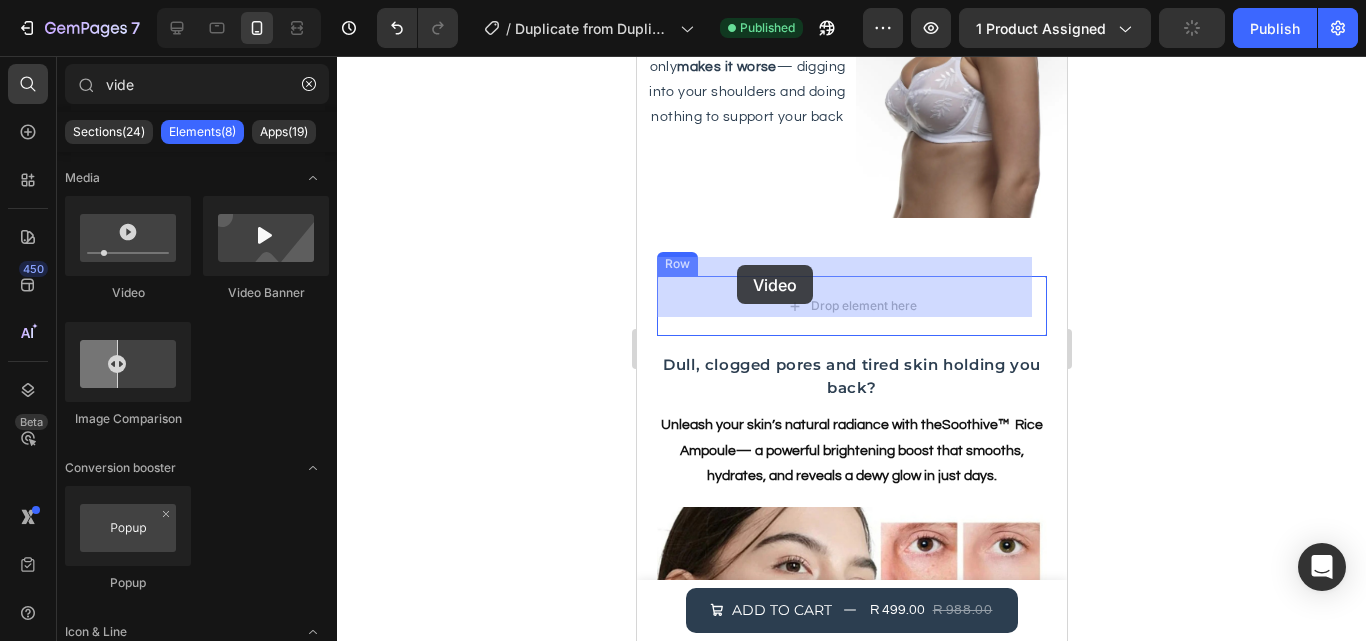 drag, startPoint x: 770, startPoint y: 296, endPoint x: 736, endPoint y: 262, distance: 48.08326 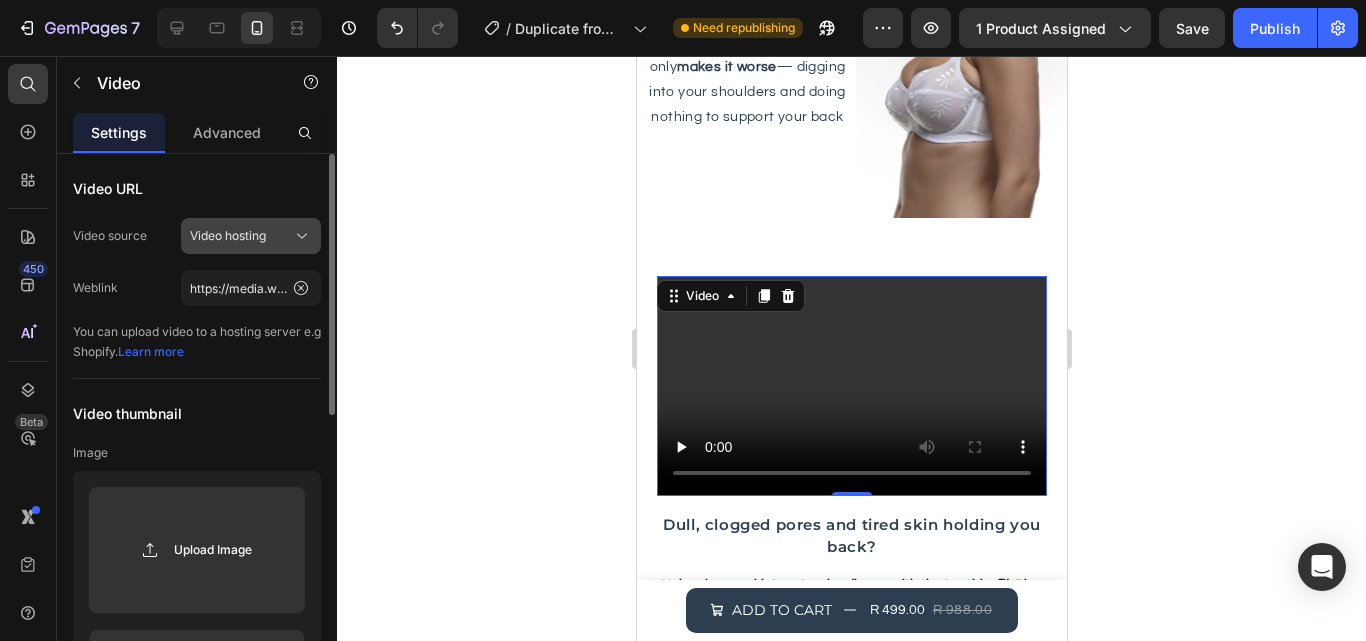 click on "Video hosting" 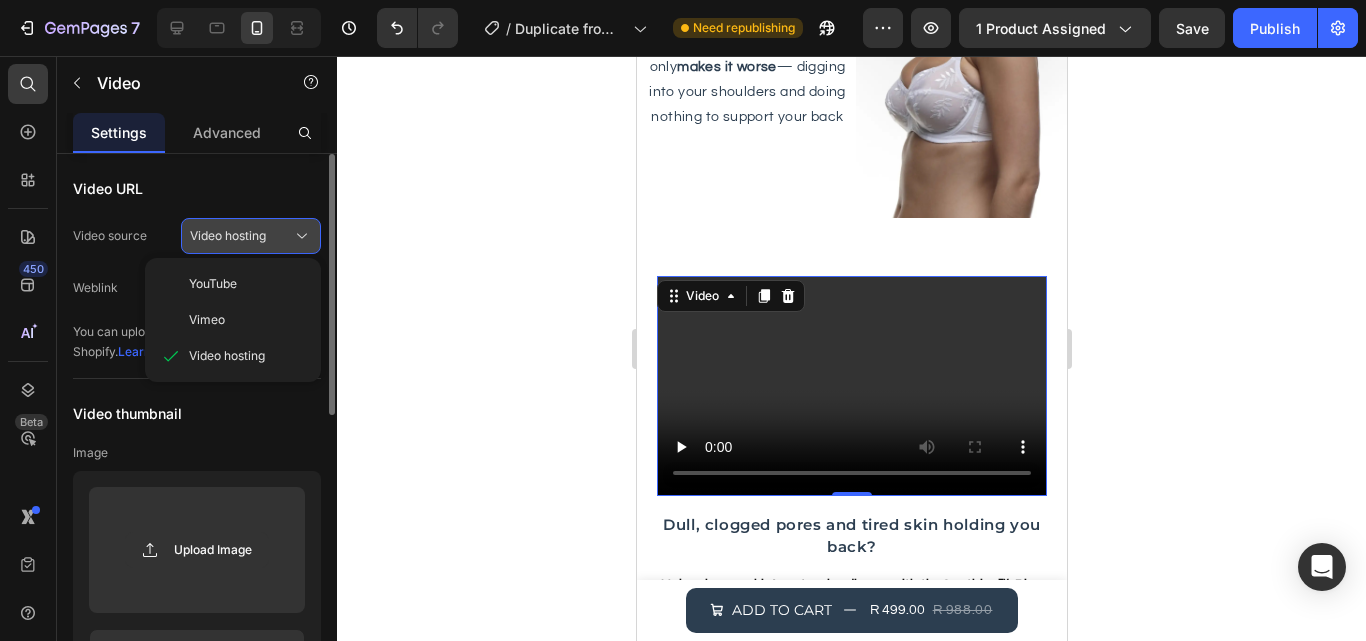 click on "Video hosting" 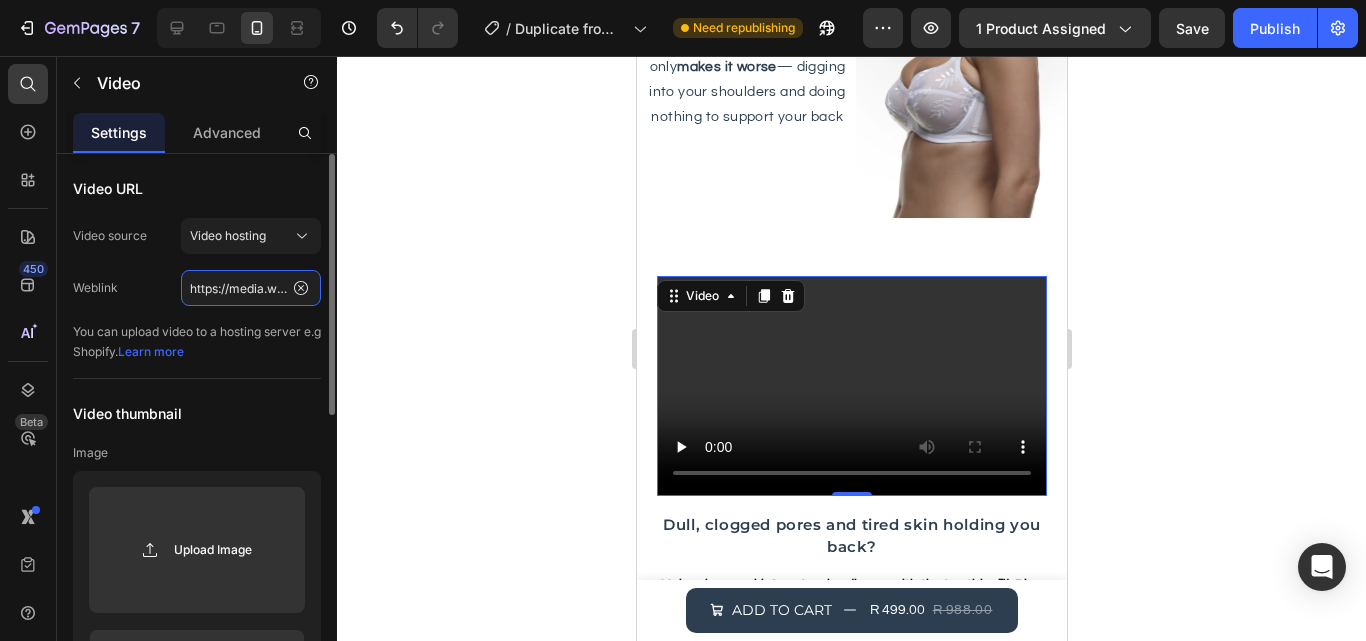 click on "https://media.w3.org/2010/05/sintel/trailer.mp4" 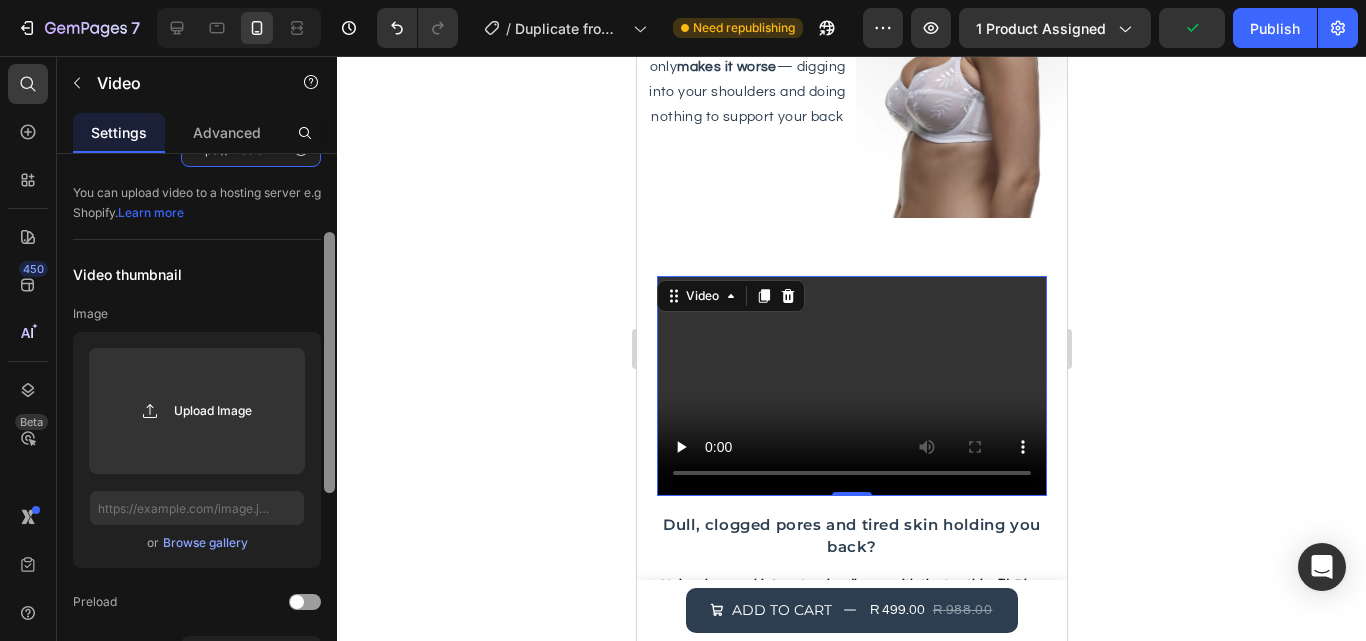 scroll, scrollTop: 164, scrollLeft: 0, axis: vertical 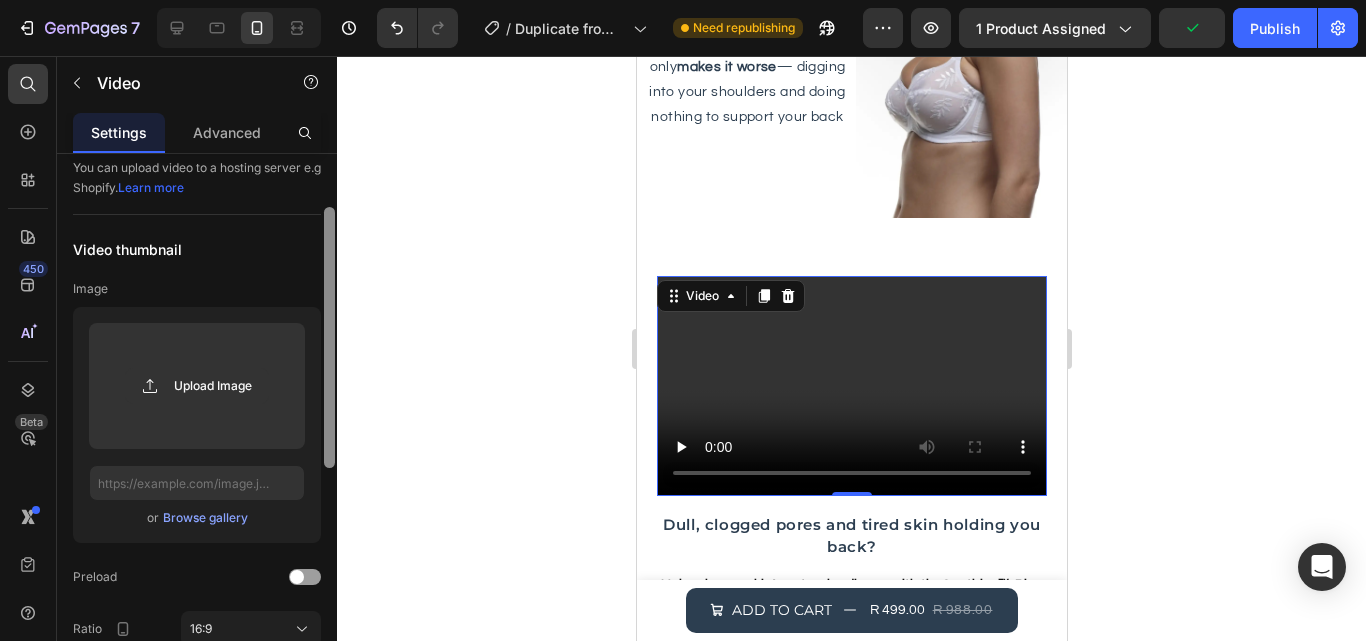 drag, startPoint x: 331, startPoint y: 357, endPoint x: 335, endPoint y: 436, distance: 79.101204 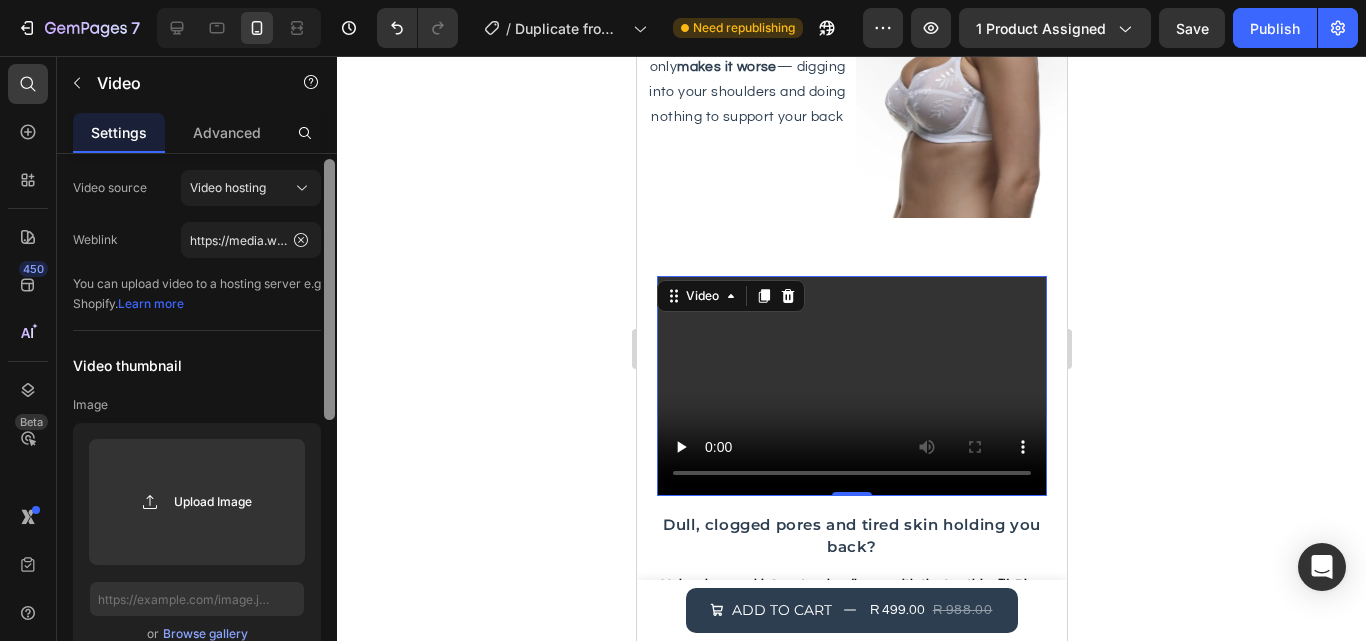 scroll, scrollTop: 0, scrollLeft: 0, axis: both 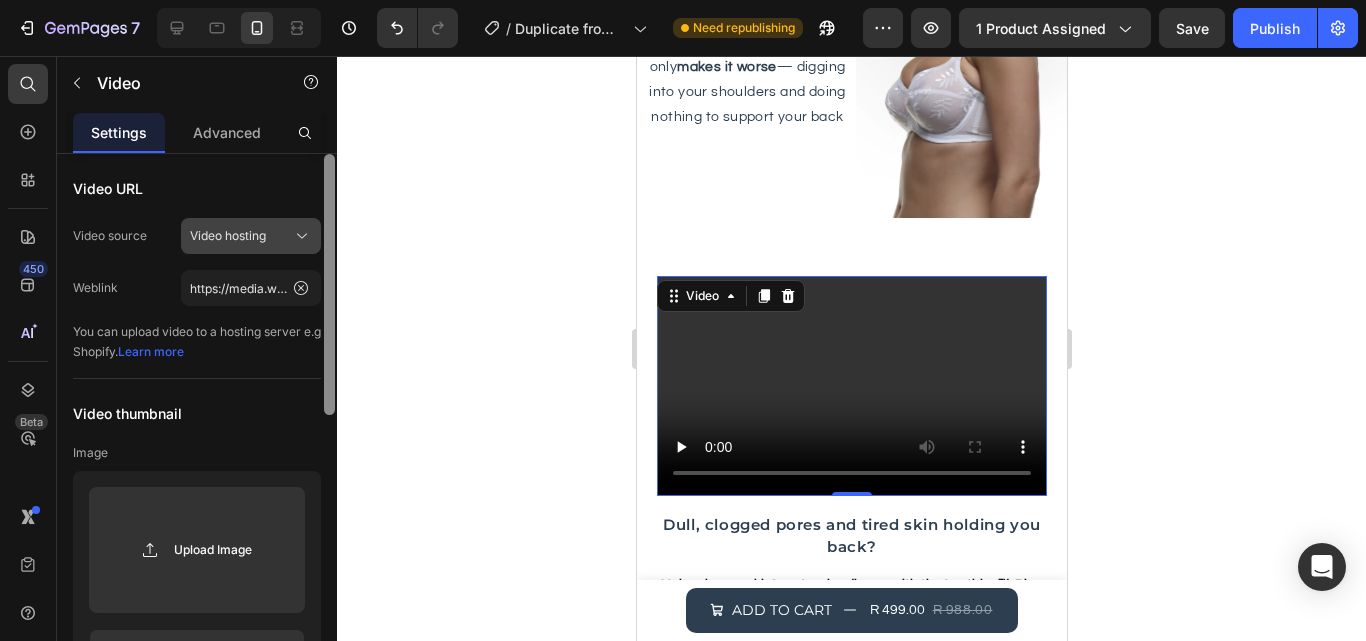 drag, startPoint x: 329, startPoint y: 386, endPoint x: 317, endPoint y: 244, distance: 142.50613 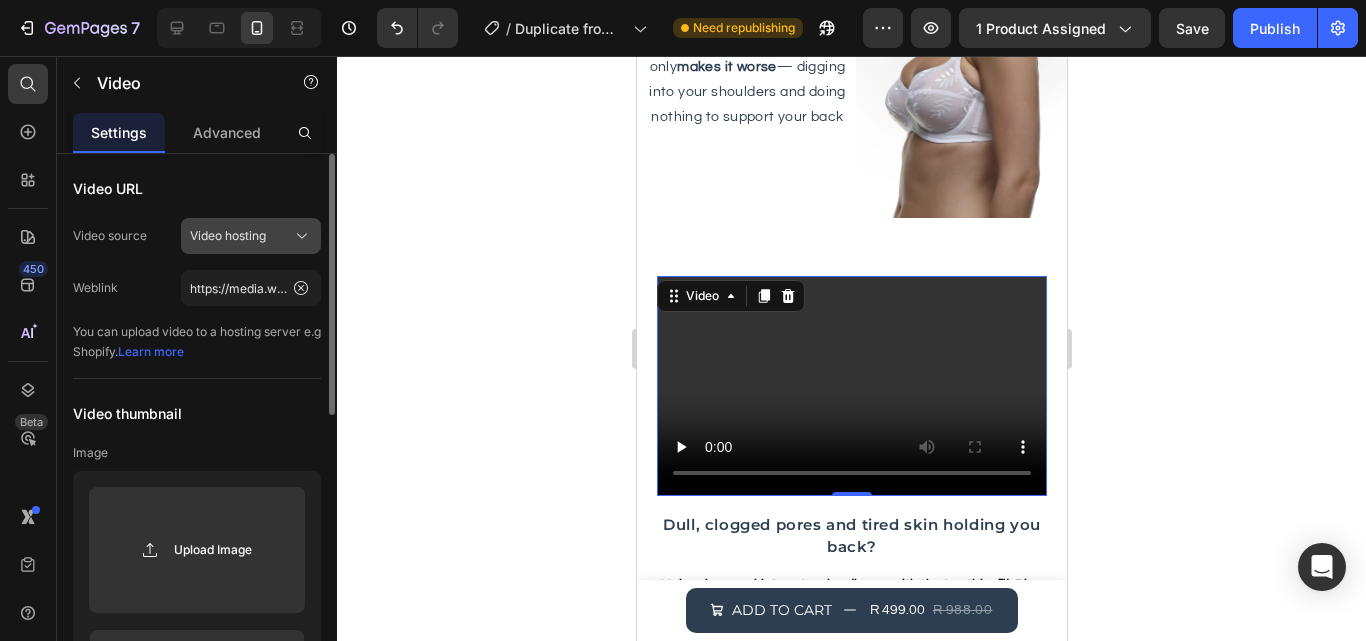 click on "Video hosting" at bounding box center (251, 236) 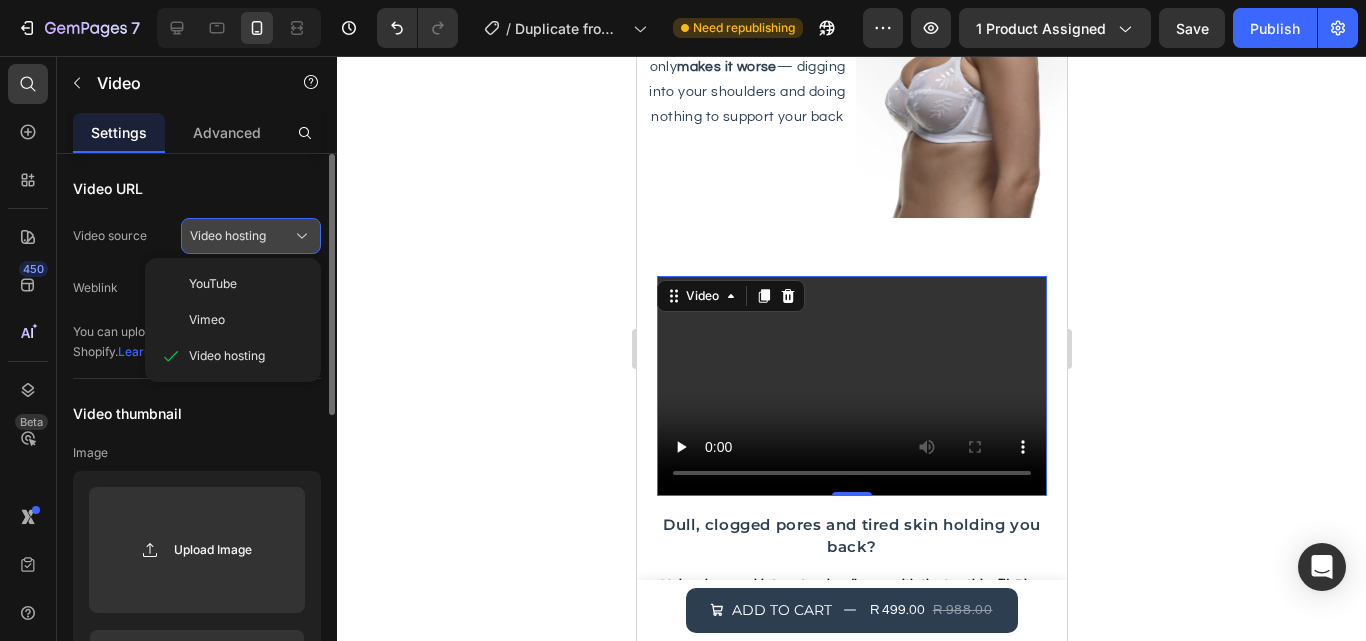 click on "Video hosting" at bounding box center (251, 236) 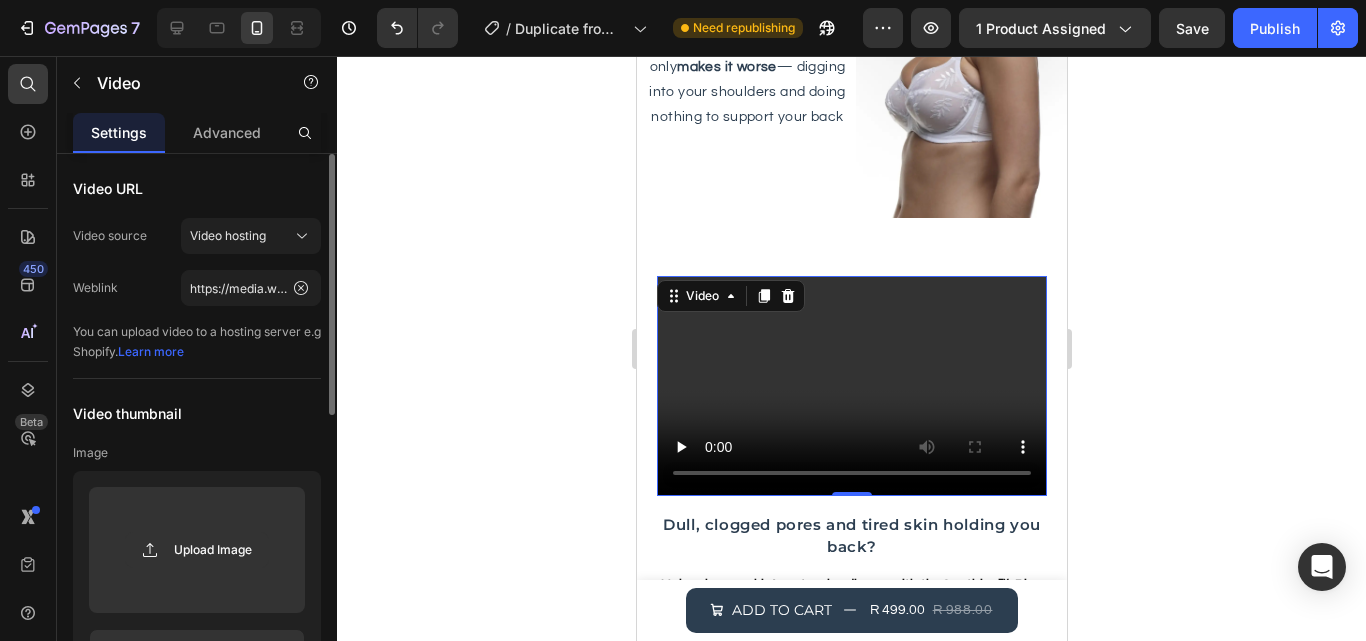 click on "Learn more" at bounding box center (151, 351) 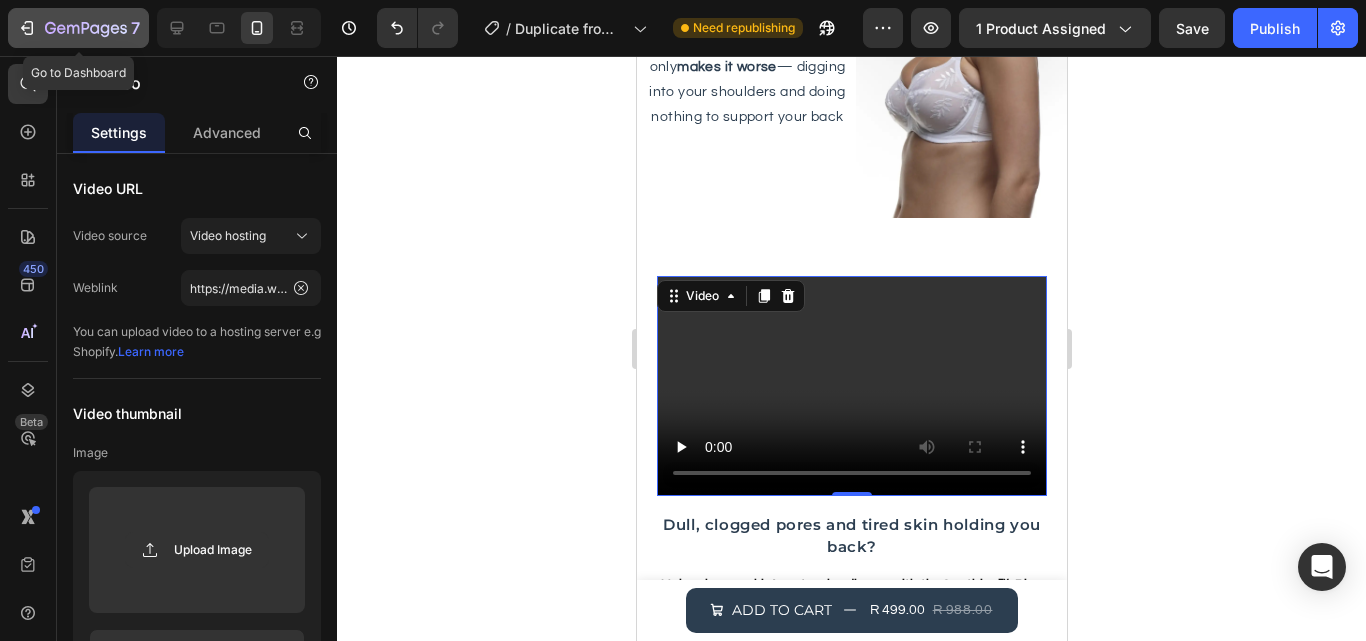 click 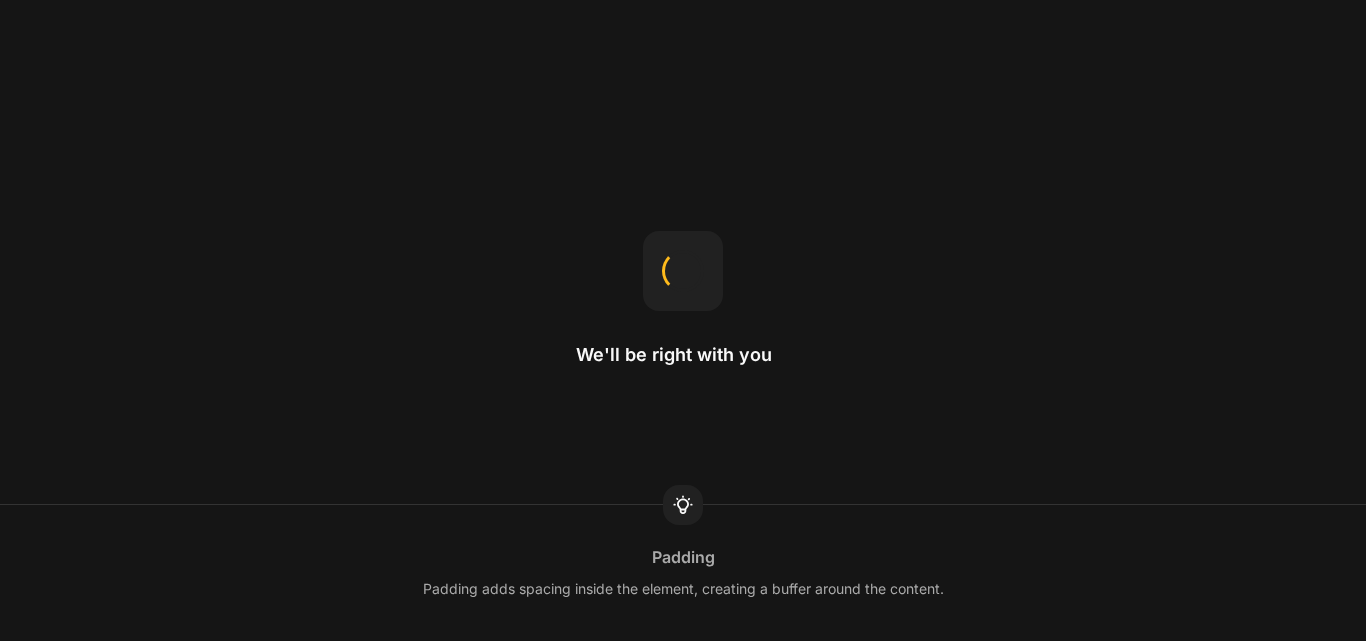scroll, scrollTop: 0, scrollLeft: 0, axis: both 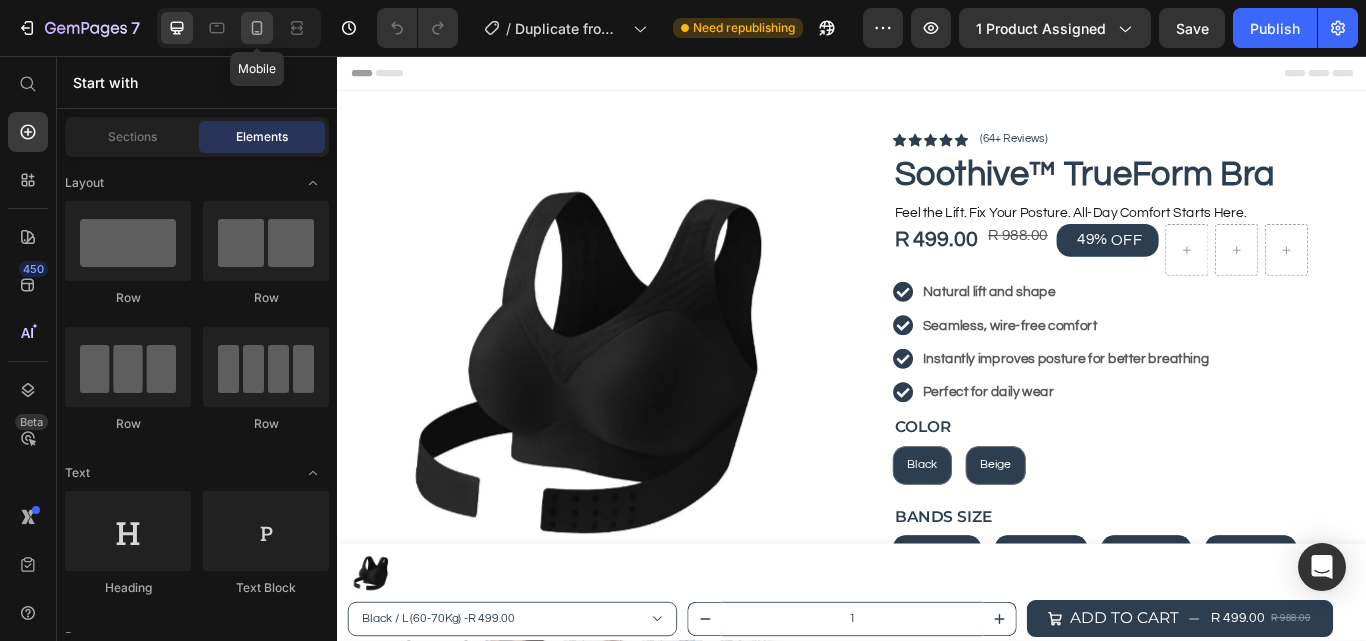 click 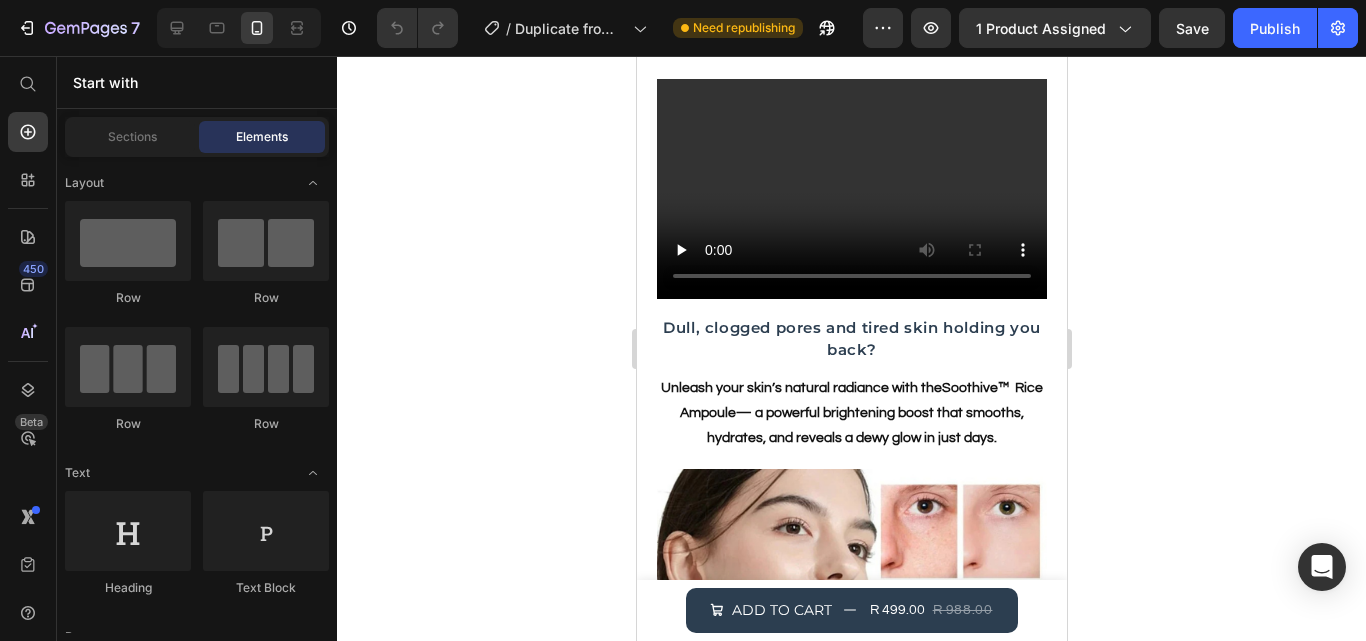 scroll, scrollTop: 2624, scrollLeft: 0, axis: vertical 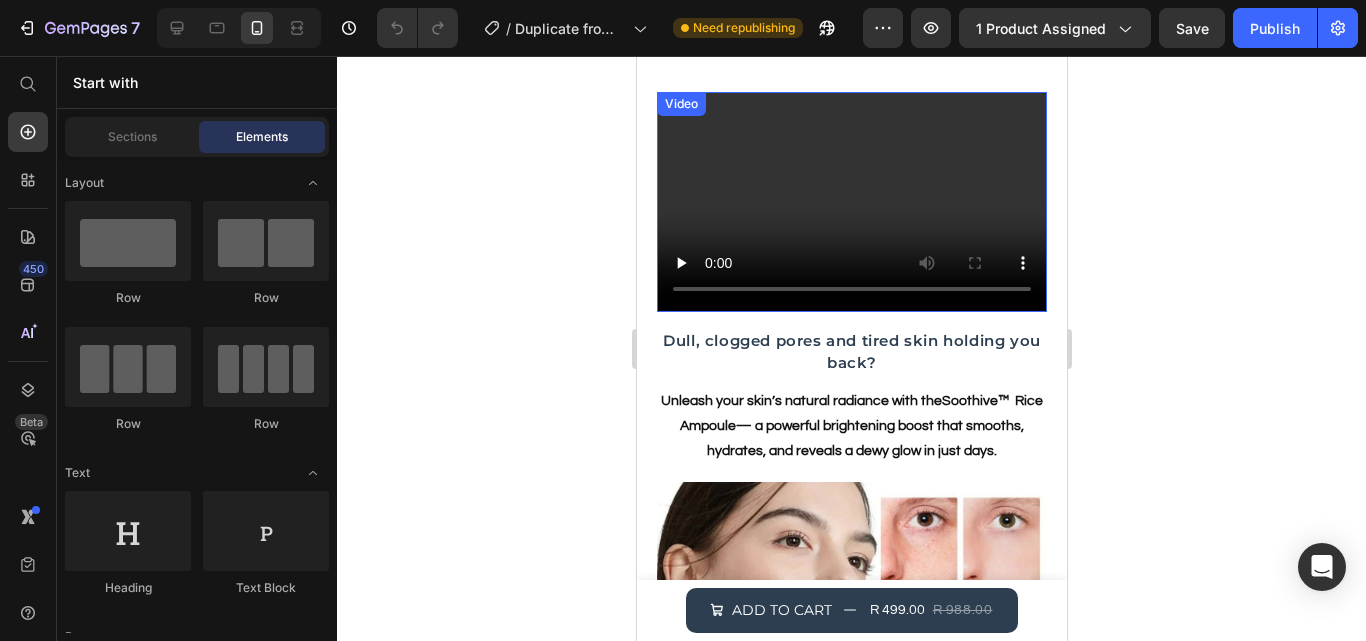 click at bounding box center [851, 201] 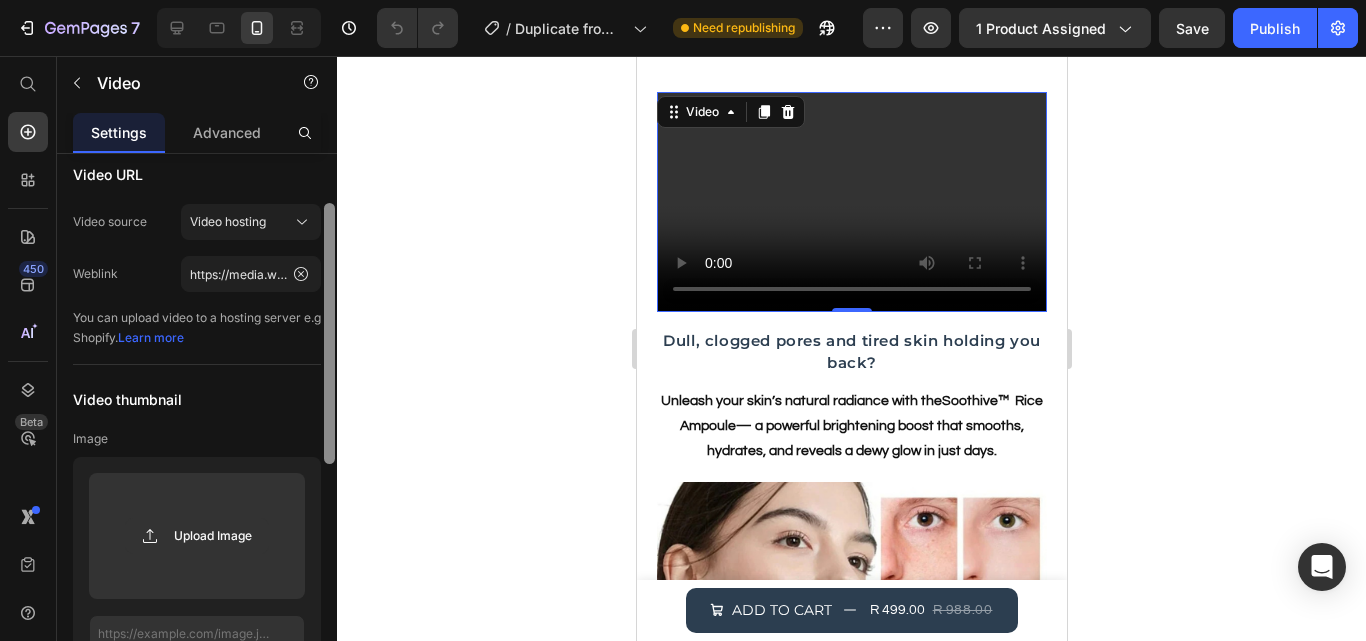 scroll, scrollTop: 0, scrollLeft: 0, axis: both 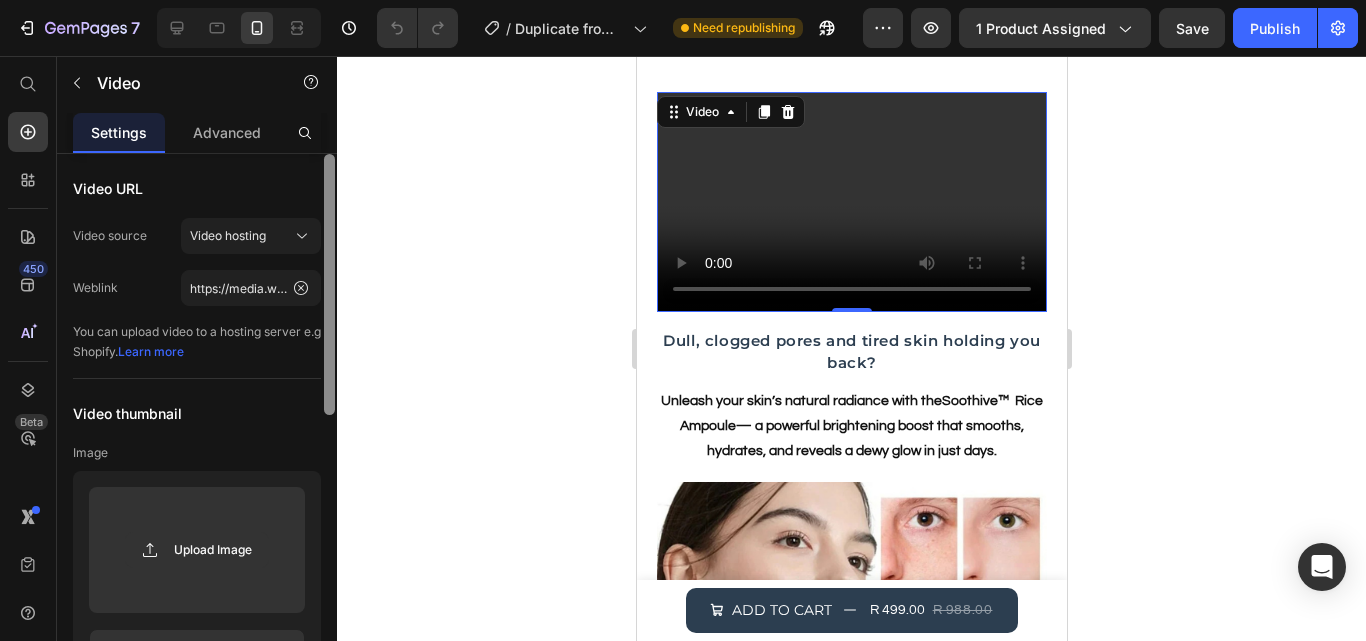 drag, startPoint x: 328, startPoint y: 284, endPoint x: 340, endPoint y: 247, distance: 38.8973 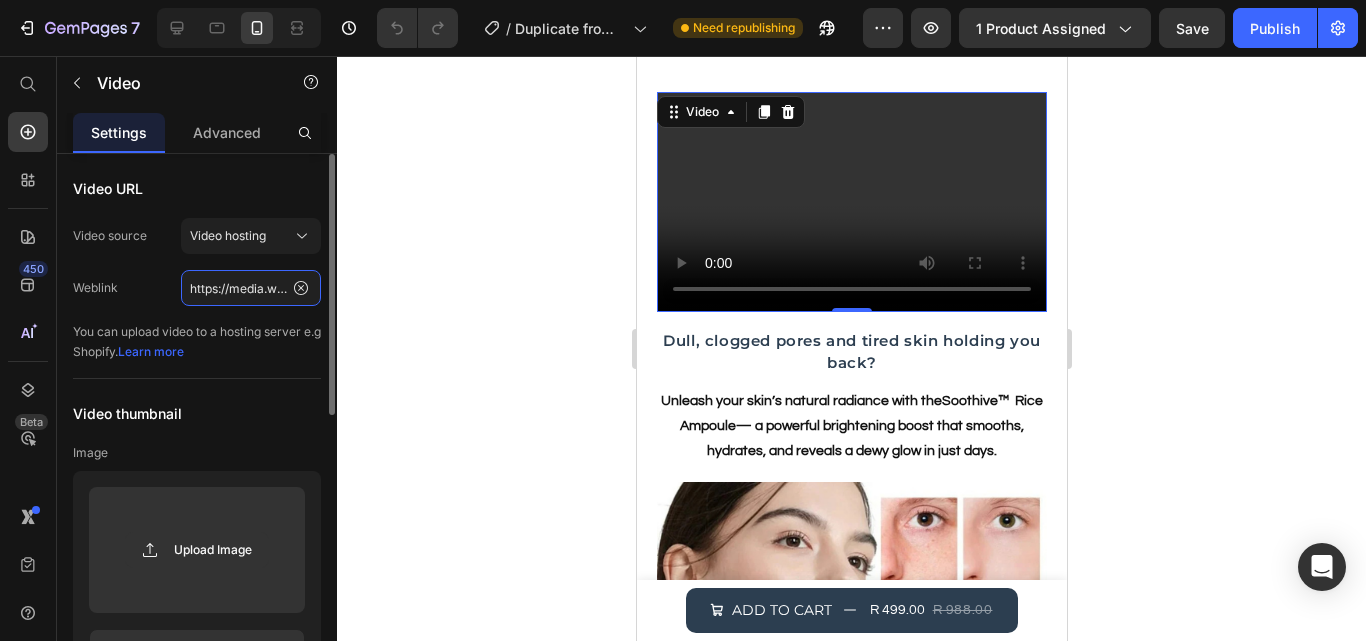 click on "https://media.w3.org/2010/05/sintel/trailer.mp4" 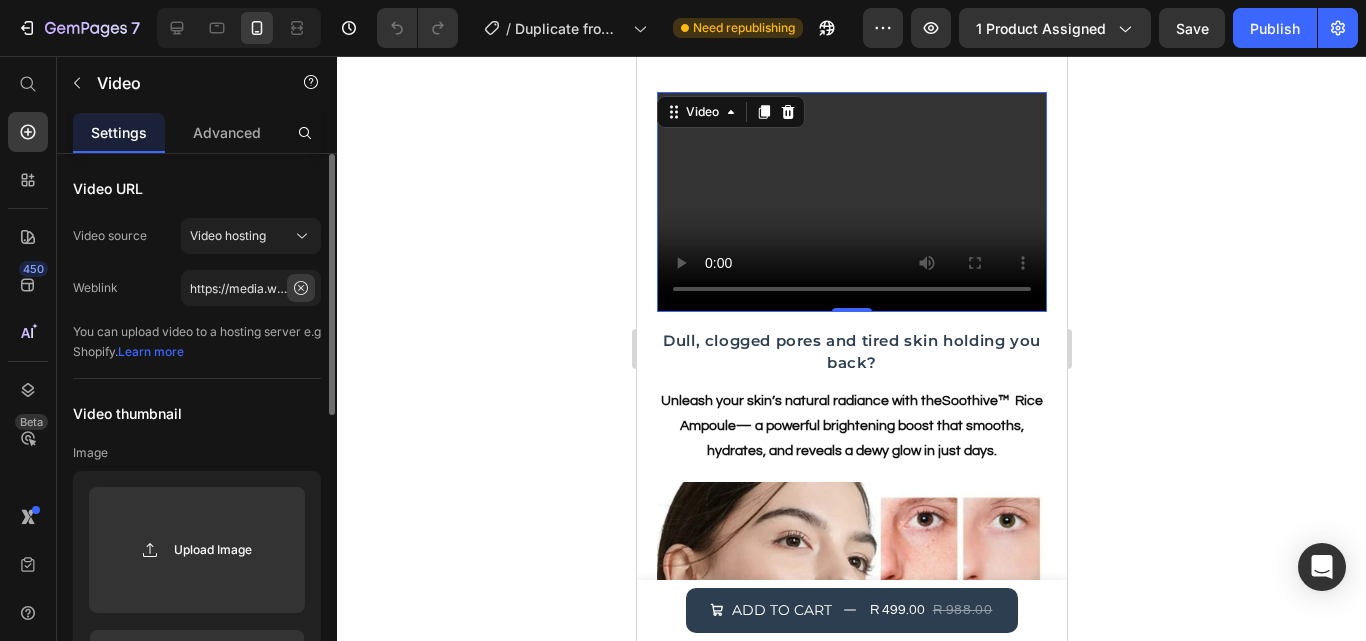 click 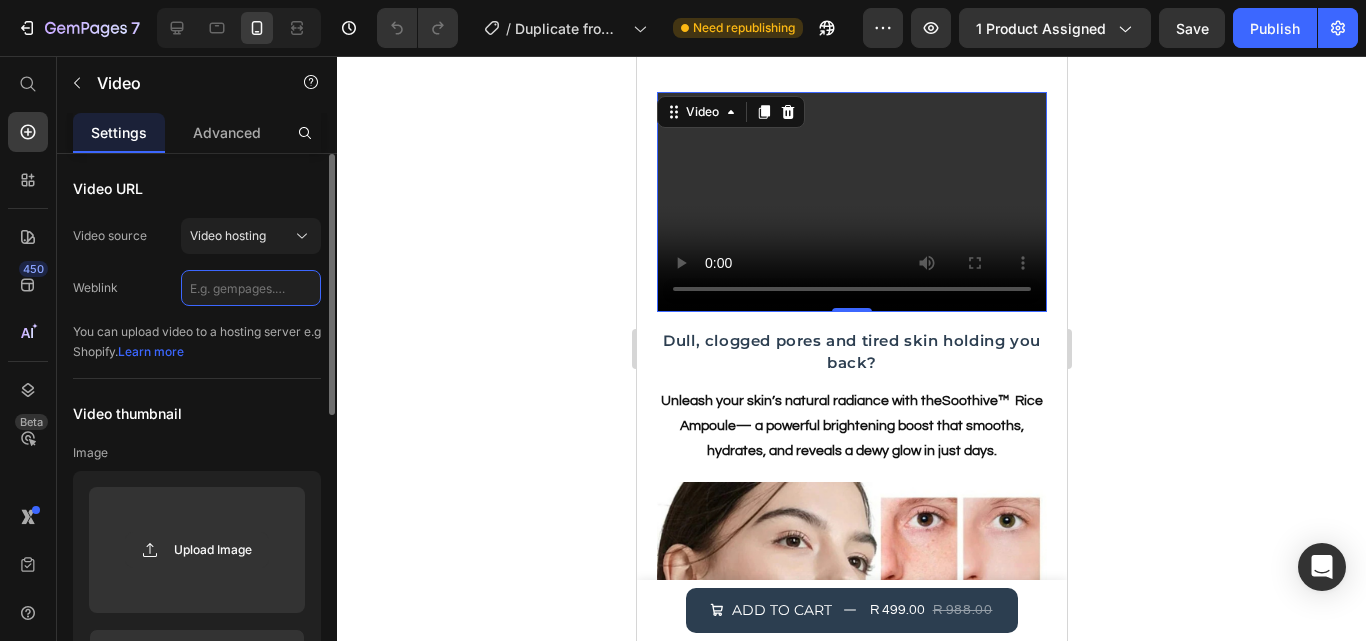 paste on "https://admin.shopify.com/store/qi27at-bs/content/files/34838084092092?selectedView=all" 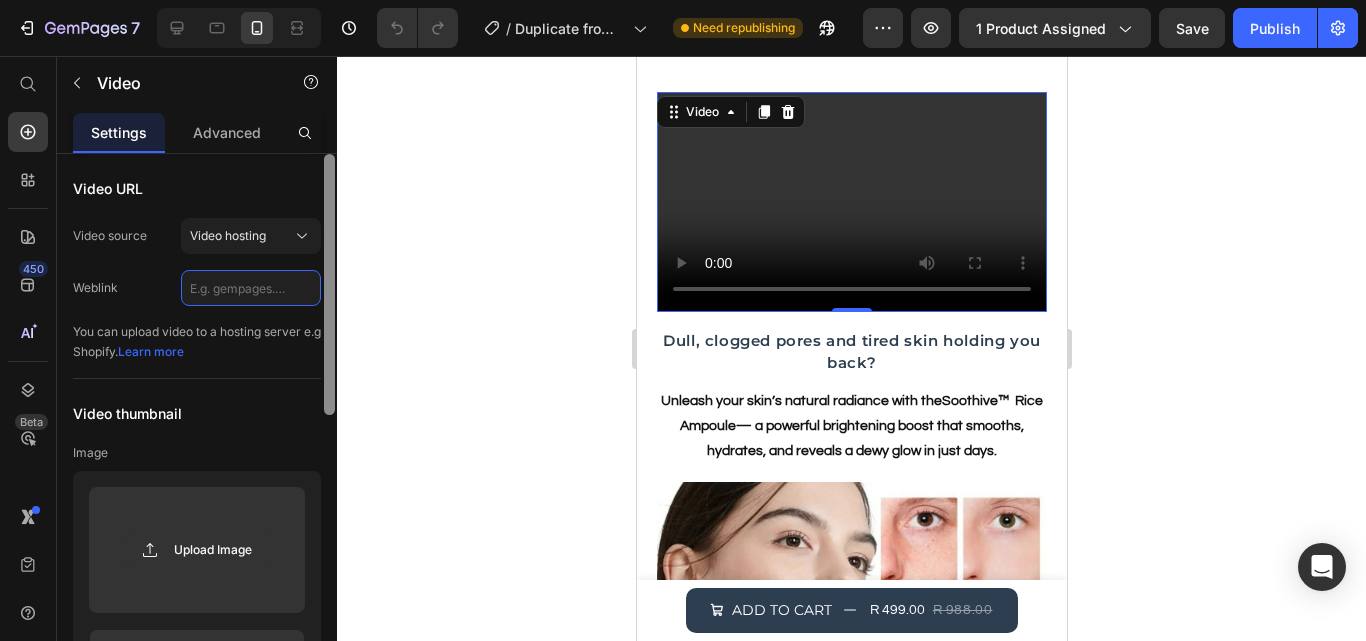 type on "https://admin.shopify.com/store/qi27at-bs/content/files/34838084092092?selectedView=all" 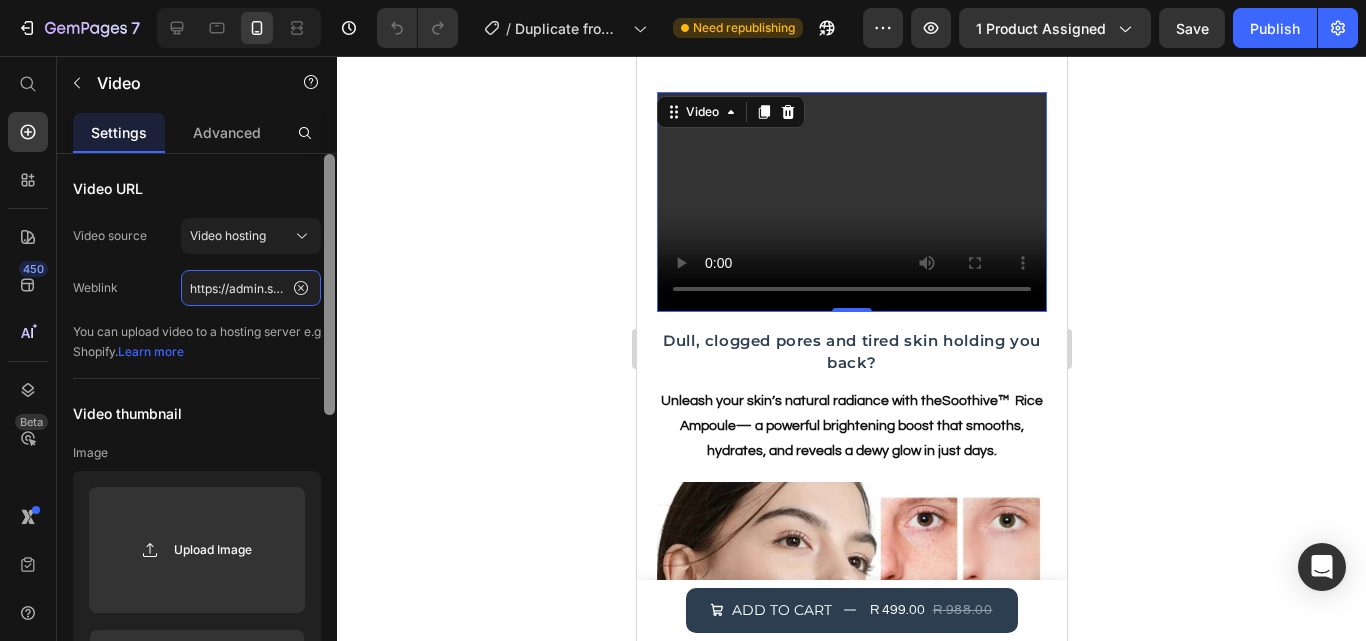 scroll, scrollTop: 0, scrollLeft: 428, axis: horizontal 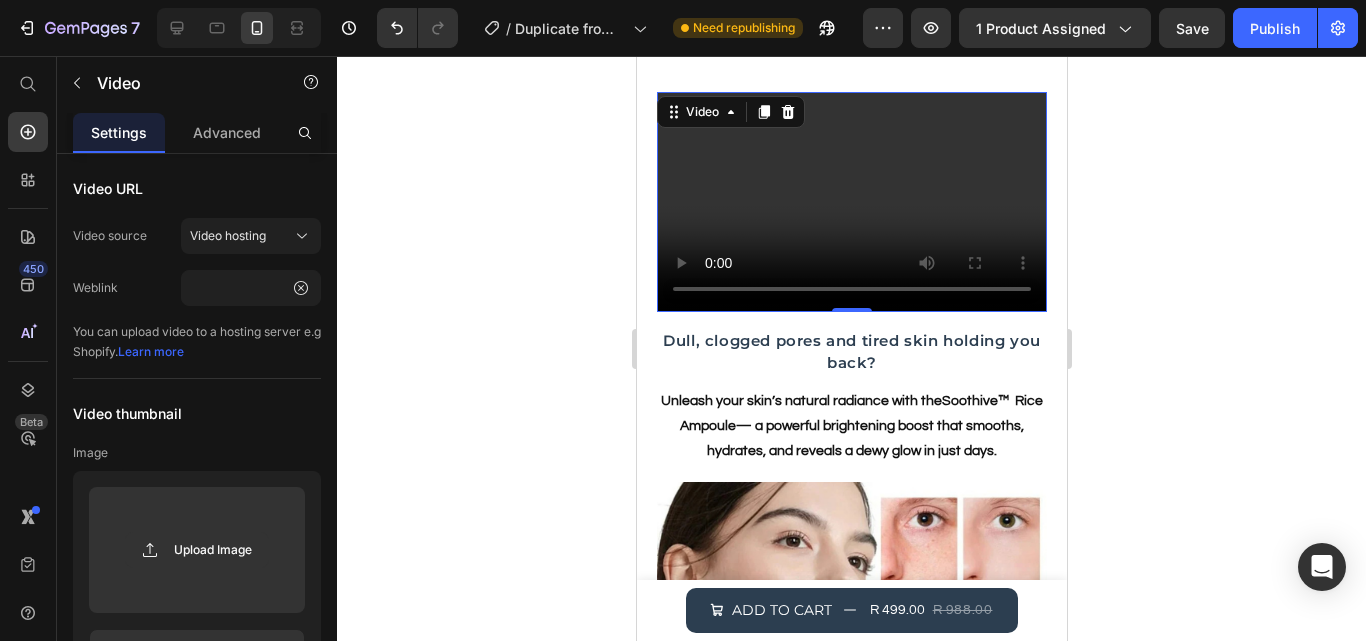 click 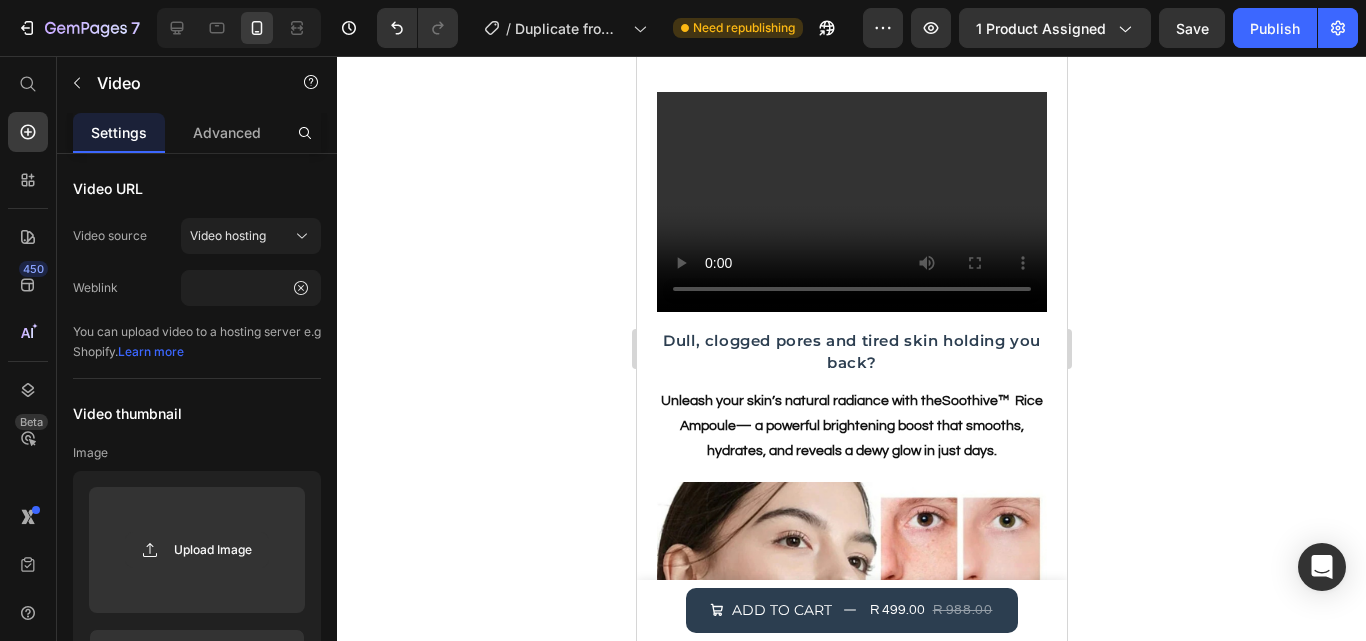 scroll, scrollTop: 0, scrollLeft: 0, axis: both 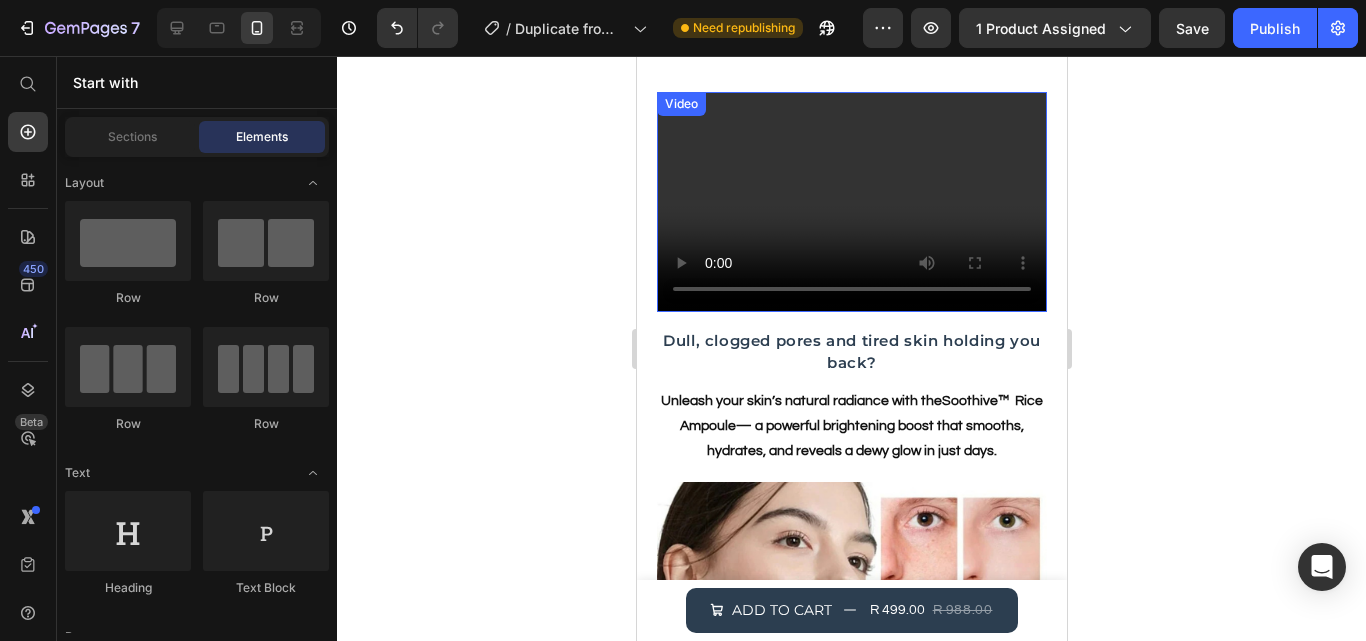 click at bounding box center (851, 201) 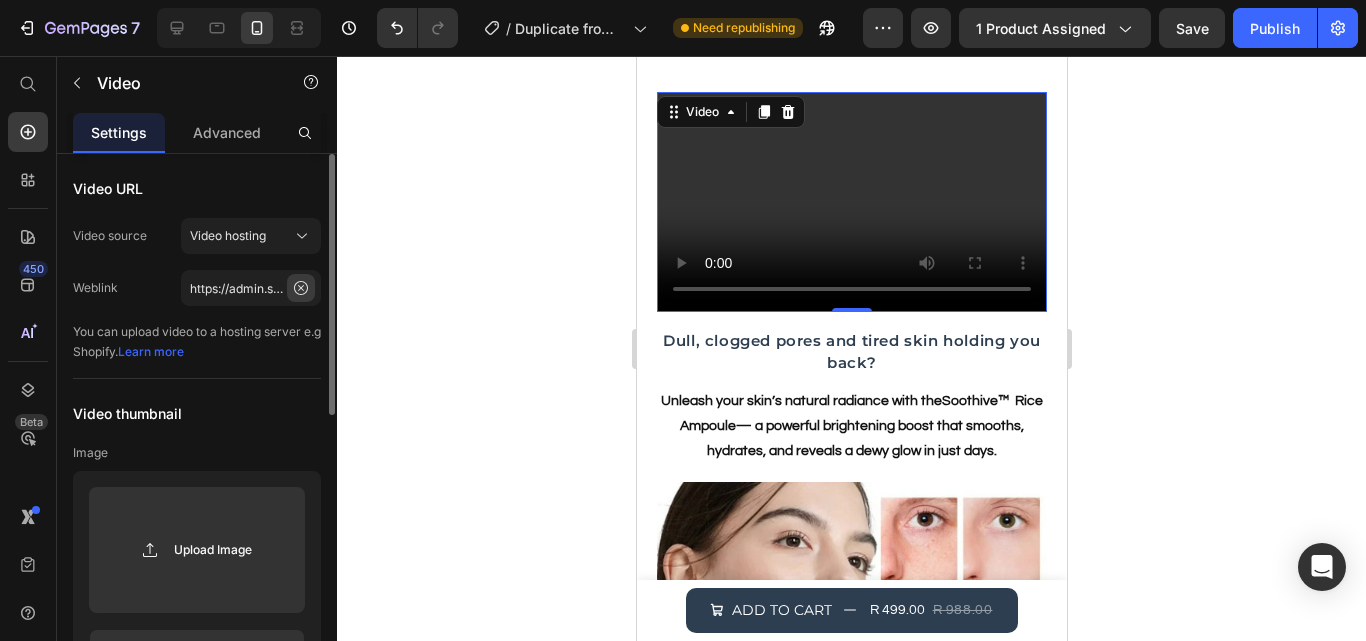 click 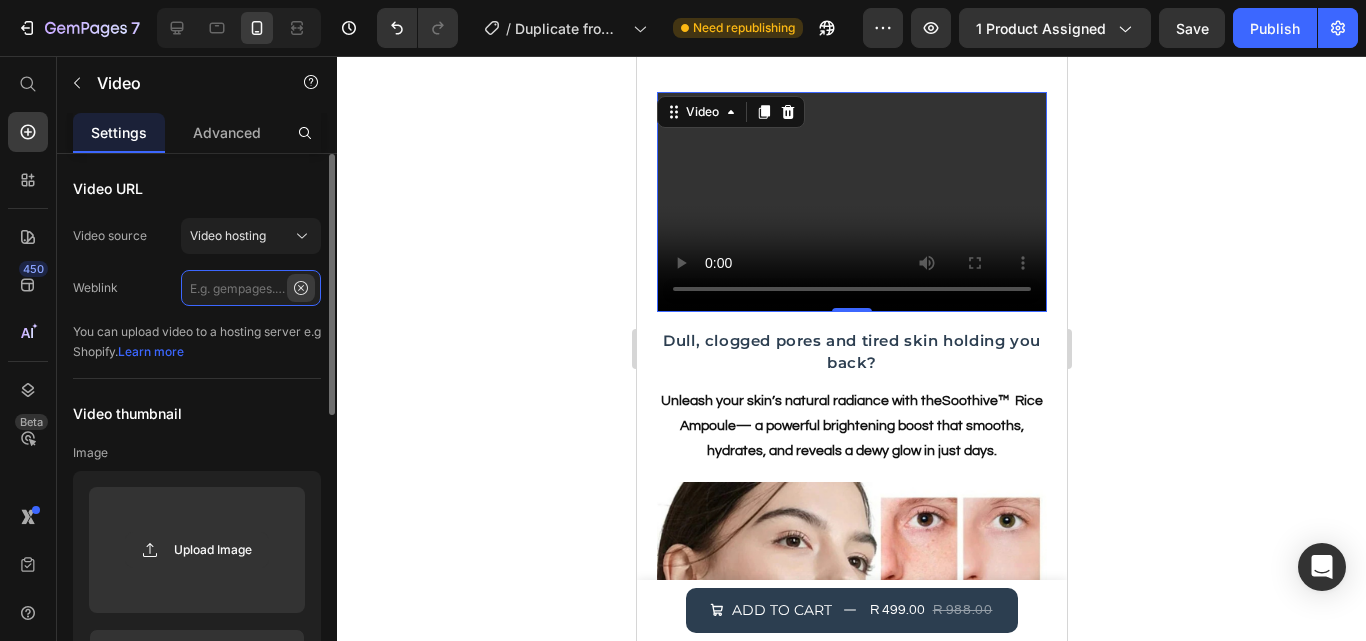 scroll, scrollTop: 0, scrollLeft: 0, axis: both 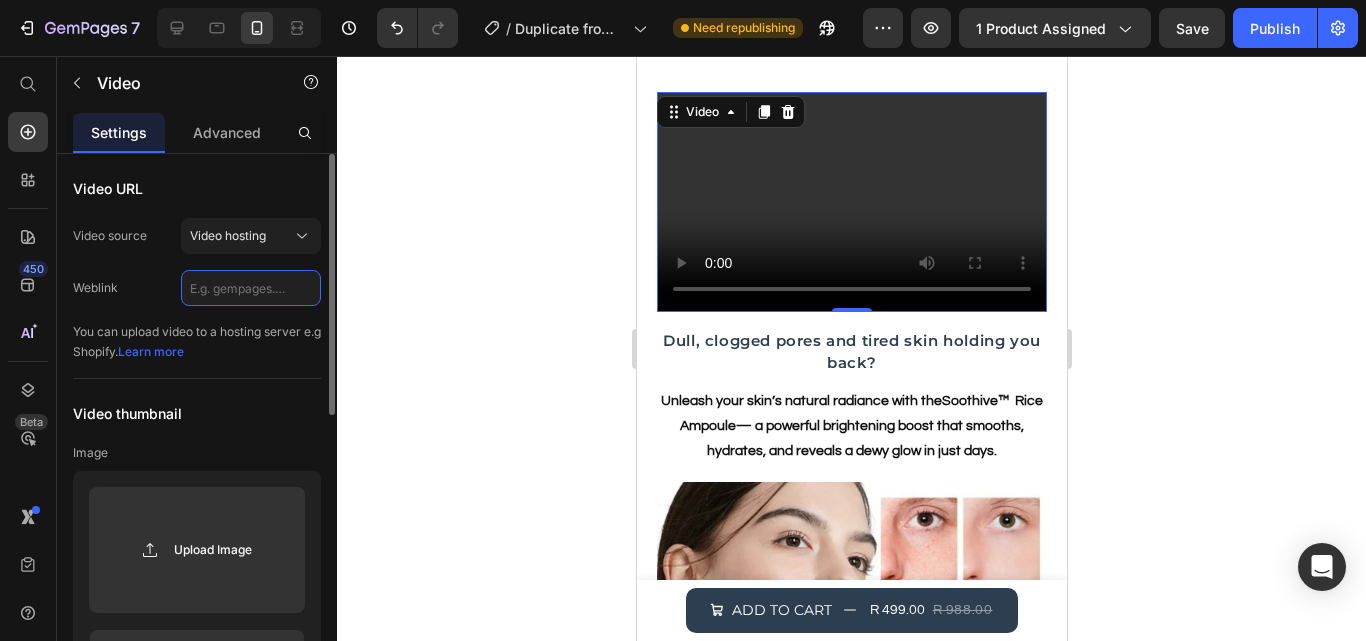 paste on "https://admin.shopify.com/store/qi27at-bs/content/files/34838084092092?selectedView=all" 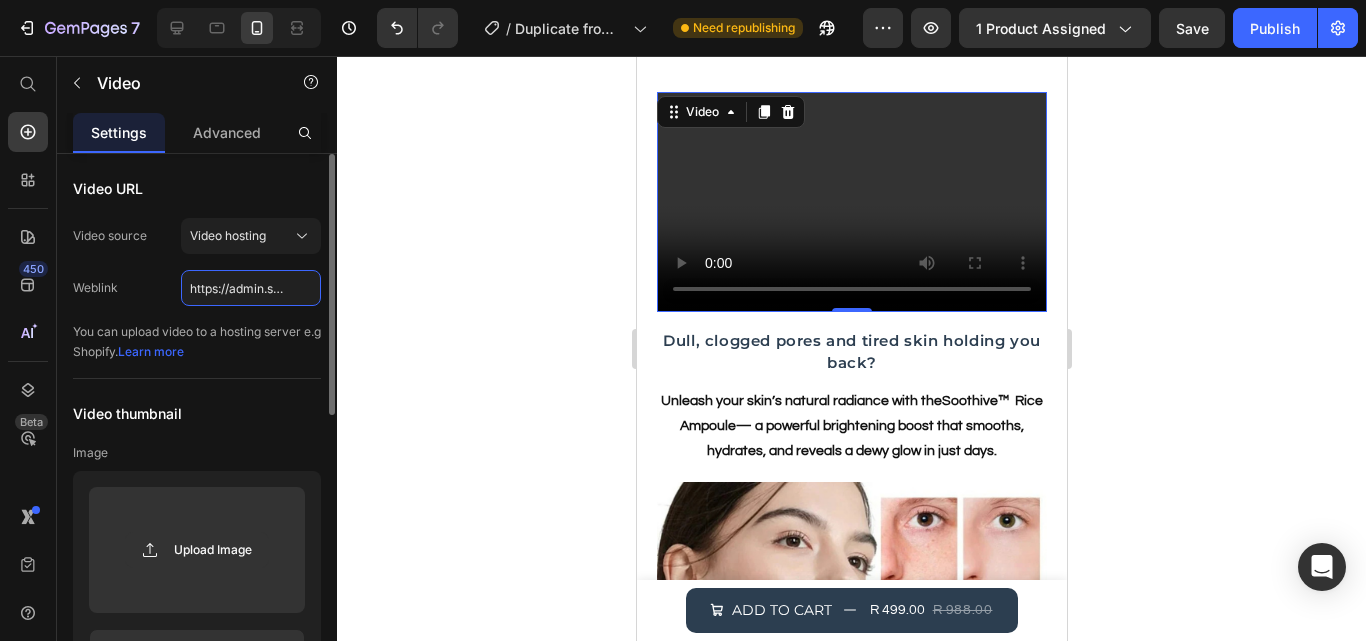 scroll, scrollTop: 0, scrollLeft: 428, axis: horizontal 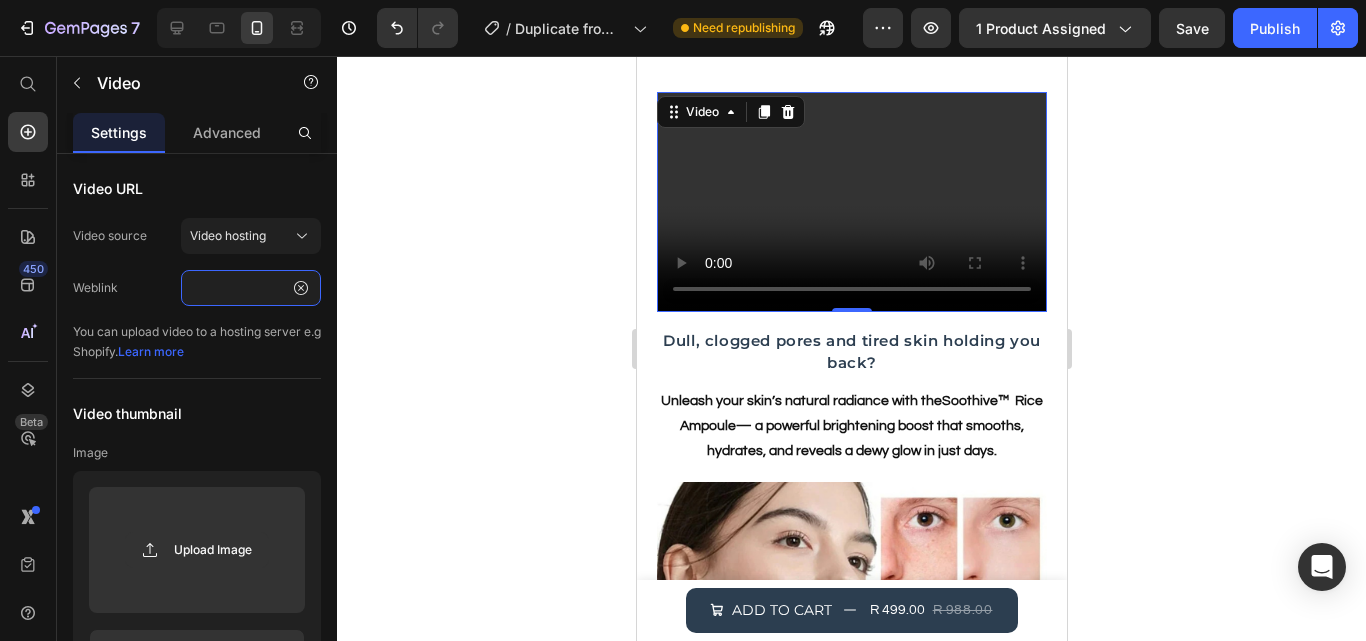 type on "https://admin.shopify.com/store/qi27at-bs/content/files/34838084092092?selectedView=all" 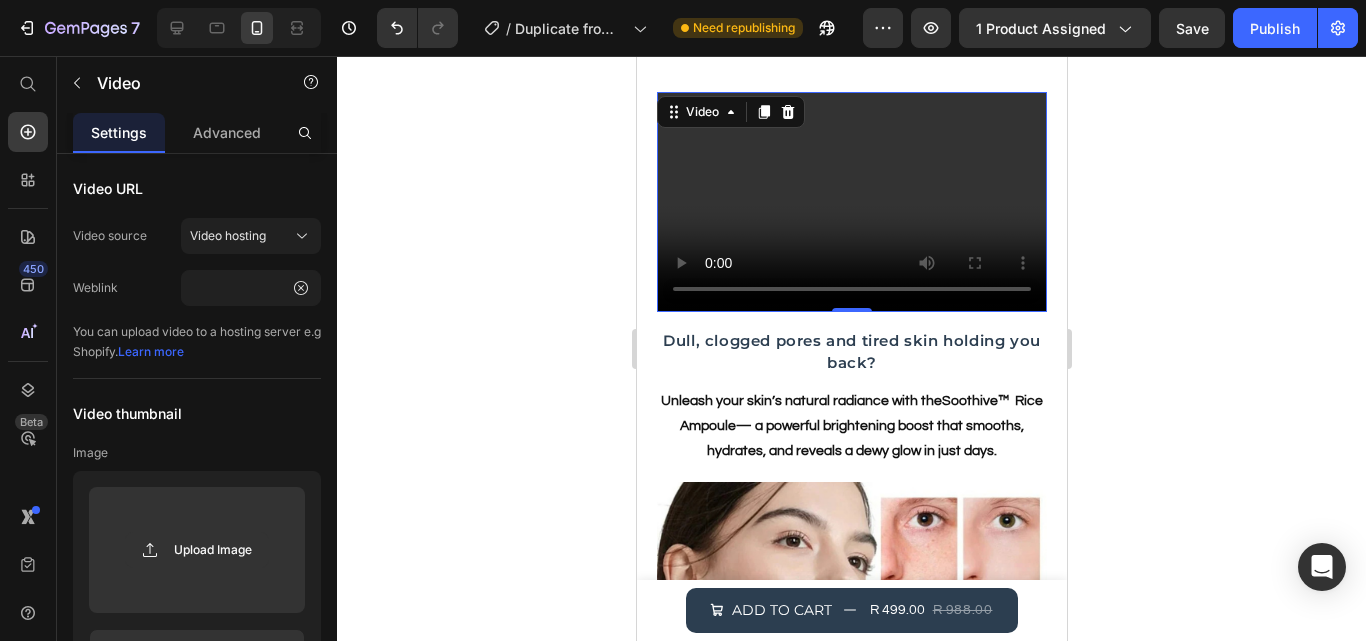 scroll, scrollTop: 0, scrollLeft: 0, axis: both 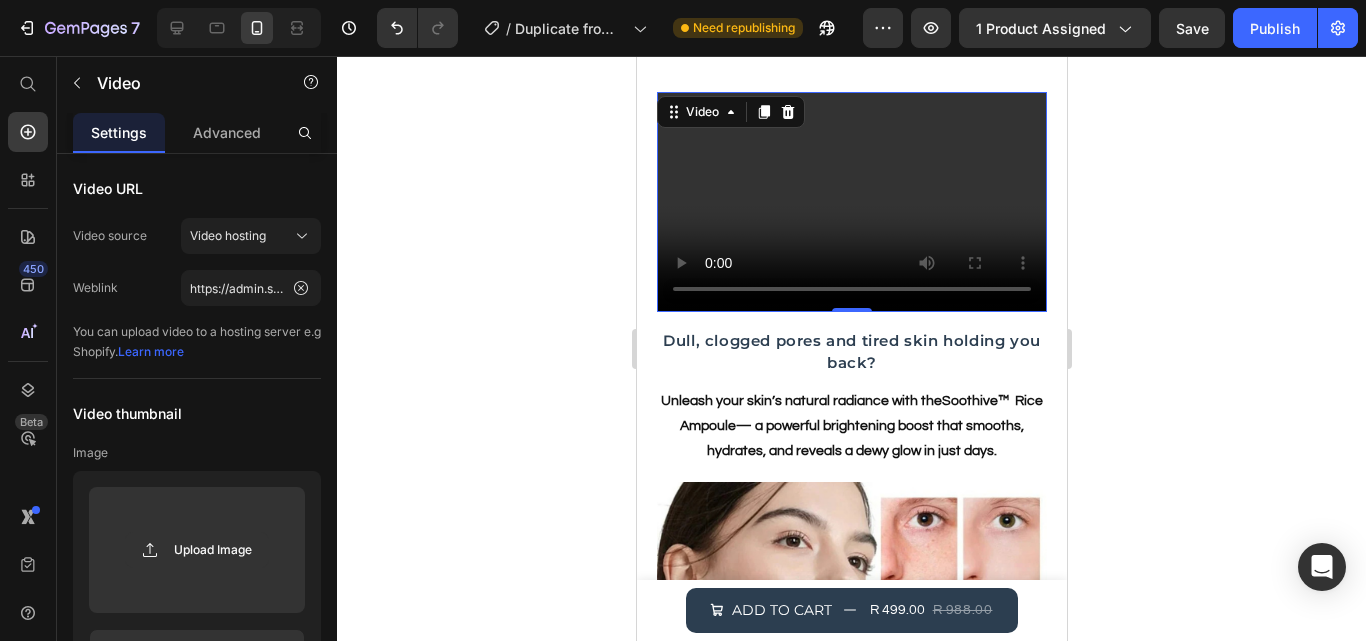 click 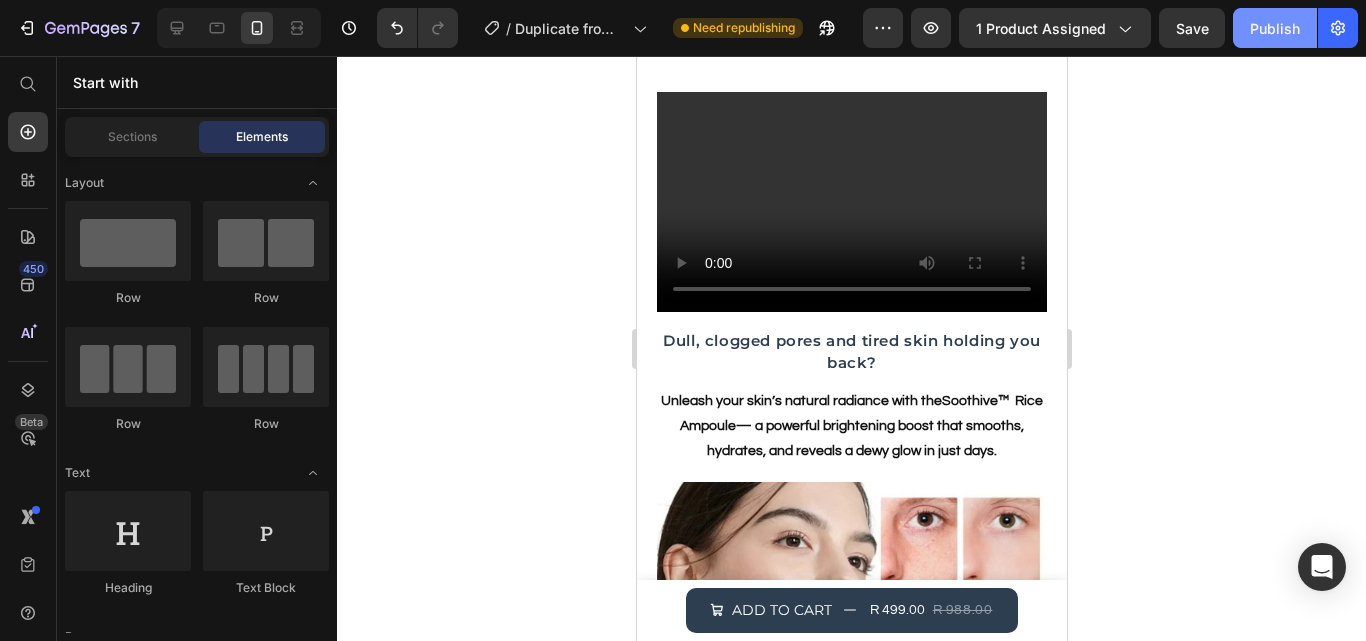 click on "Publish" 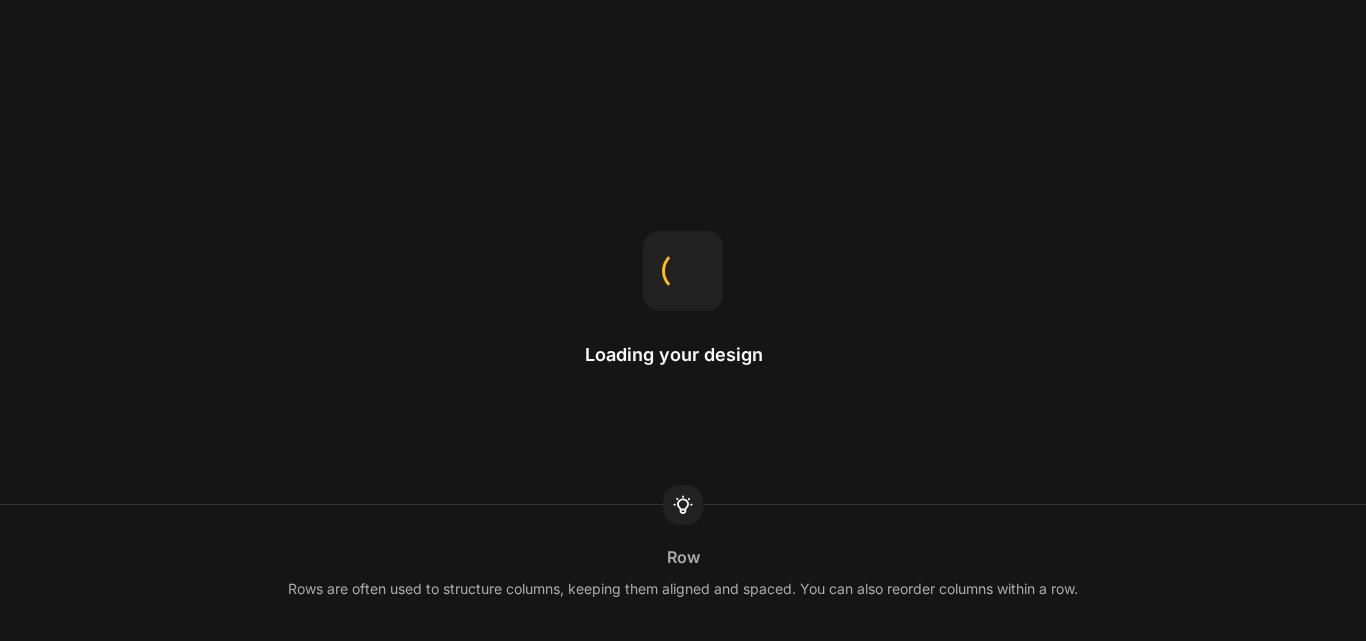 scroll, scrollTop: 0, scrollLeft: 0, axis: both 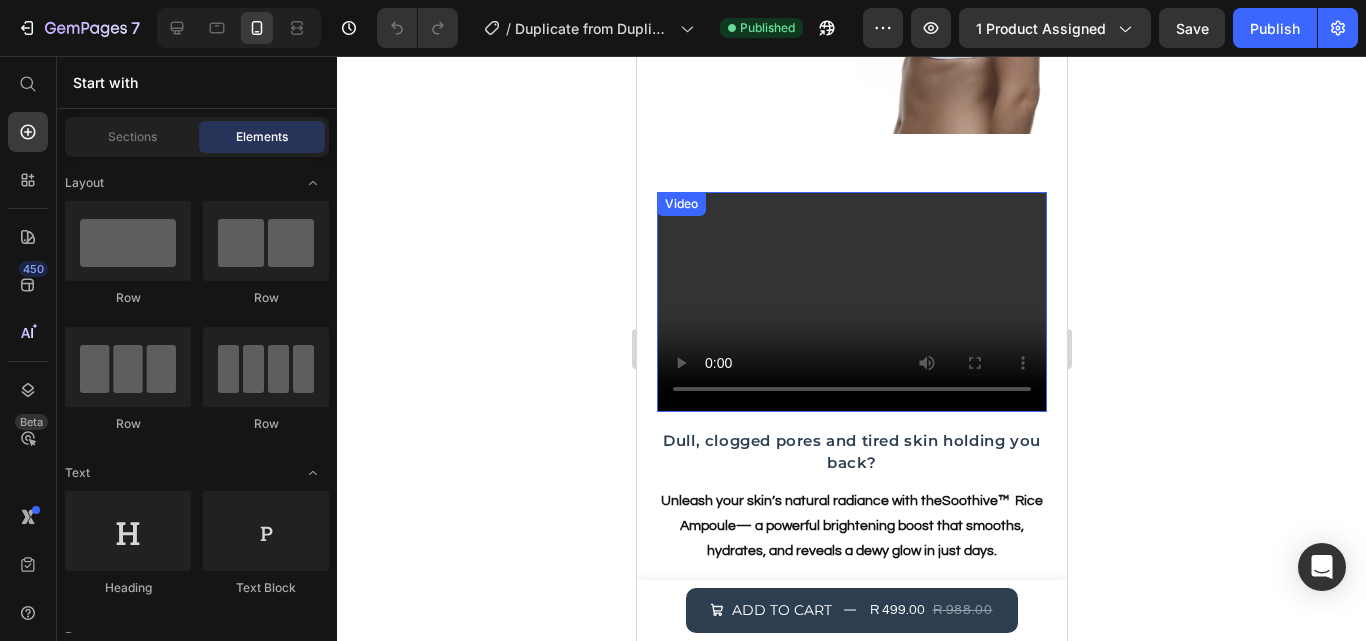 click at bounding box center [851, 301] 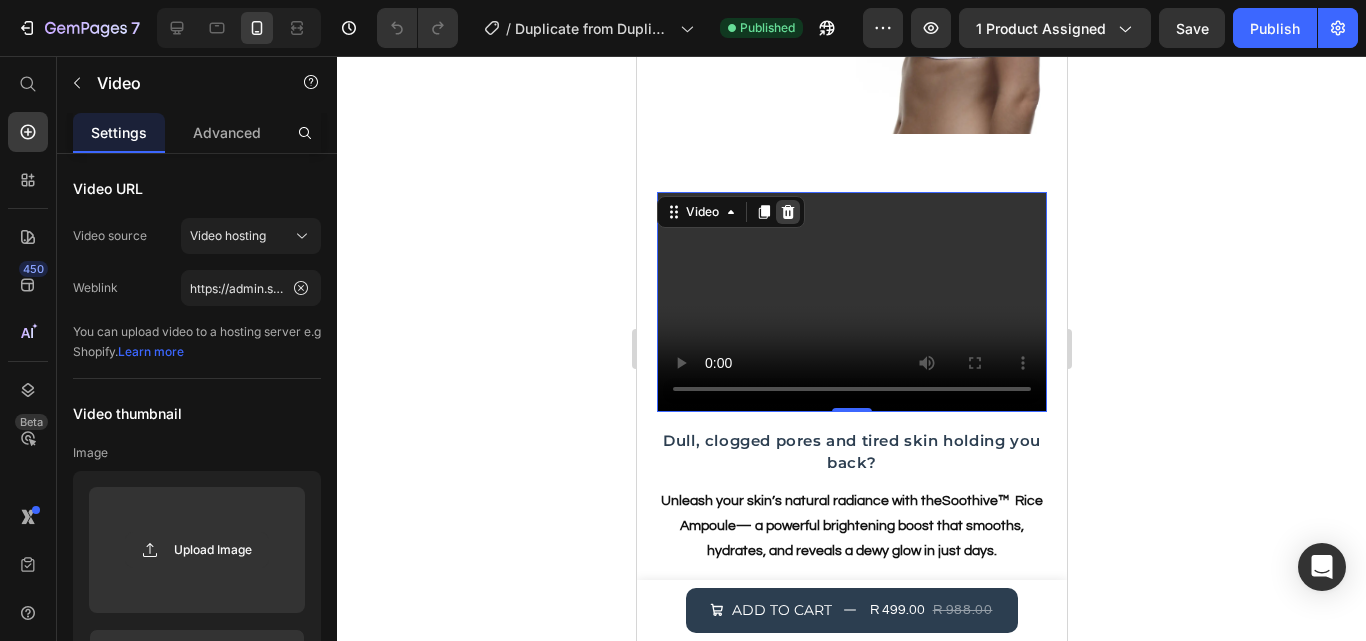 click 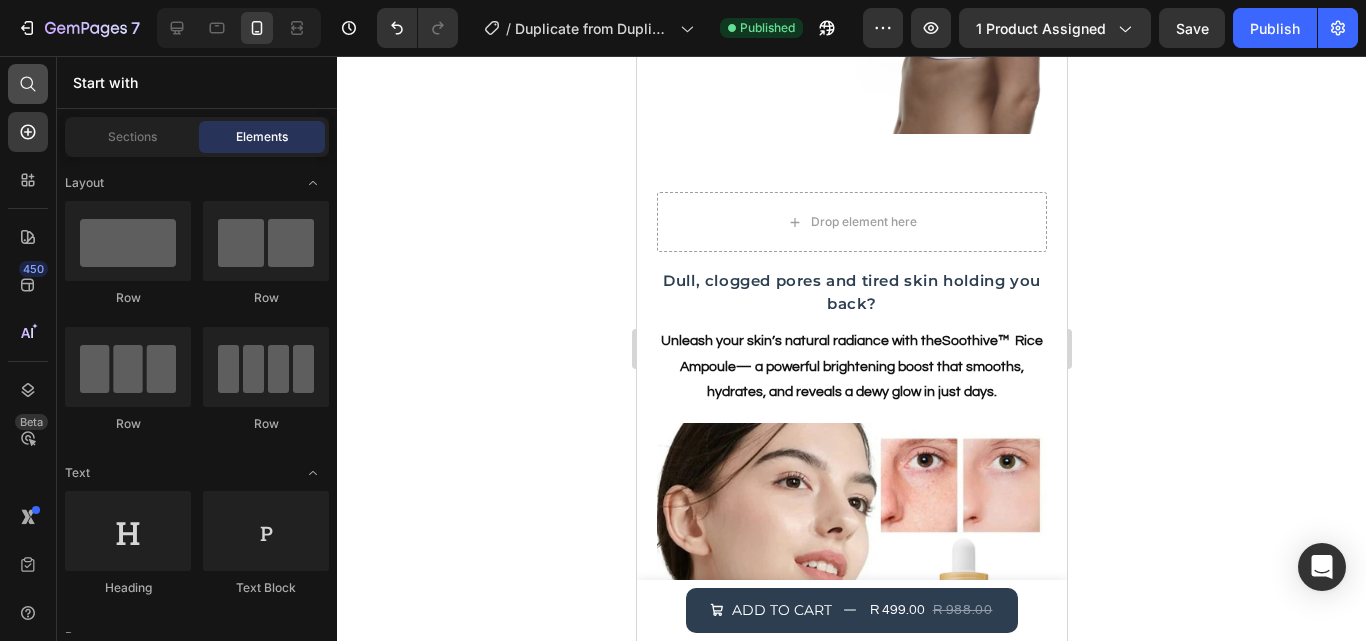 click 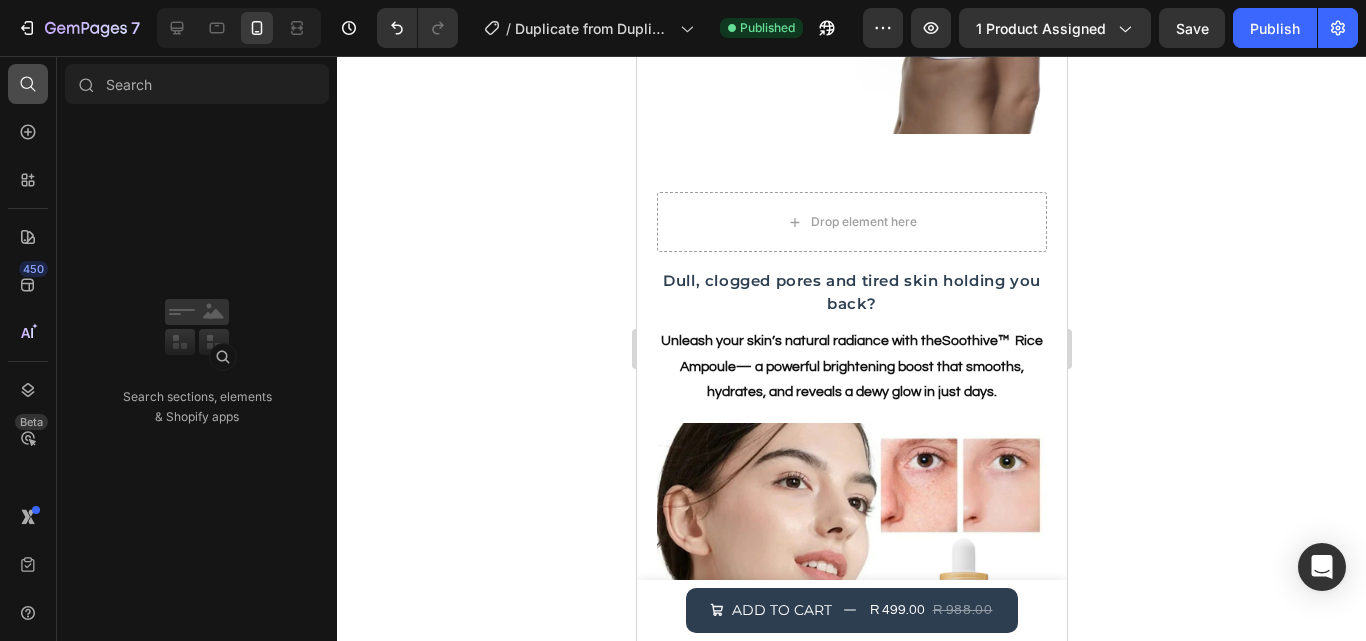 click 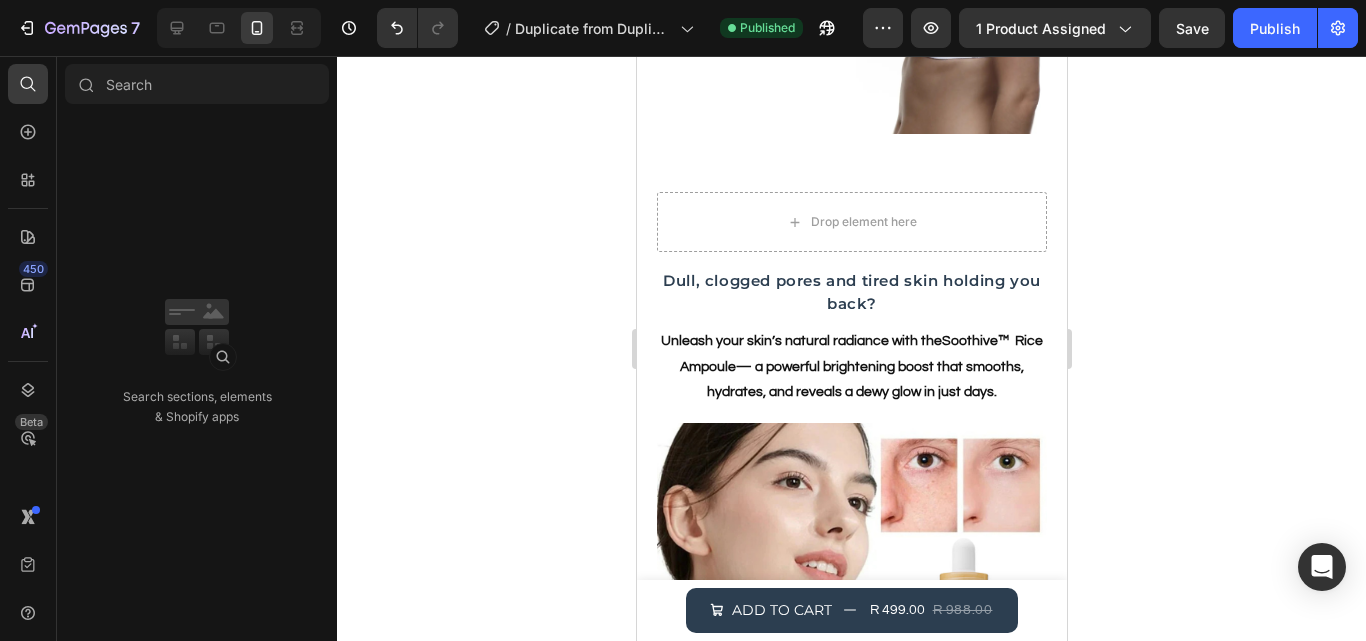 click at bounding box center [85, 84] 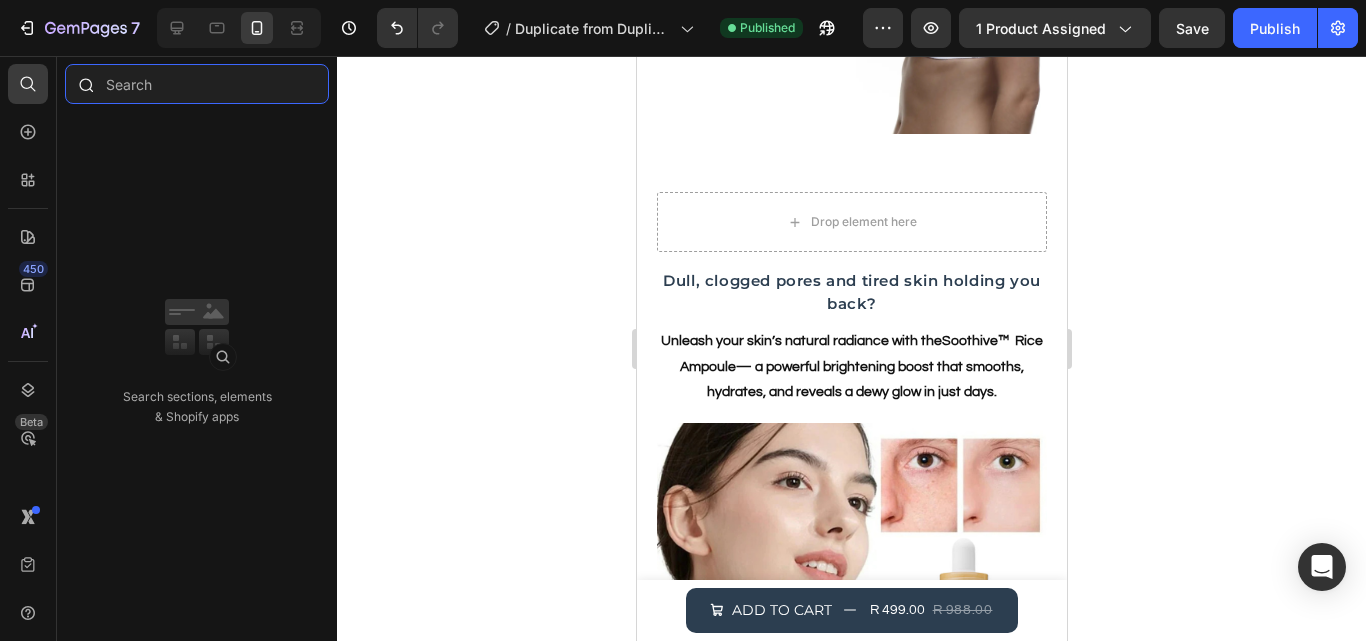 click at bounding box center [197, 84] 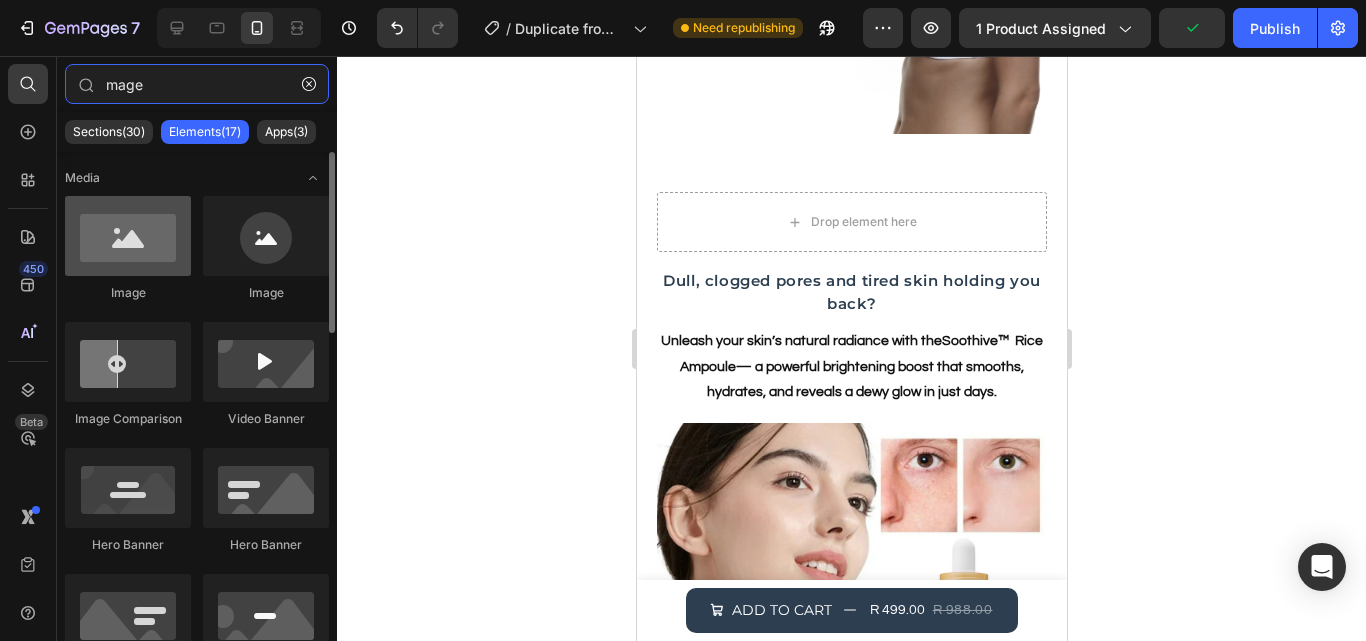 type on "mage" 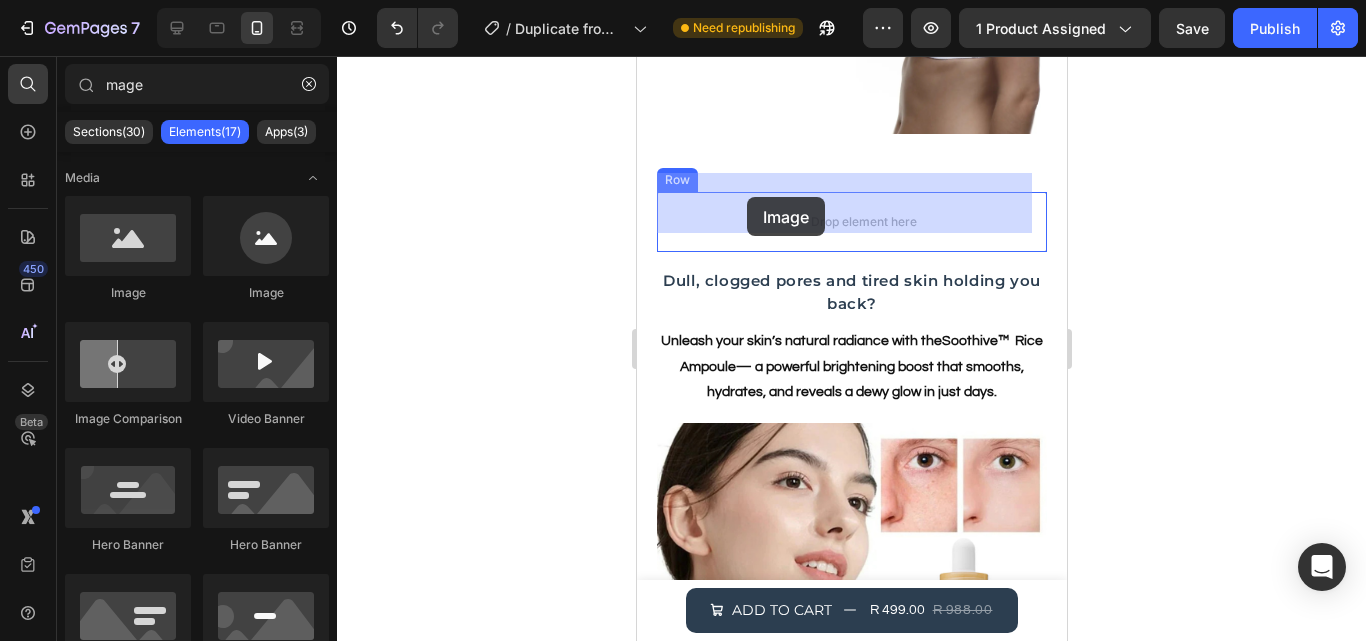 drag, startPoint x: 754, startPoint y: 295, endPoint x: 747, endPoint y: 196, distance: 99.24717 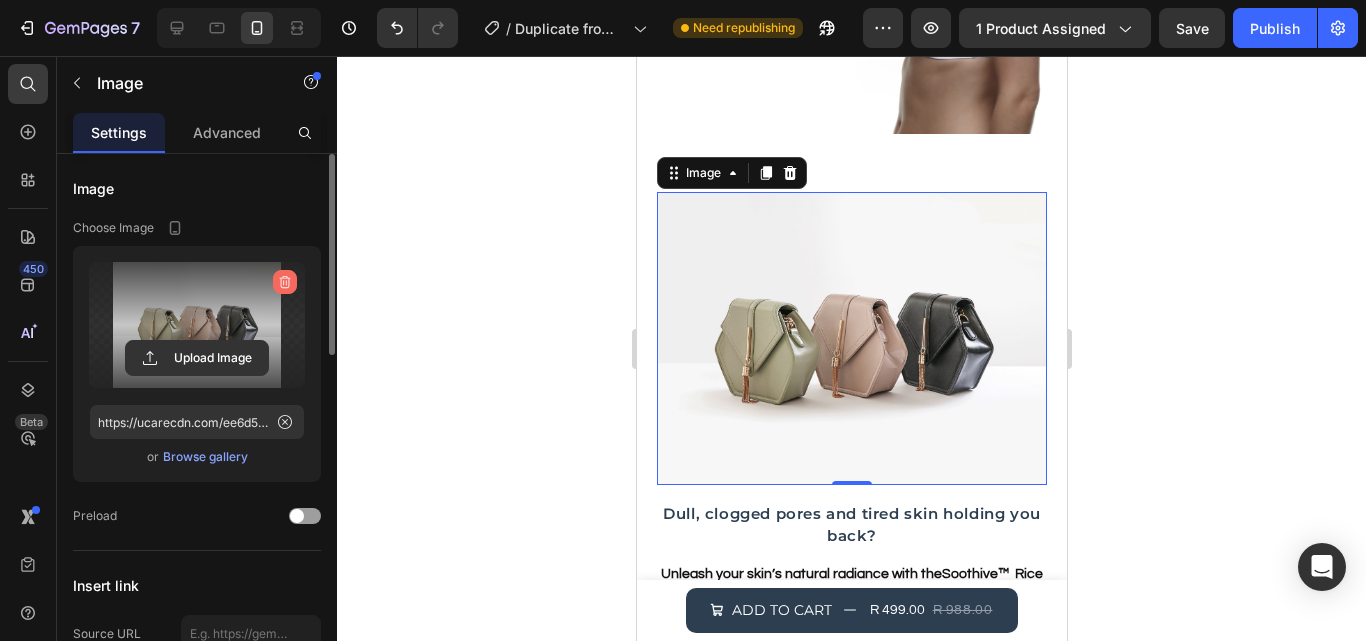 click at bounding box center [285, 282] 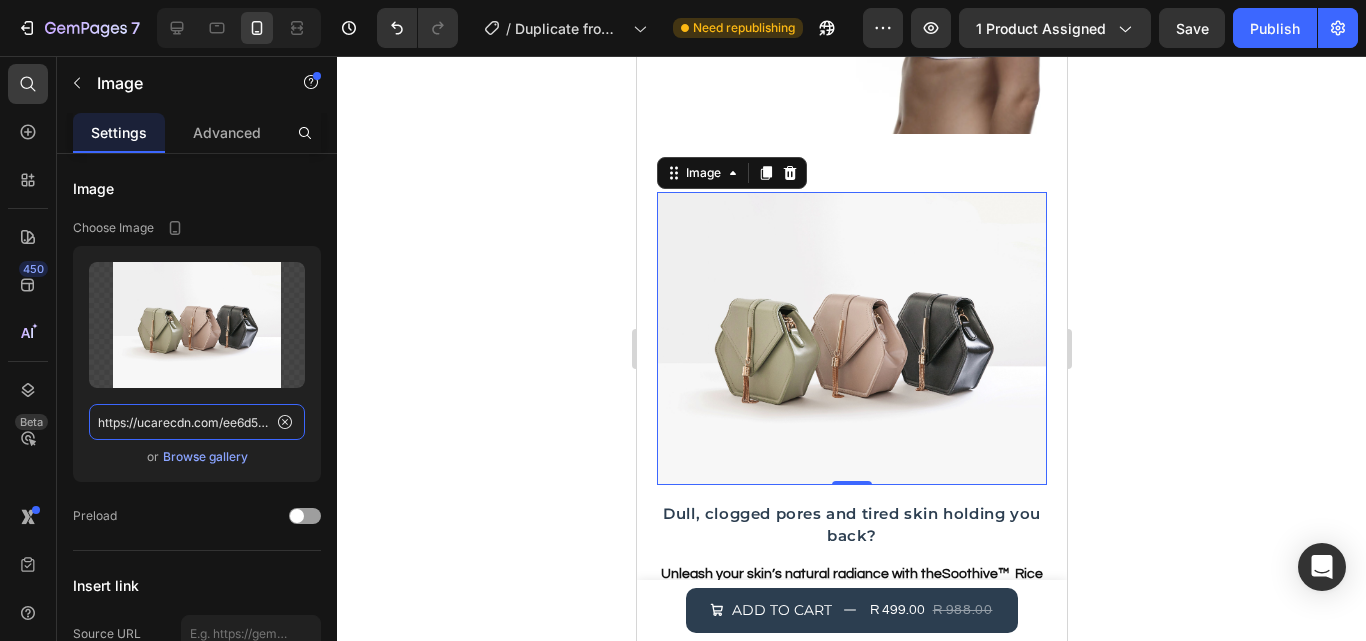 type 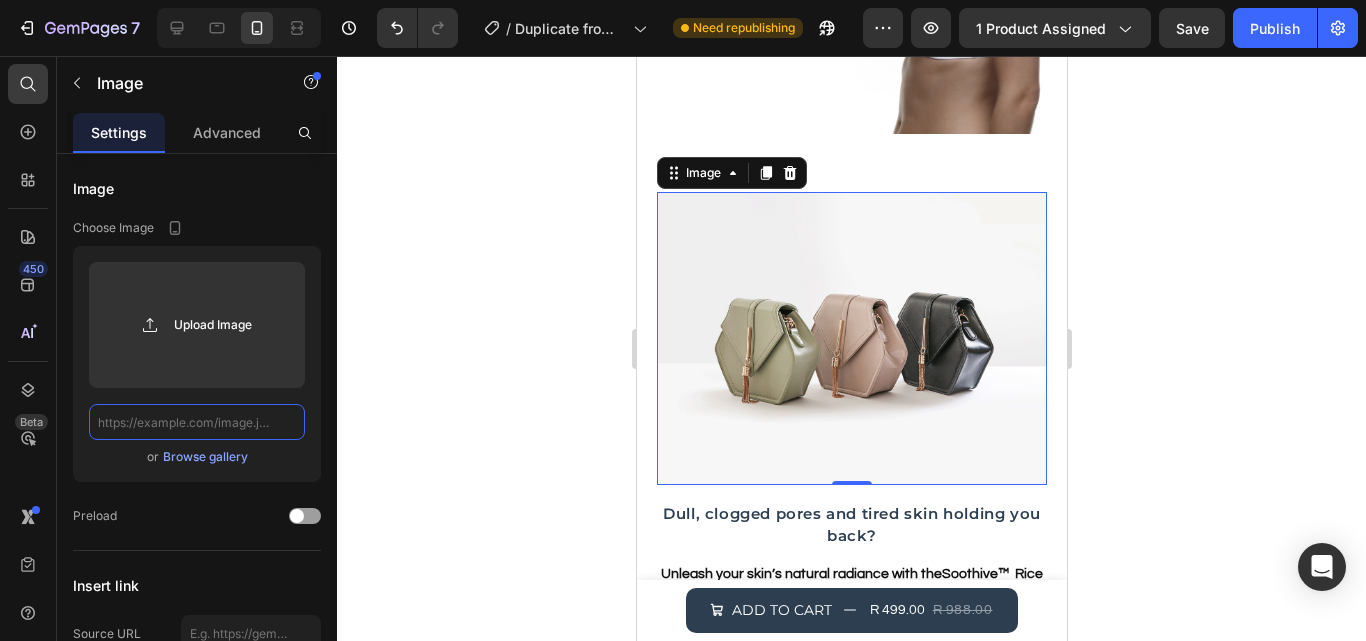 scroll, scrollTop: 0, scrollLeft: 0, axis: both 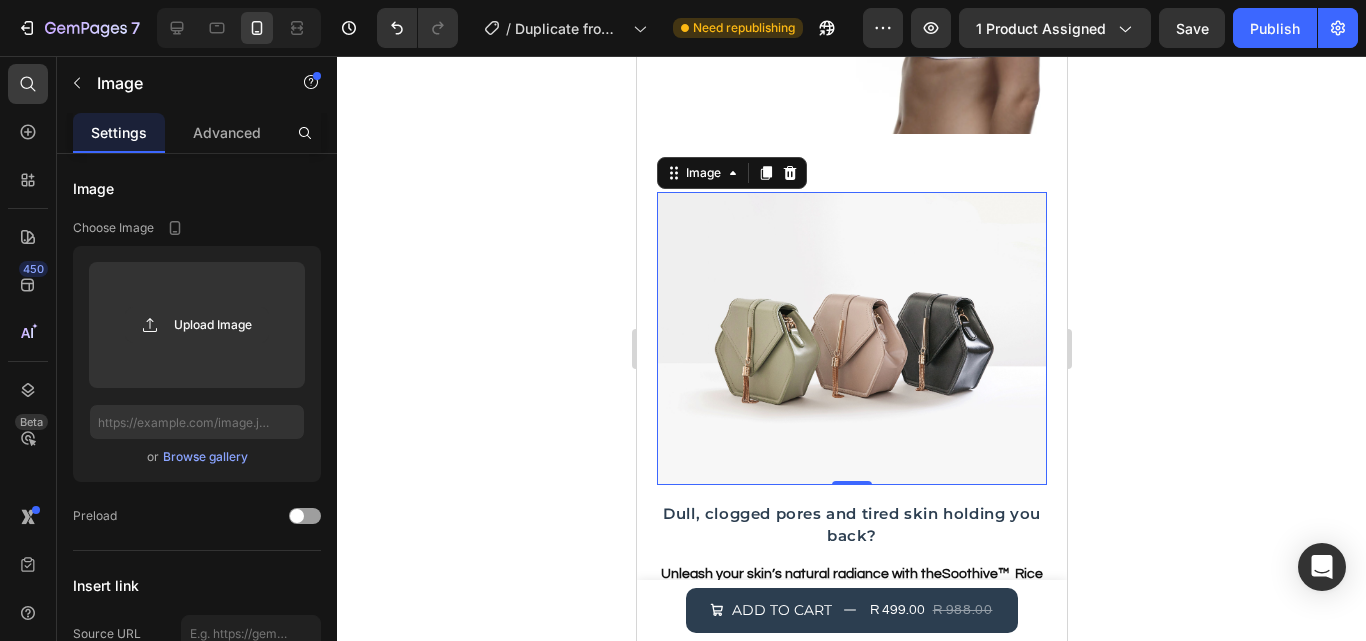type on "C:\fakepath\15abbbeb32c64a57876651ecc5ce938f.HD-1080p-7.2Mbps-50617789.gif" 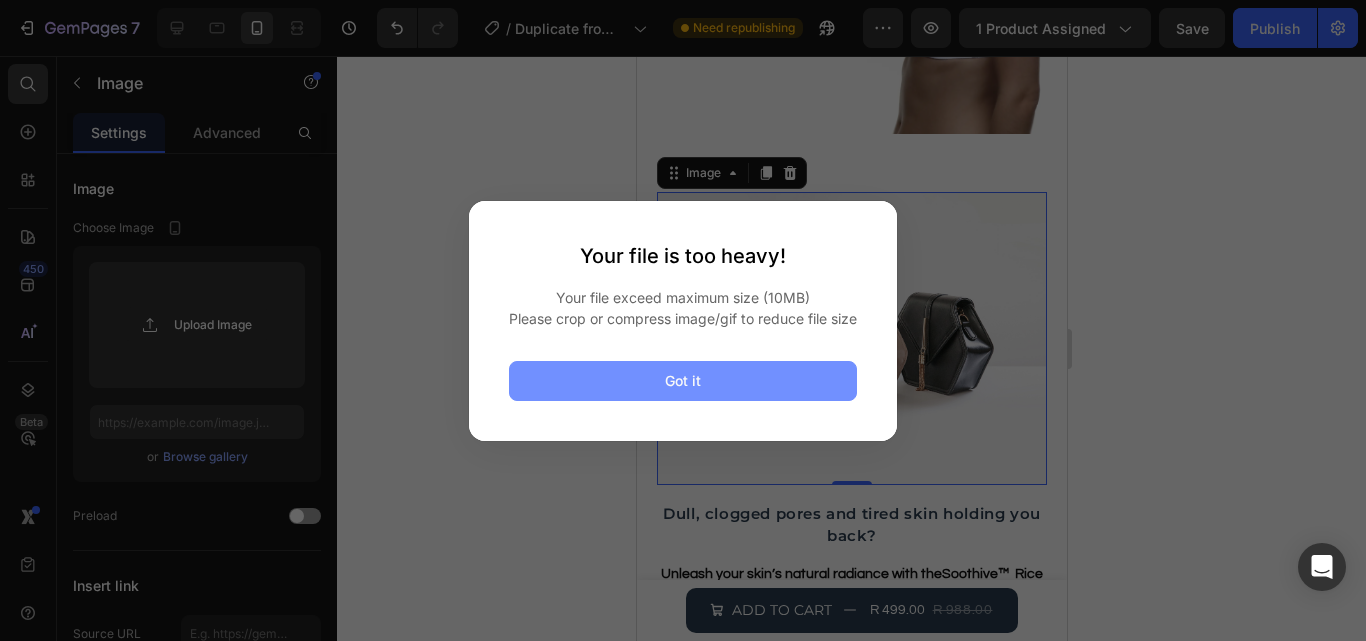 click on "Got it" at bounding box center (683, 381) 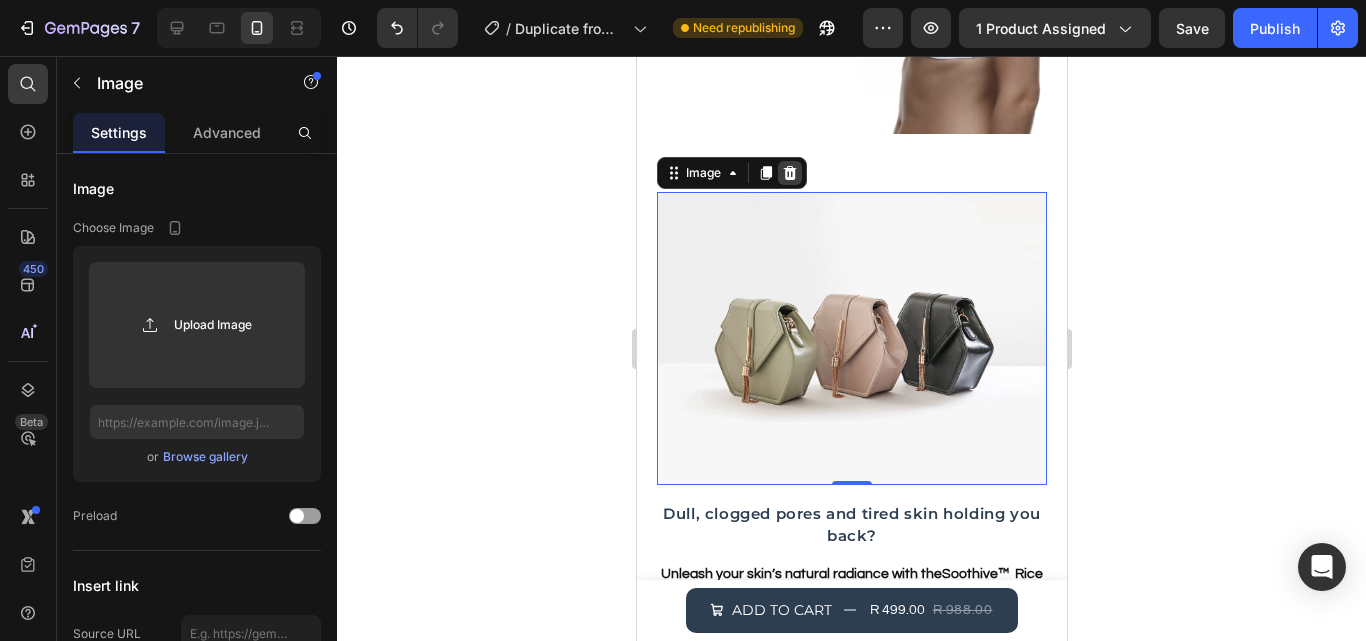 click 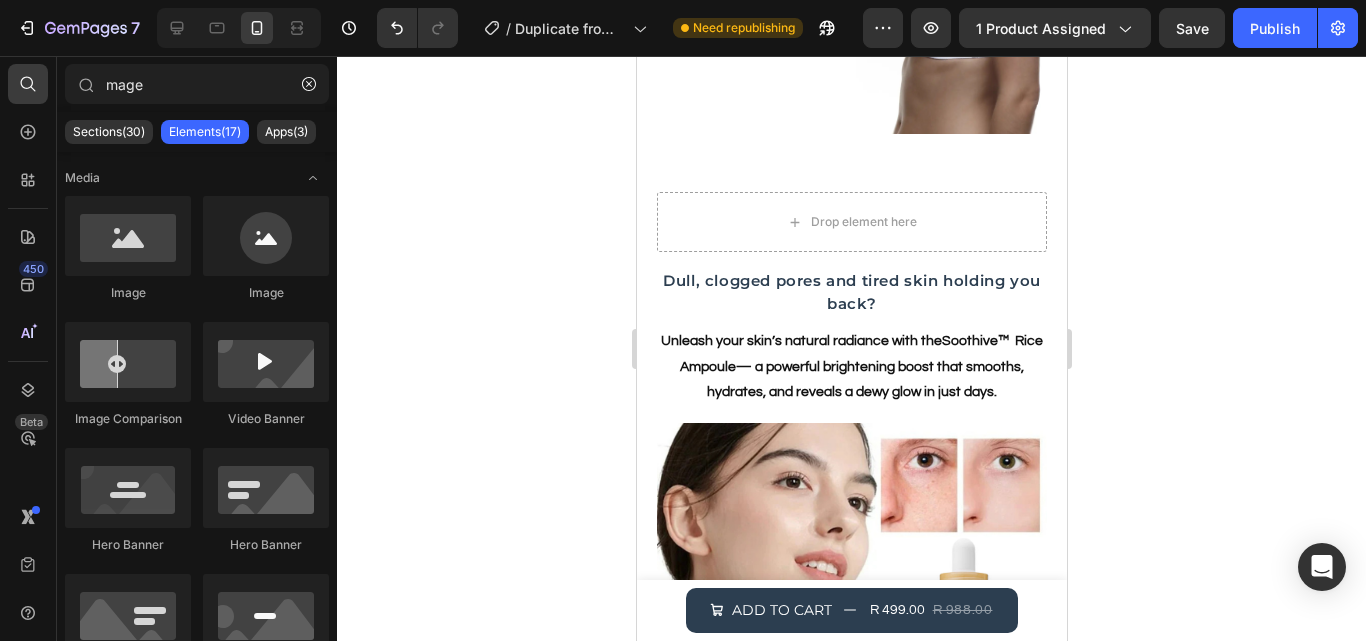 drag, startPoint x: 793, startPoint y: 157, endPoint x: 345, endPoint y: 165, distance: 448.0714 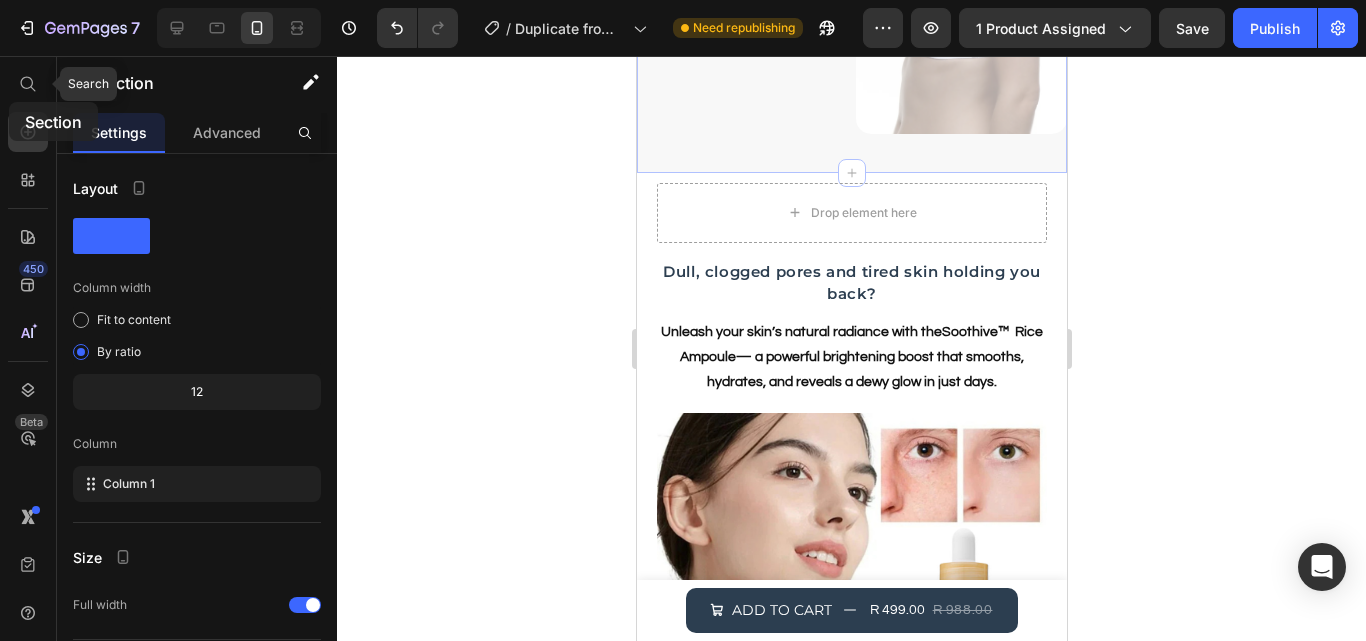click 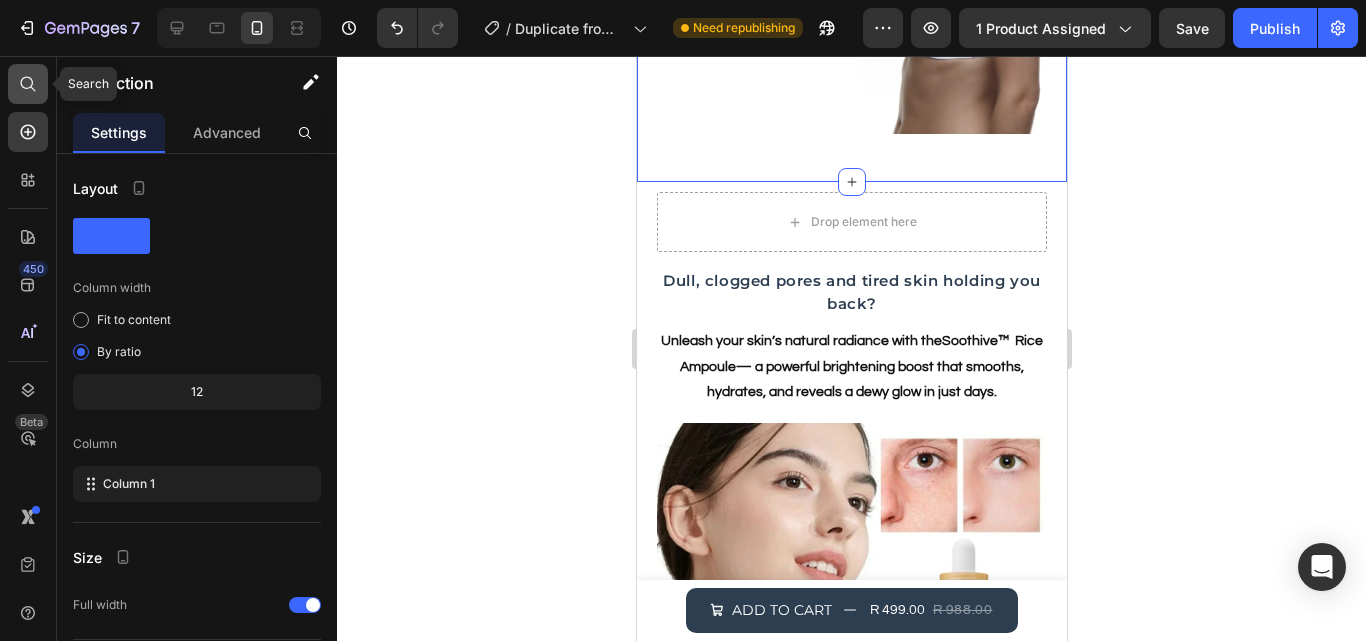 click 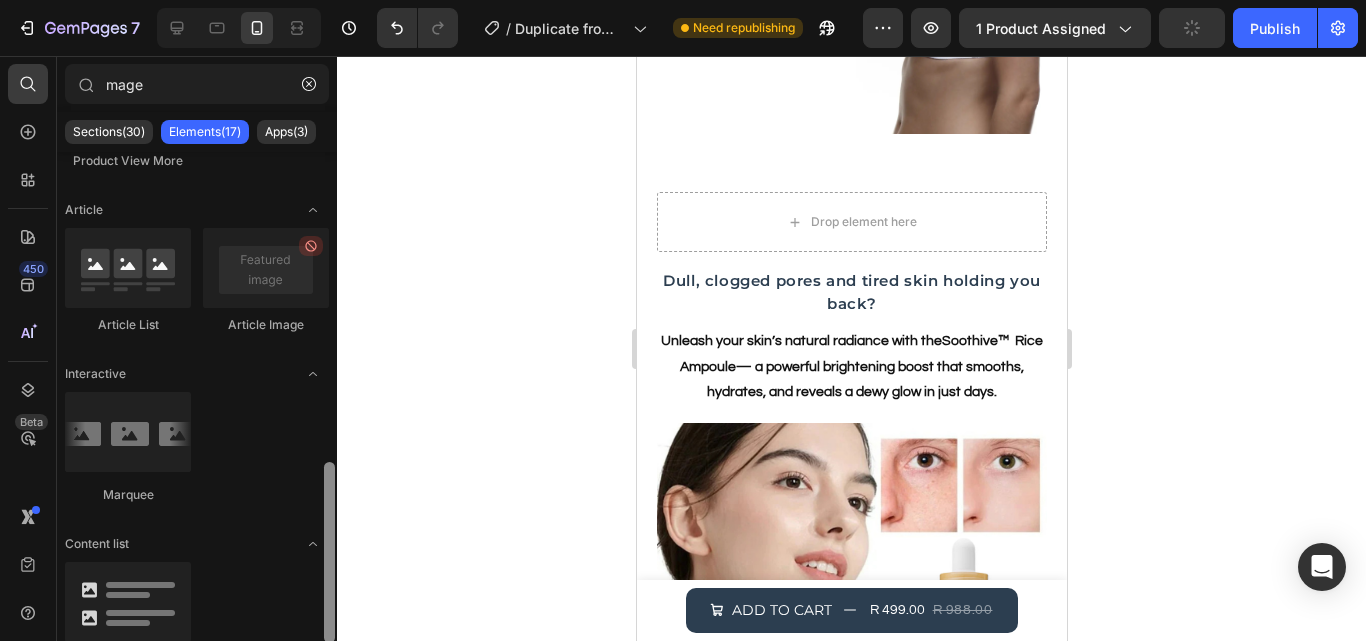 scroll, scrollTop: 975, scrollLeft: 0, axis: vertical 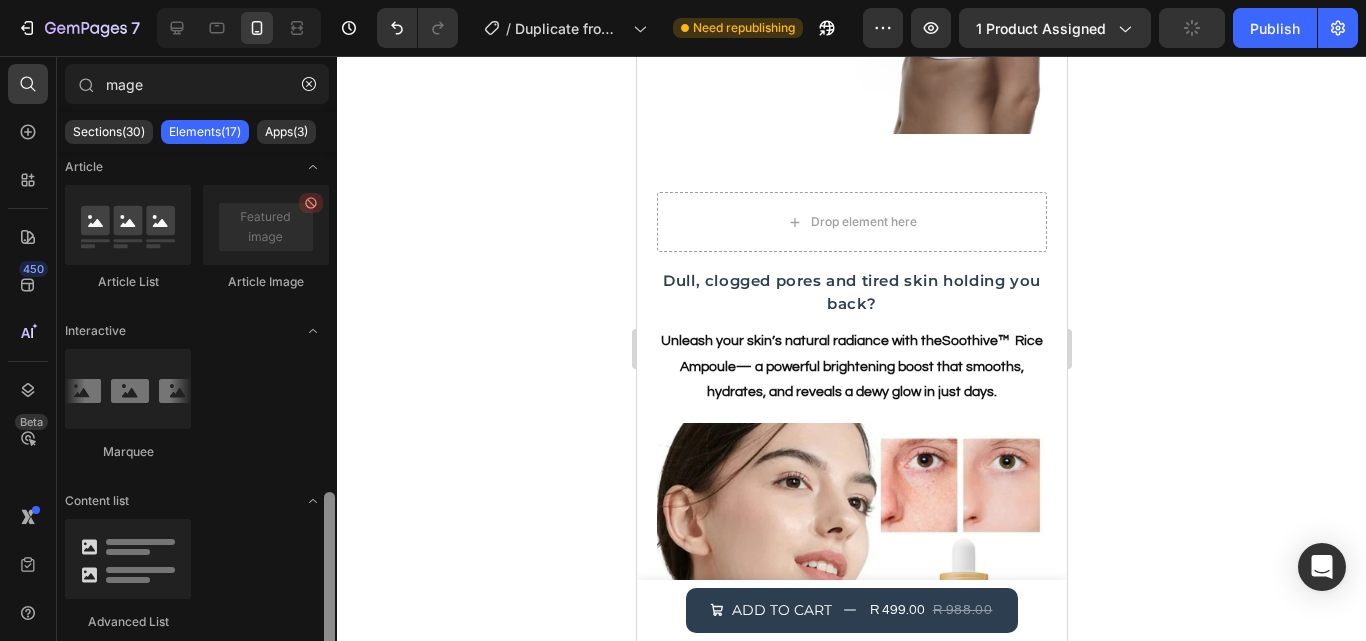 drag, startPoint x: 328, startPoint y: 217, endPoint x: 329, endPoint y: 680, distance: 463.00107 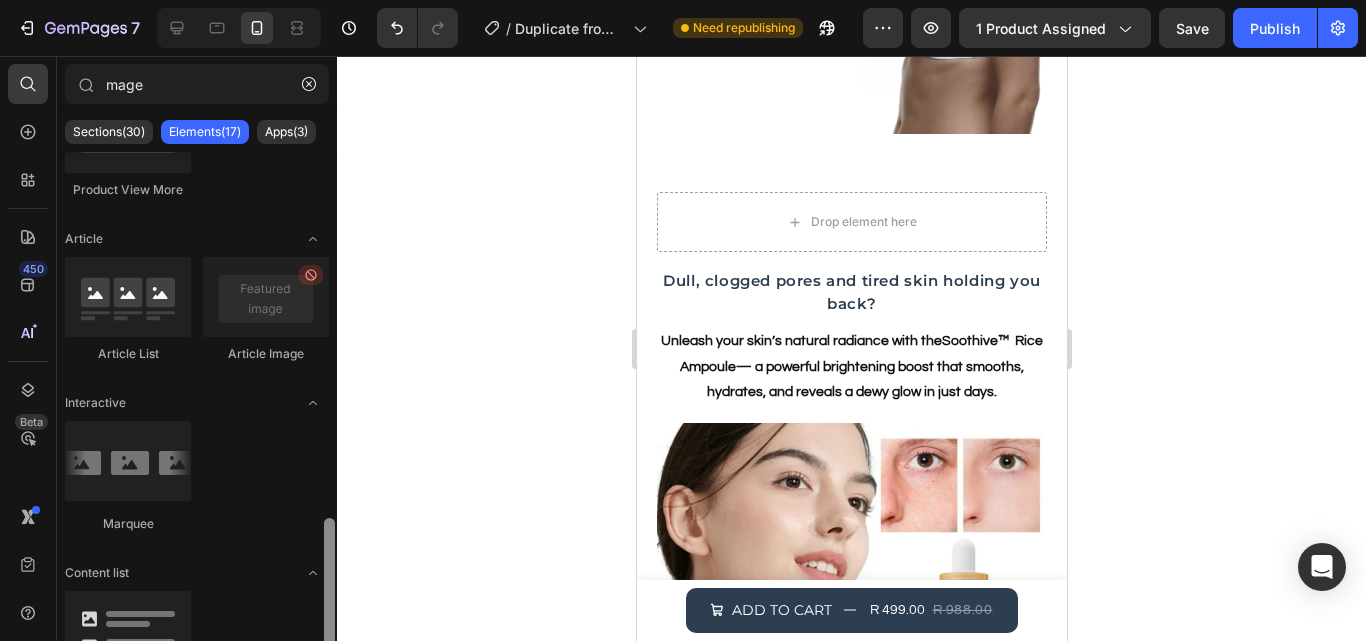 scroll, scrollTop: 975, scrollLeft: 0, axis: vertical 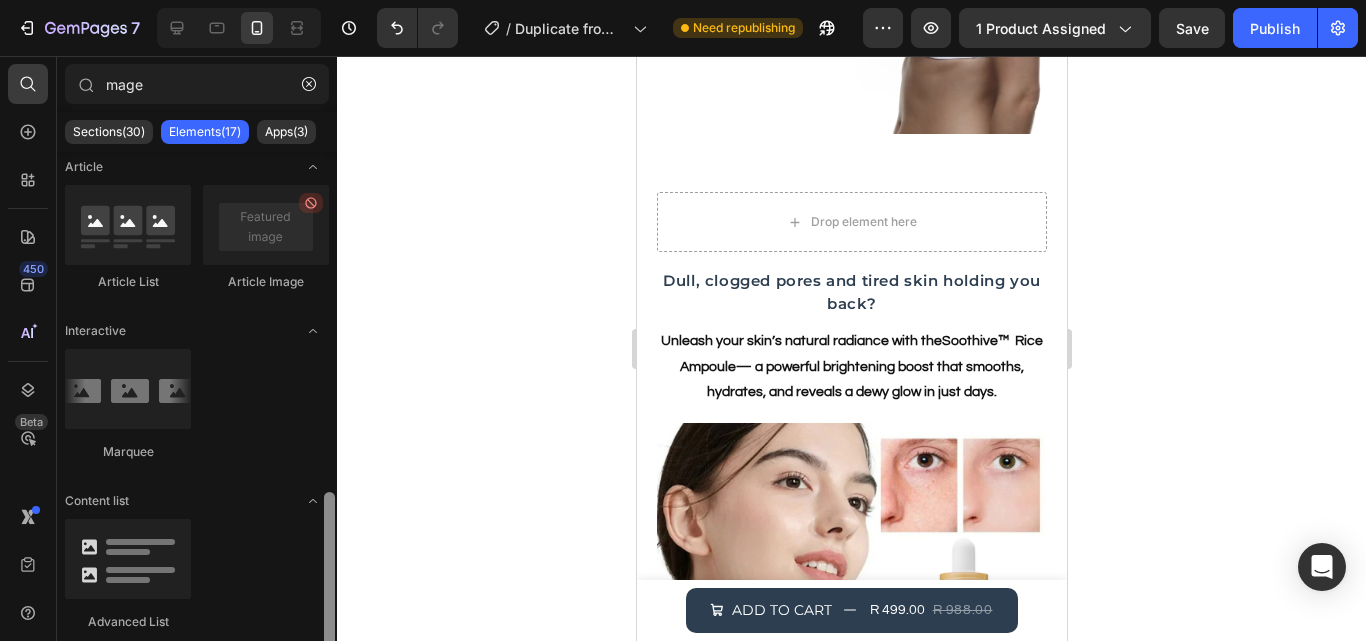 drag, startPoint x: 332, startPoint y: 571, endPoint x: 317, endPoint y: 601, distance: 33.54102 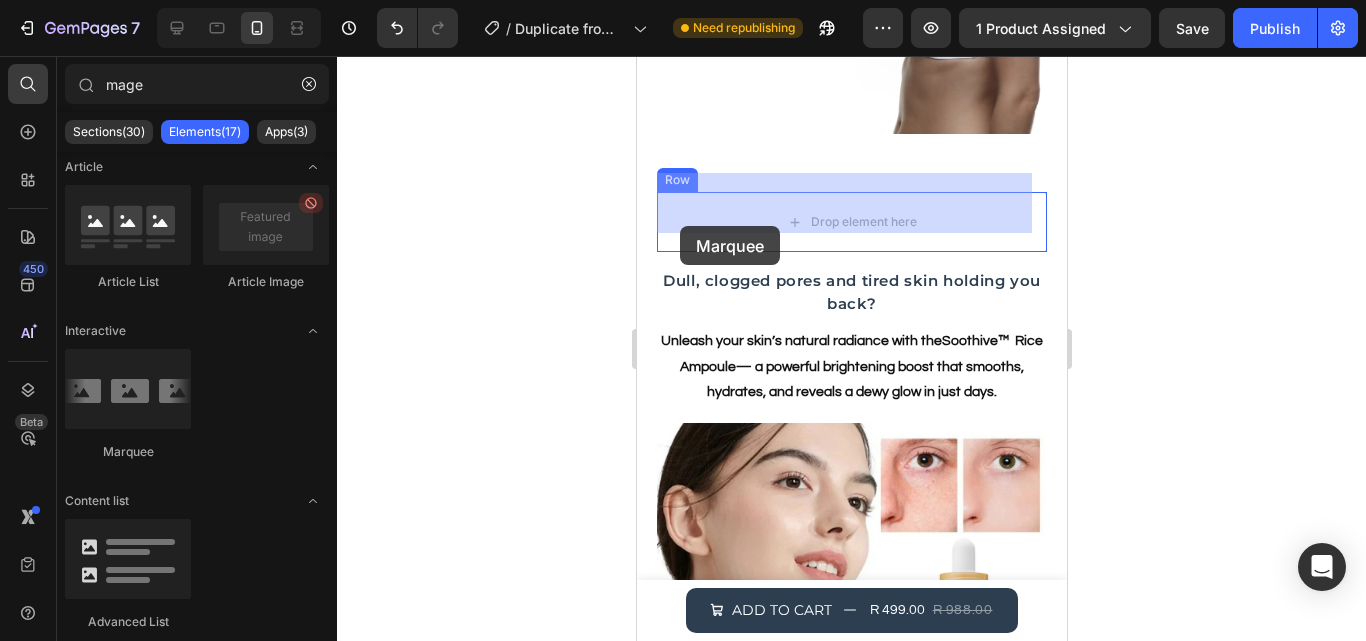 drag, startPoint x: 777, startPoint y: 483, endPoint x: 679, endPoint y: 226, distance: 275.0509 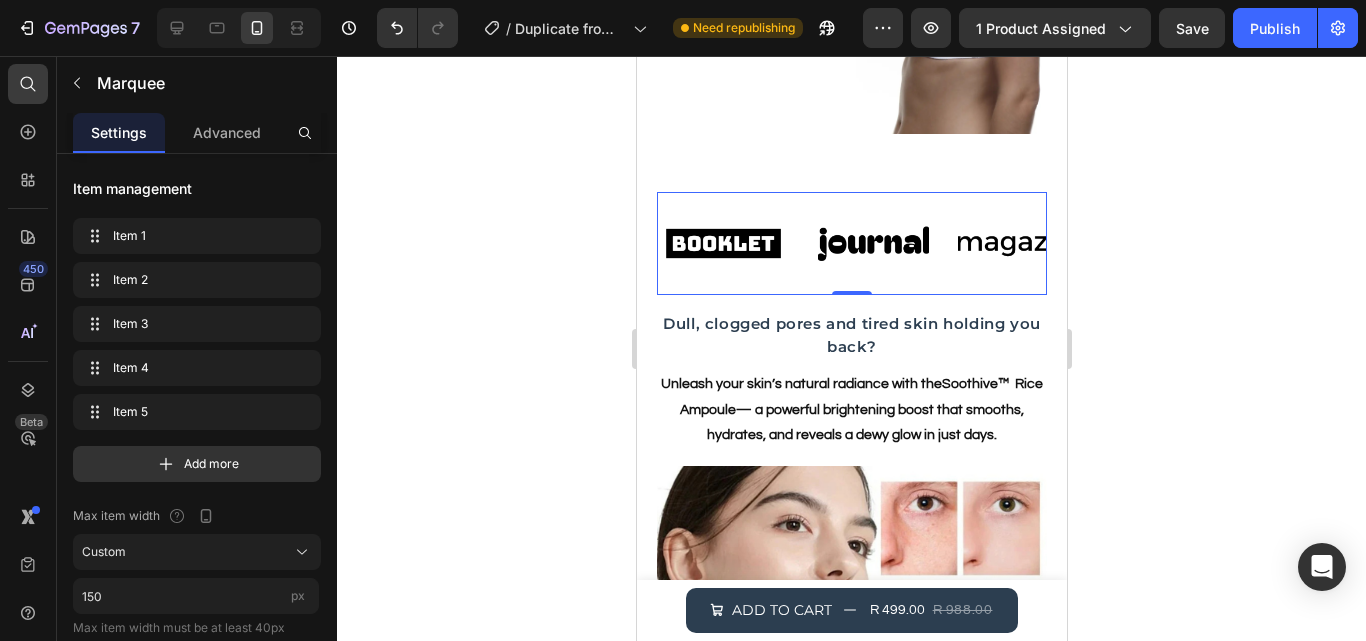 click on "Image Image Image Image Image Image Image Image Image Image Marquee   0" at bounding box center [851, 243] 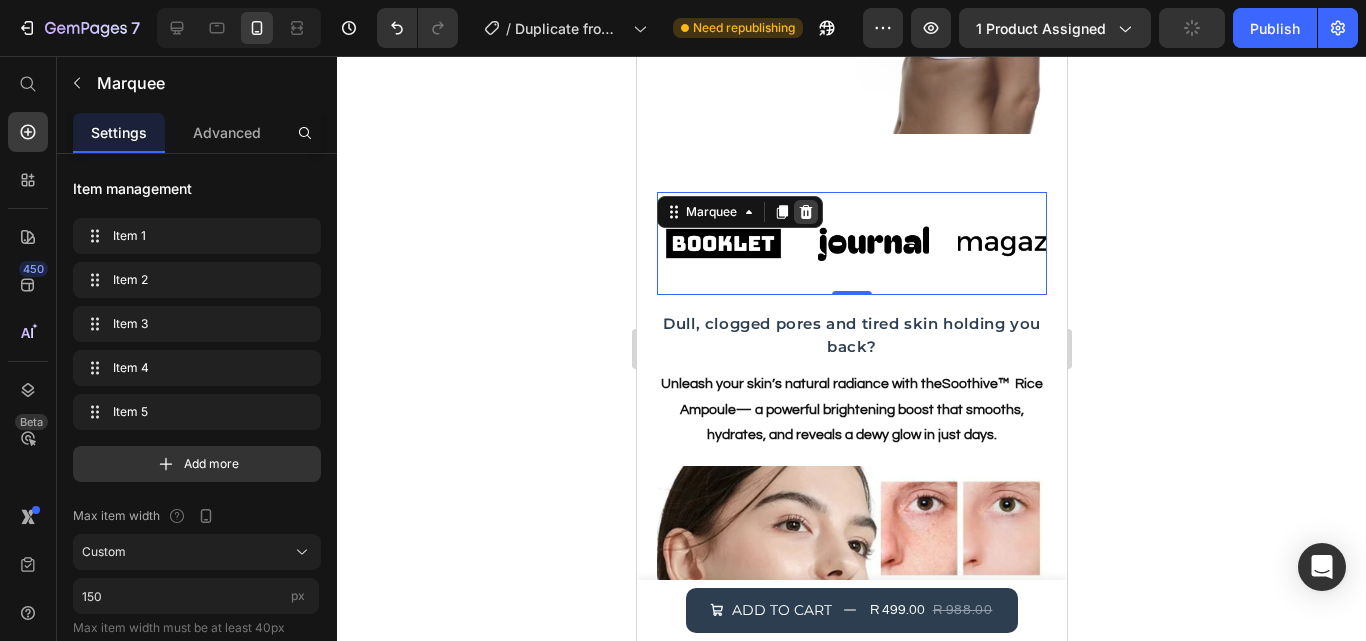 click at bounding box center (805, 212) 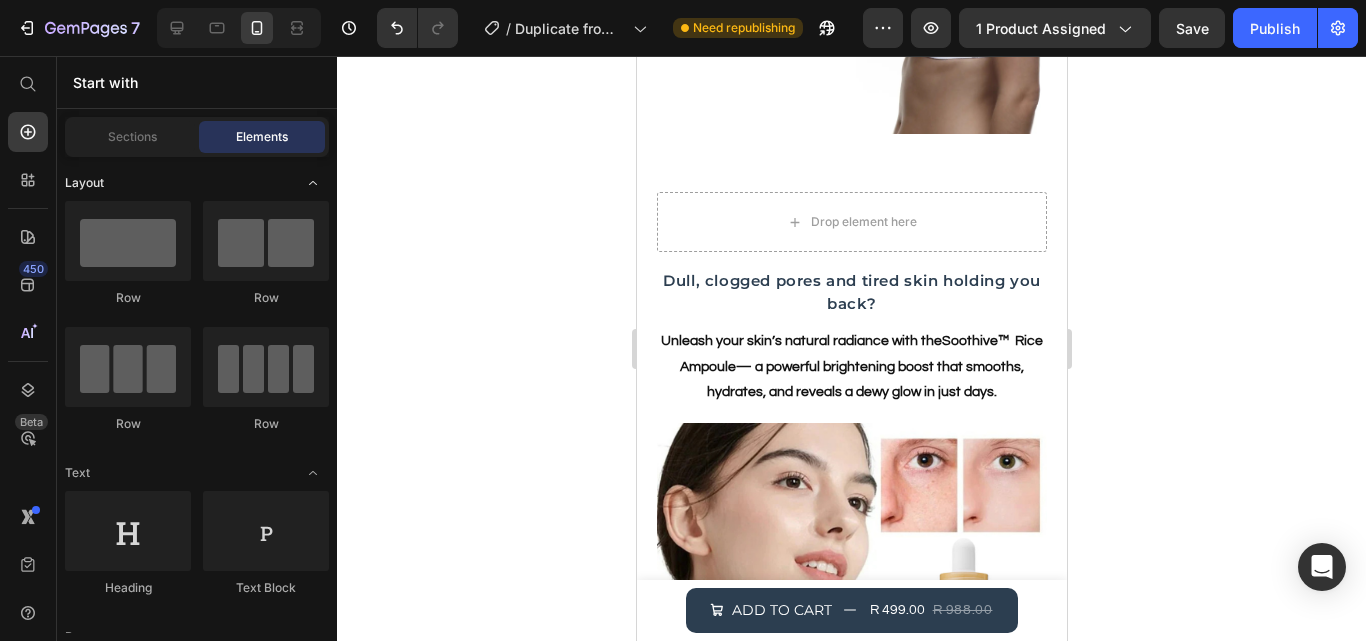 click at bounding box center (313, 183) 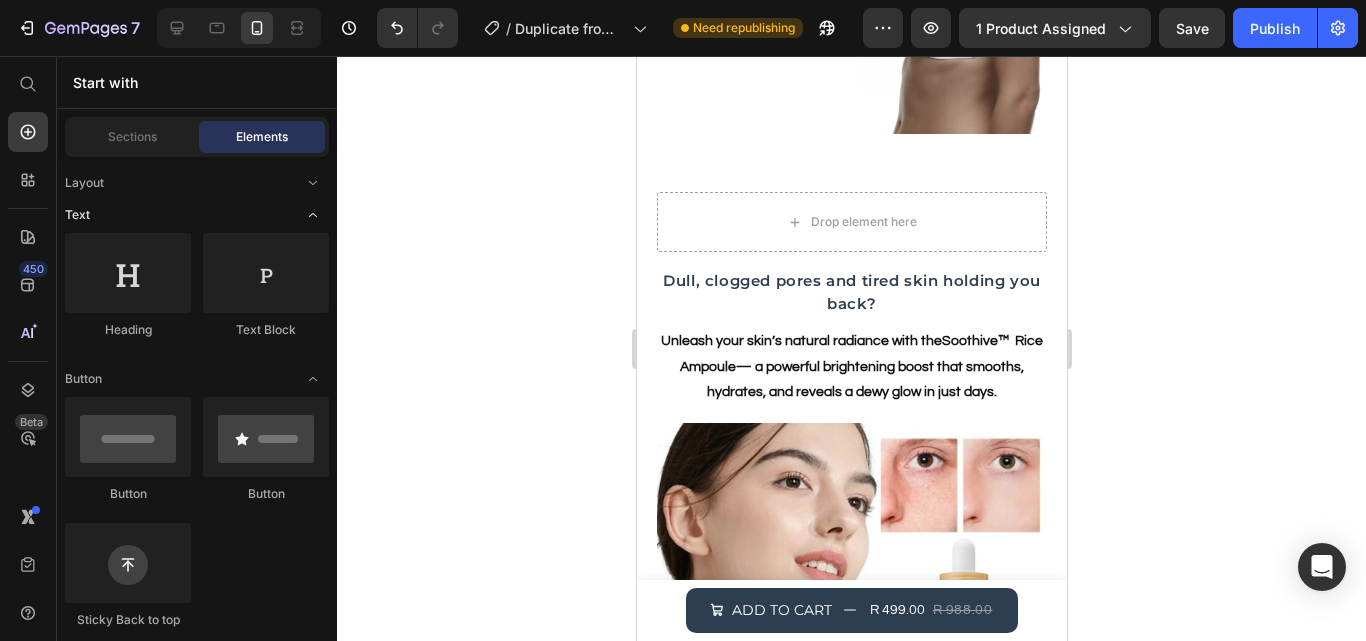 click 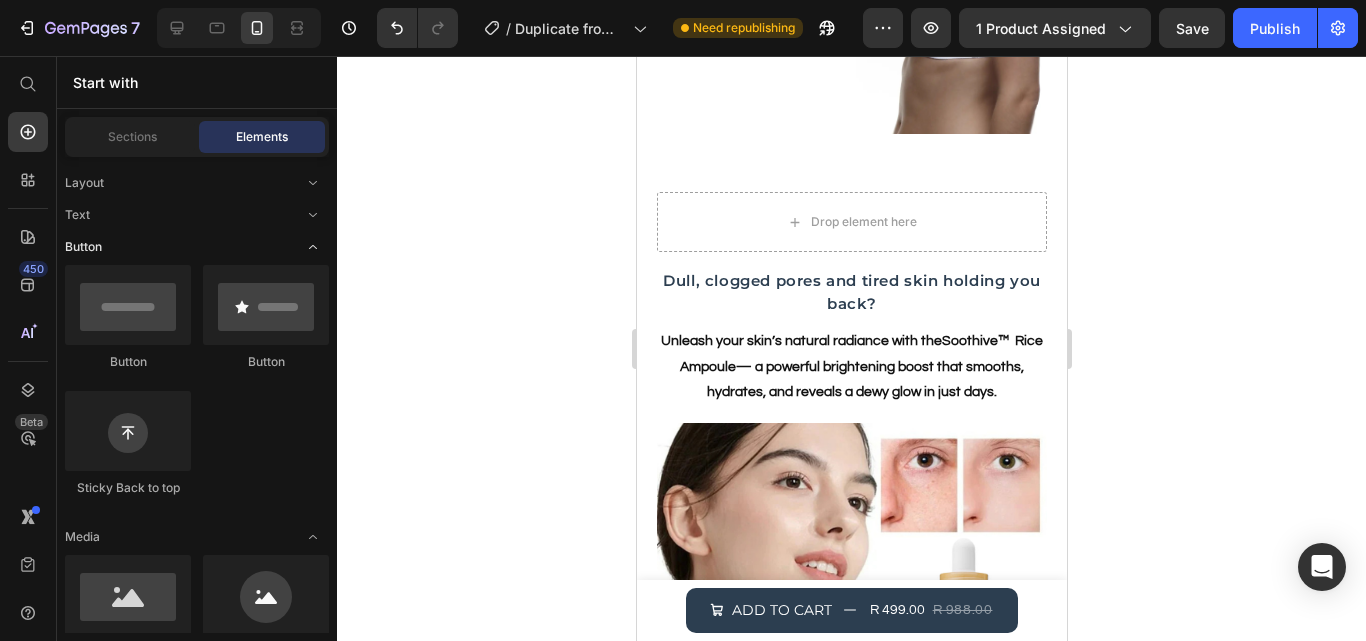 click 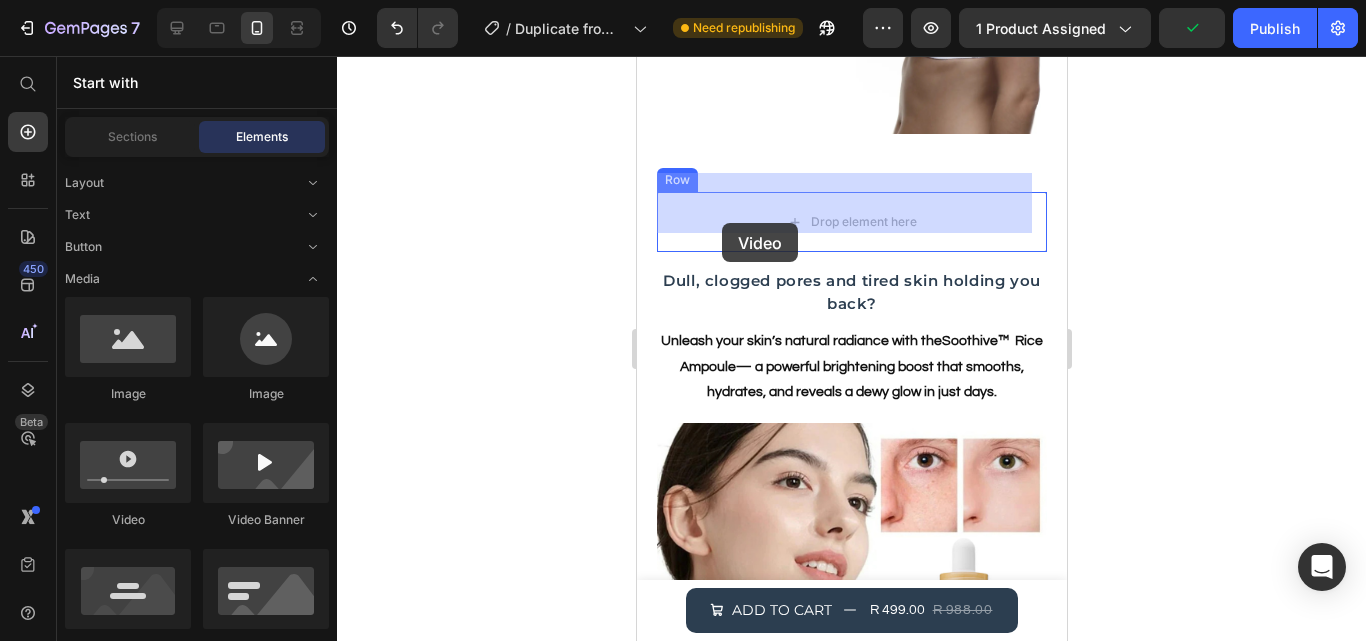 drag, startPoint x: 787, startPoint y: 513, endPoint x: 721, endPoint y: 223, distance: 297.41553 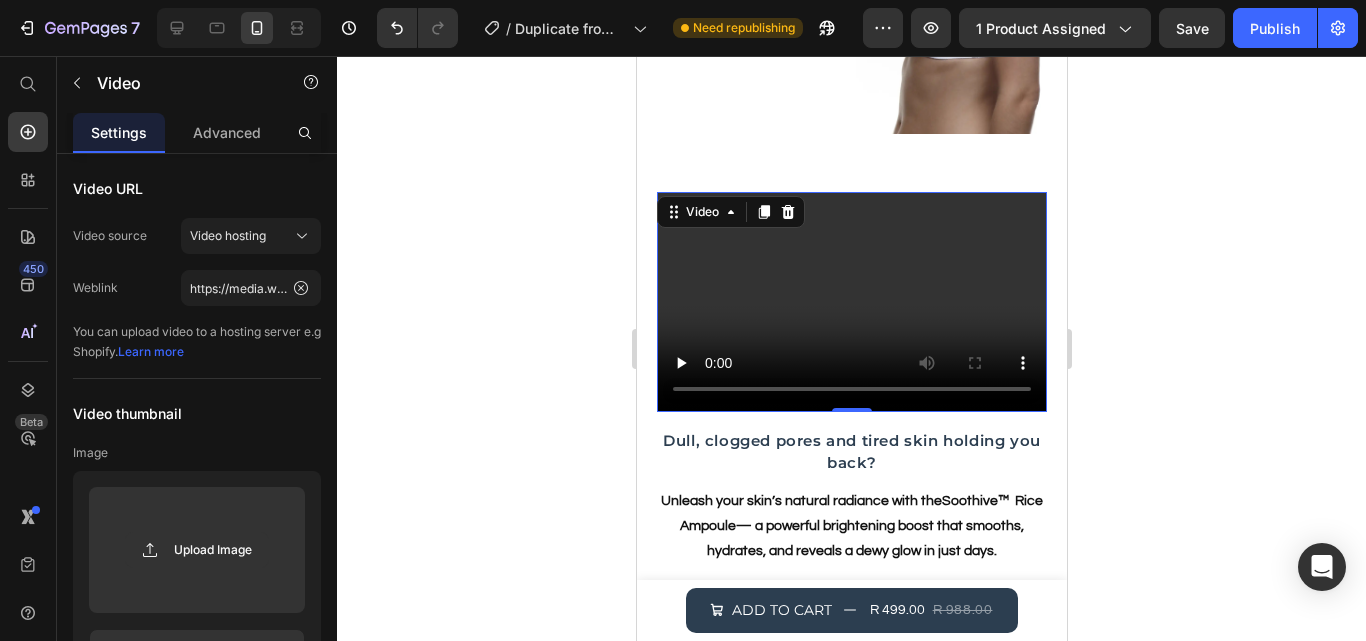 click 